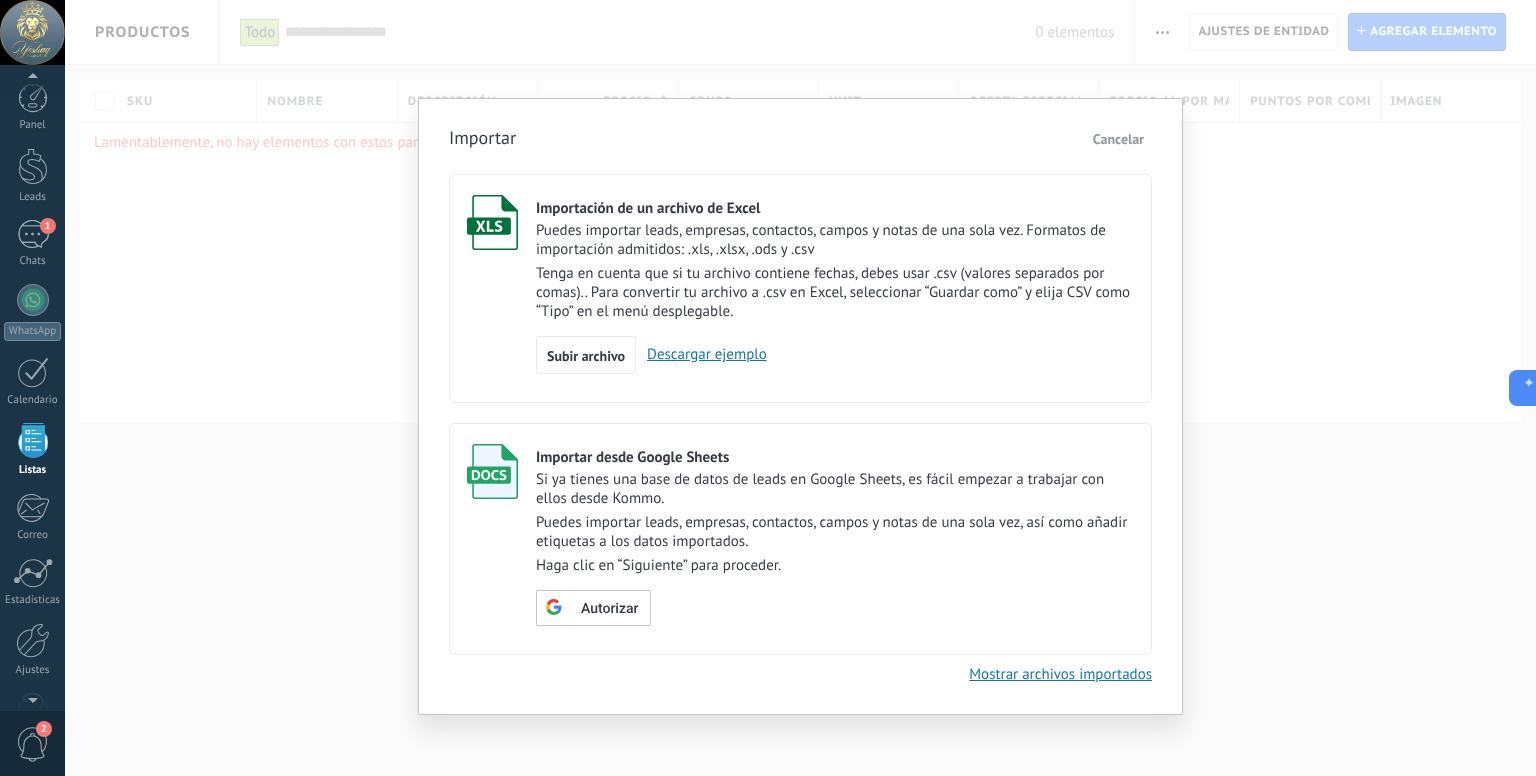 scroll, scrollTop: 0, scrollLeft: 0, axis: both 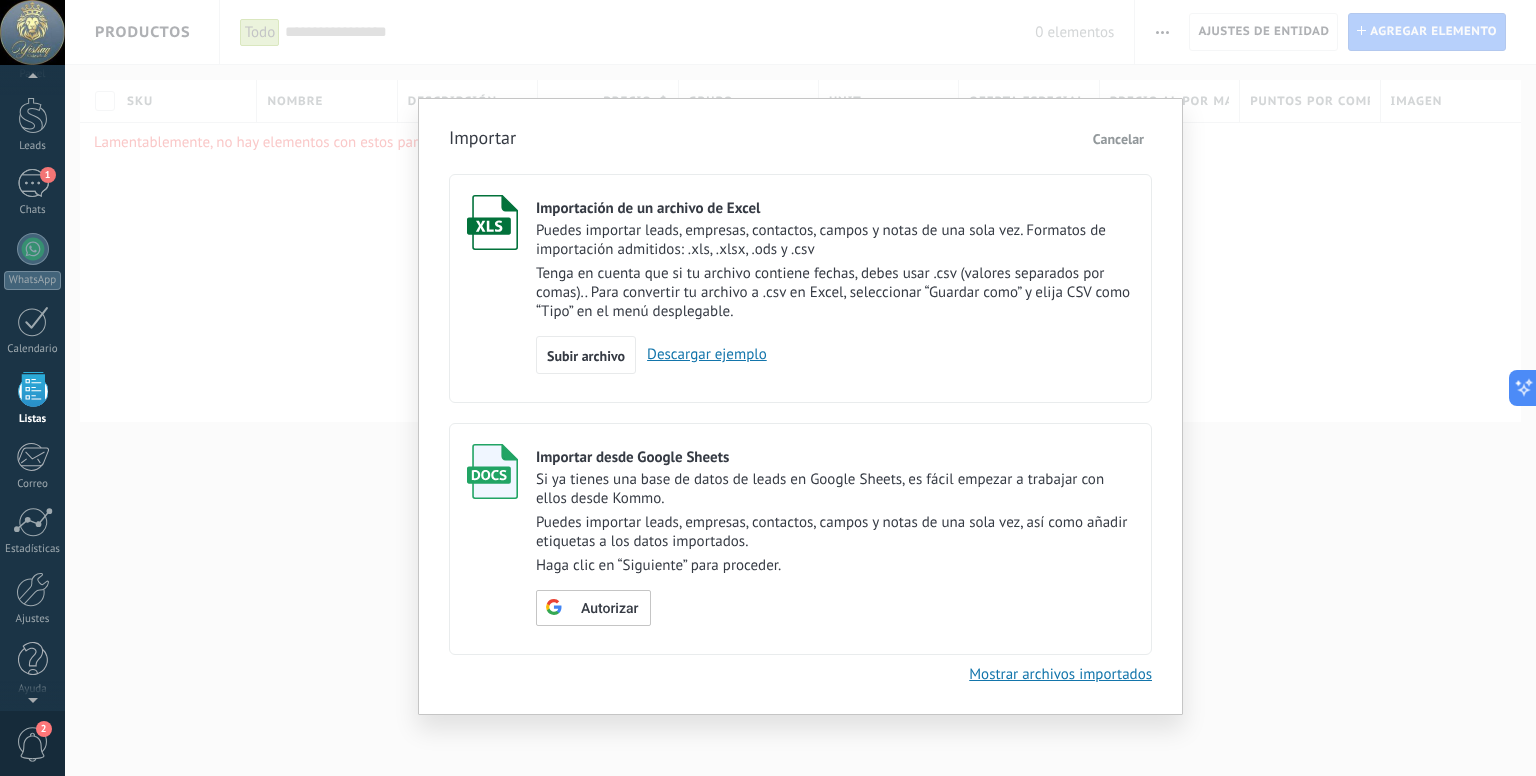click on "Importar Cancelar Importación de un archivo de Excel Puedes importar leads, empresas, contactos, campos y notas de una sola vez. Formatos de importación admitidos: .xls, .xlsx, .ods y .csv Tenga en cuenta que si tu archivo contiene fechas, debes usar .csv (valores separados por comas).. Para convertir tu archivo a .csv en Excel, seleccionar “Guardar como” y elija CSV como “Tipo” en el menú desplegable. Subir archivo Descargar ejemplo Importar desde Google Sheets Si ya tienes una base de datos de leads en Google Sheets, es fácil empezar a trabajar con ellos desde Kommo. Puedes importar leads, empresas, contactos, campos y notas de una sola vez, así como añadir etiquetas a los datos importados. Haga clic en “Siguiente” para proceder. Autorizar Mostrar archivos importados" at bounding box center [800, 388] 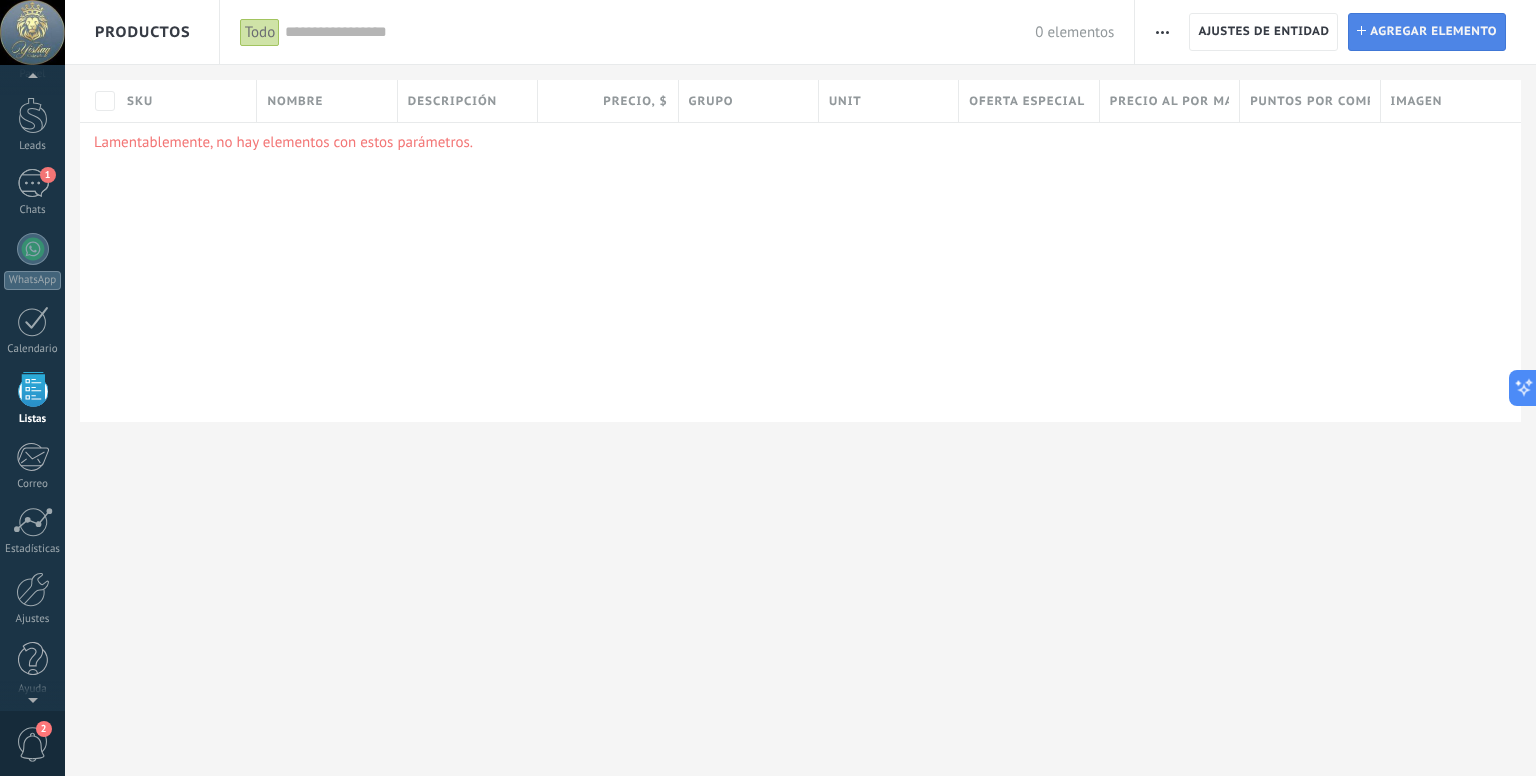 click on "Instalar Agregar elemento" at bounding box center (1427, 32) 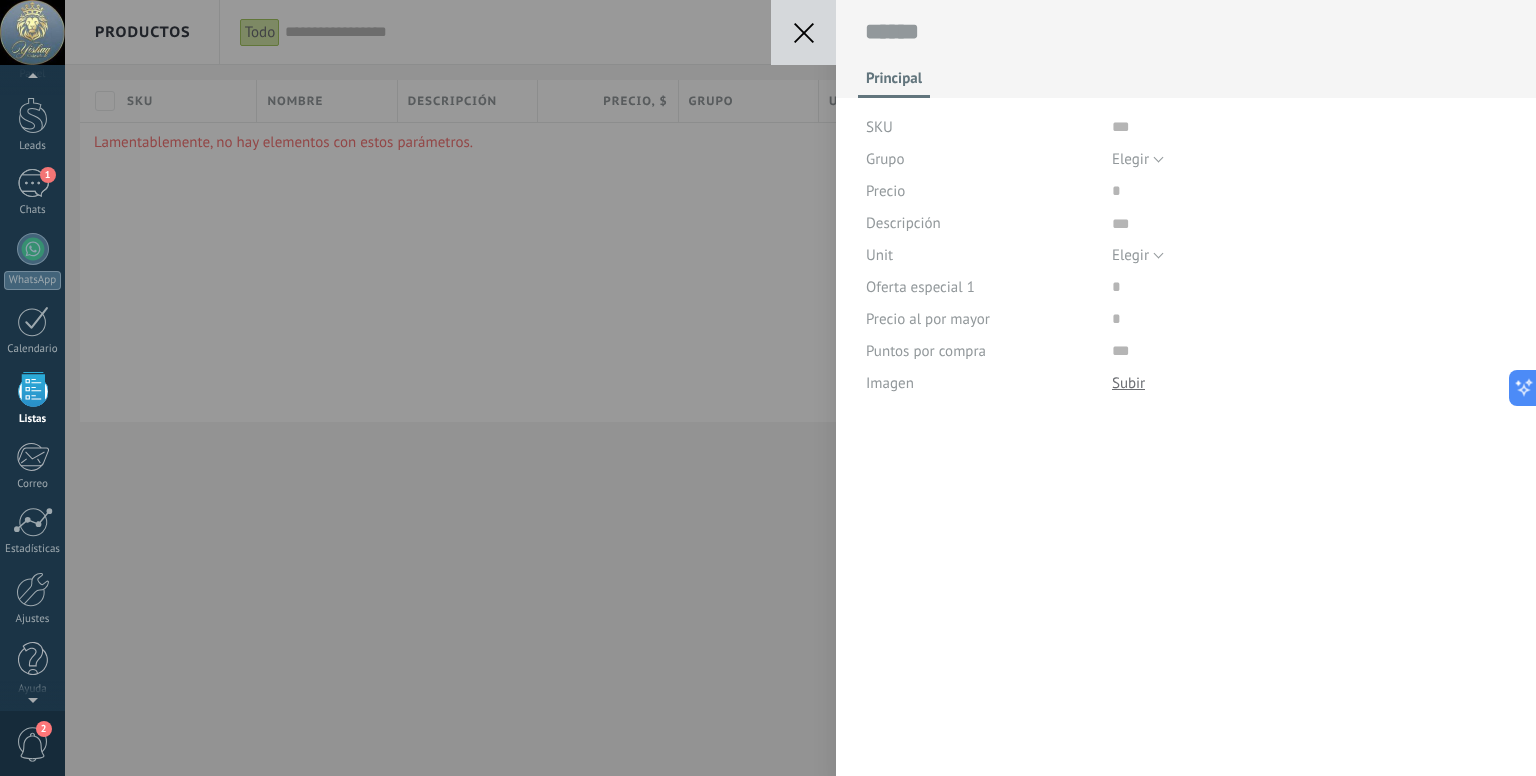 scroll, scrollTop: 20, scrollLeft: 0, axis: vertical 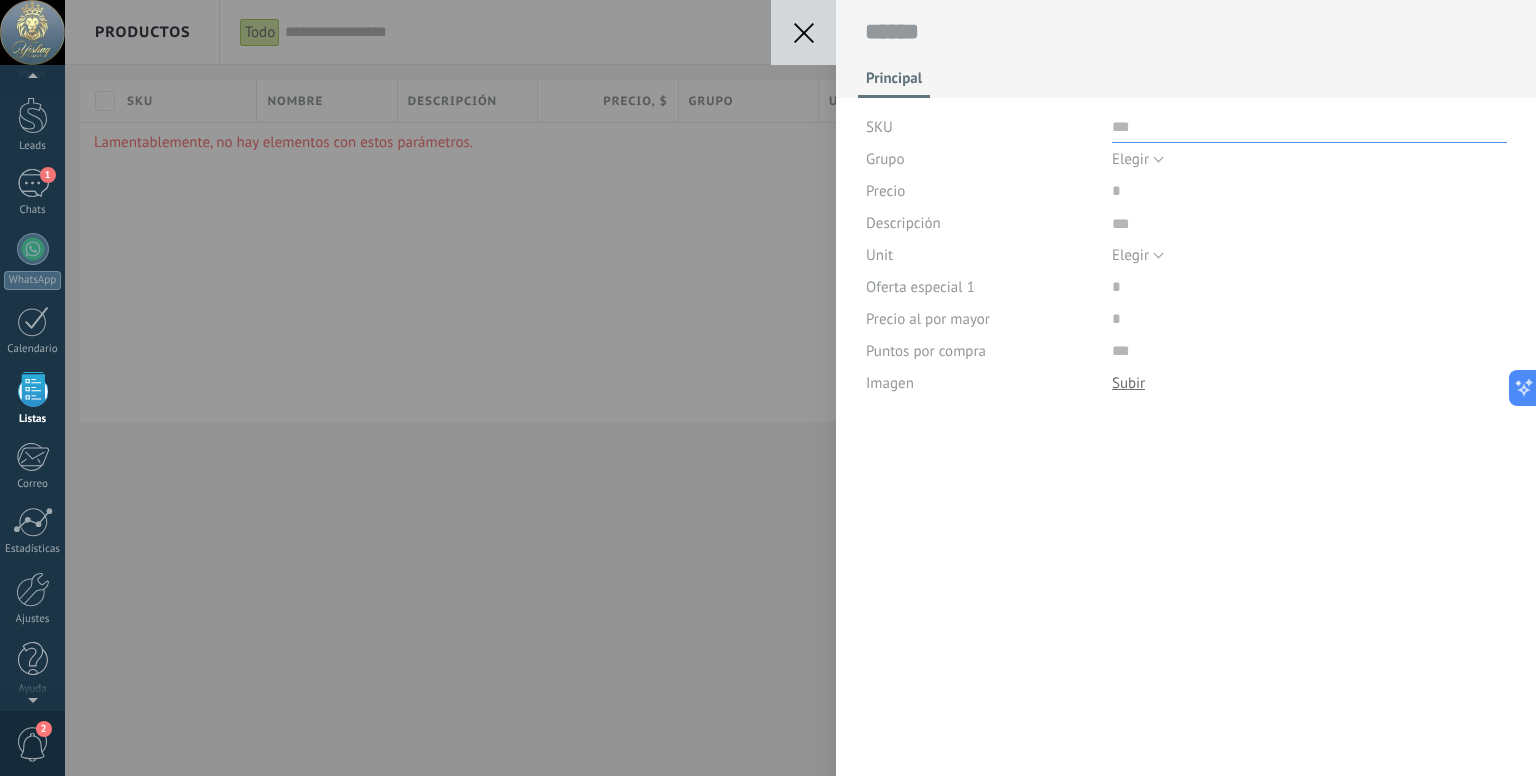 click at bounding box center (1309, 127) 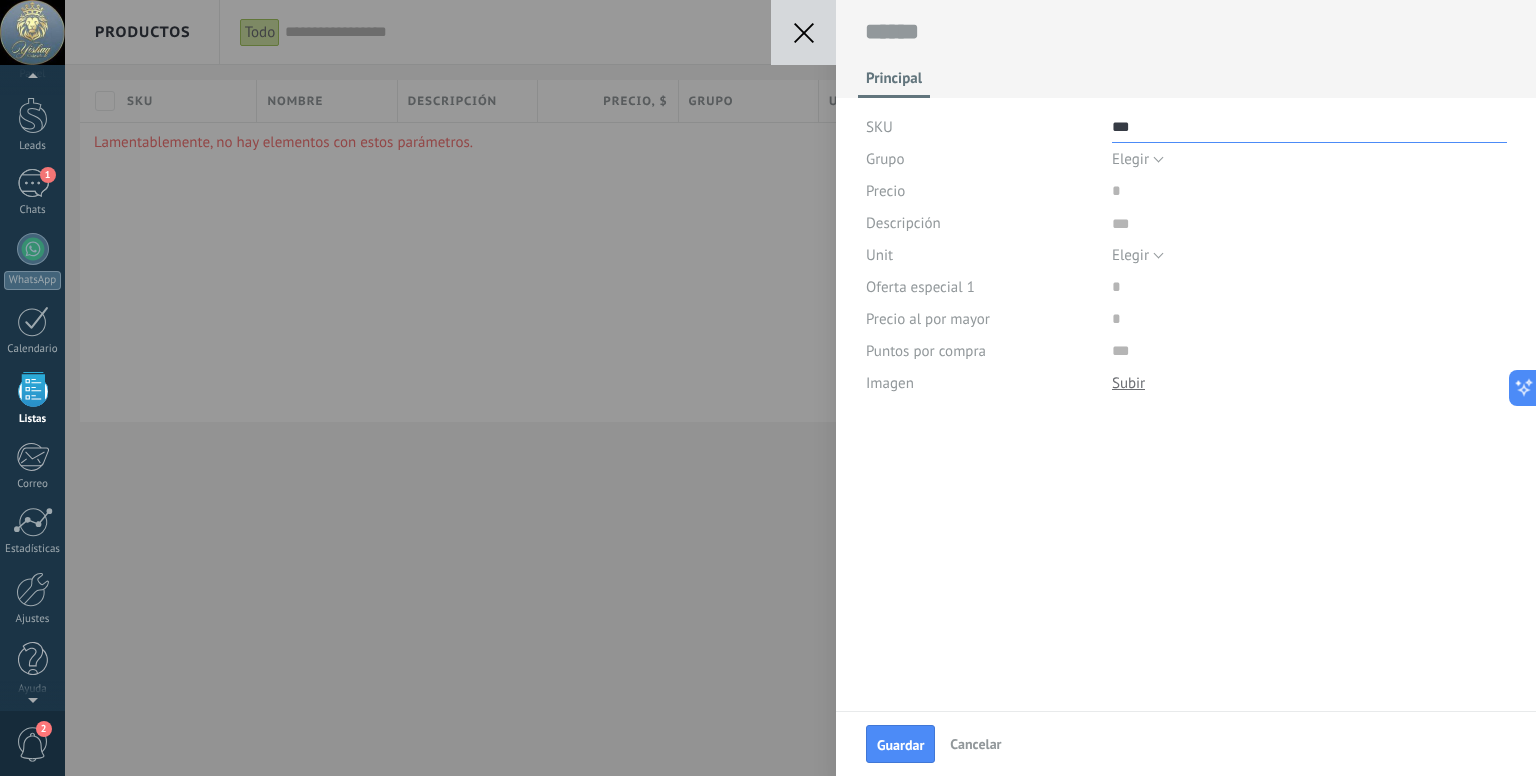 type on "***" 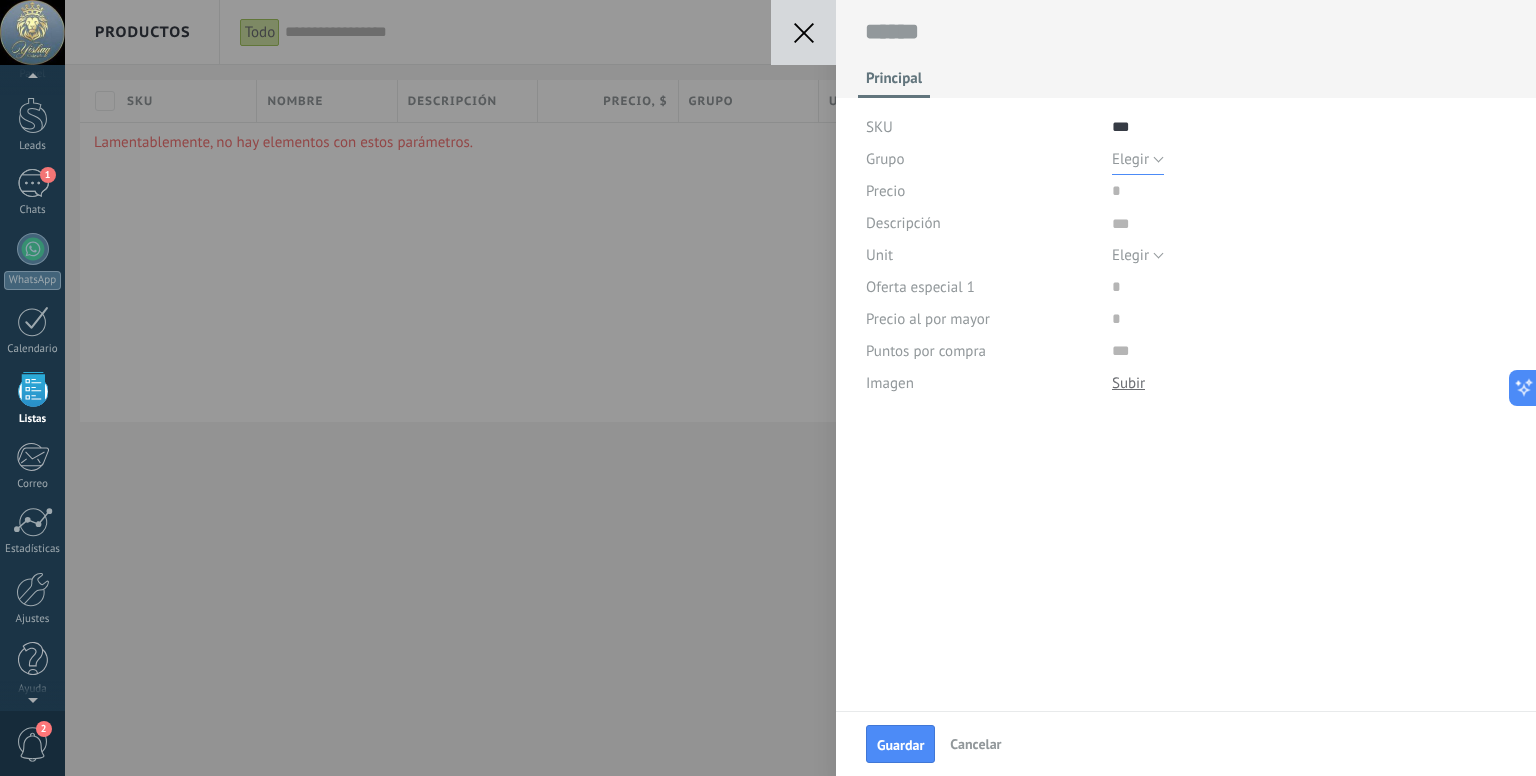 click on "Elegir" at bounding box center [1130, 159] 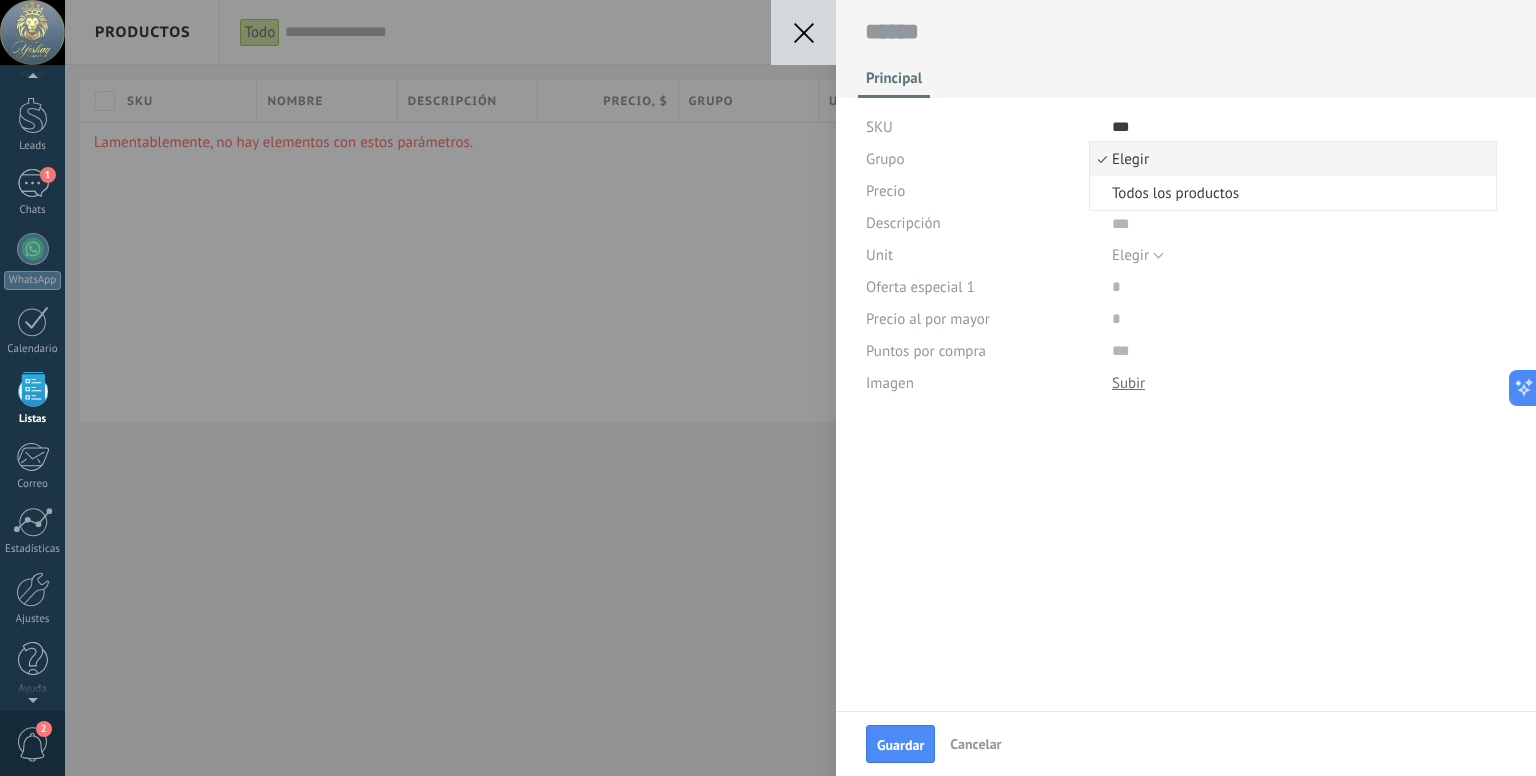 scroll, scrollTop: 0, scrollLeft: 0, axis: both 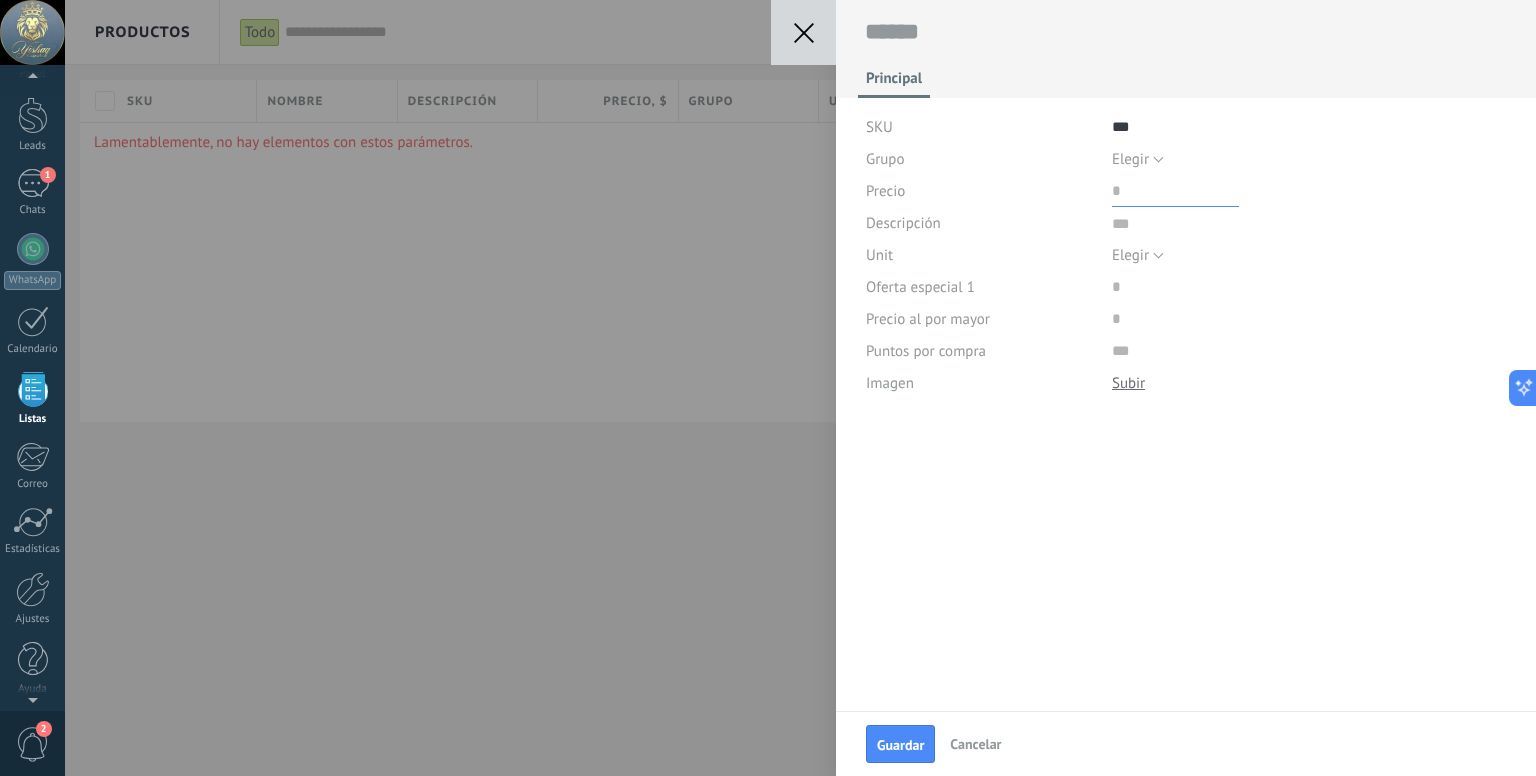 click at bounding box center [1175, 191] 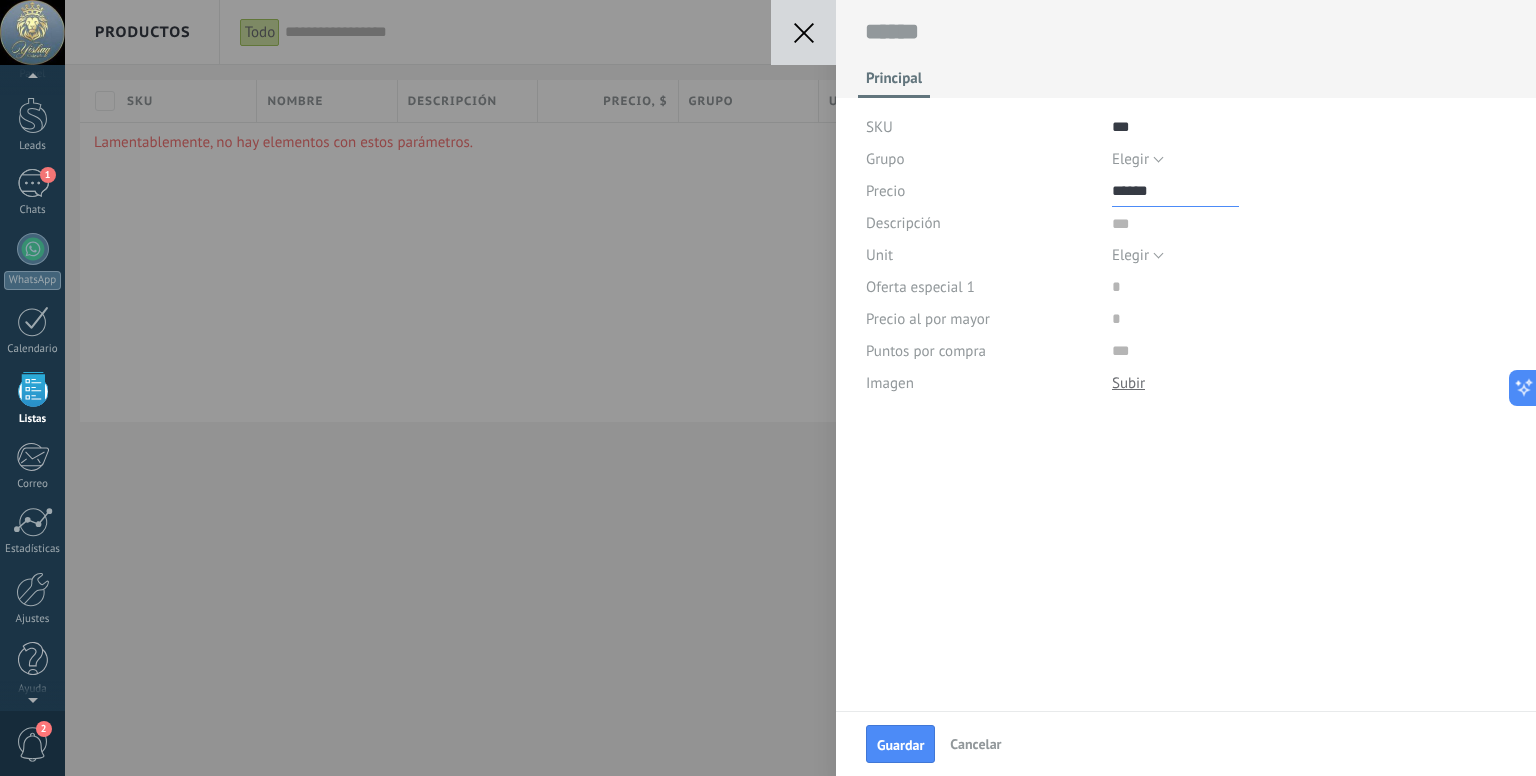type on "******" 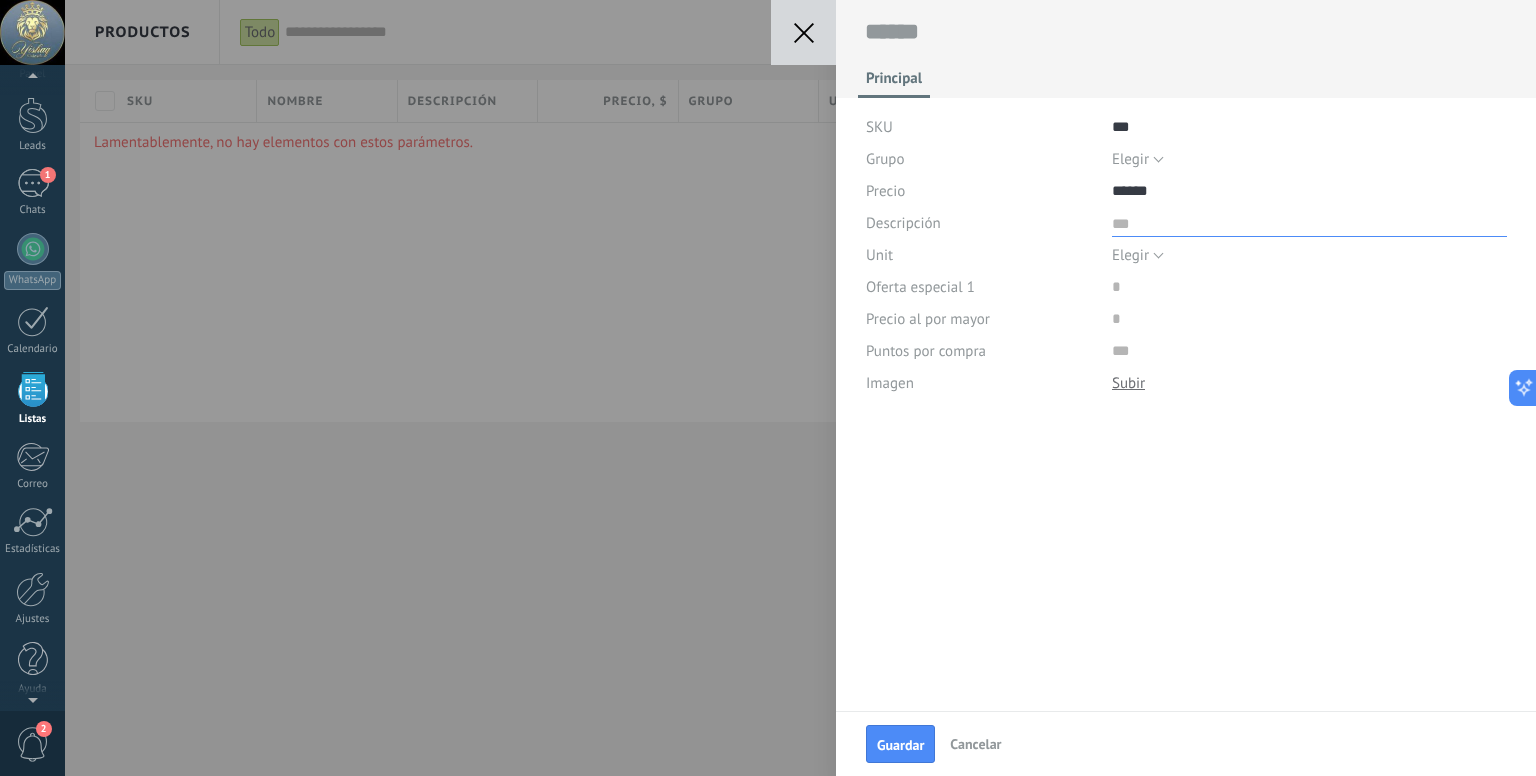 click at bounding box center [1309, 222] 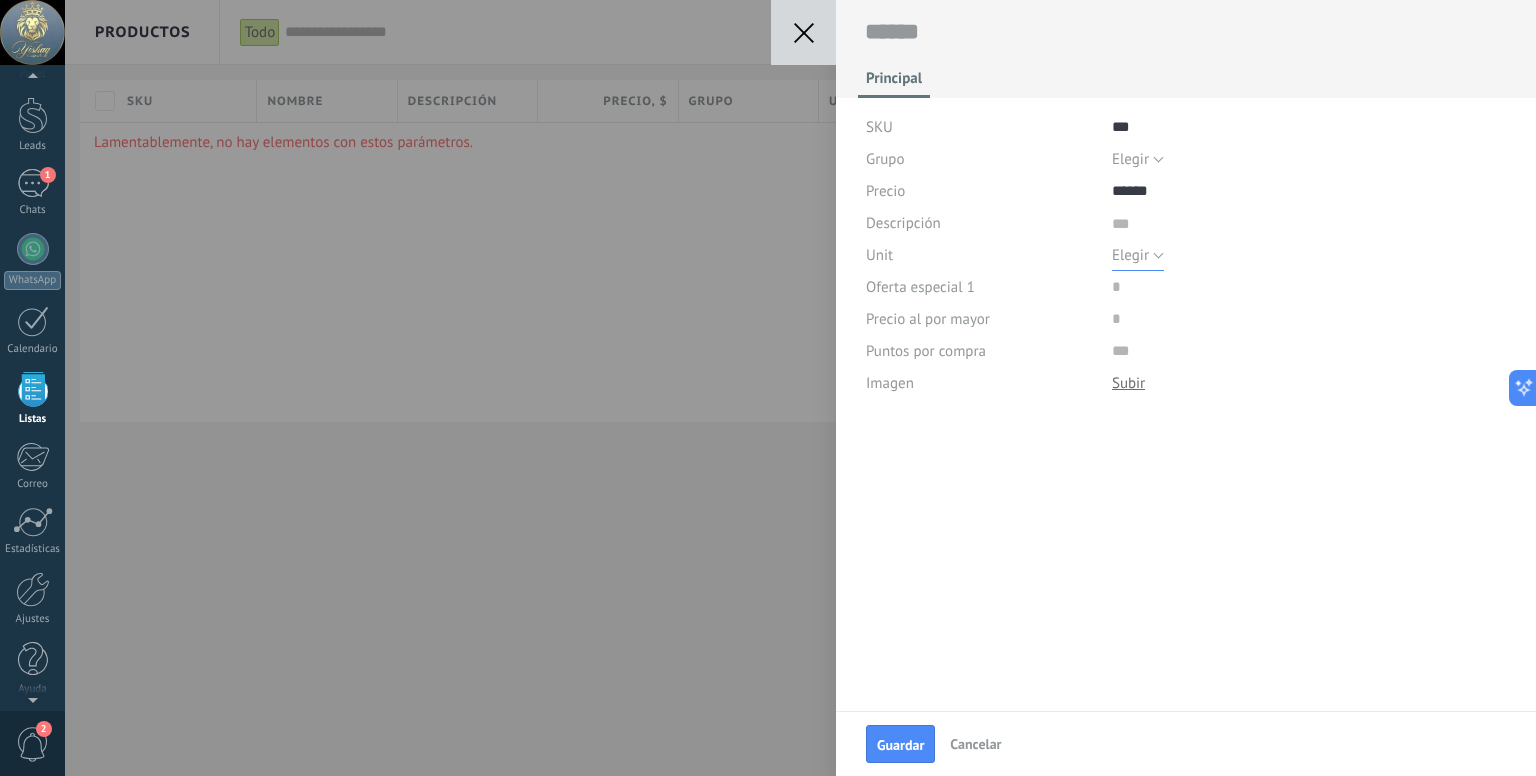 click on "Elegir" at bounding box center (1138, 255) 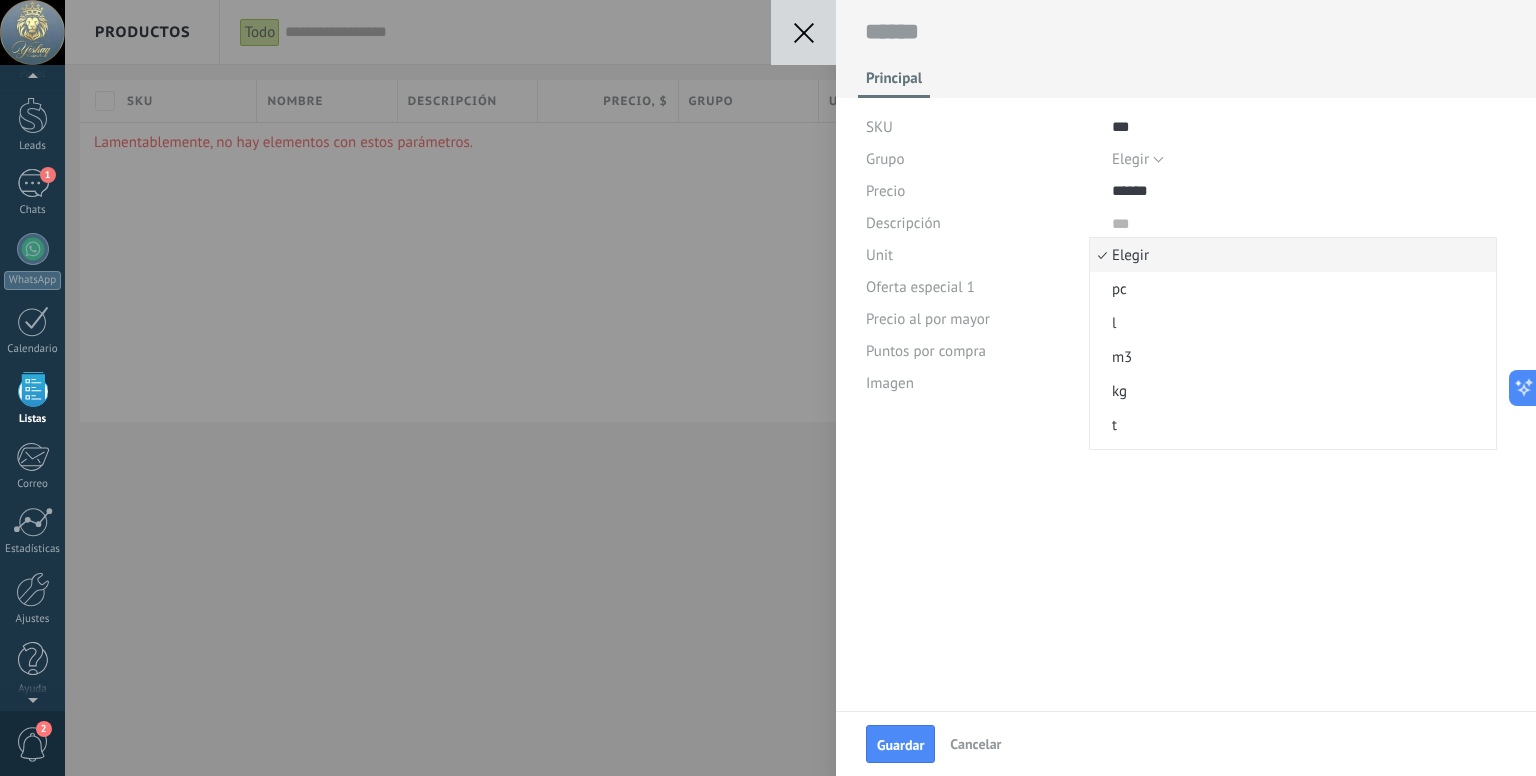 click on "Elegir" at bounding box center (1290, 255) 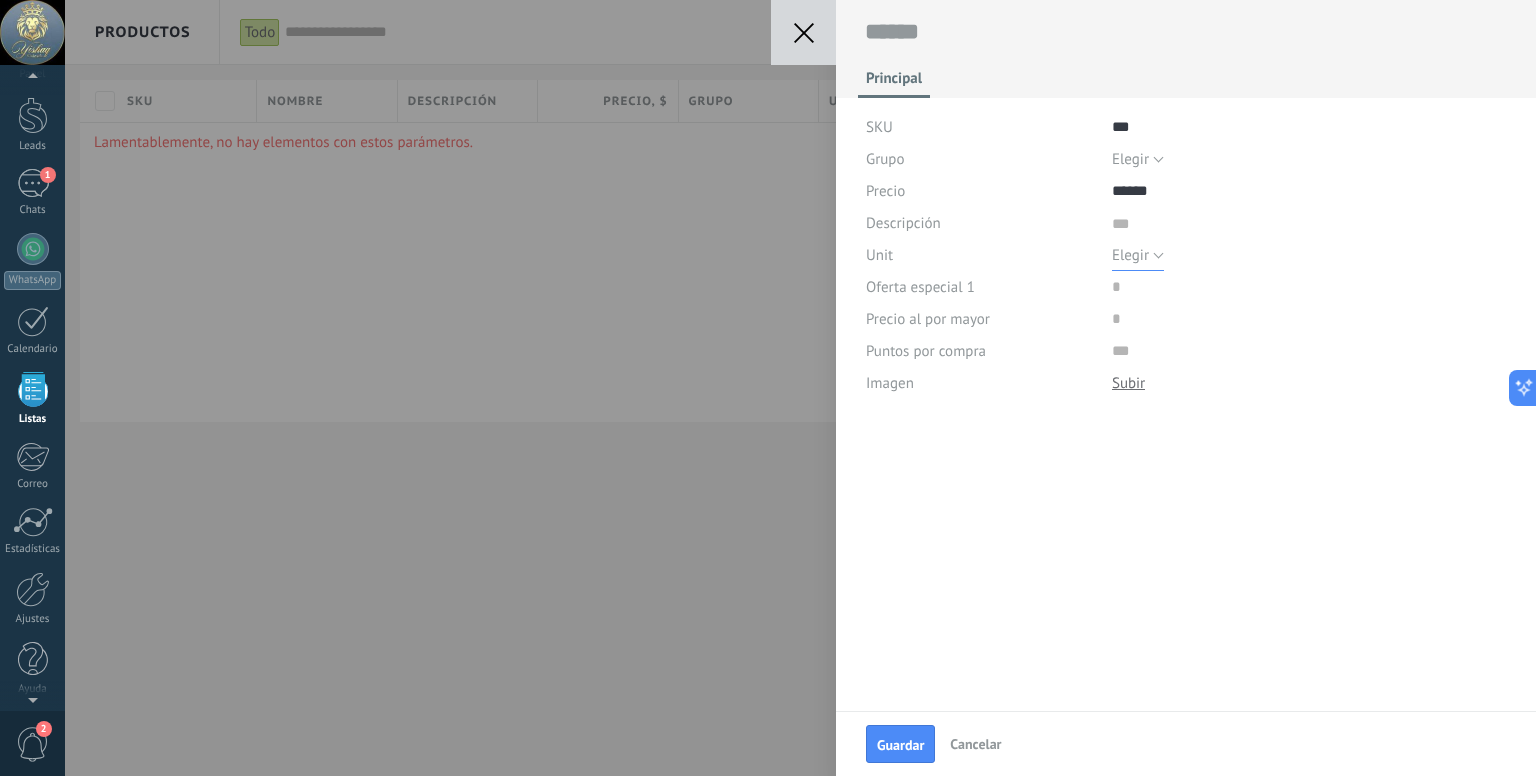 click on "Elegir" at bounding box center (1130, 255) 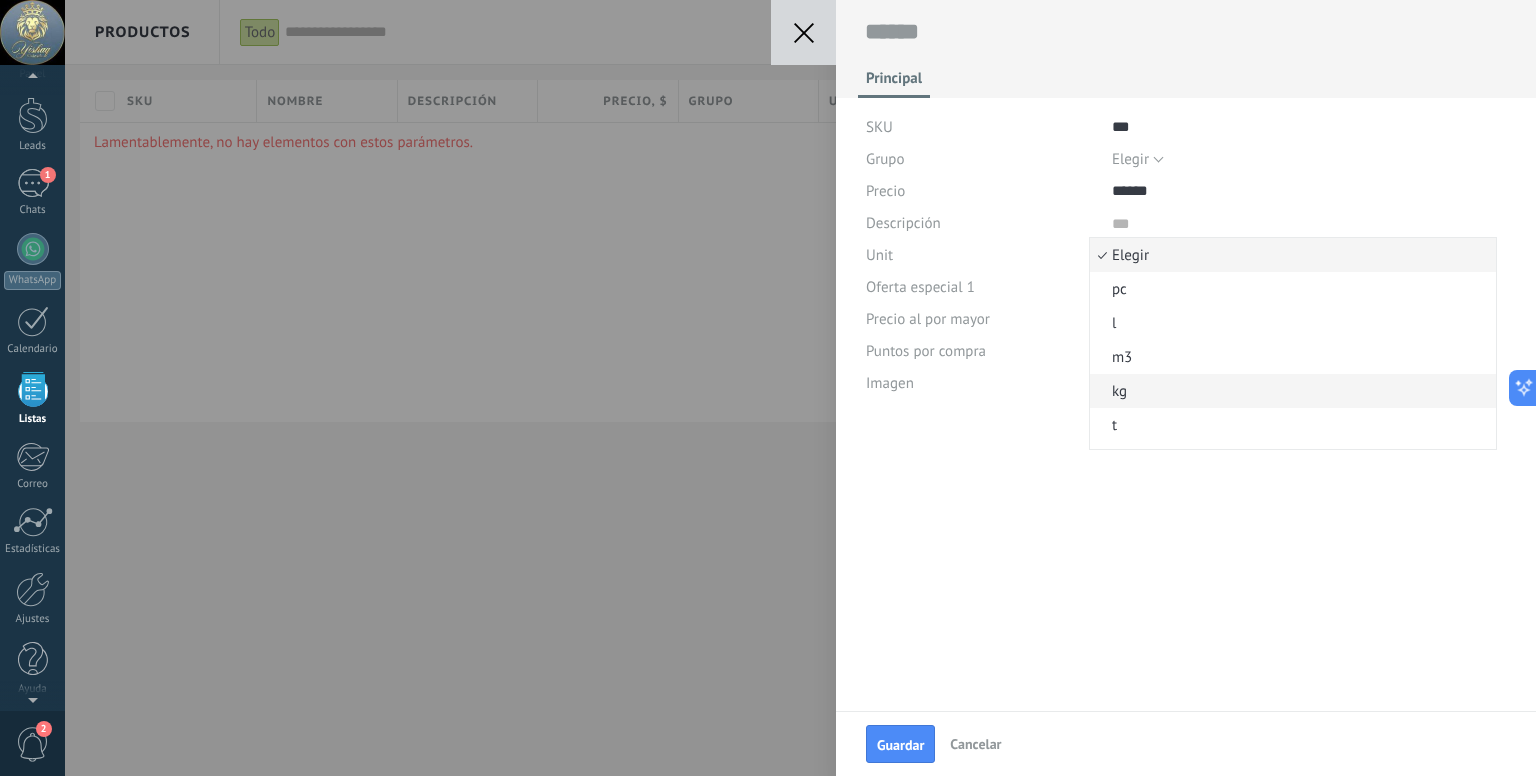 click on "kg" at bounding box center (1293, 391) 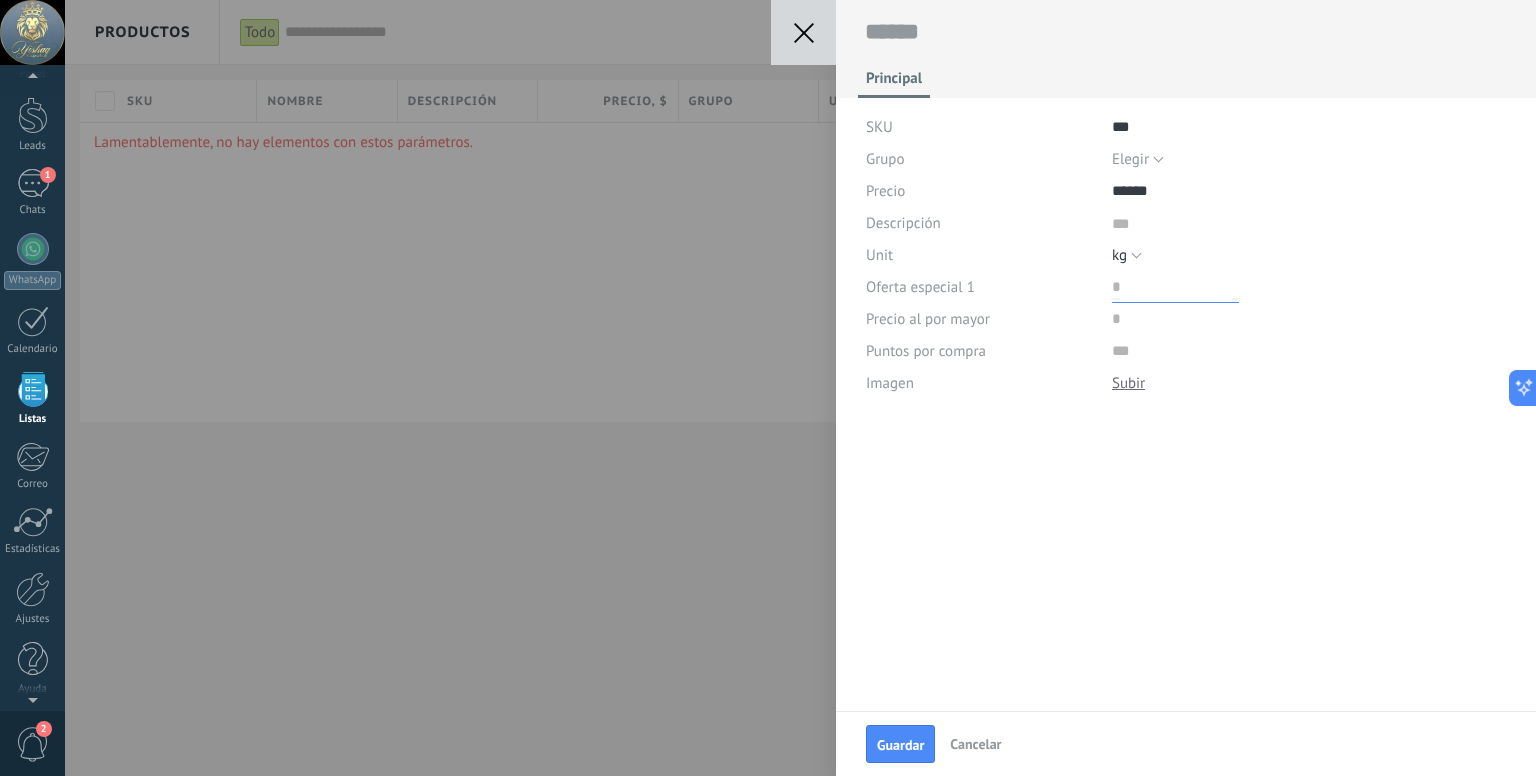 click at bounding box center [1175, 287] 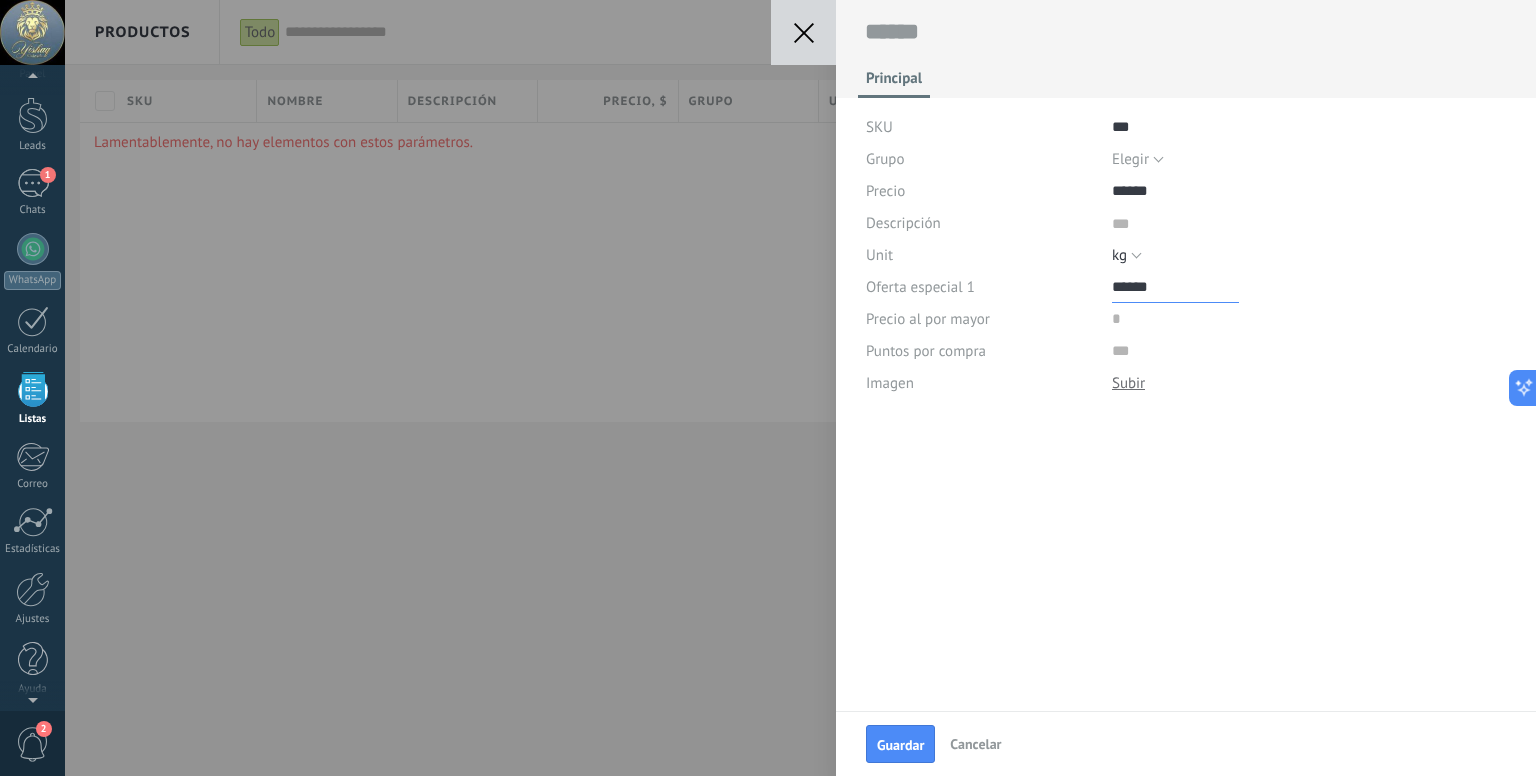 type on "******" 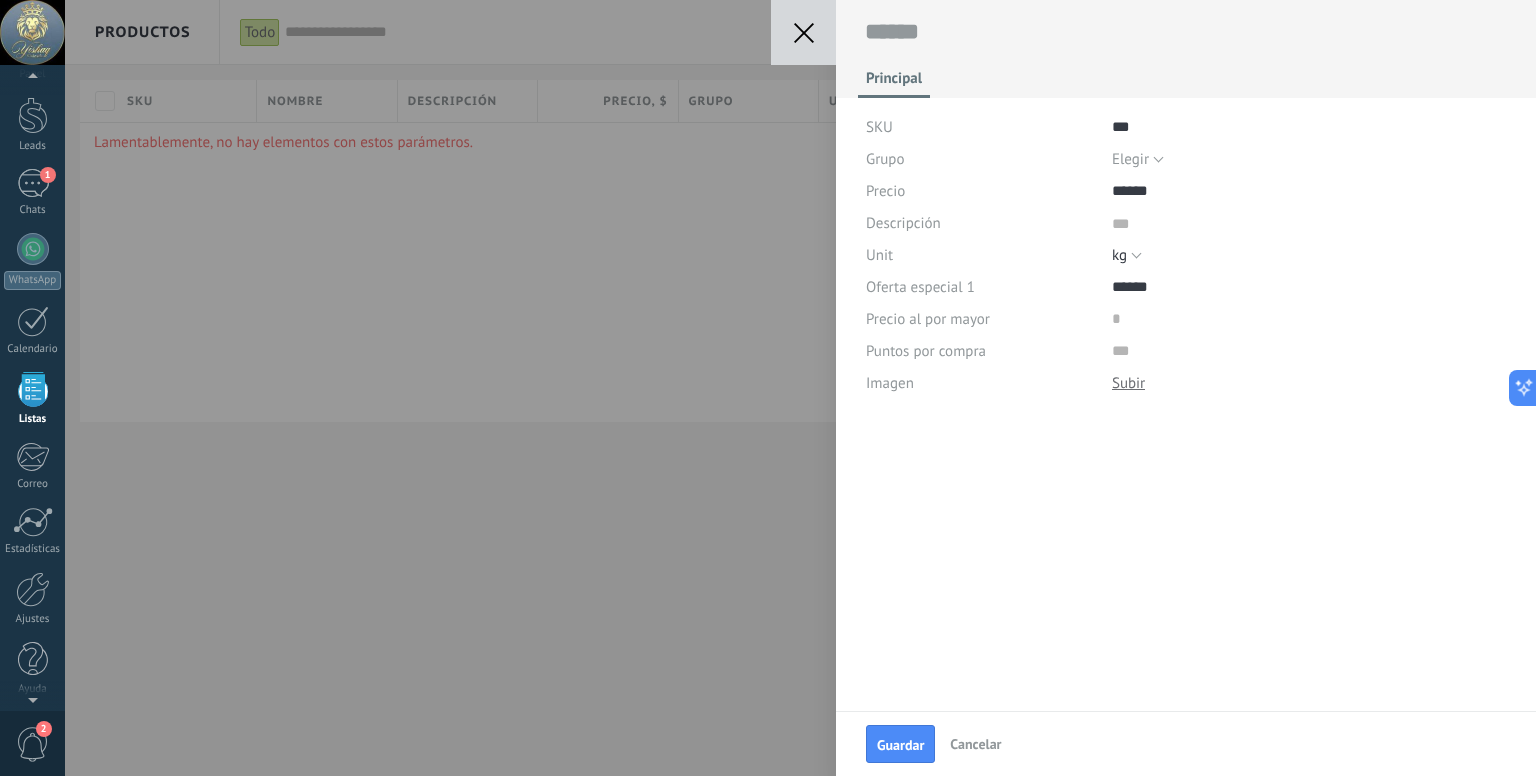 click on "Principal SKU *** Grupo Elegir Todos los productos Elegir Precio Descripción Unit Elegir pc l m3 kg t gal cu ft lb kg Oferta especial 1 Precio al por mayor Puntos por compra Imagen Descargar   Reemplazar Descargar Versiones Eliminar" at bounding box center (1186, 355) 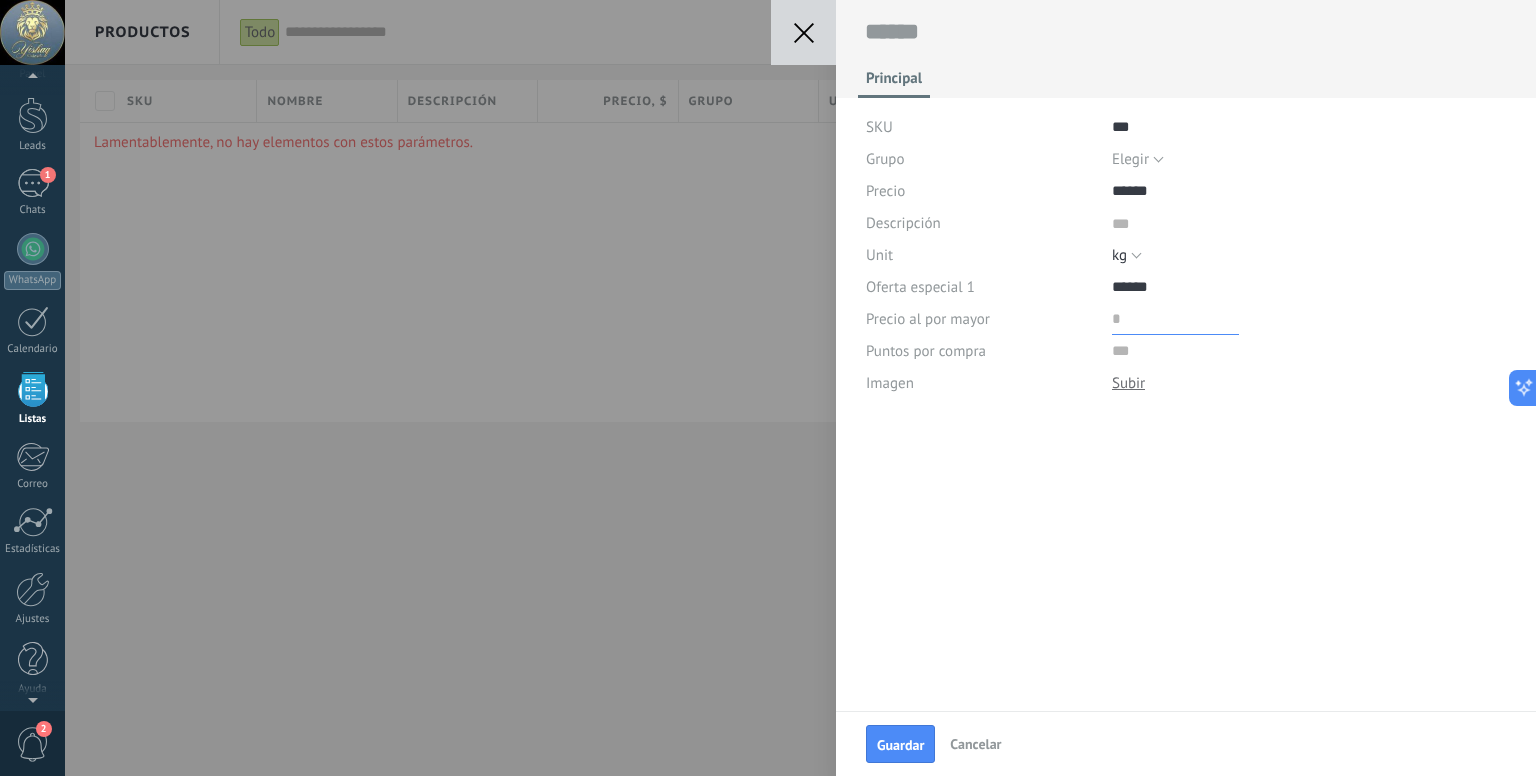 click at bounding box center [1175, 319] 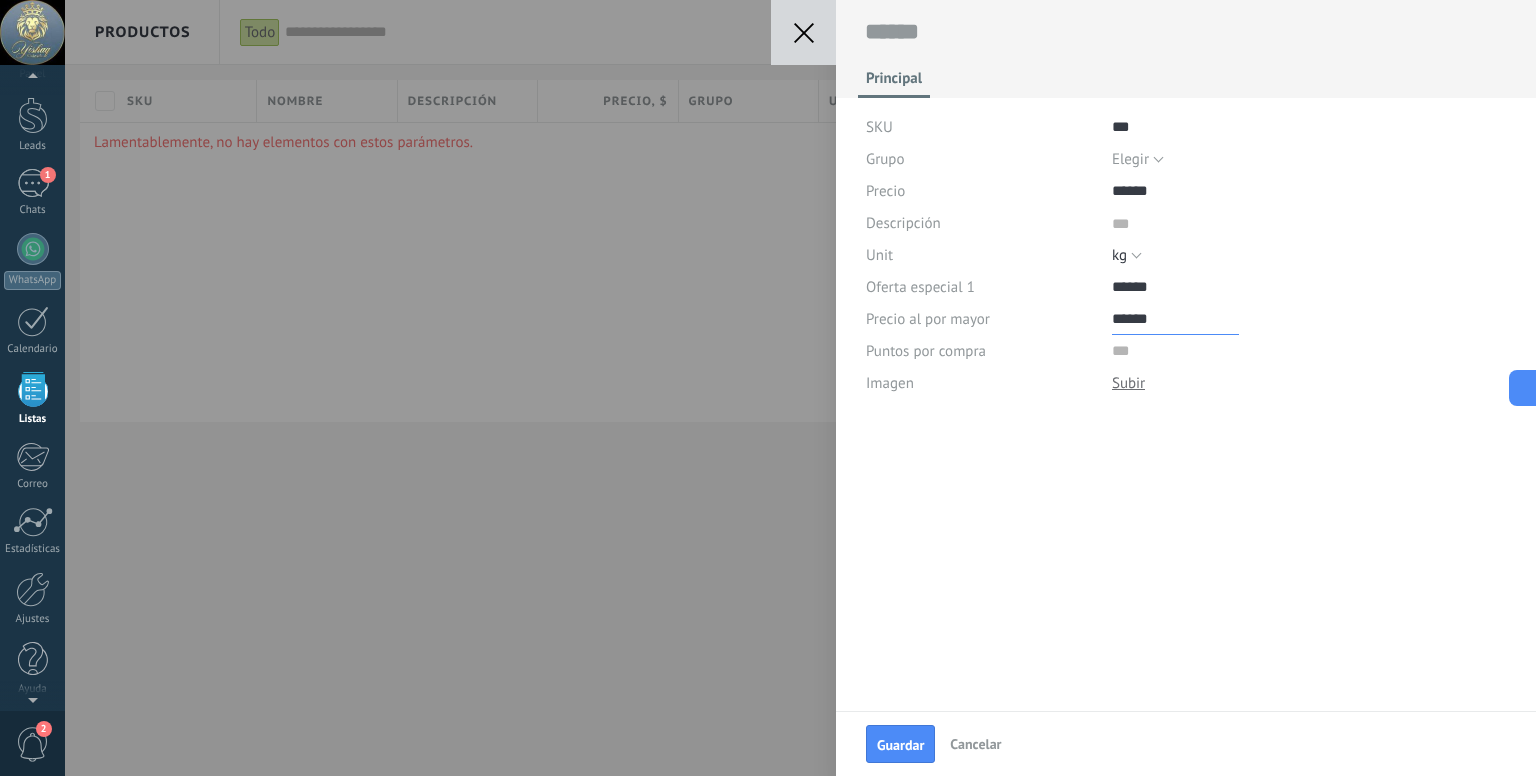 type on "******" 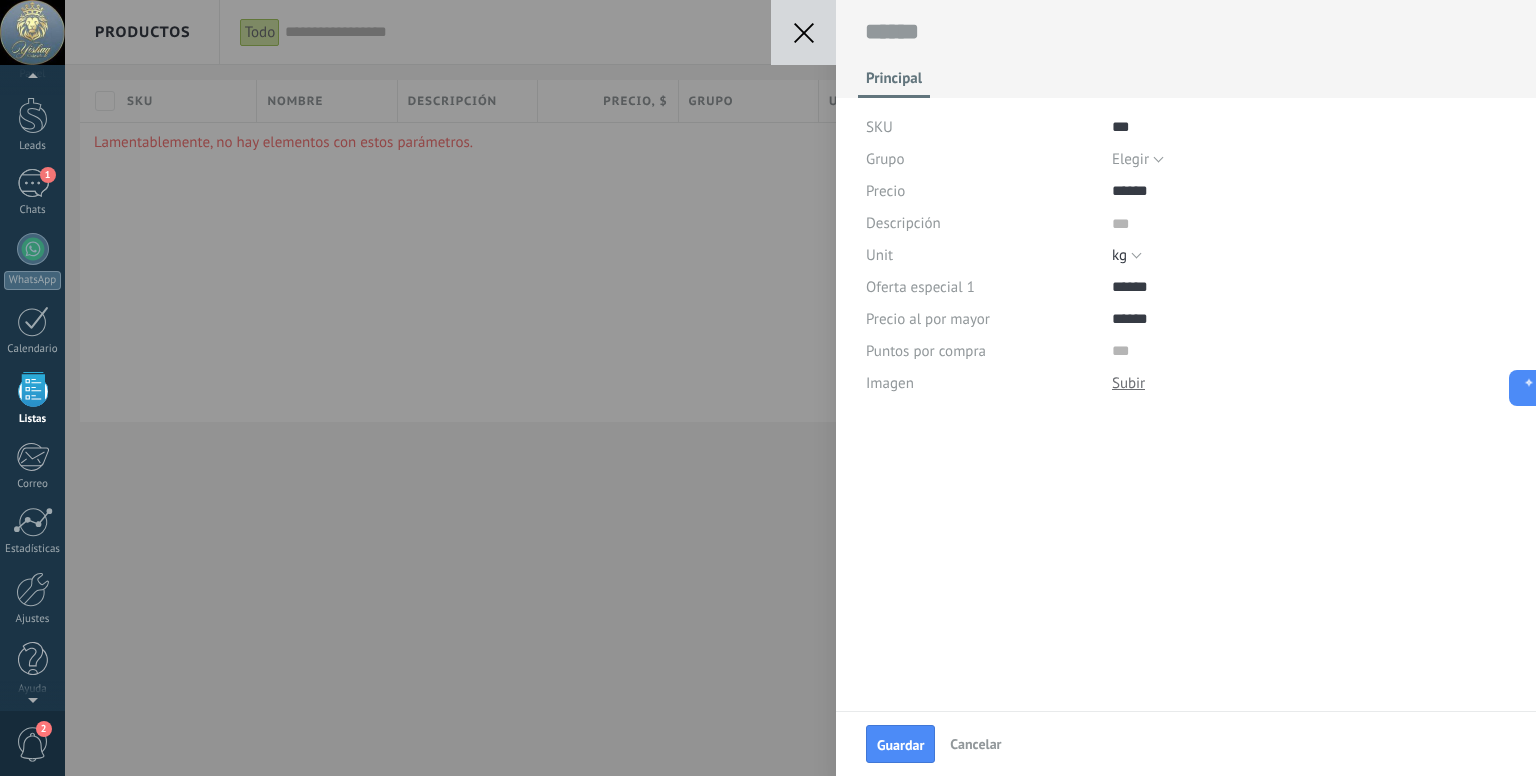 click on "Principal SKU *** Grupo Elegir Todos los productos Elegir Precio Descripción Unit Elegir pc l m3 kg t gal cu ft lb kg Oferta especial 1 Precio al por mayor Puntos por compra Imagen Descargar   Reemplazar Descargar Versiones Eliminar" at bounding box center [1186, 355] 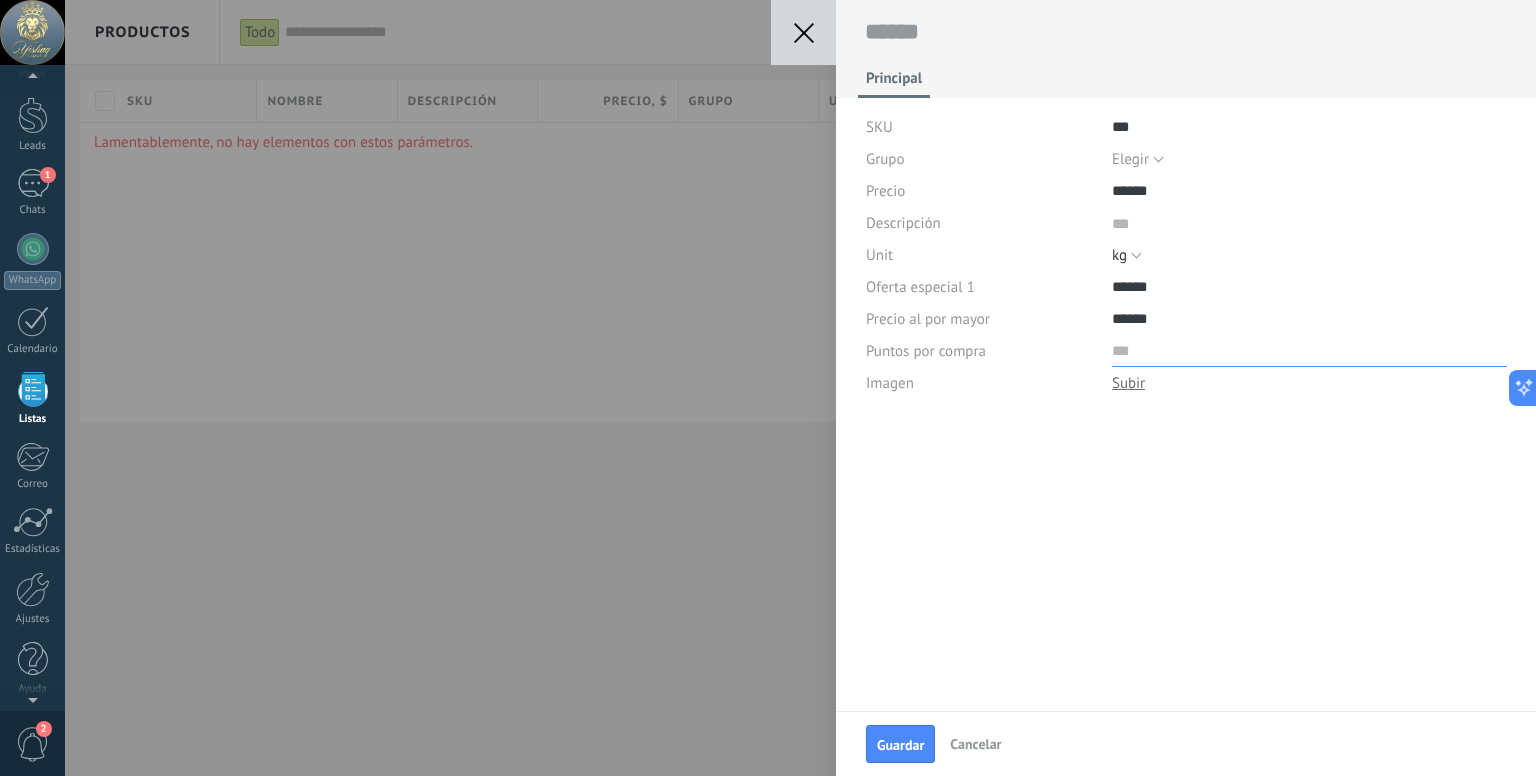 click at bounding box center [1309, 351] 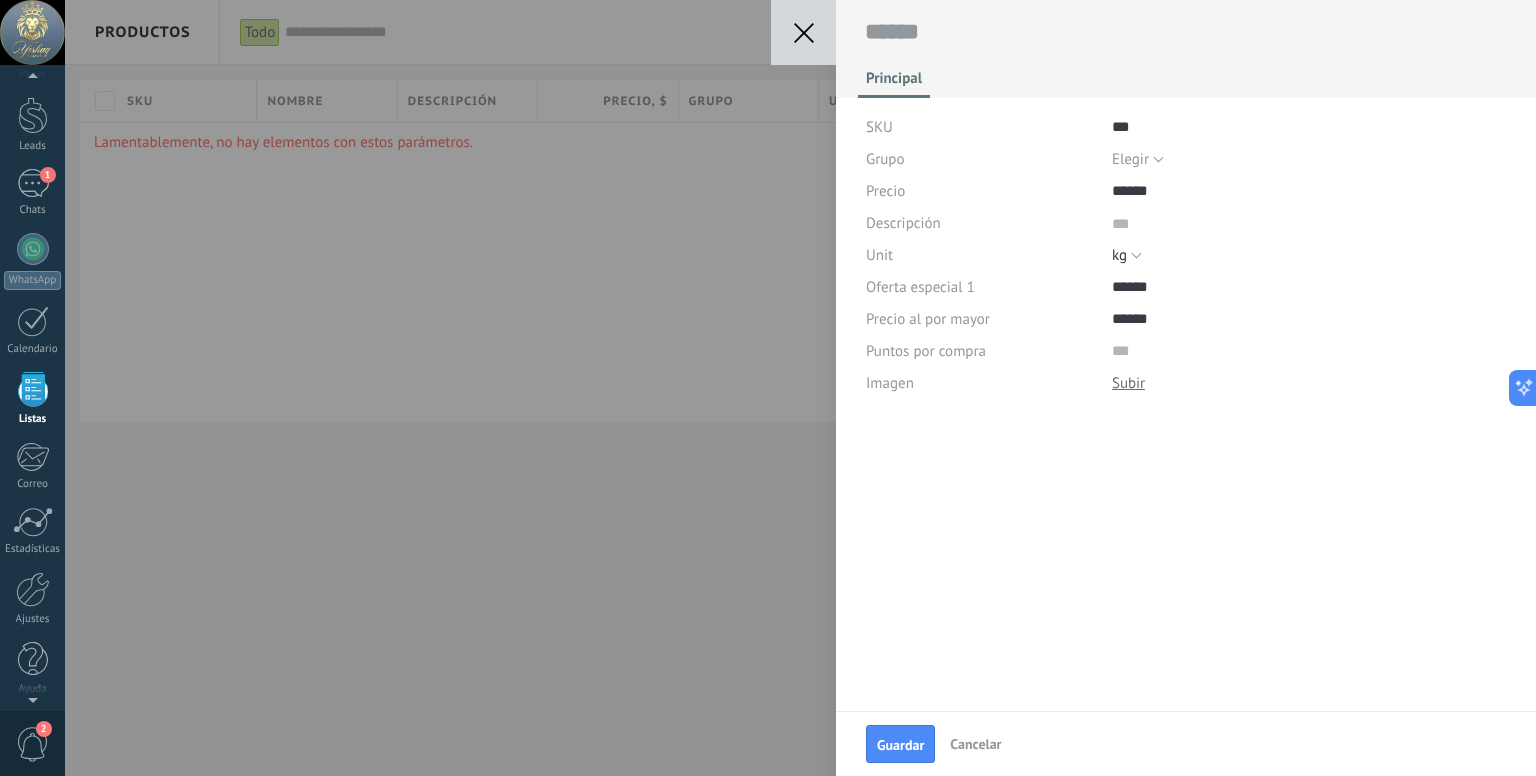 click on "Puntos por compra" at bounding box center [926, 351] 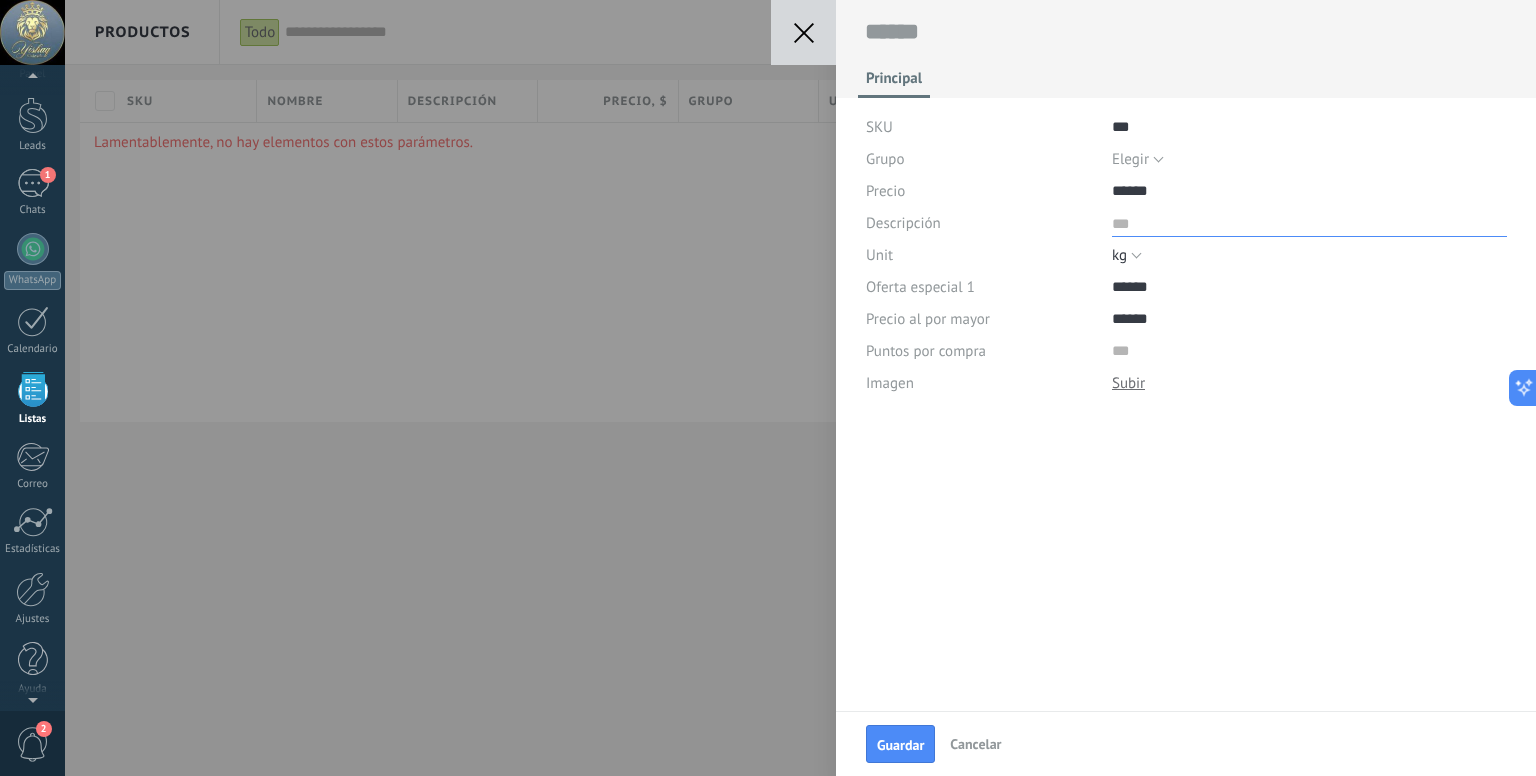 click at bounding box center [1309, 222] 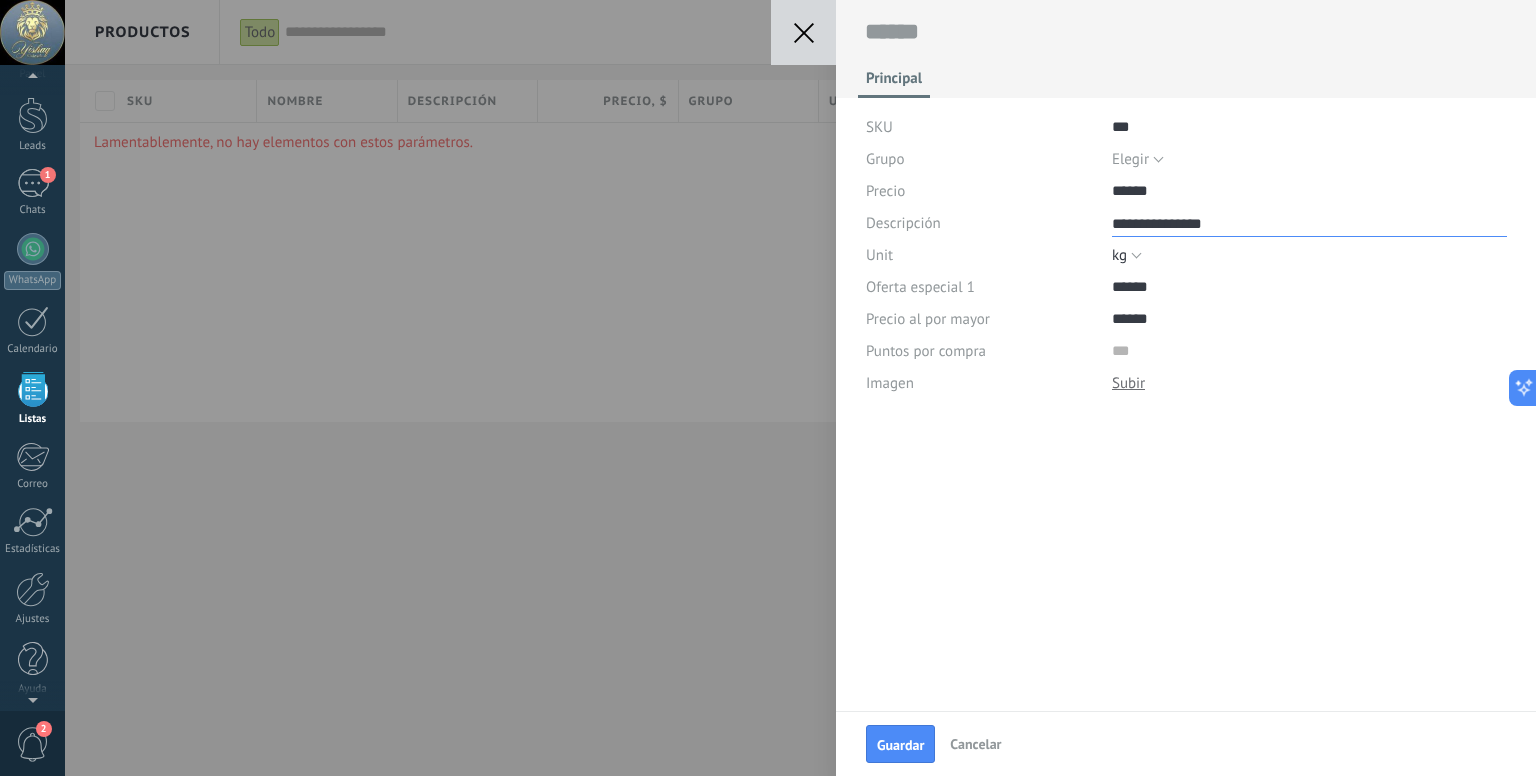 scroll, scrollTop: 520, scrollLeft: 0, axis: vertical 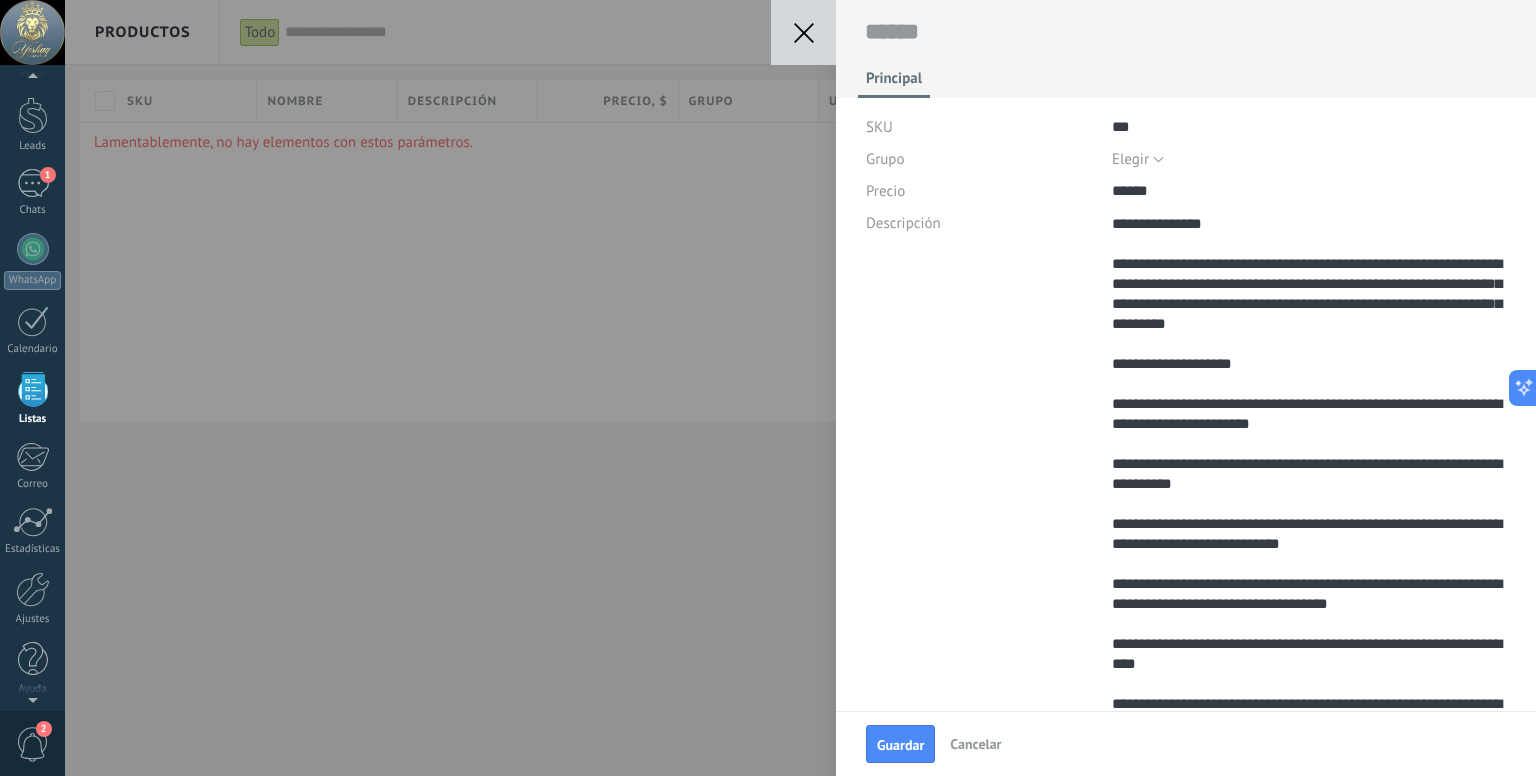 type on "**********" 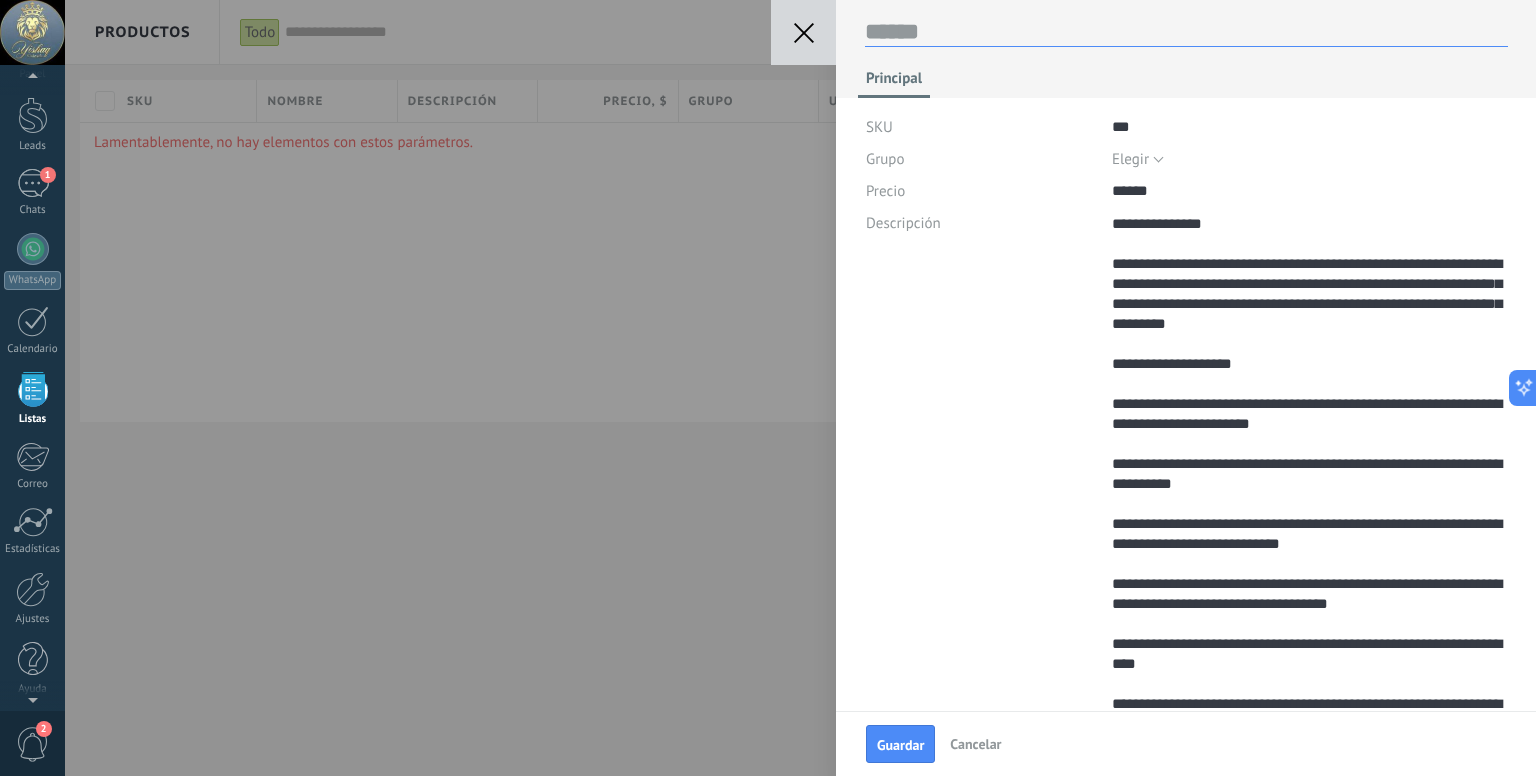 click at bounding box center (1186, 32) 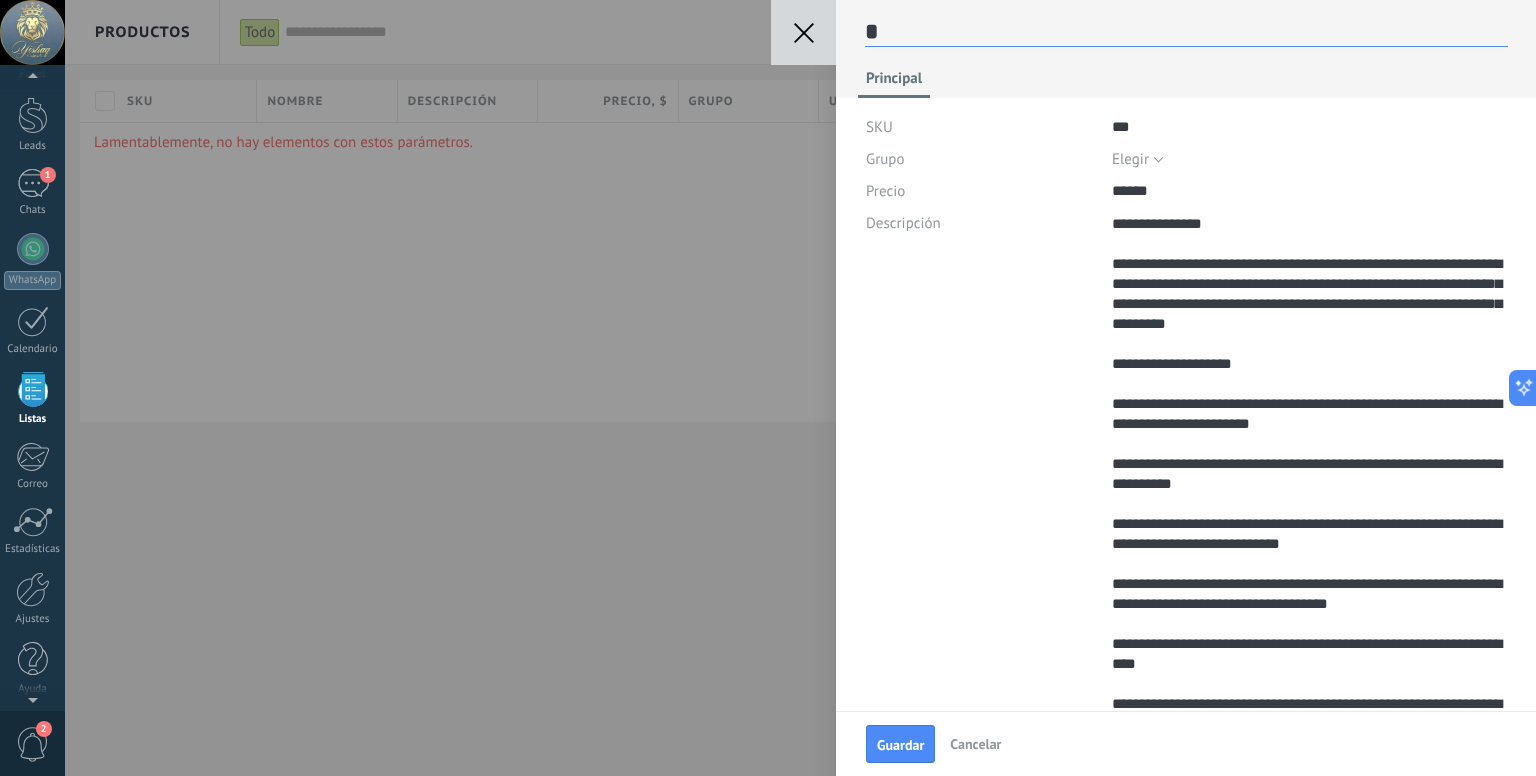 scroll, scrollTop: 29, scrollLeft: 0, axis: vertical 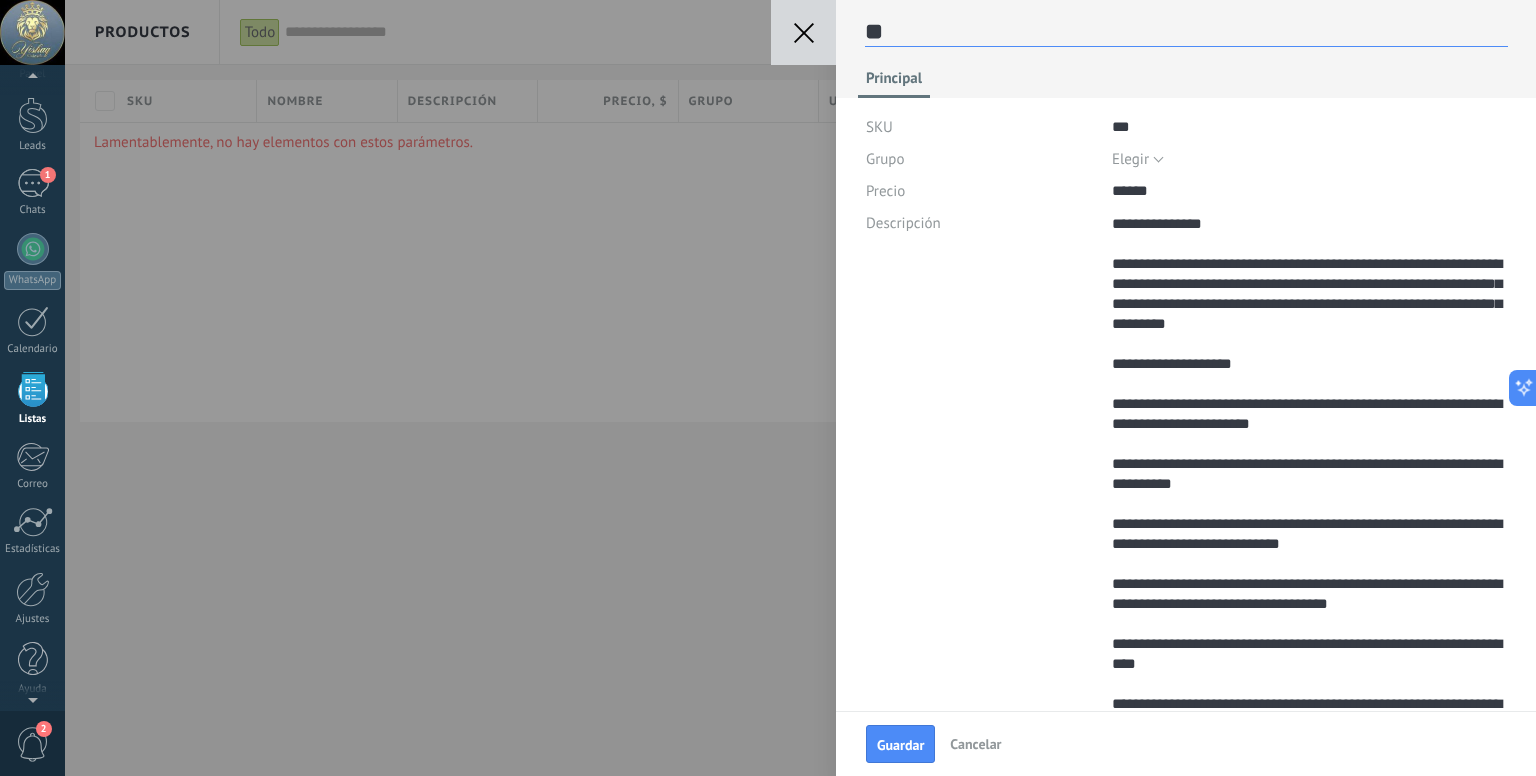 type on "***" 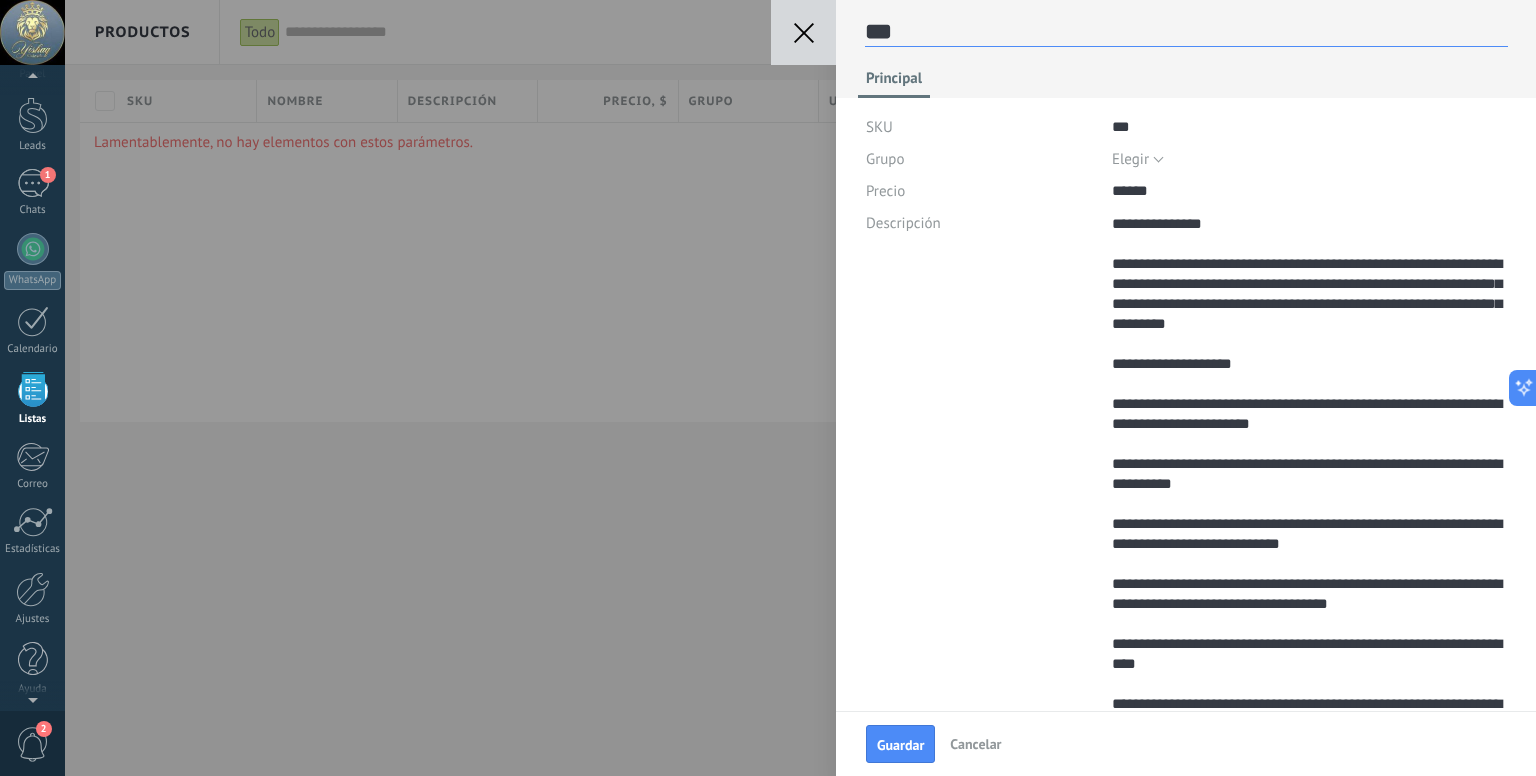 type on "***" 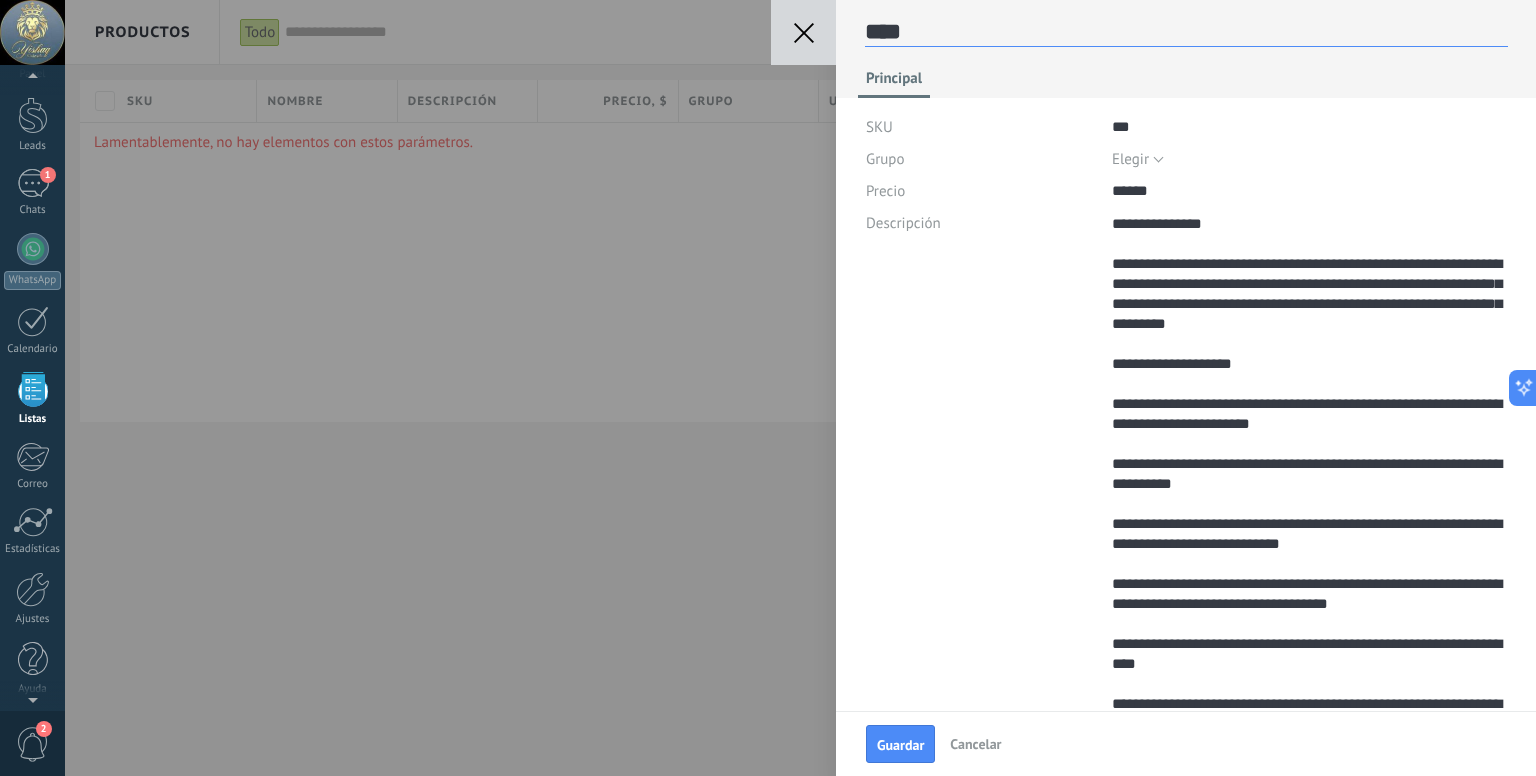 type on "*****" 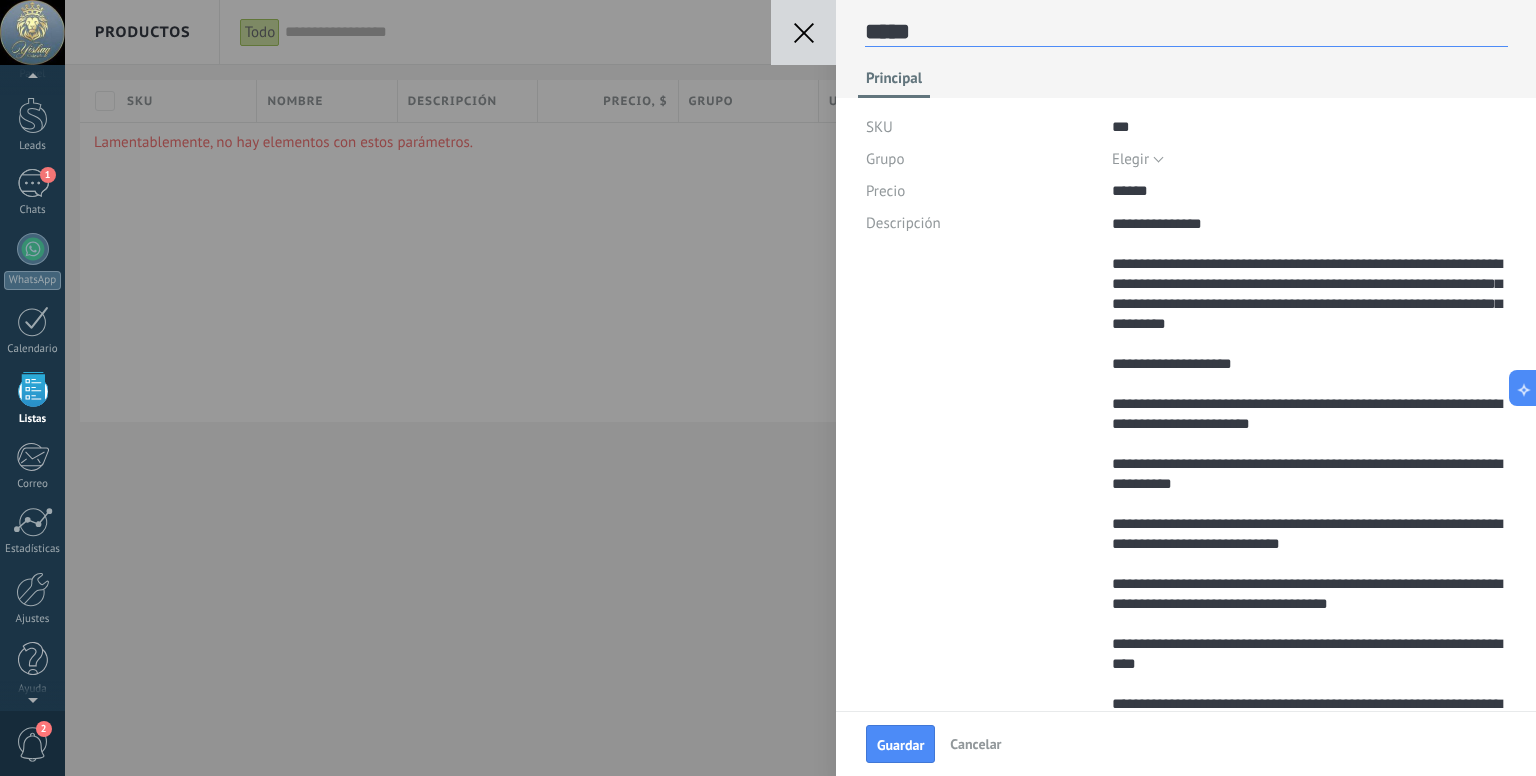 type on "******" 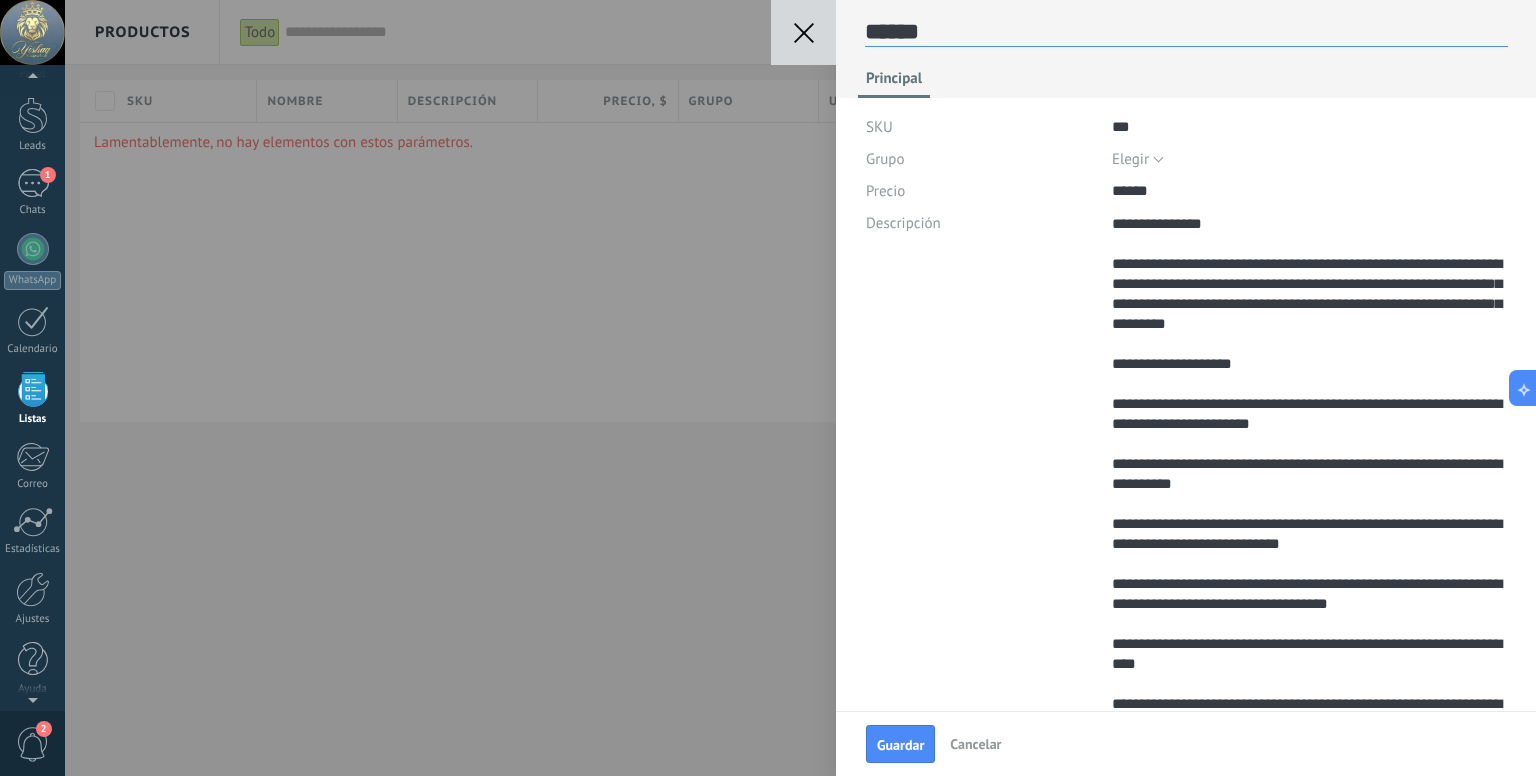 type on "*******" 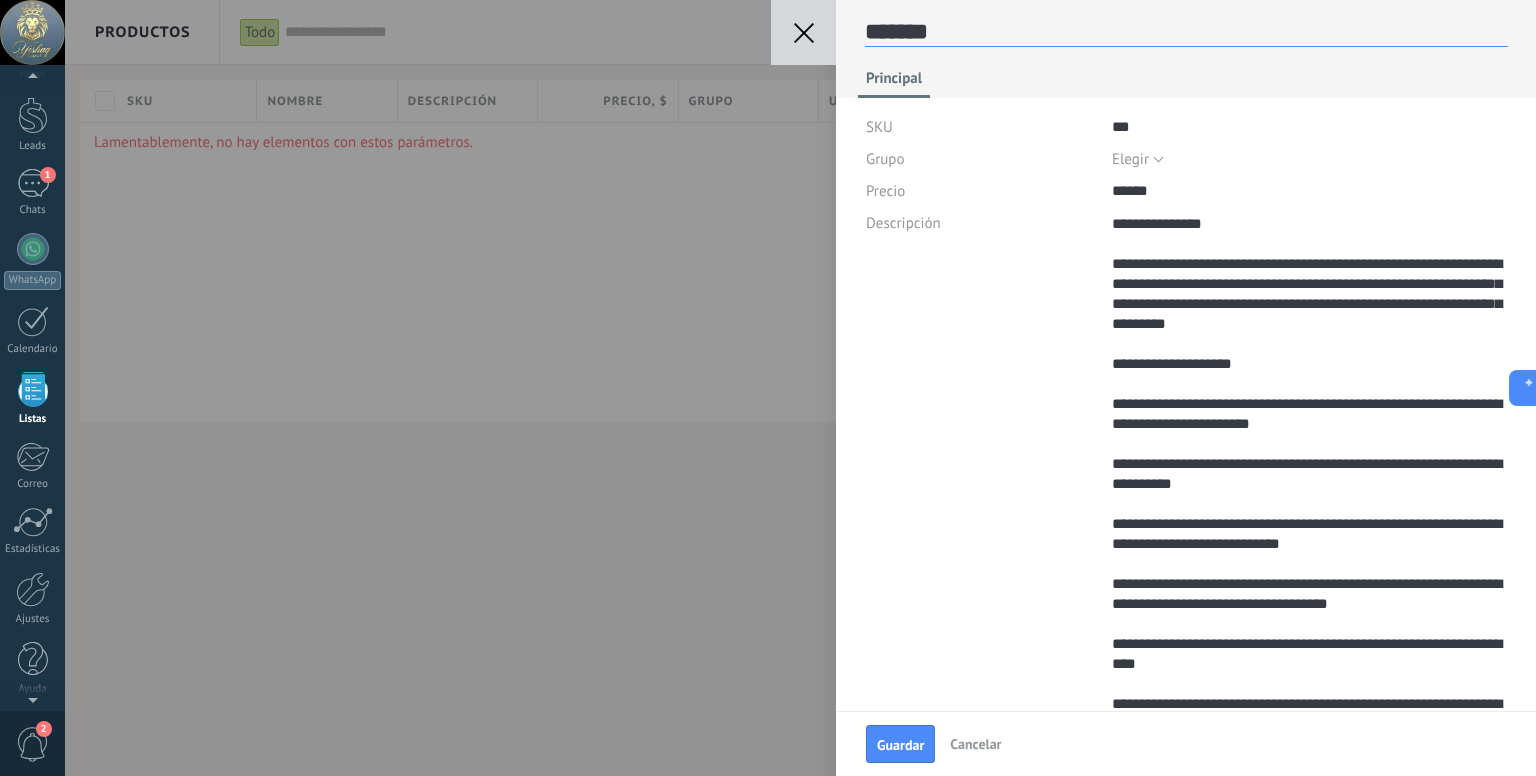 scroll, scrollTop: 29, scrollLeft: 0, axis: vertical 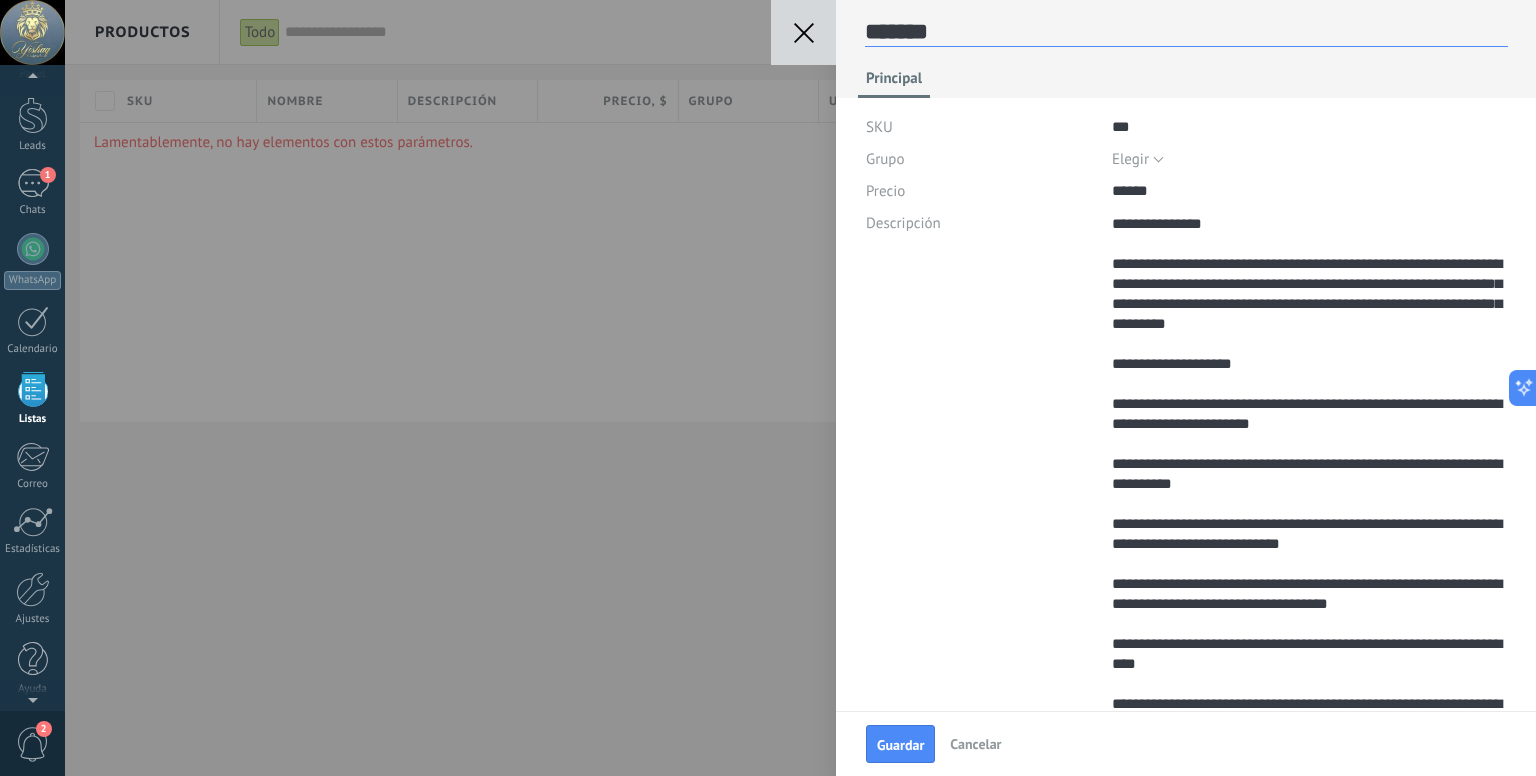type on "*******" 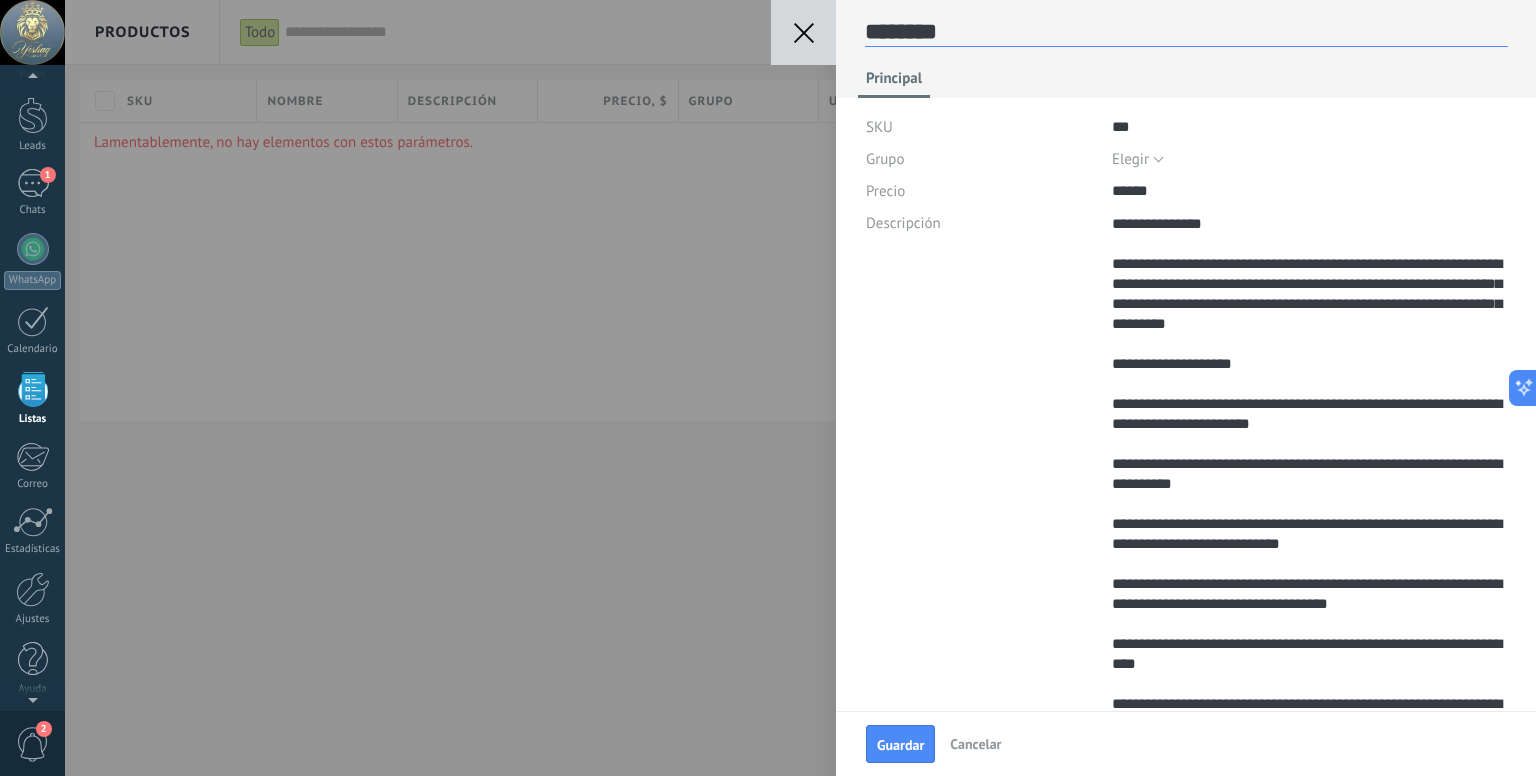 scroll, scrollTop: 29, scrollLeft: 0, axis: vertical 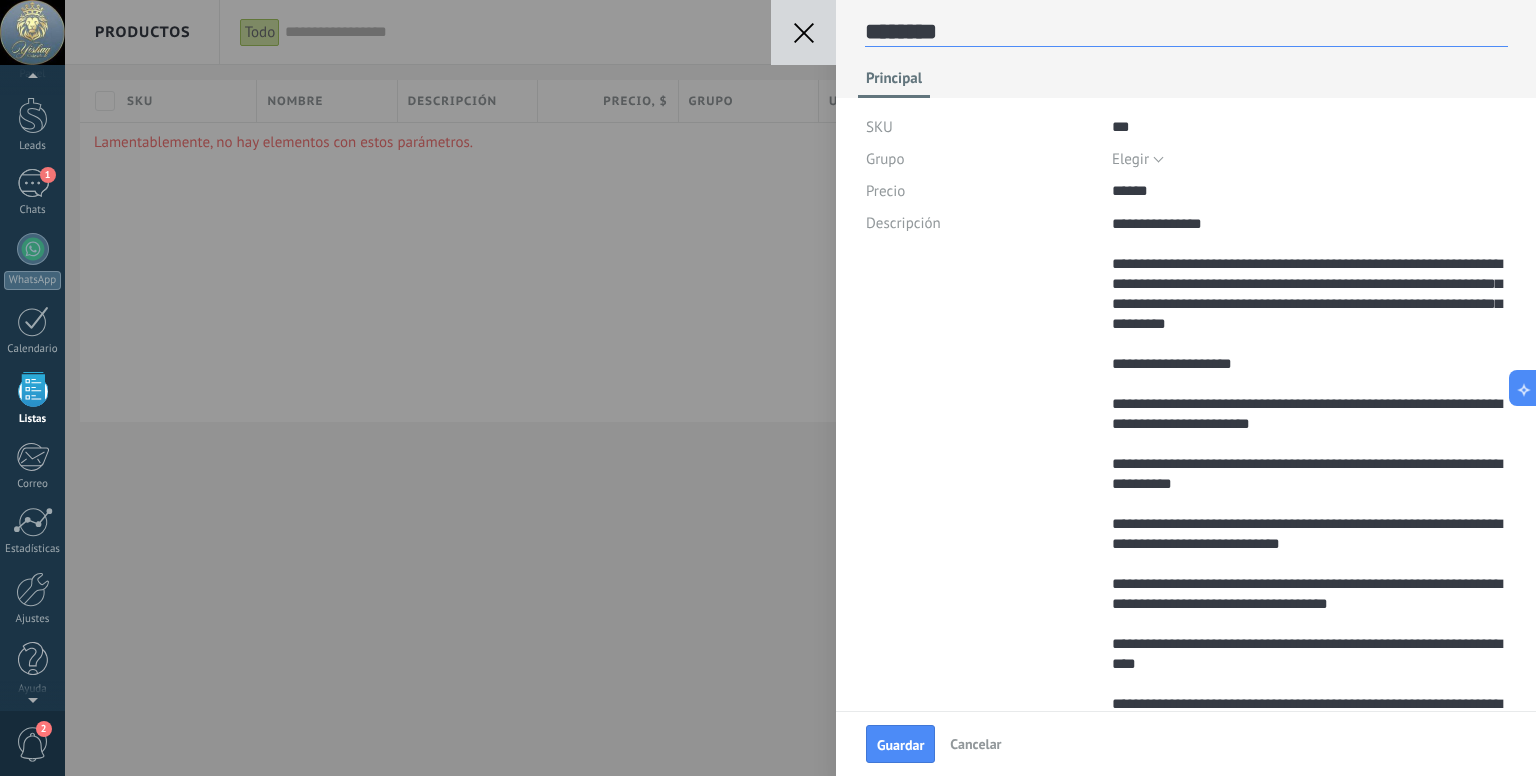 type on "*******" 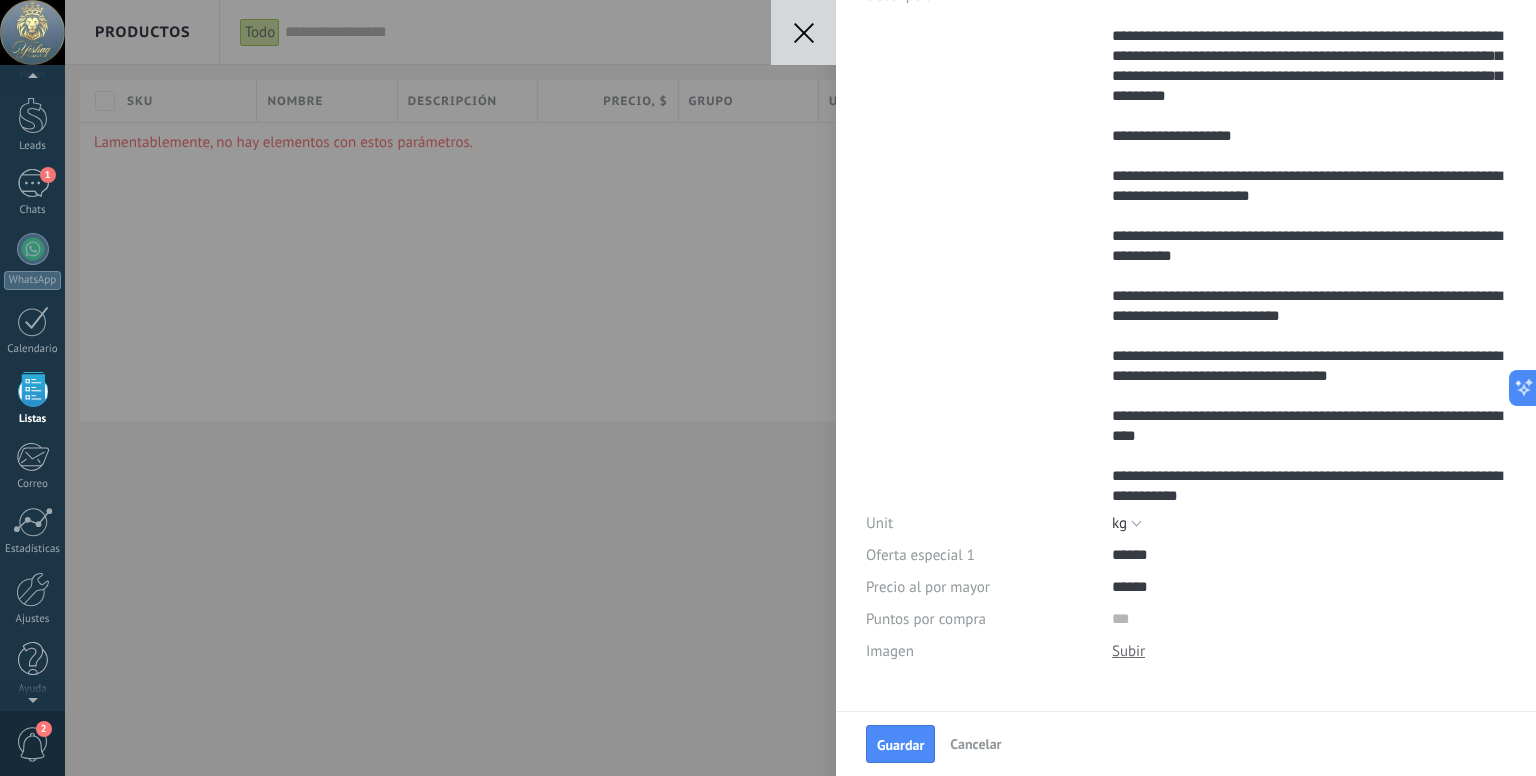 scroll, scrollTop: 234, scrollLeft: 0, axis: vertical 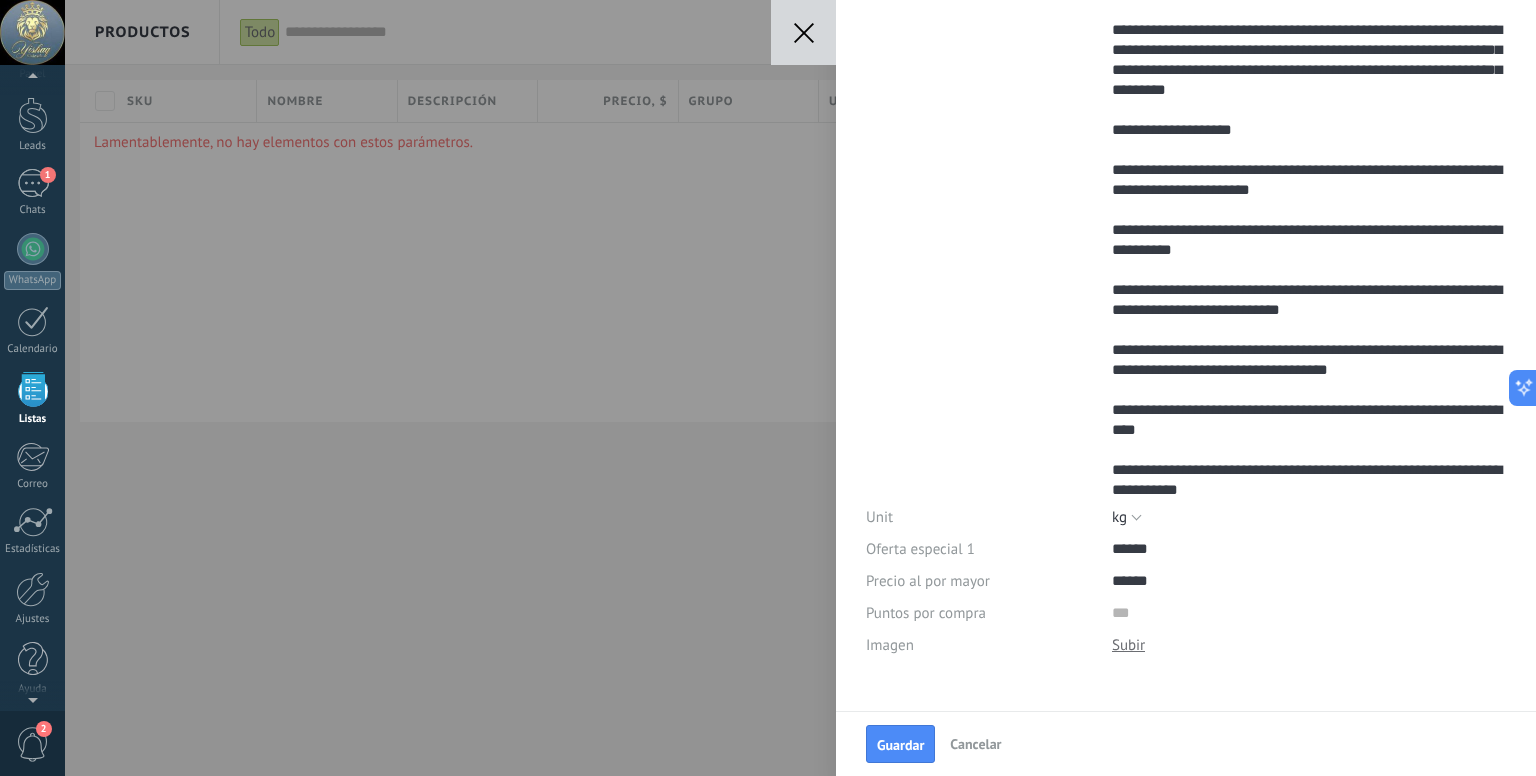click at bounding box center [1128, 645] 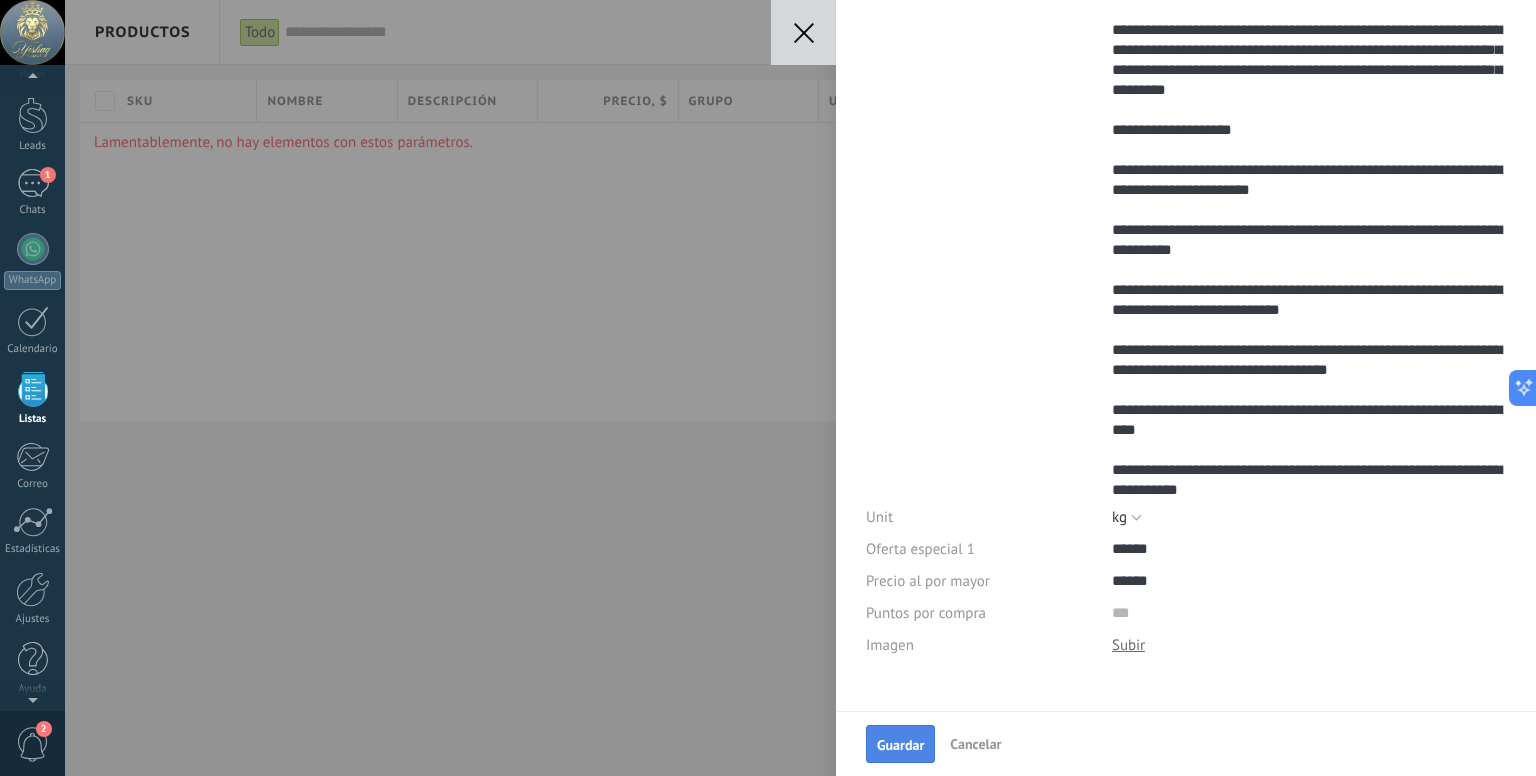 click on "Guardar" at bounding box center [900, 745] 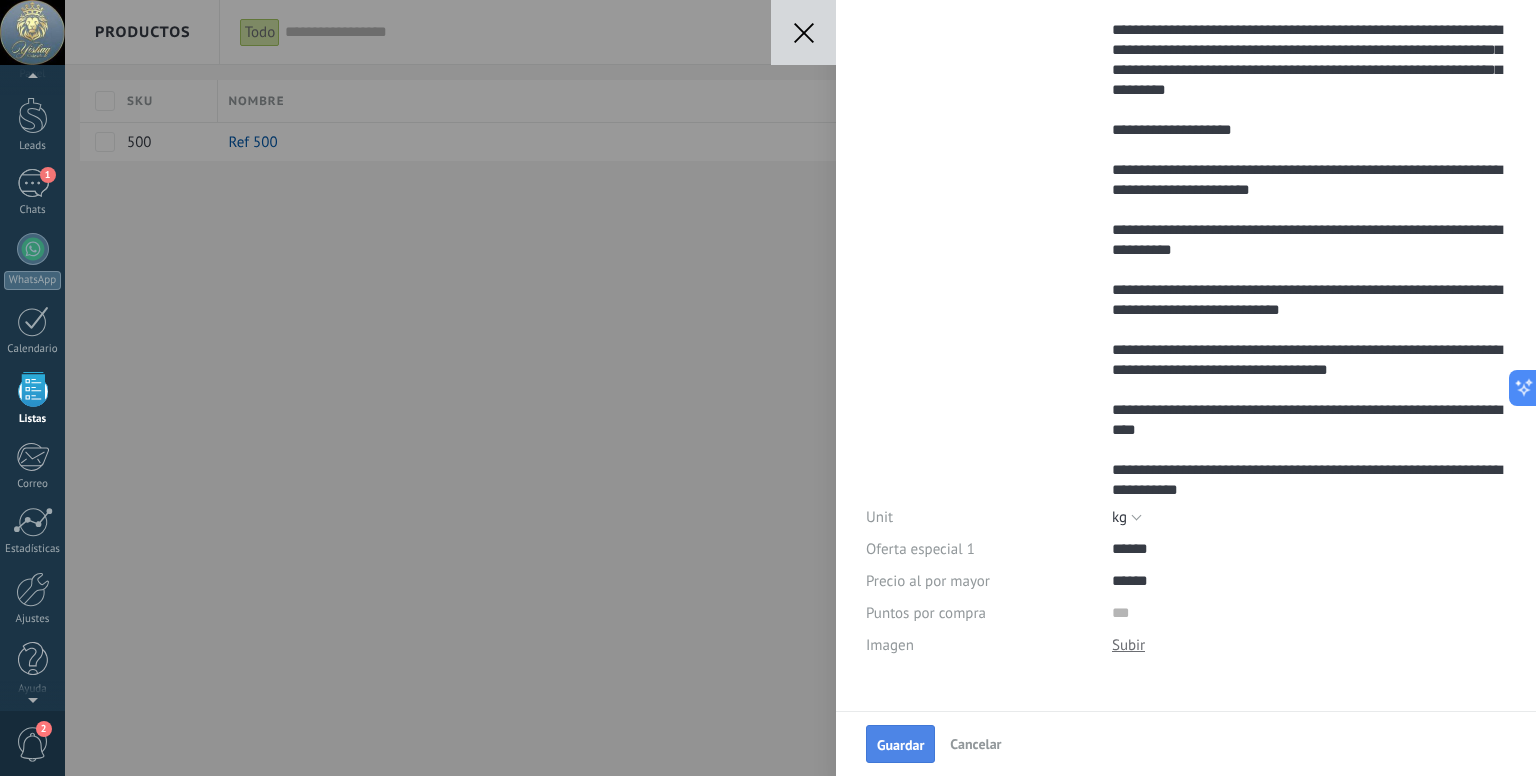 click on "Guardar" at bounding box center [900, 744] 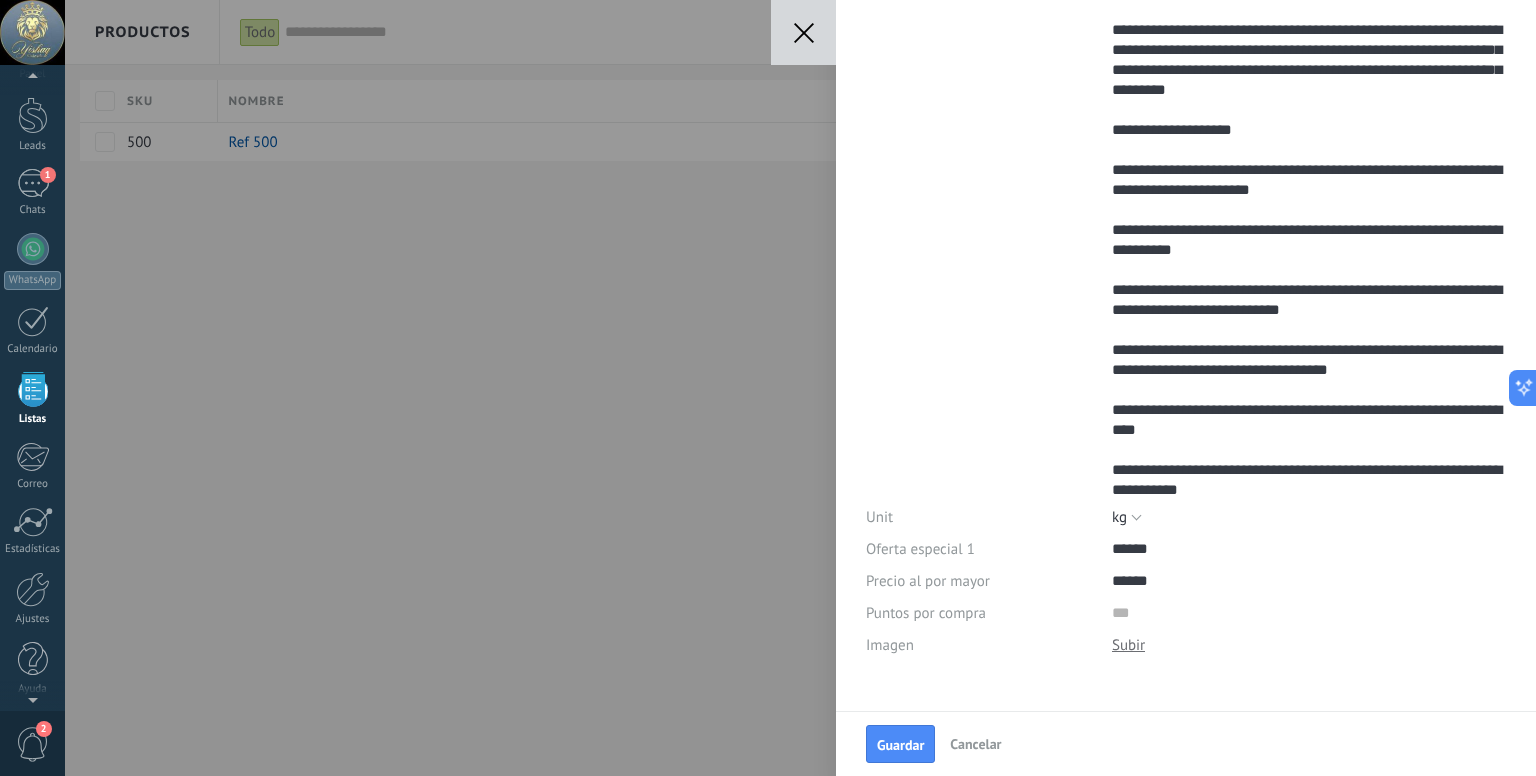 click at bounding box center [803, 32] 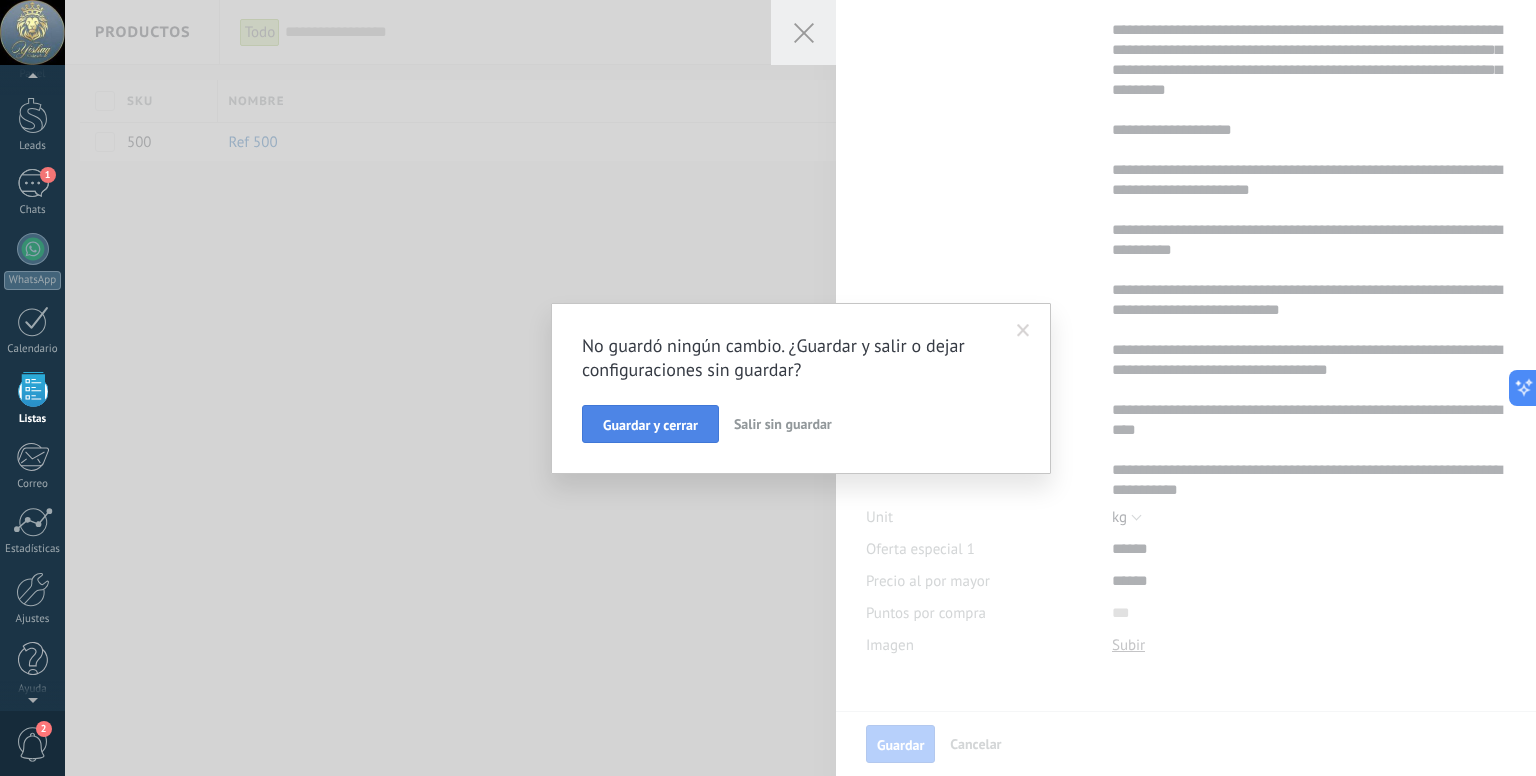 click on "Guardar y cerrar" at bounding box center [650, 424] 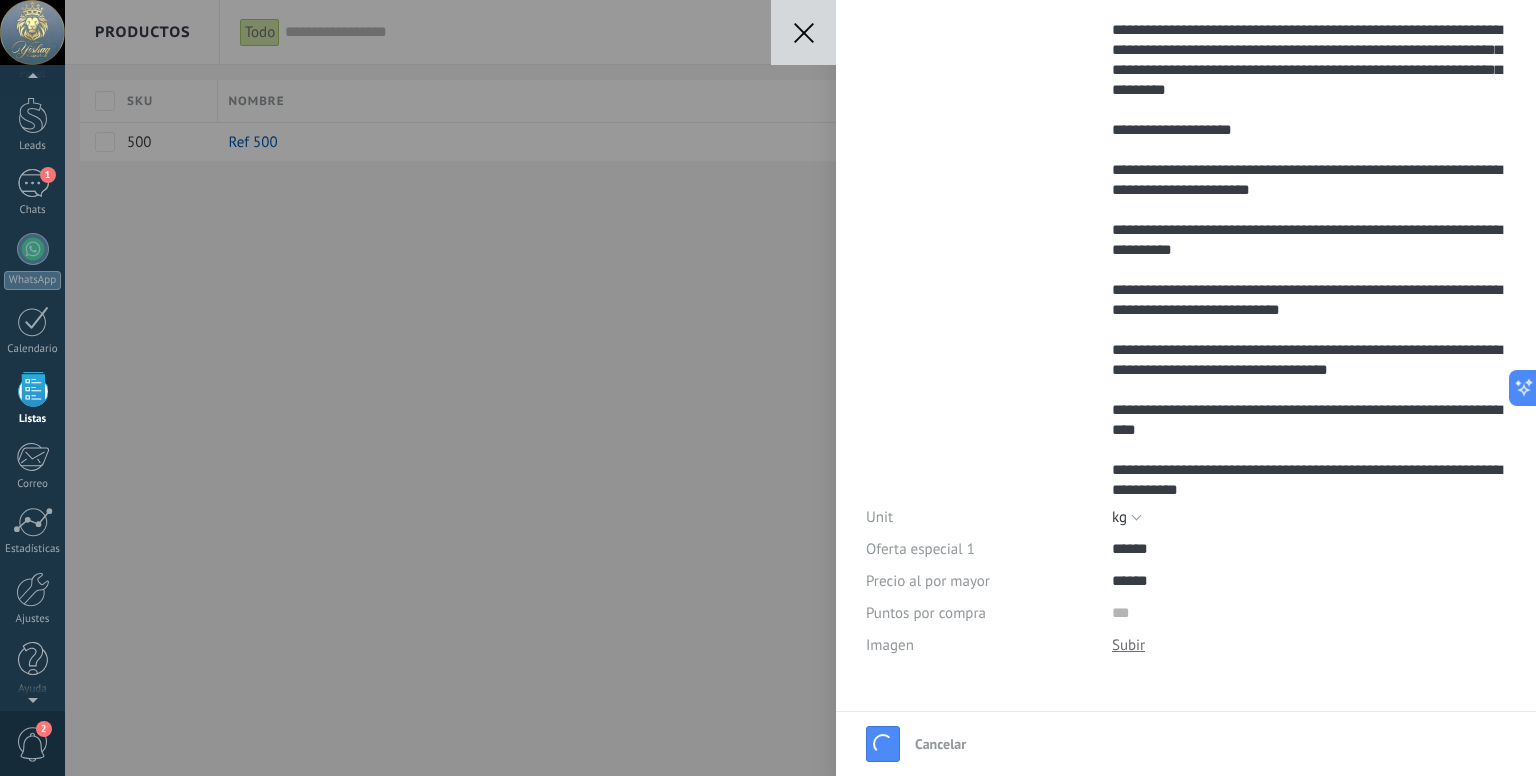 click 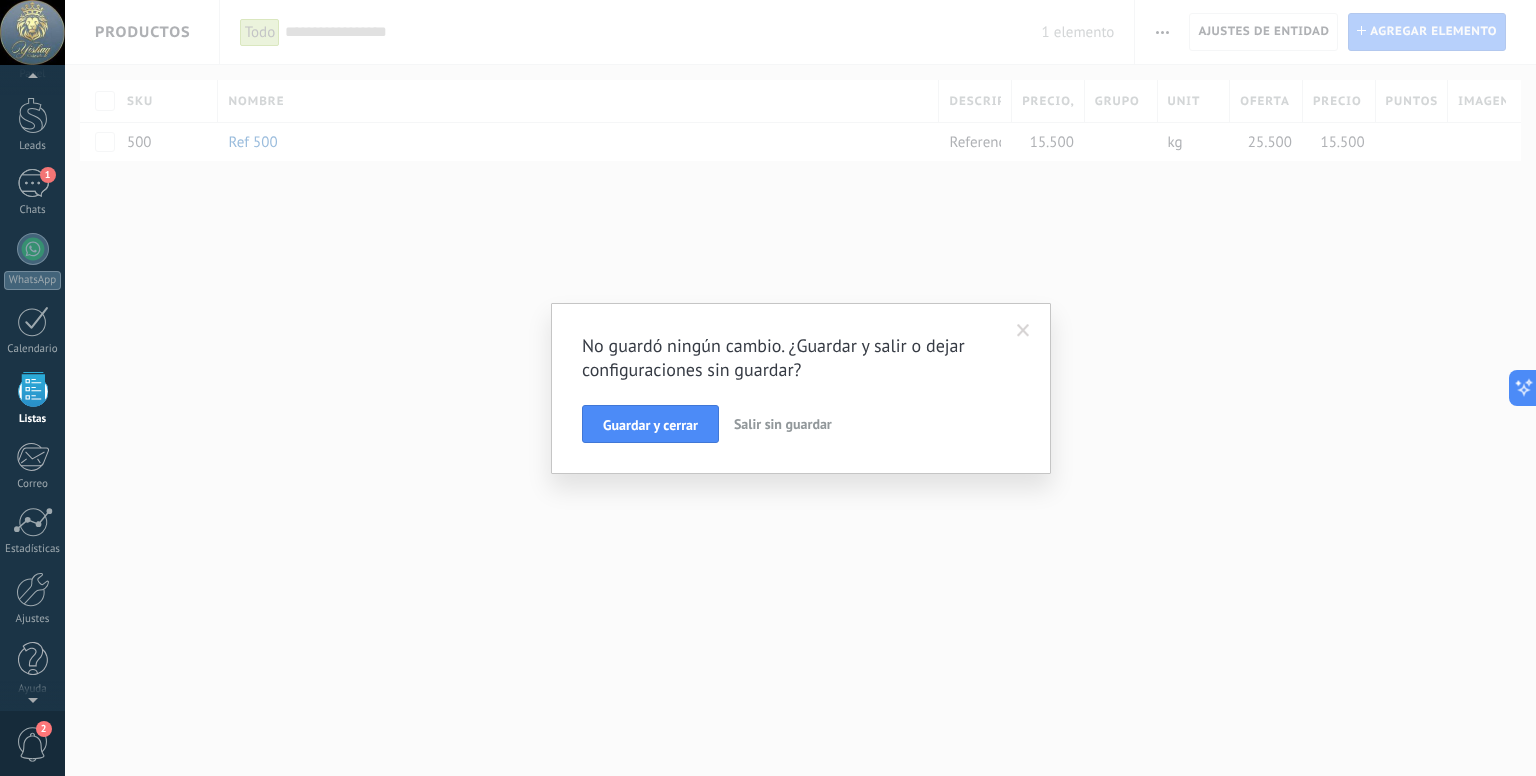click at bounding box center (1023, 331) 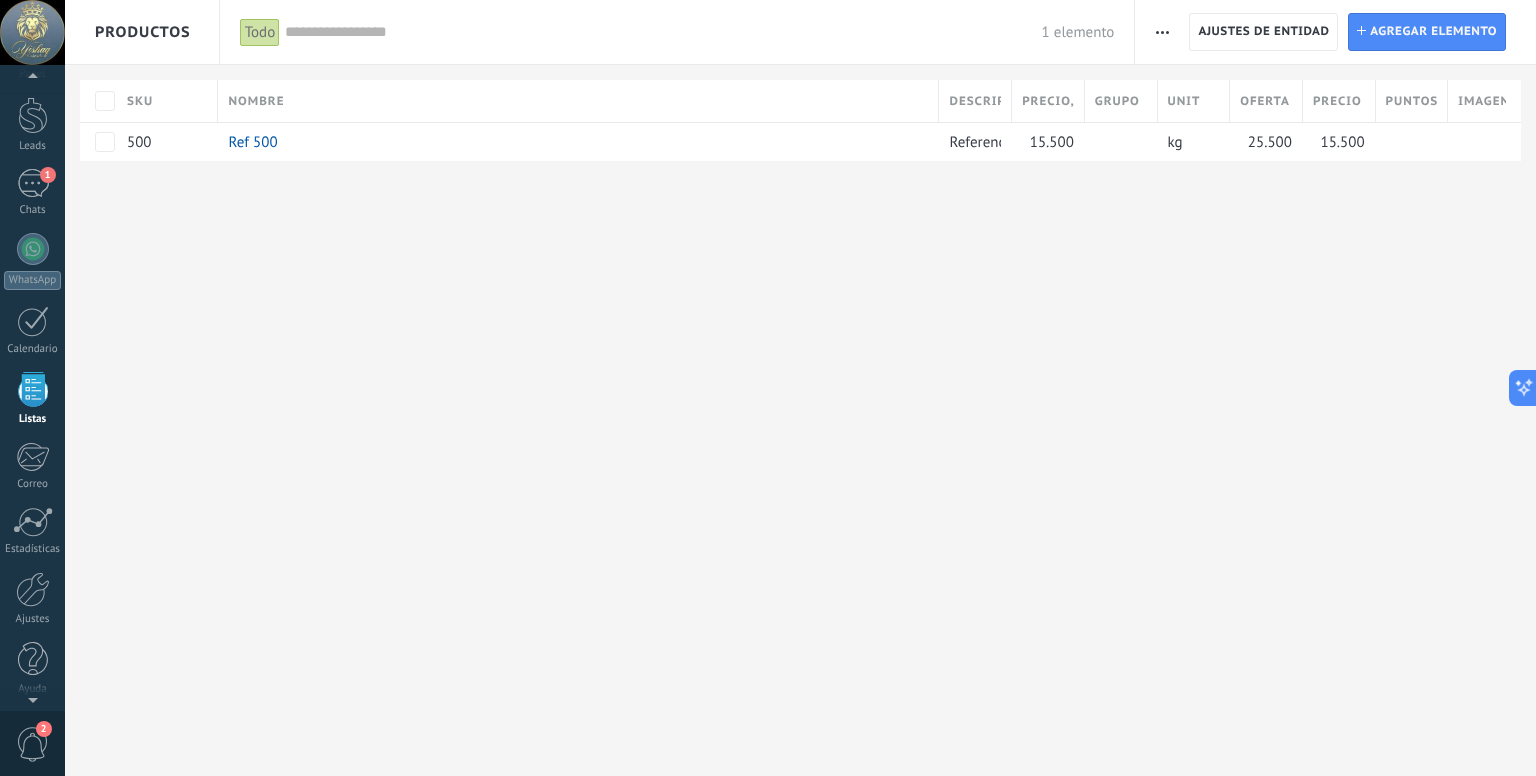 click on "Imagen" at bounding box center (1482, 101) 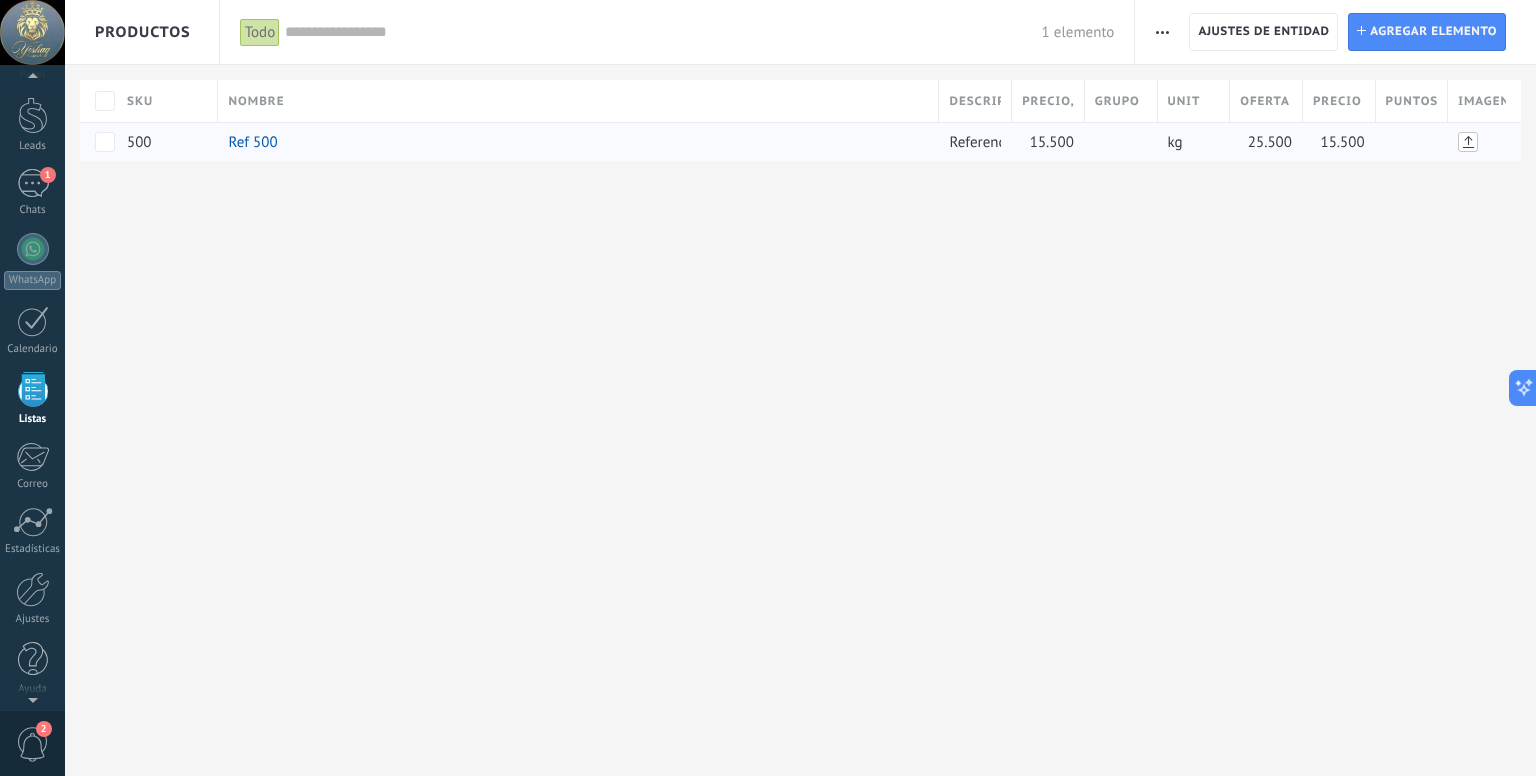 click at bounding box center [1468, 142] 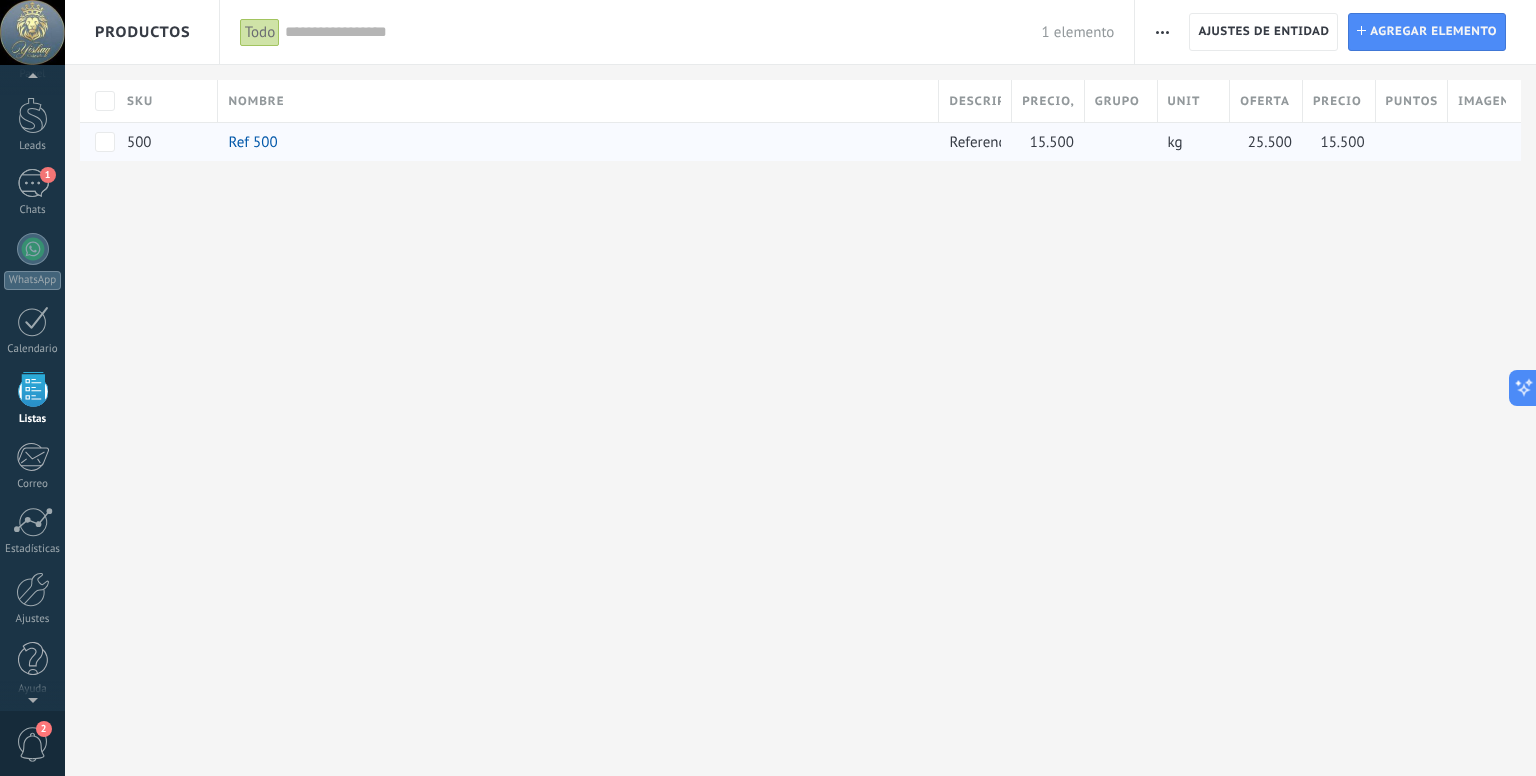 drag, startPoint x: 1314, startPoint y: 437, endPoint x: 878, endPoint y: 393, distance: 438.21457 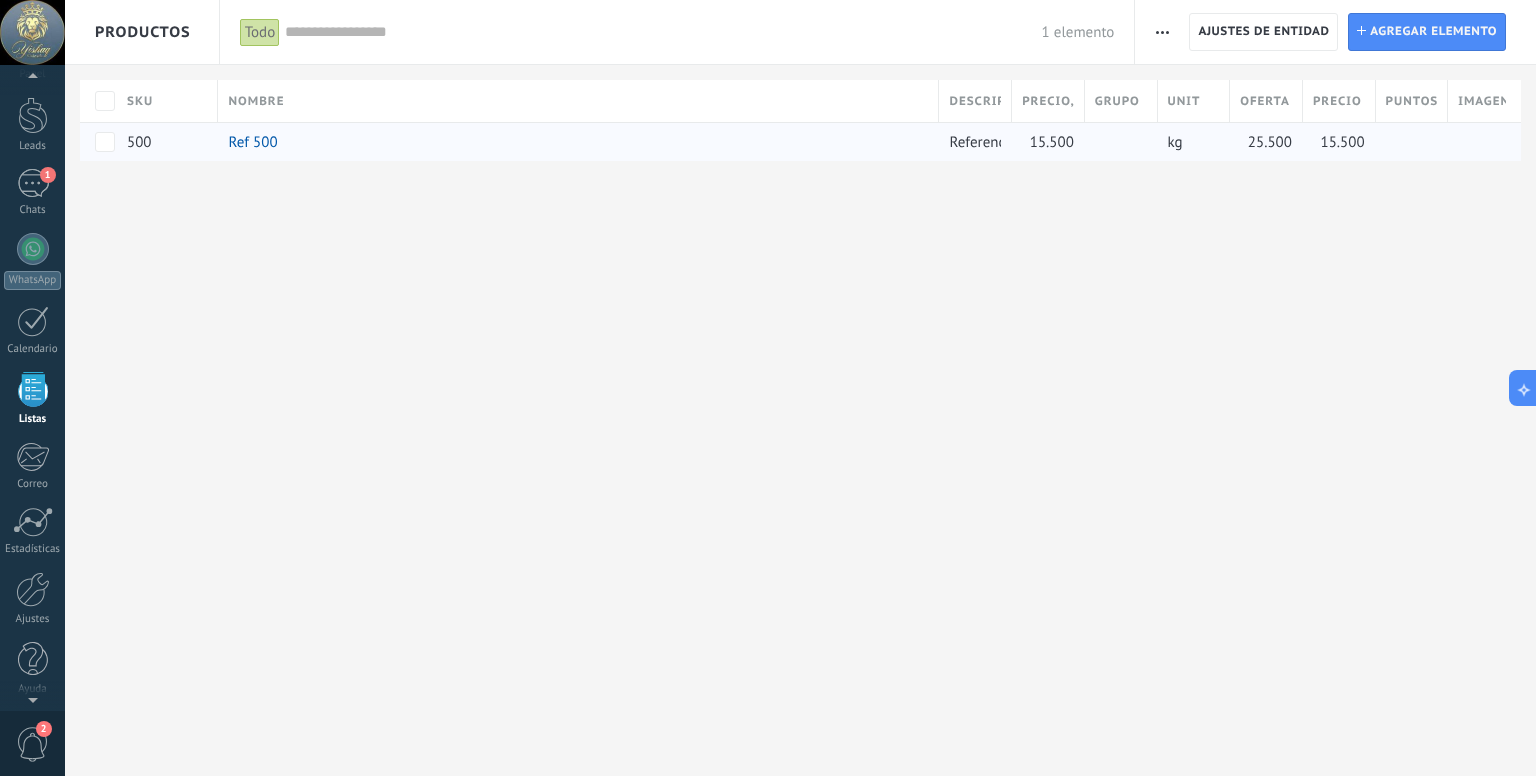 type on "**********" 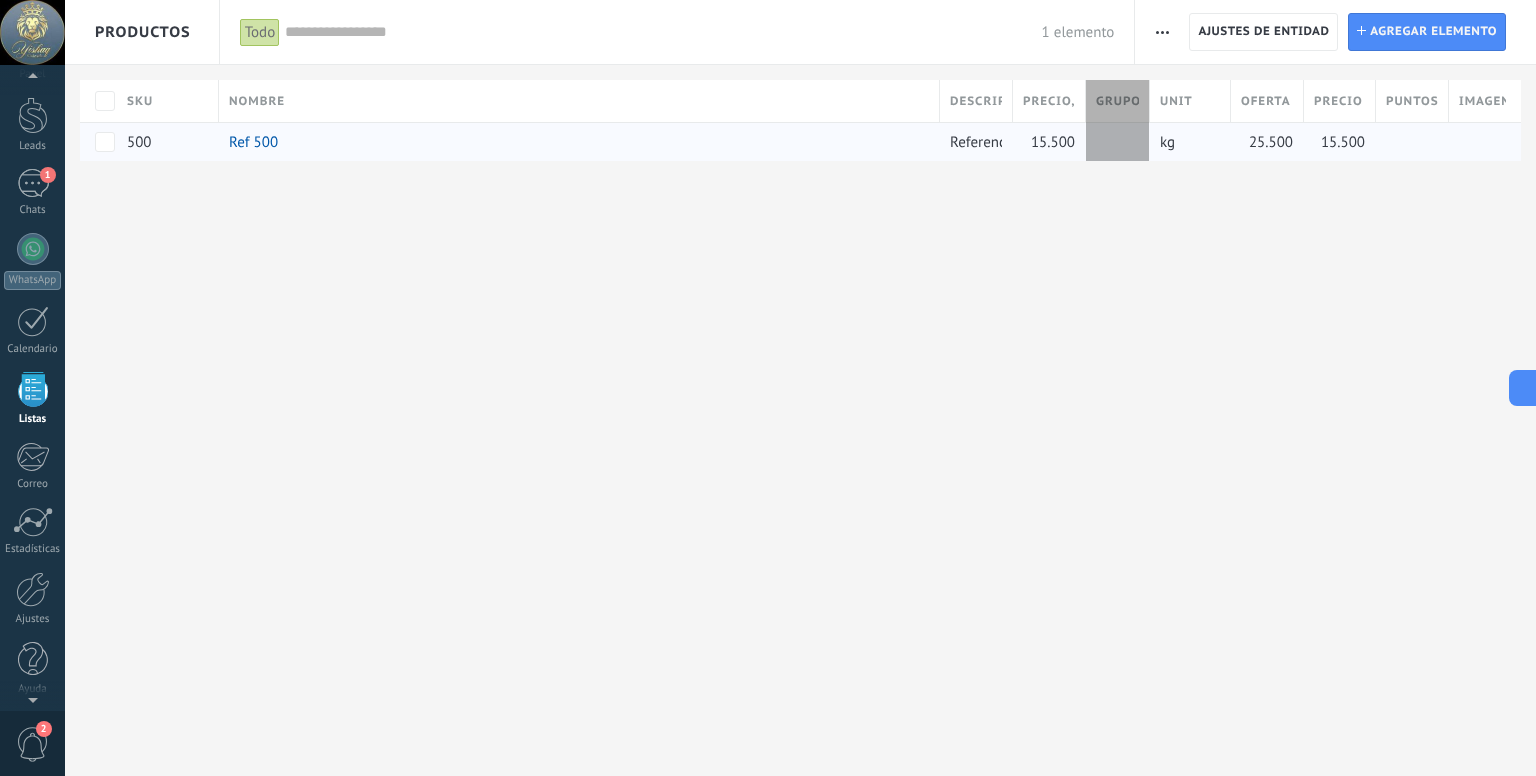 scroll, scrollTop: 364, scrollLeft: 0, axis: vertical 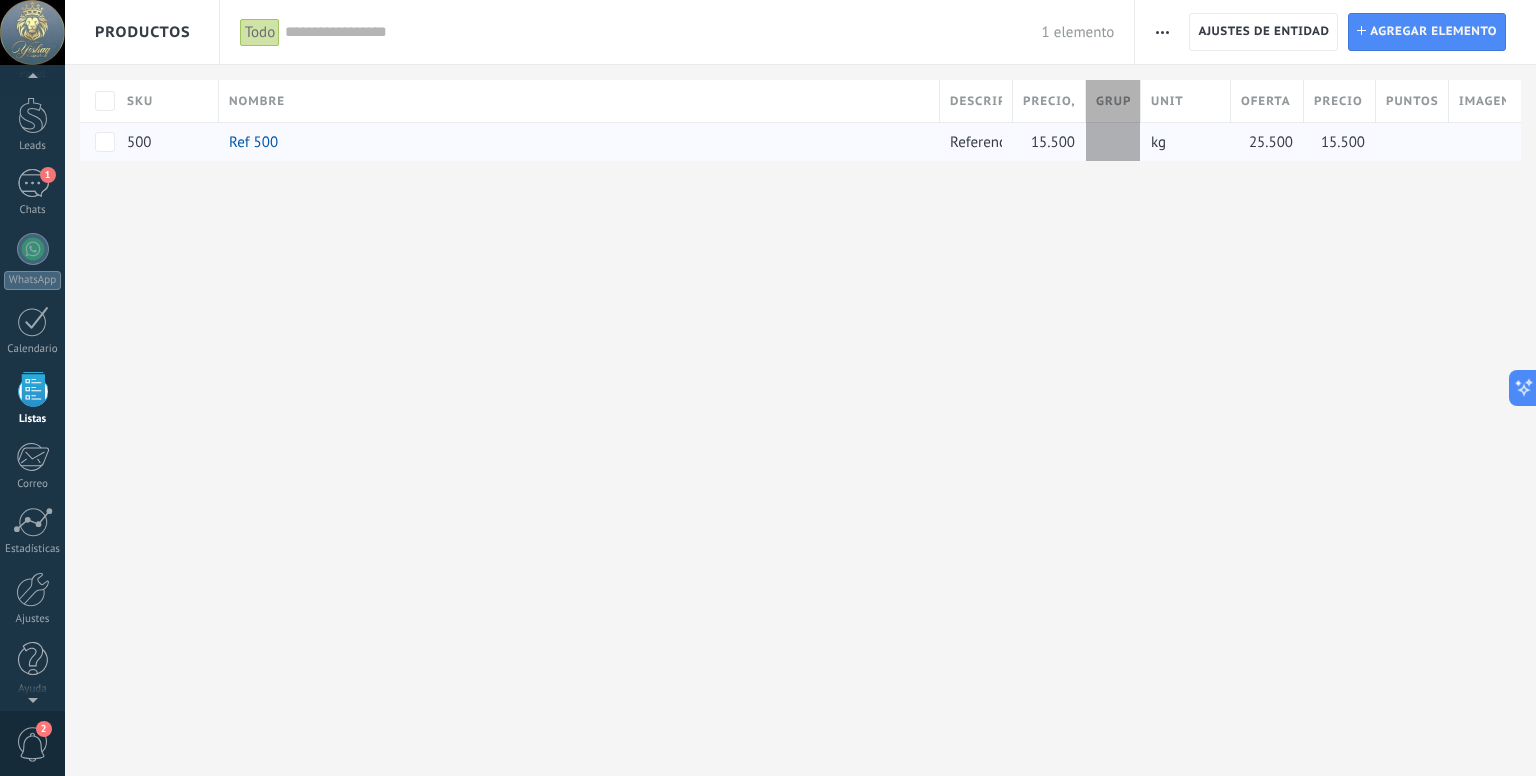 drag, startPoint x: 1164, startPoint y: 105, endPoint x: 1146, endPoint y: 105, distance: 18 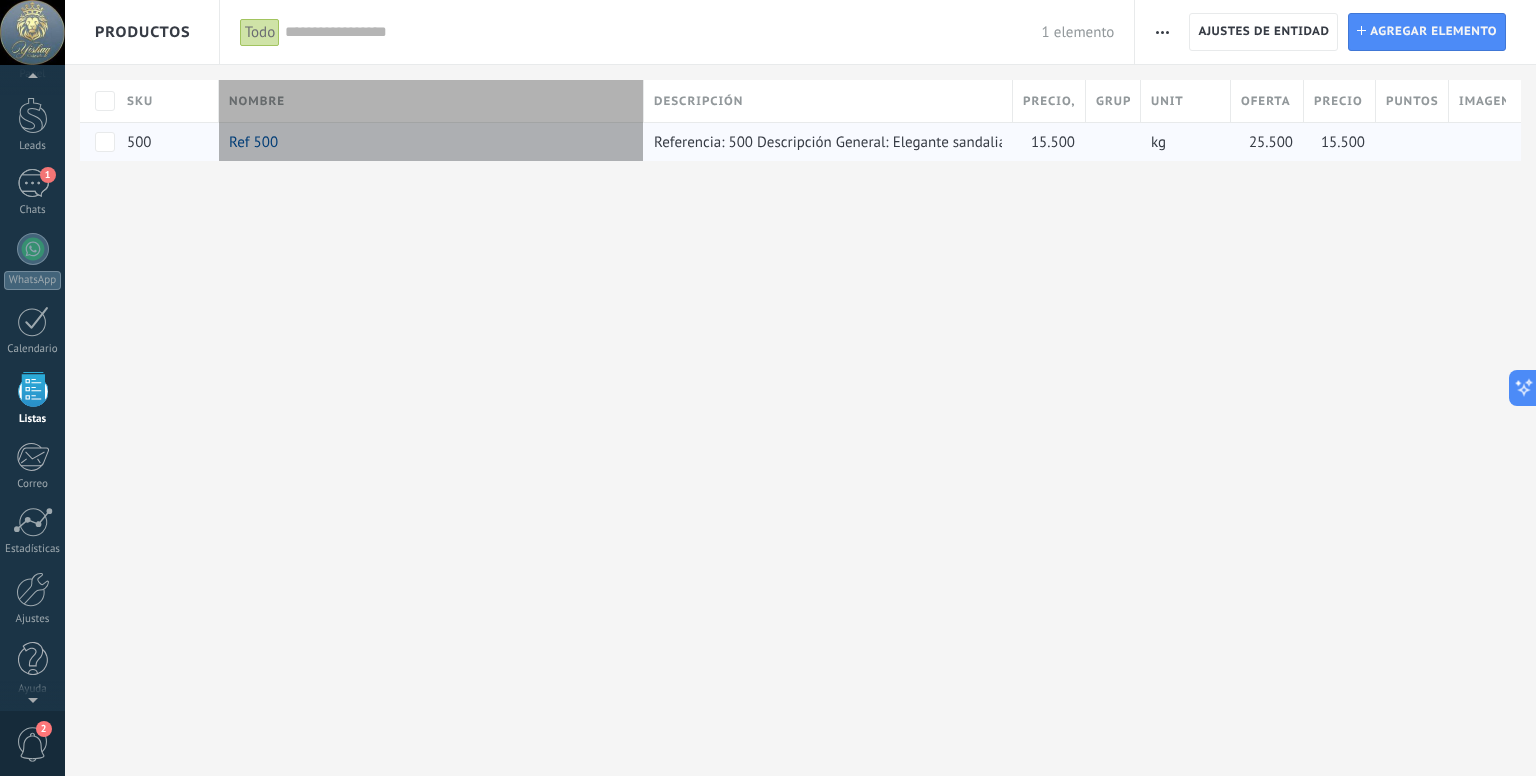 drag, startPoint x: 940, startPoint y: 94, endPoint x: 644, endPoint y: 106, distance: 296.24313 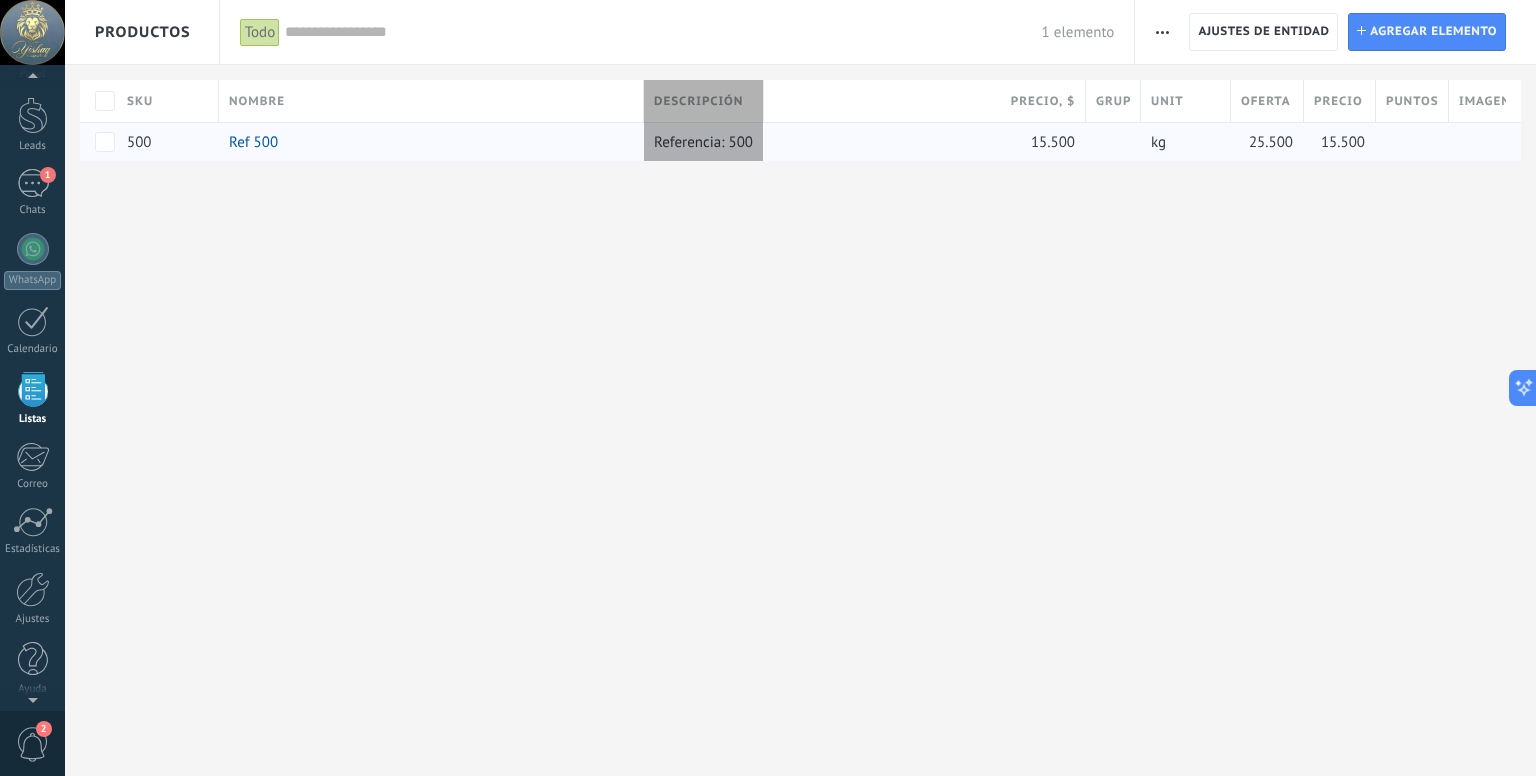 drag, startPoint x: 1013, startPoint y: 93, endPoint x: 764, endPoint y: 104, distance: 249.24286 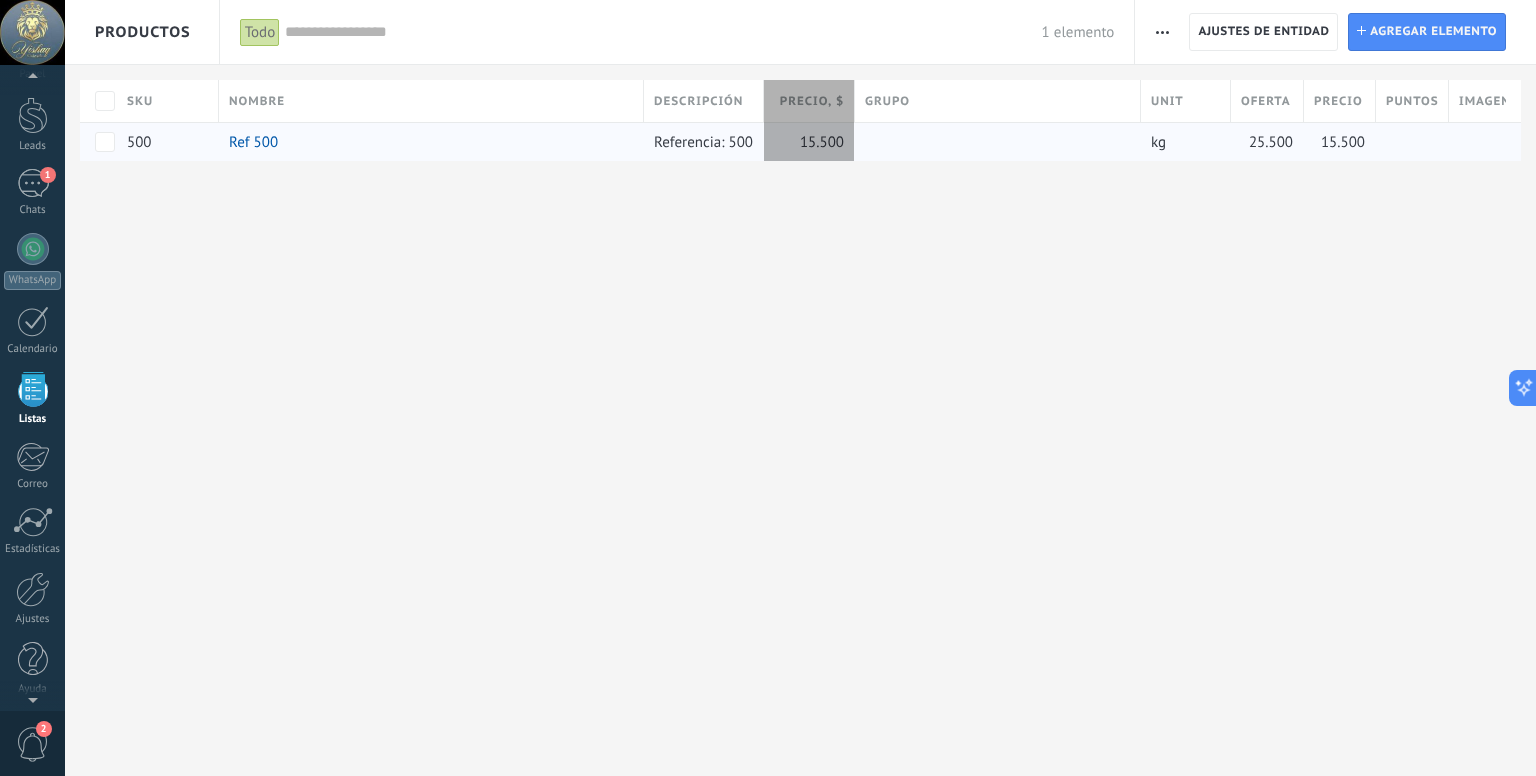 drag, startPoint x: 1083, startPoint y: 93, endPoint x: 852, endPoint y: 101, distance: 231.13849 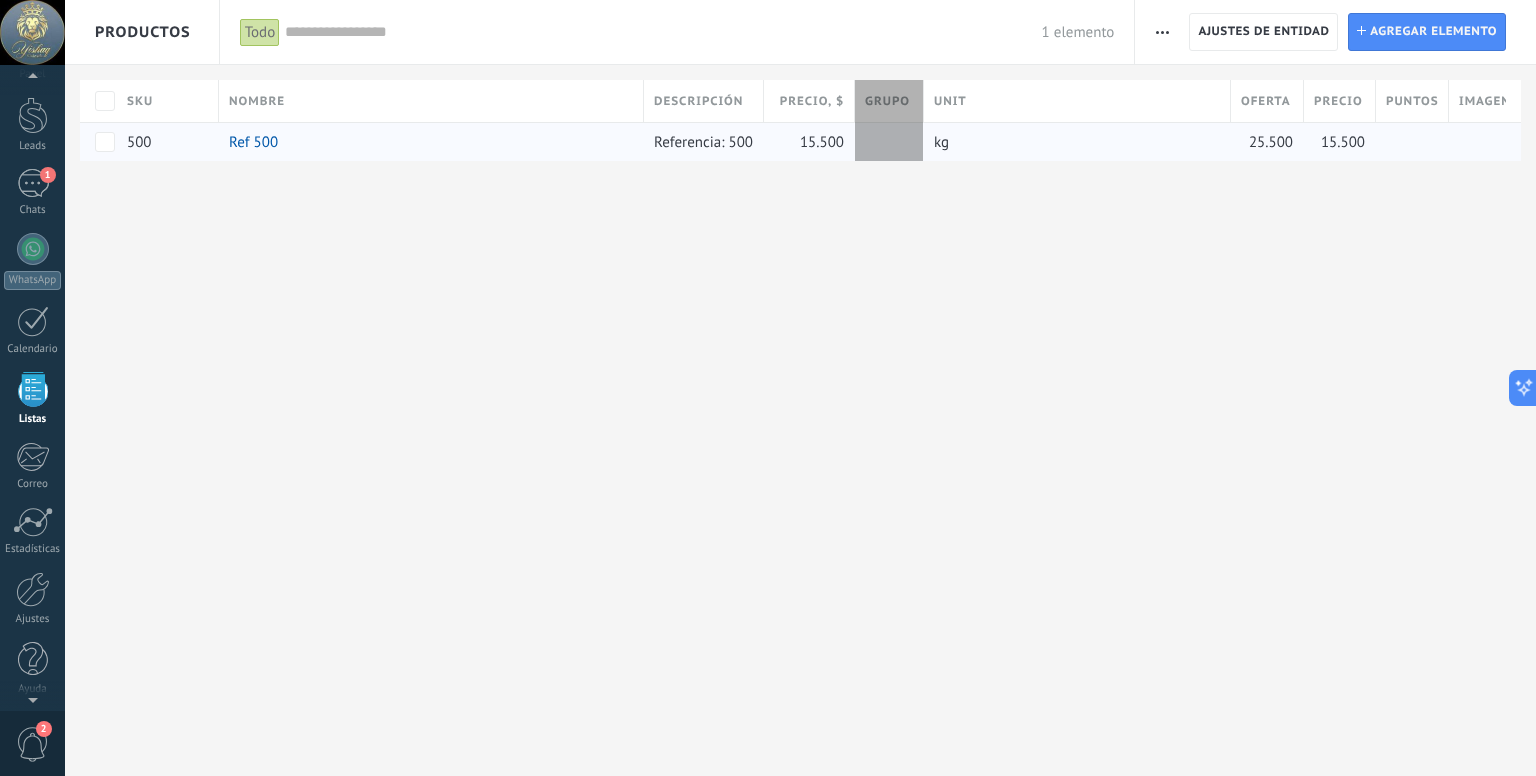 drag, startPoint x: 1144, startPoint y: 97, endPoint x: 927, endPoint y: 94, distance: 217.02074 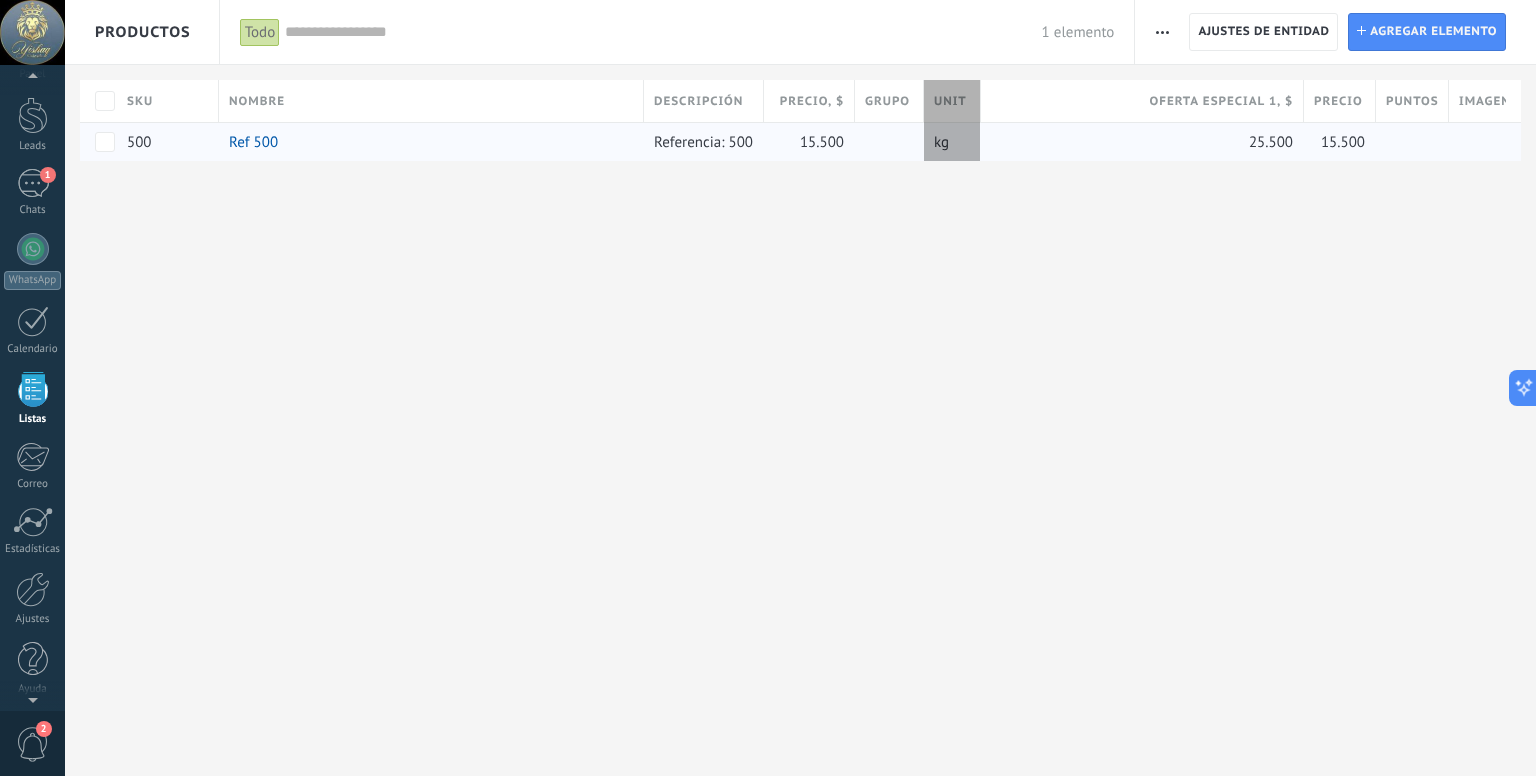 drag, startPoint x: 1230, startPoint y: 99, endPoint x: 980, endPoint y: 104, distance: 250.04999 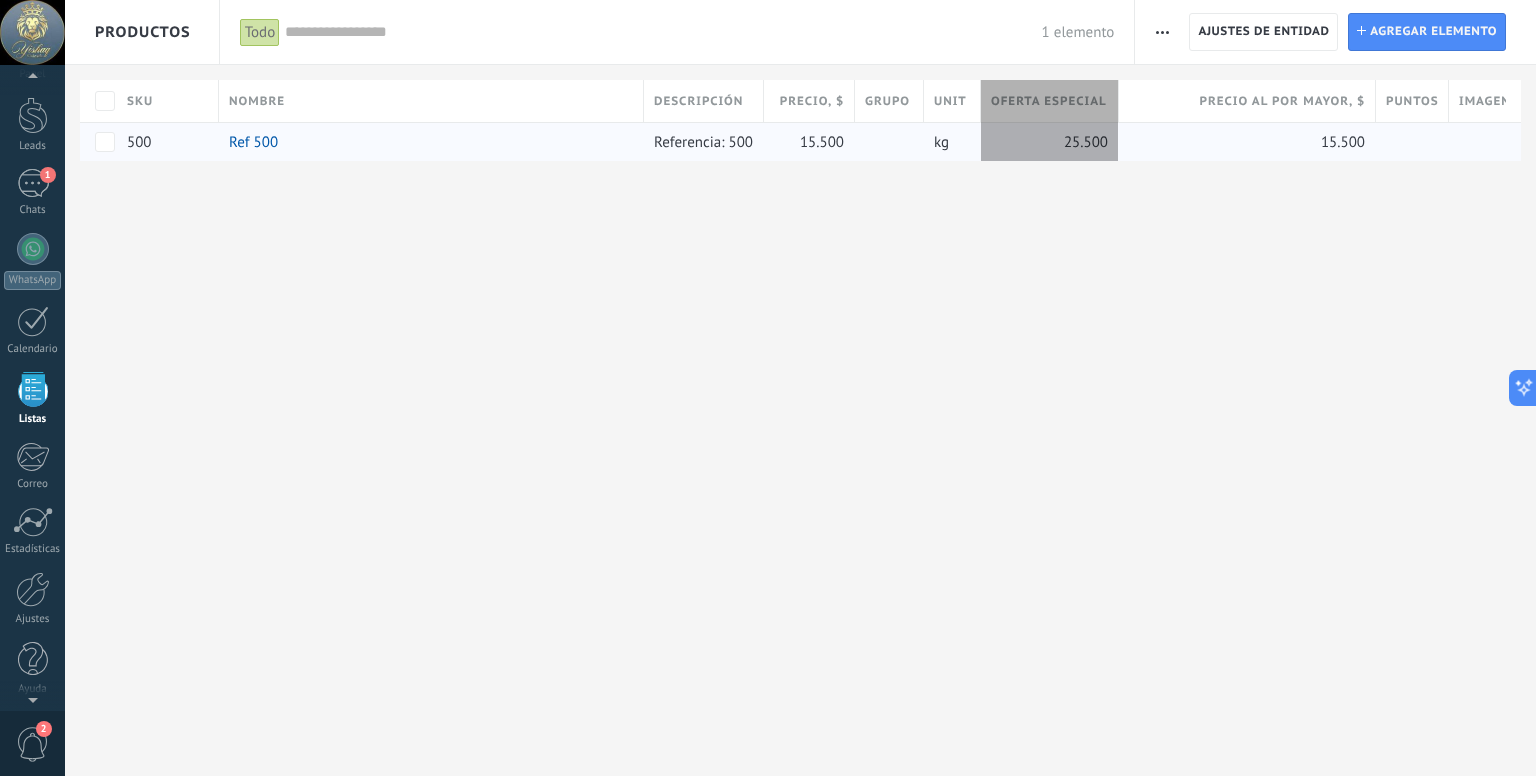 drag, startPoint x: 1304, startPoint y: 99, endPoint x: 1119, endPoint y: 116, distance: 185.77943 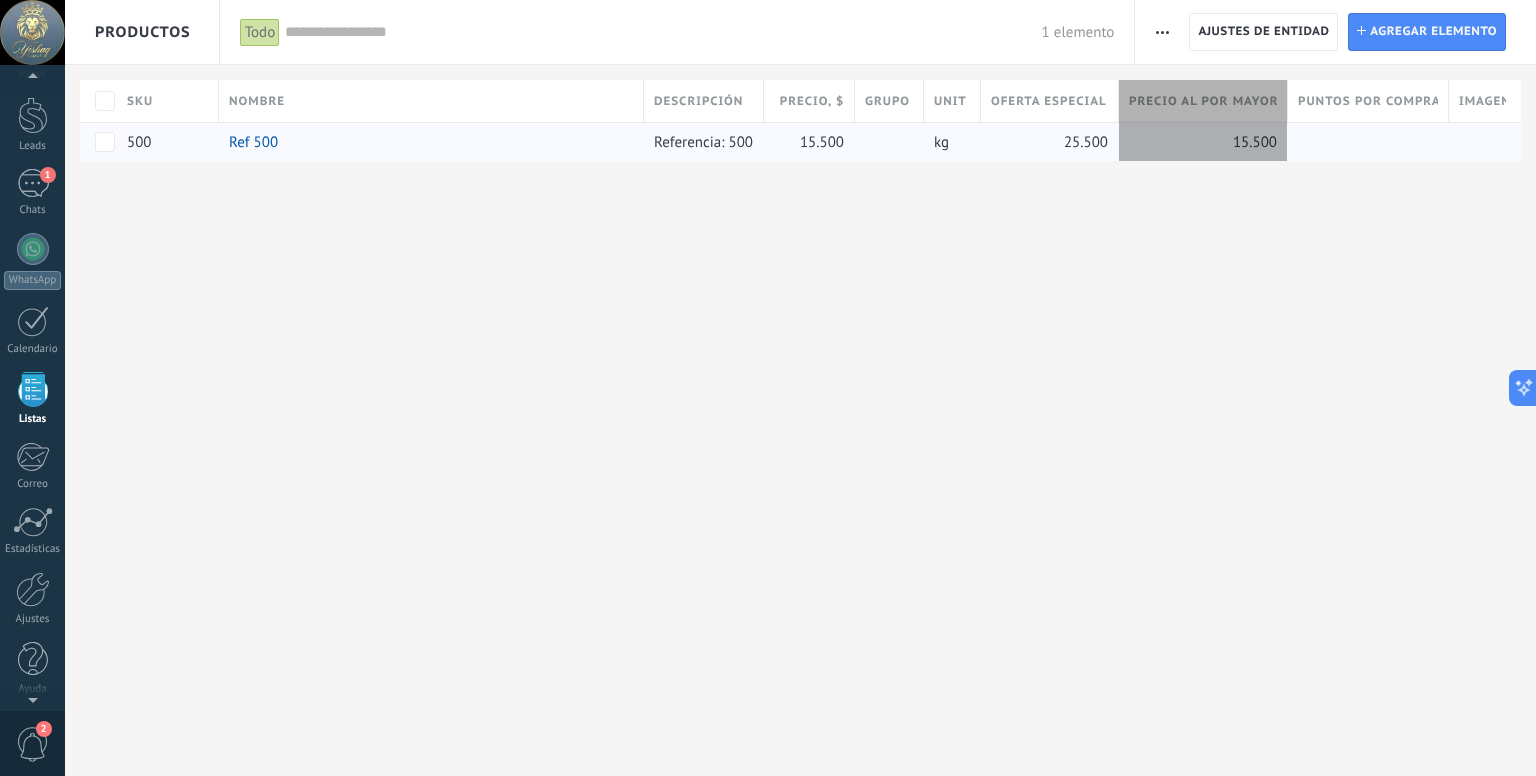 drag, startPoint x: 1376, startPoint y: 94, endPoint x: 1288, endPoint y: 99, distance: 88.14193 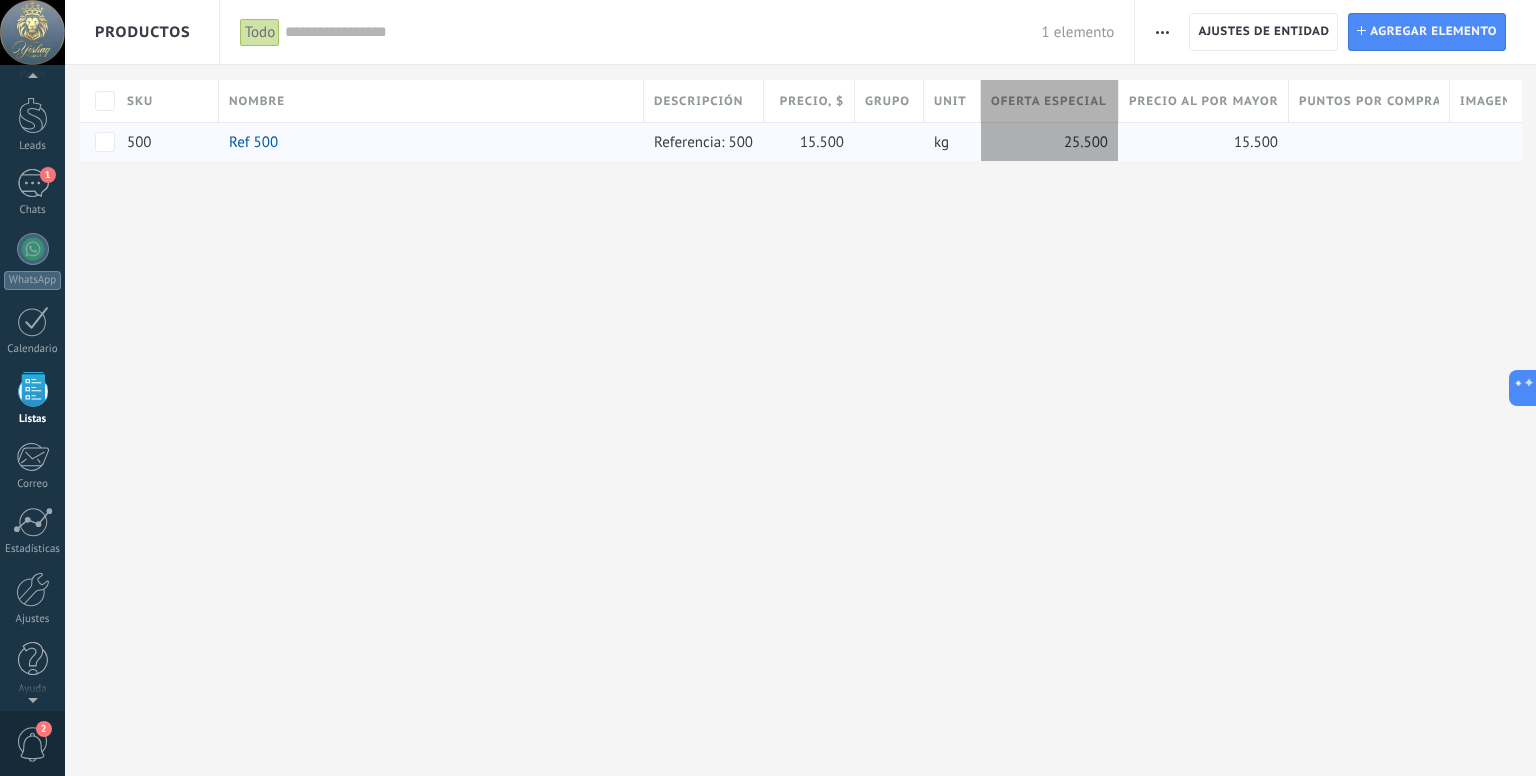 click at bounding box center [1119, 103] 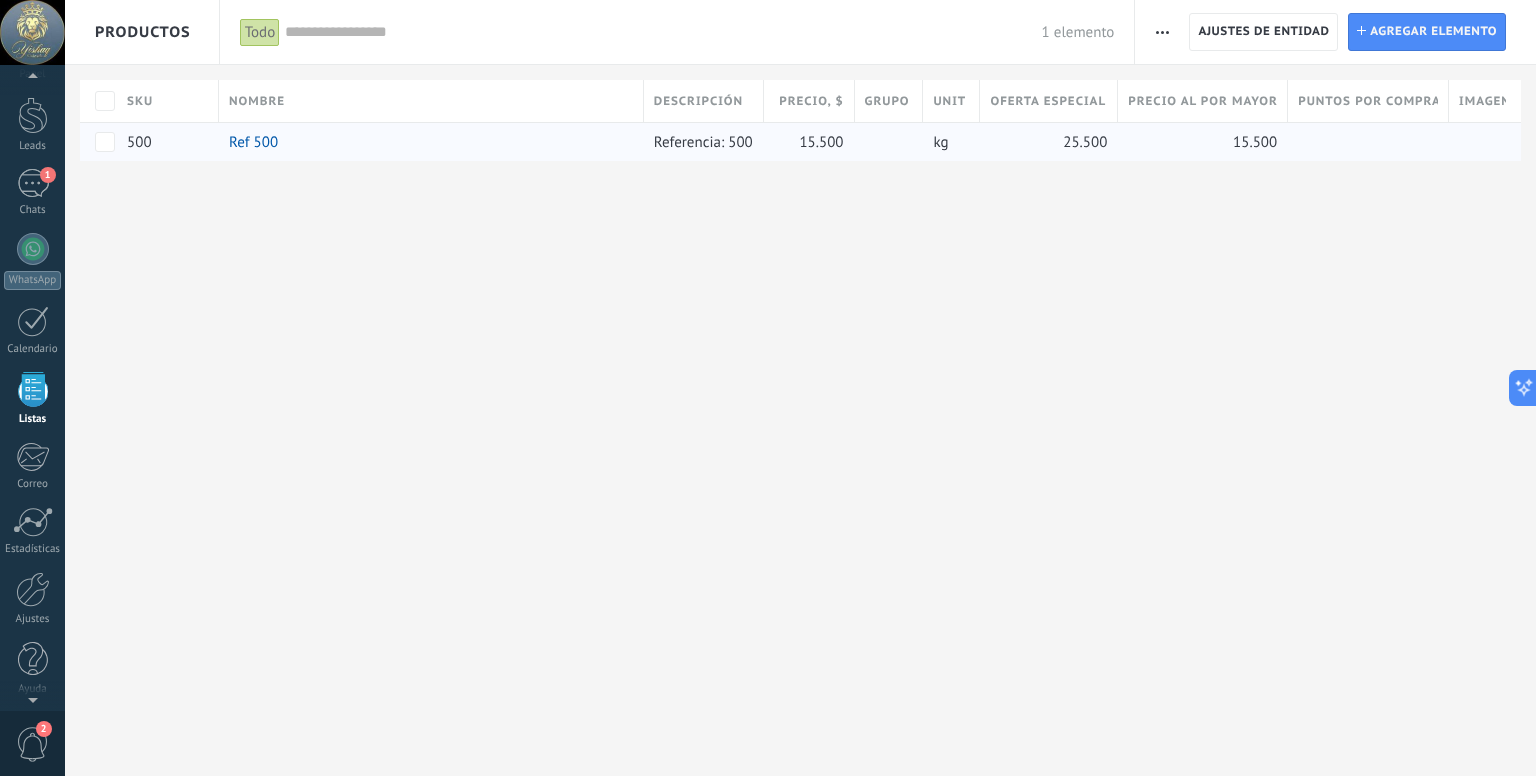 click on "**********" at bounding box center [800, 113] 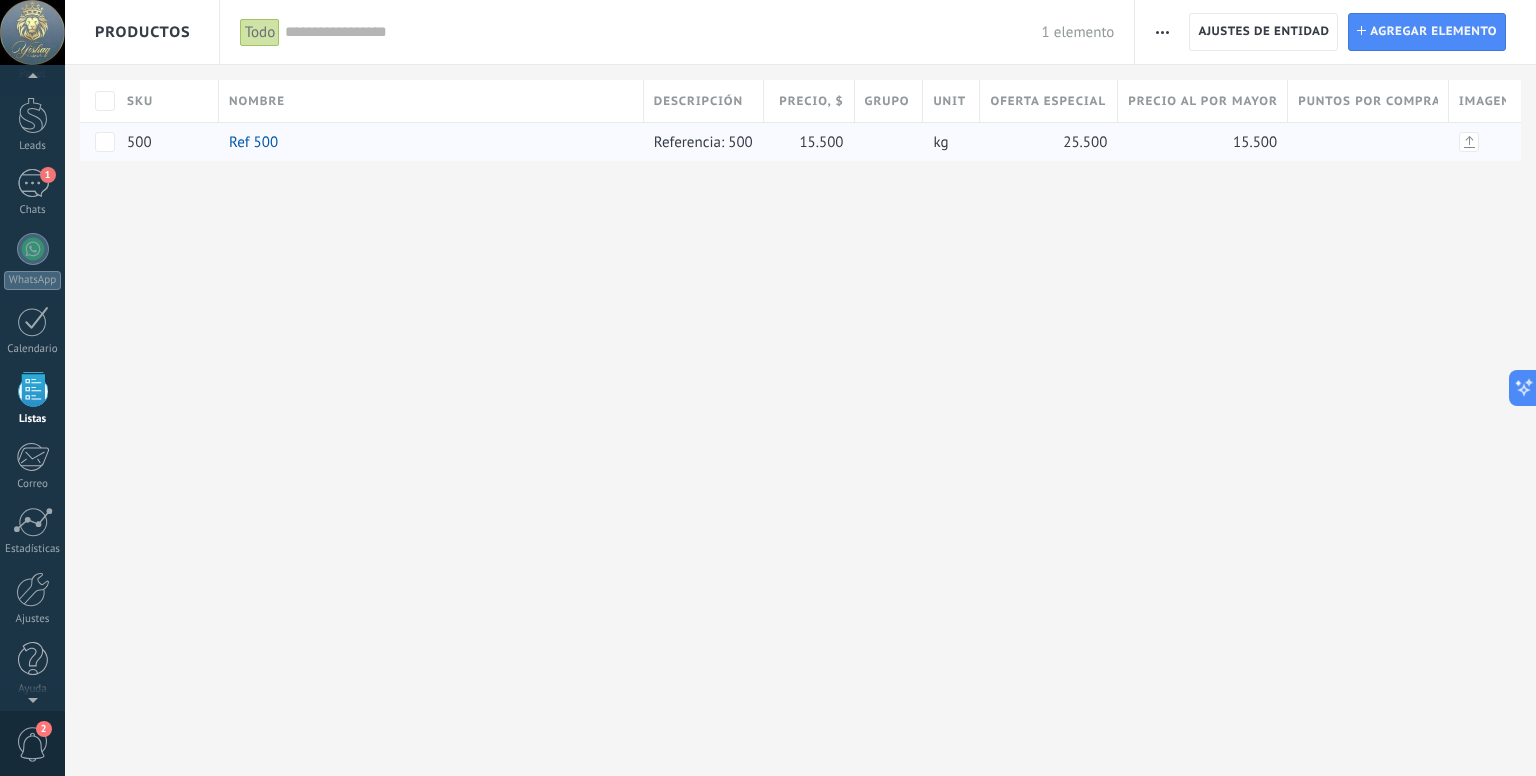 click on "Descargar   Reemplazar Descargar Versiones Eliminar" at bounding box center (1477, 142) 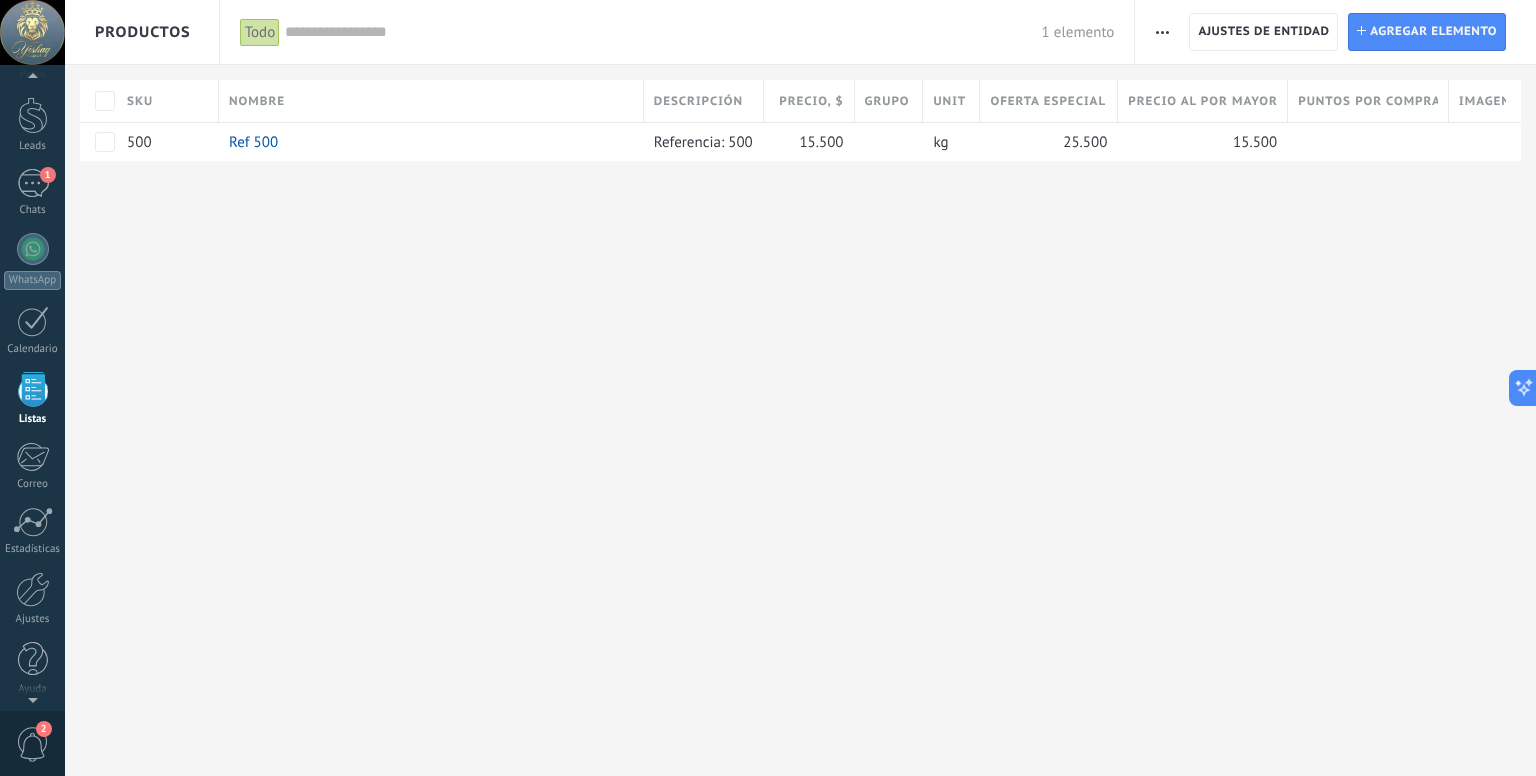 click on "**********" at bounding box center (800, 388) 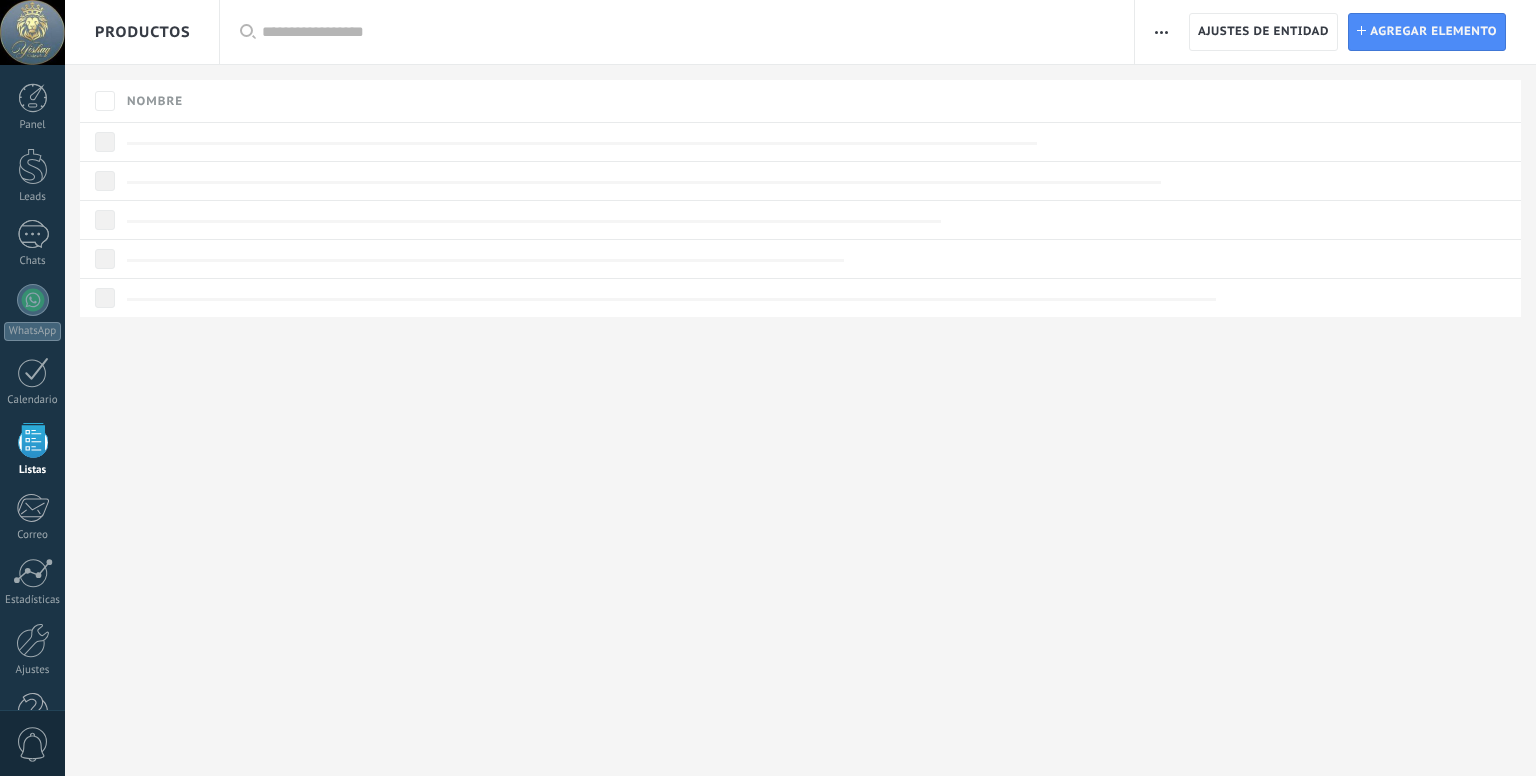 scroll, scrollTop: 0, scrollLeft: 0, axis: both 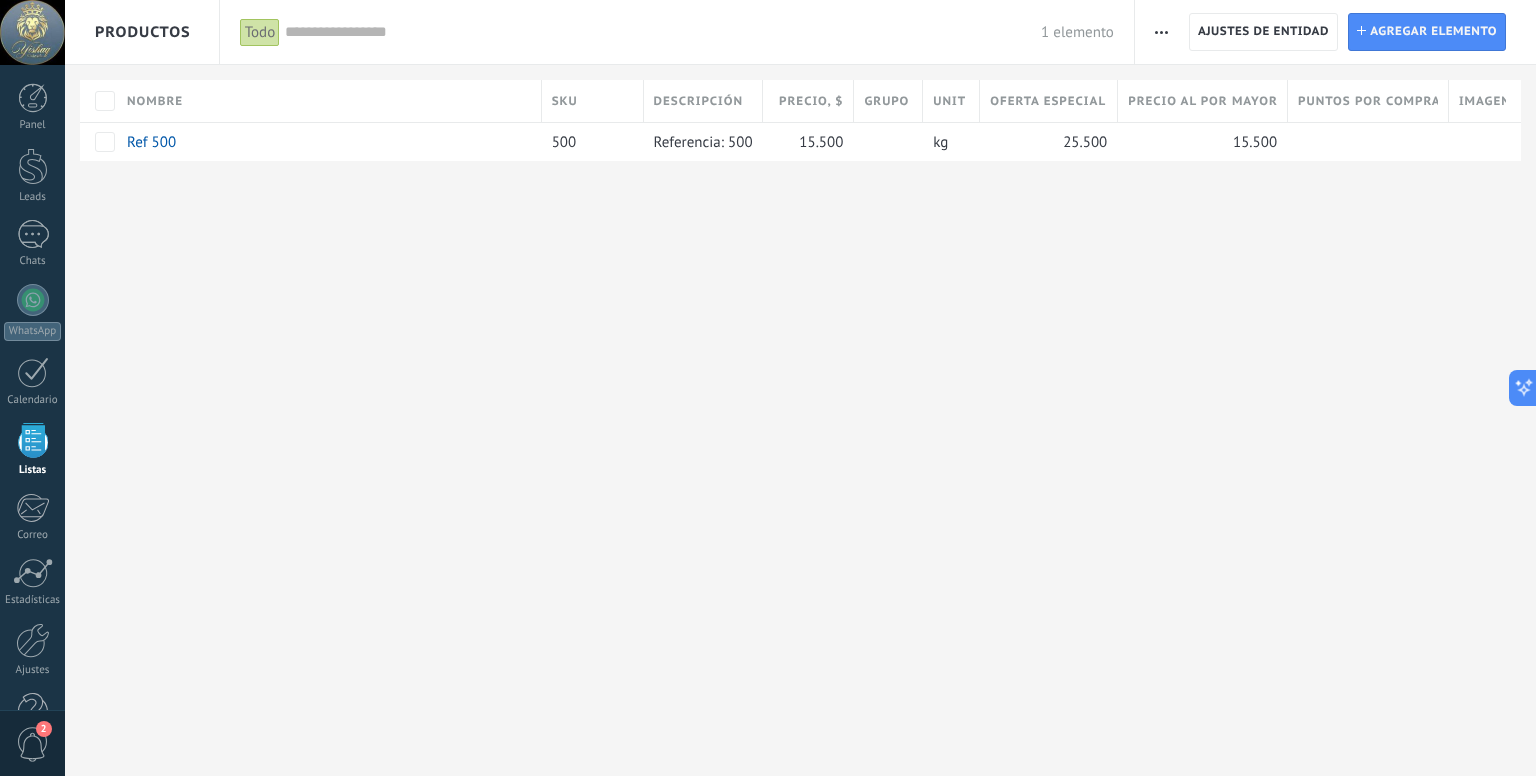 drag, startPoint x: 0, startPoint y: 0, endPoint x: 1248, endPoint y: 57, distance: 1249.301 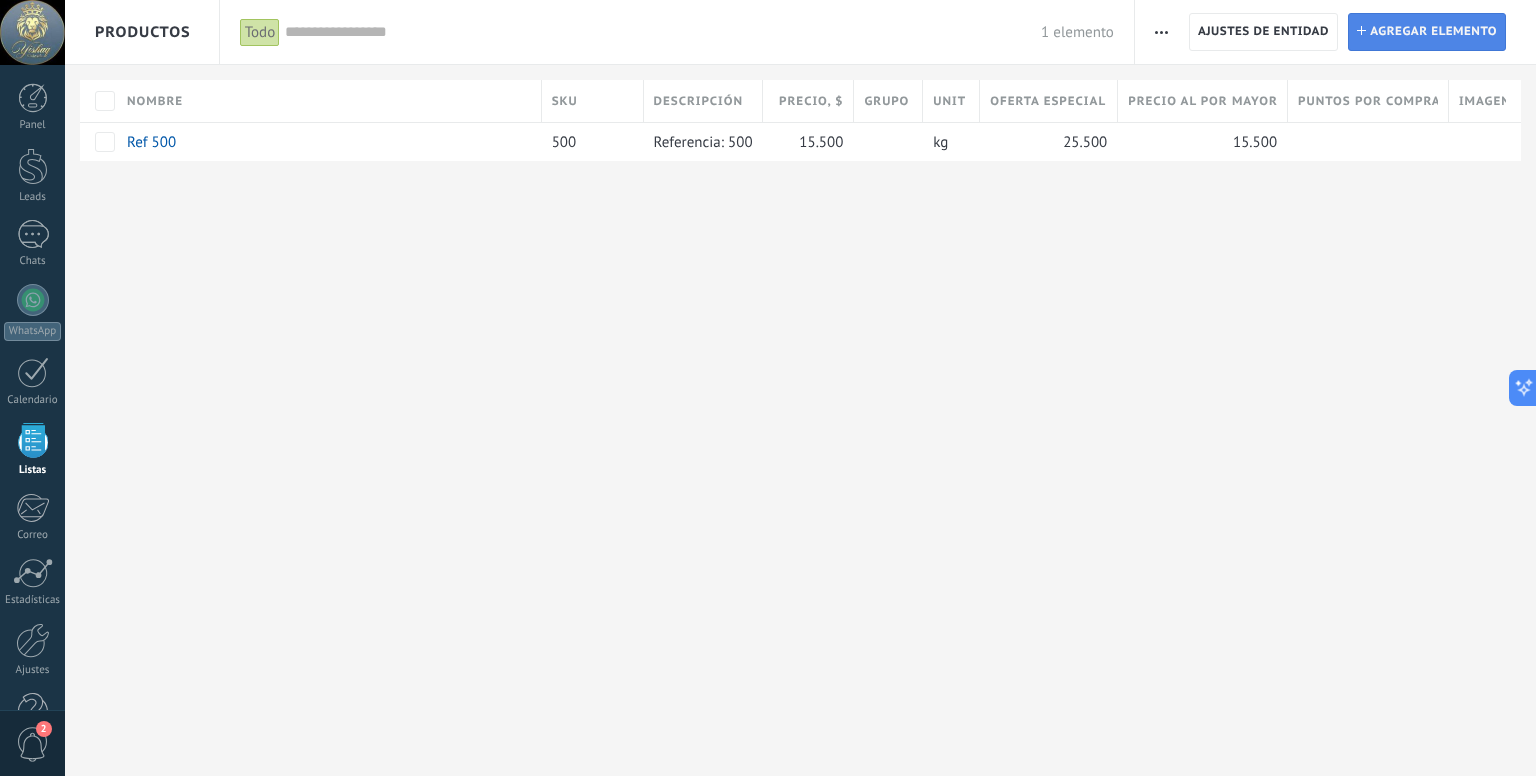 click on "Agregar elemento" at bounding box center [1433, 32] 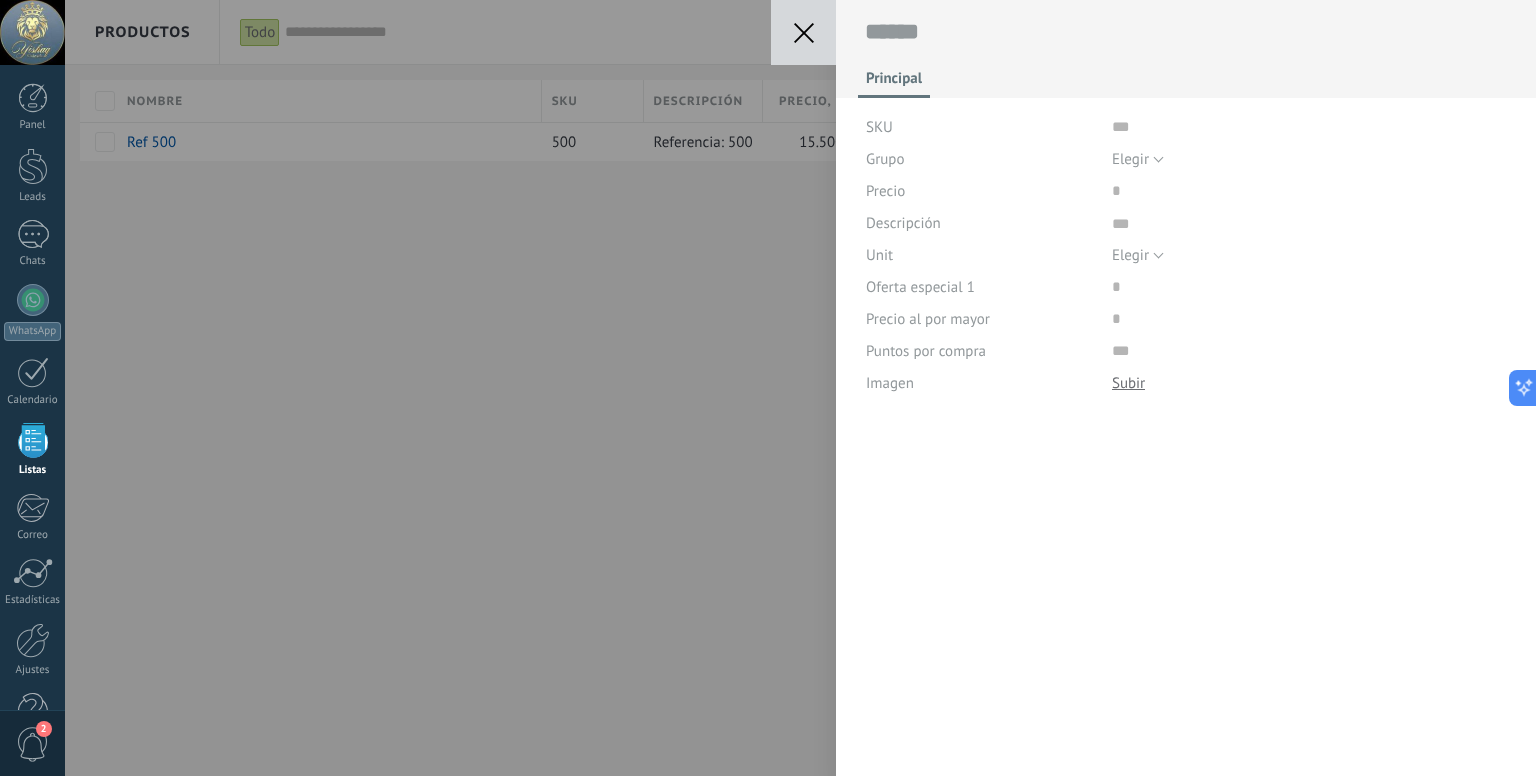 scroll, scrollTop: 20, scrollLeft: 0, axis: vertical 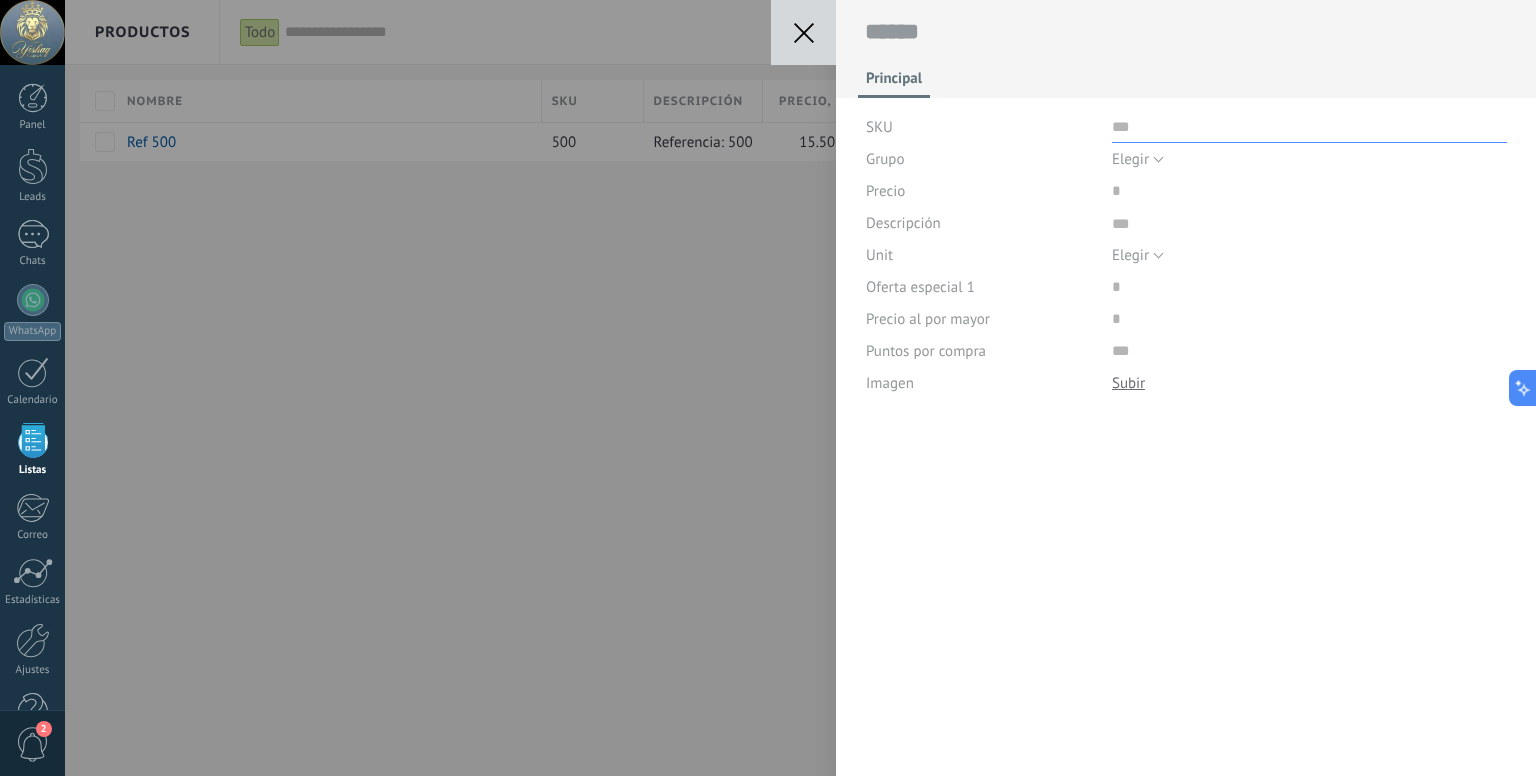 click at bounding box center [1309, 127] 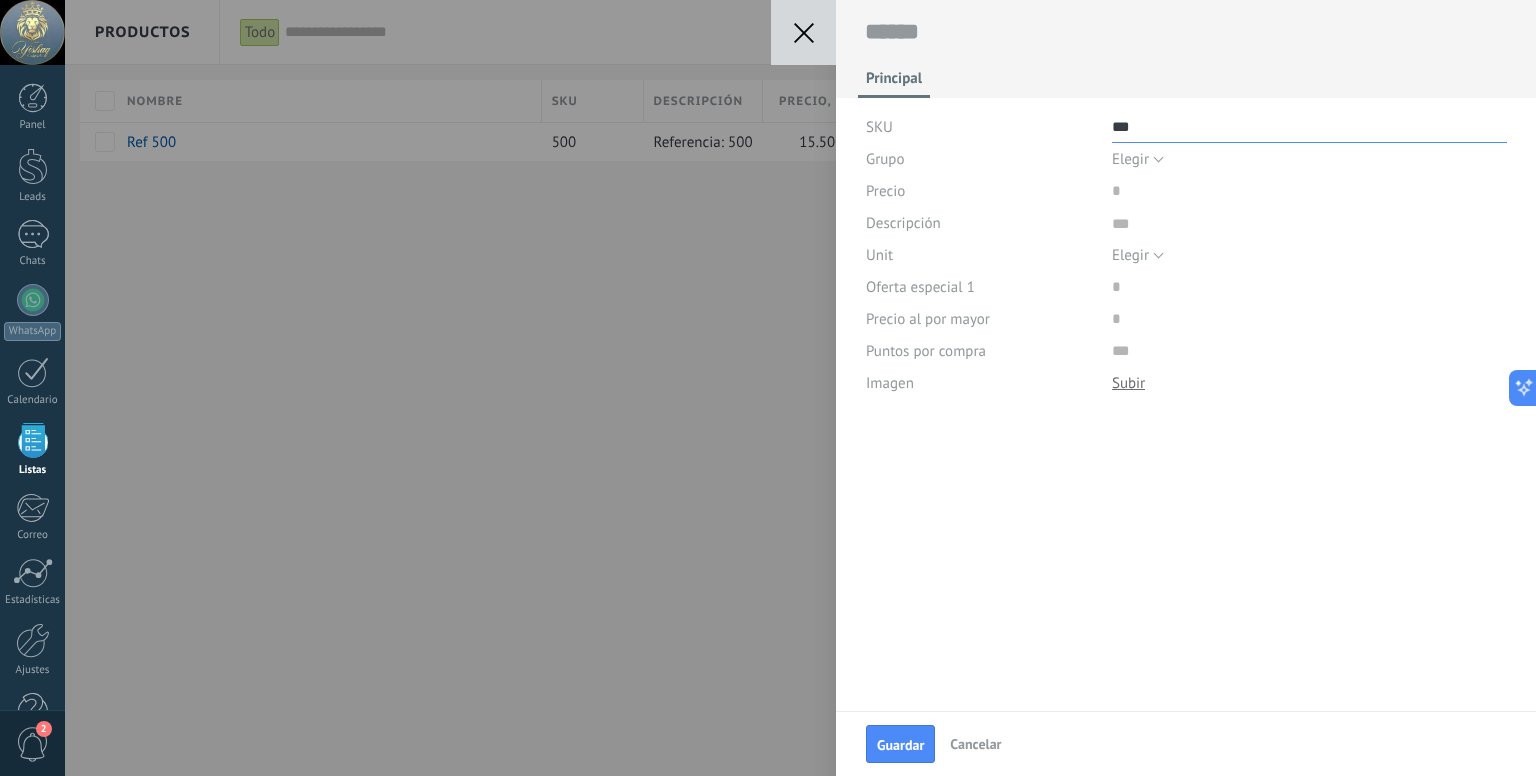type on "***" 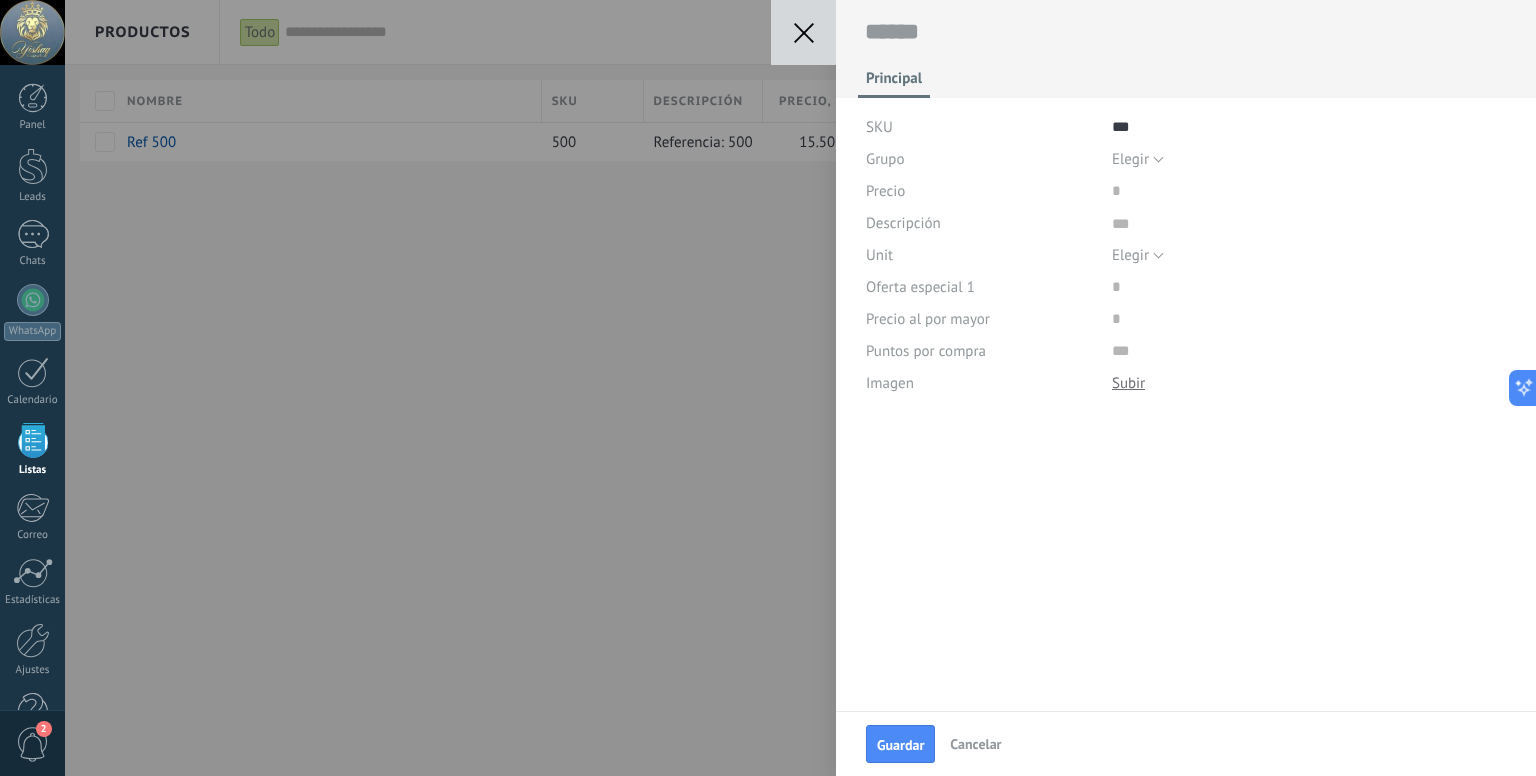 scroll, scrollTop: 0, scrollLeft: 0, axis: both 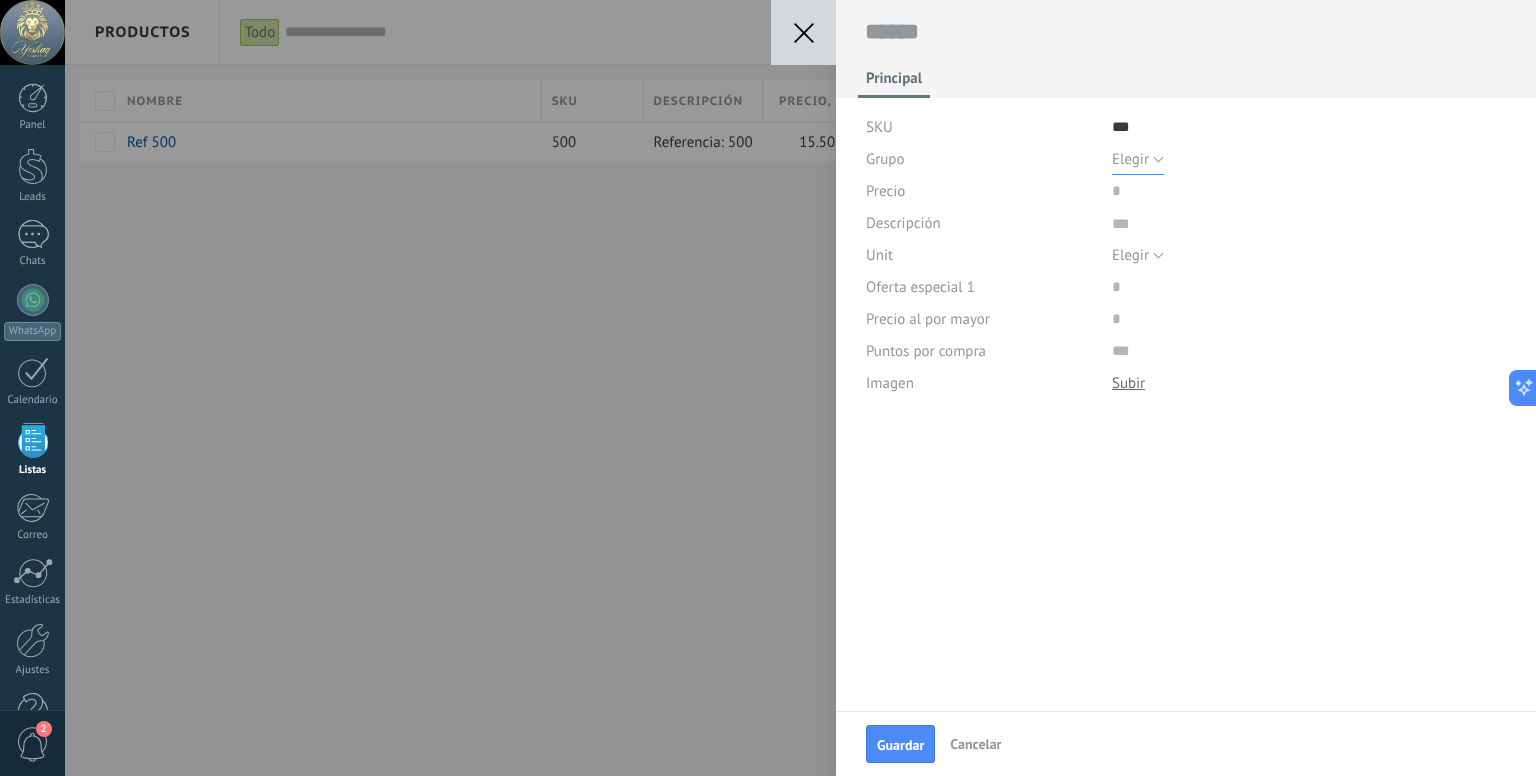 click on "Elegir" at bounding box center [1130, 159] 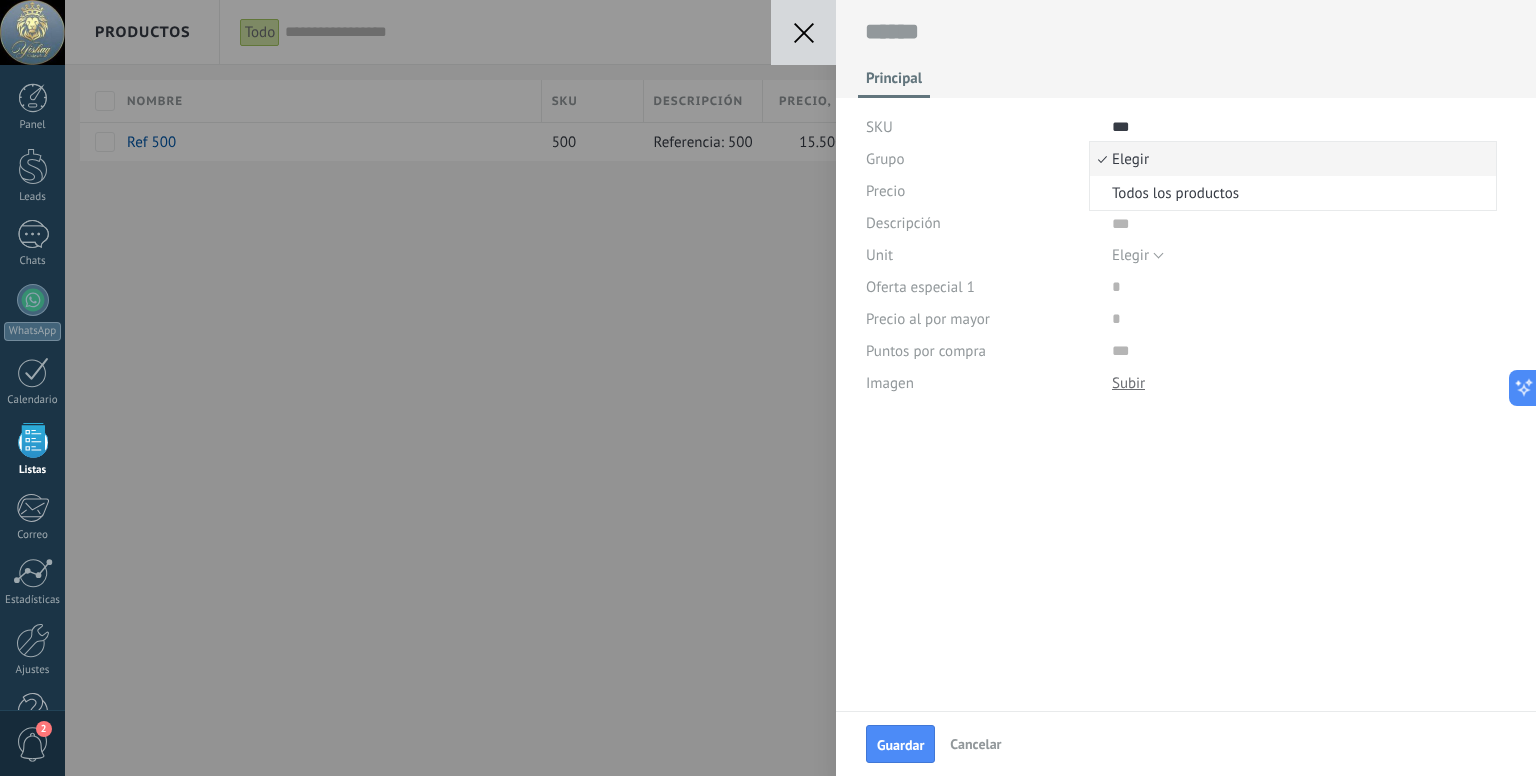 click on "Elegir" at bounding box center (1290, 159) 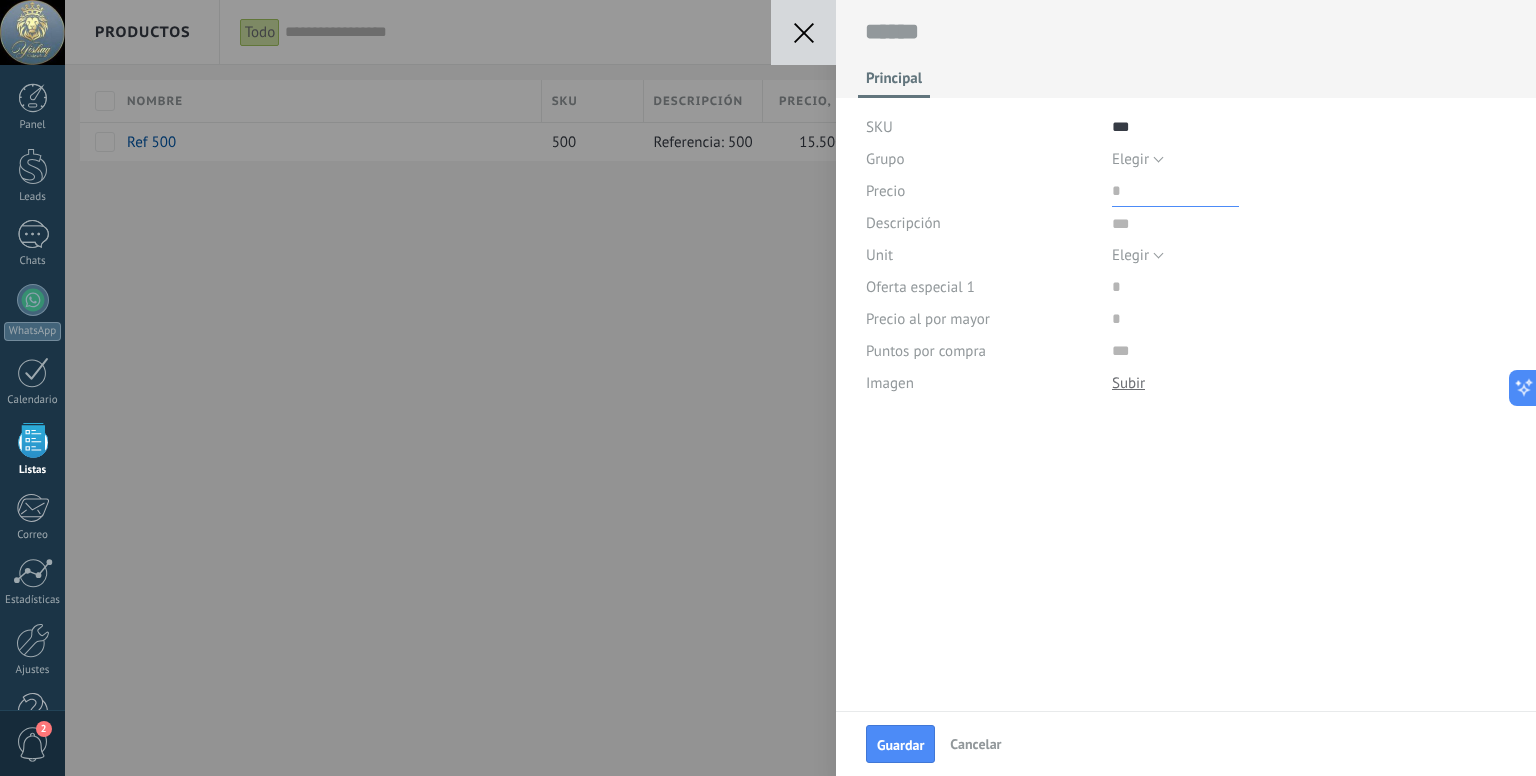 click at bounding box center [1175, 191] 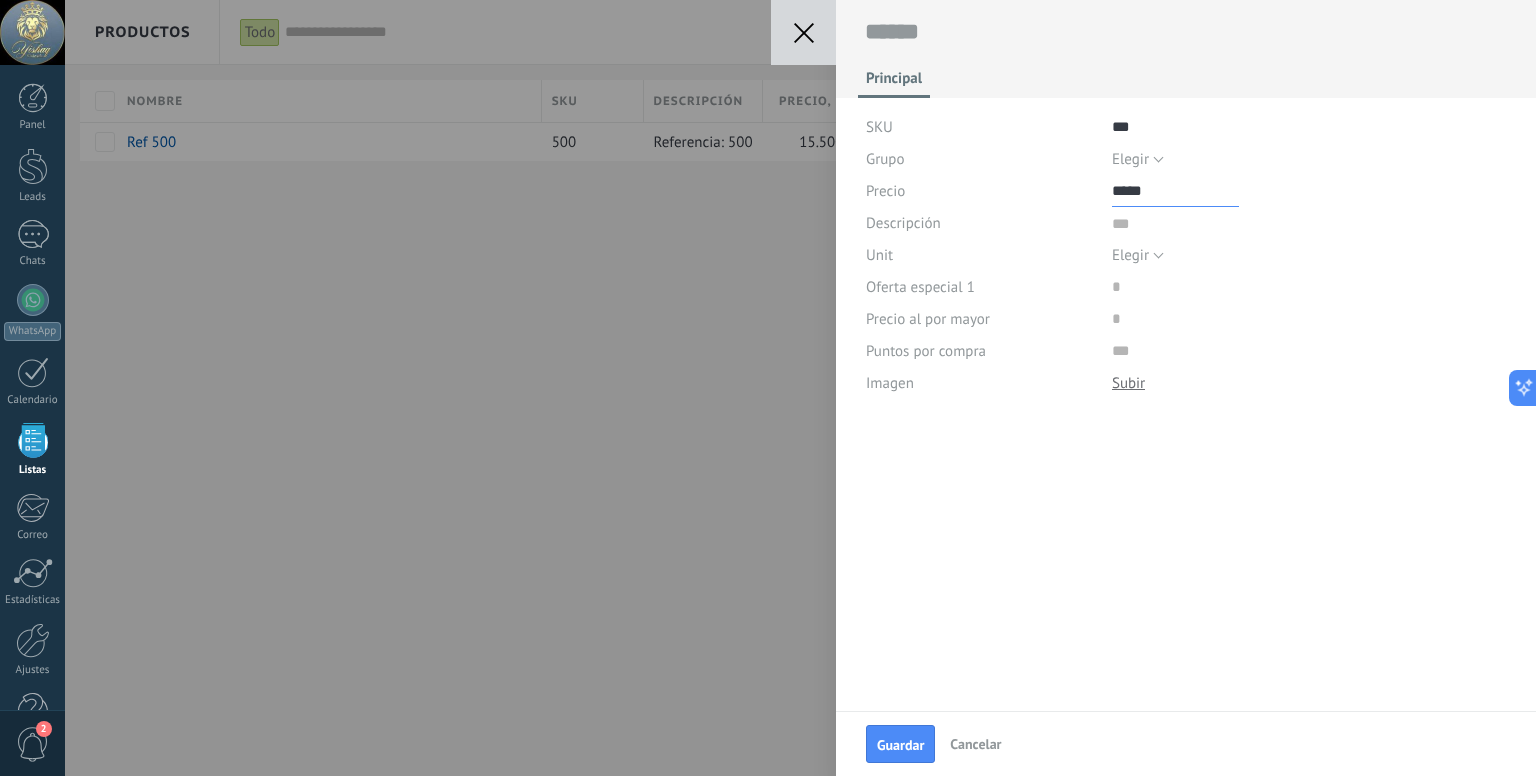 type on "******" 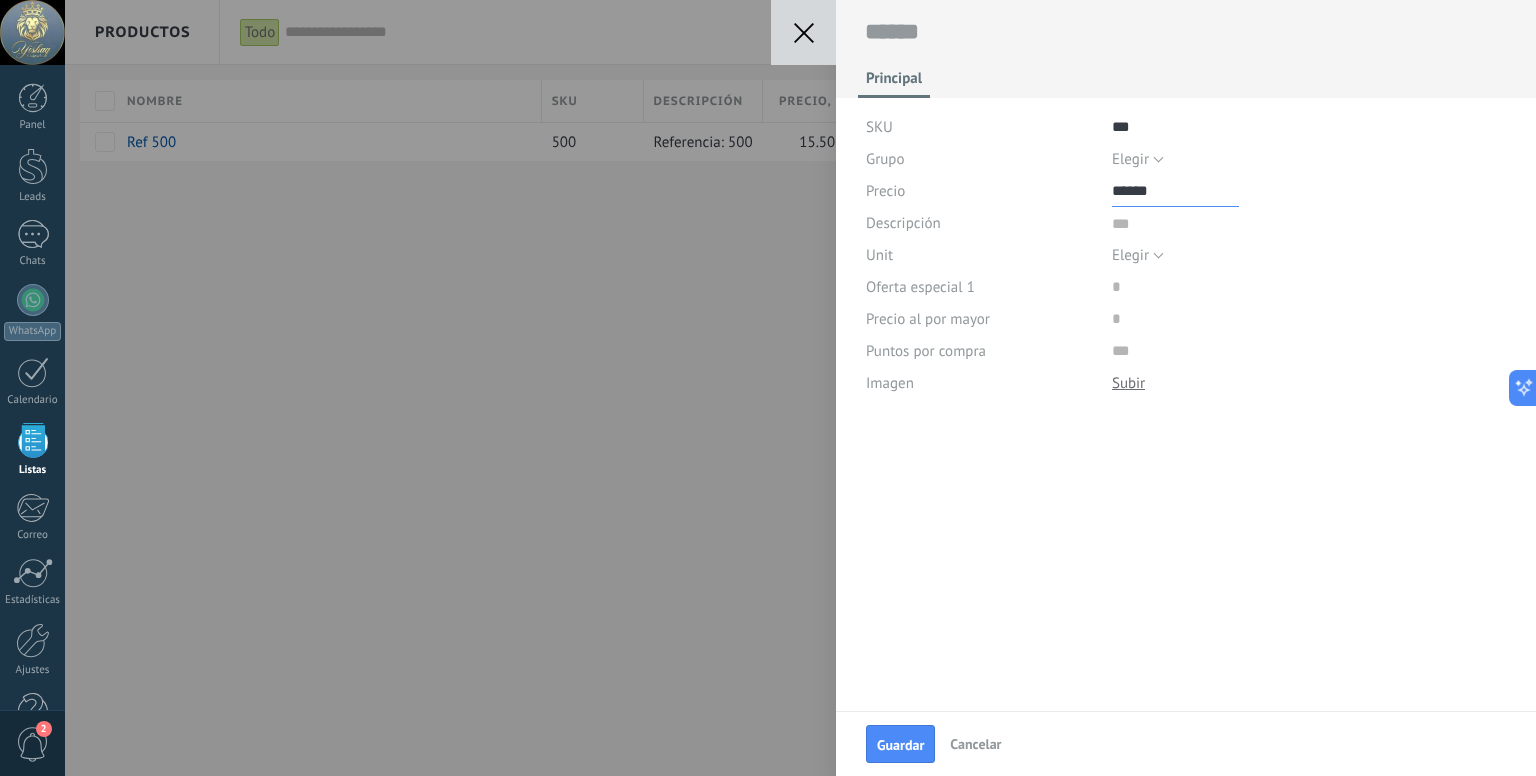 drag, startPoint x: 1128, startPoint y: 190, endPoint x: 1074, endPoint y: 200, distance: 54.91812 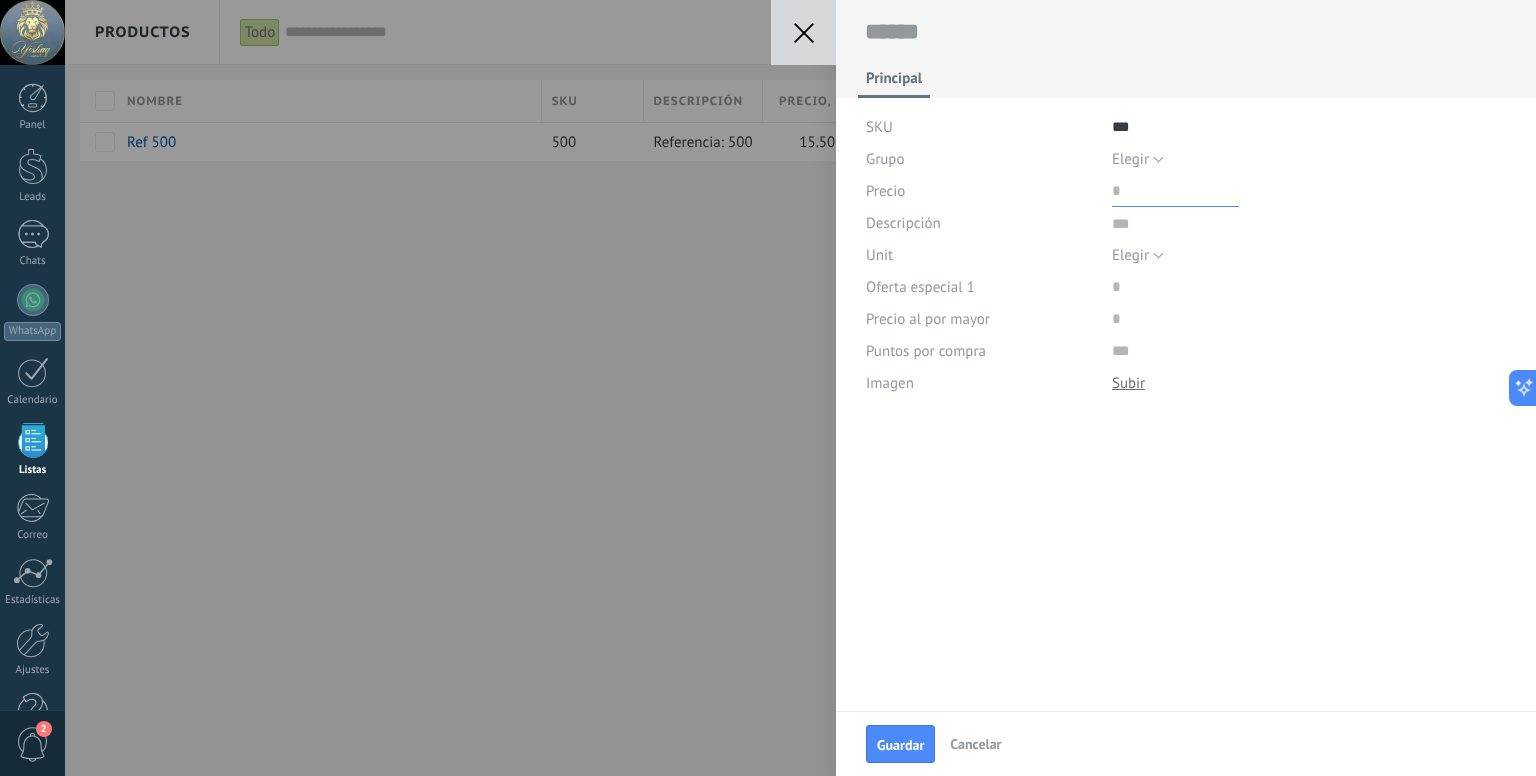 type on "*" 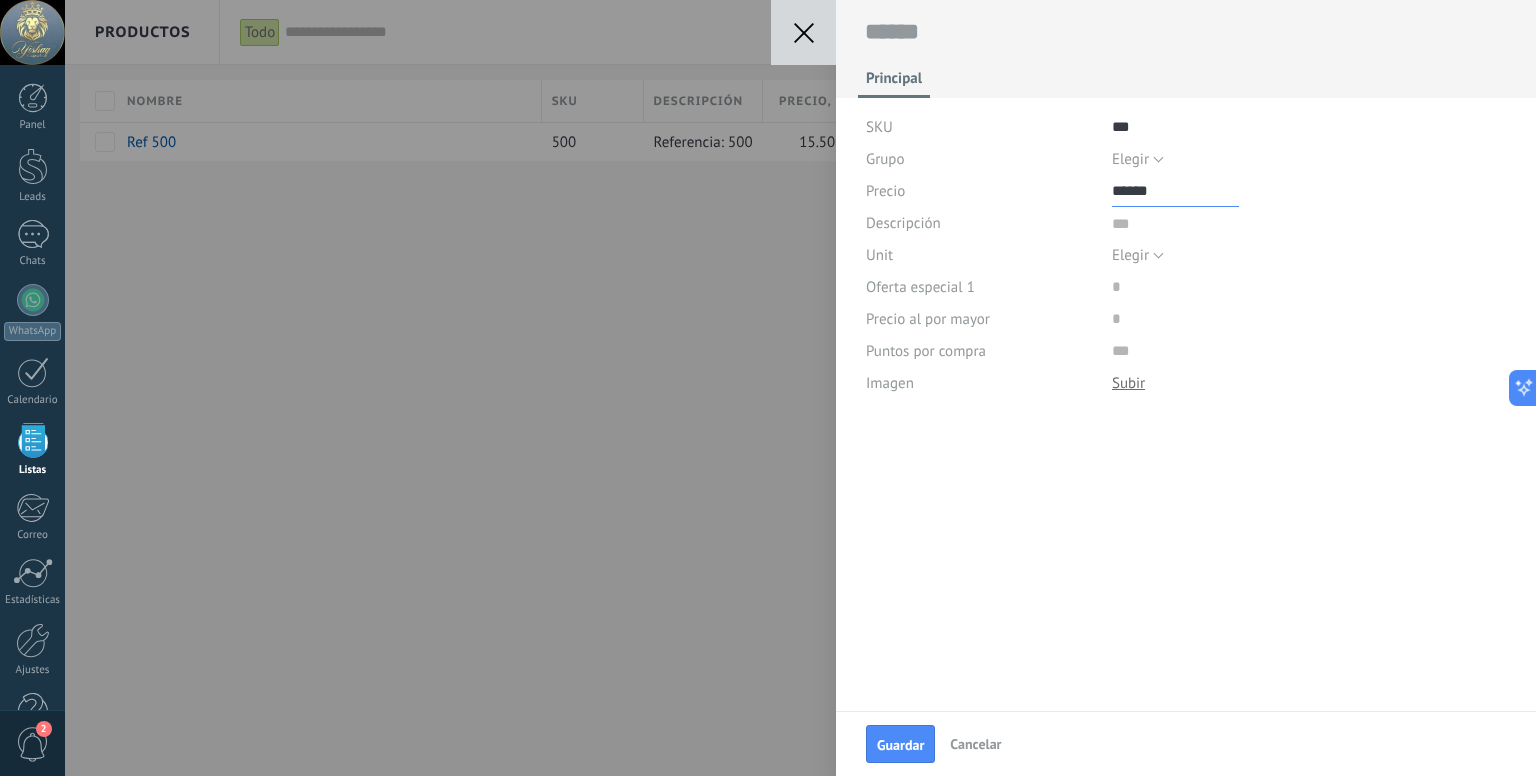 type on "******" 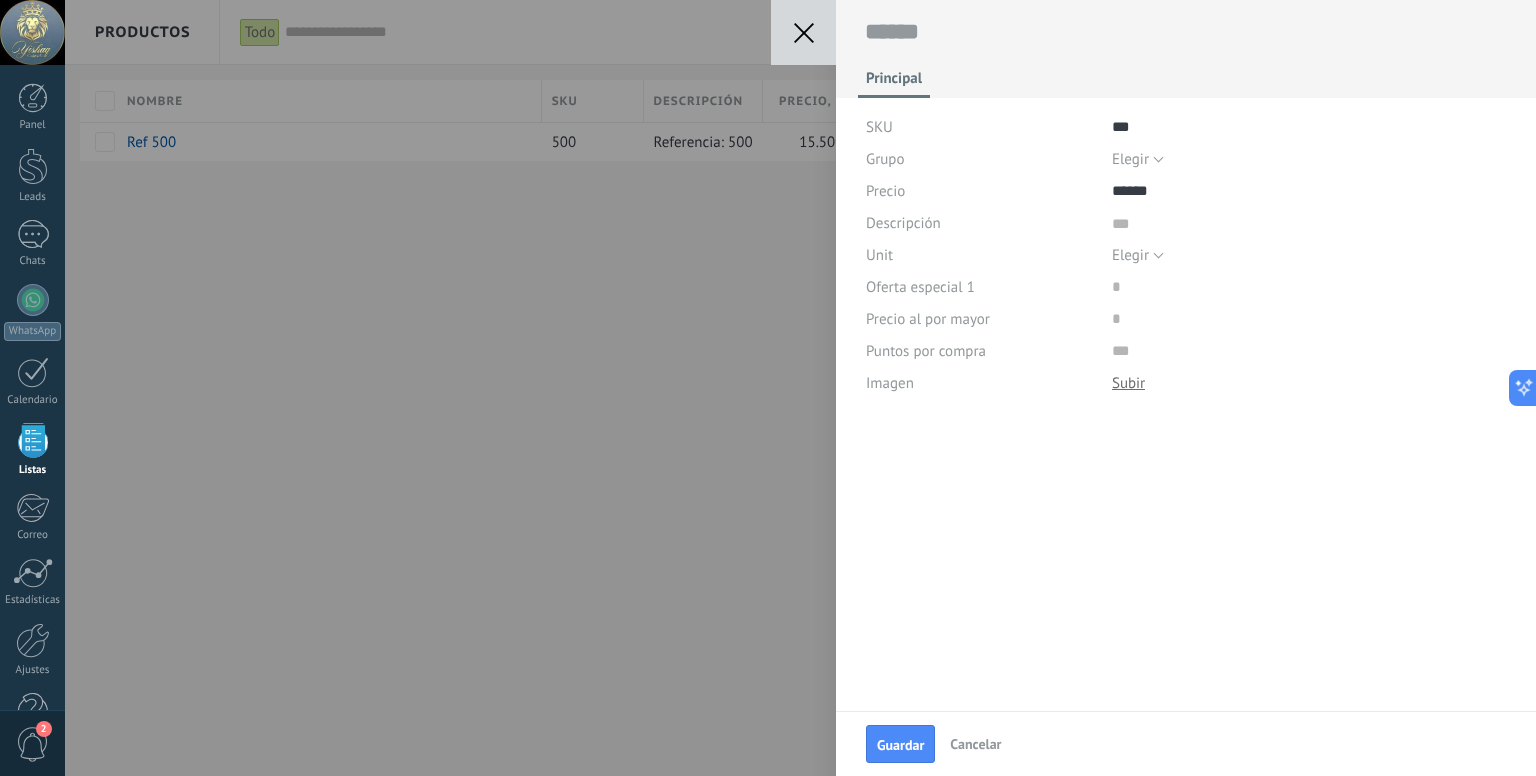 click on "Elegir pc l m3 kg t gal cu ft lb Elegir" at bounding box center (1309, 255) 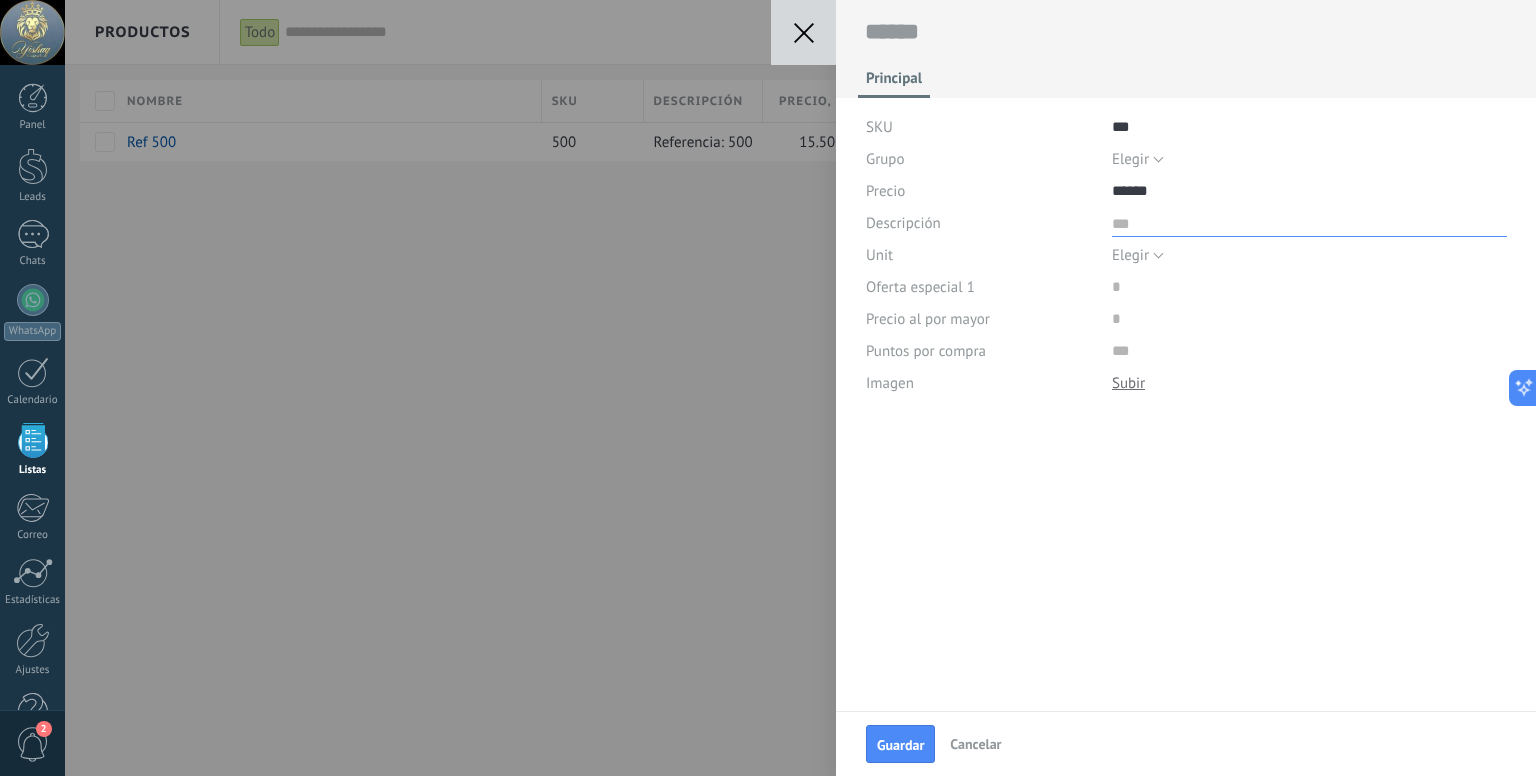 click at bounding box center [1309, 222] 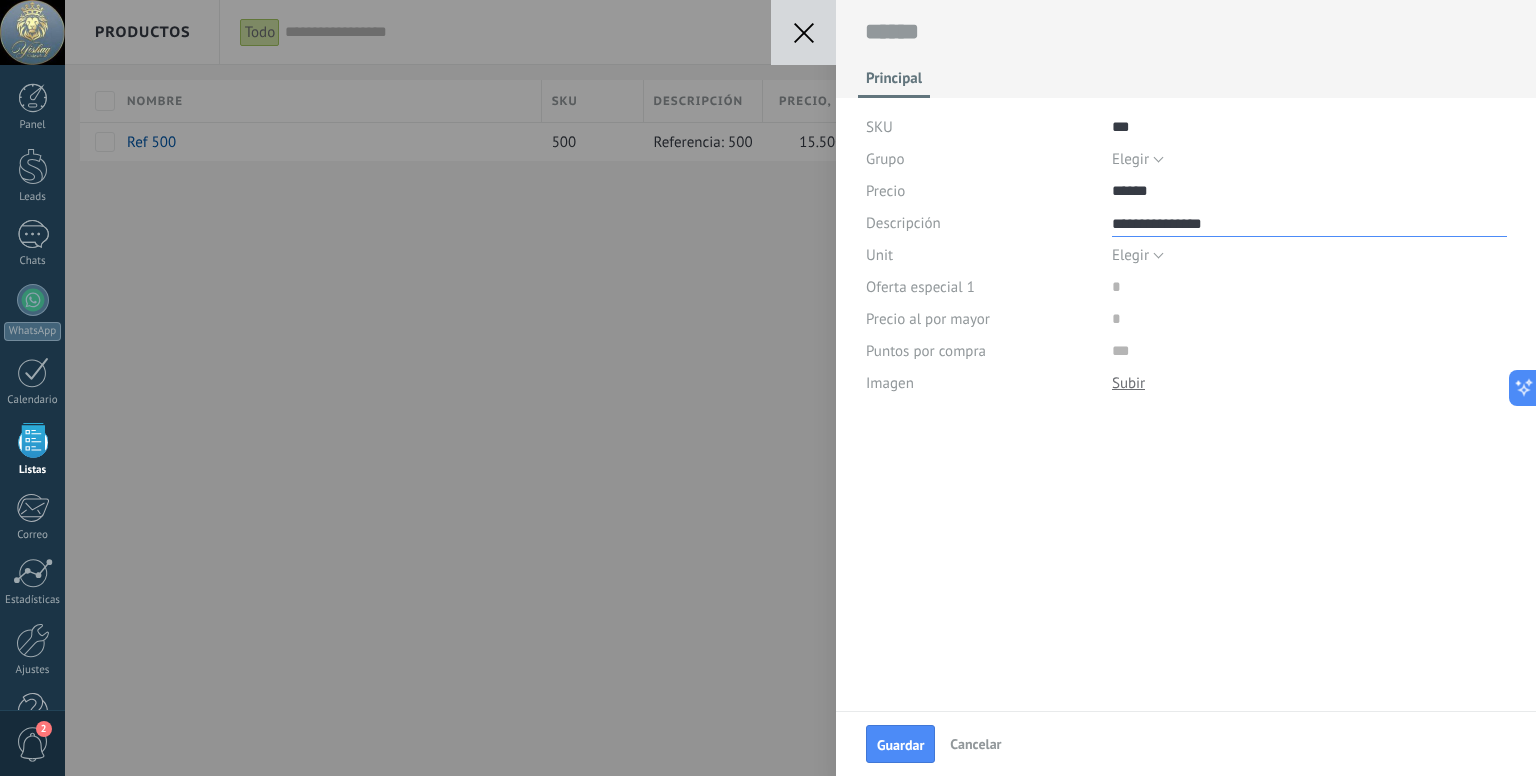 scroll, scrollTop: 580, scrollLeft: 0, axis: vertical 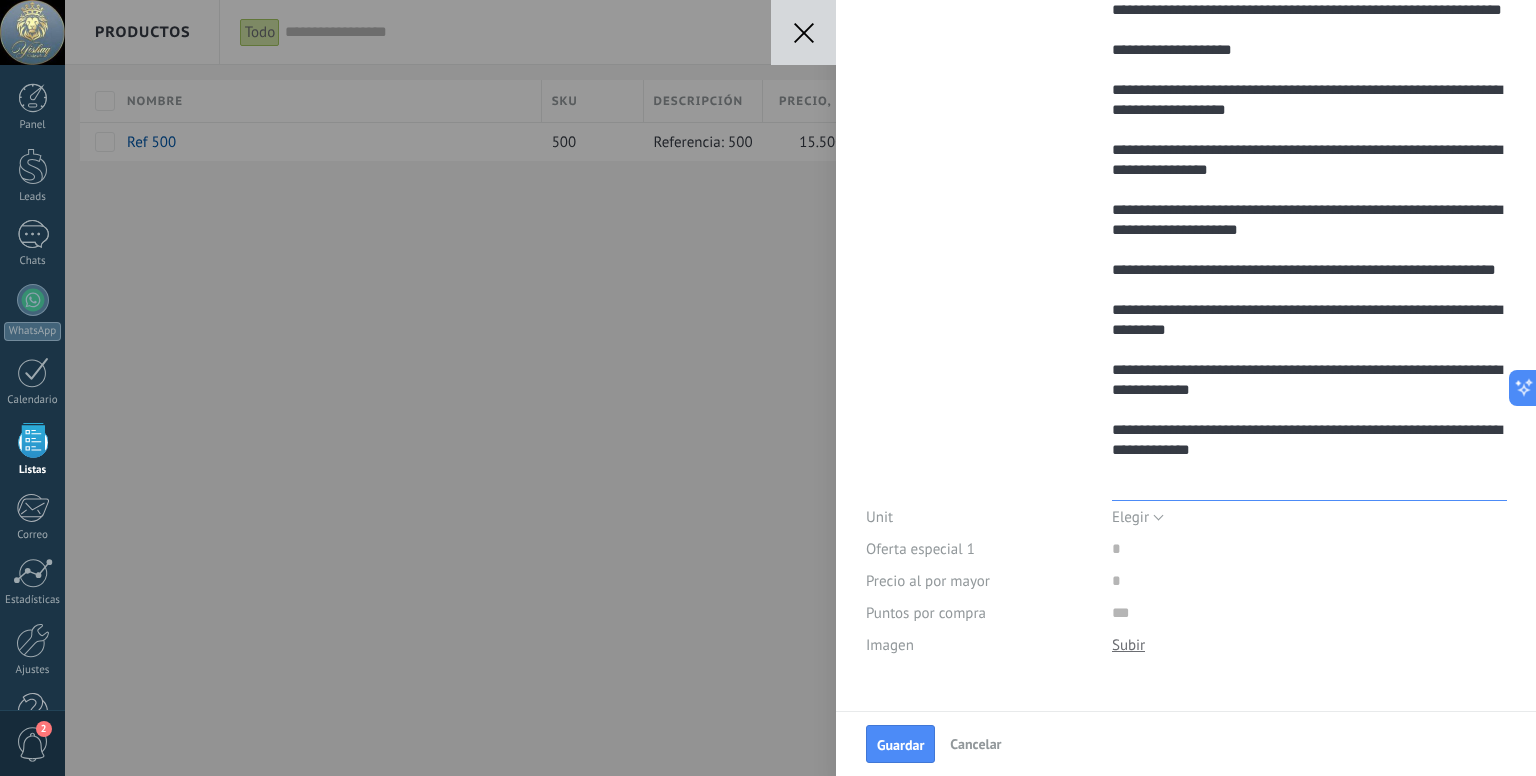 type on "**********" 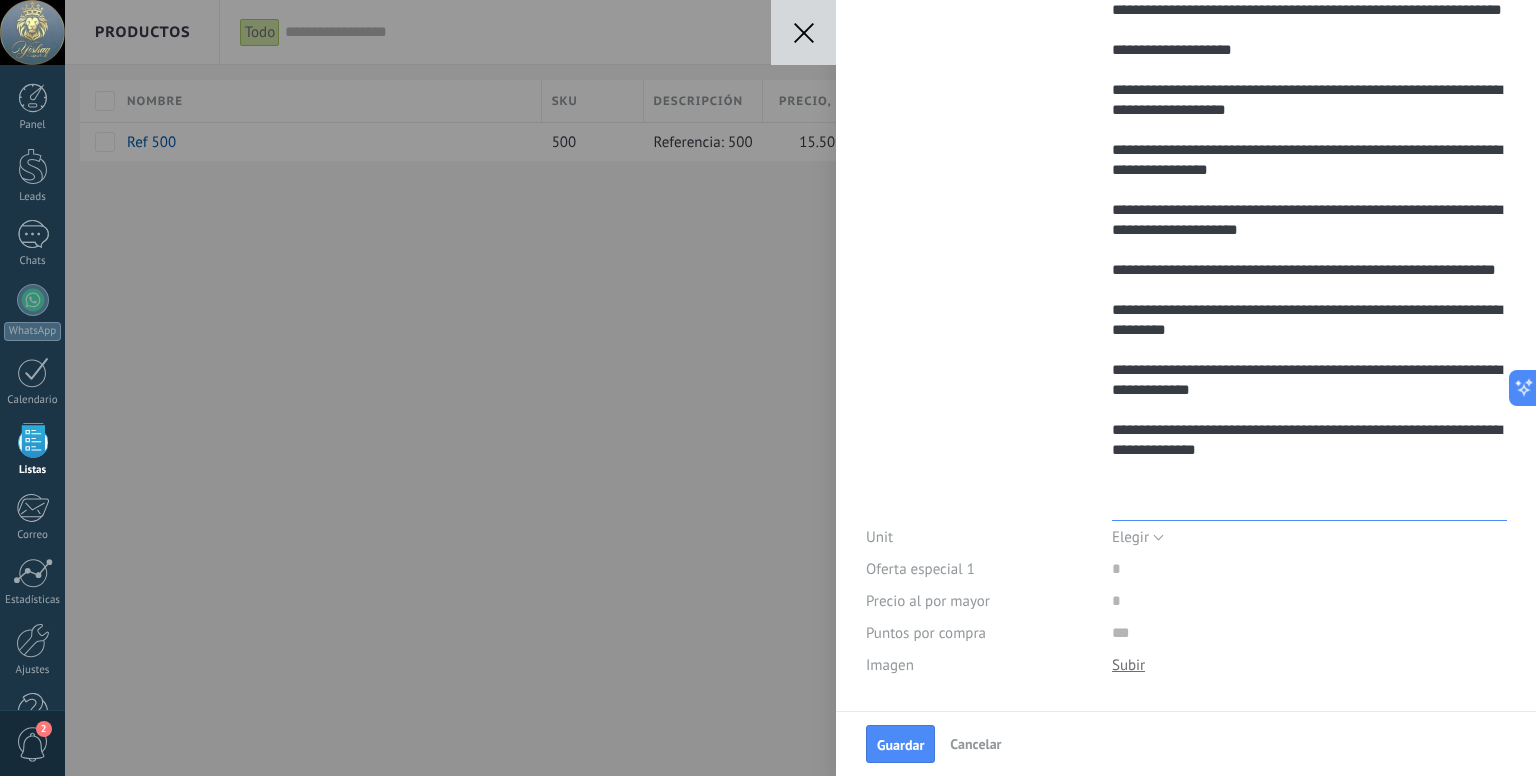 type on "**********" 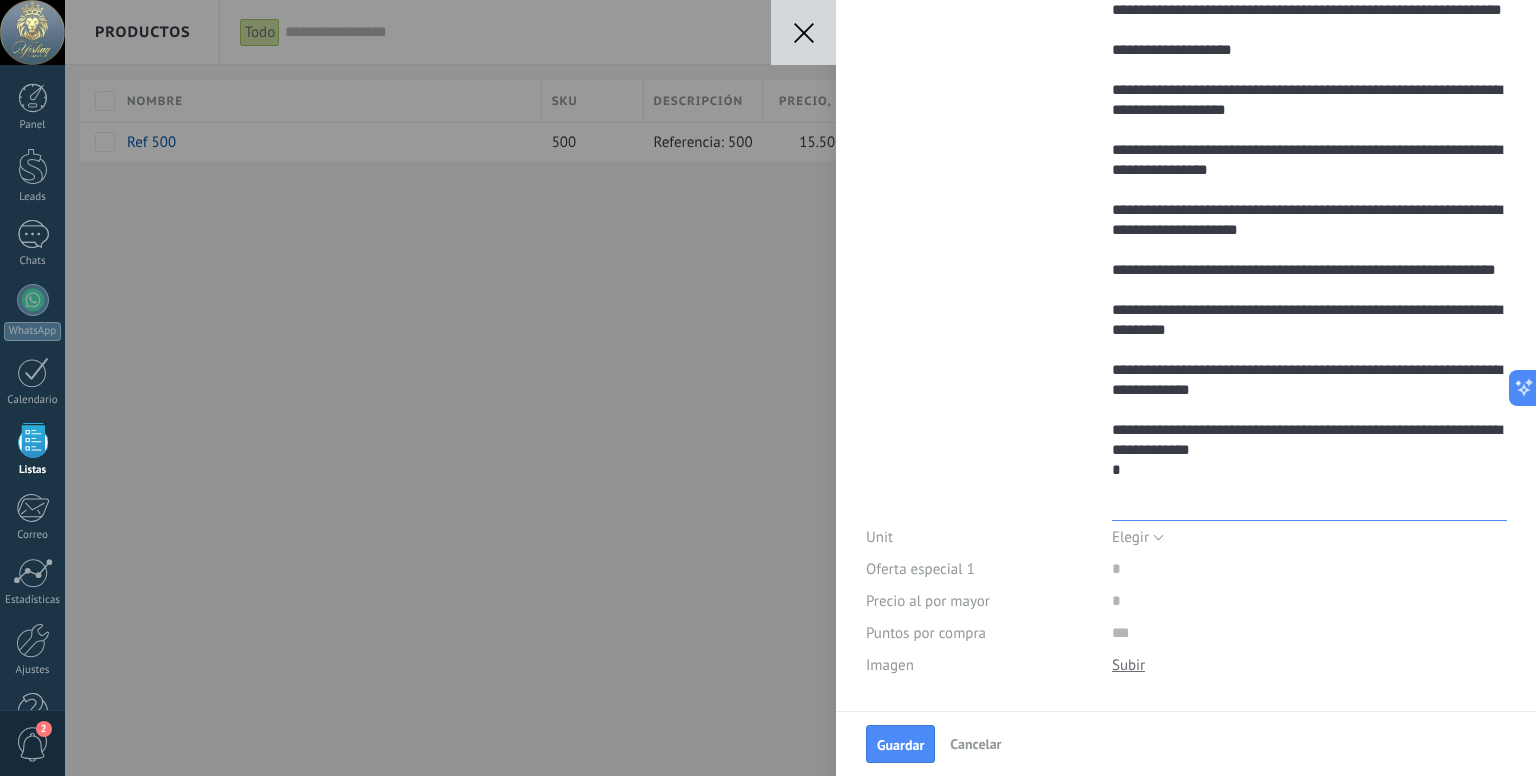 type on "**********" 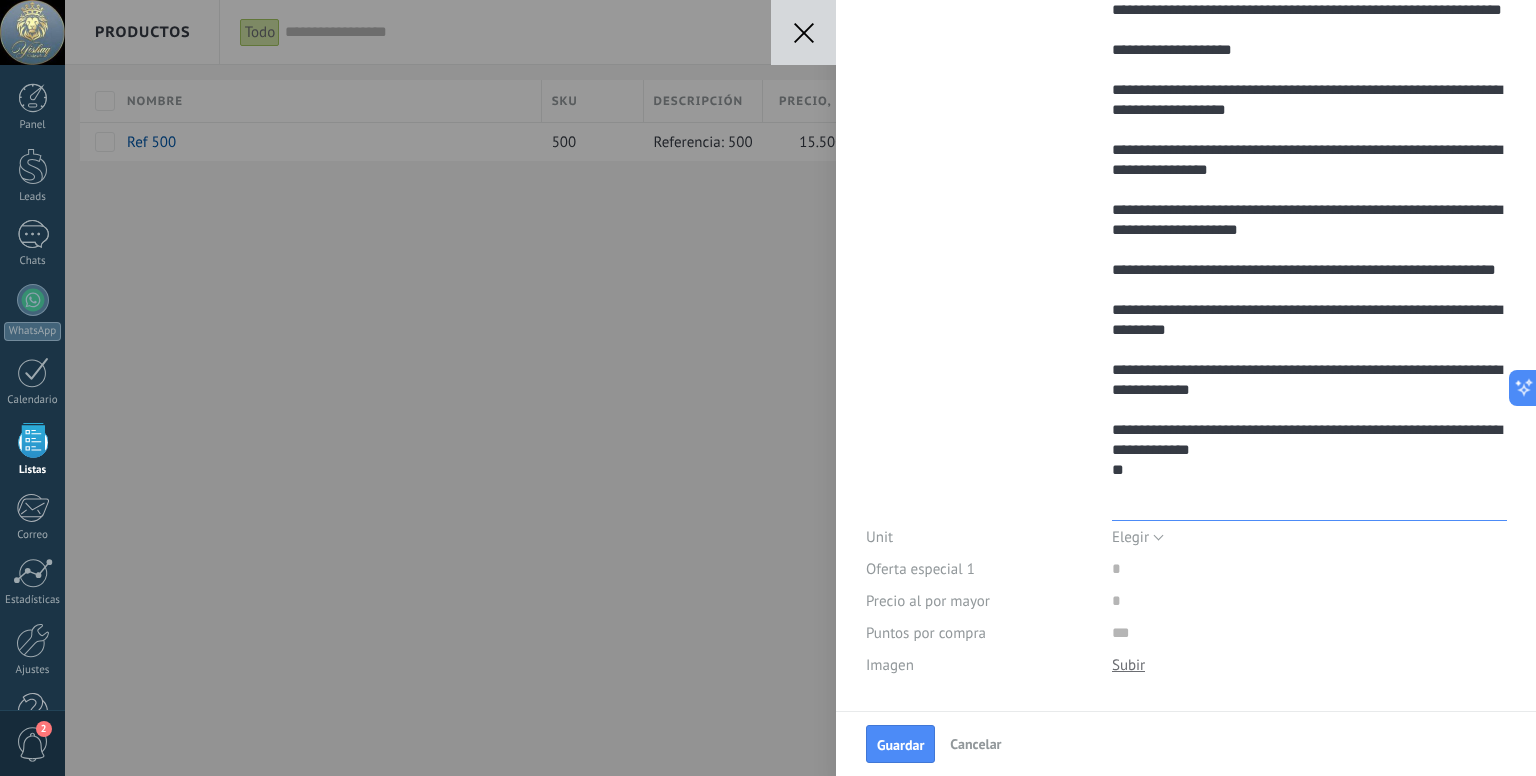 type on "**********" 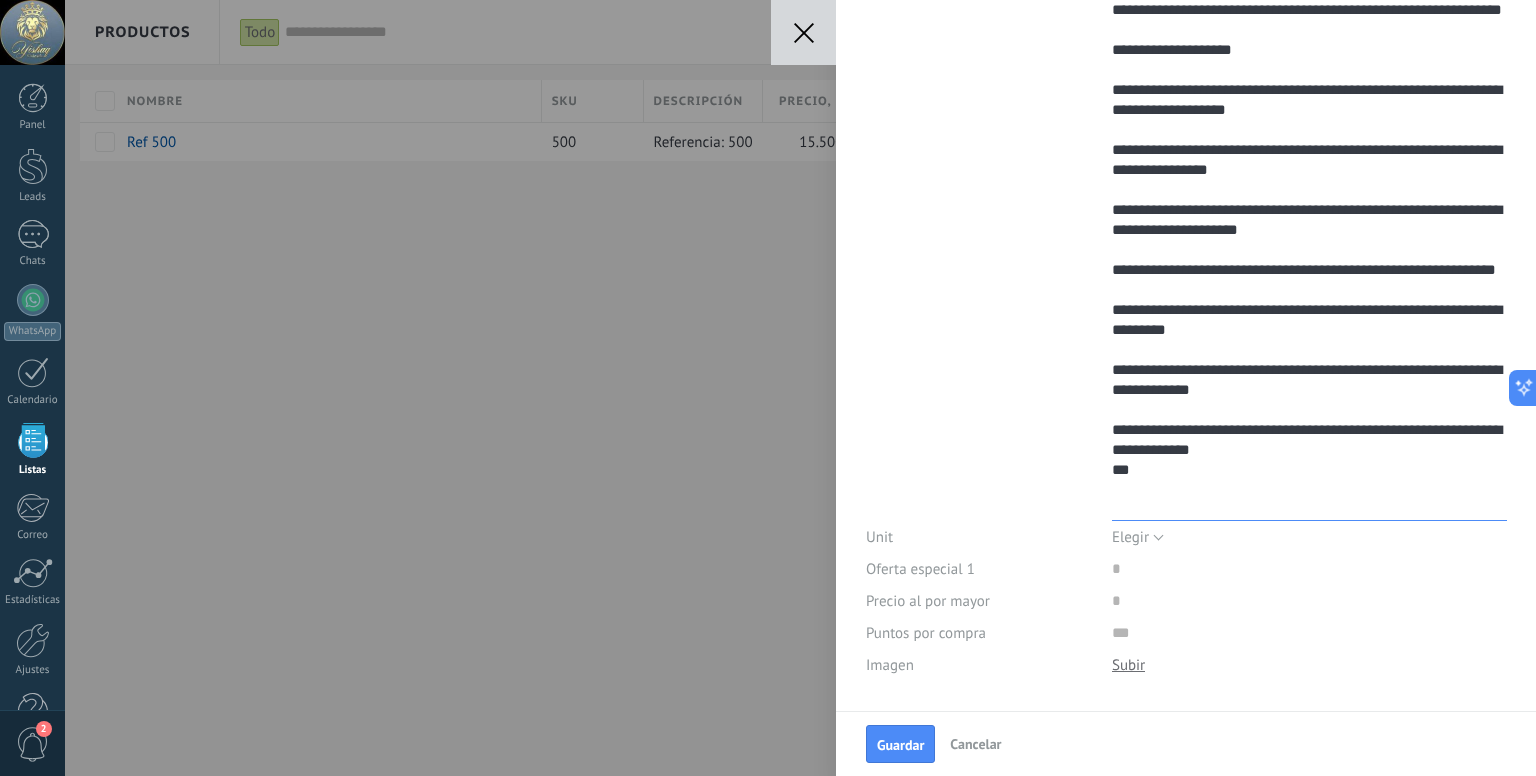 type on "**********" 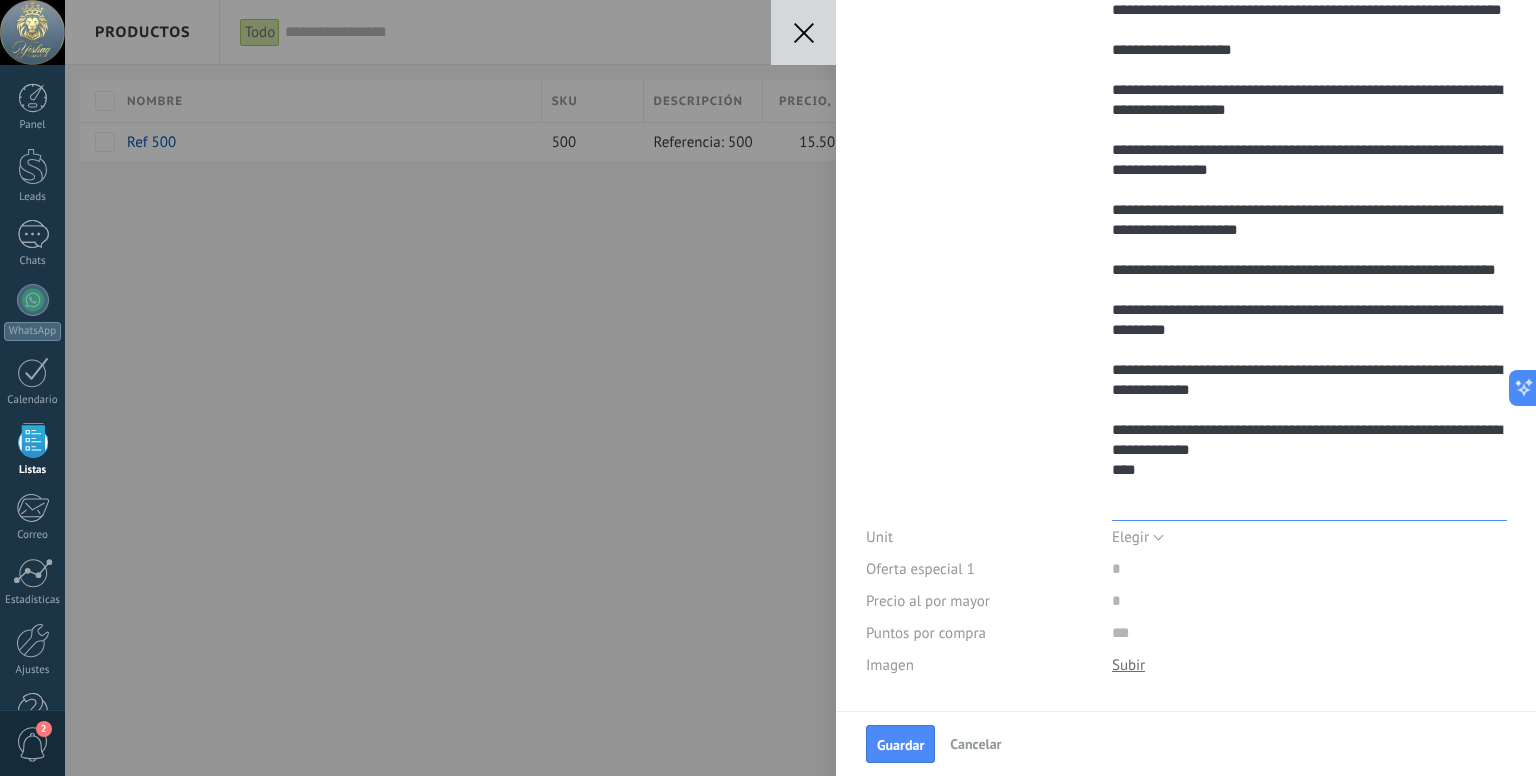 type on "**********" 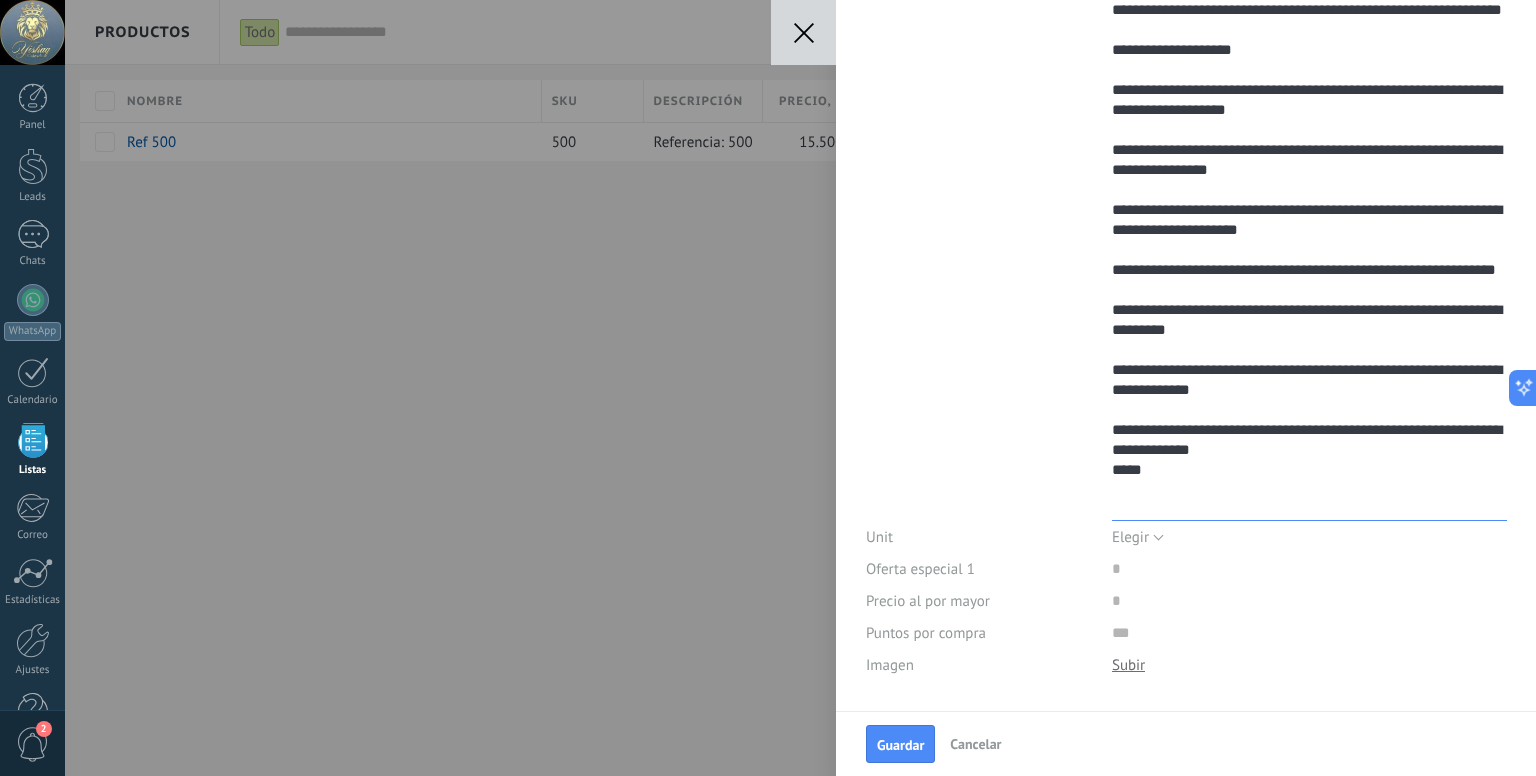 type on "**********" 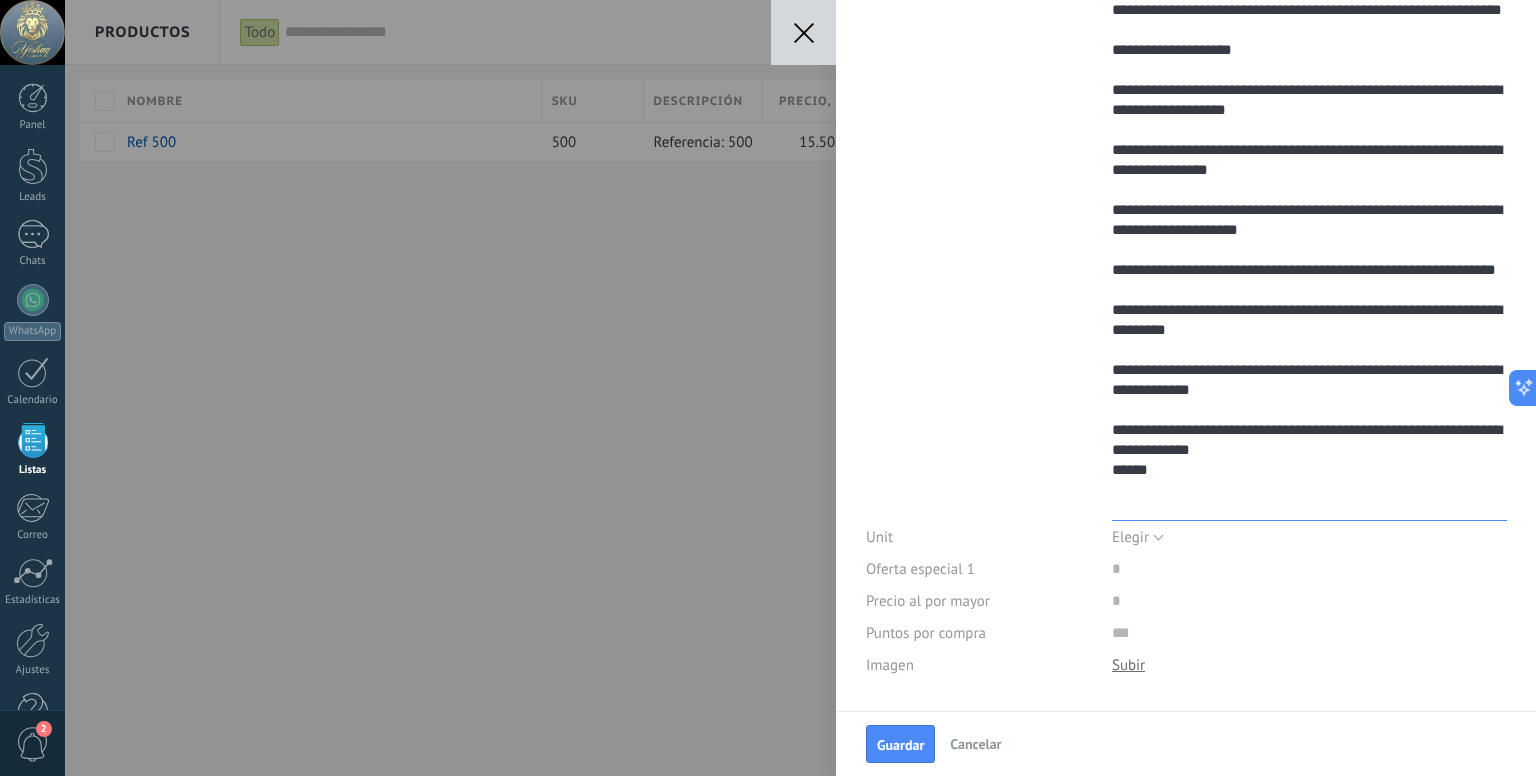 type on "**********" 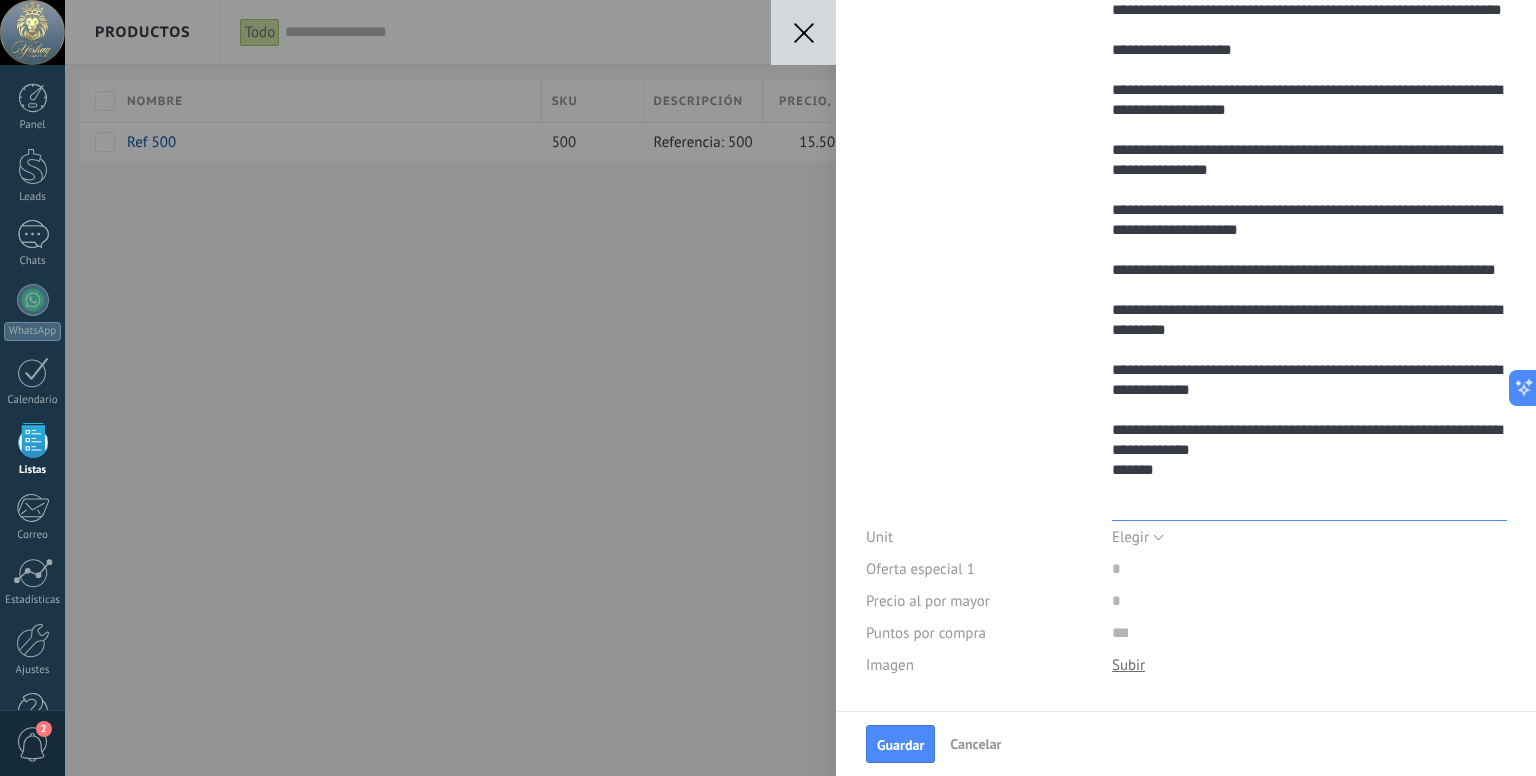 type on "**********" 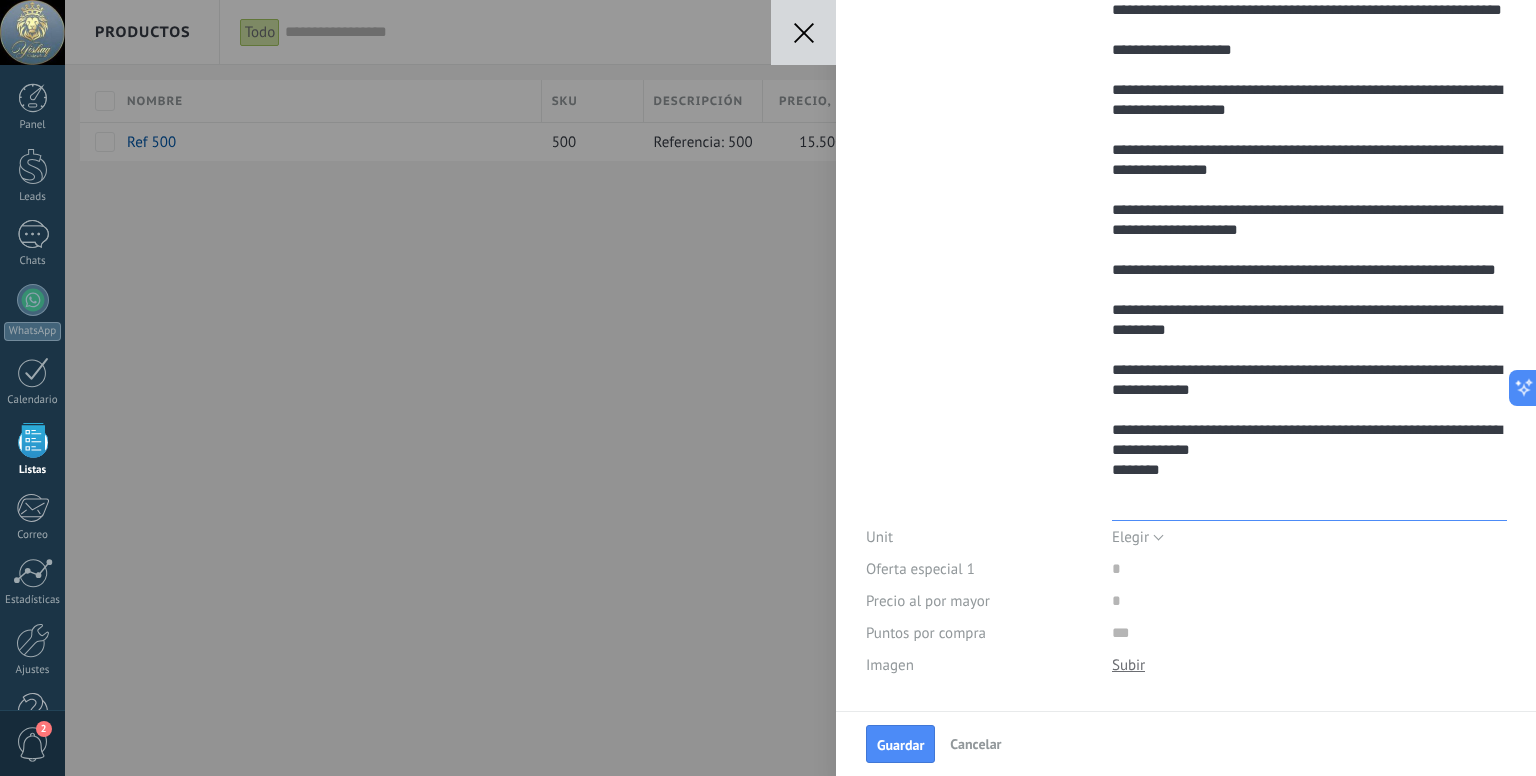 type on "**********" 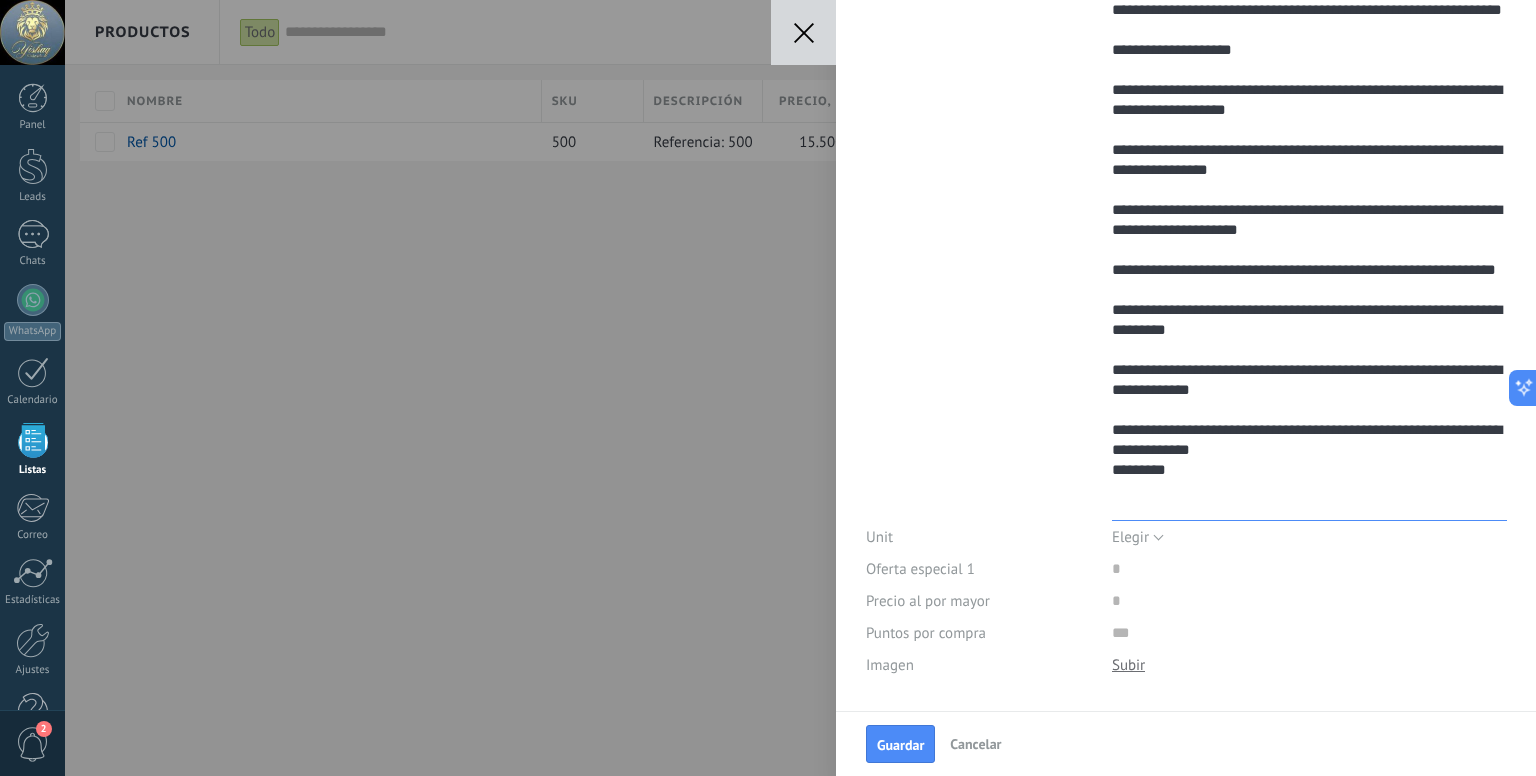 type on "**********" 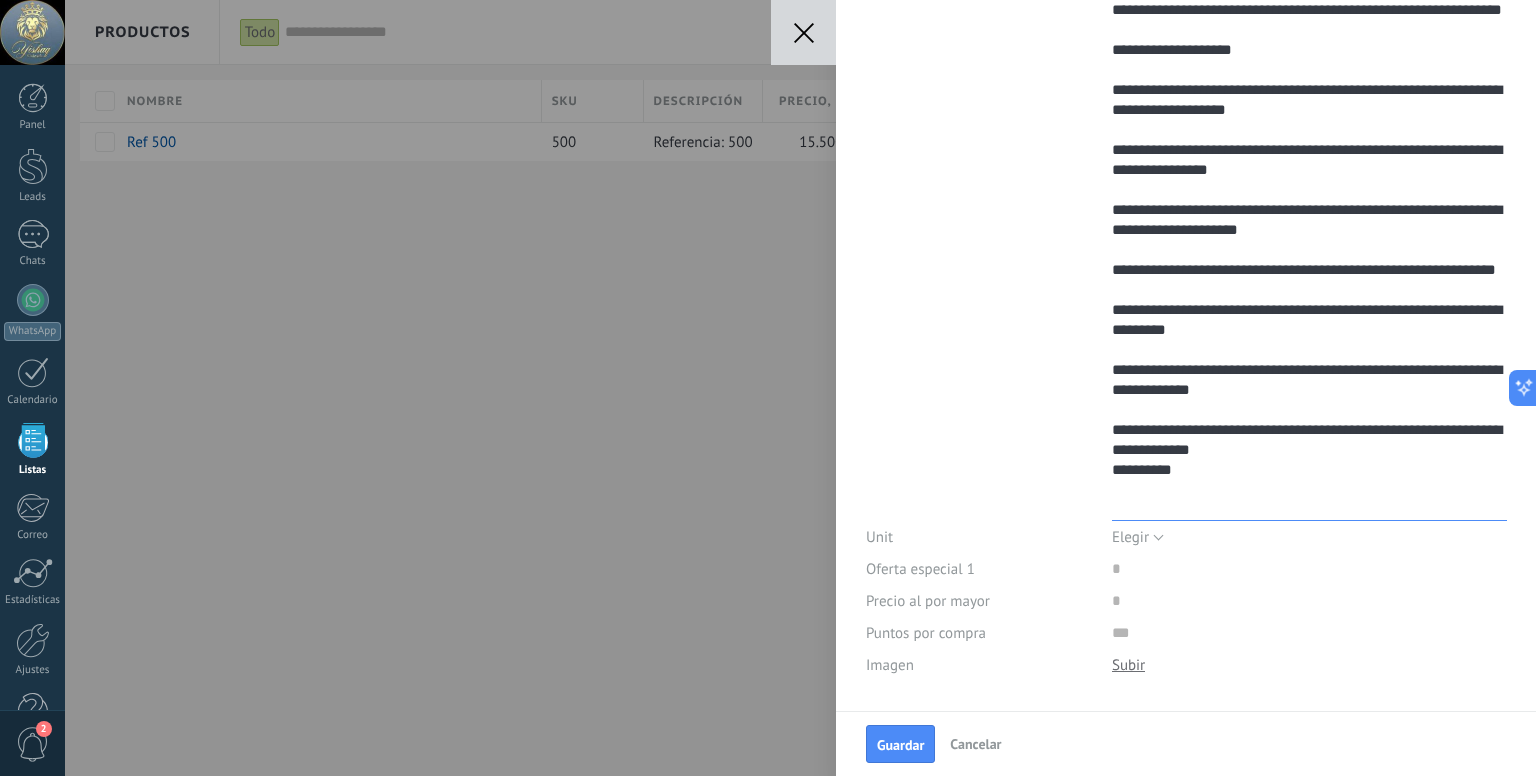 type on "**********" 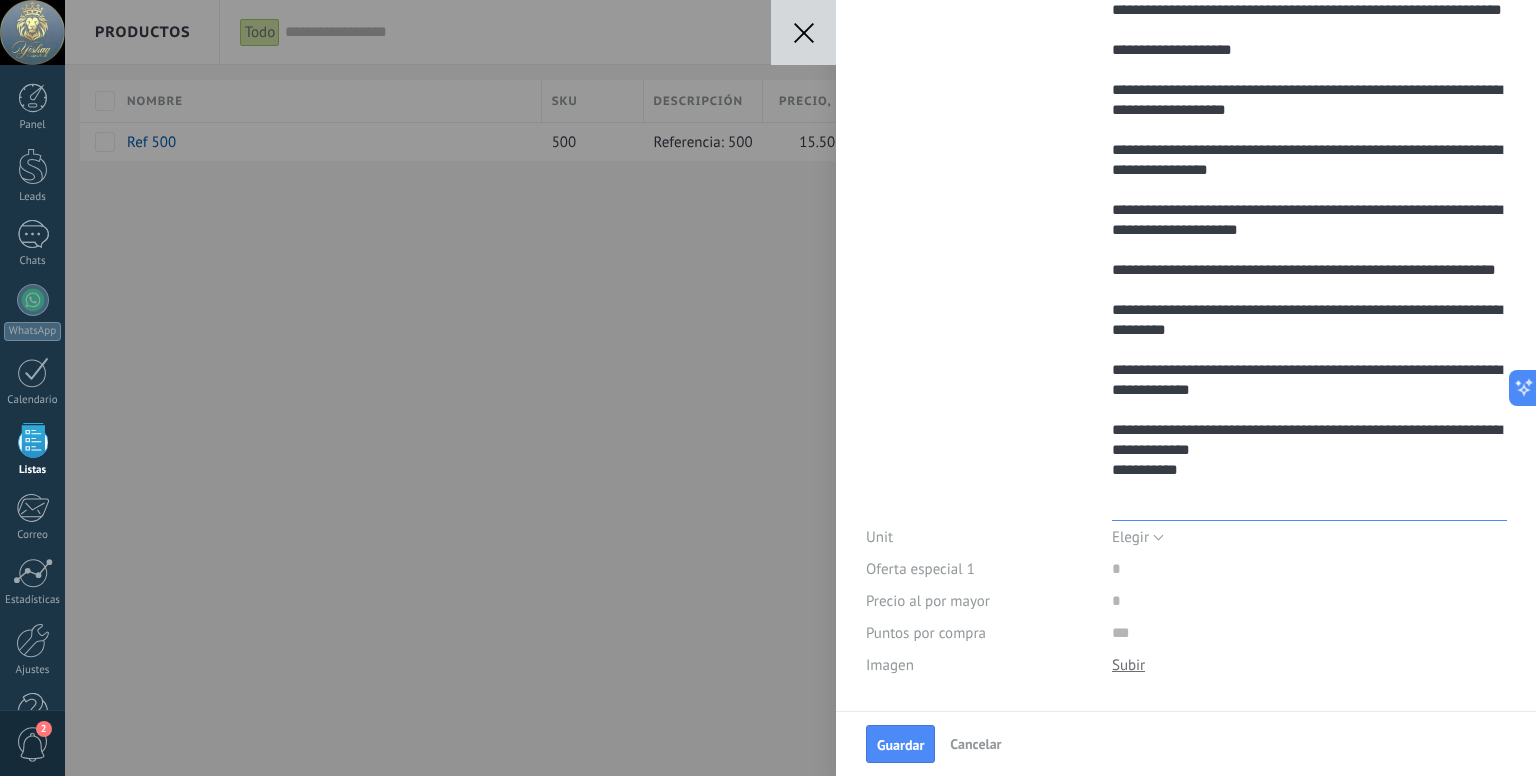 type on "**********" 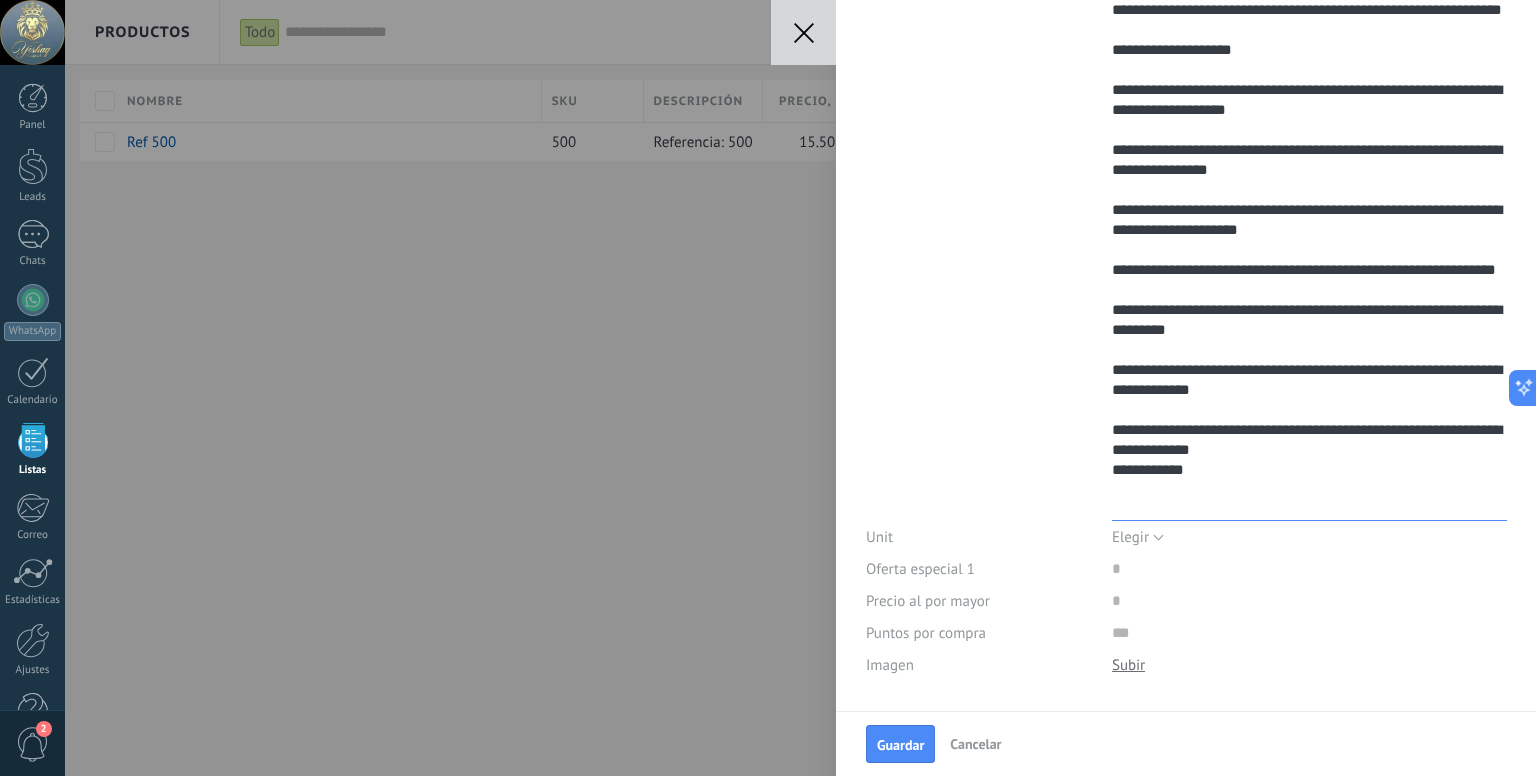 type on "**********" 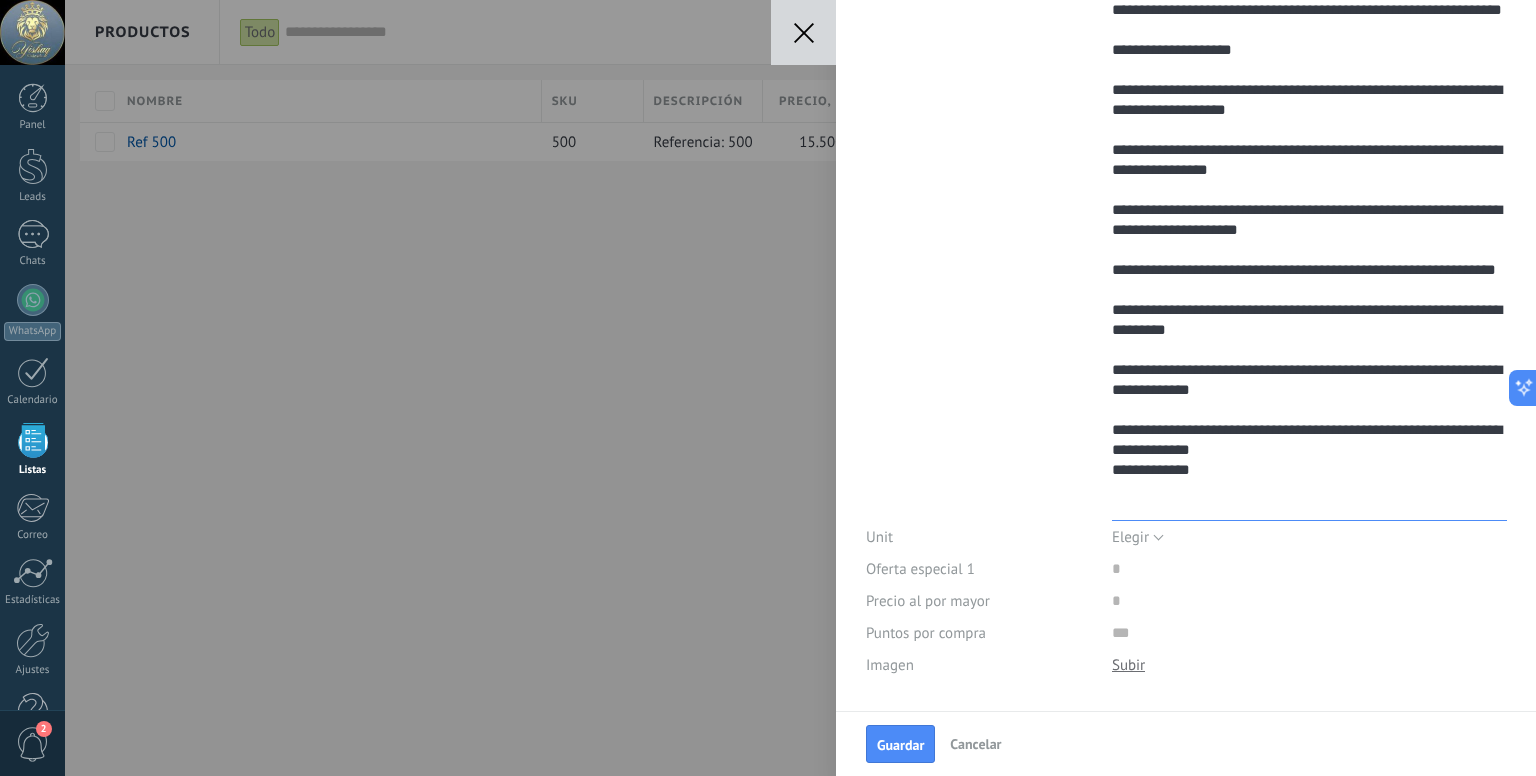 type on "**********" 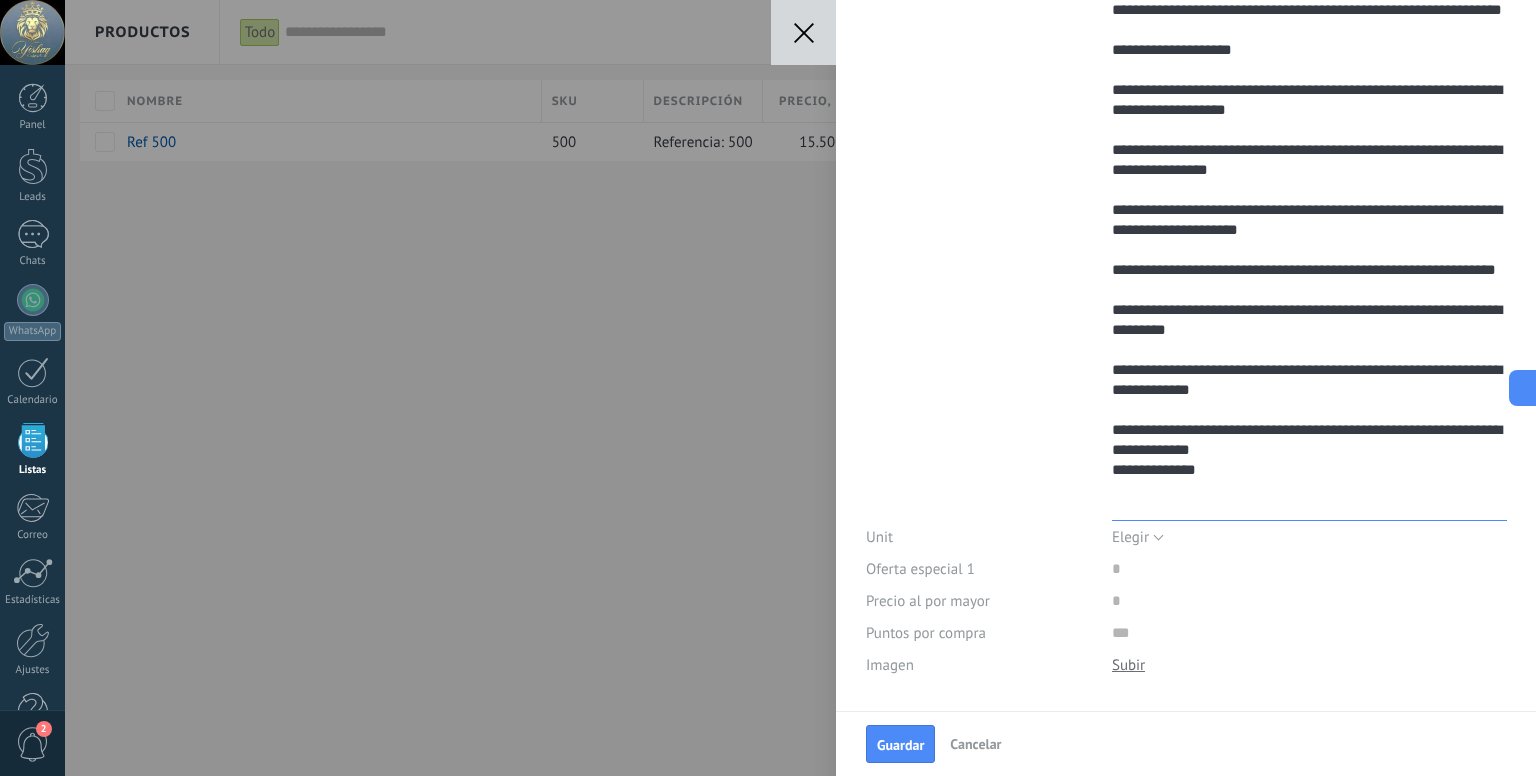 type on "**********" 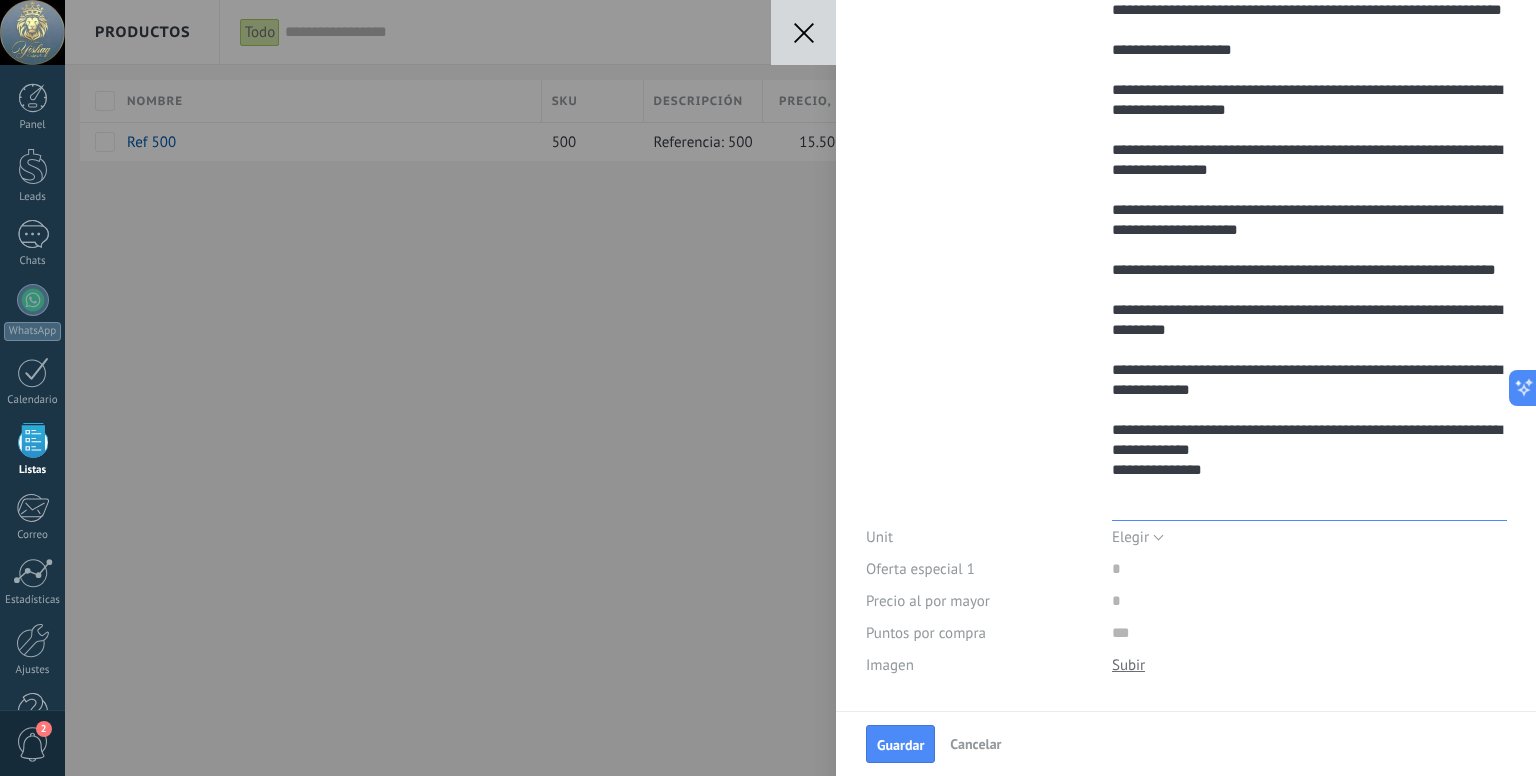 type on "**********" 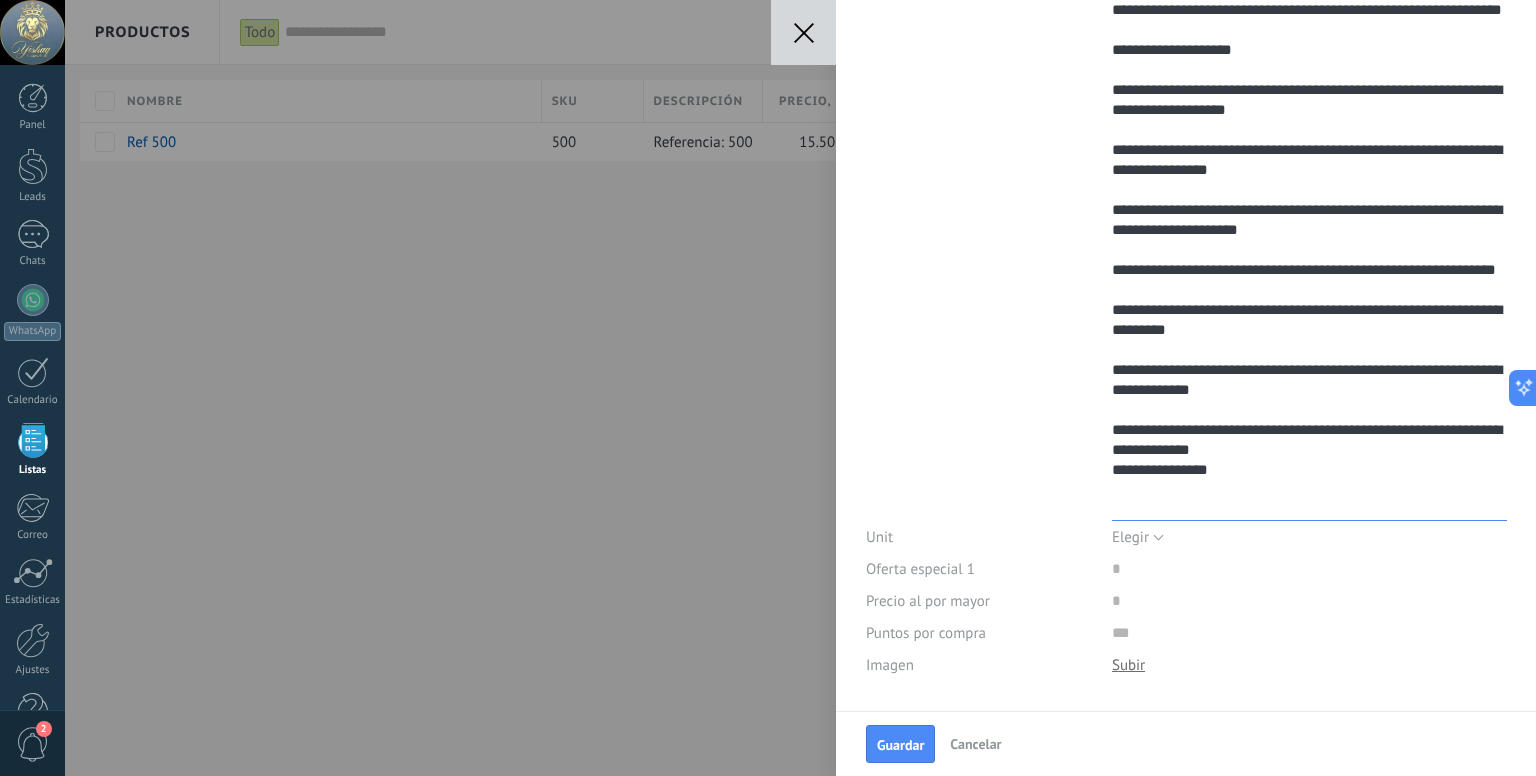type on "**********" 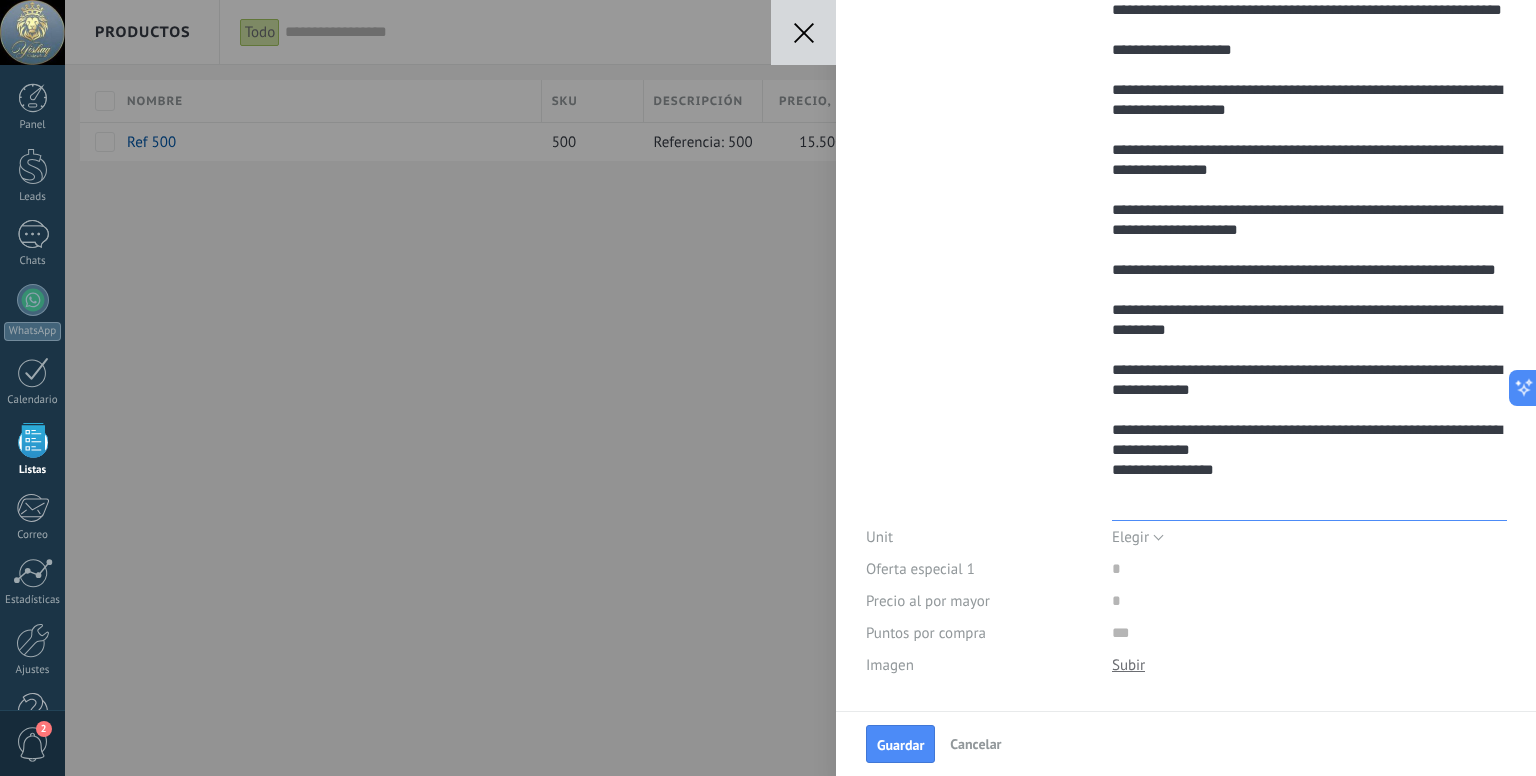 type on "**********" 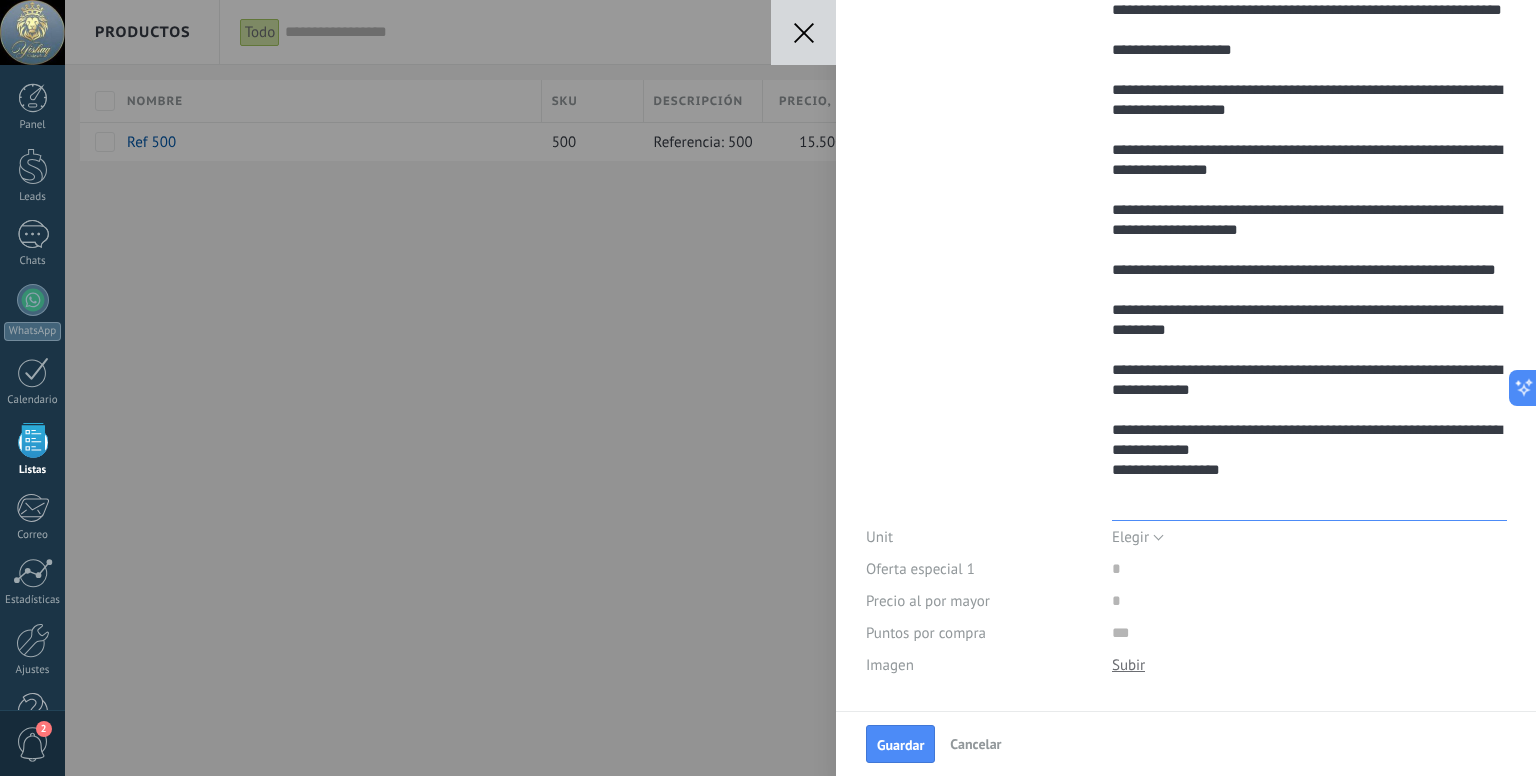 type on "**********" 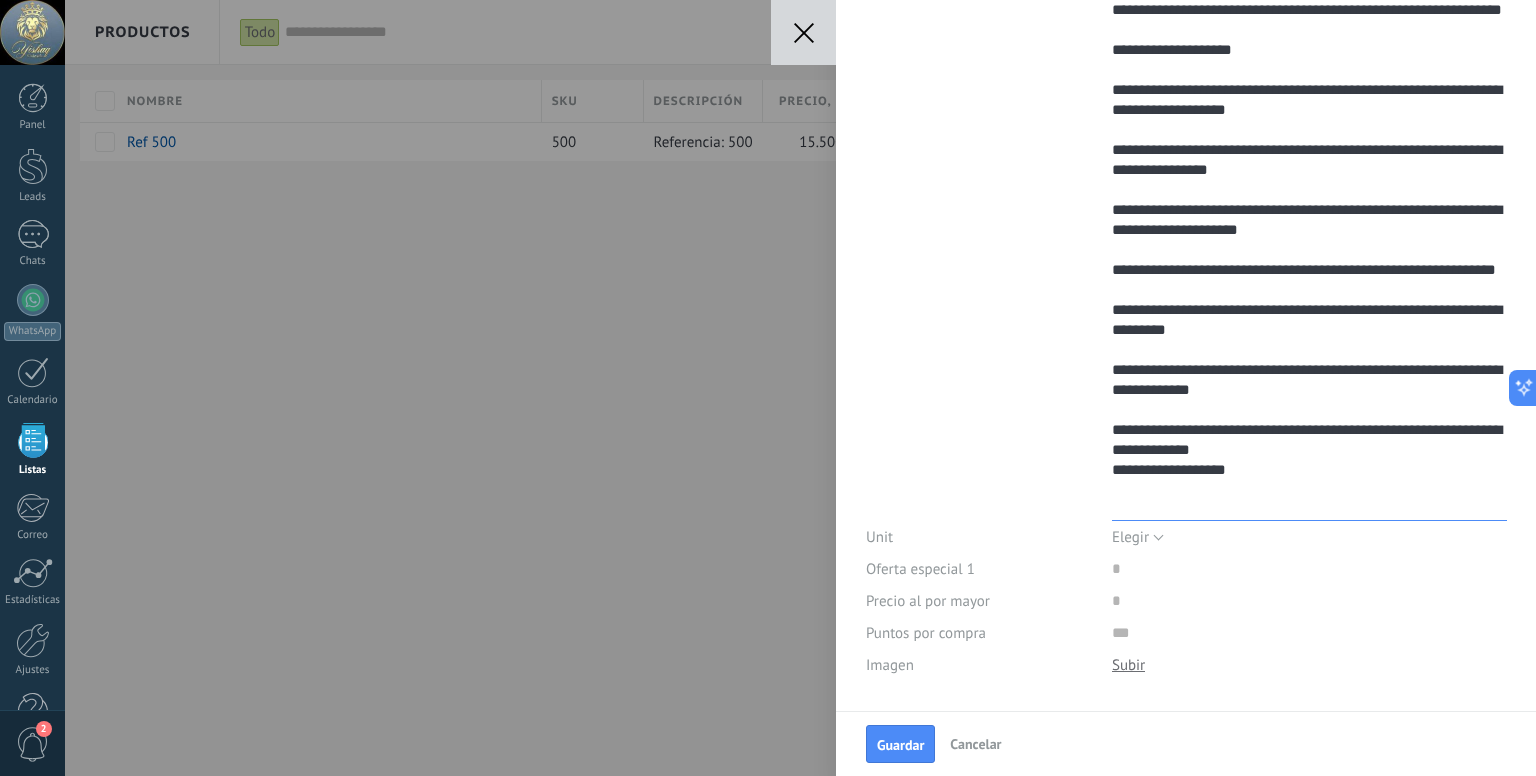 type on "**********" 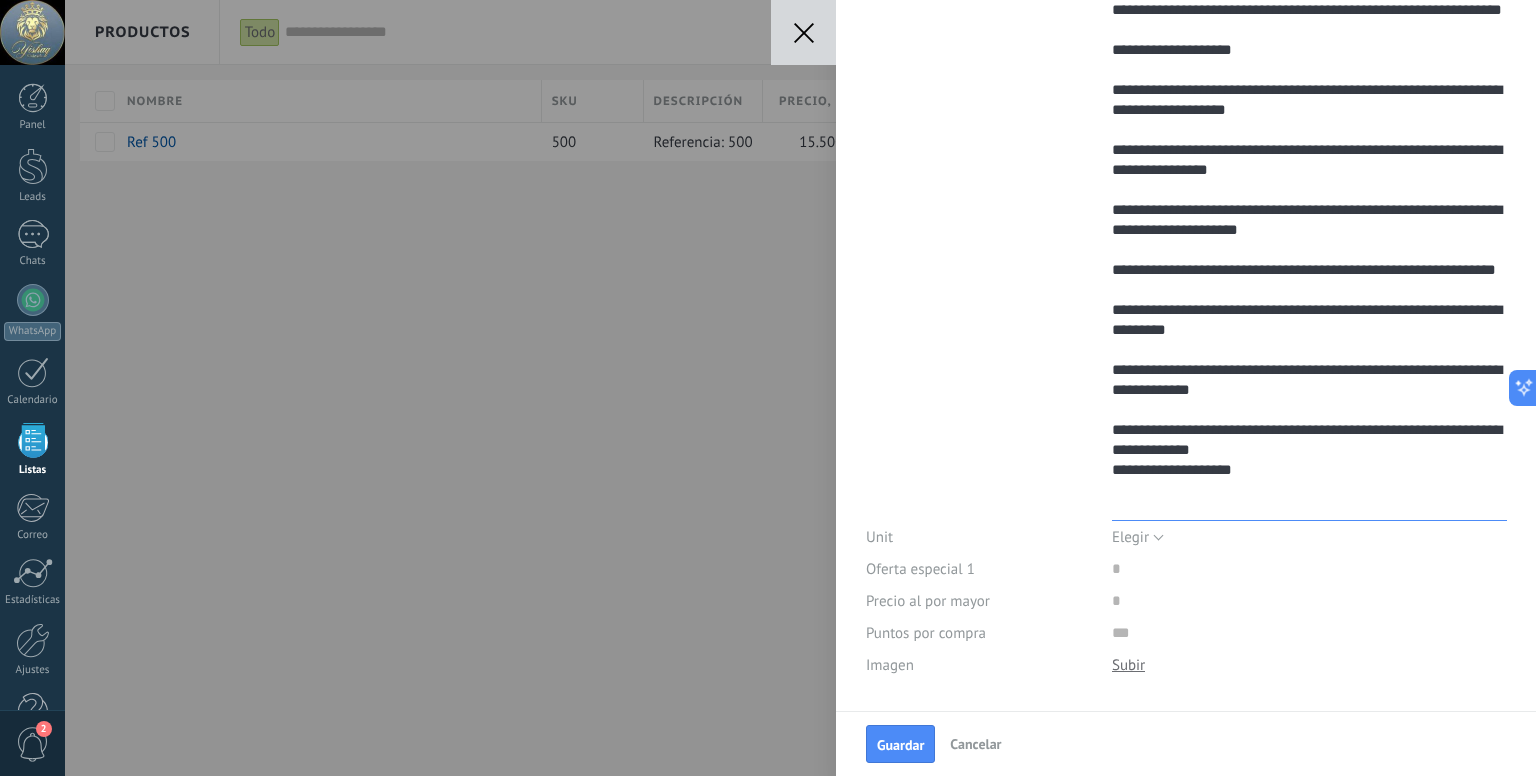 type on "**********" 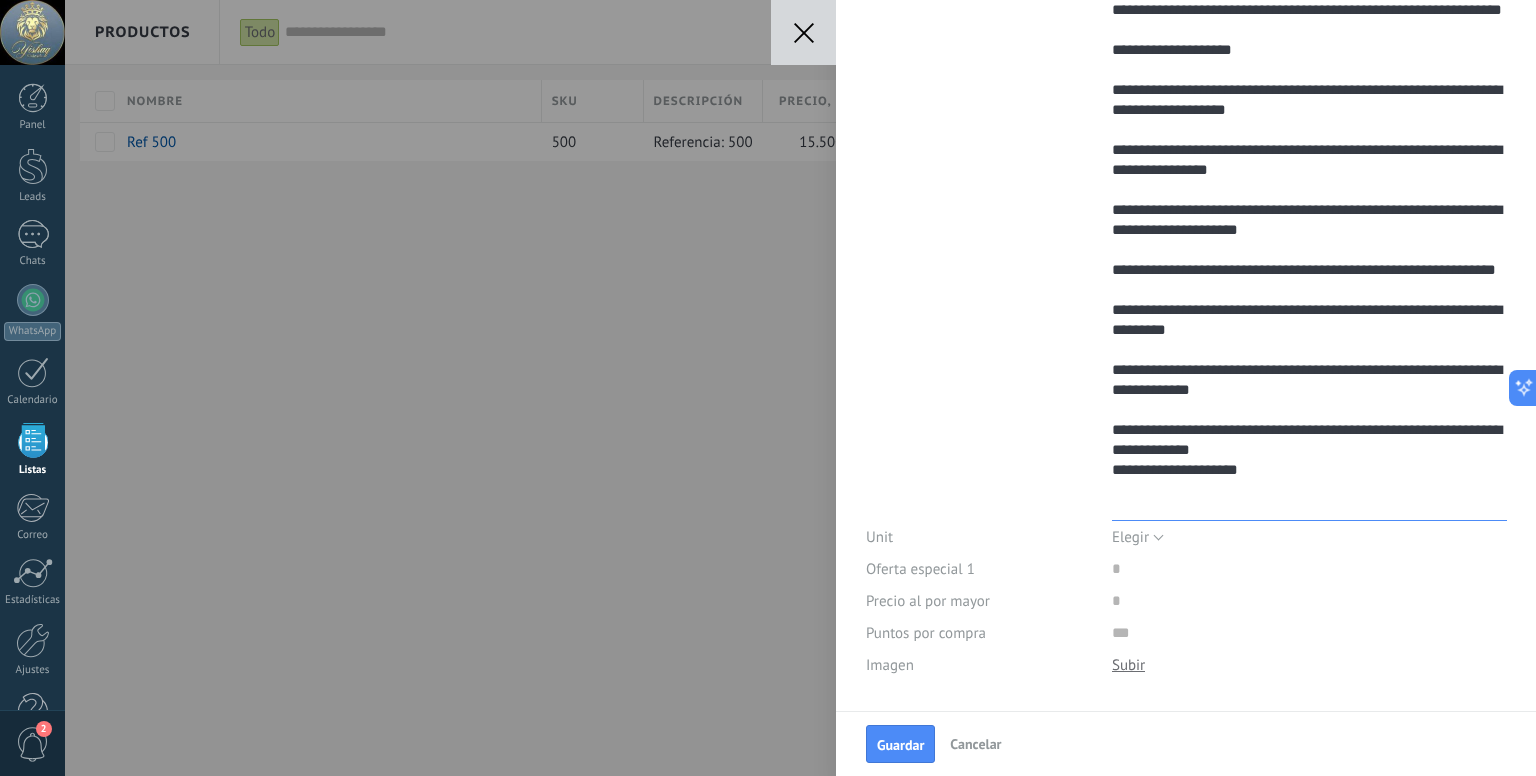 type on "**********" 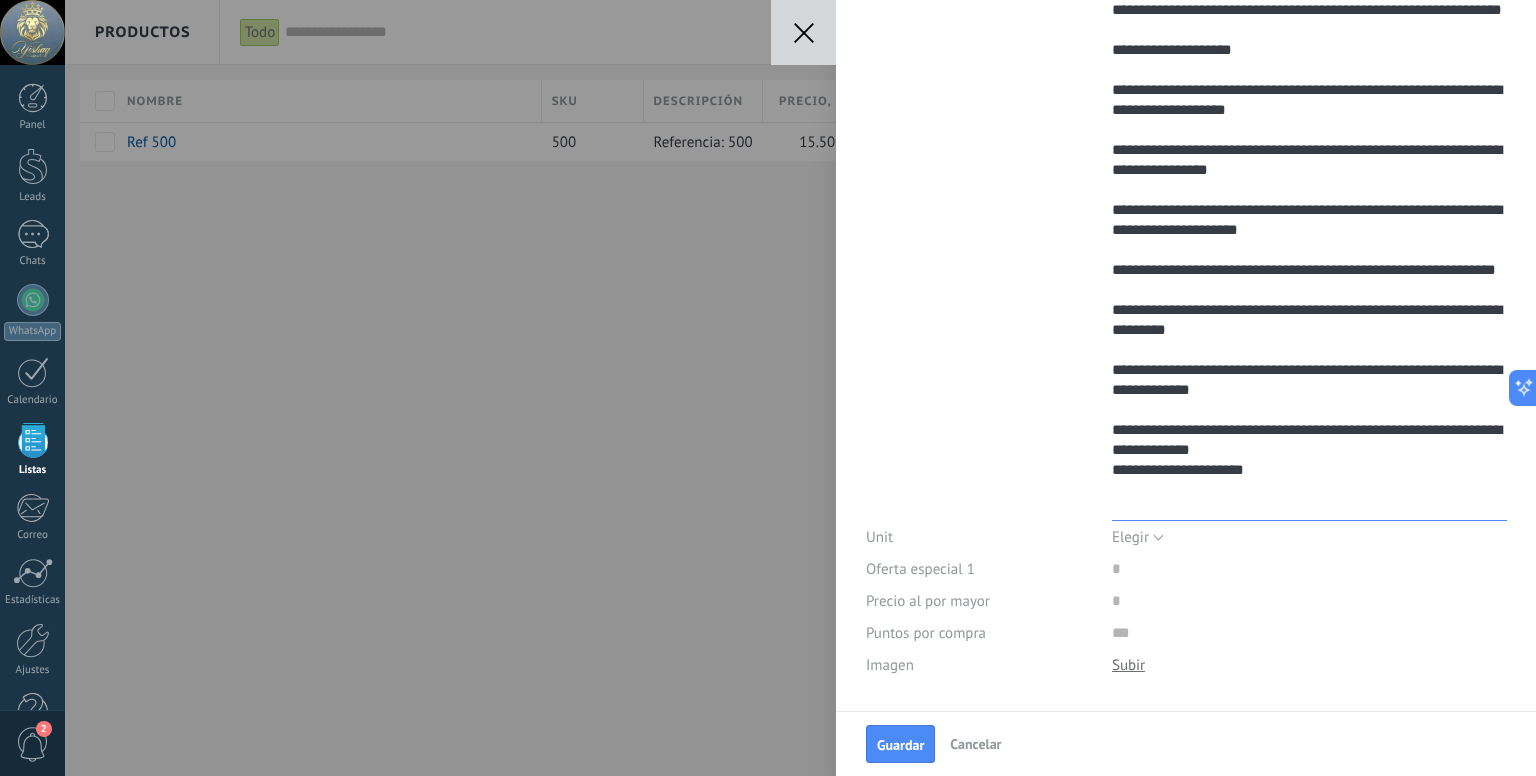 type on "**********" 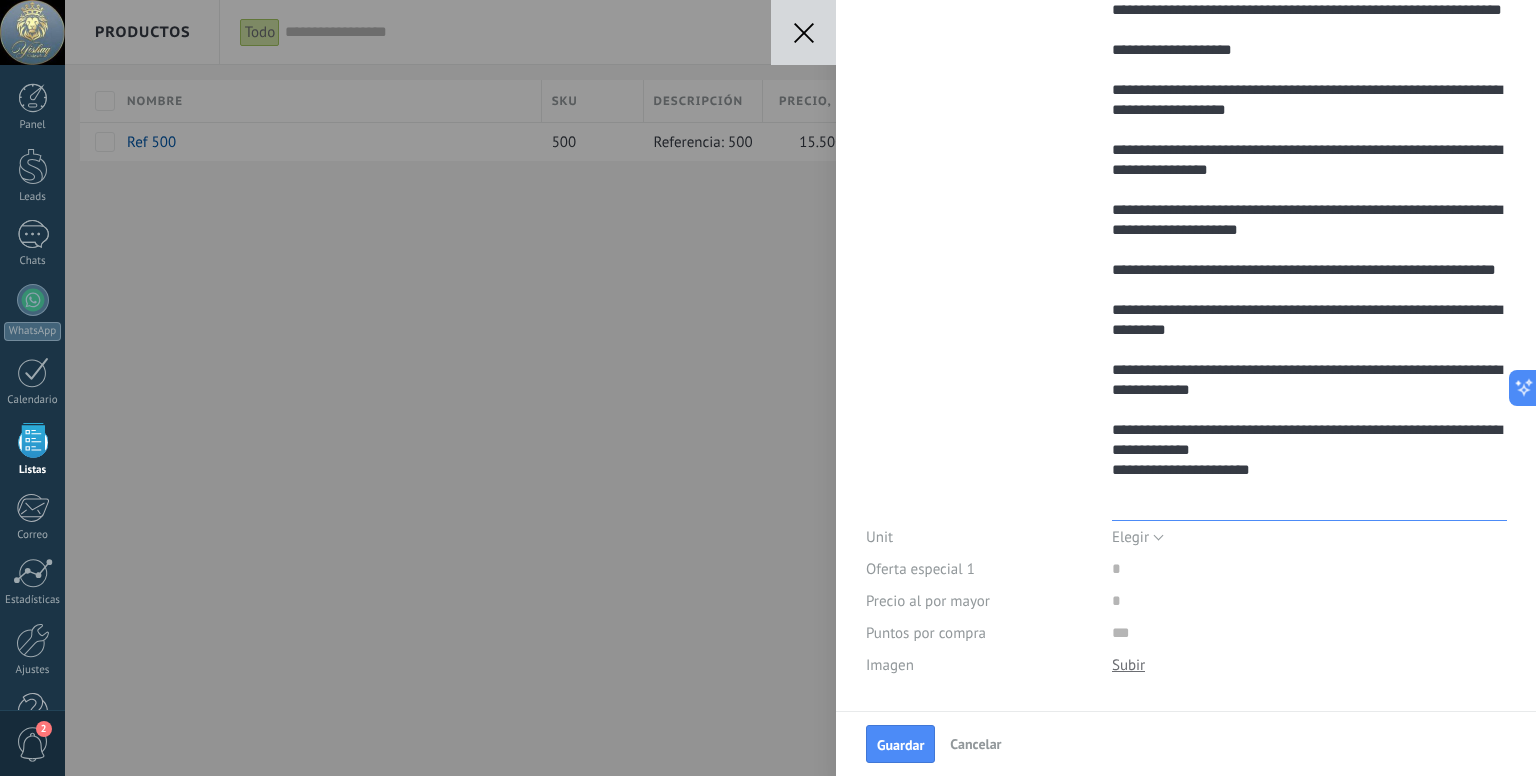 type on "**********" 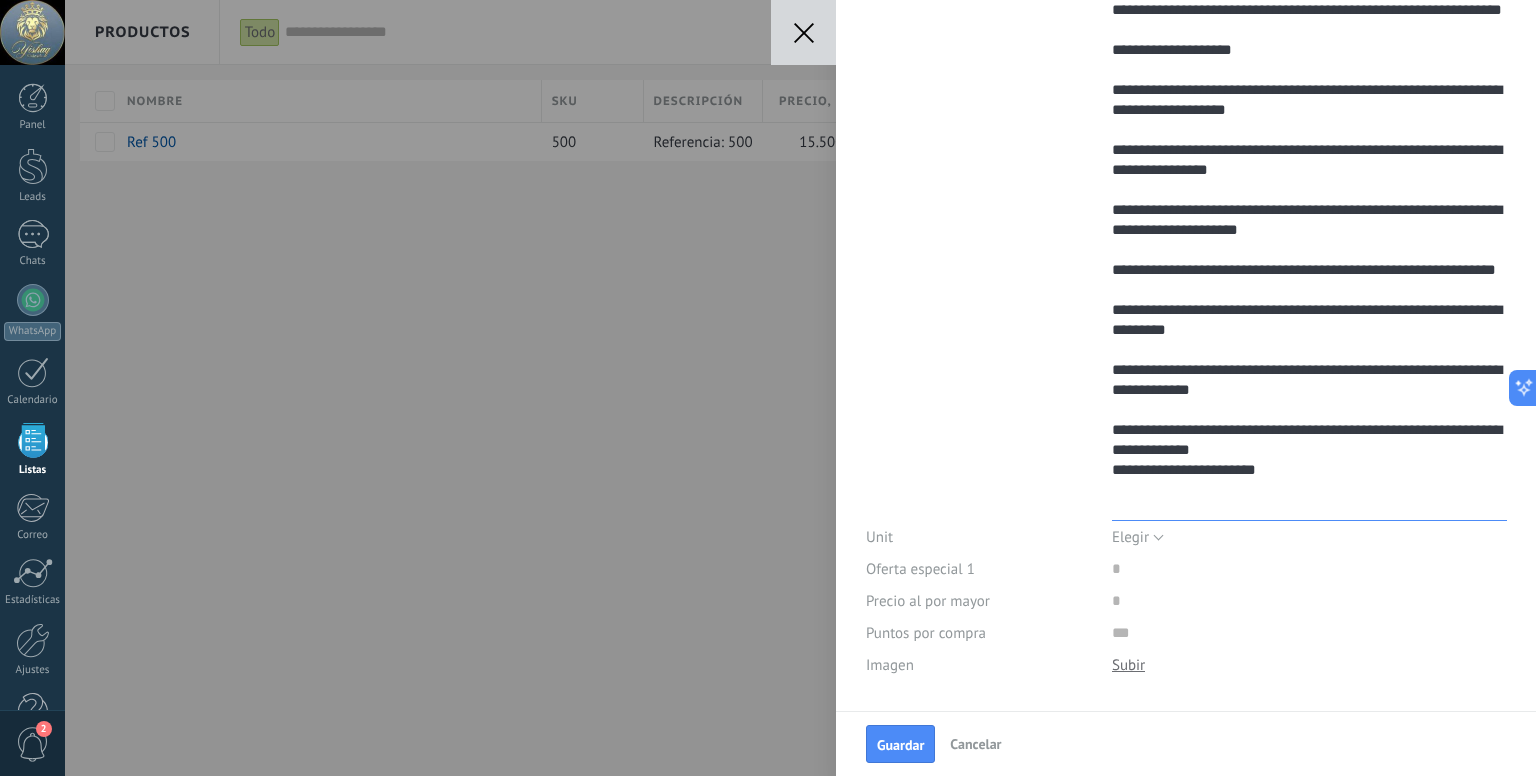 scroll, scrollTop: 600, scrollLeft: 0, axis: vertical 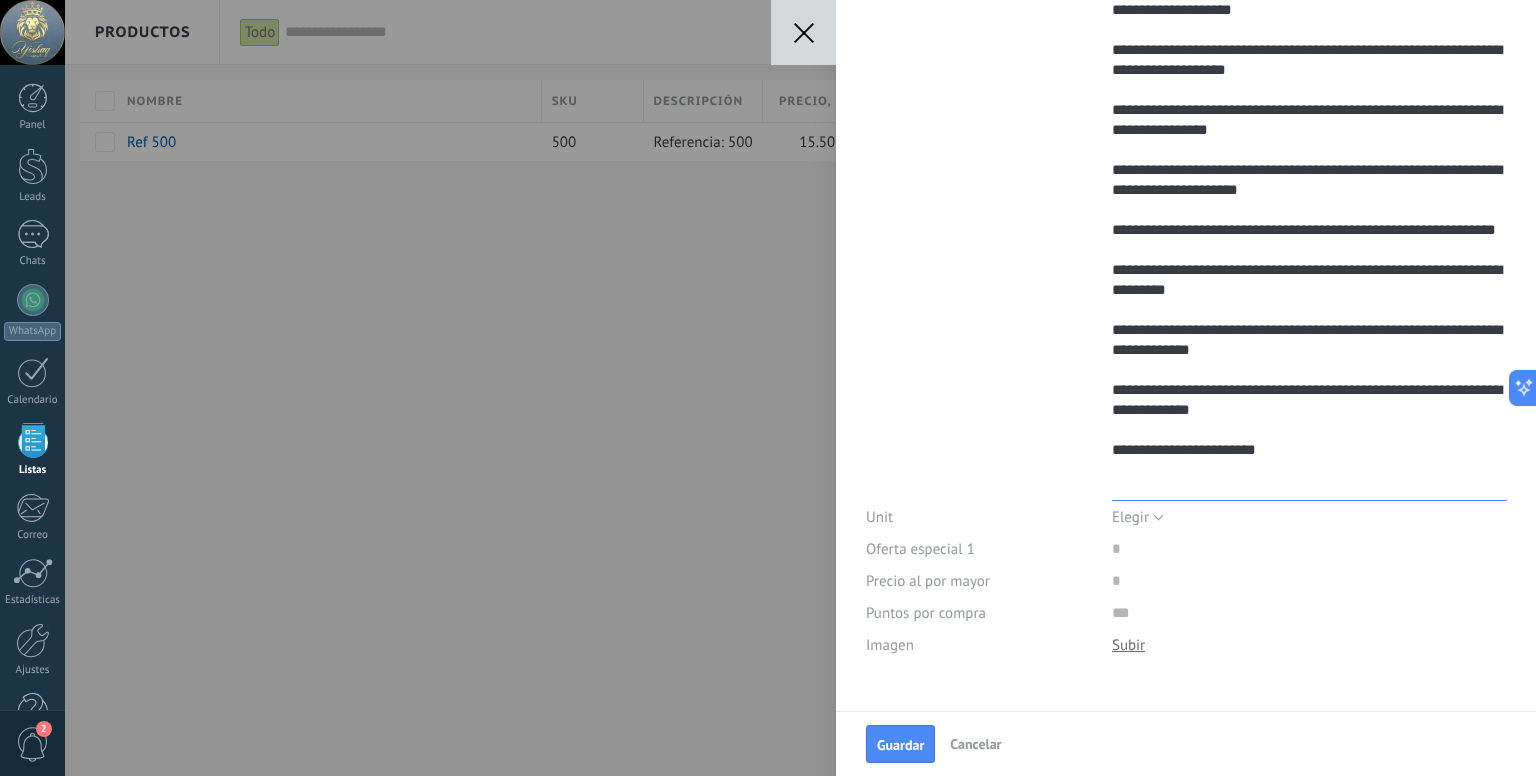 type on "**********" 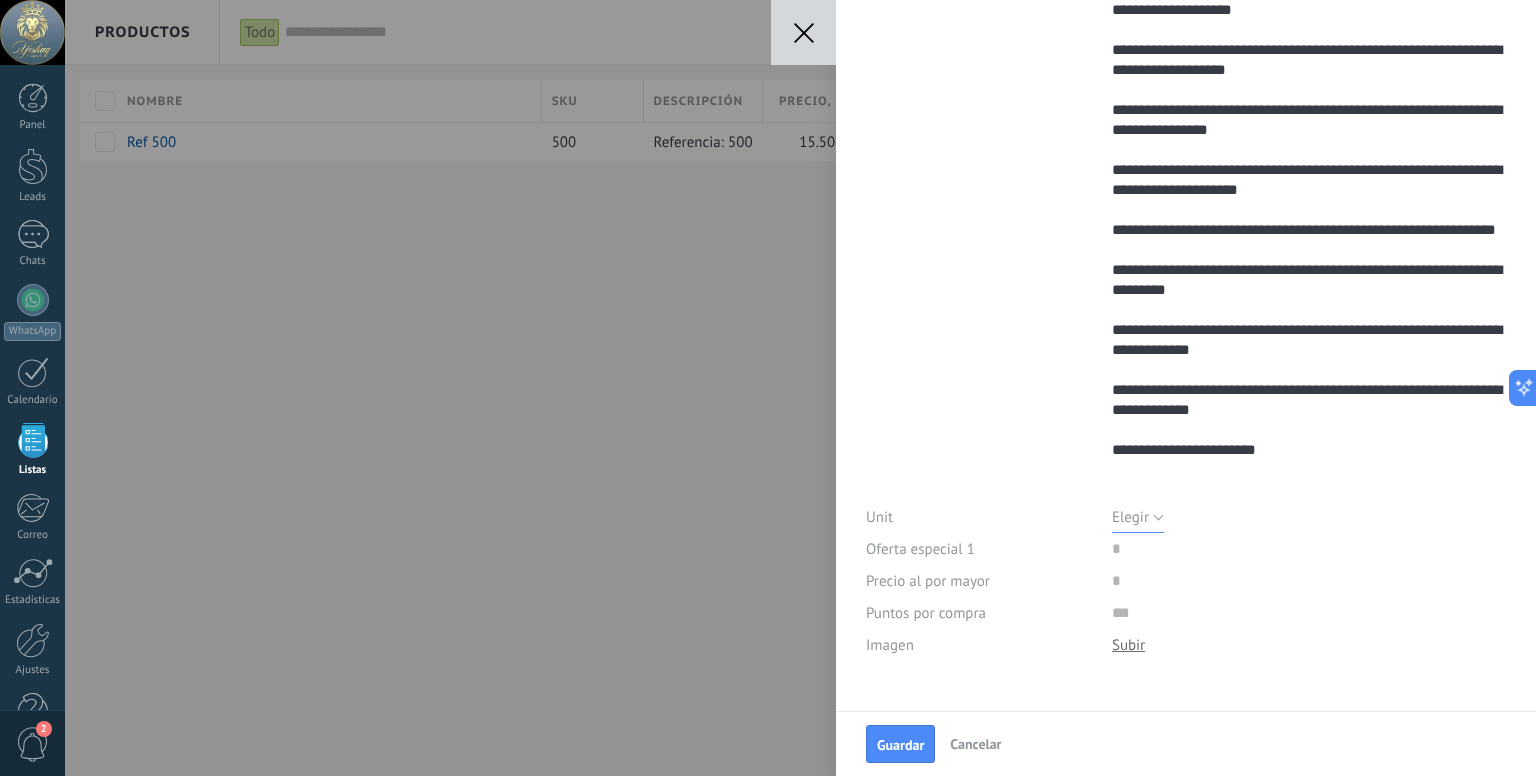 click on "Elegir" at bounding box center (1138, 517) 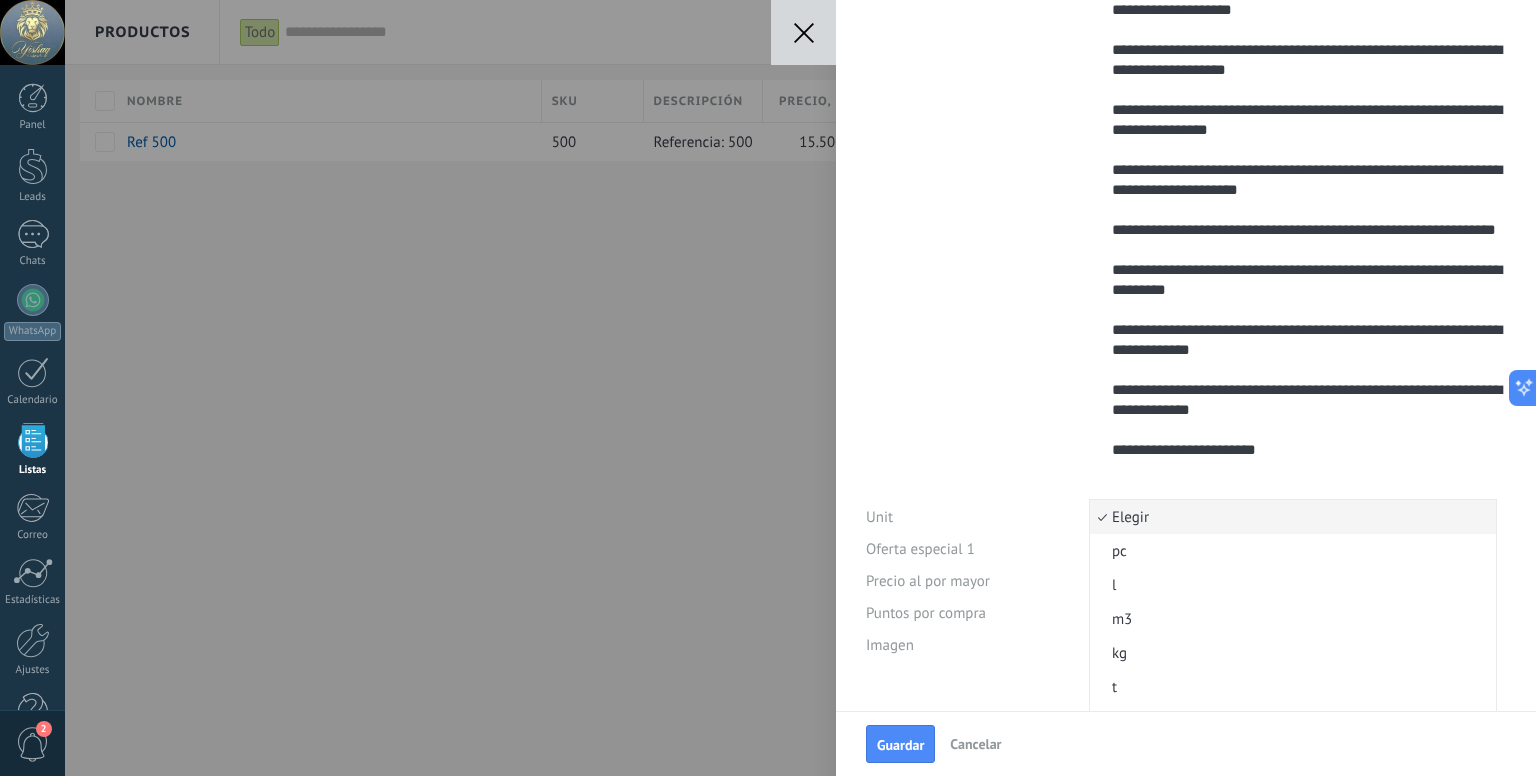 click on "kg" at bounding box center [1290, 653] 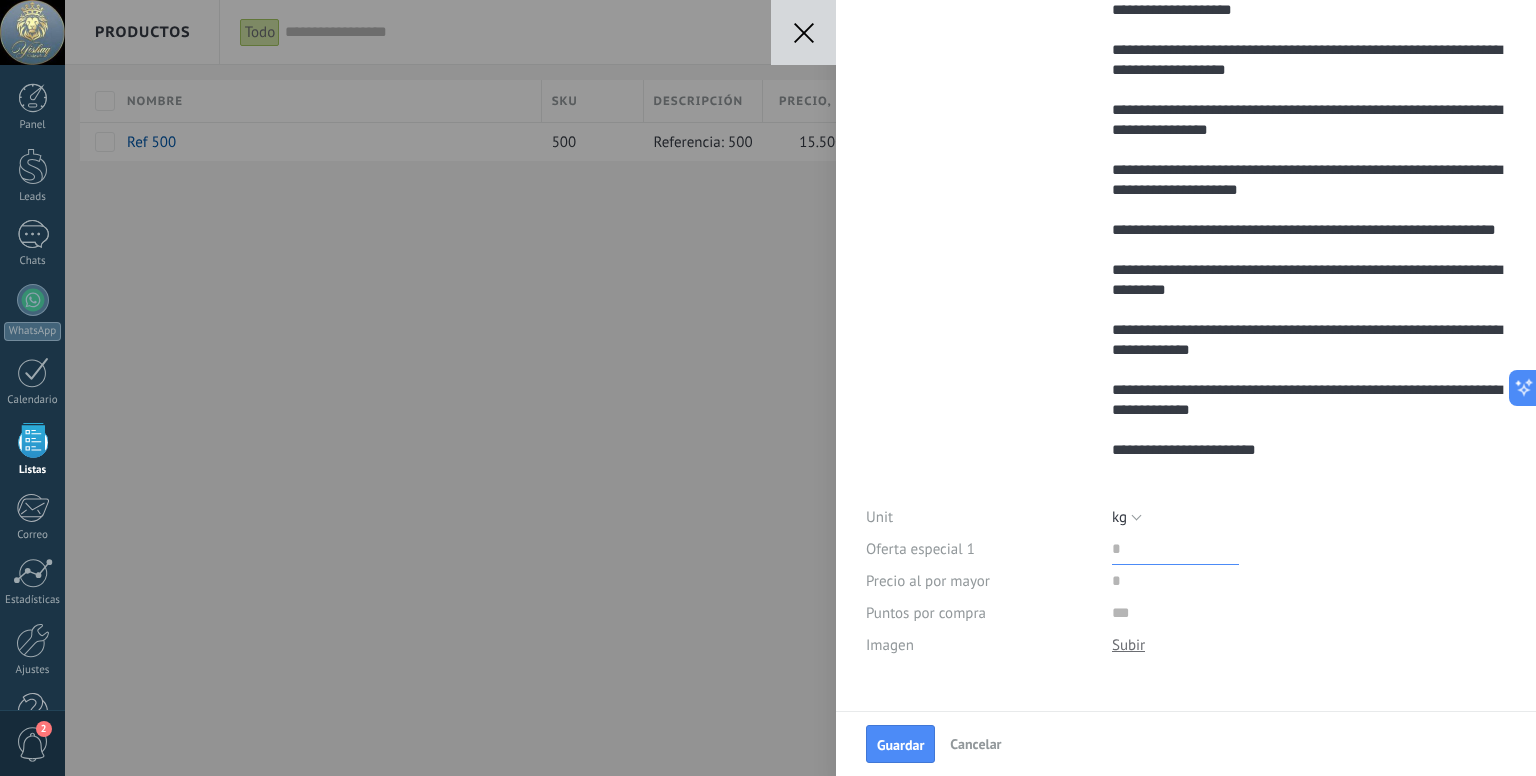 click at bounding box center (1175, 549) 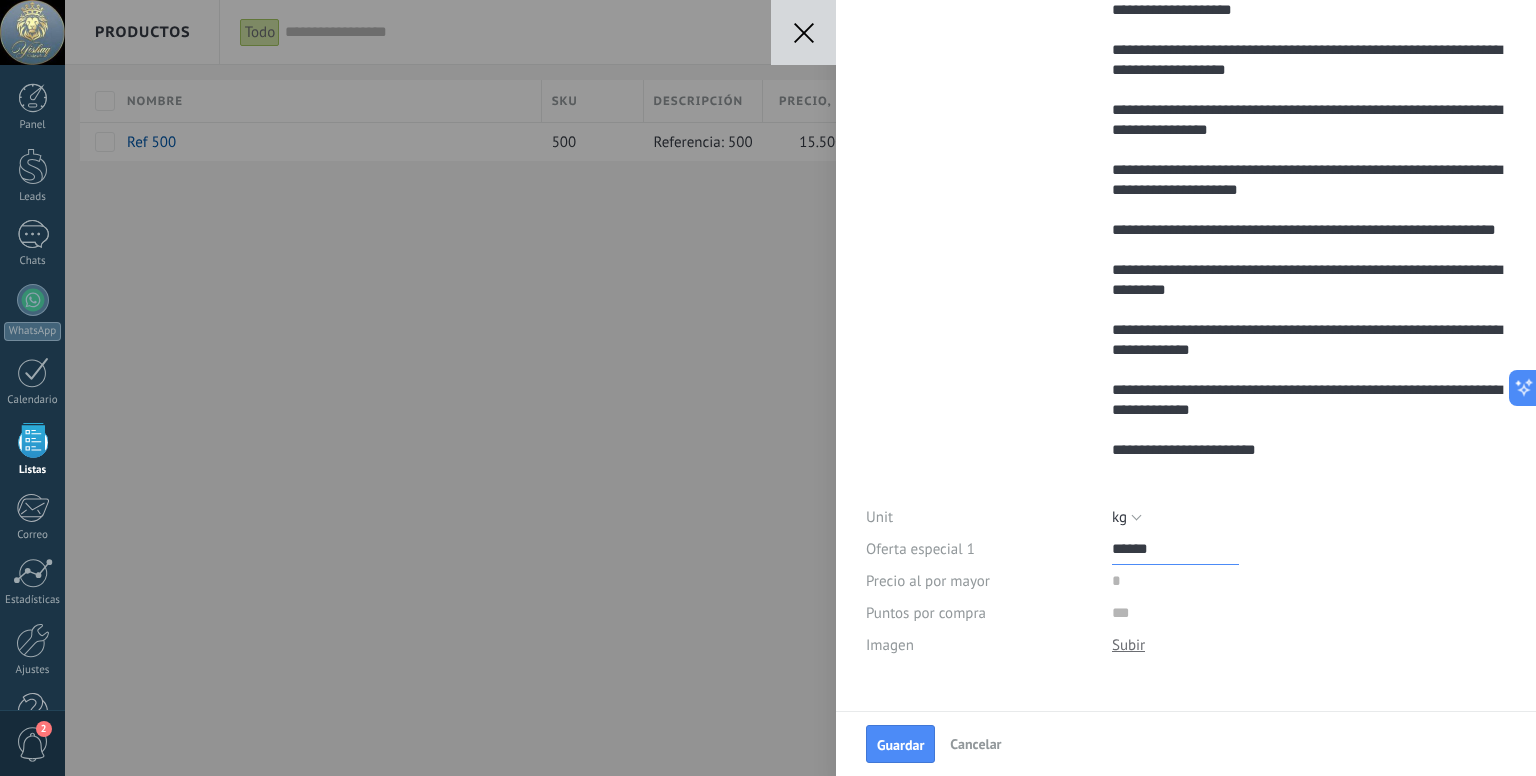 type on "******" 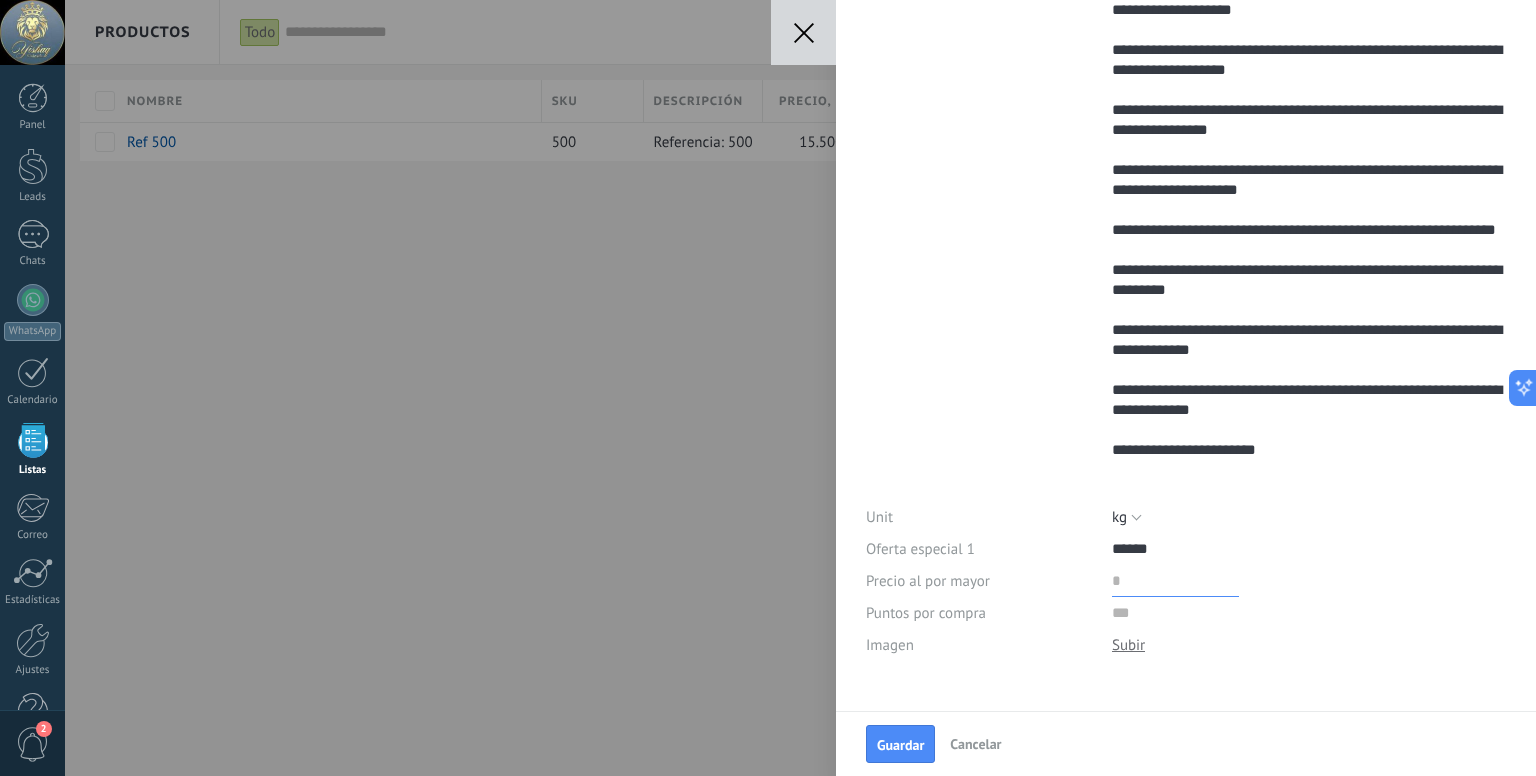 click at bounding box center (1175, 581) 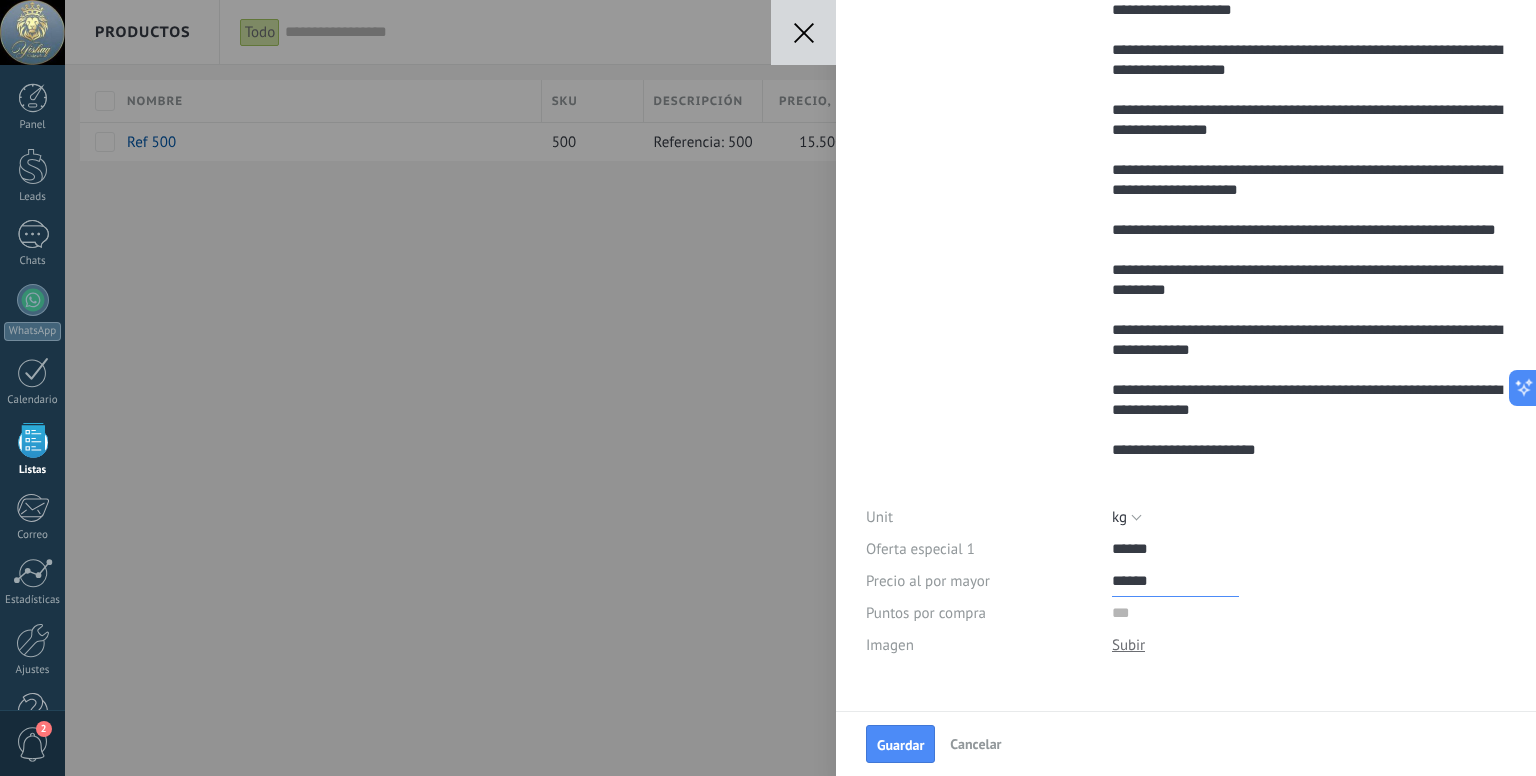 type on "******" 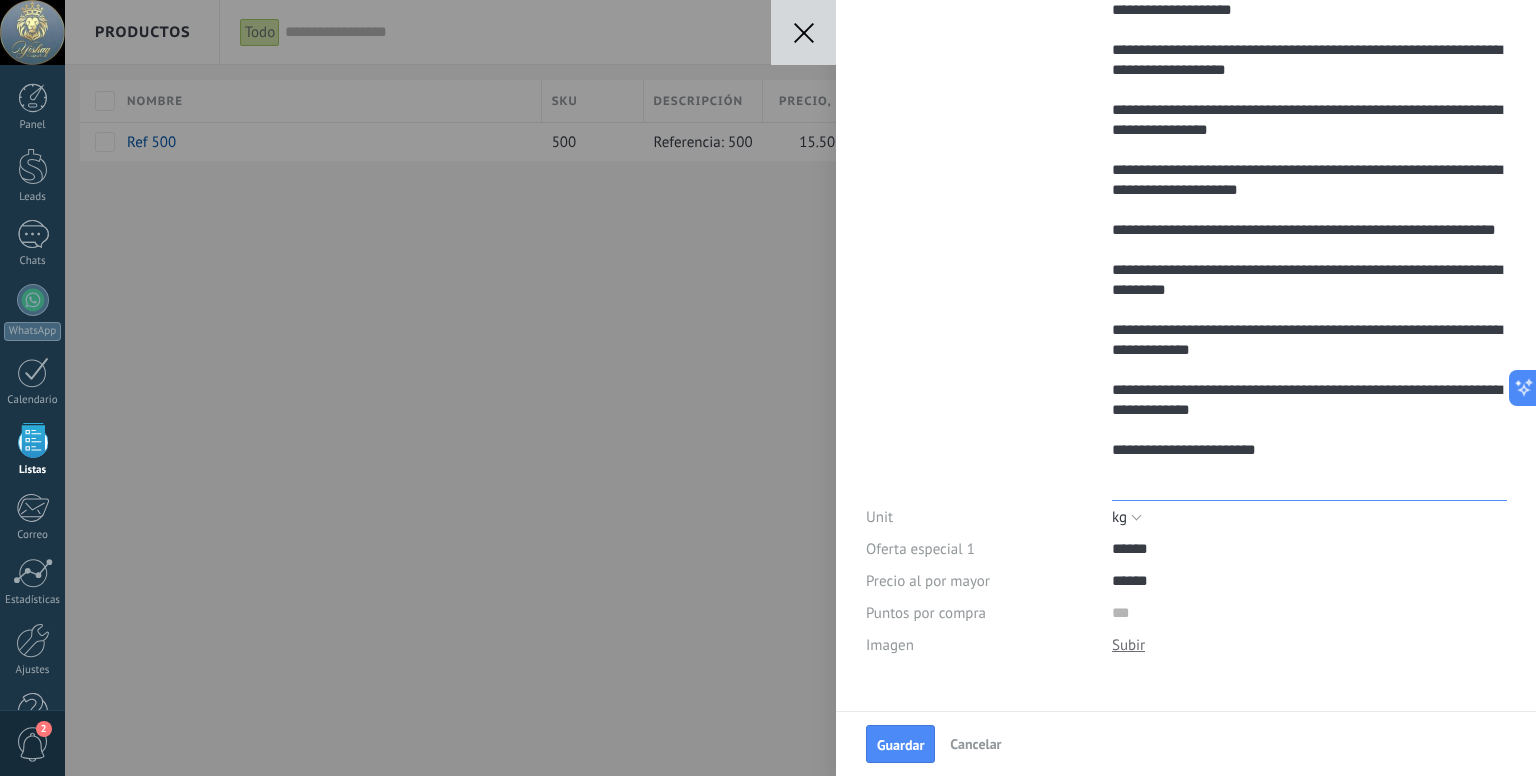 click on "**********" at bounding box center [1309, 187] 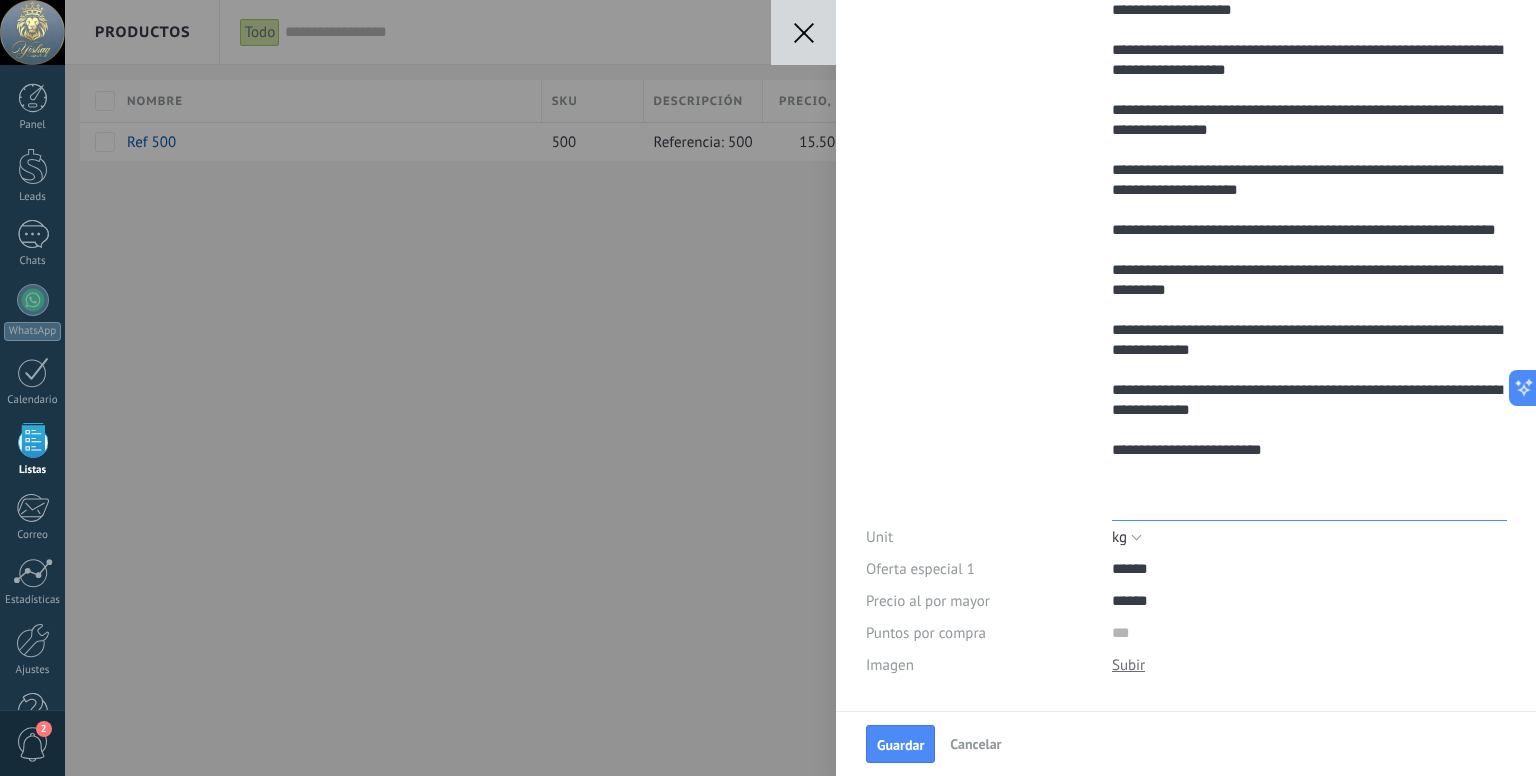 scroll, scrollTop: 640, scrollLeft: 0, axis: vertical 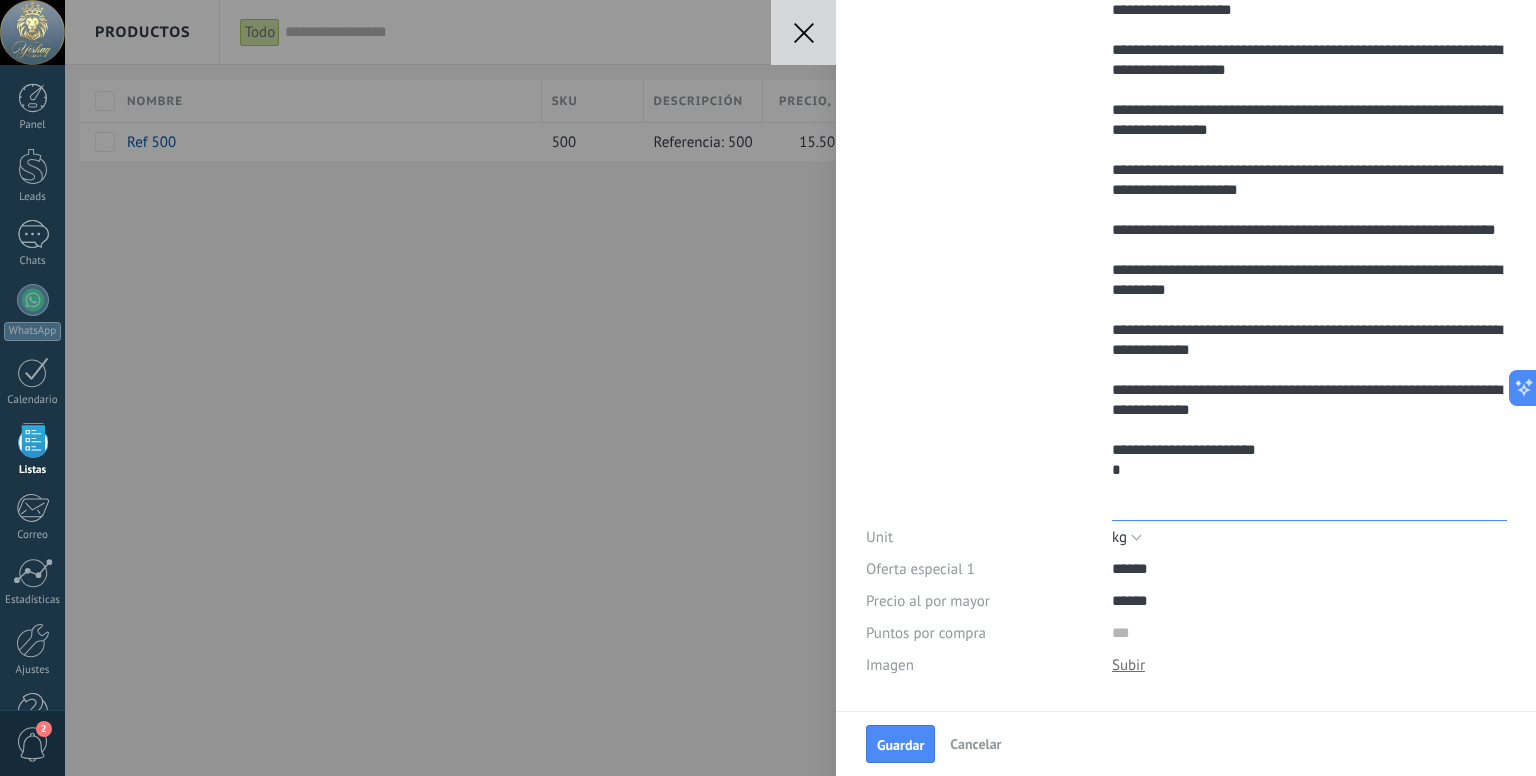 type on "**********" 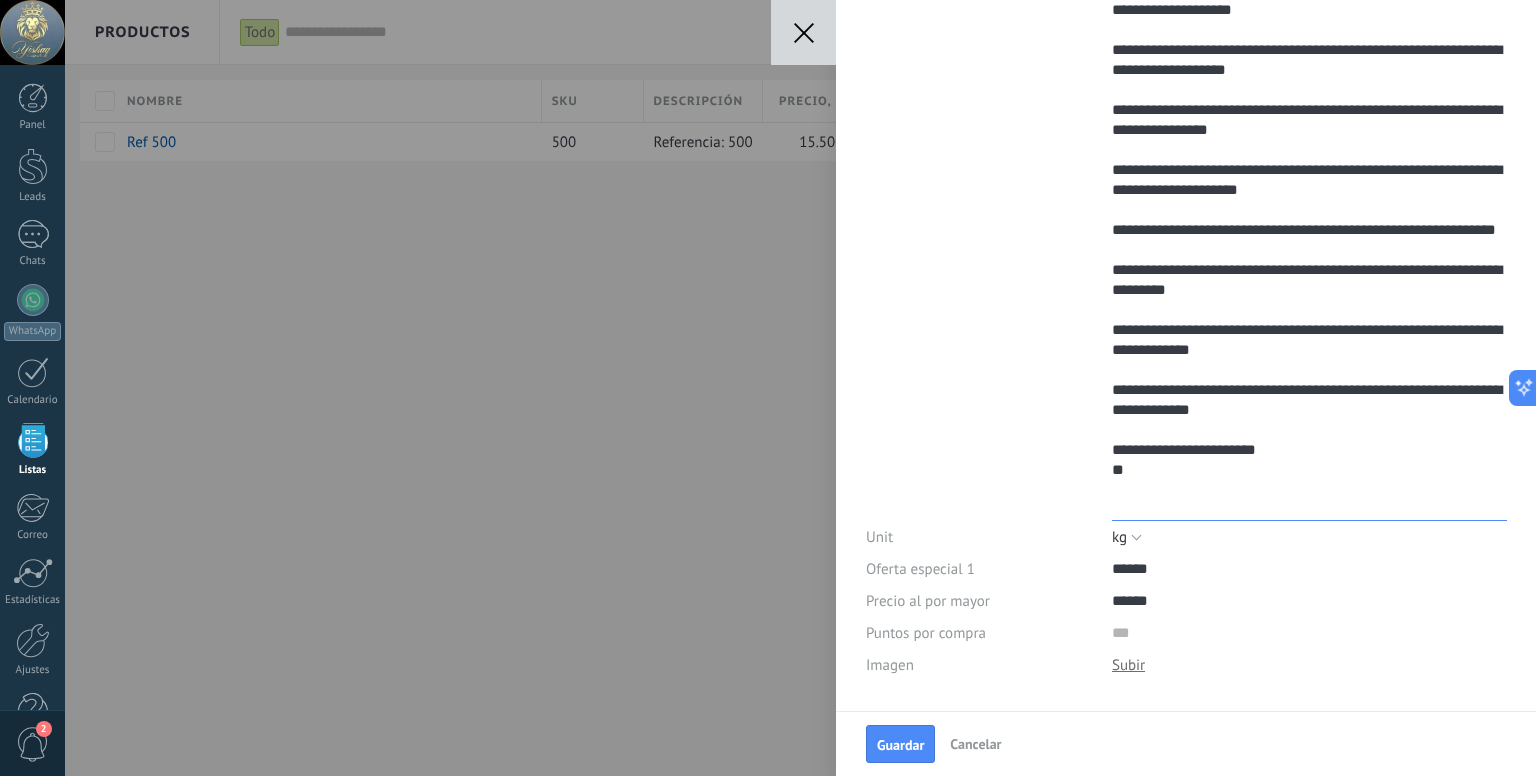 type on "**********" 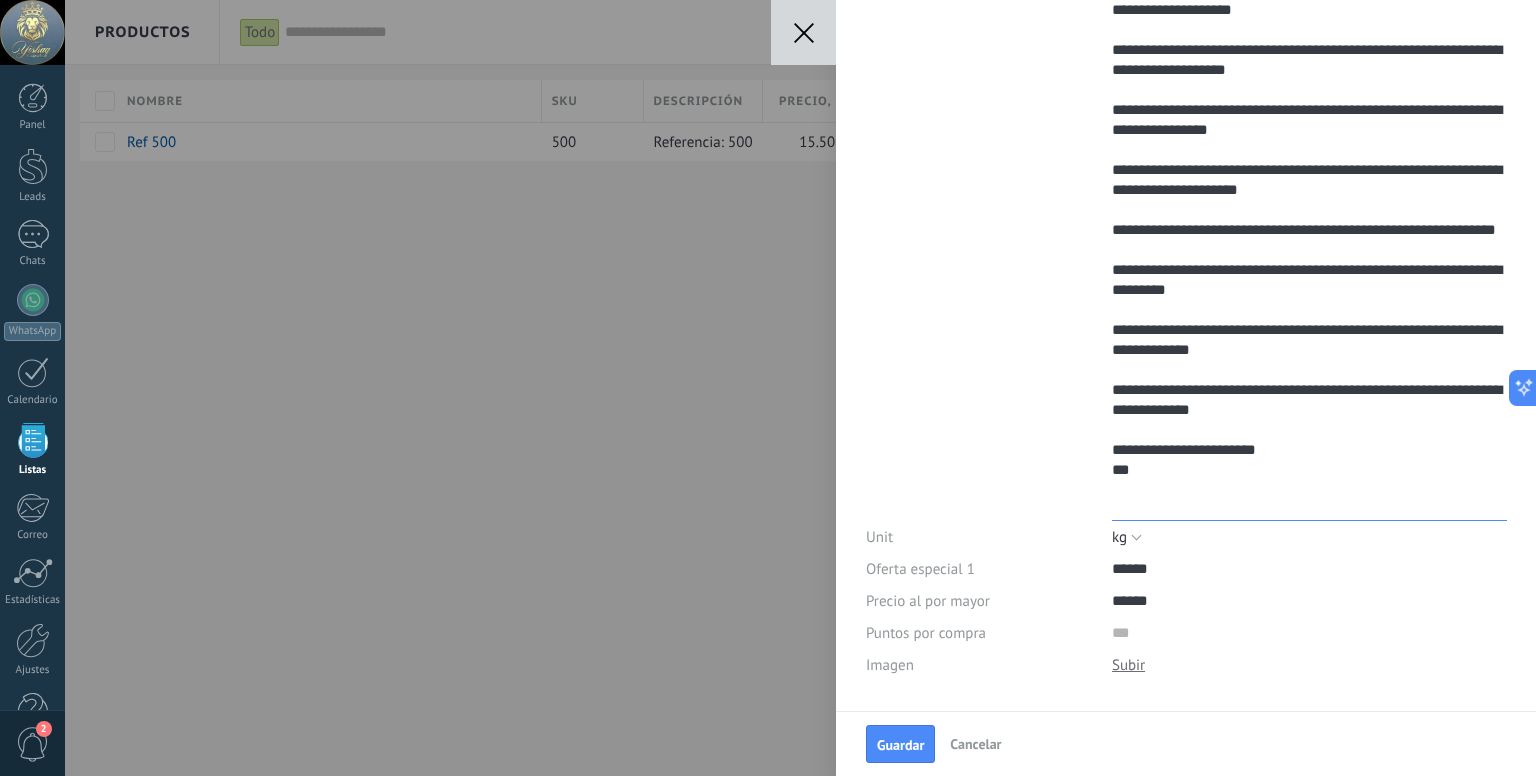 type on "**********" 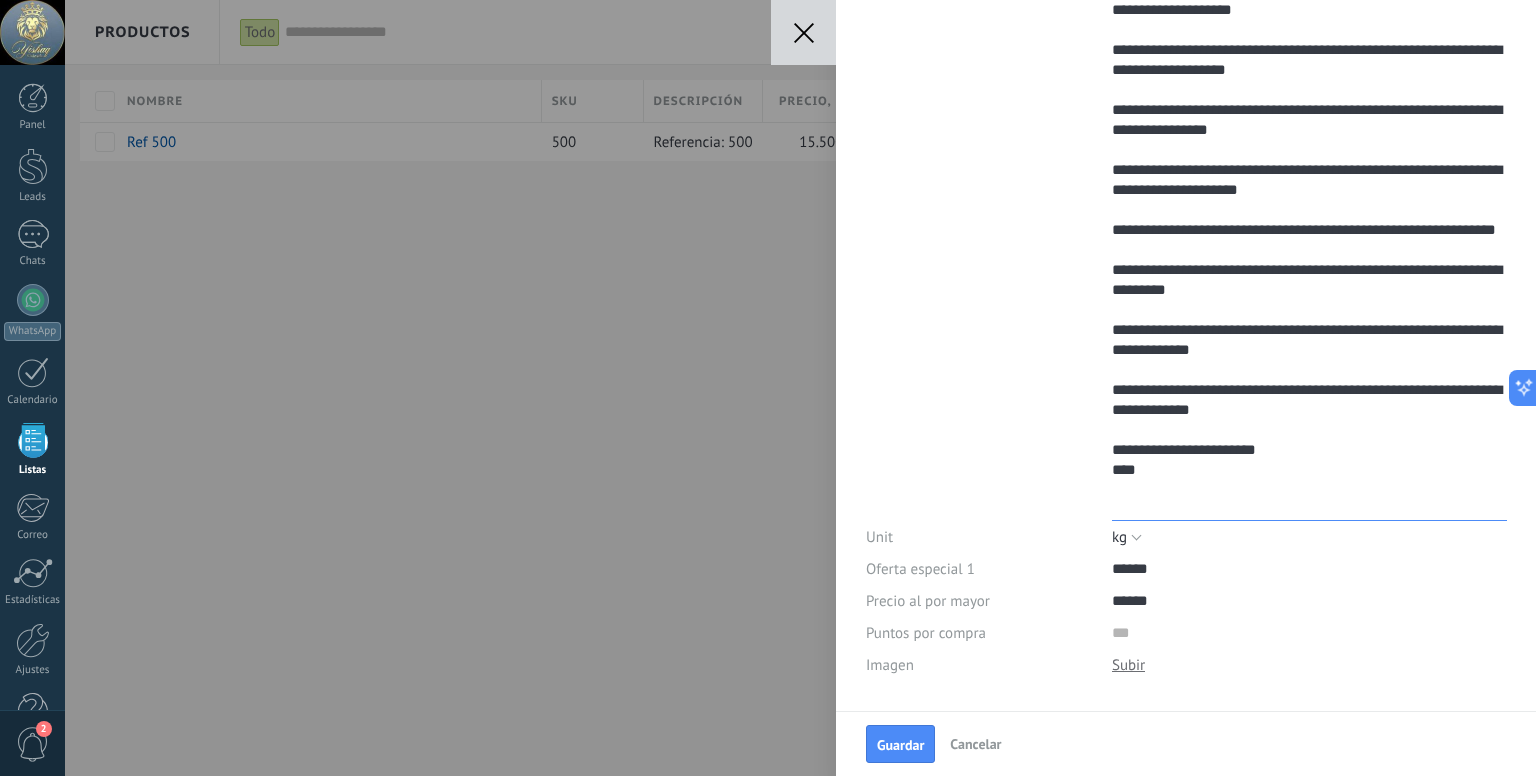 type on "**********" 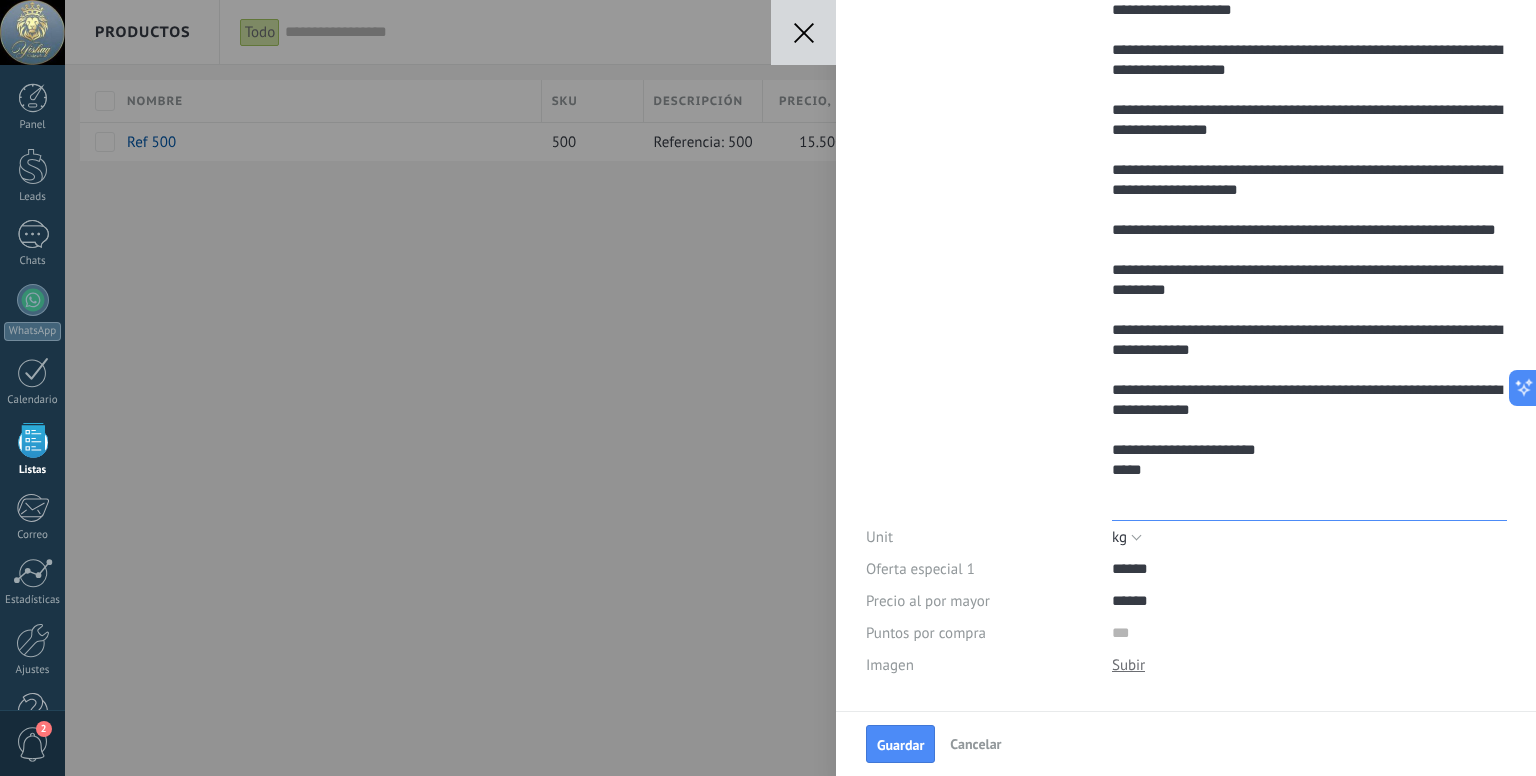 type on "**********" 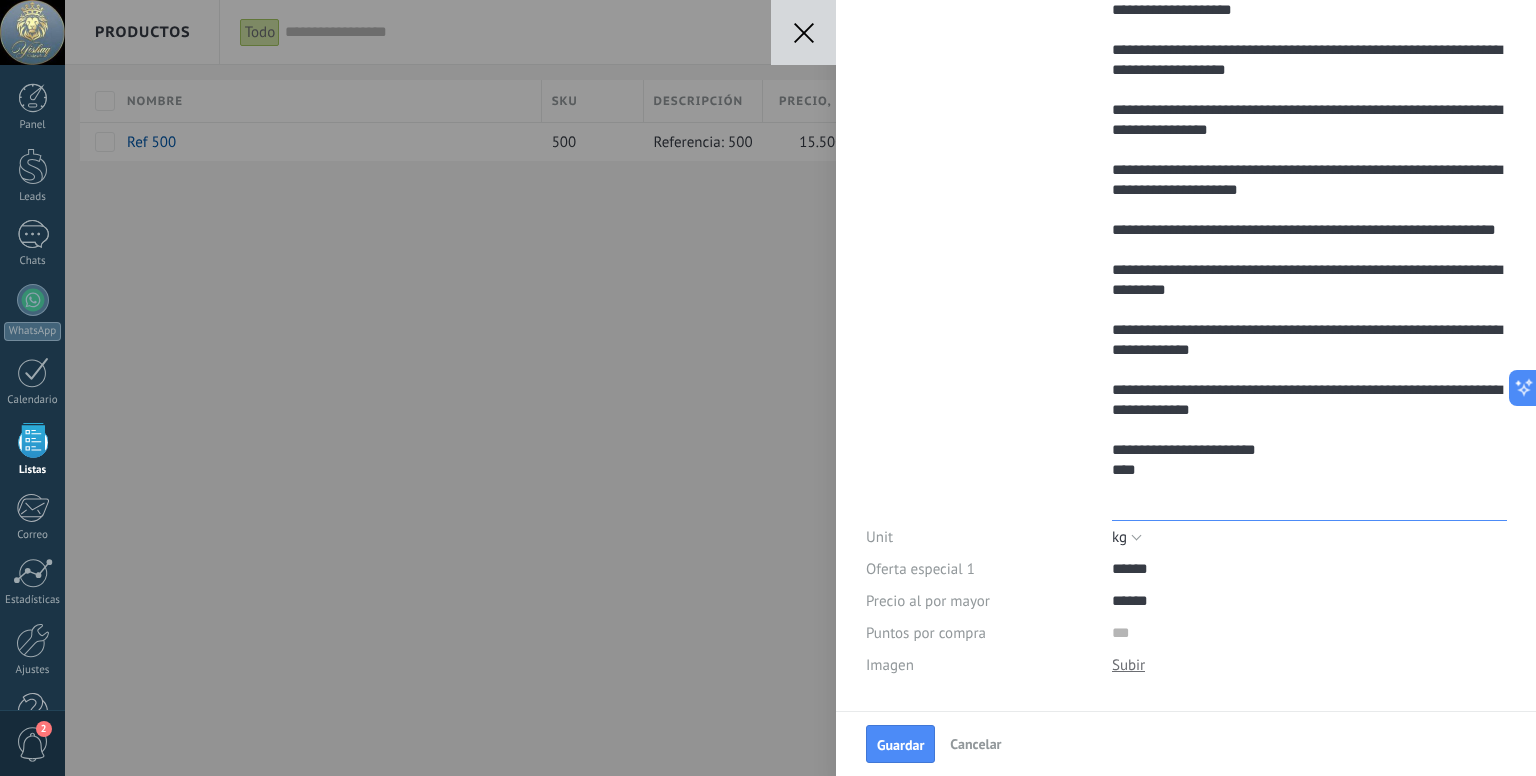 type on "**********" 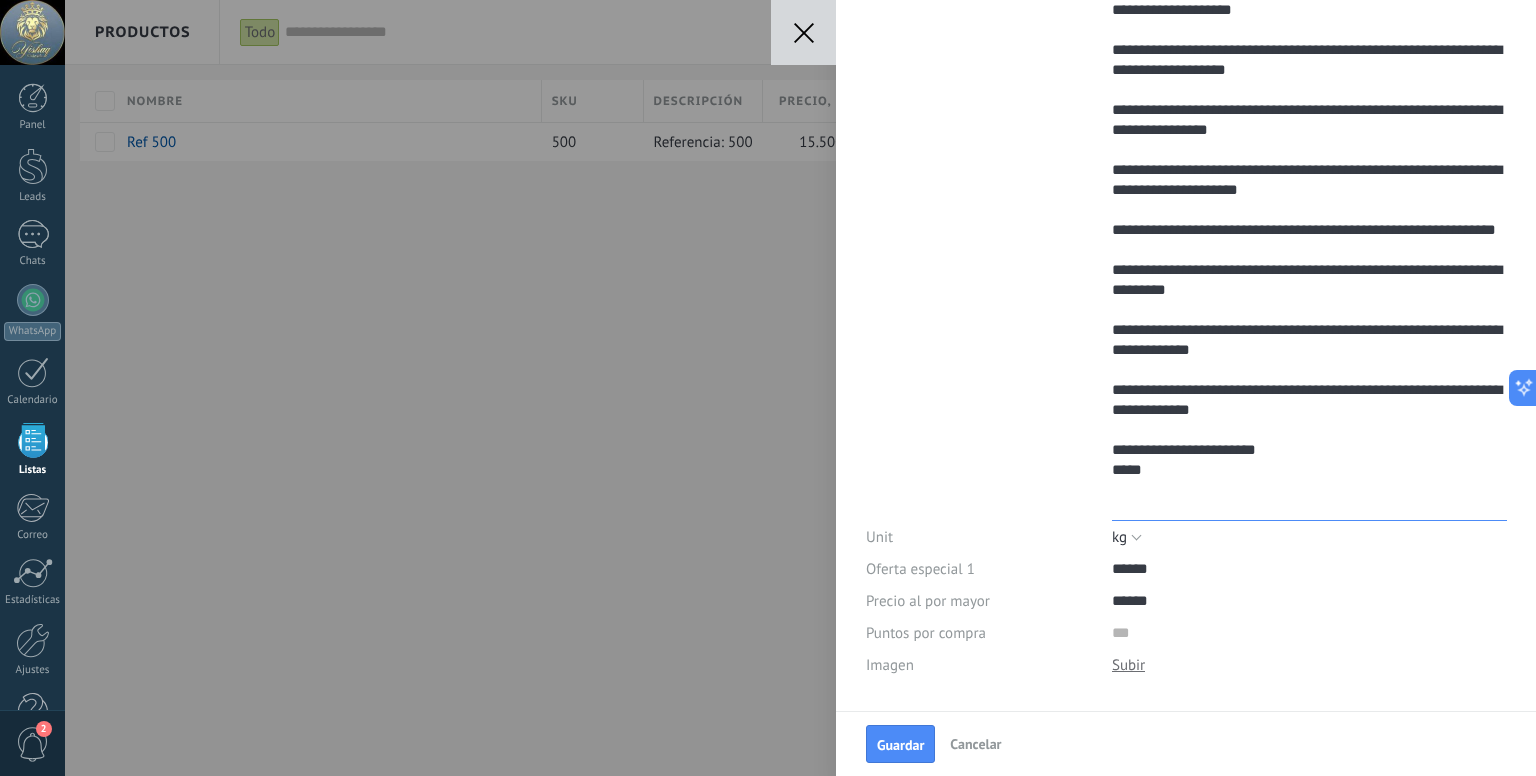 type on "**********" 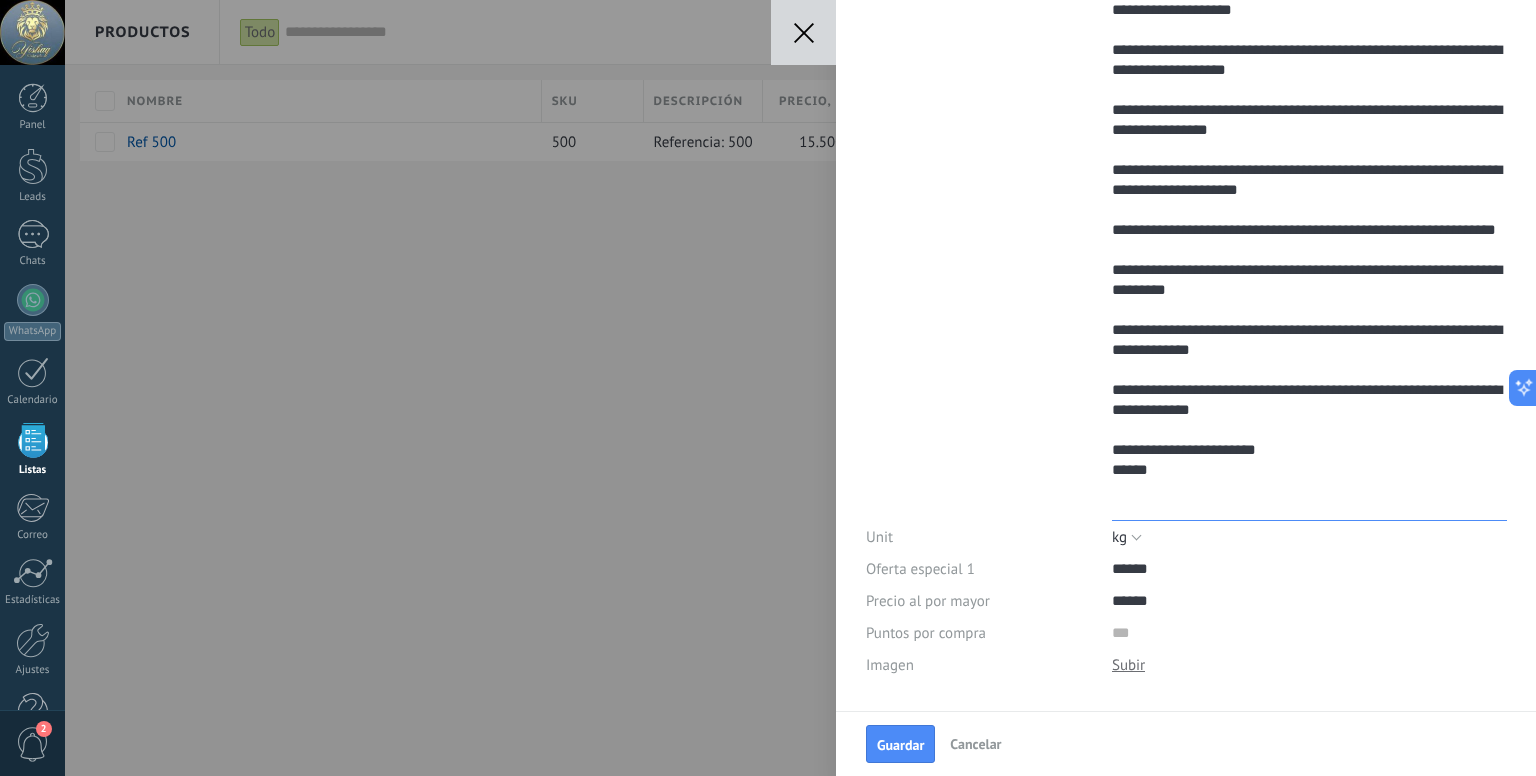 type on "**********" 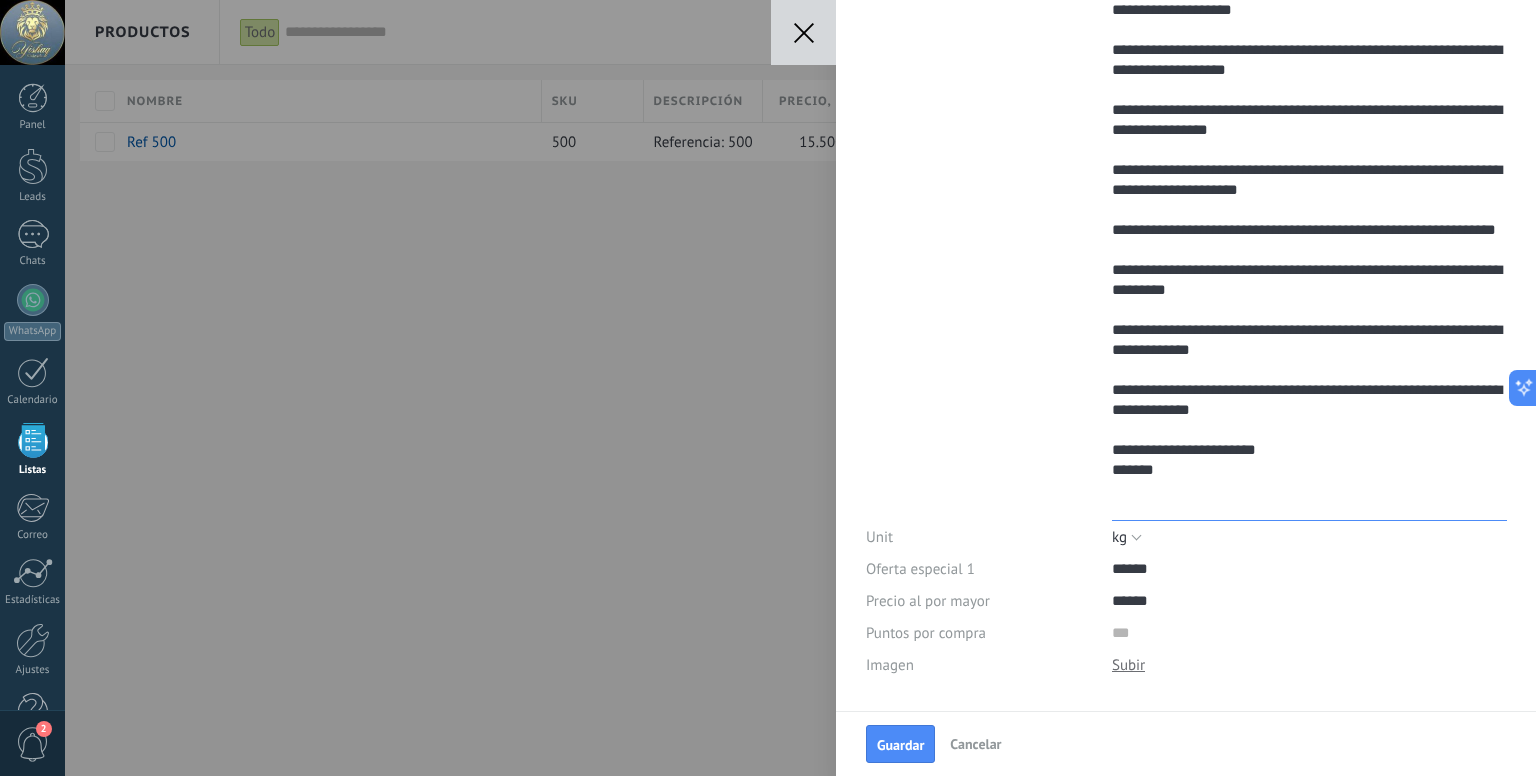 type on "**********" 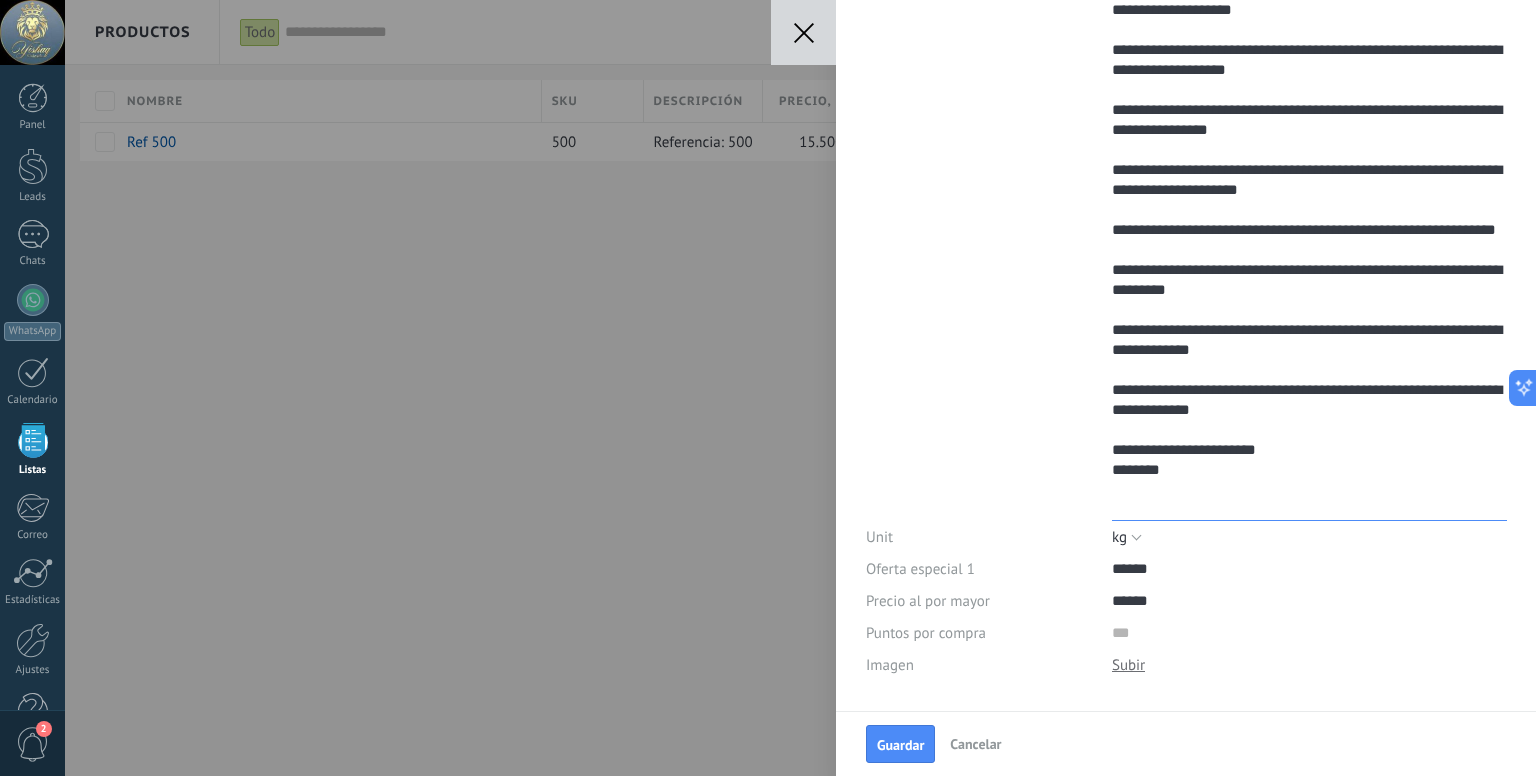 type on "**********" 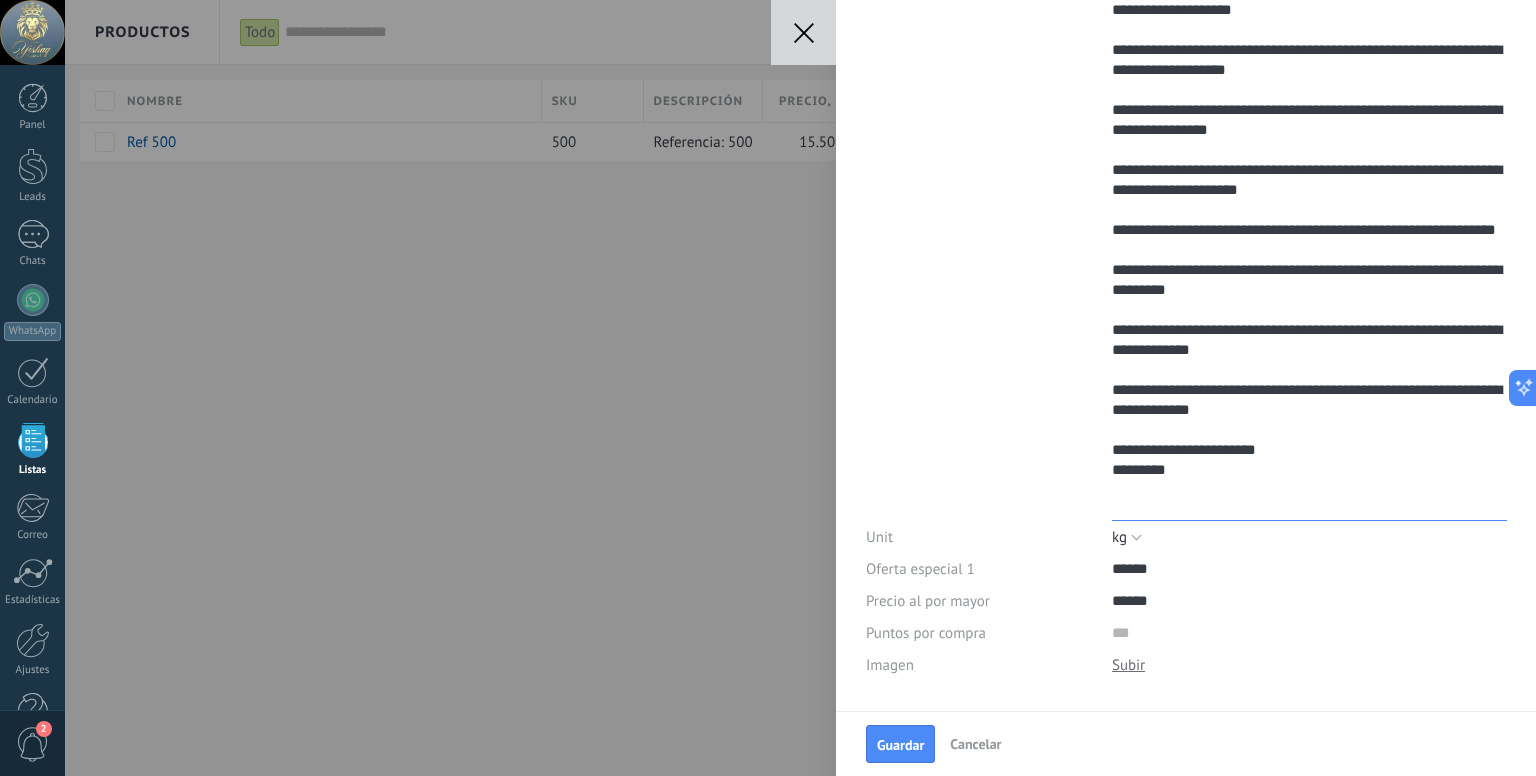 type on "**********" 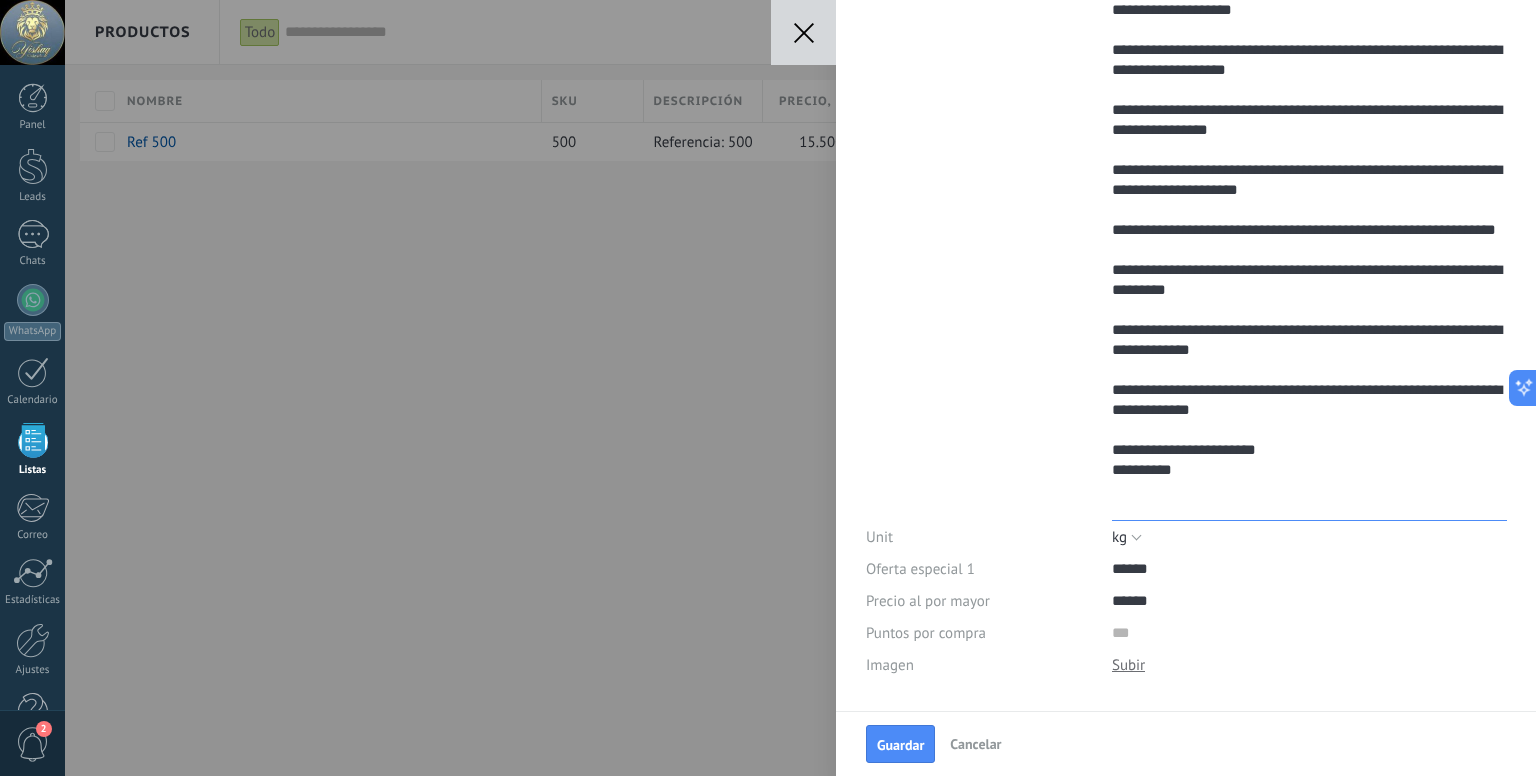 type on "**********" 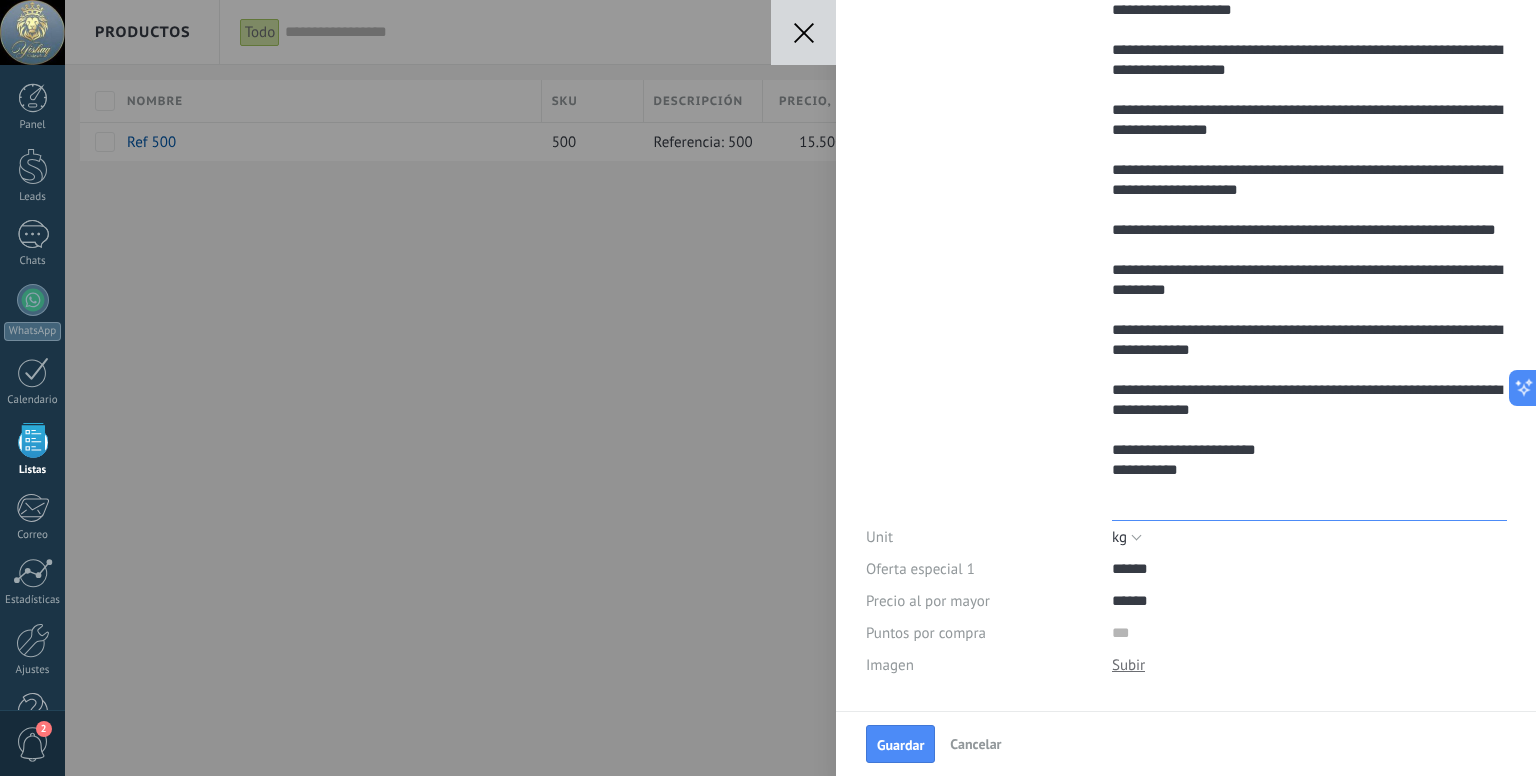 type on "**********" 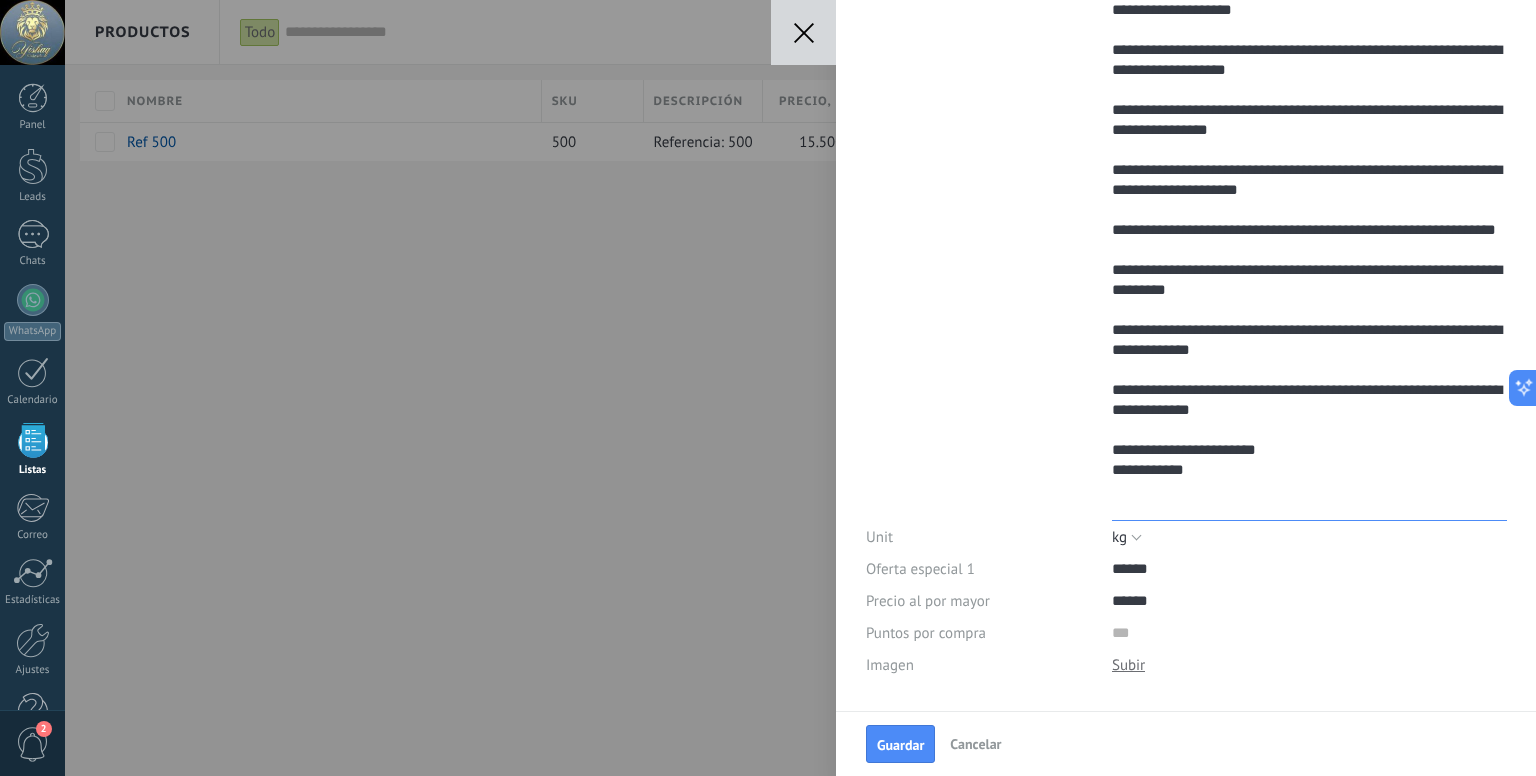 type on "**********" 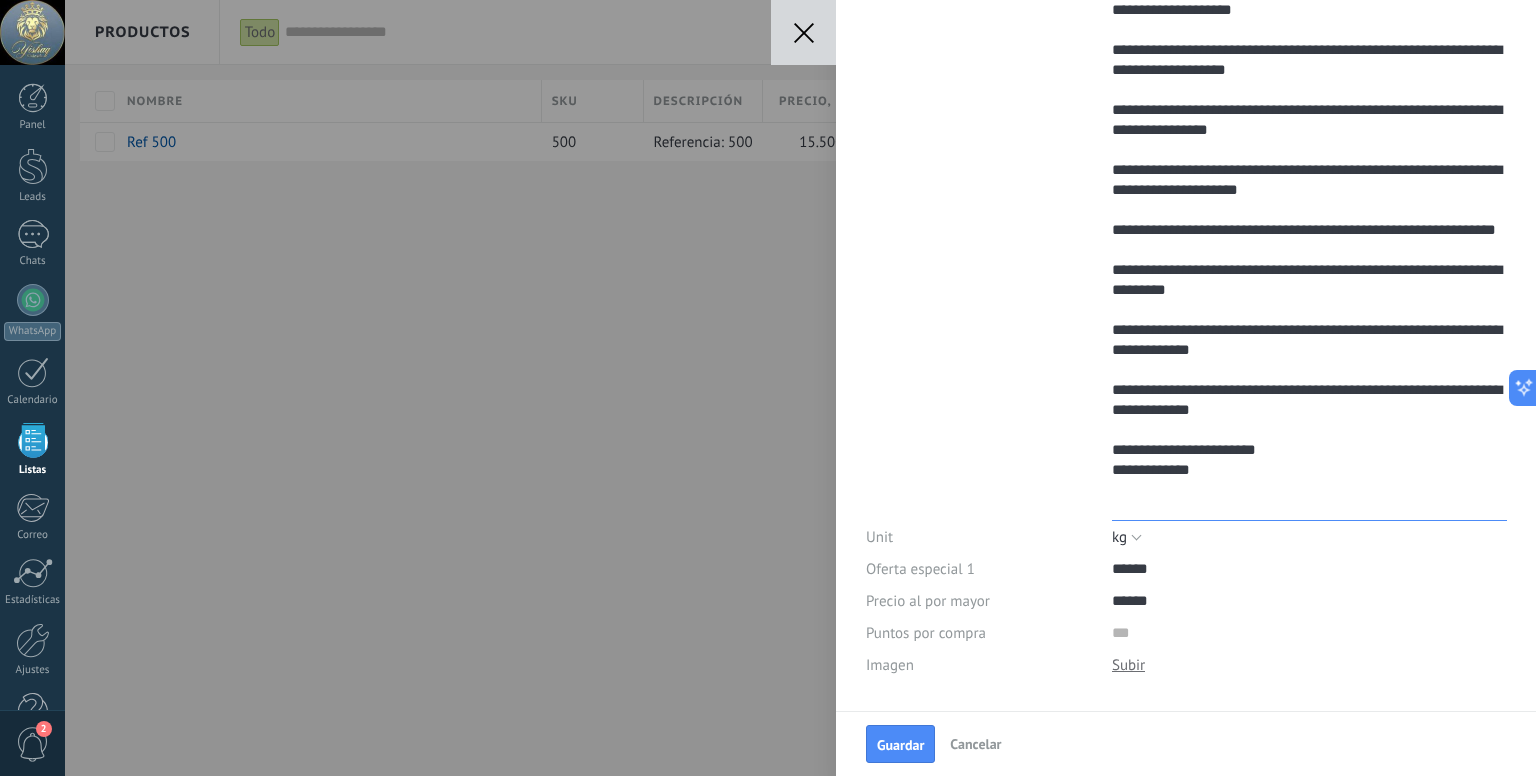 type on "**********" 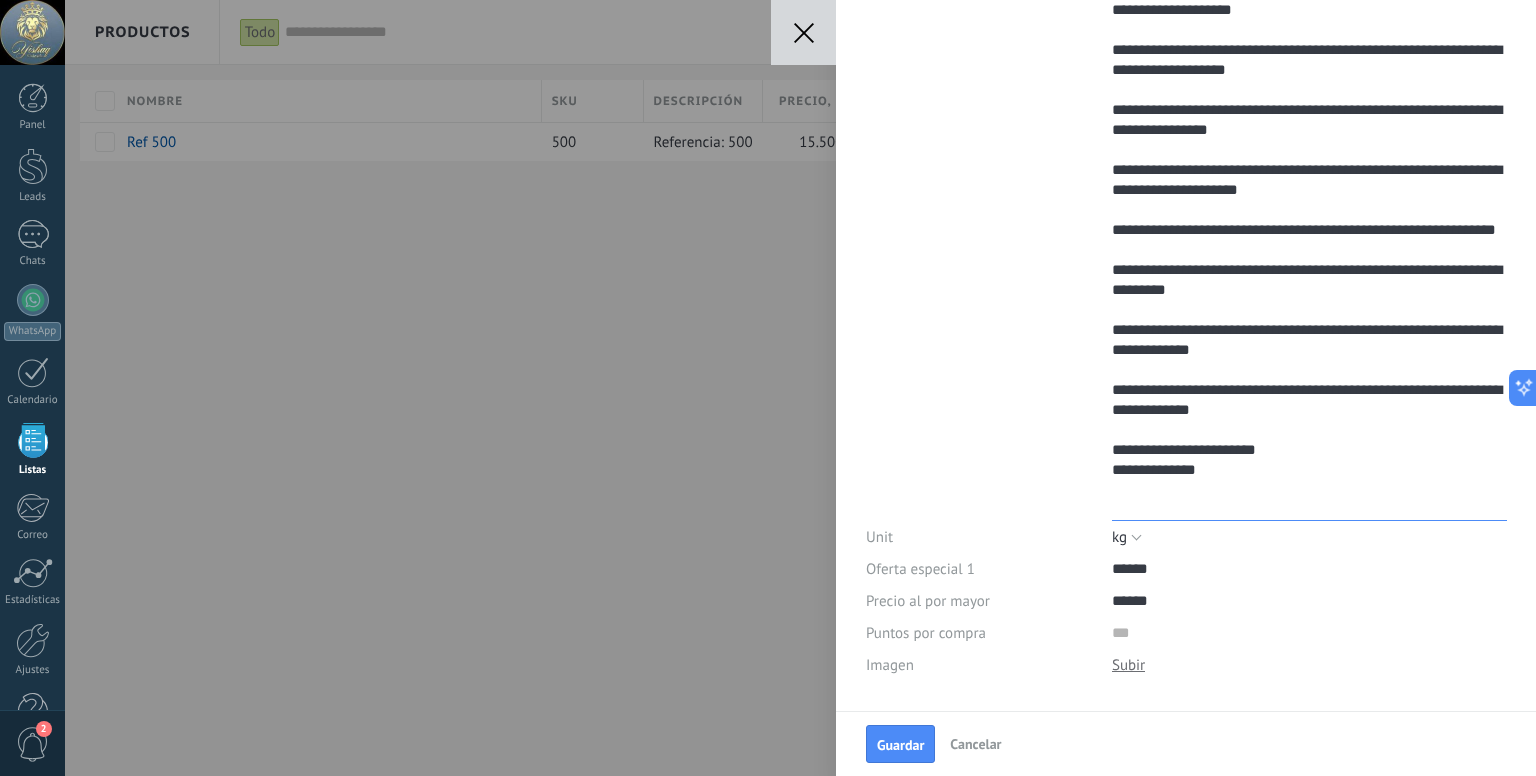 type on "**********" 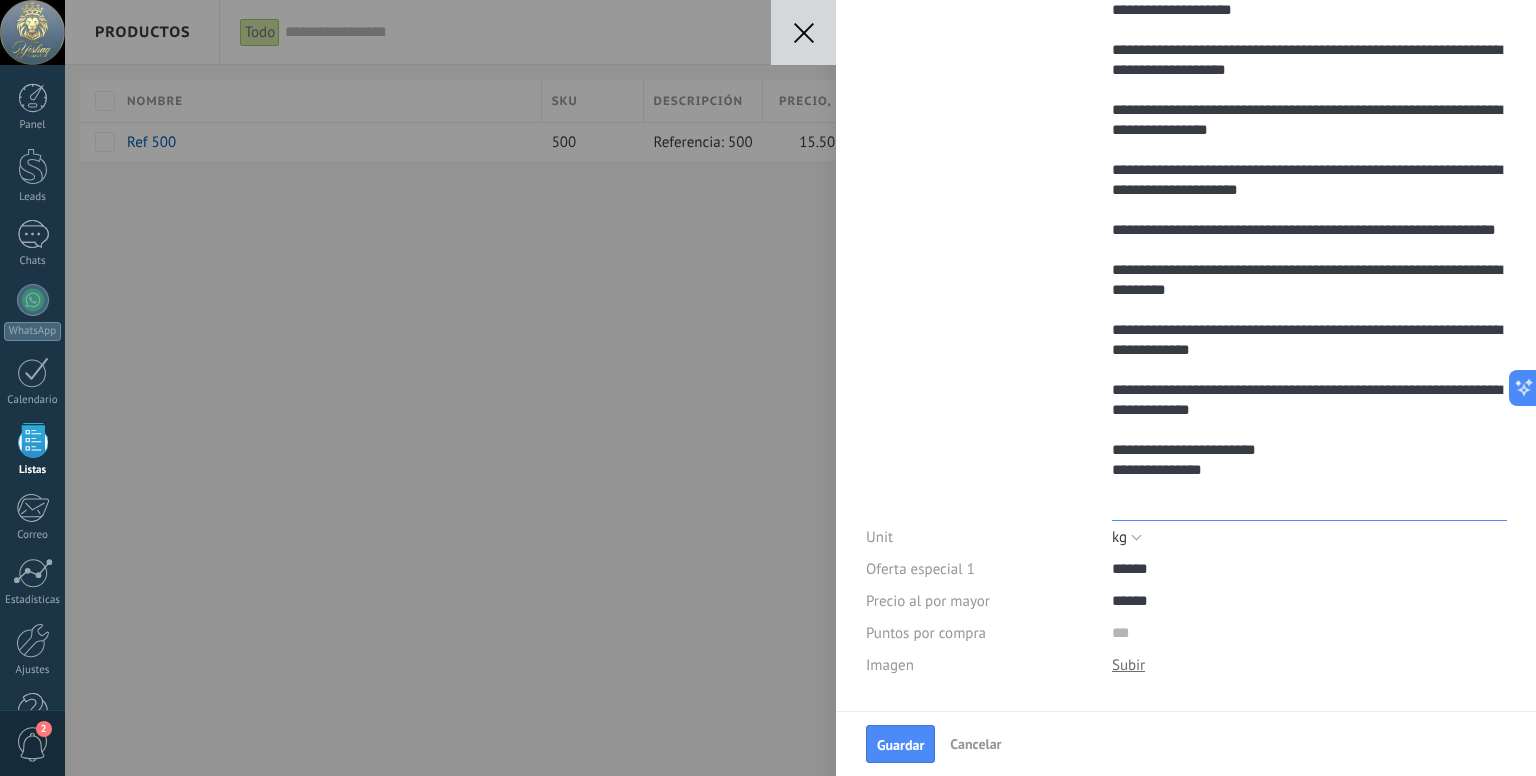 type on "**********" 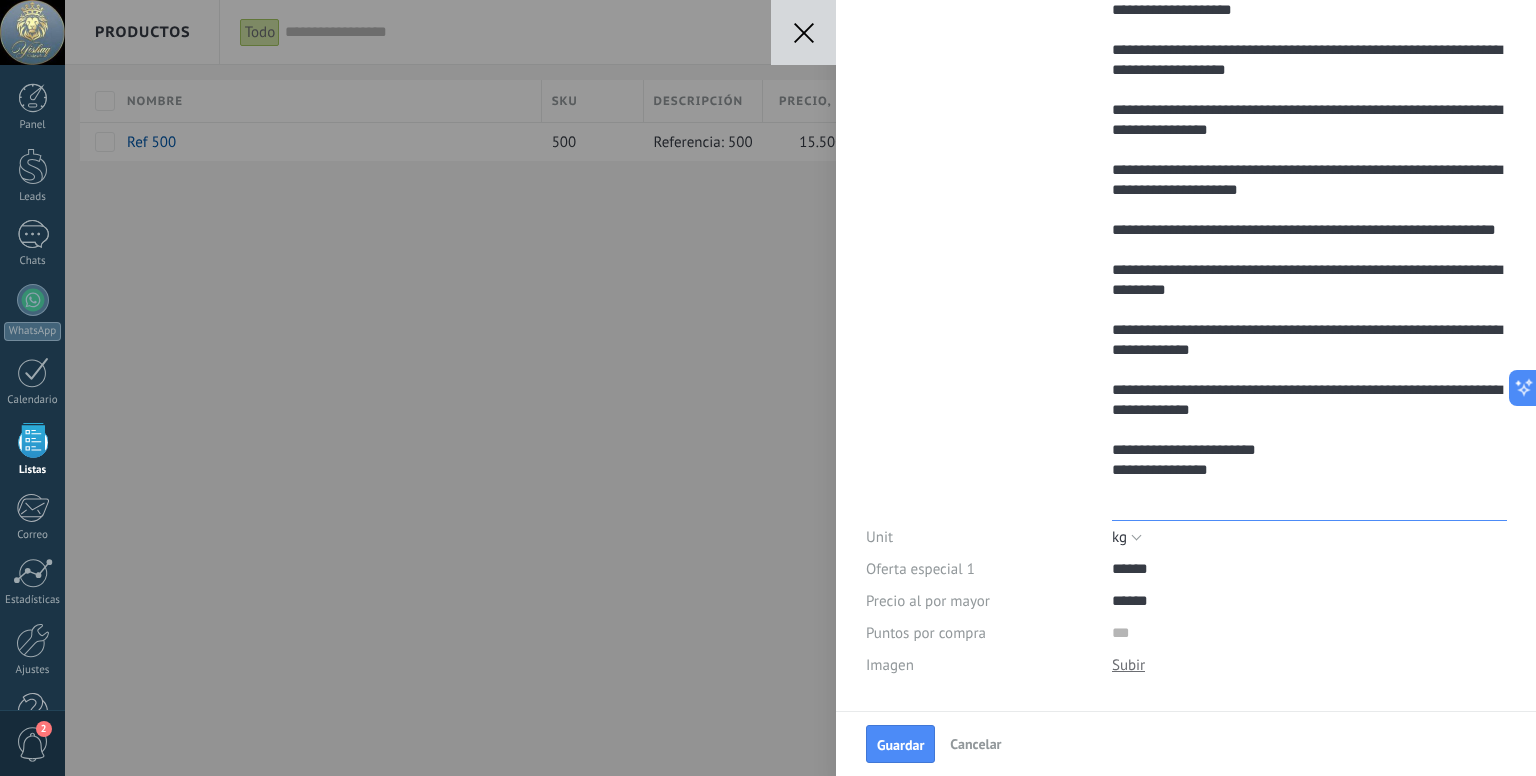 type on "**********" 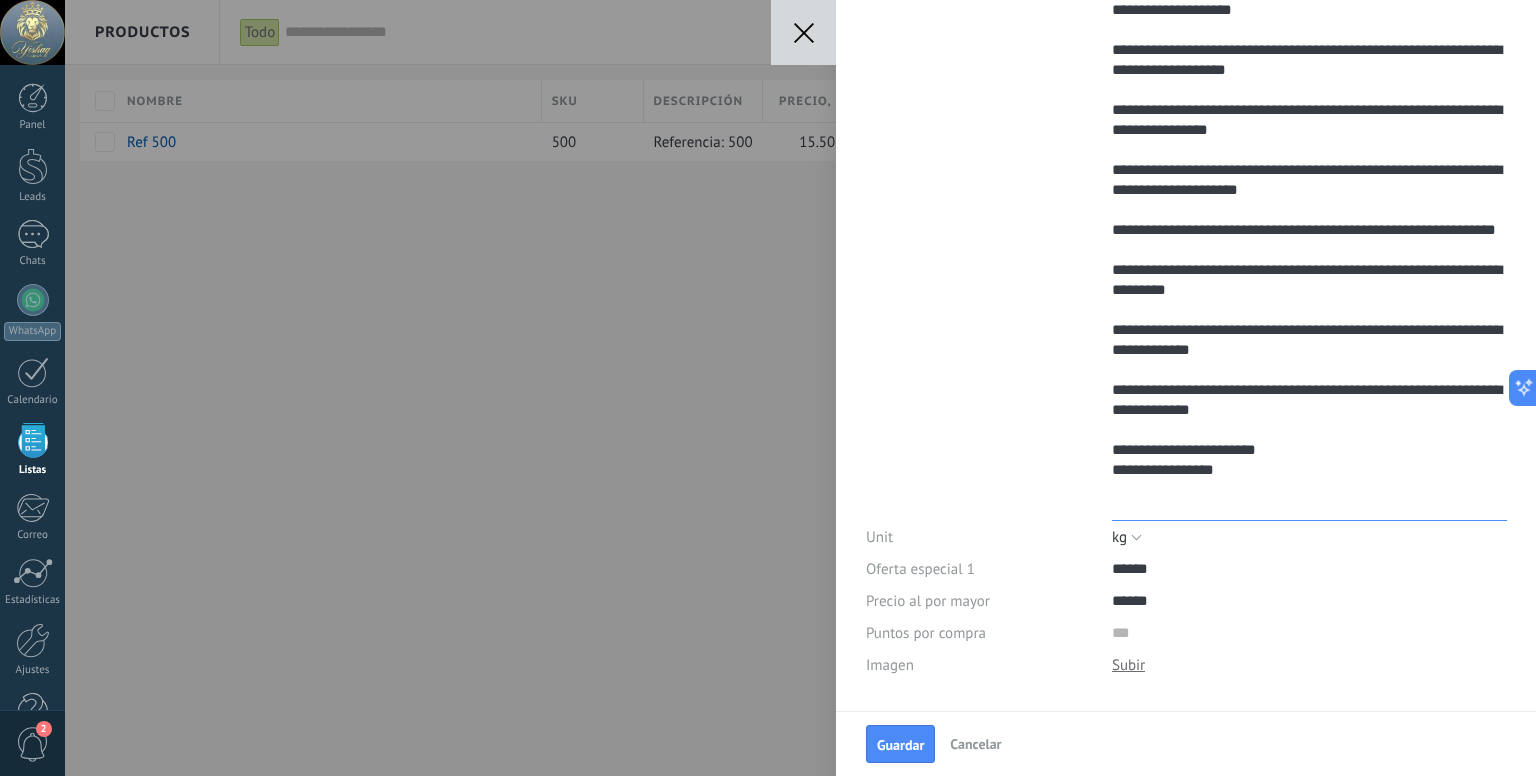 type on "**********" 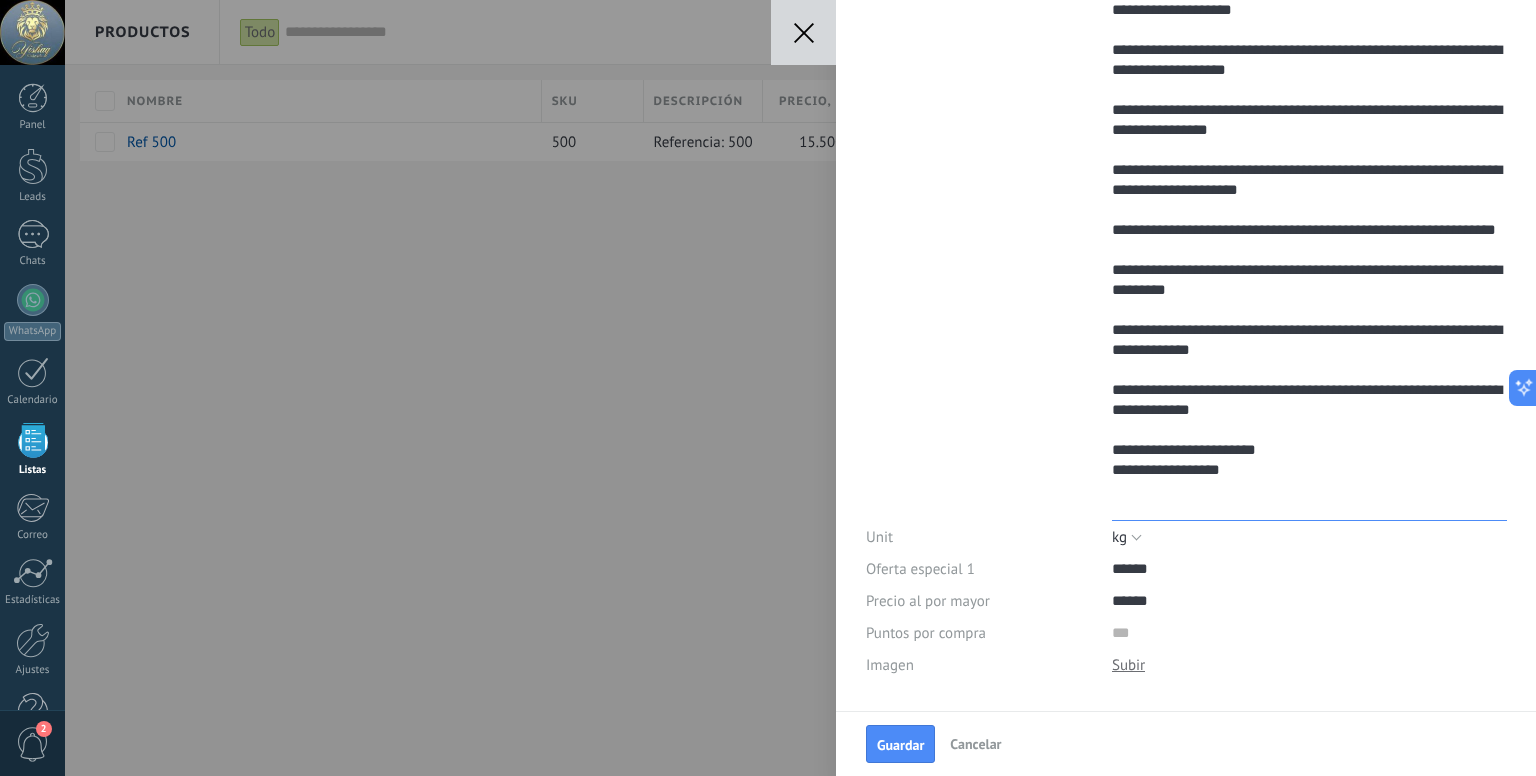 type on "**********" 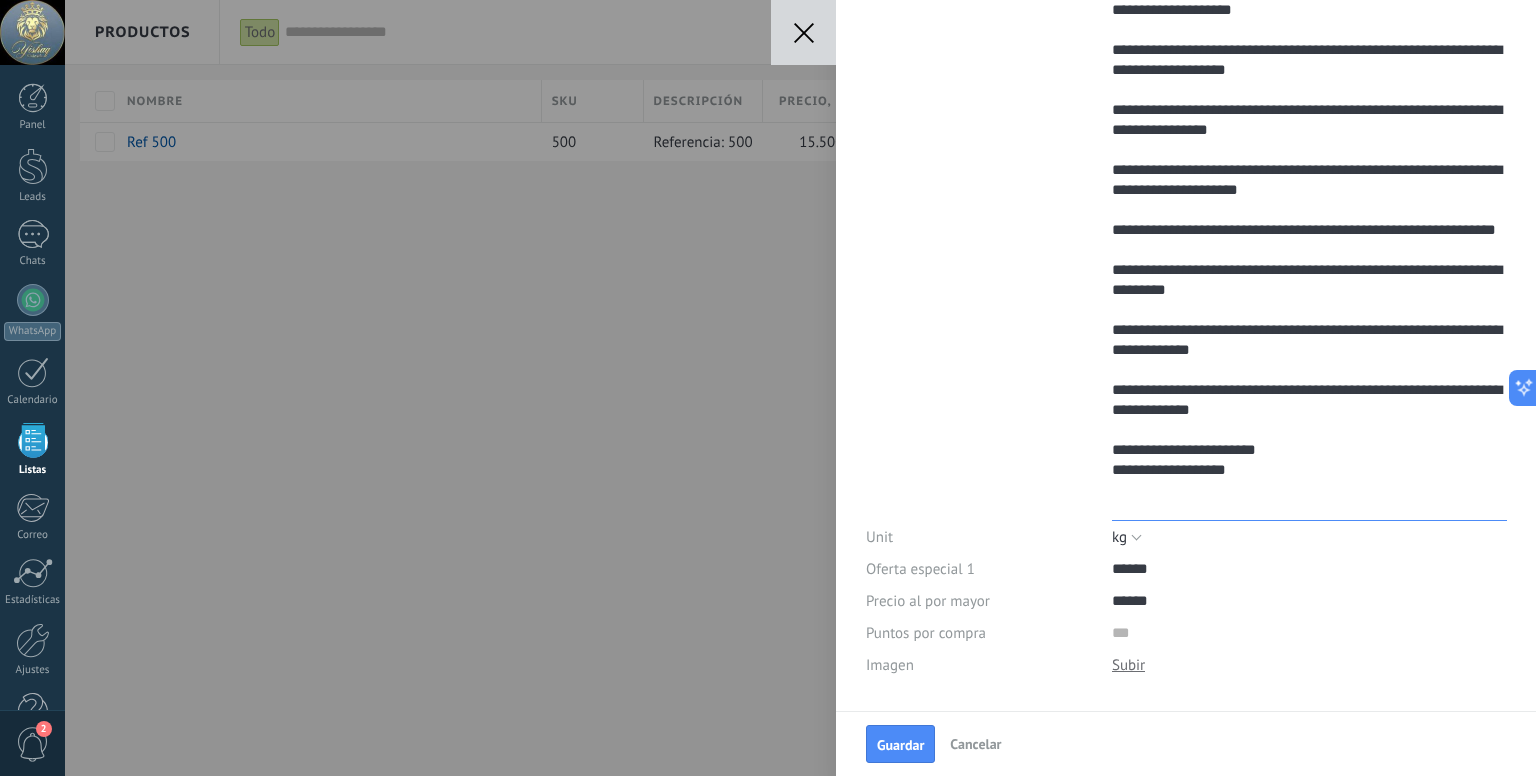 type on "**********" 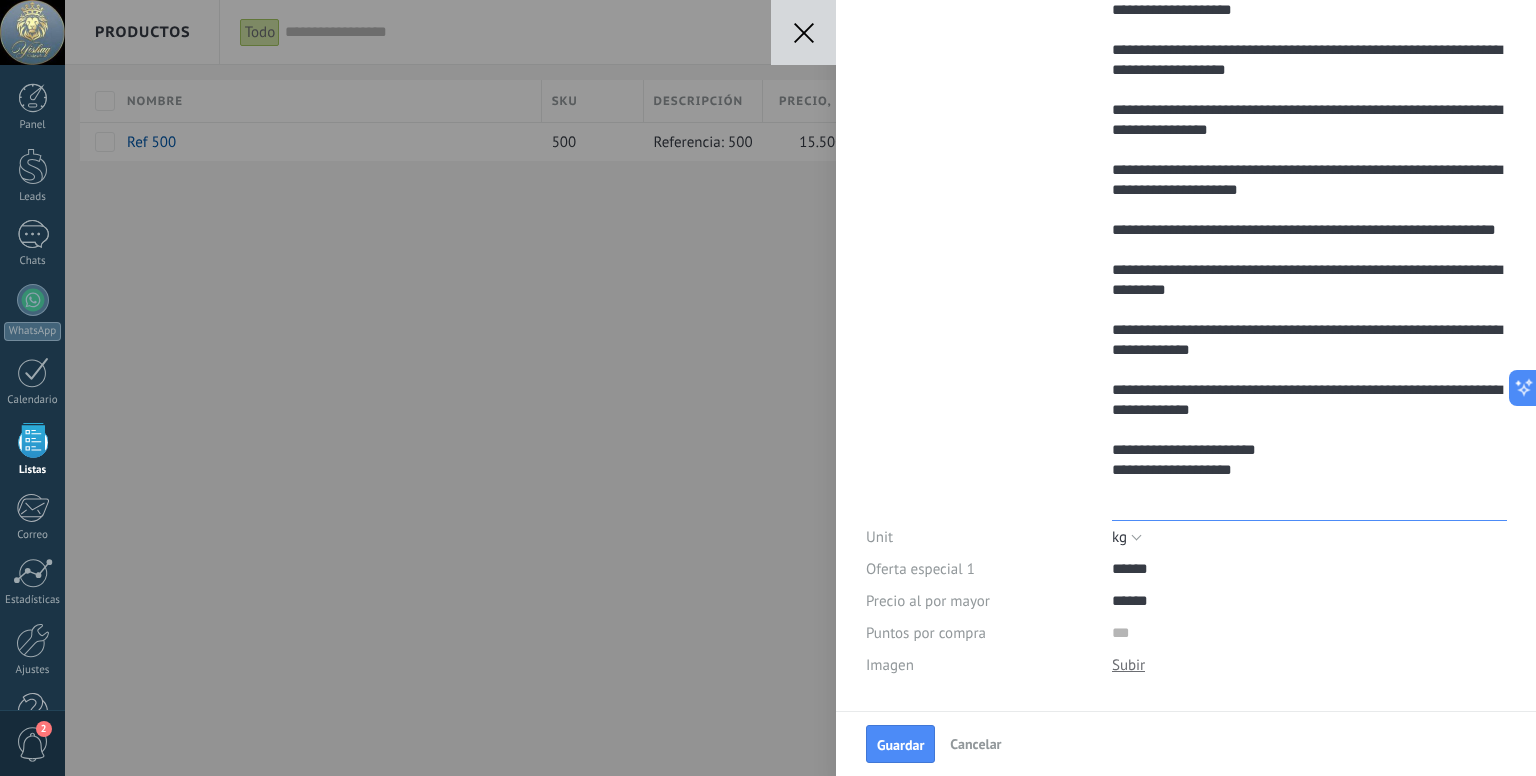 type on "**********" 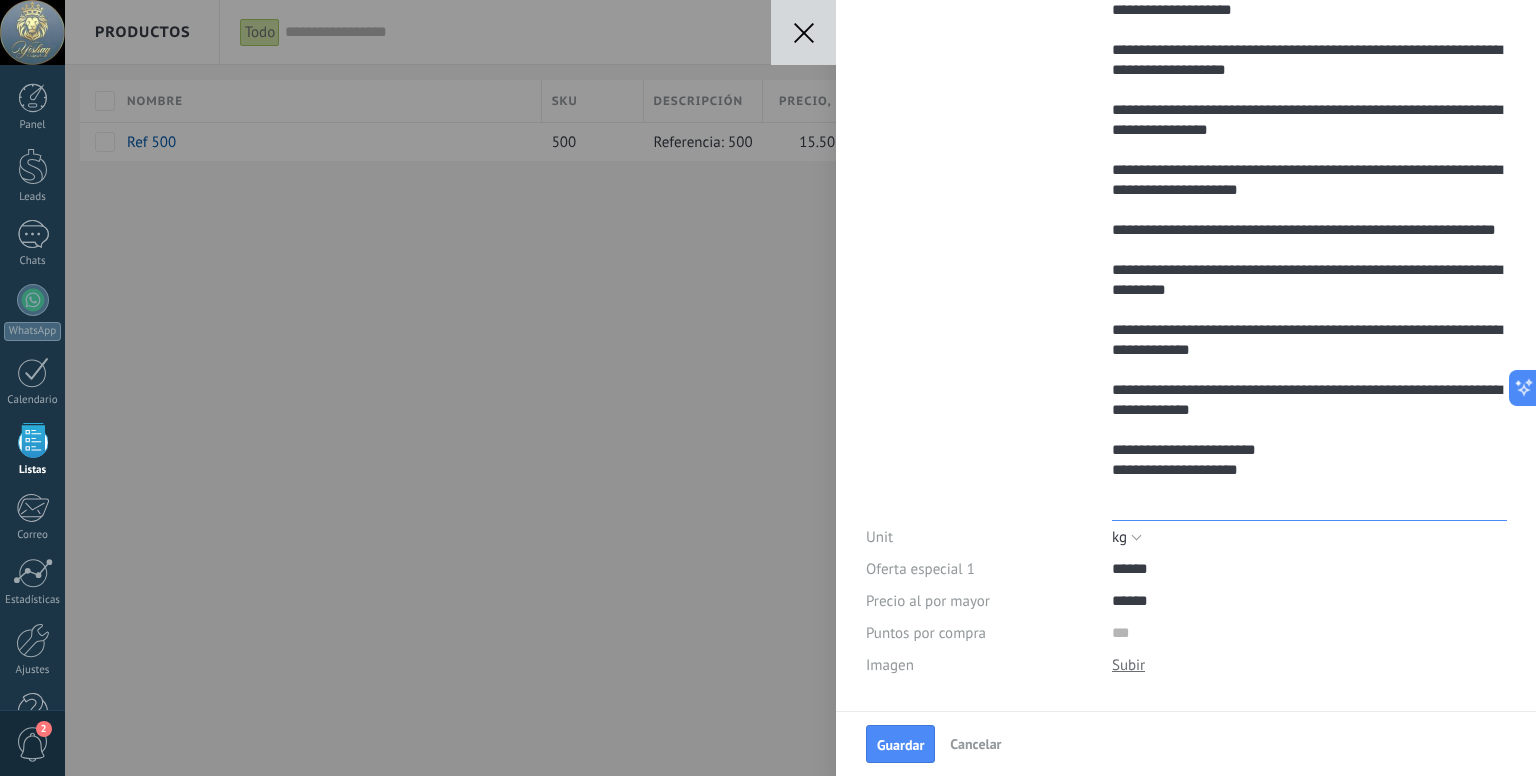 type on "**********" 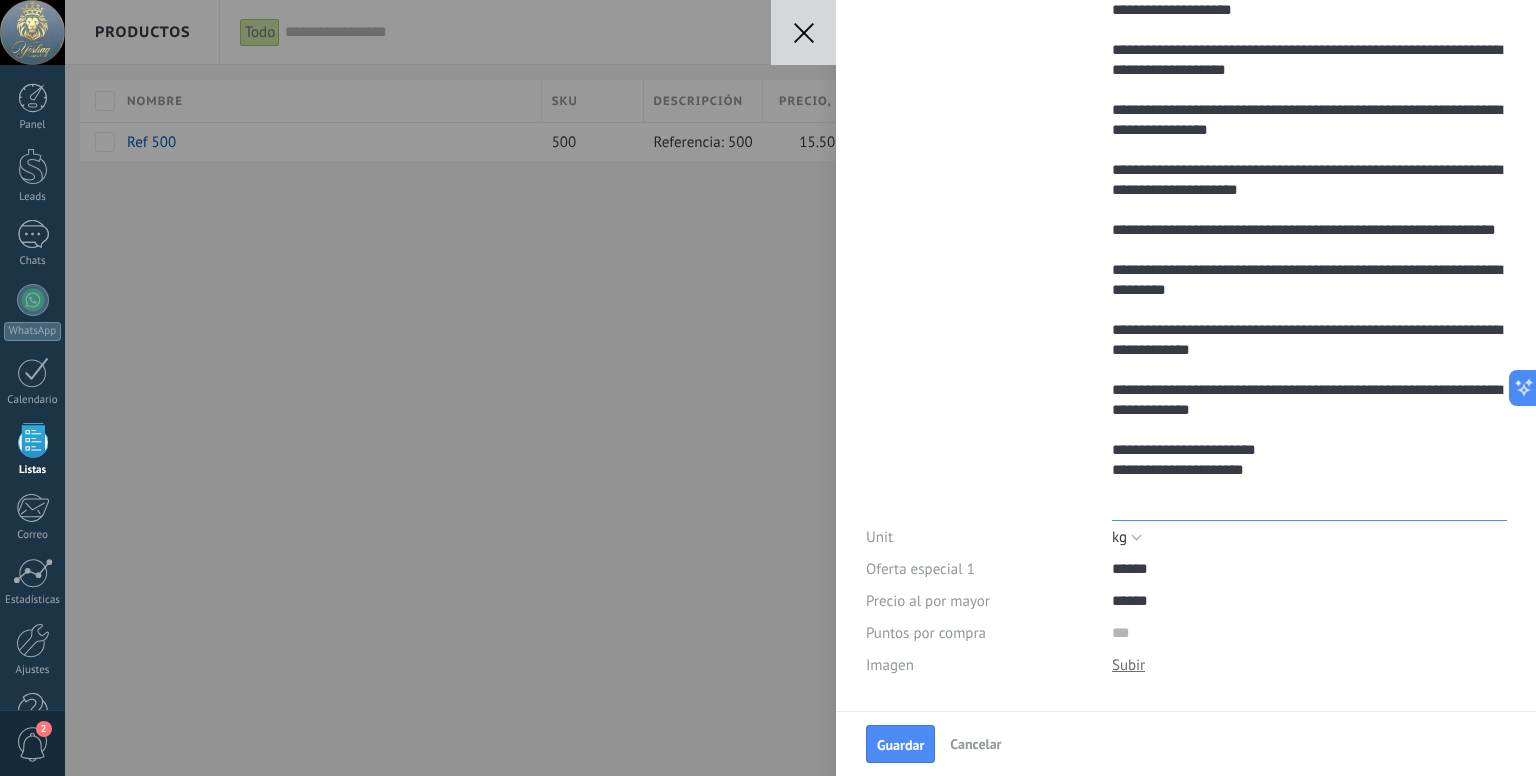 scroll, scrollTop: 640, scrollLeft: 0, axis: vertical 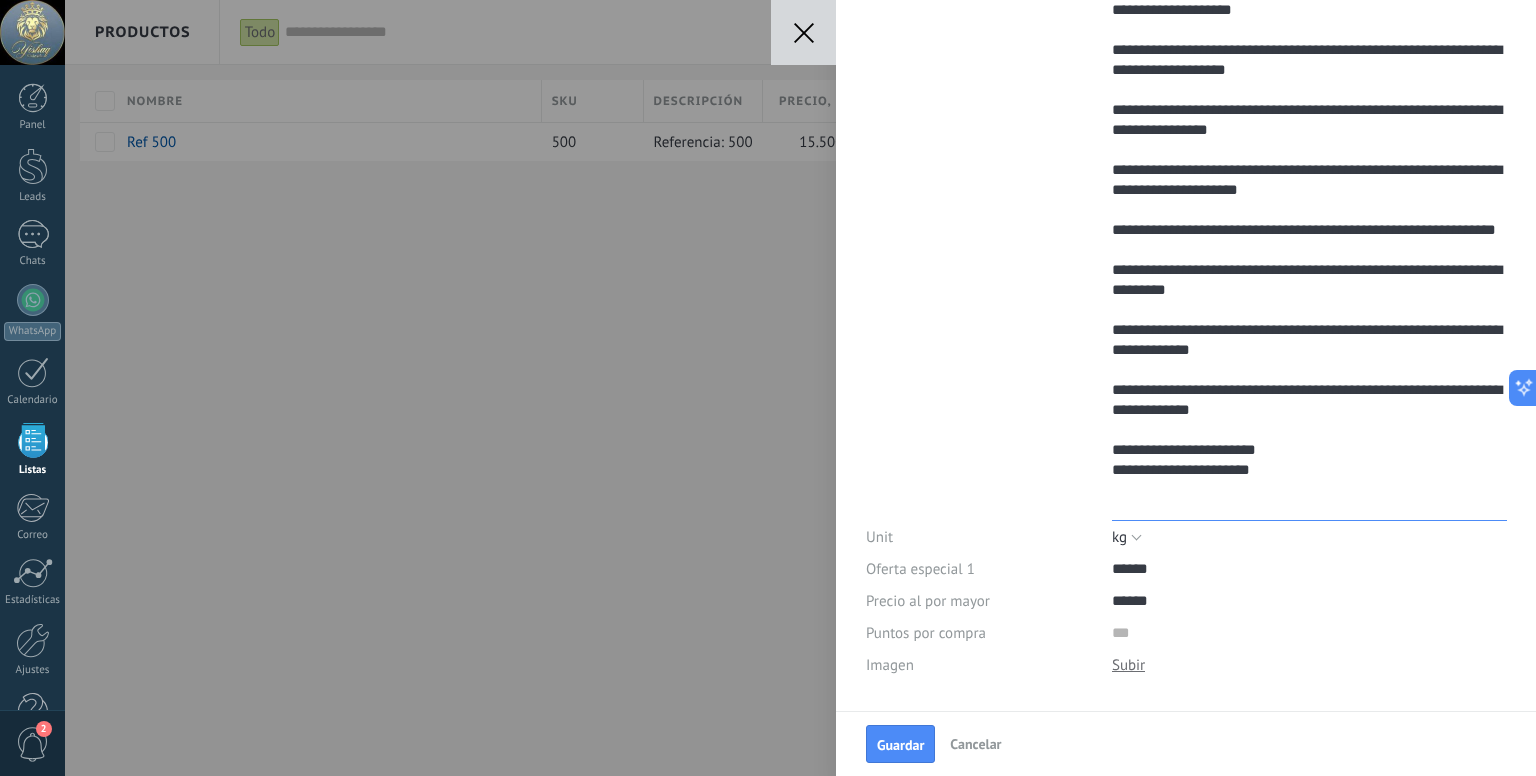 type on "**********" 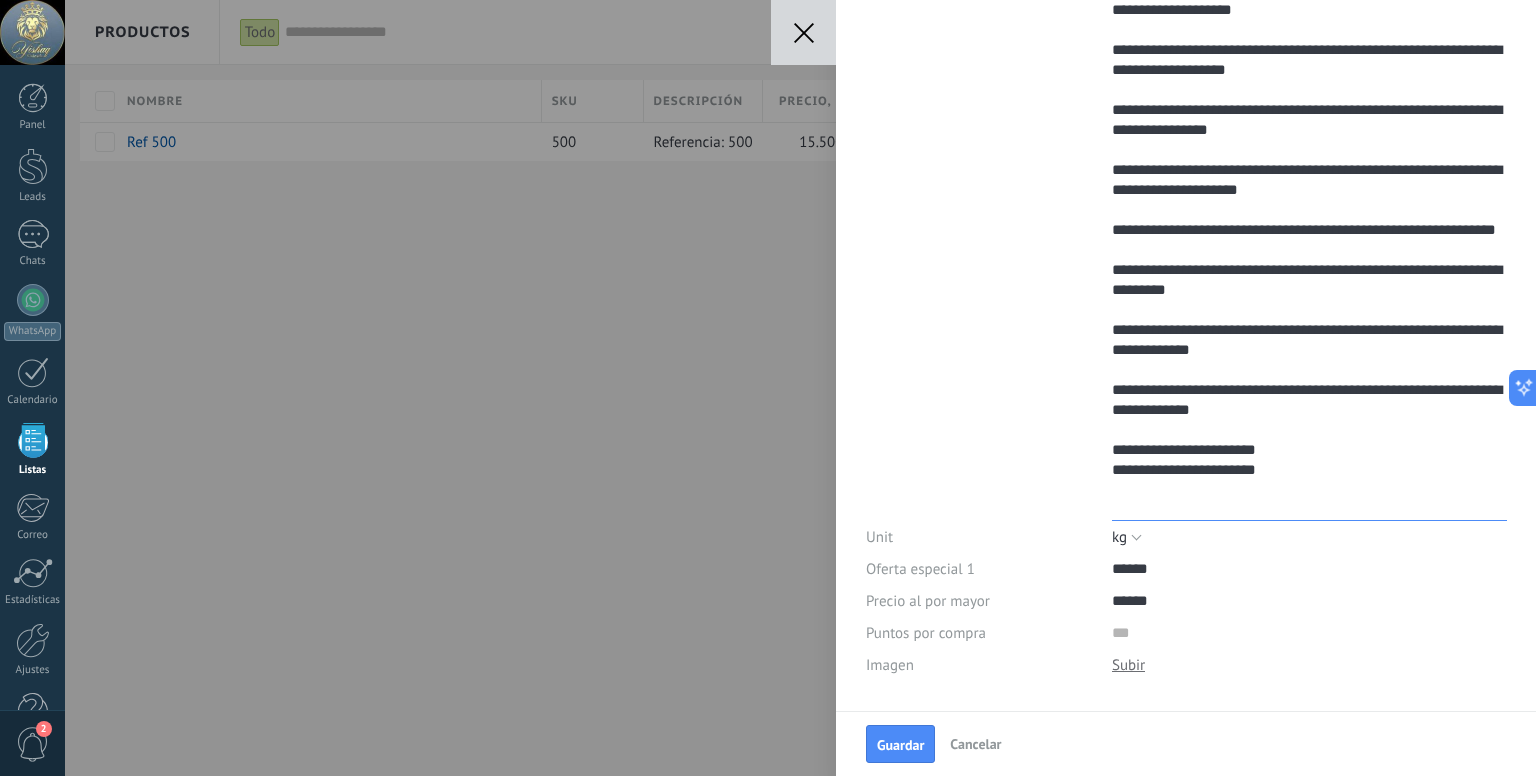 type on "**********" 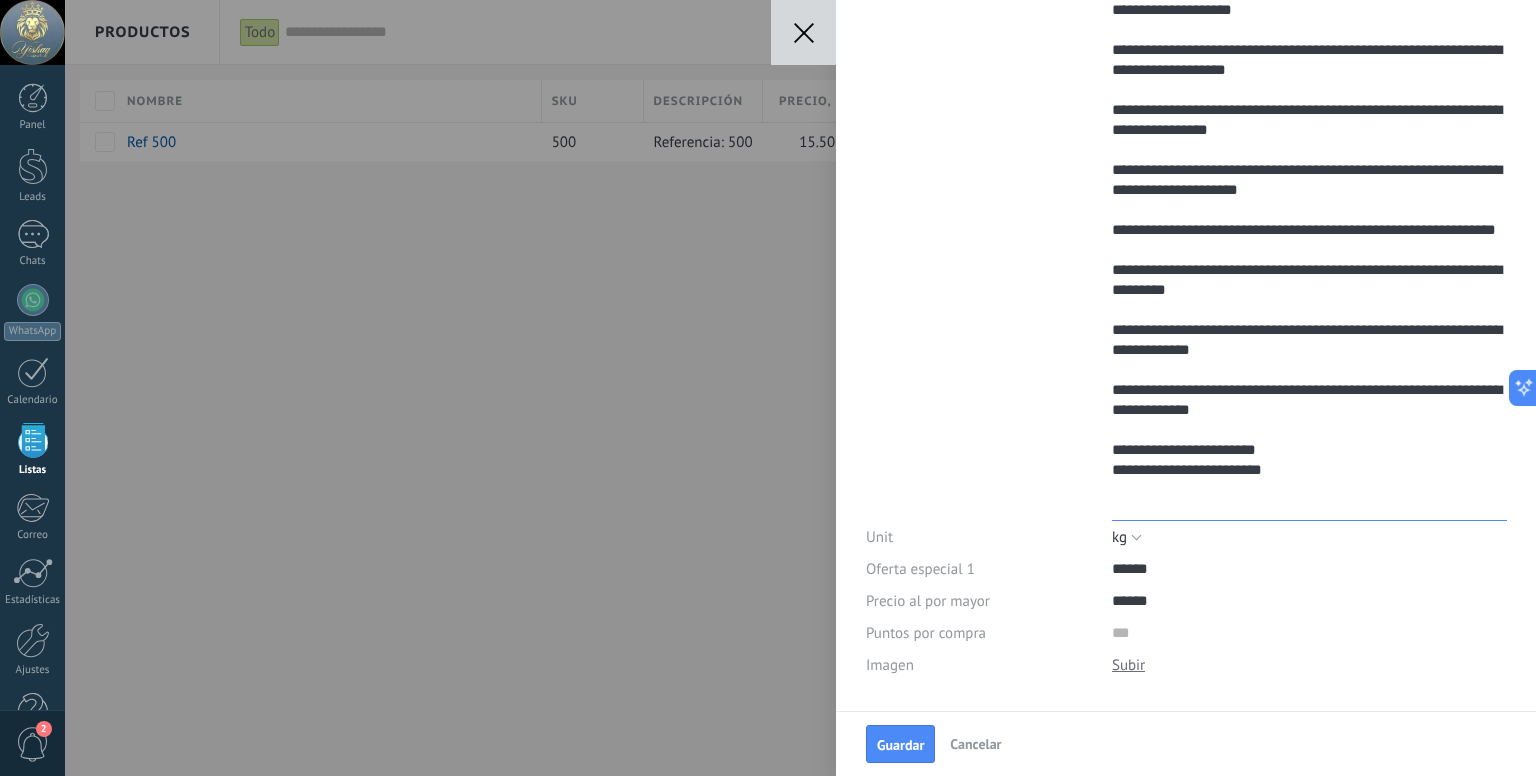 type on "**********" 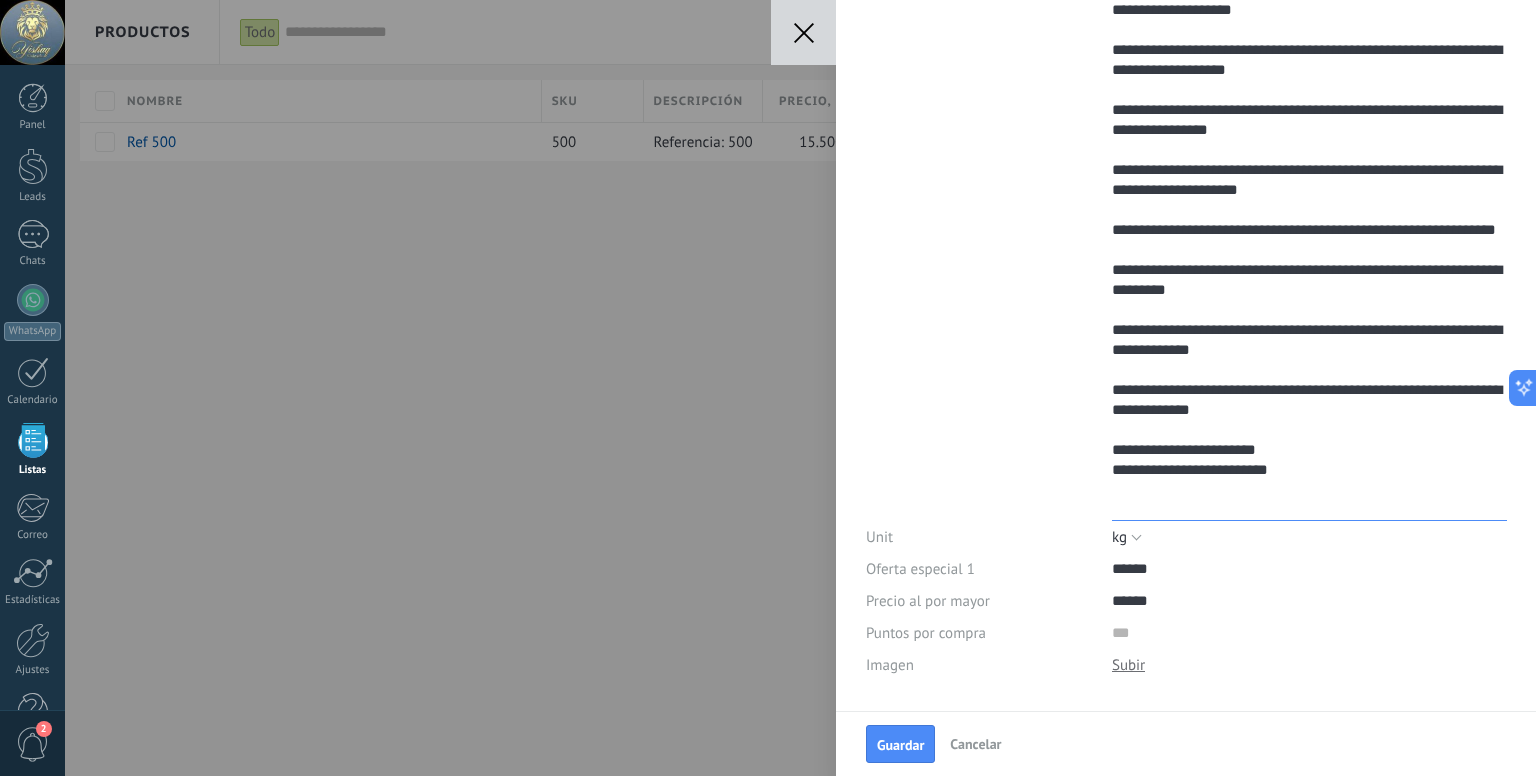 scroll, scrollTop: 640, scrollLeft: 0, axis: vertical 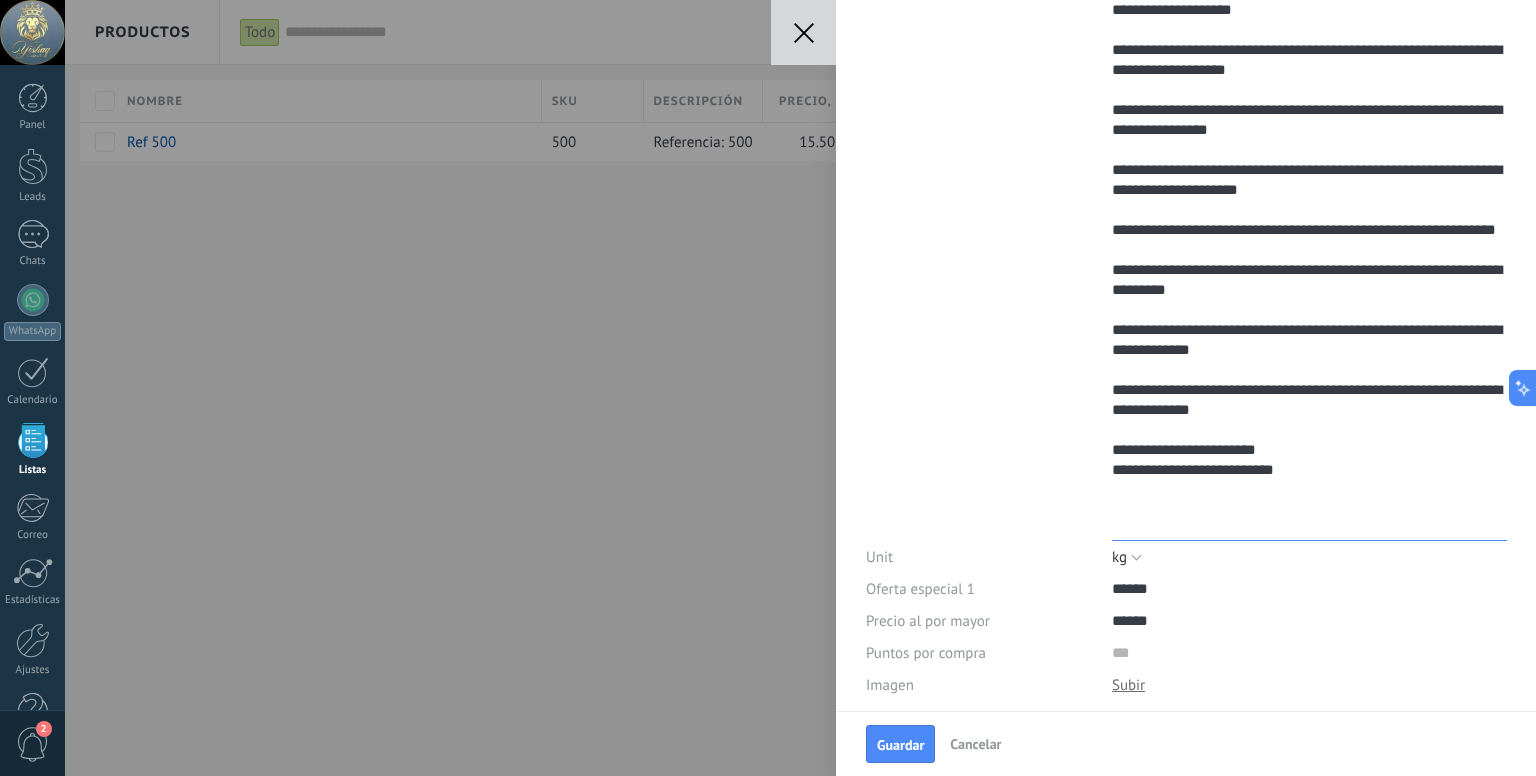type on "**********" 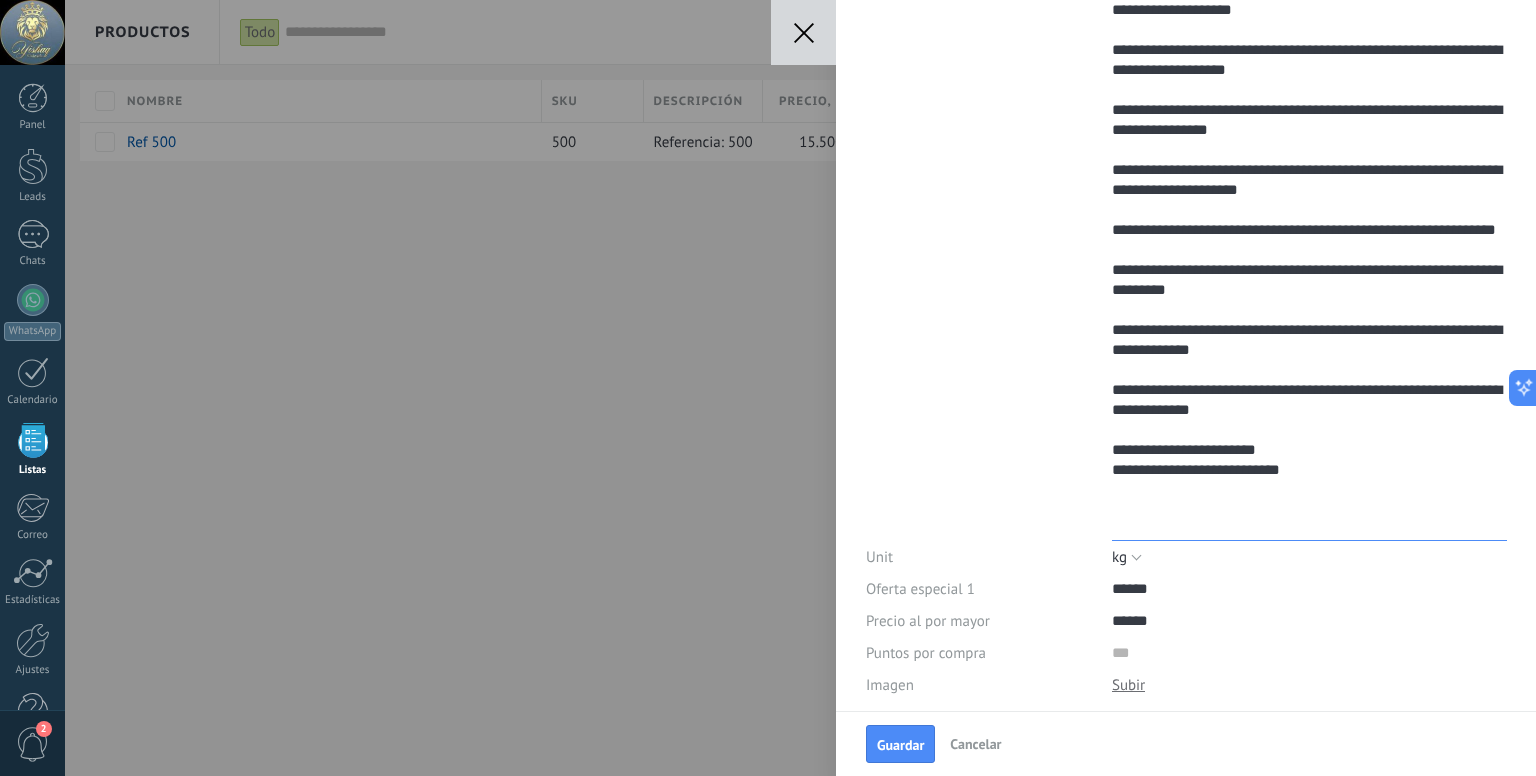 type on "**********" 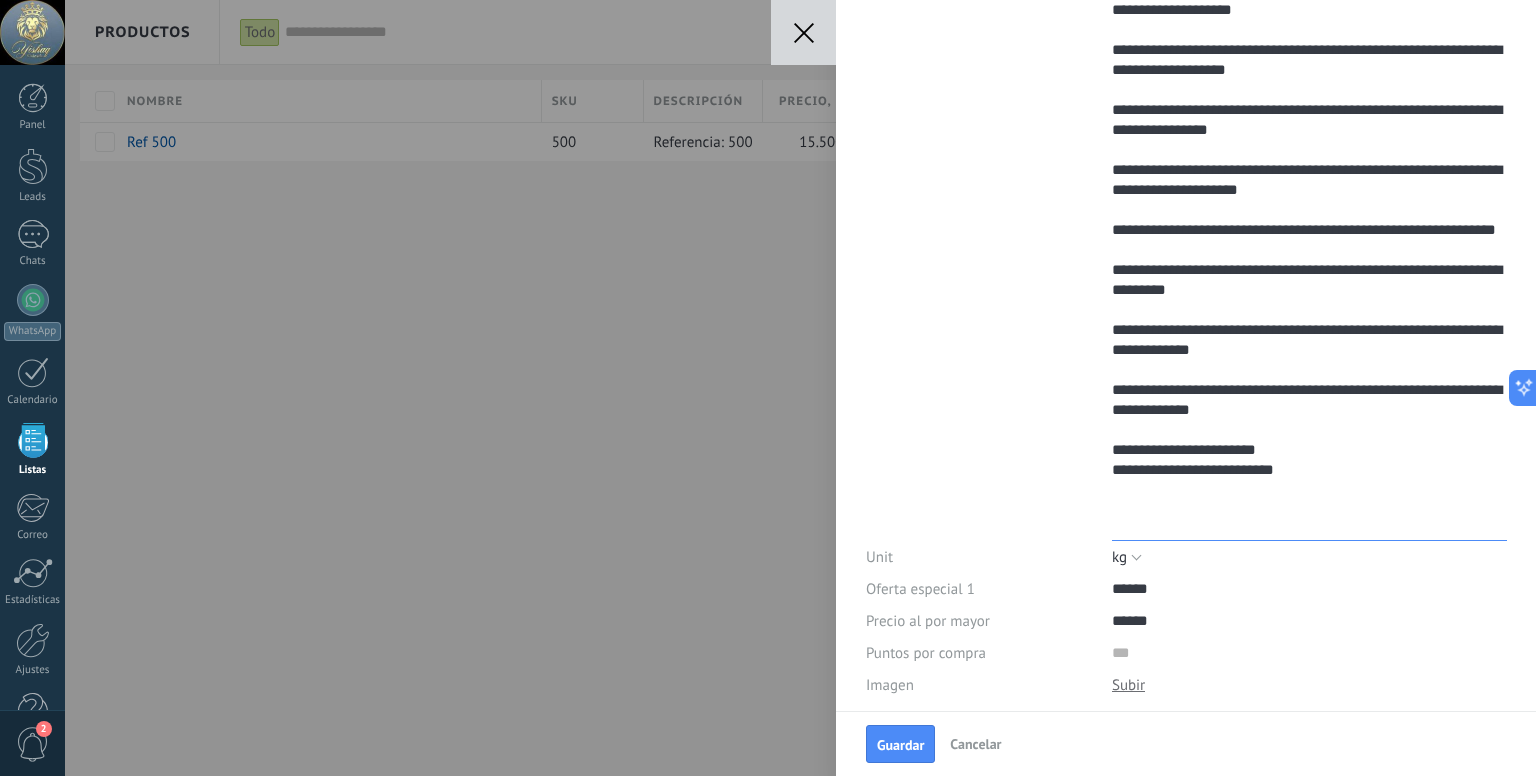 type on "**********" 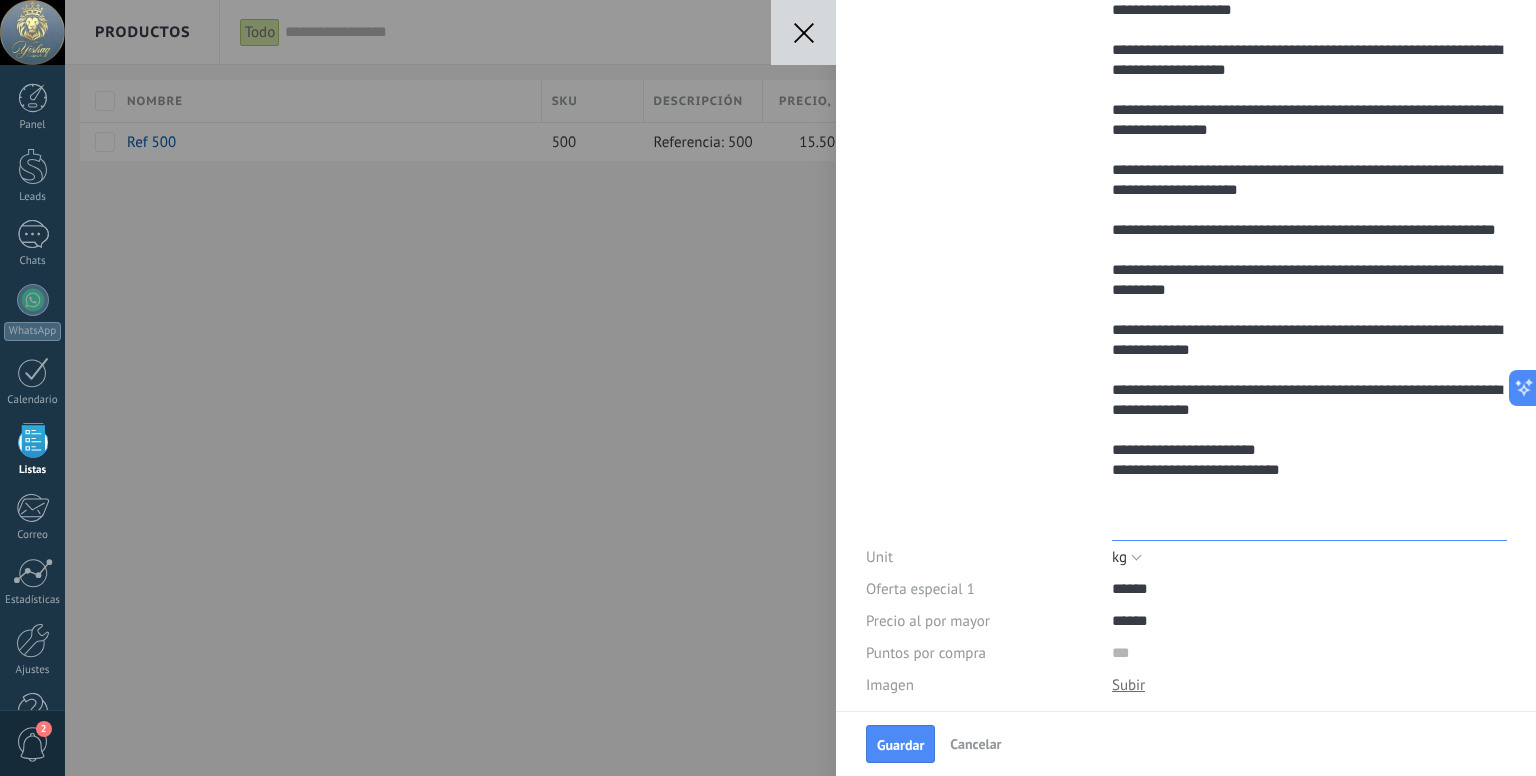 type on "**********" 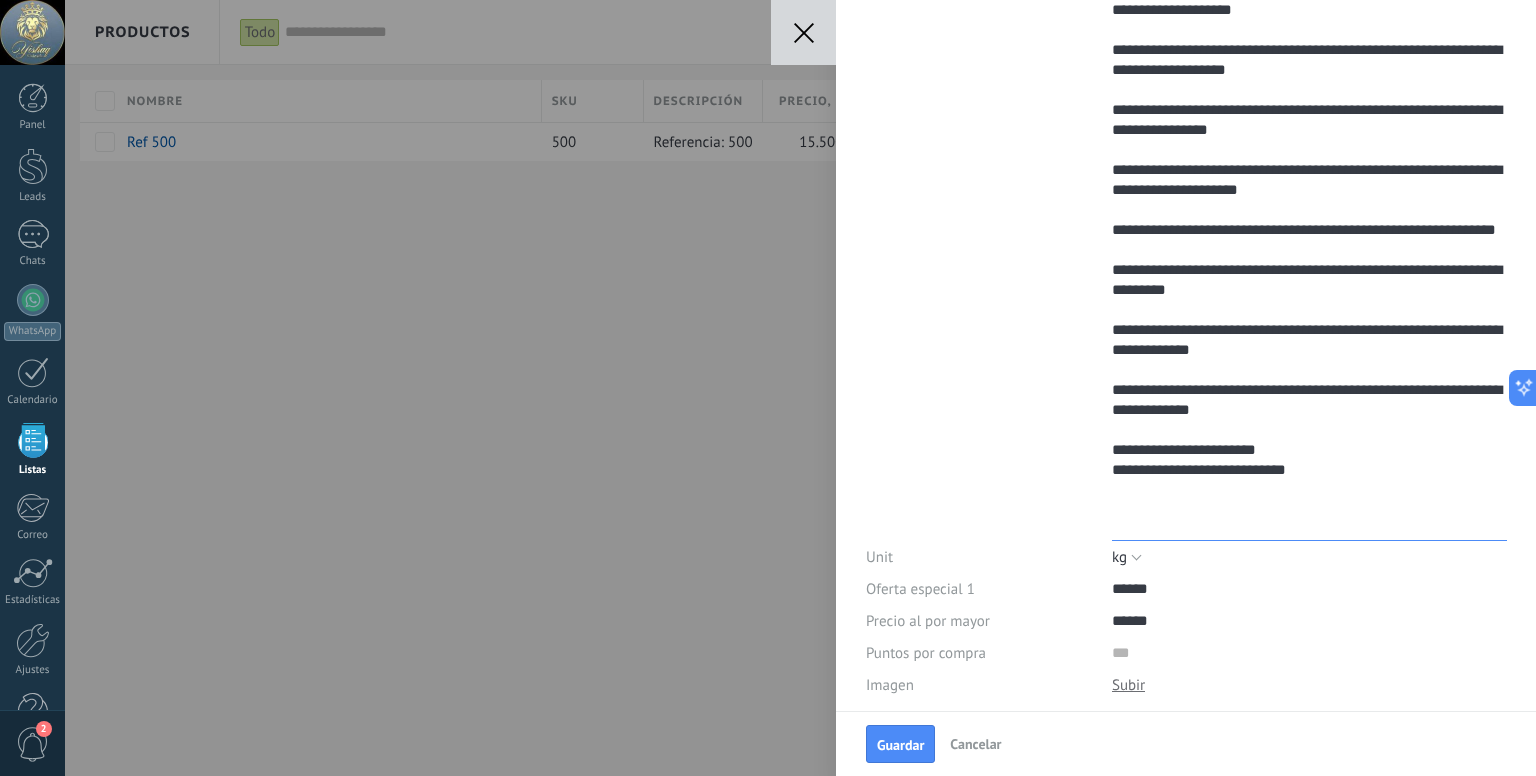 type on "**********" 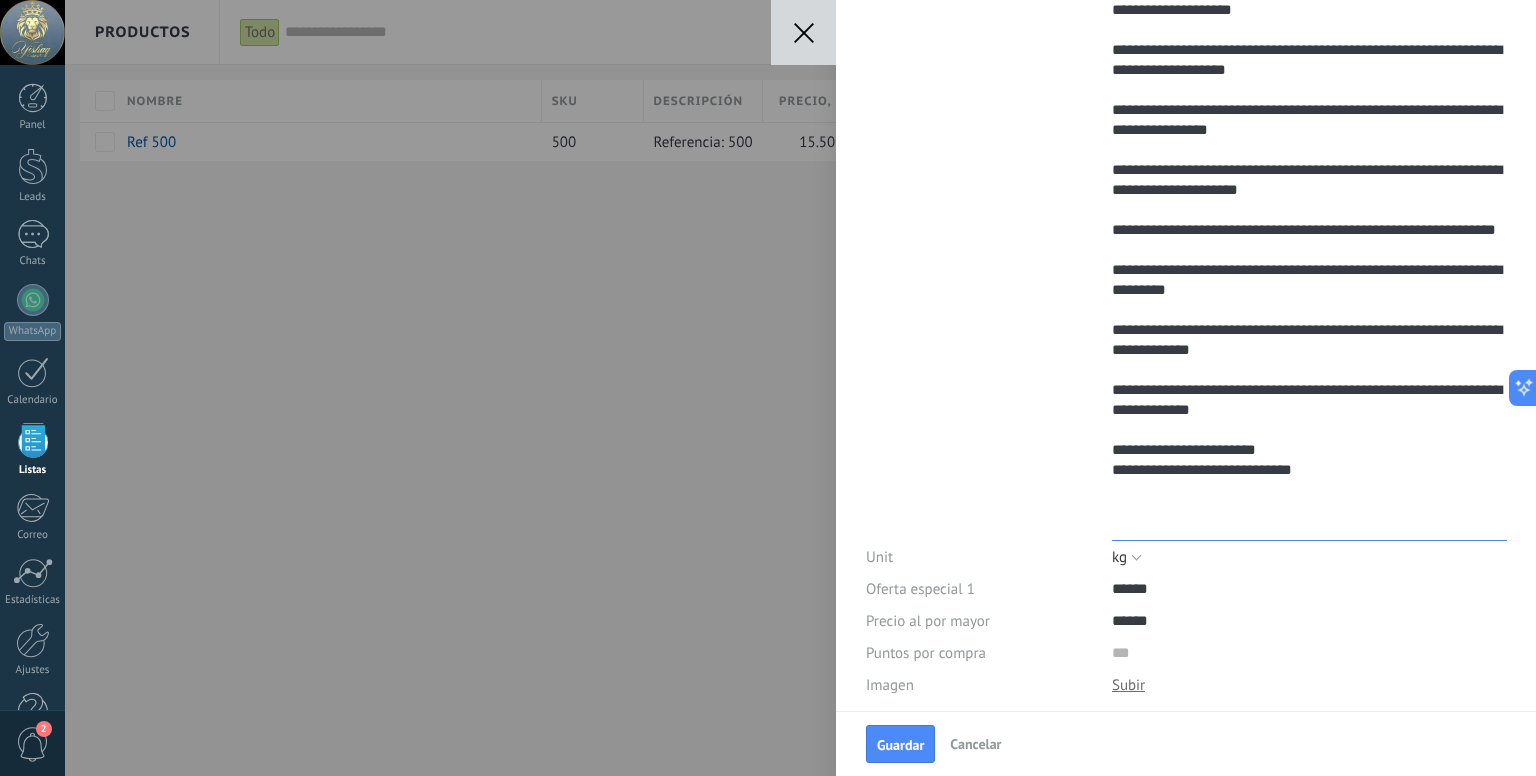 type on "**********" 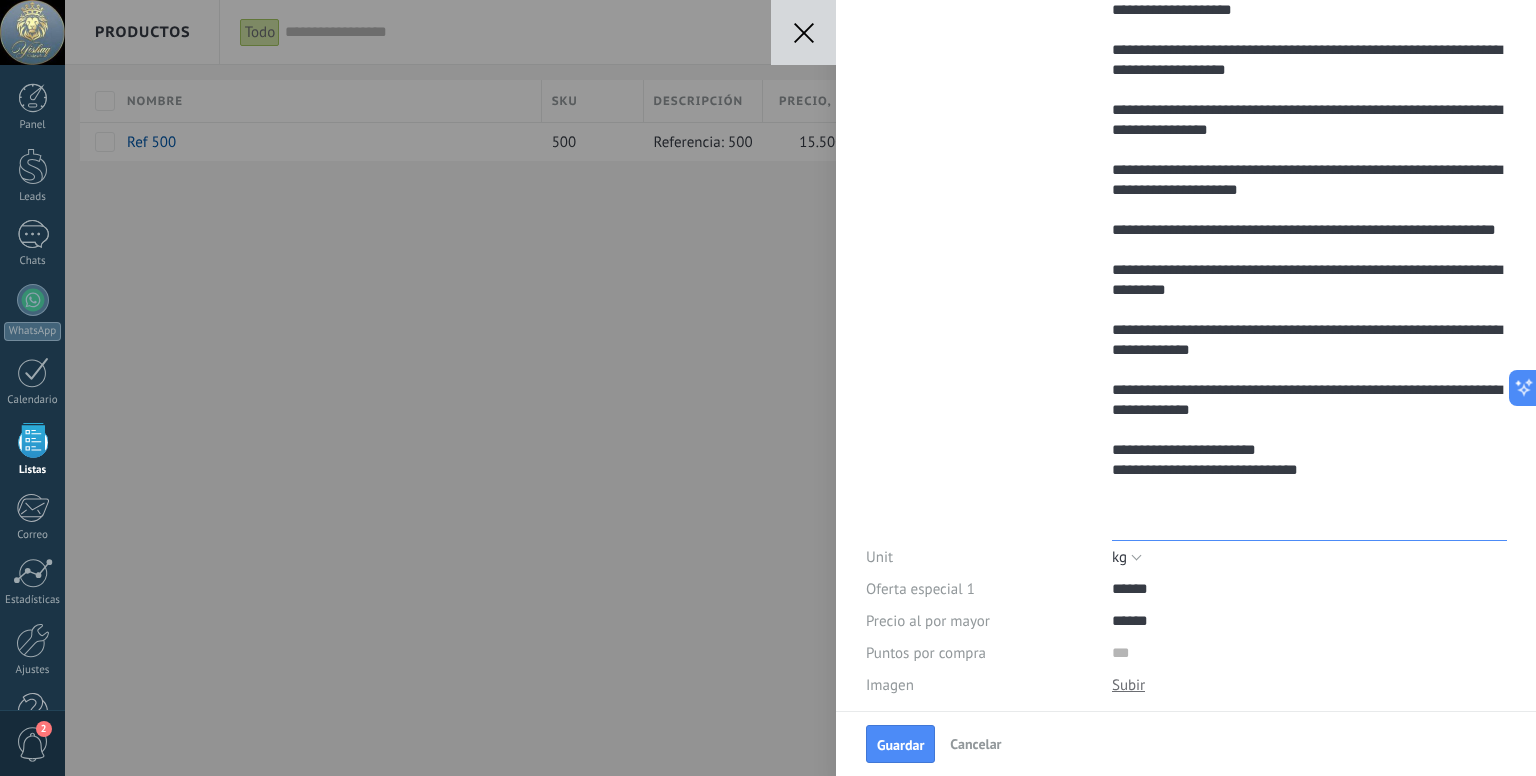 type on "**********" 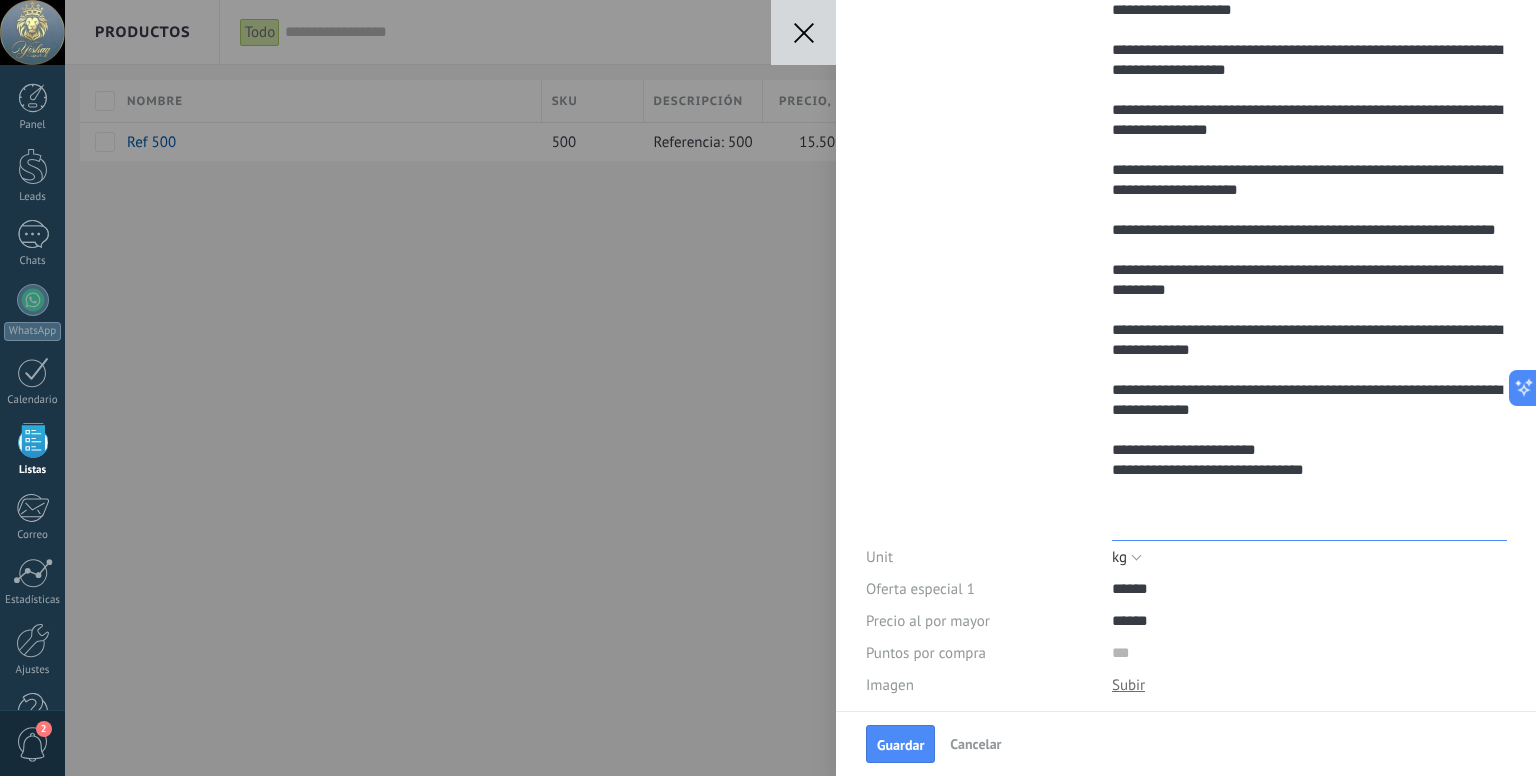 type on "**********" 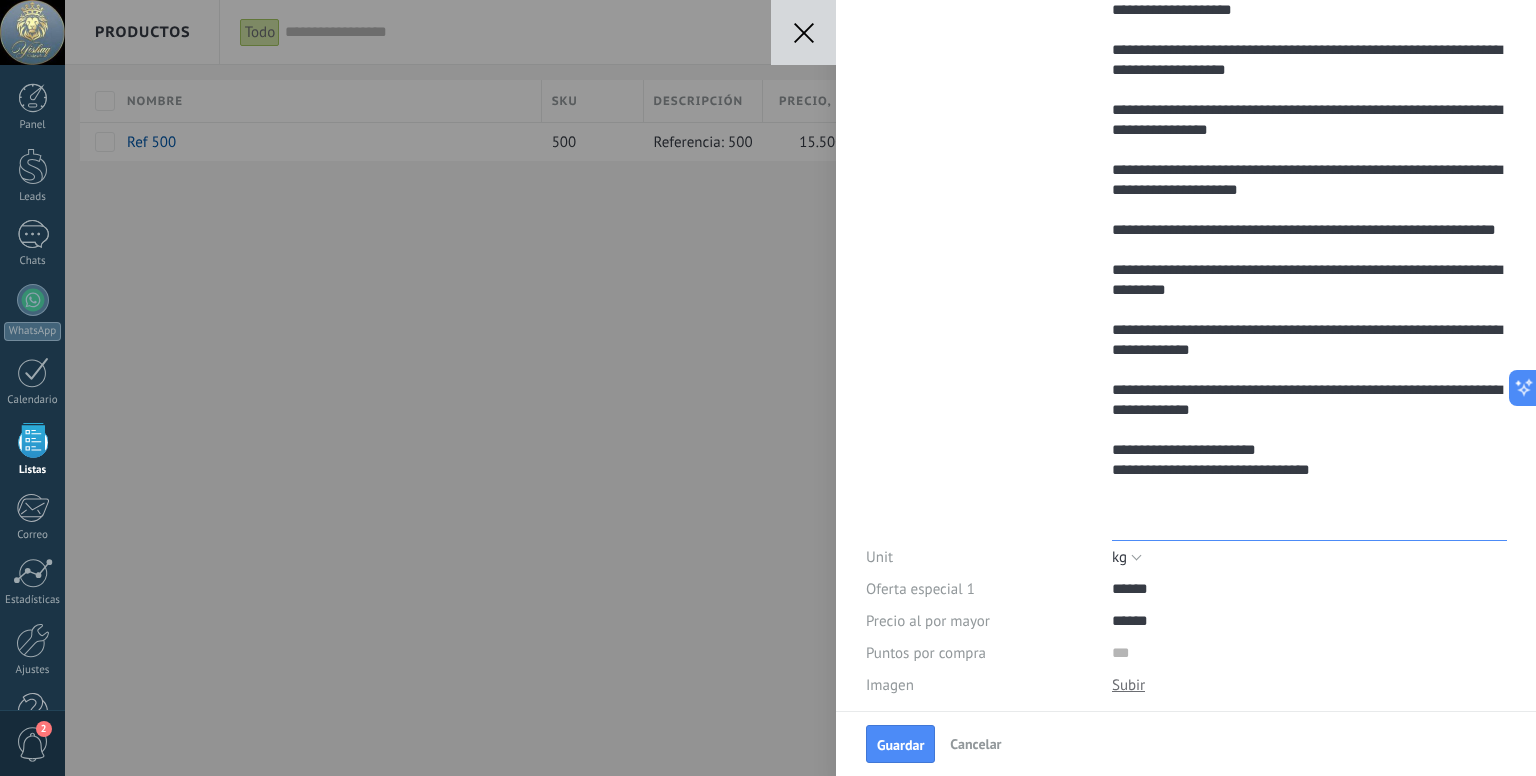type on "**********" 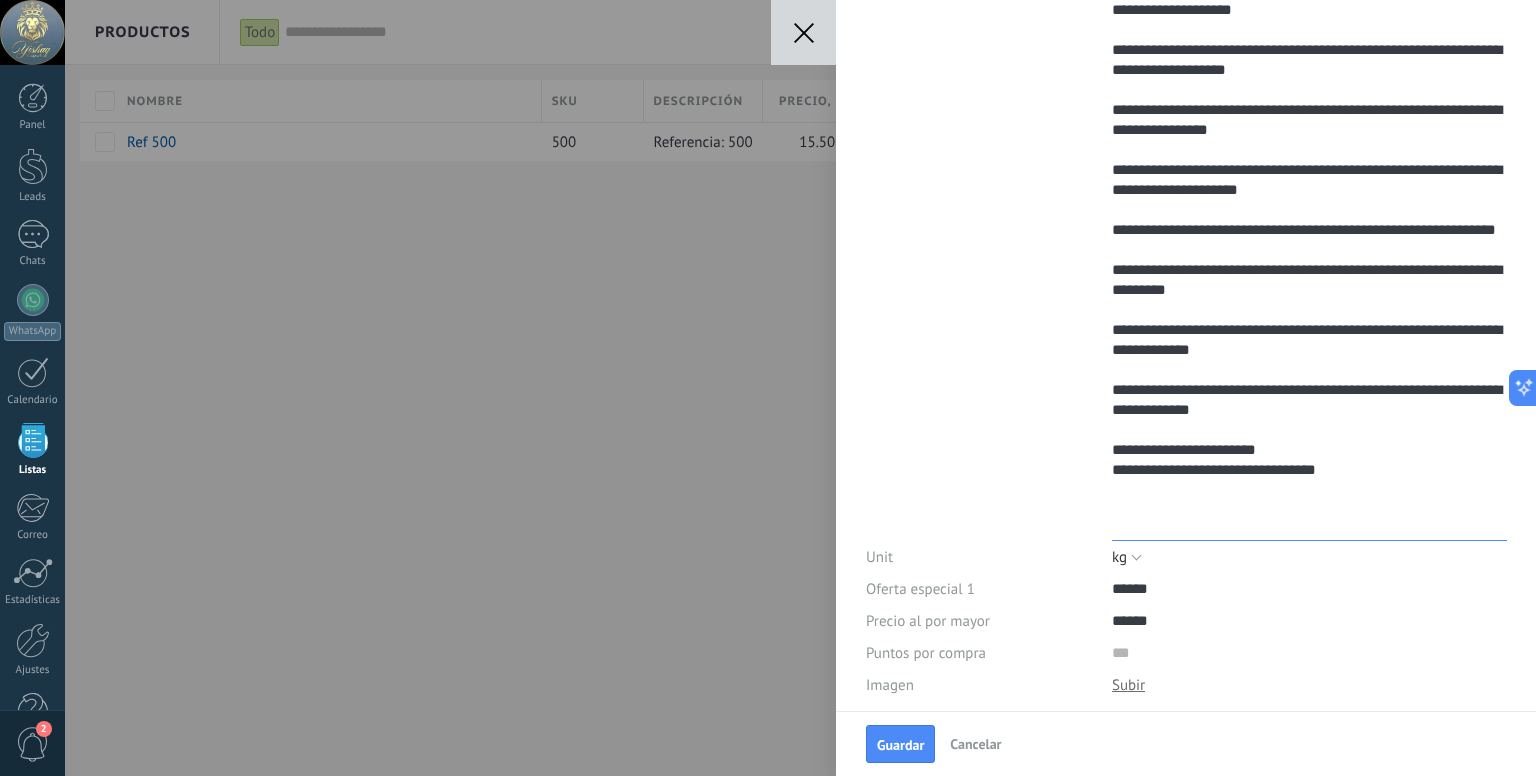 type on "**********" 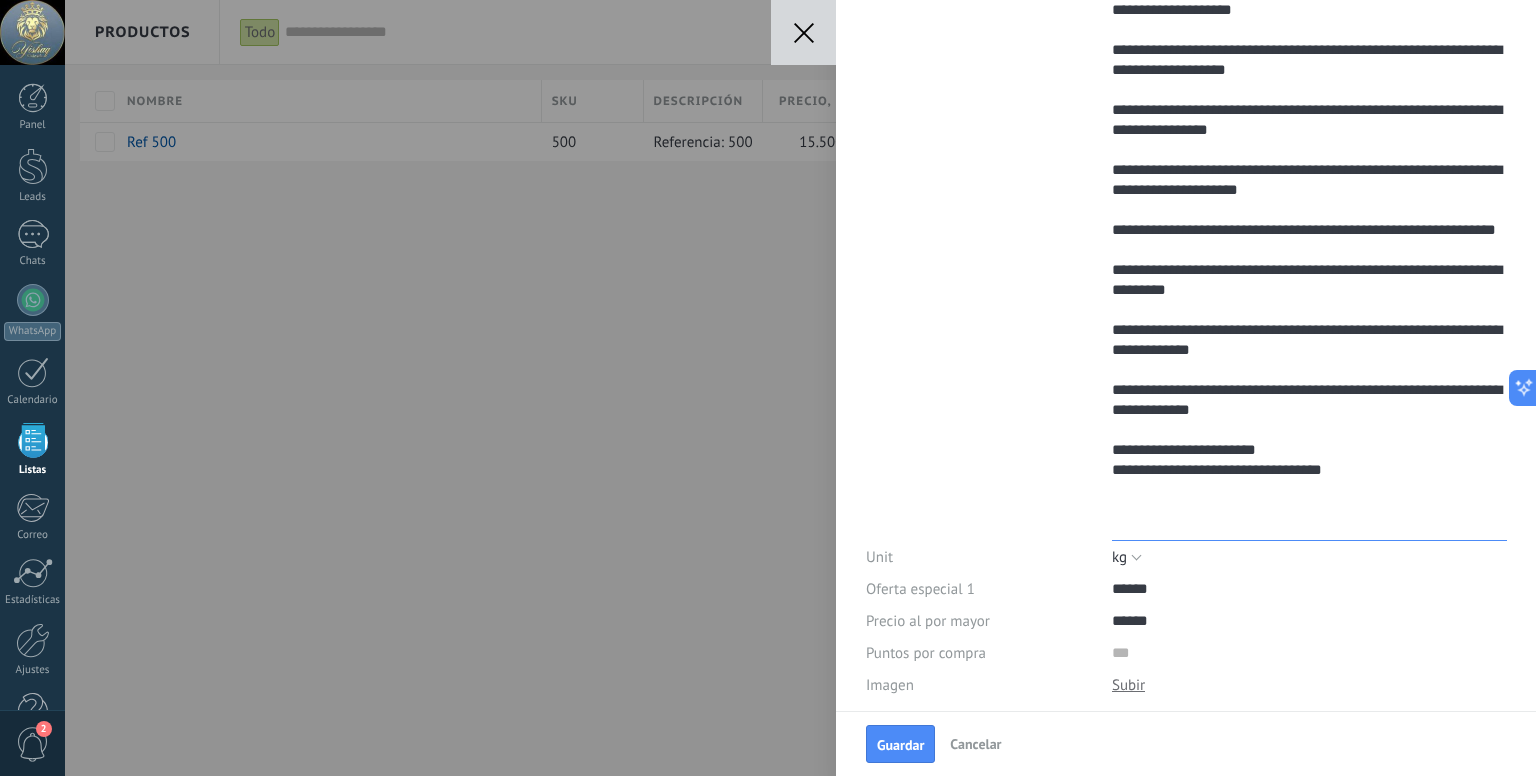 type on "**********" 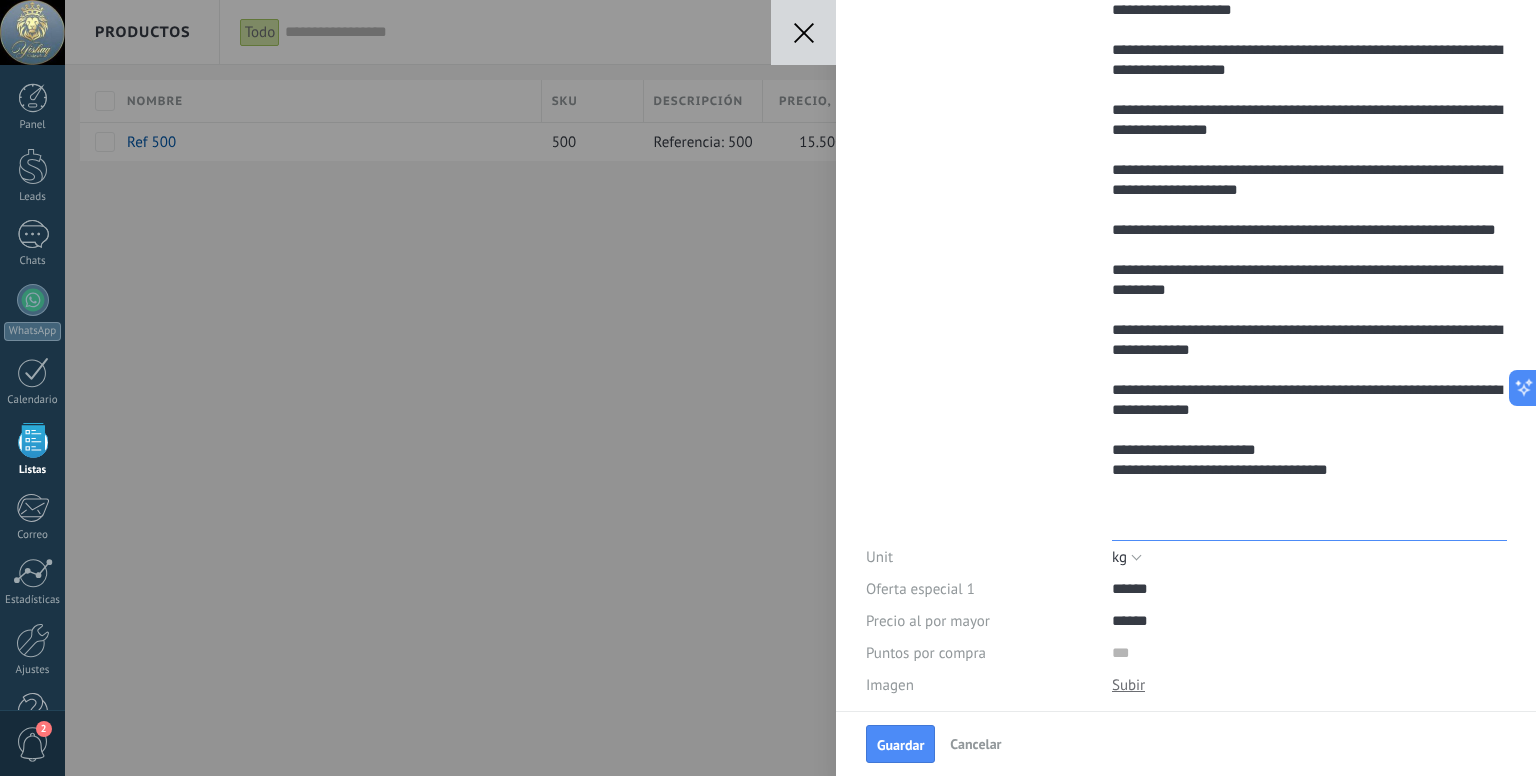 scroll, scrollTop: 660, scrollLeft: 0, axis: vertical 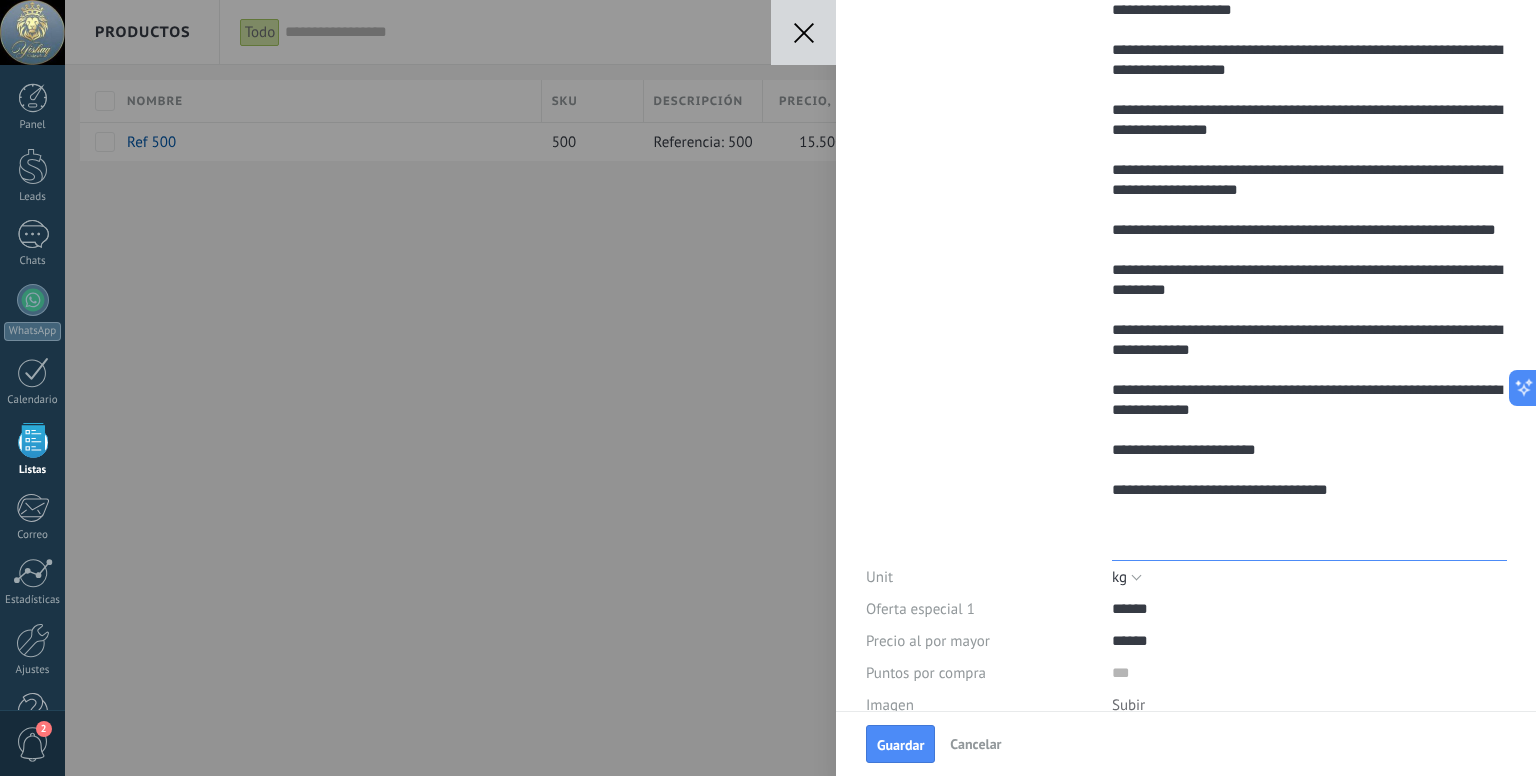 click on "**********" at bounding box center (1309, 217) 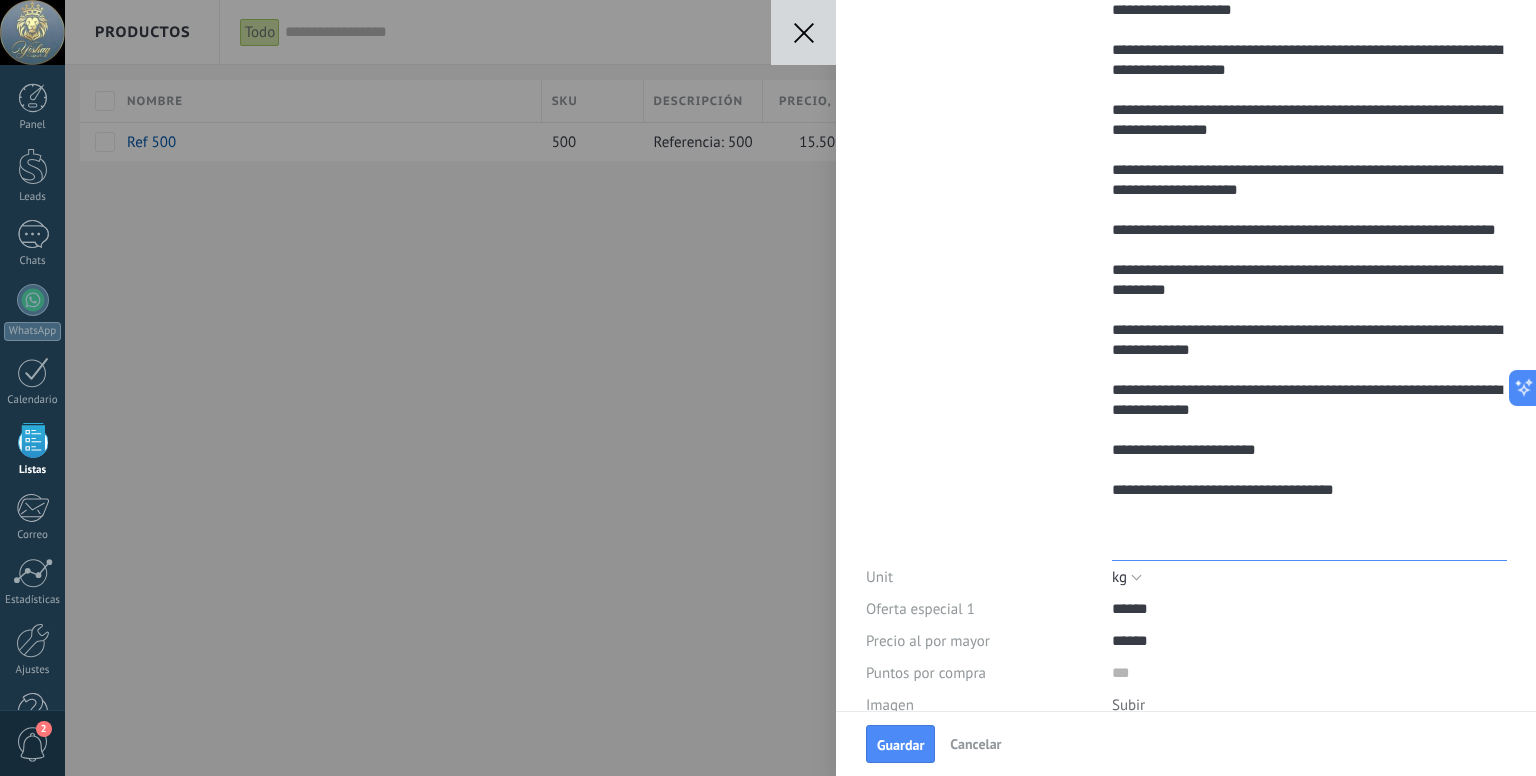 scroll, scrollTop: 700, scrollLeft: 0, axis: vertical 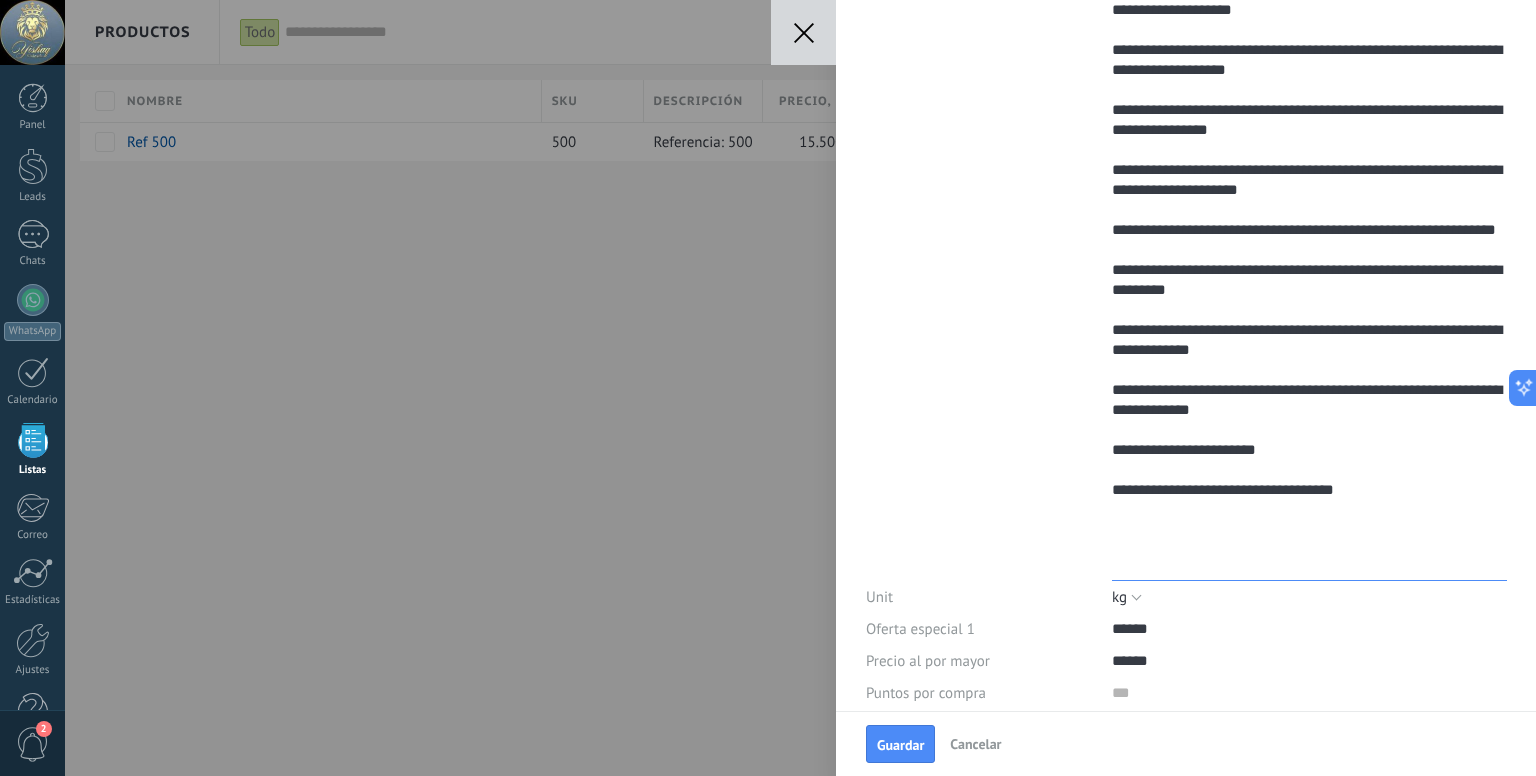 type on "**********" 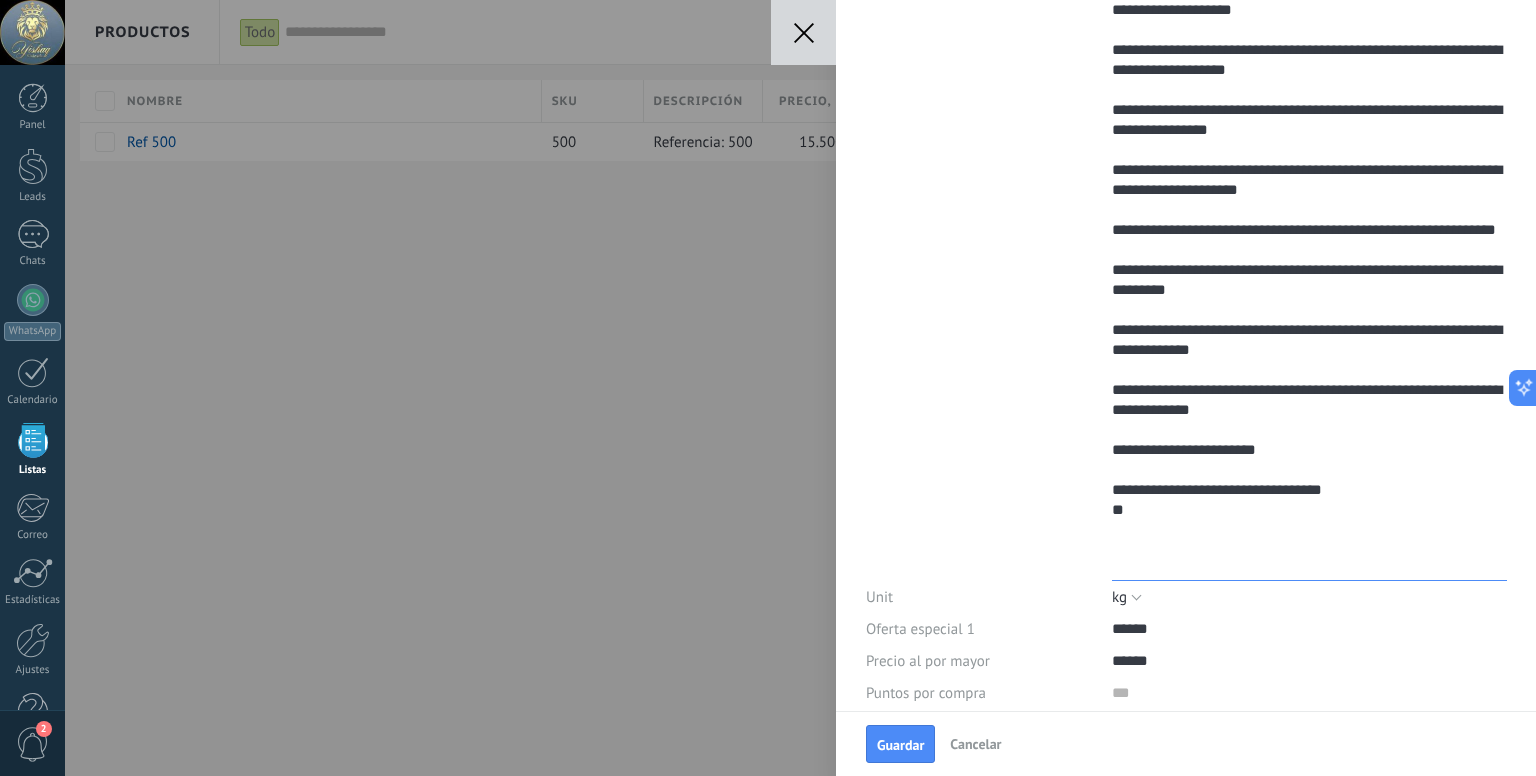 type on "**********" 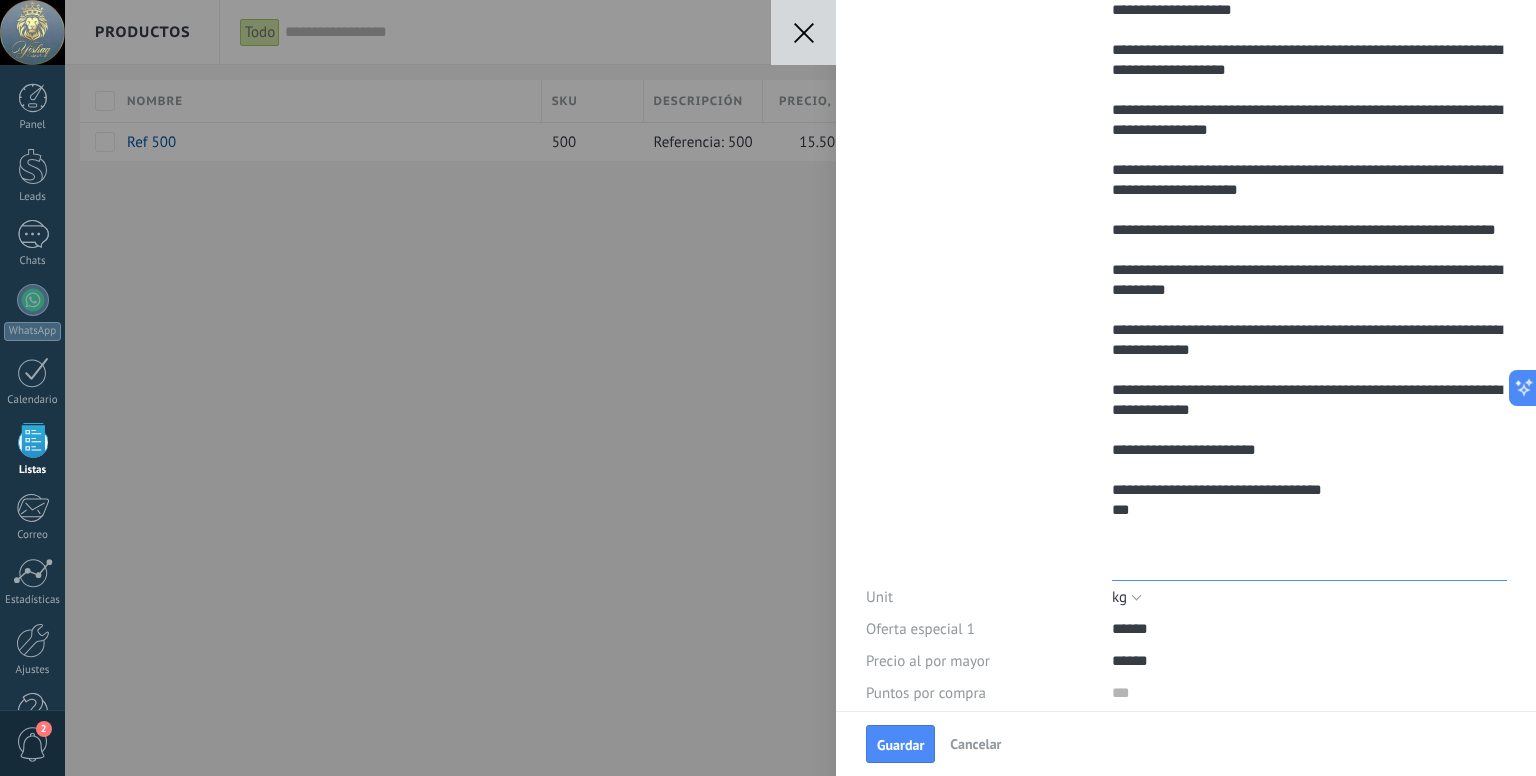 scroll, scrollTop: 700, scrollLeft: 0, axis: vertical 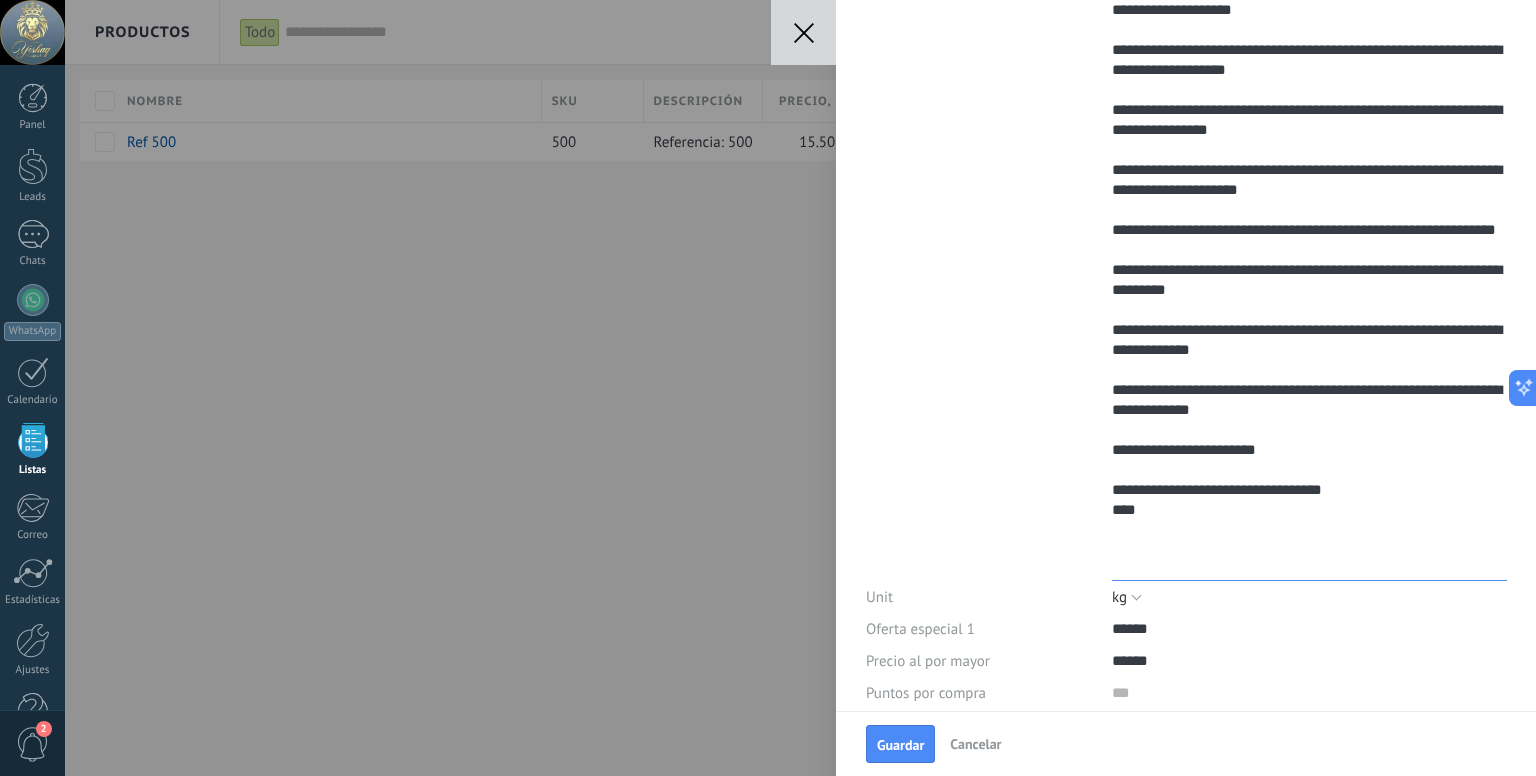 type on "**********" 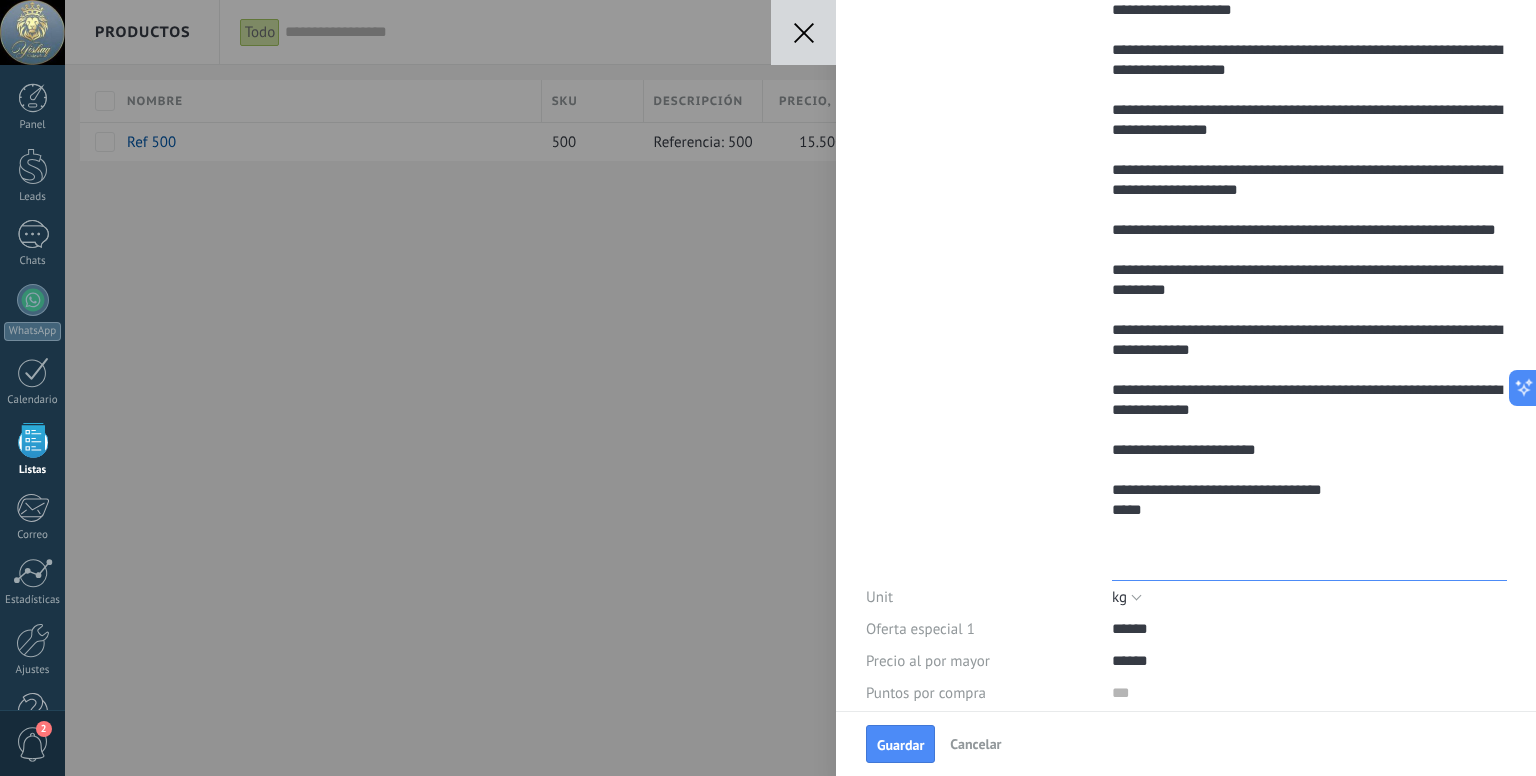 type on "**********" 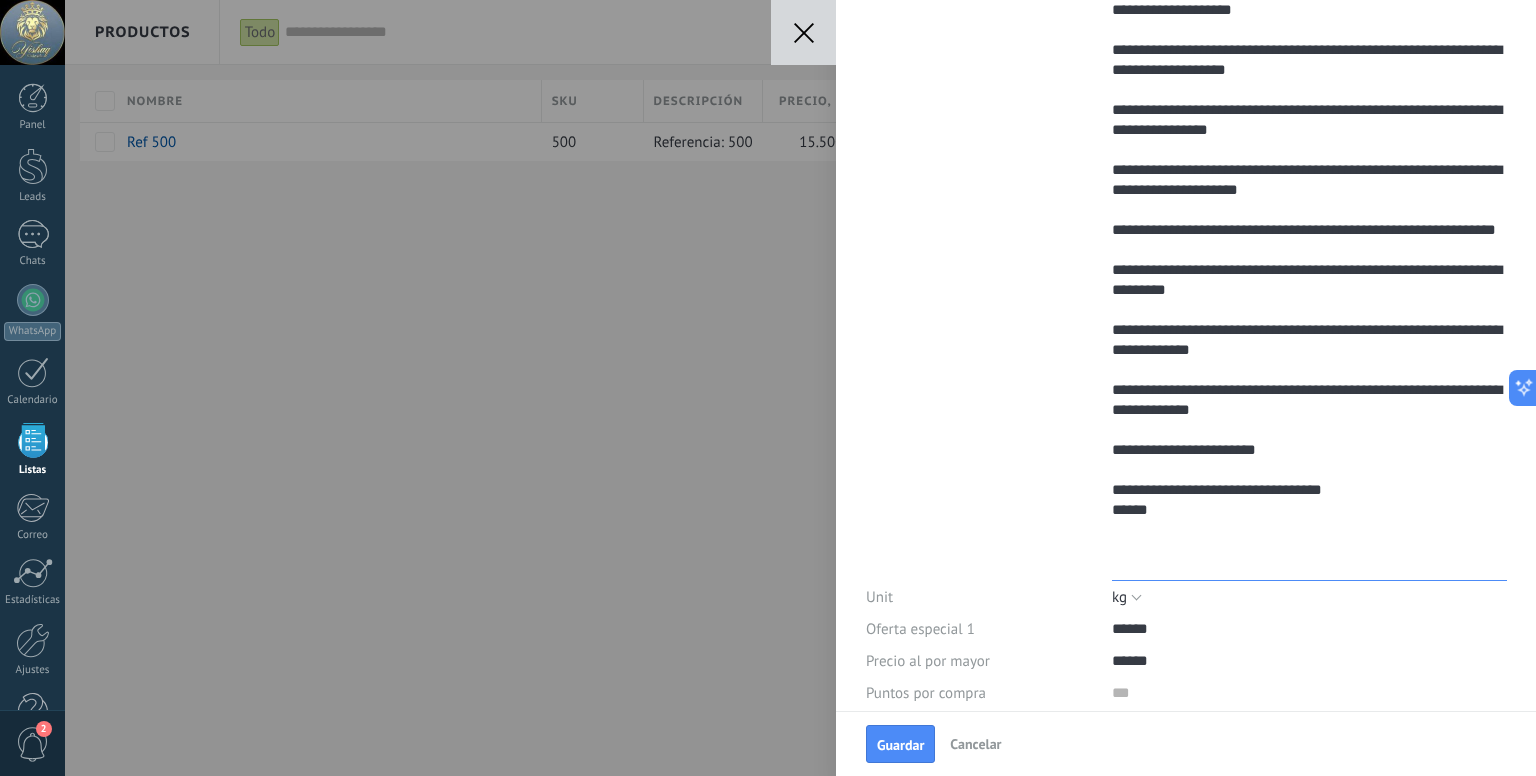 scroll, scrollTop: 700, scrollLeft: 0, axis: vertical 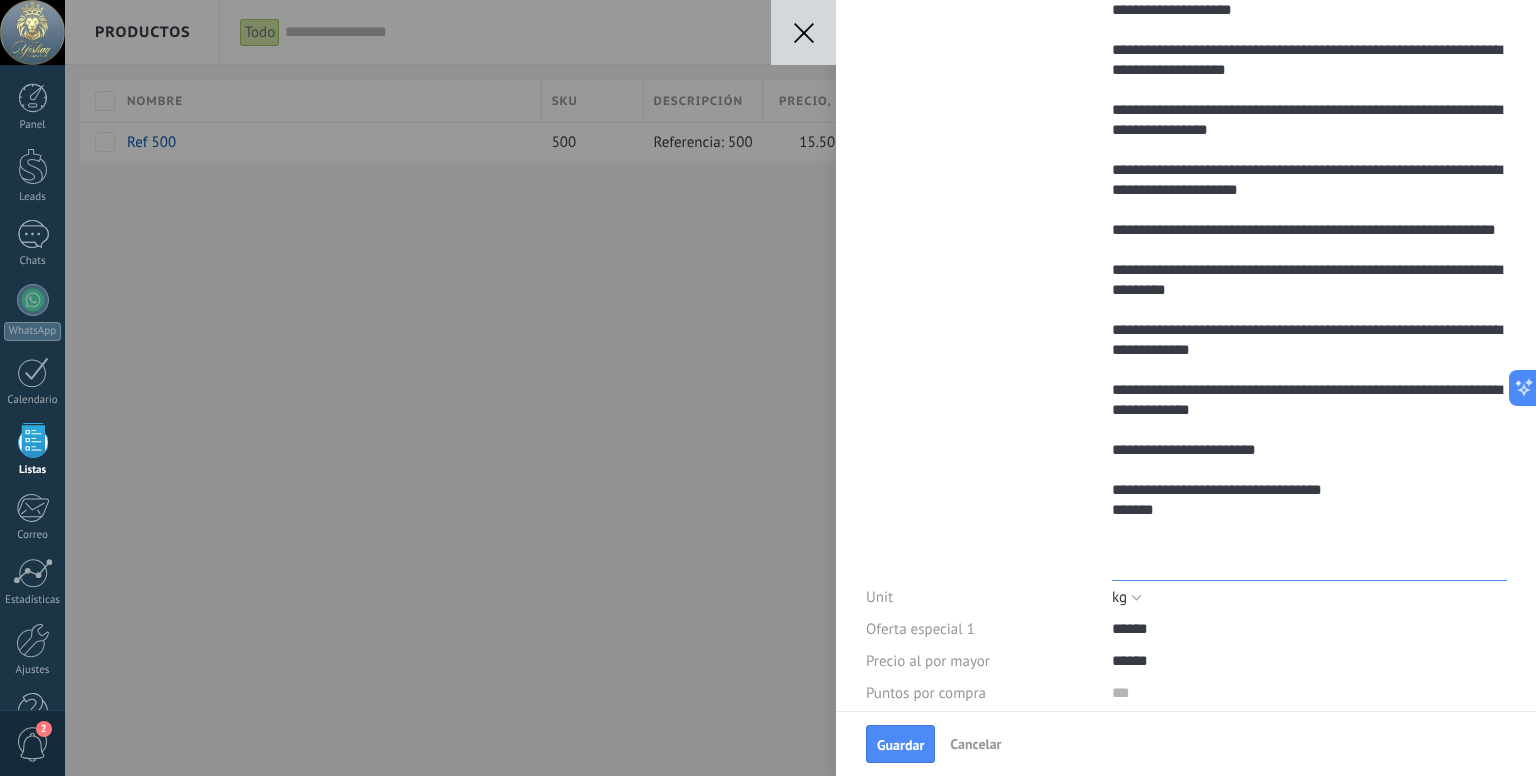 type on "**********" 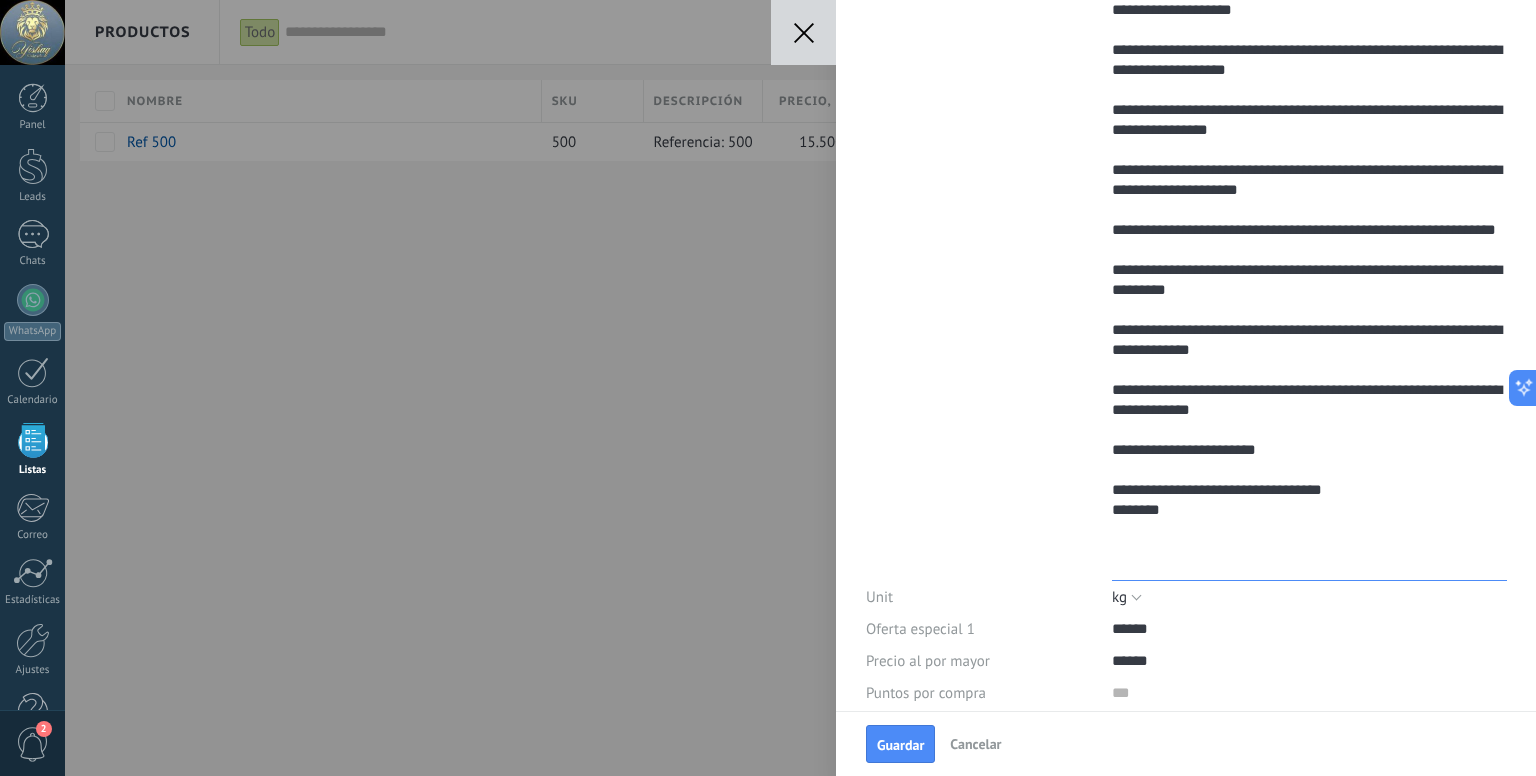 type on "**********" 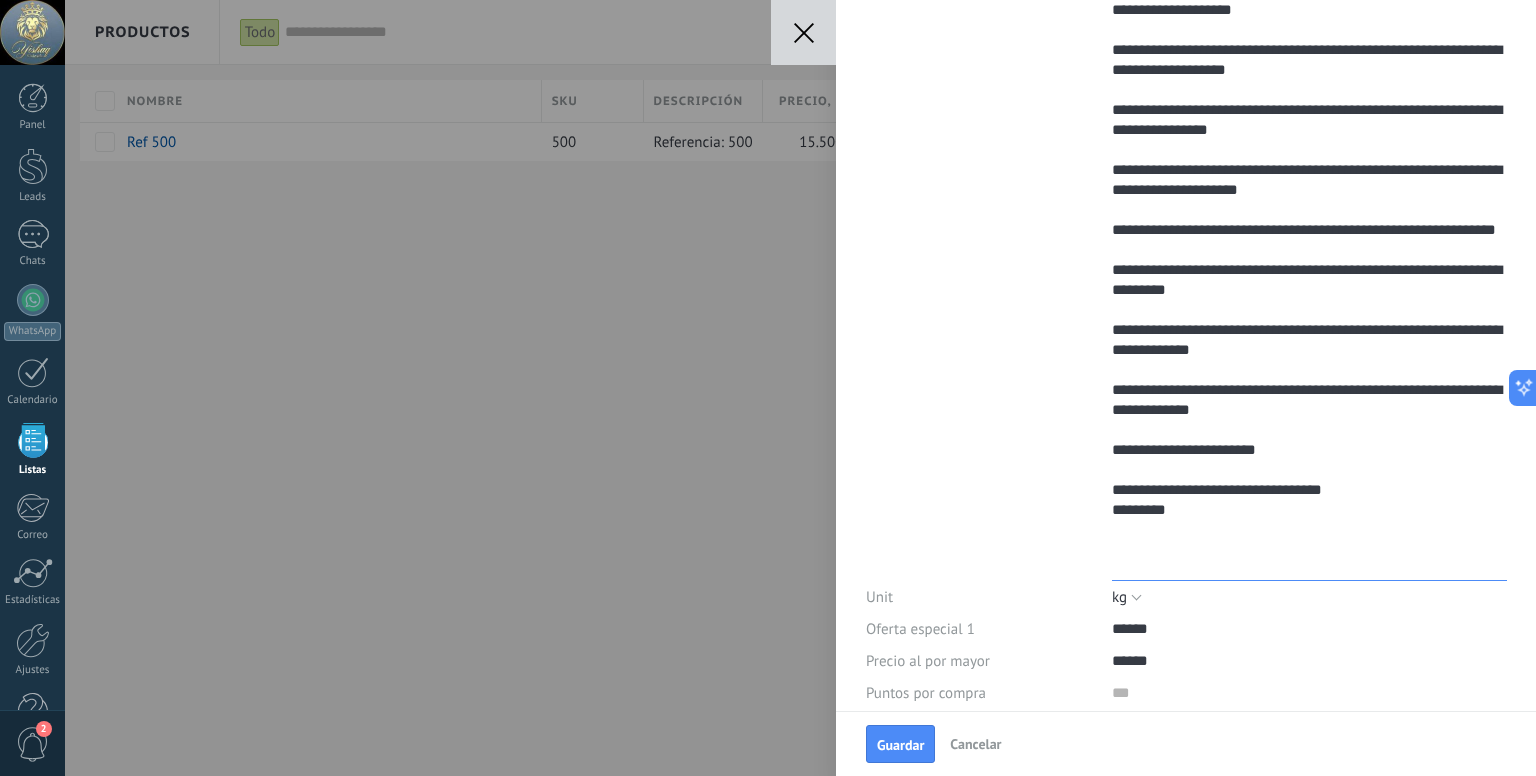 type on "**********" 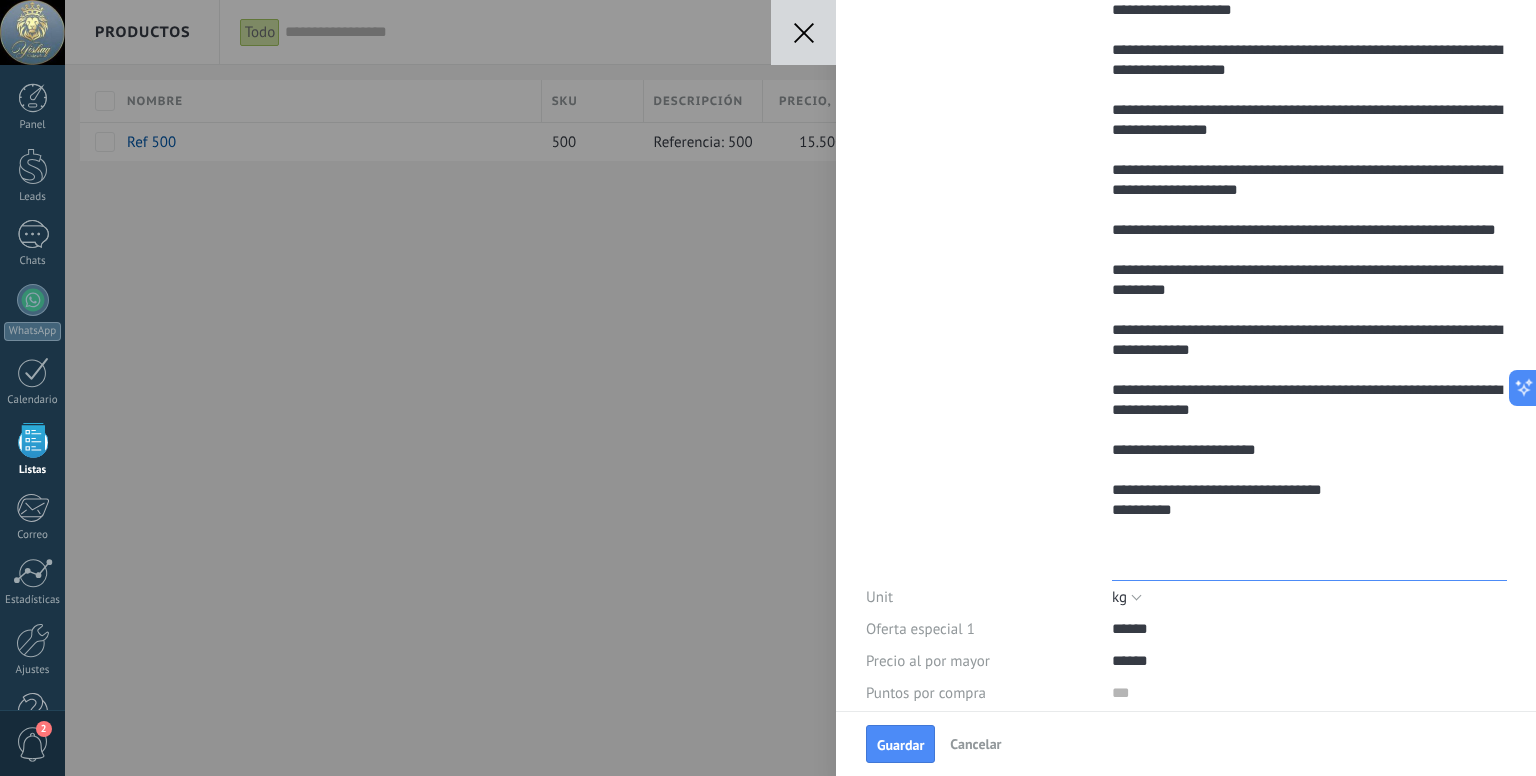 type on "**********" 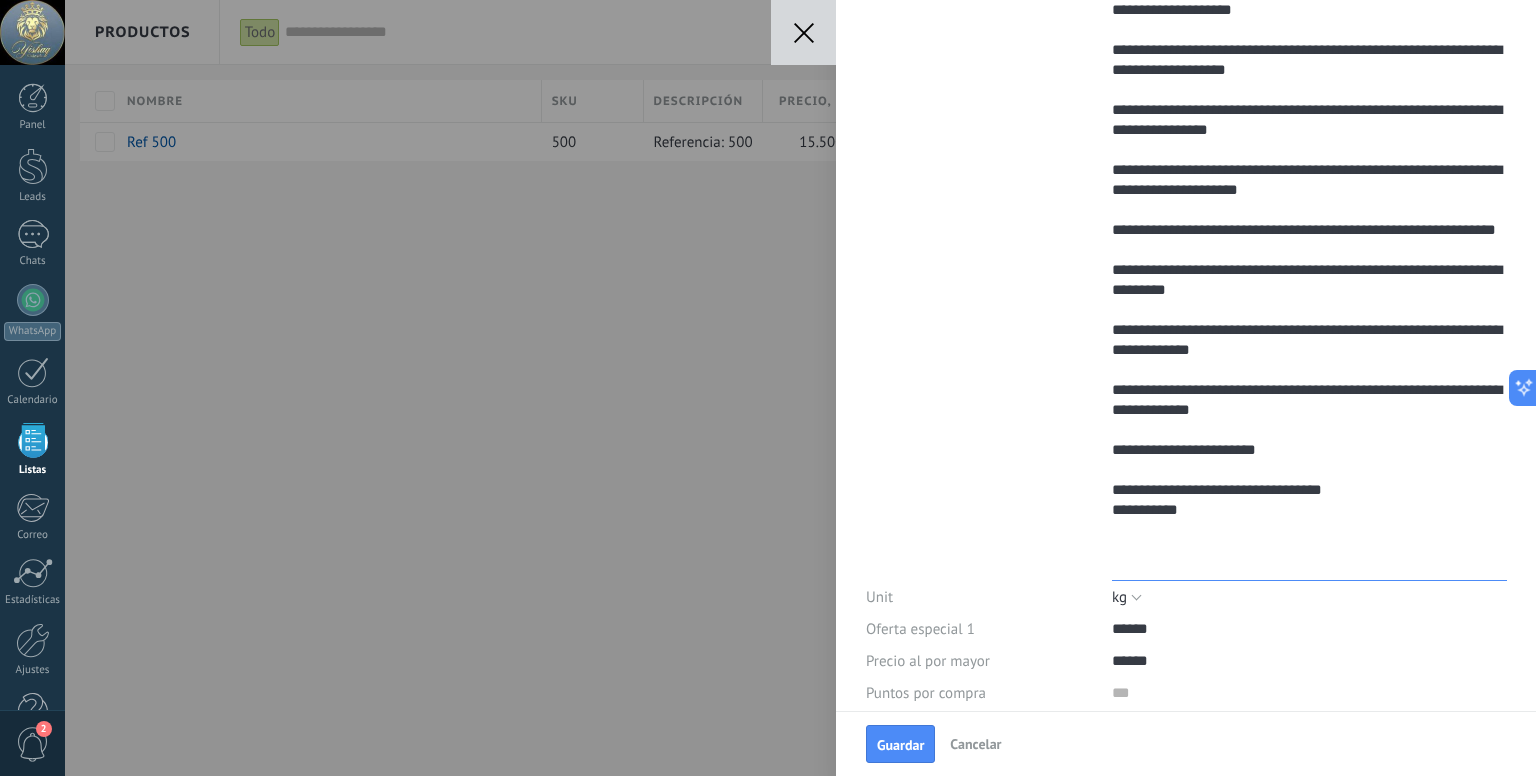 scroll, scrollTop: 700, scrollLeft: 0, axis: vertical 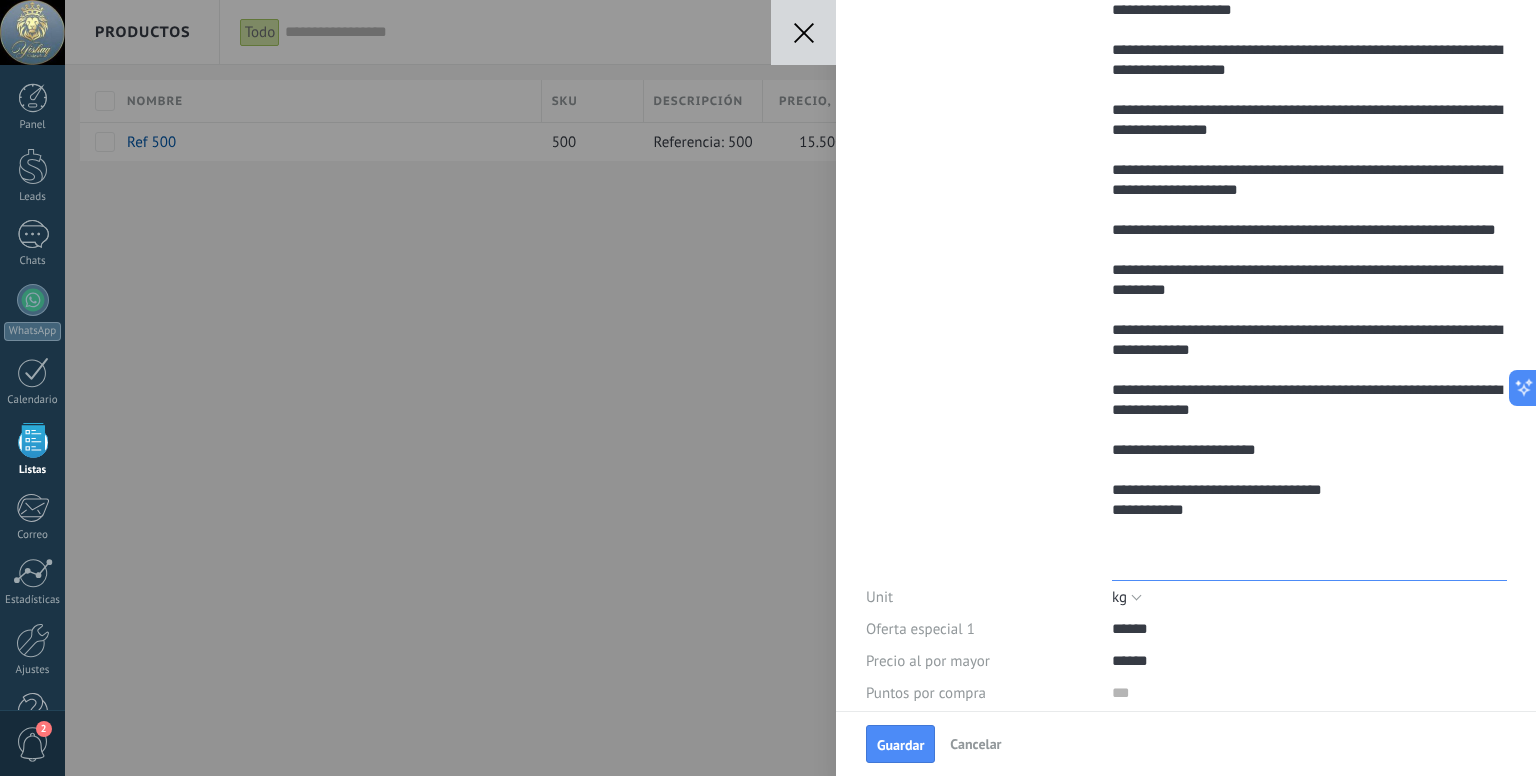 type on "**********" 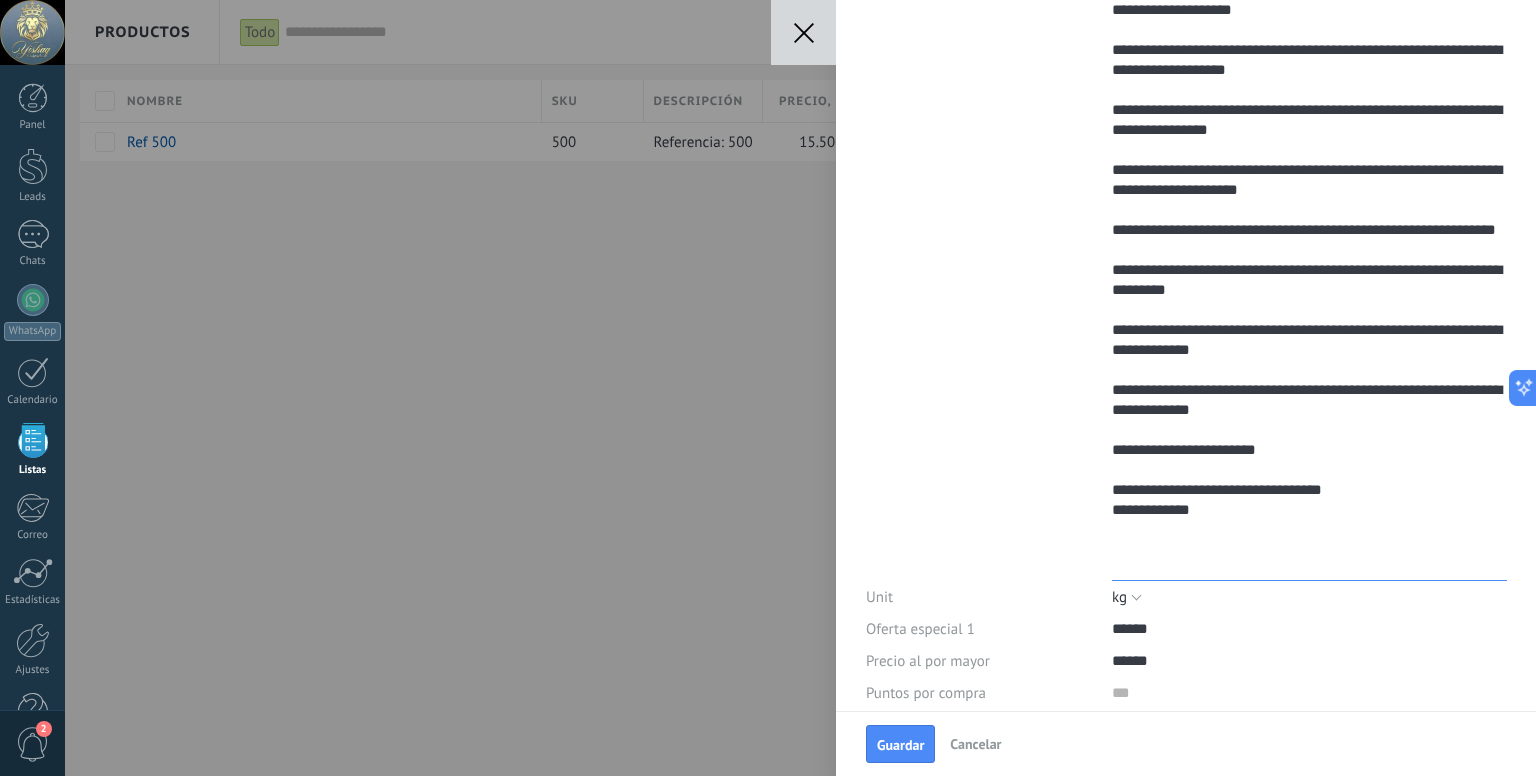 type on "**********" 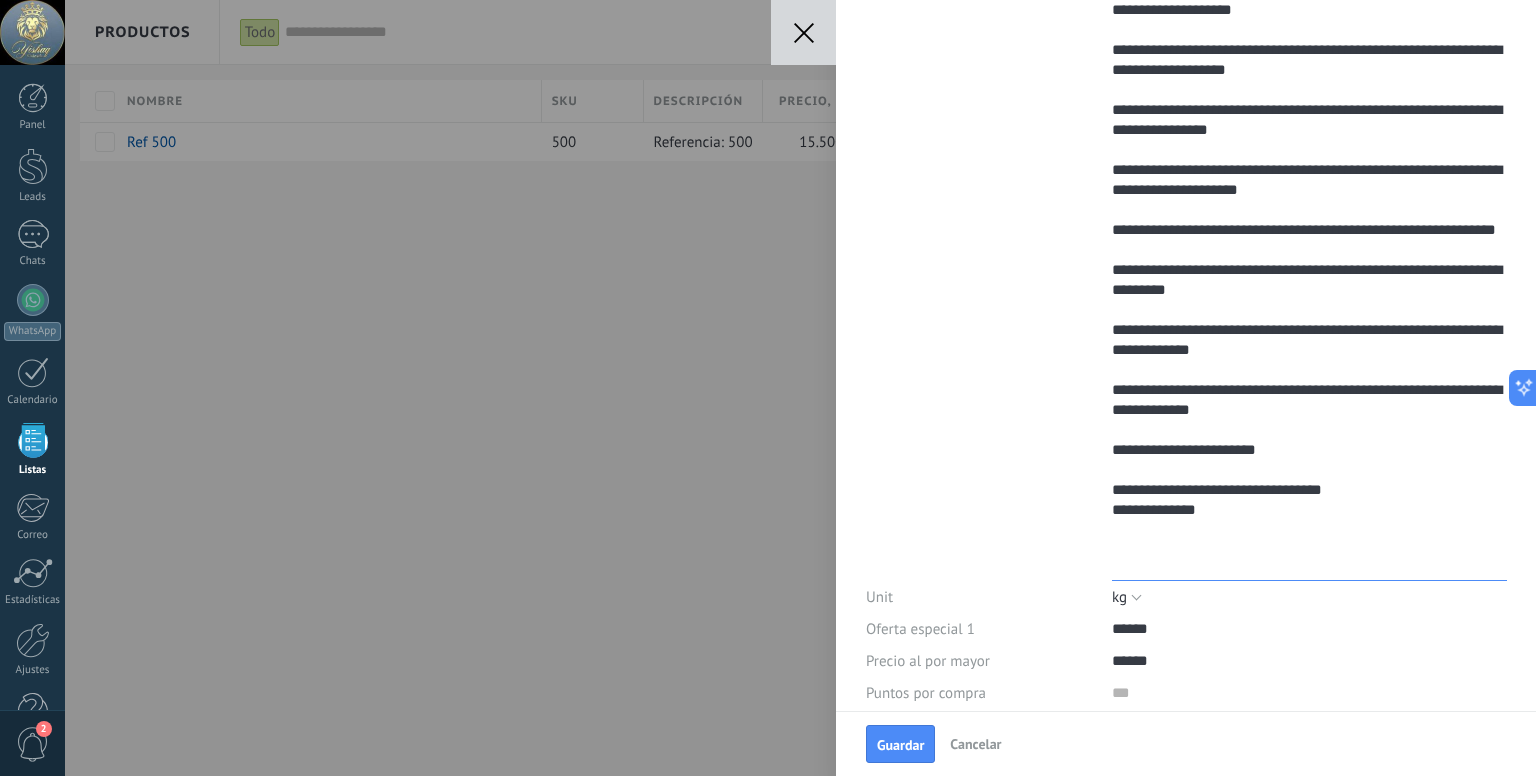 type on "**********" 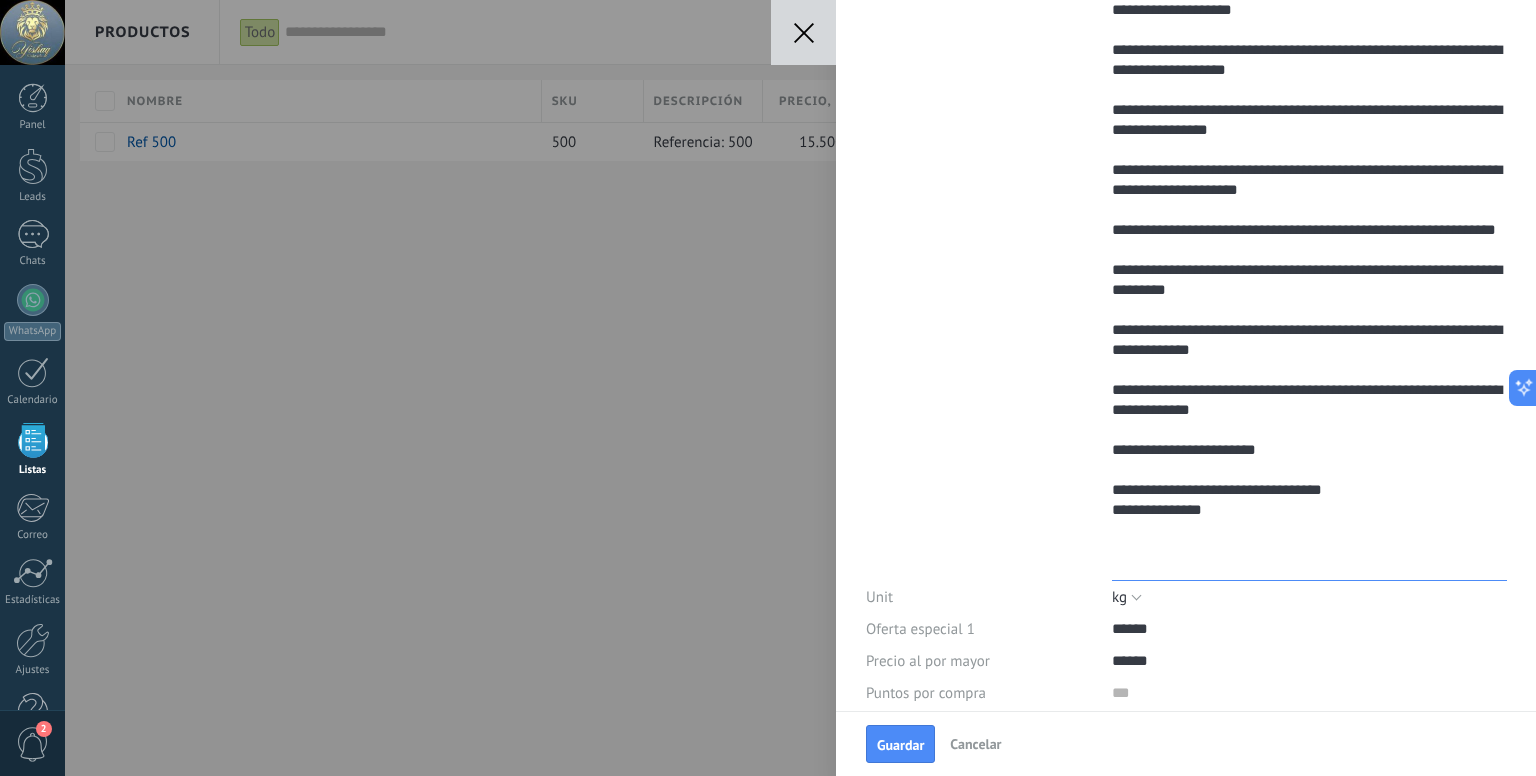 scroll, scrollTop: 700, scrollLeft: 0, axis: vertical 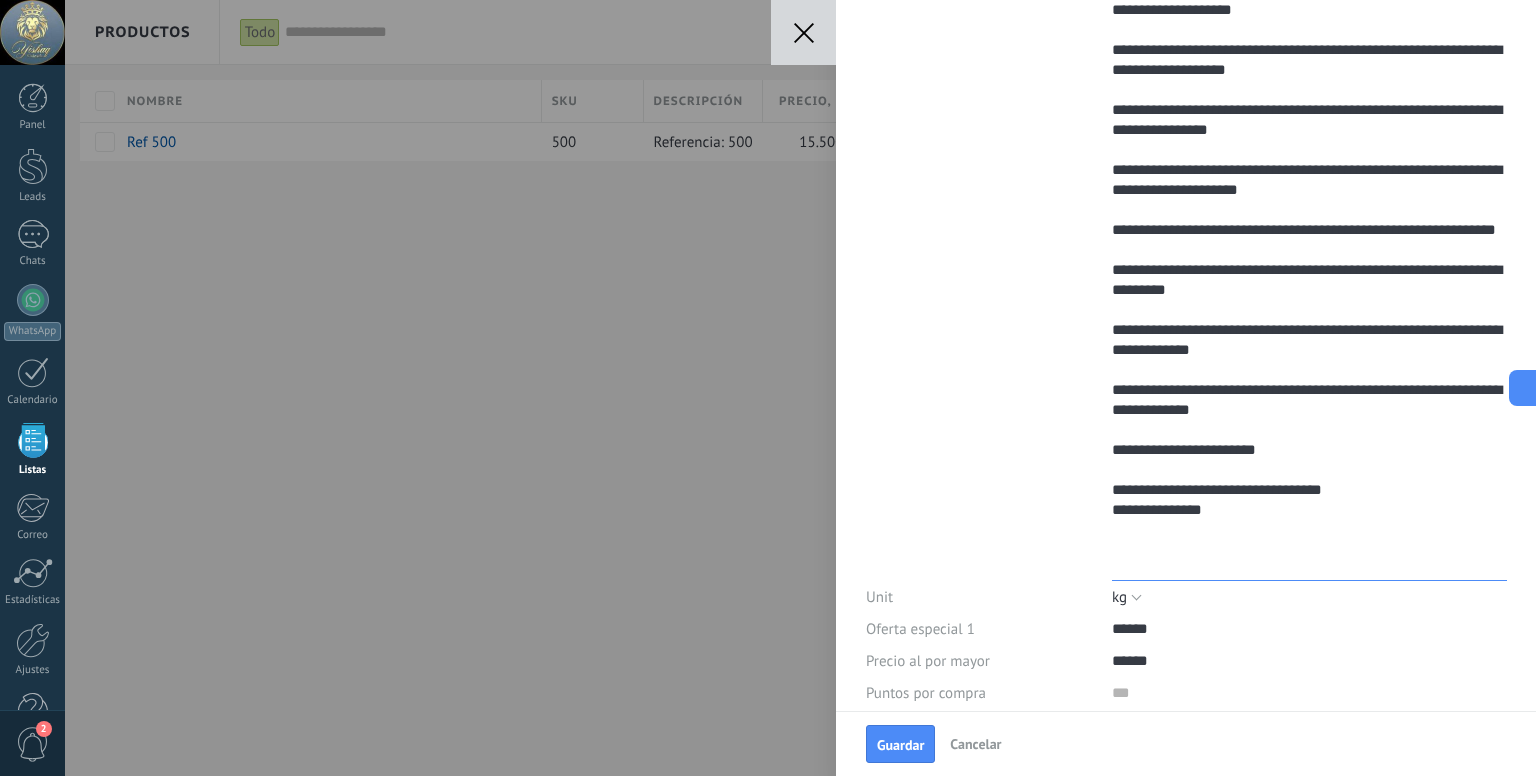 click on "**********" at bounding box center (1309, 227) 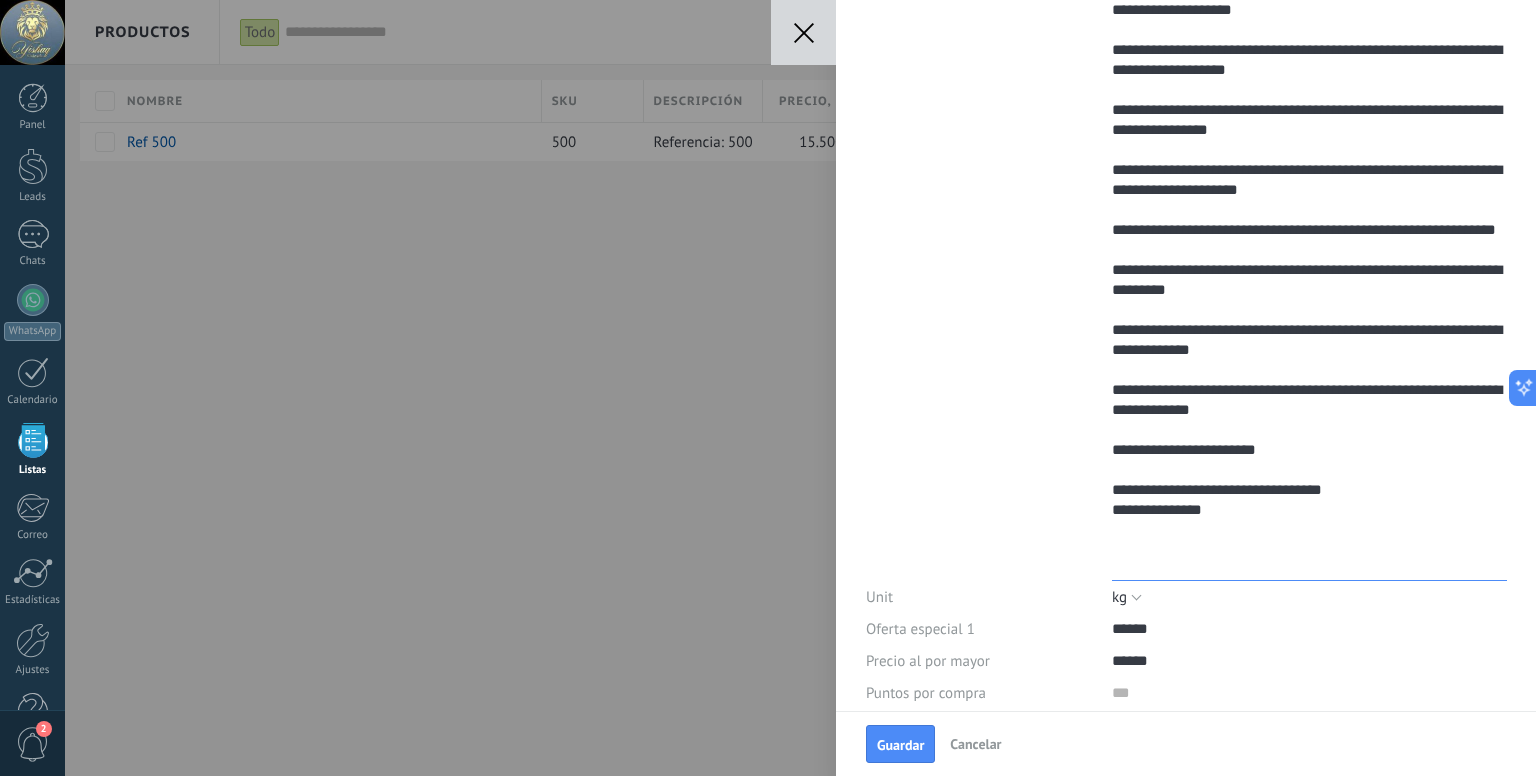 type on "**********" 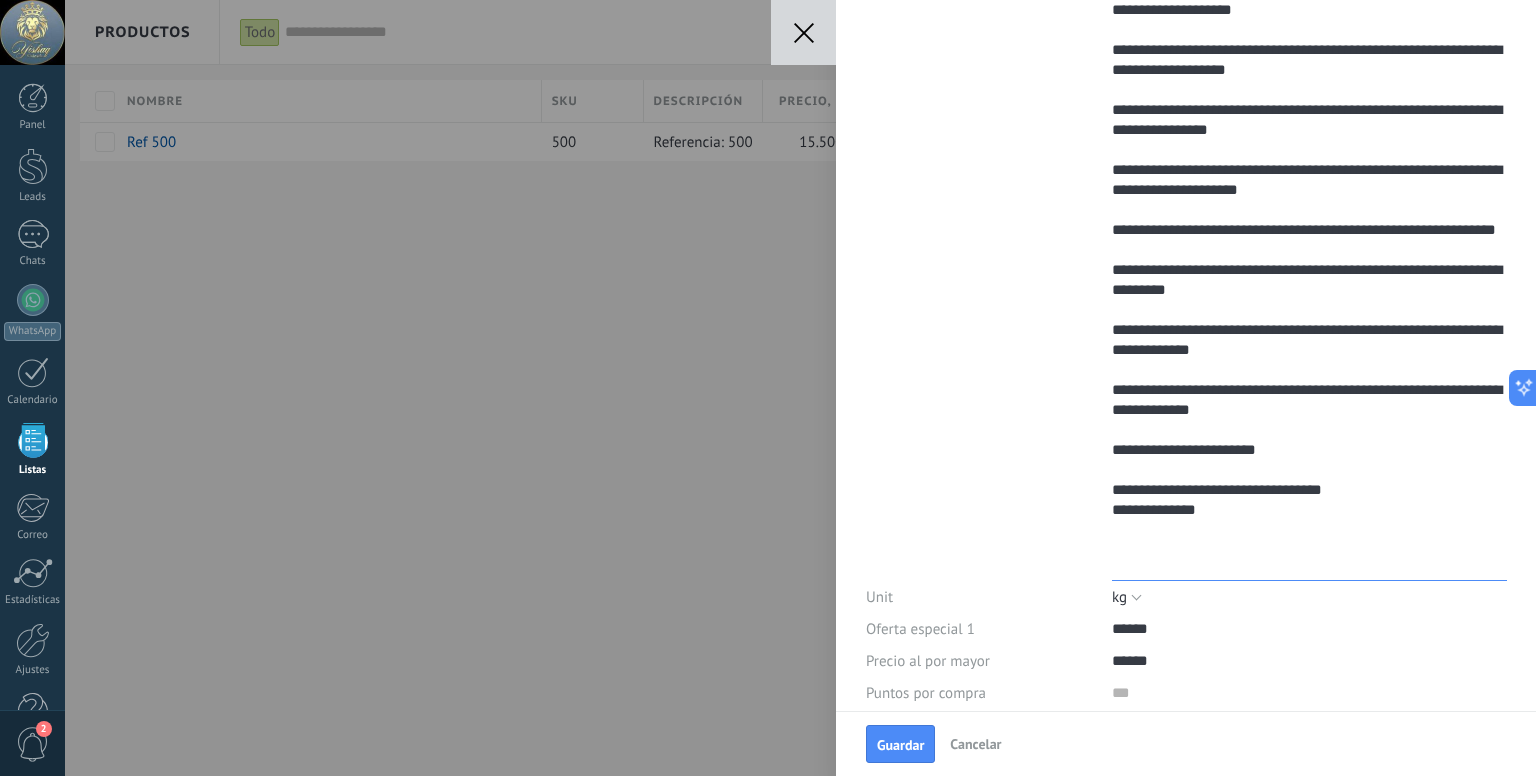 type on "**********" 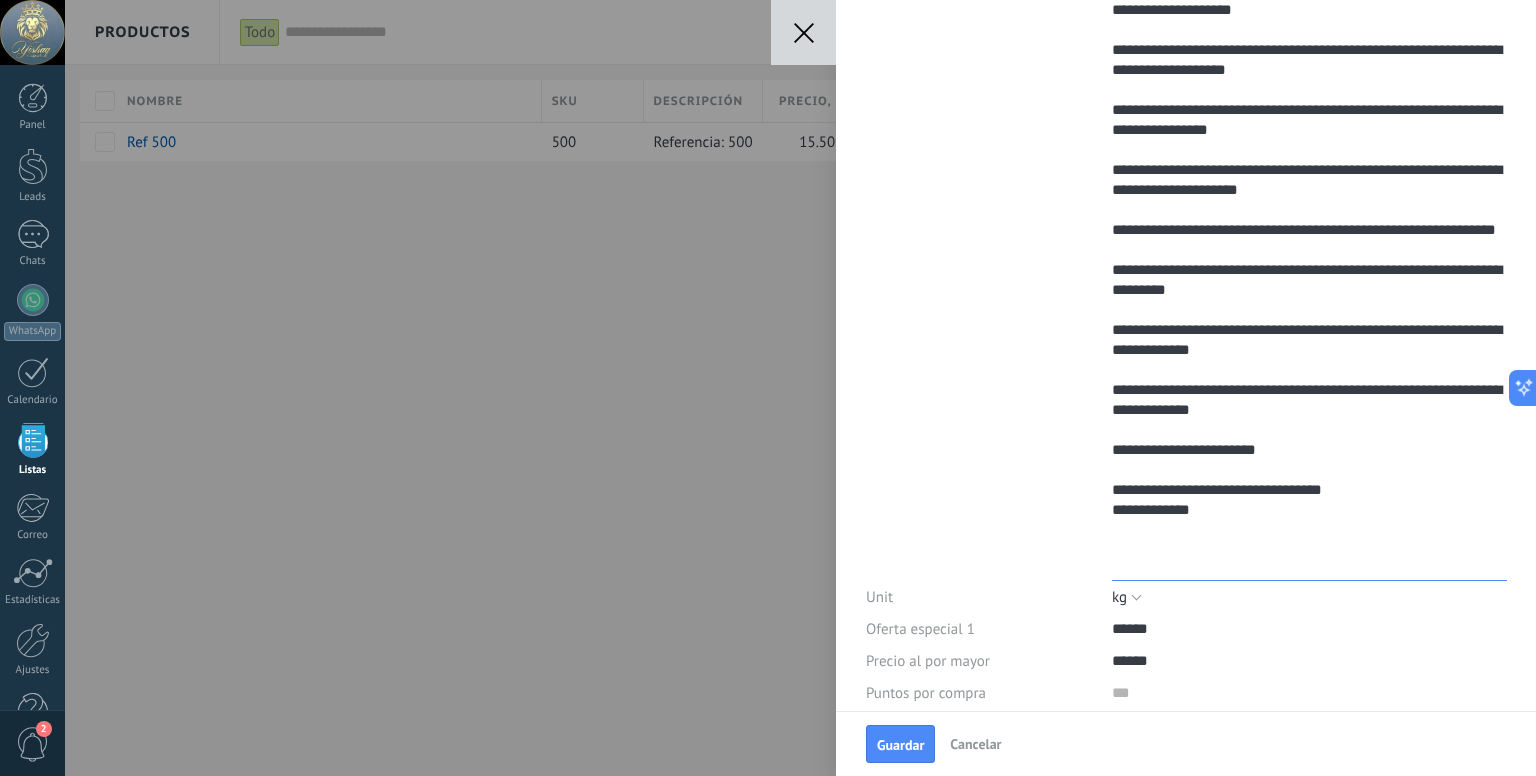 type on "**********" 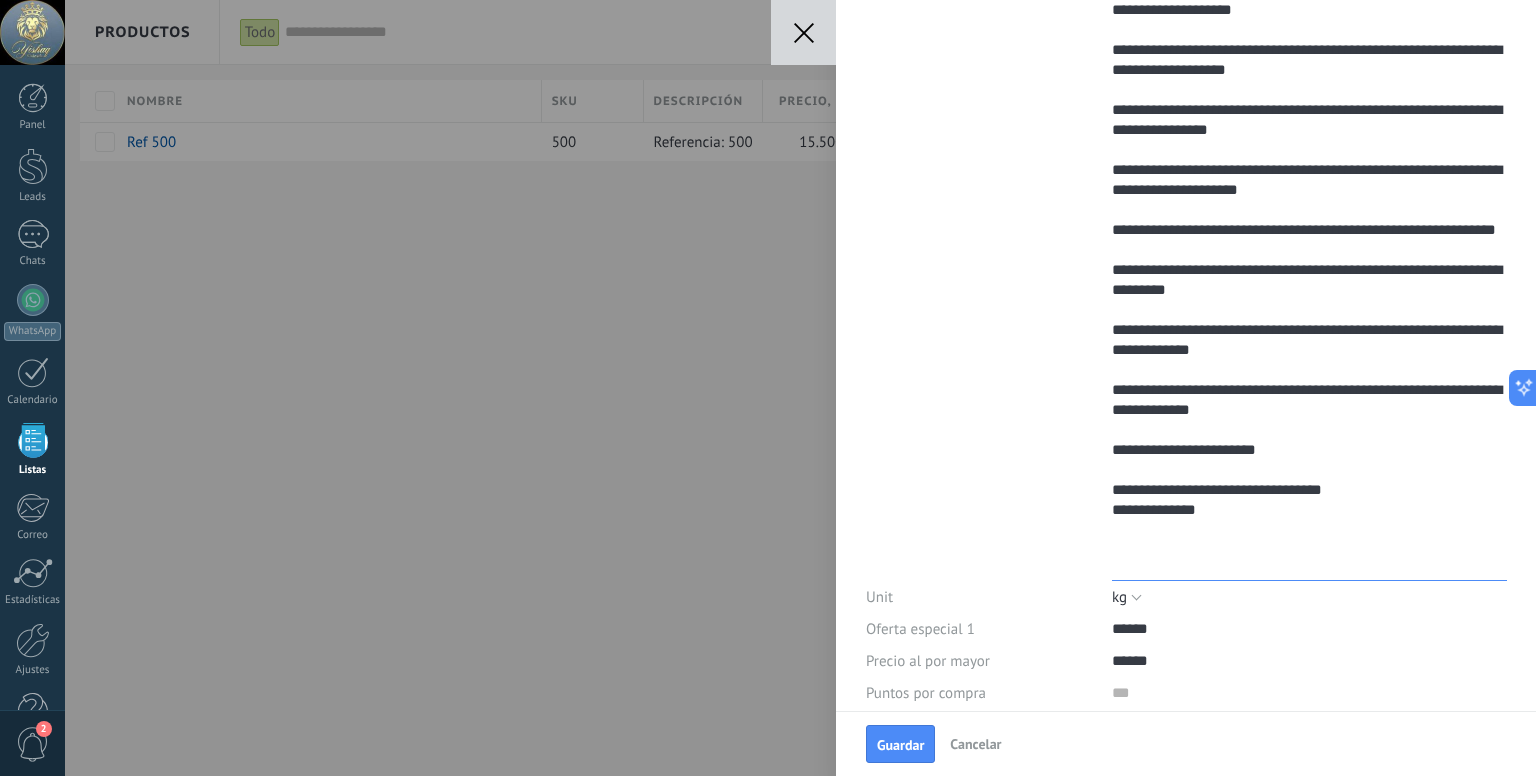 type on "**********" 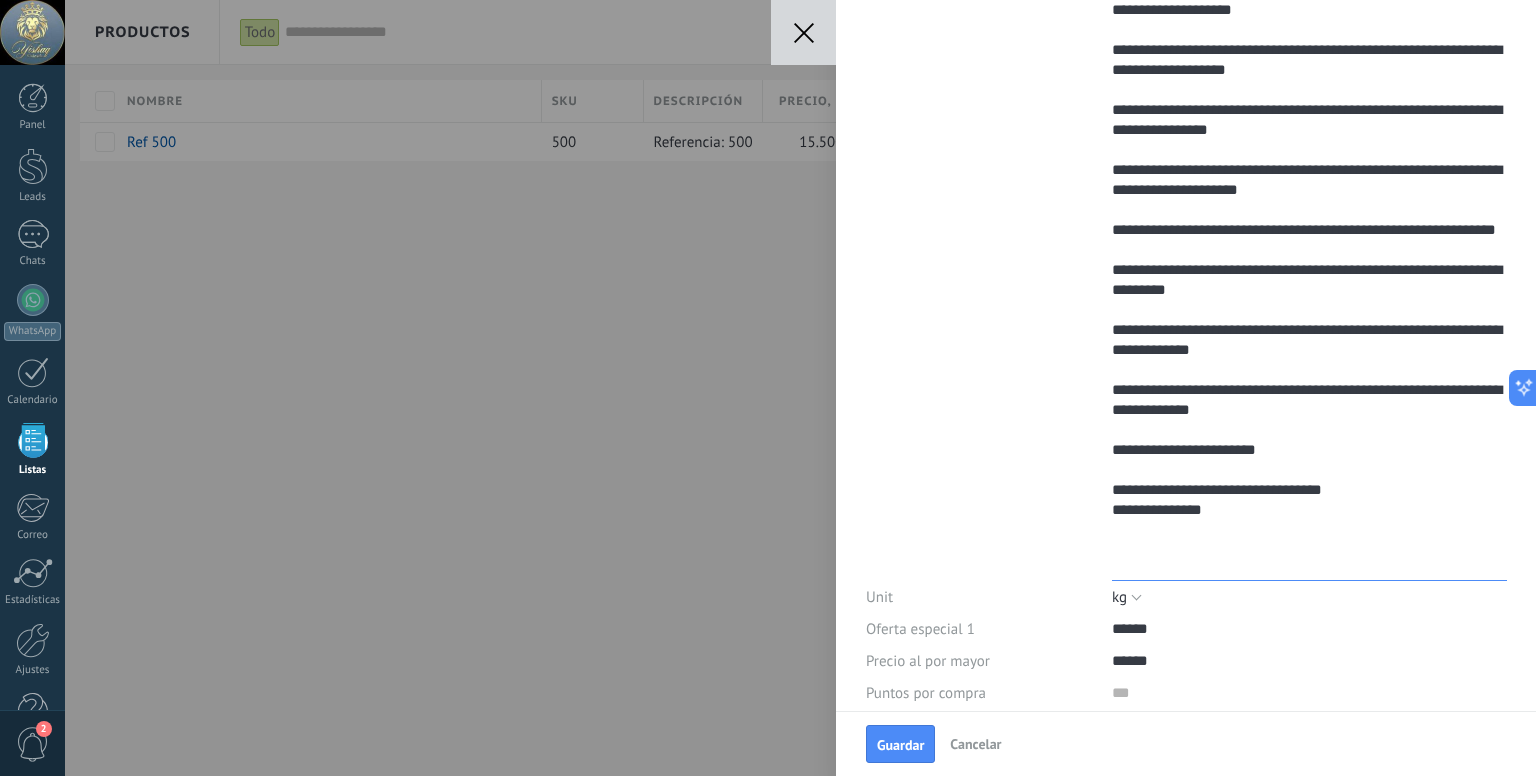 type on "**********" 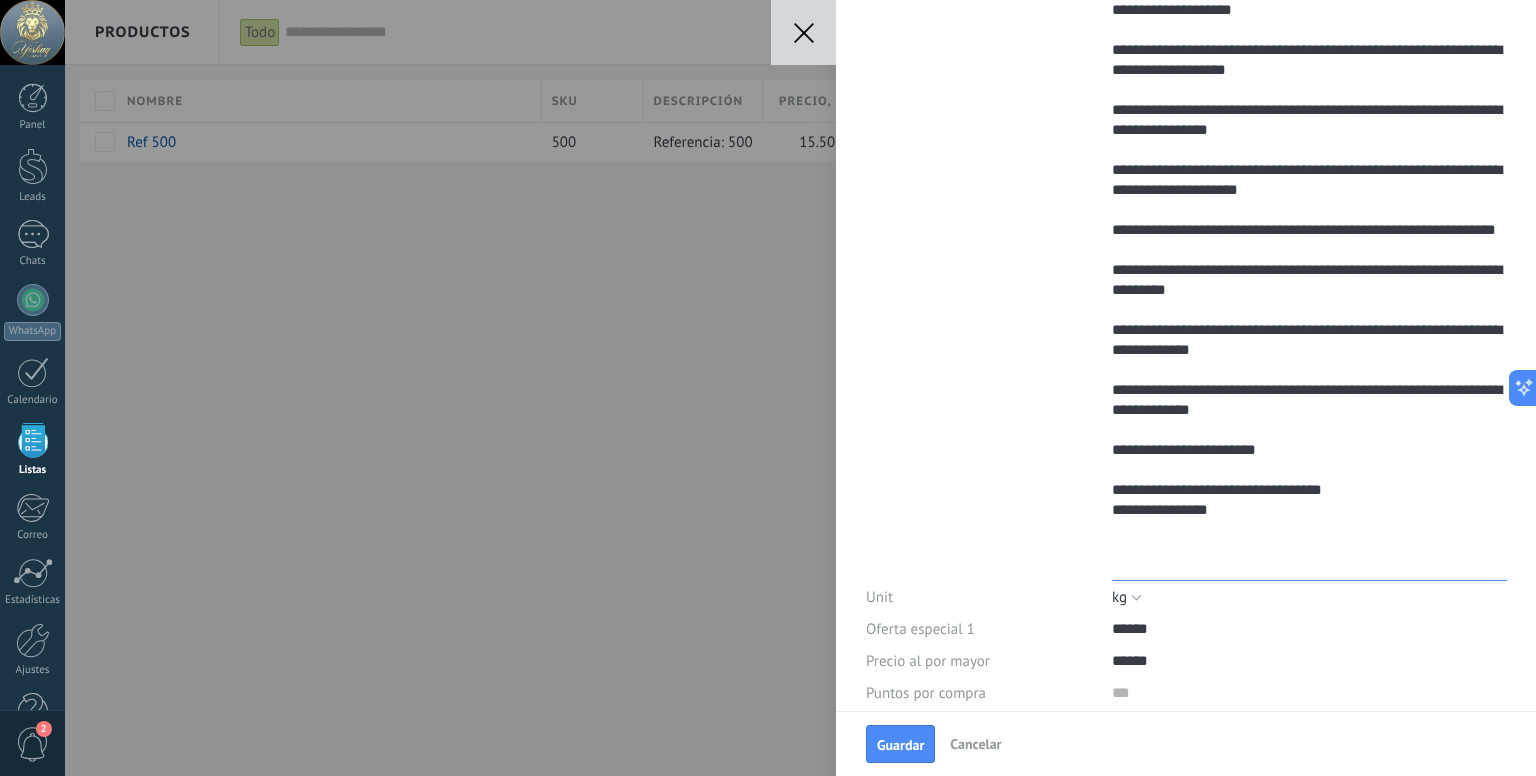 type on "**********" 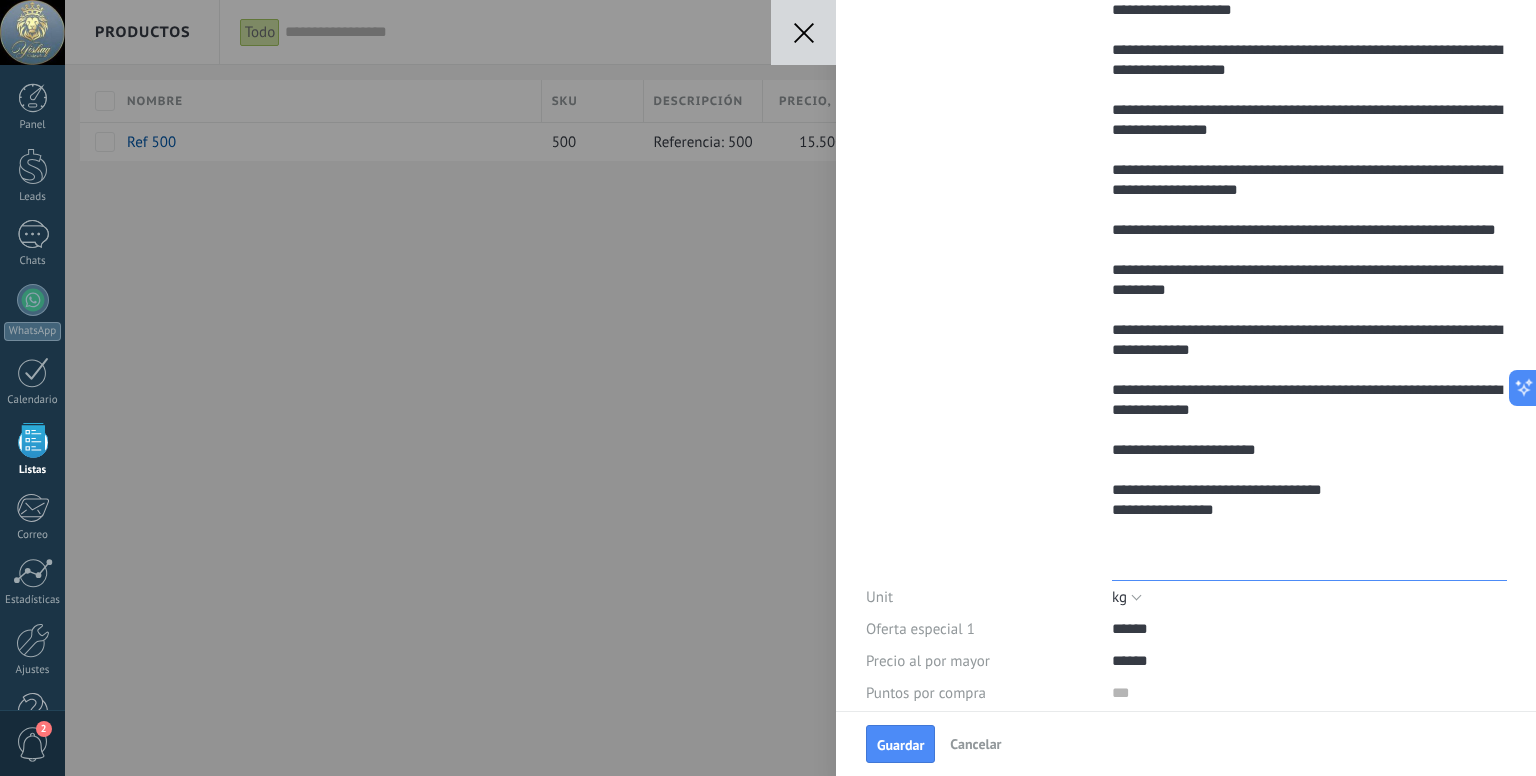 type on "**********" 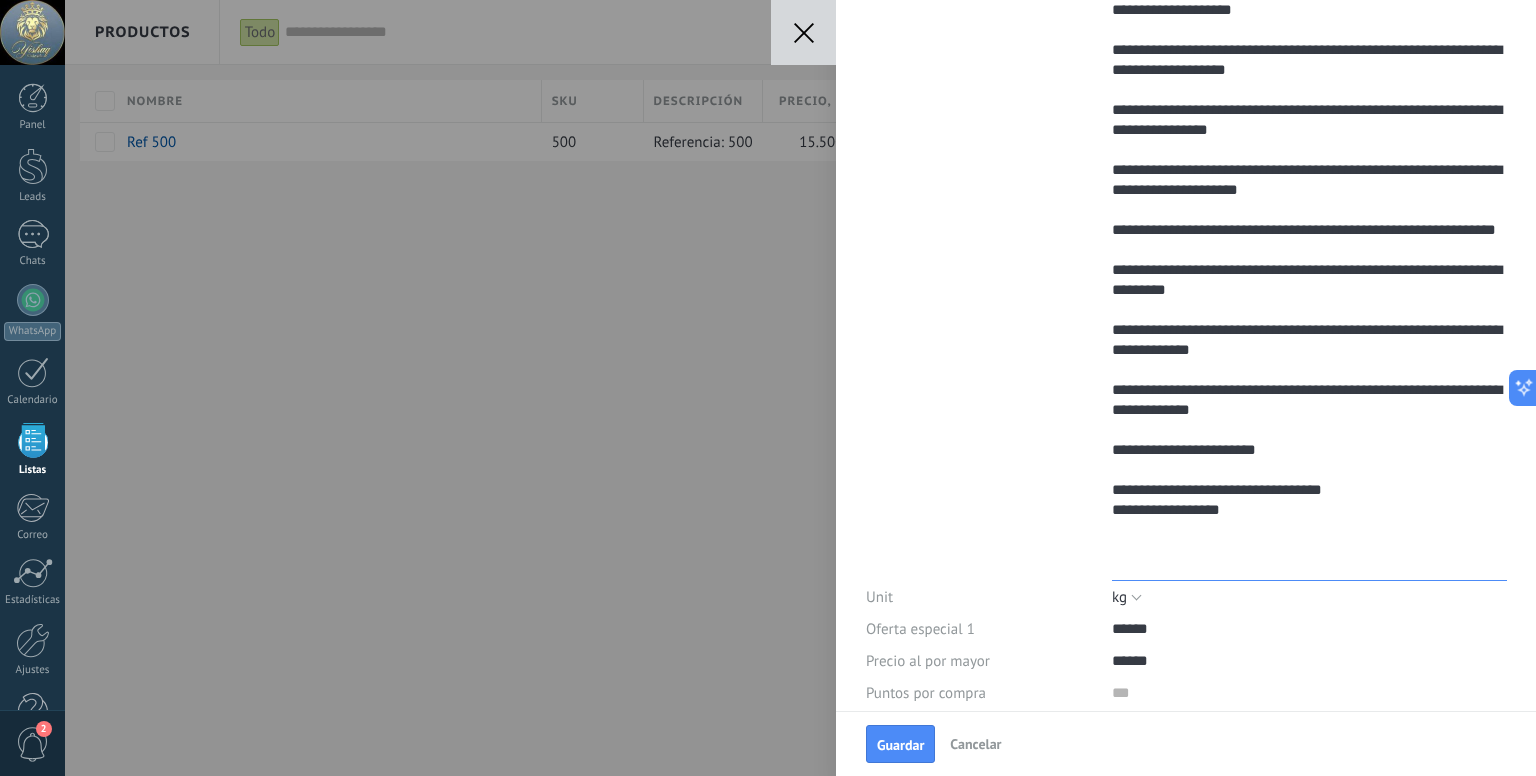 type on "**********" 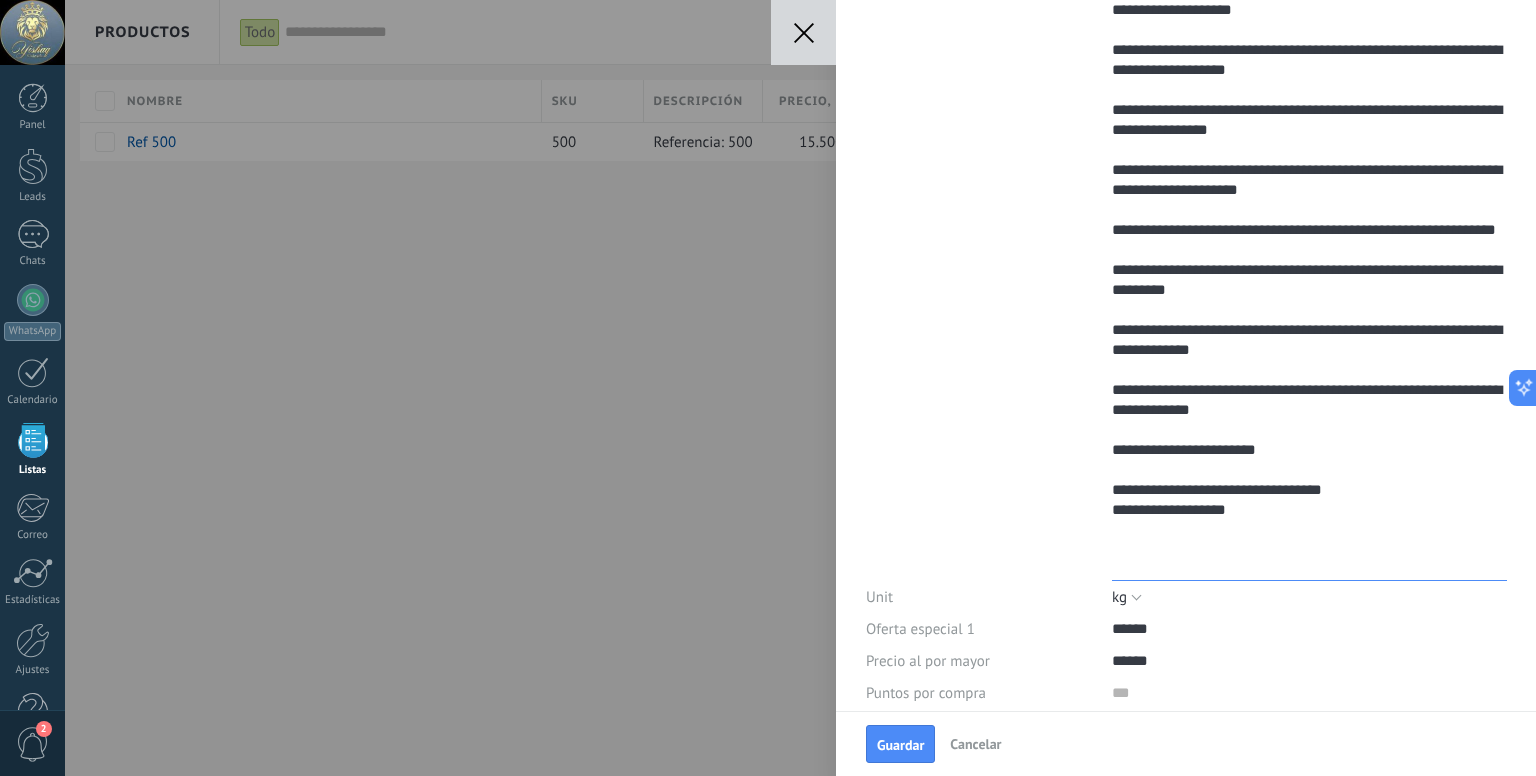 type on "**********" 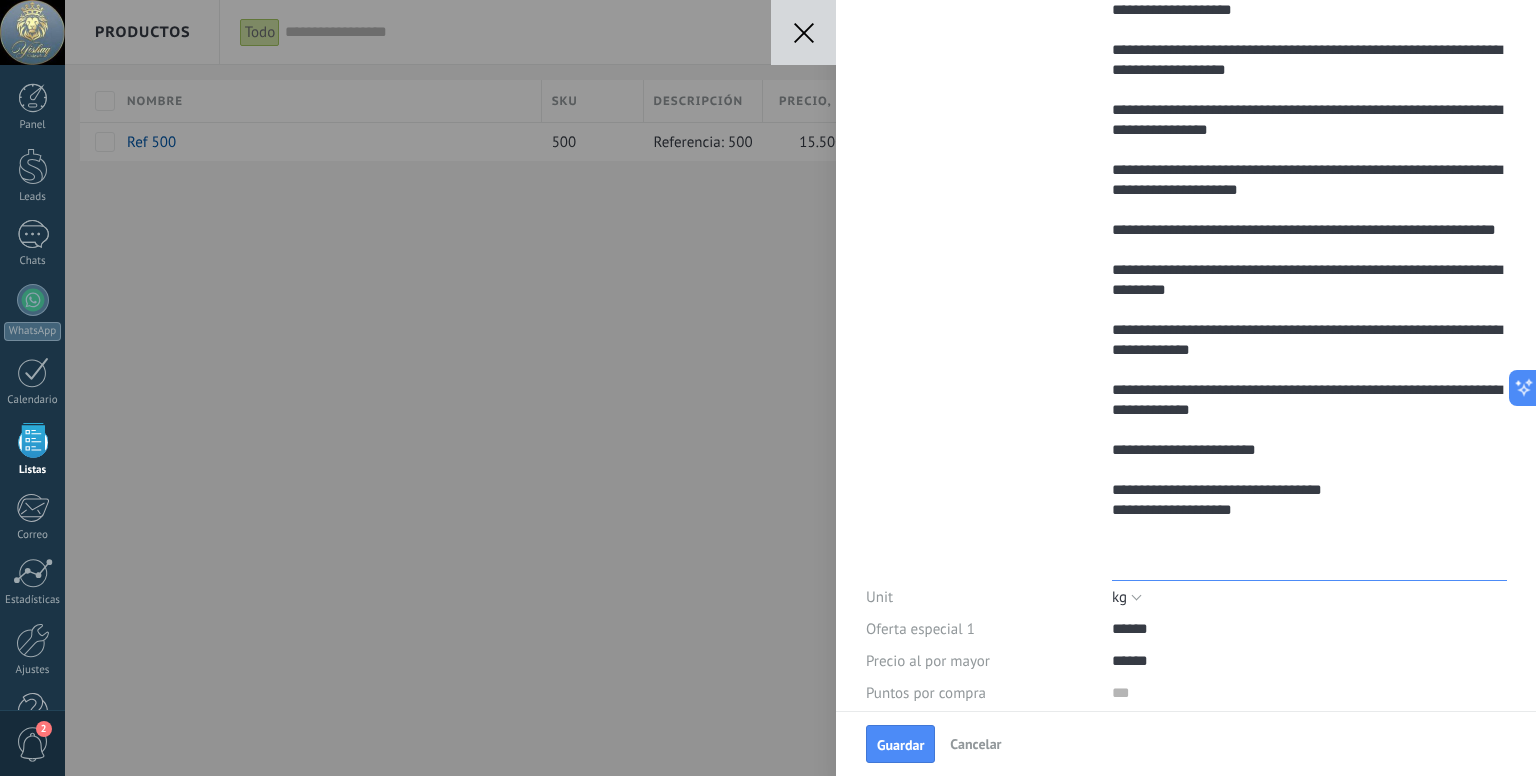 type on "**********" 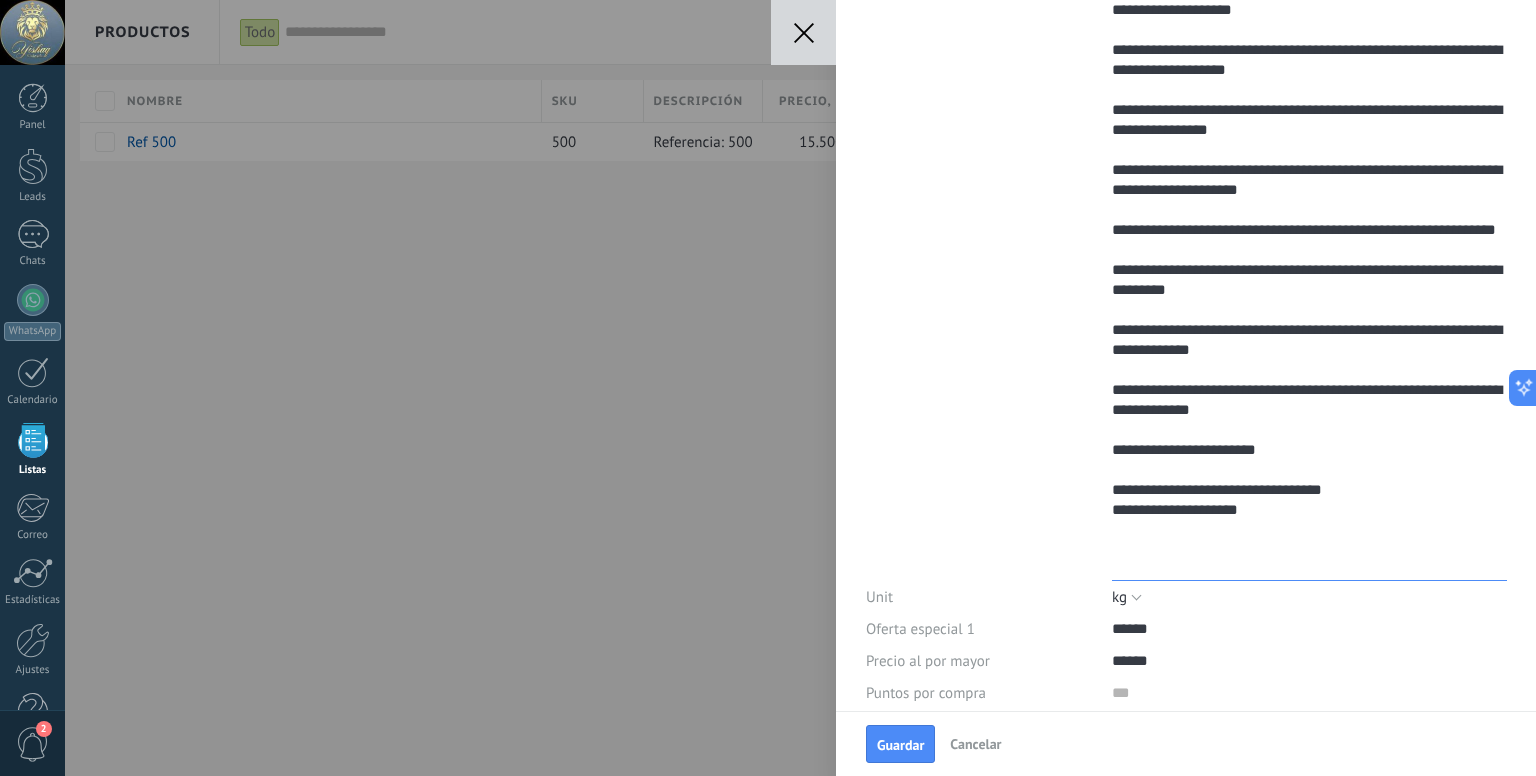 type on "**********" 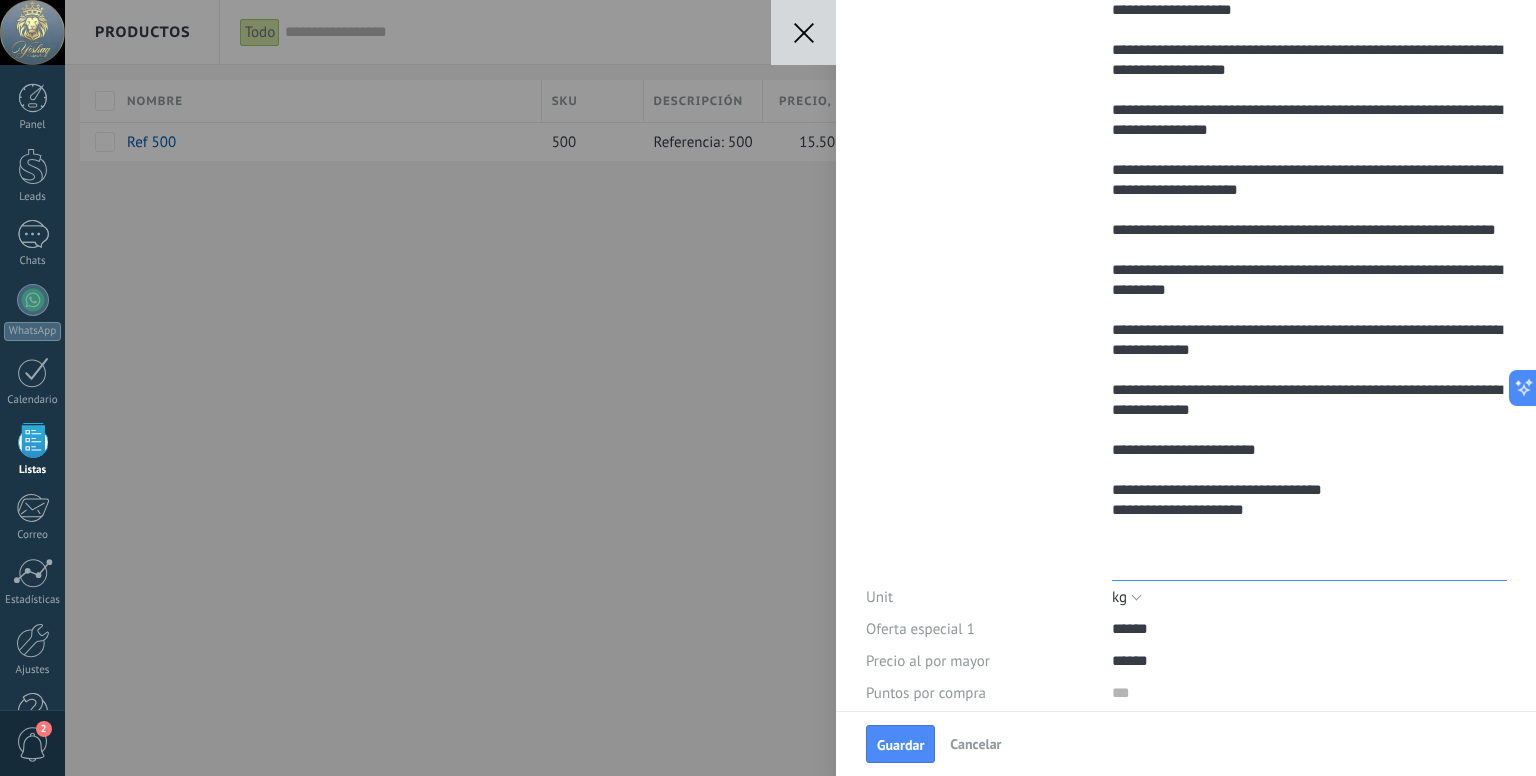 type on "**********" 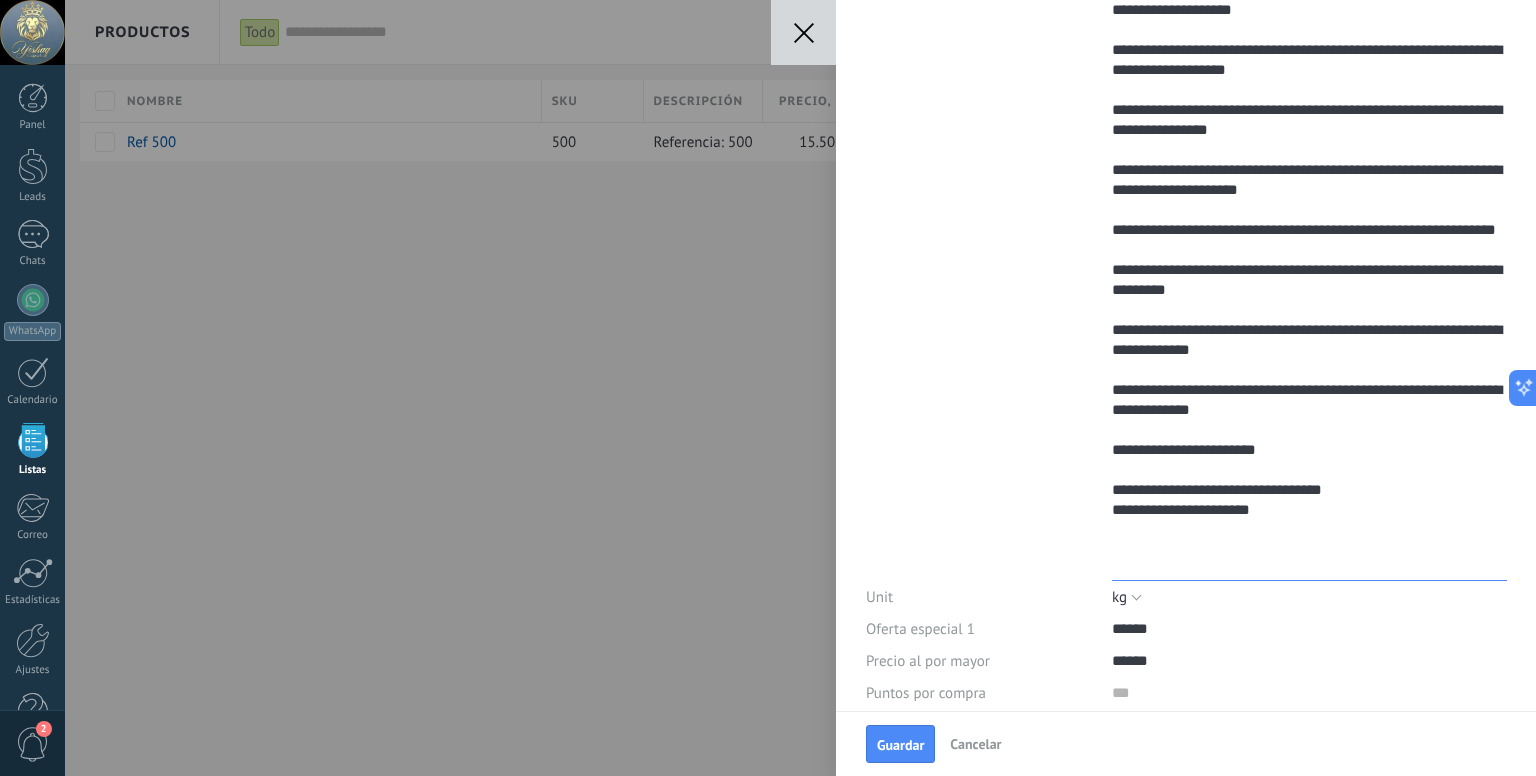 type 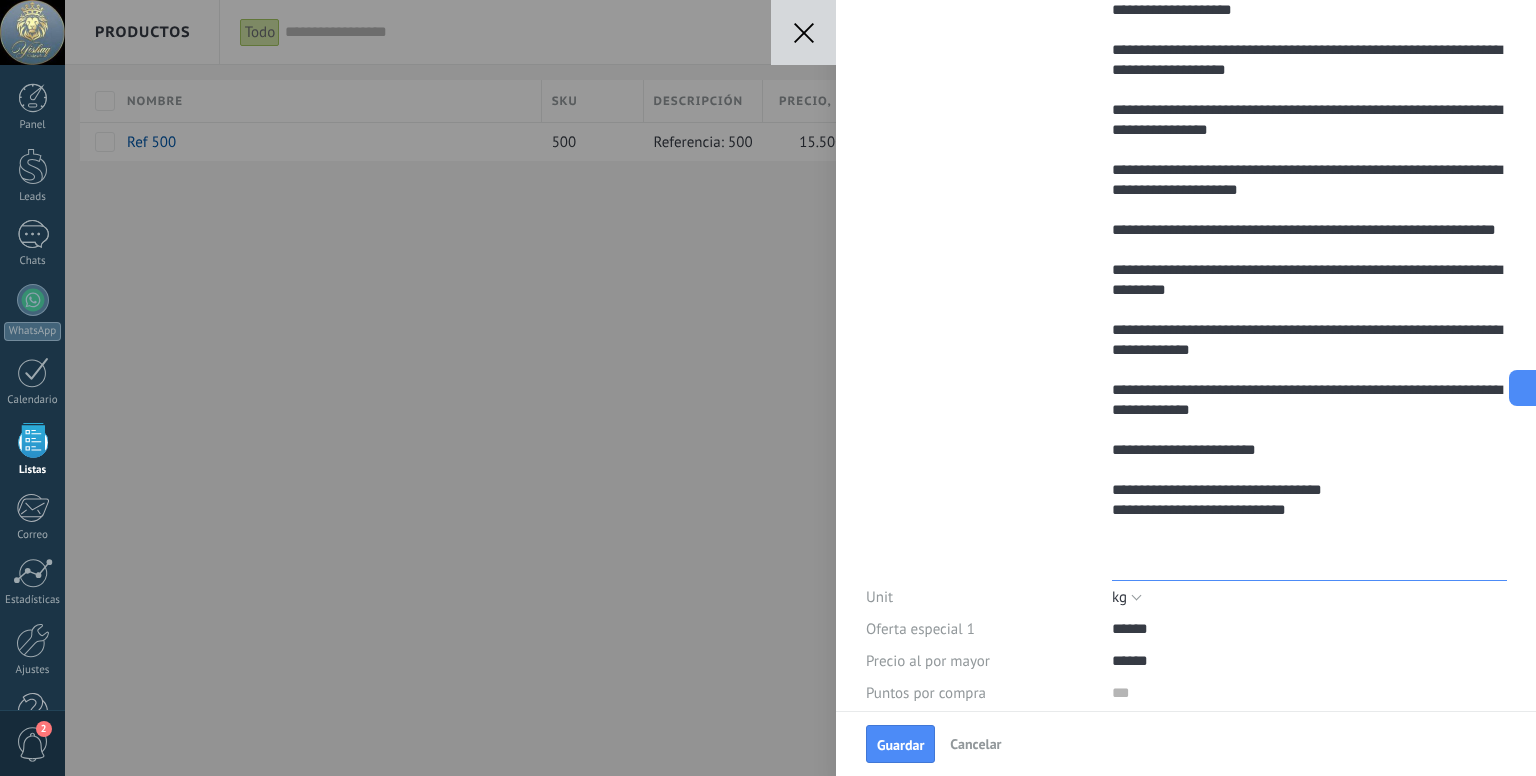 scroll, scrollTop: 700, scrollLeft: 0, axis: vertical 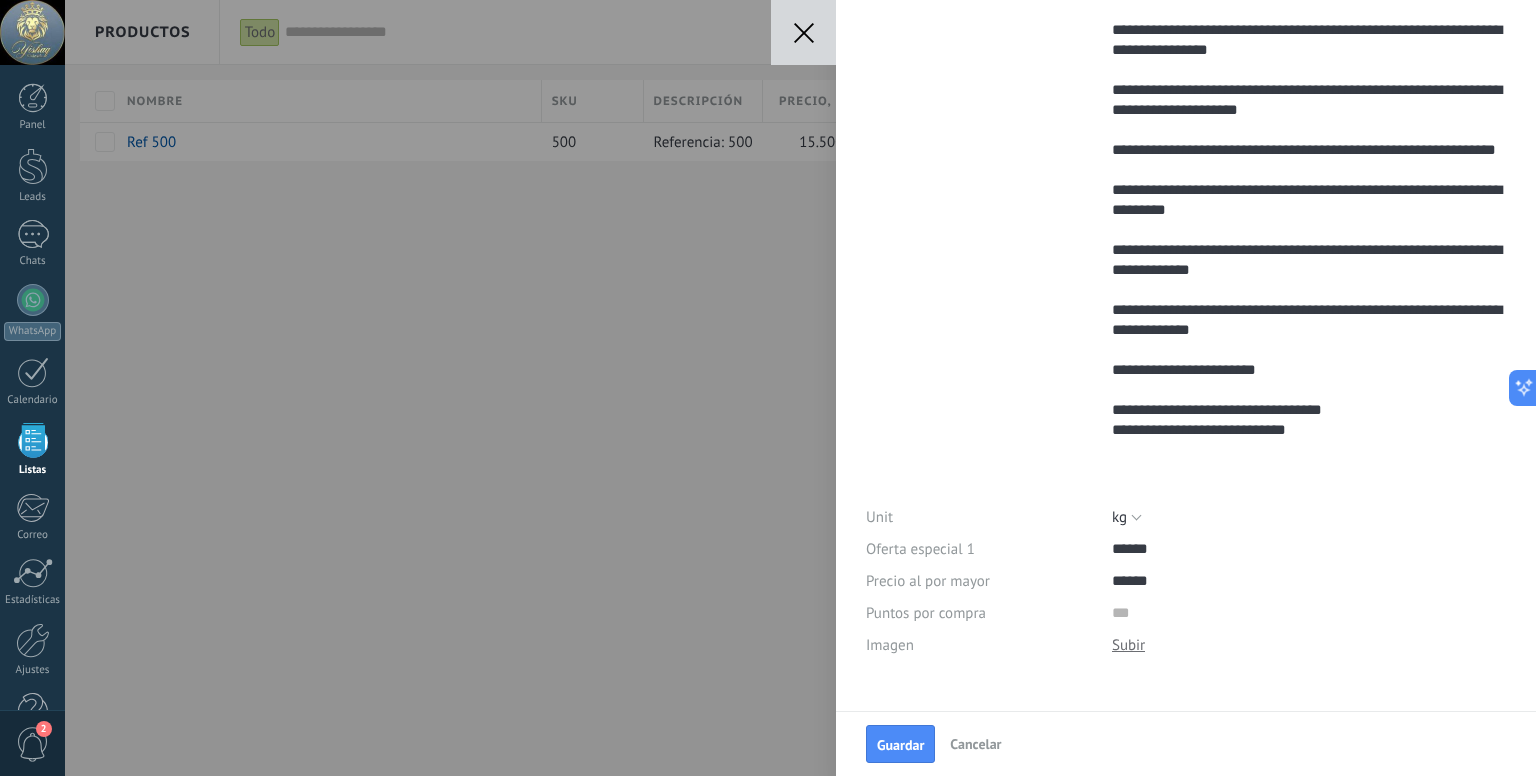 click on "Descargar   Reemplazar Descargar Versiones Eliminar" at bounding box center (1309, 645) 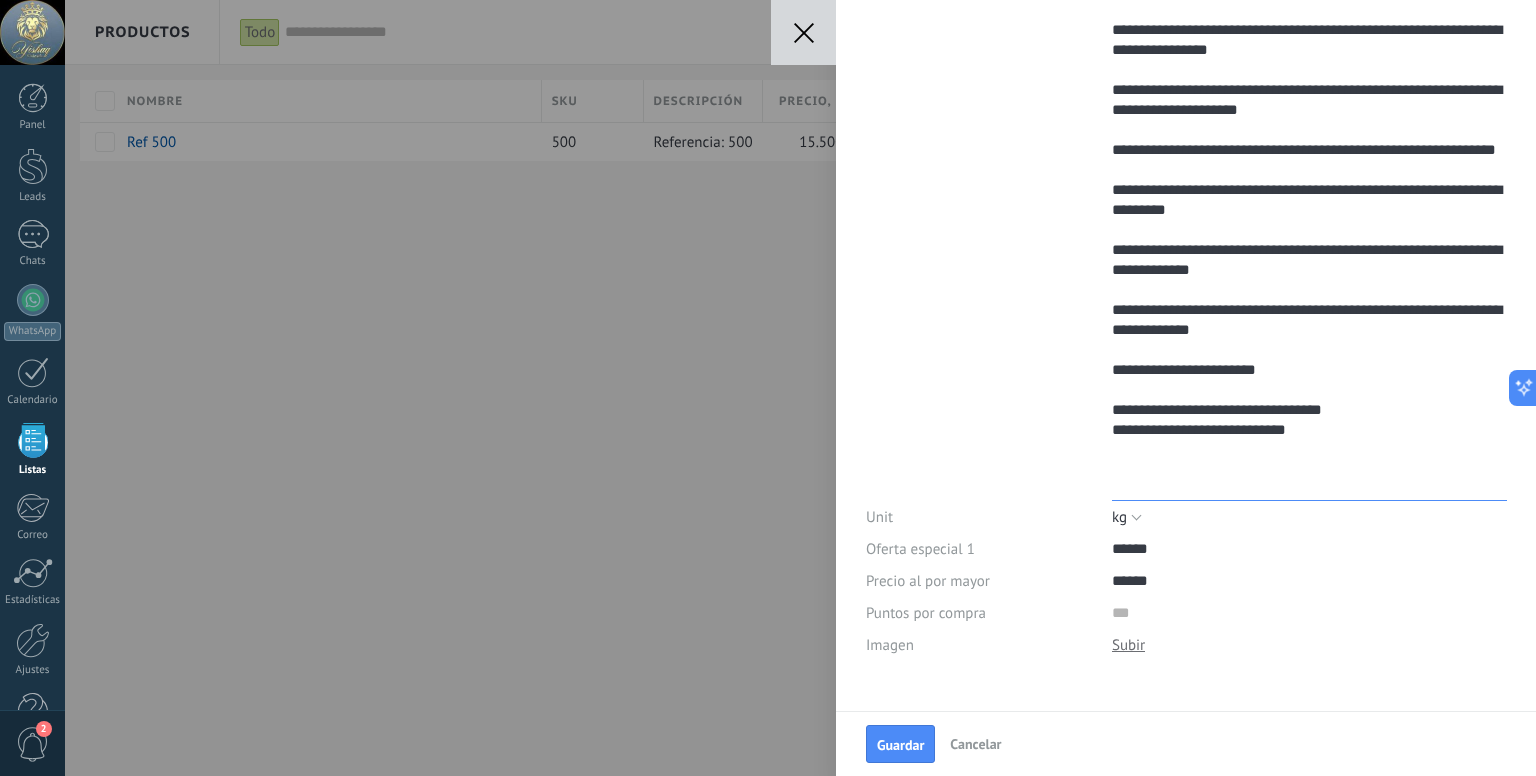 click on "**********" at bounding box center (1309, 147) 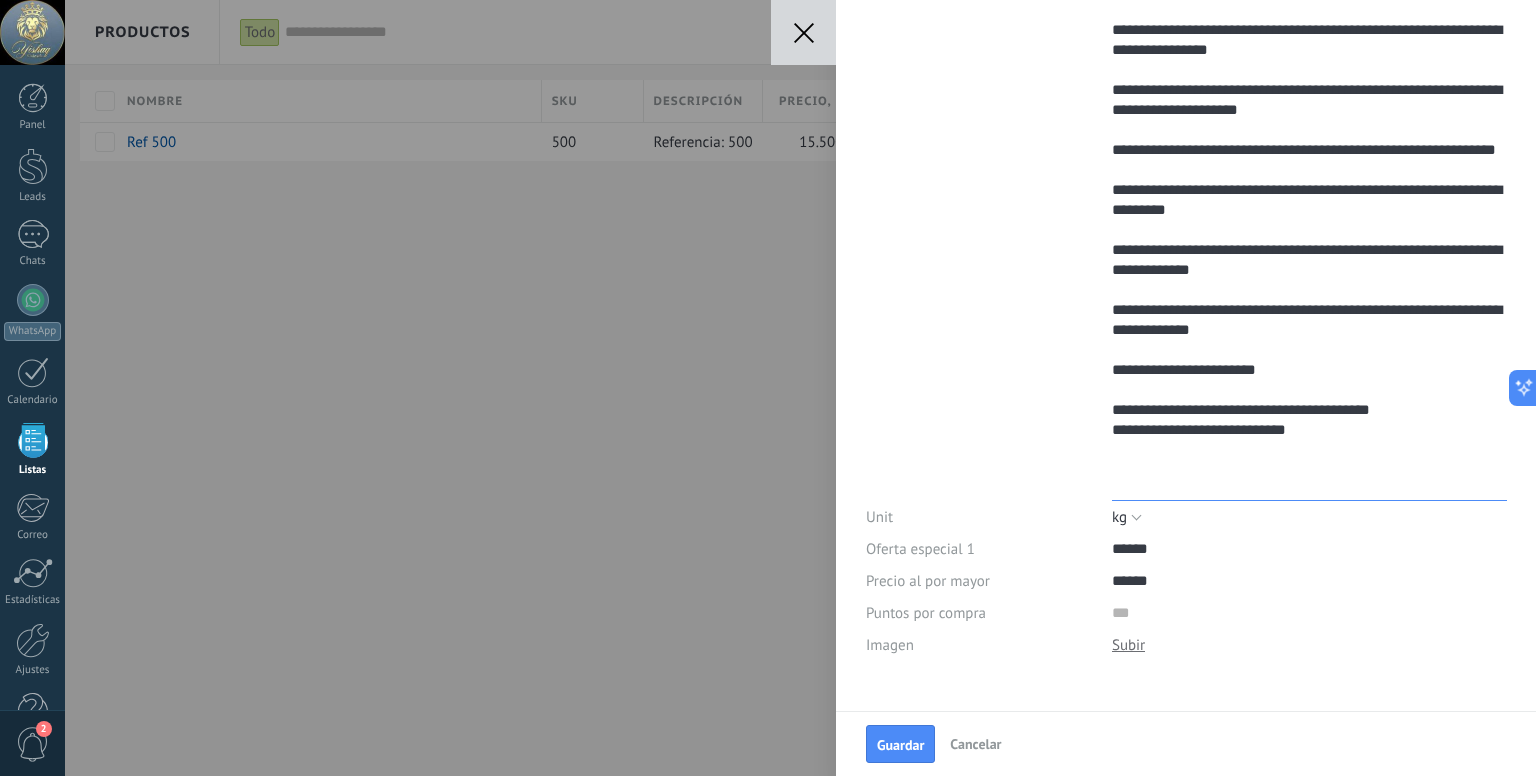 scroll, scrollTop: 700, scrollLeft: 0, axis: vertical 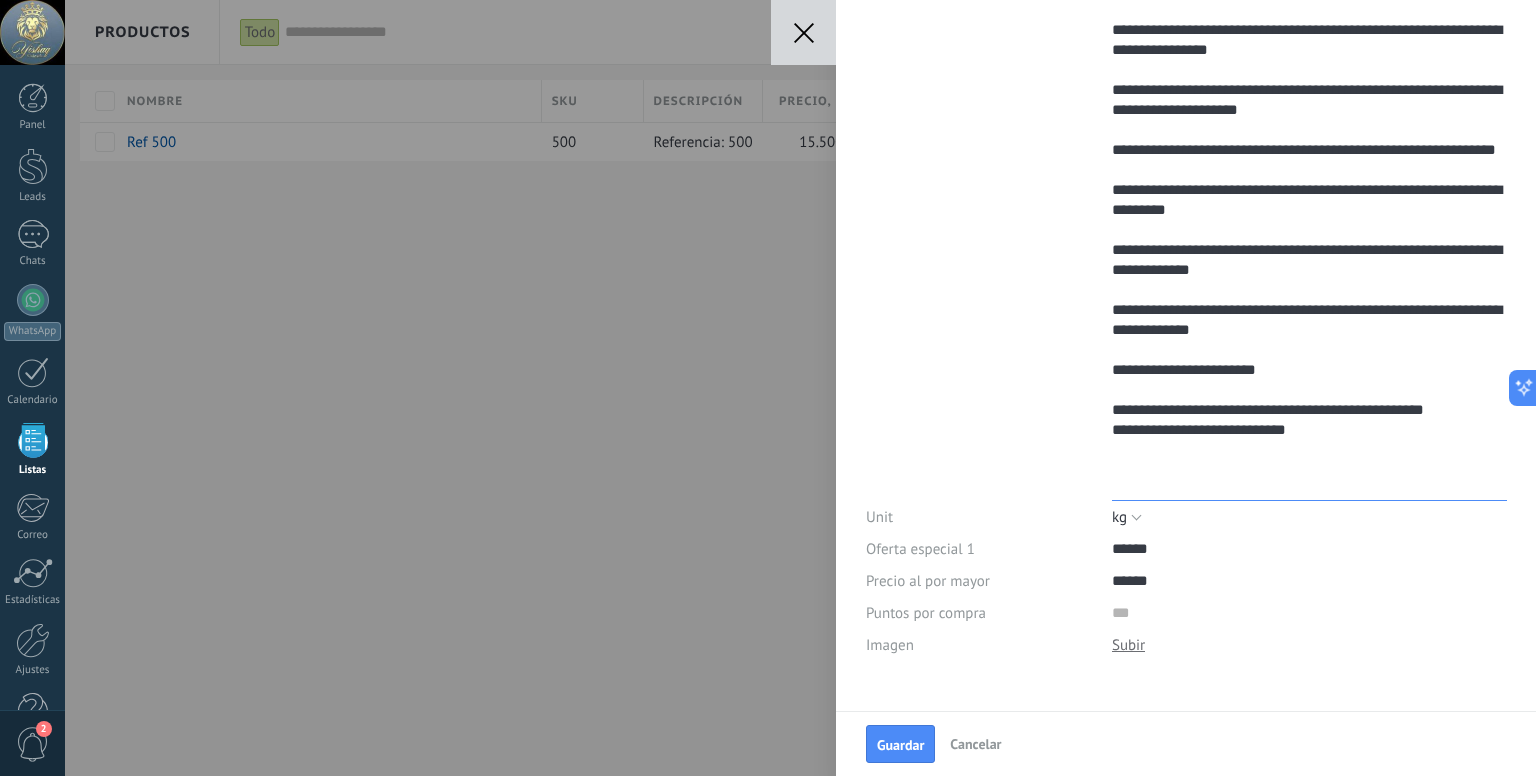 click on "**********" at bounding box center (1309, 147) 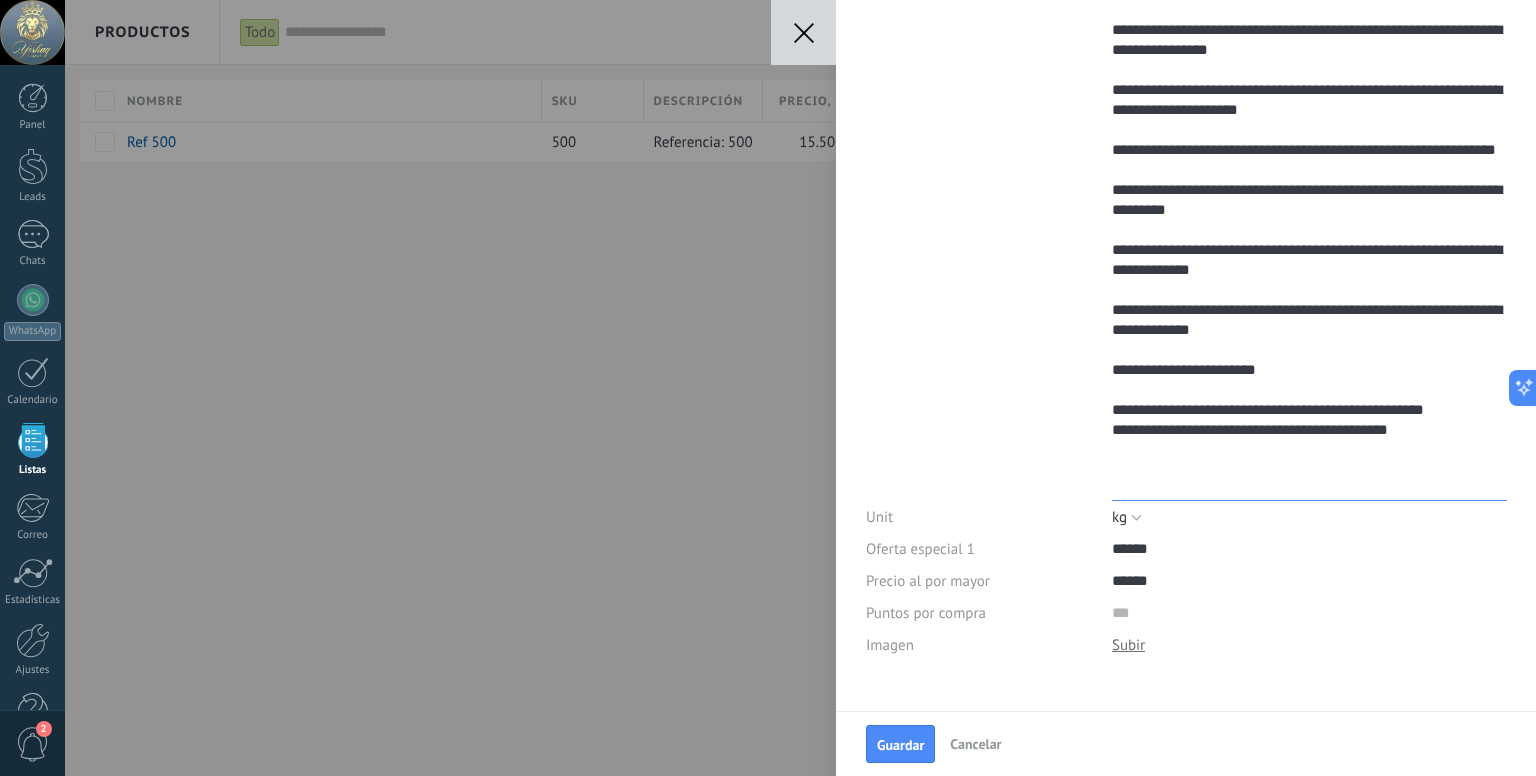 scroll, scrollTop: 700, scrollLeft: 0, axis: vertical 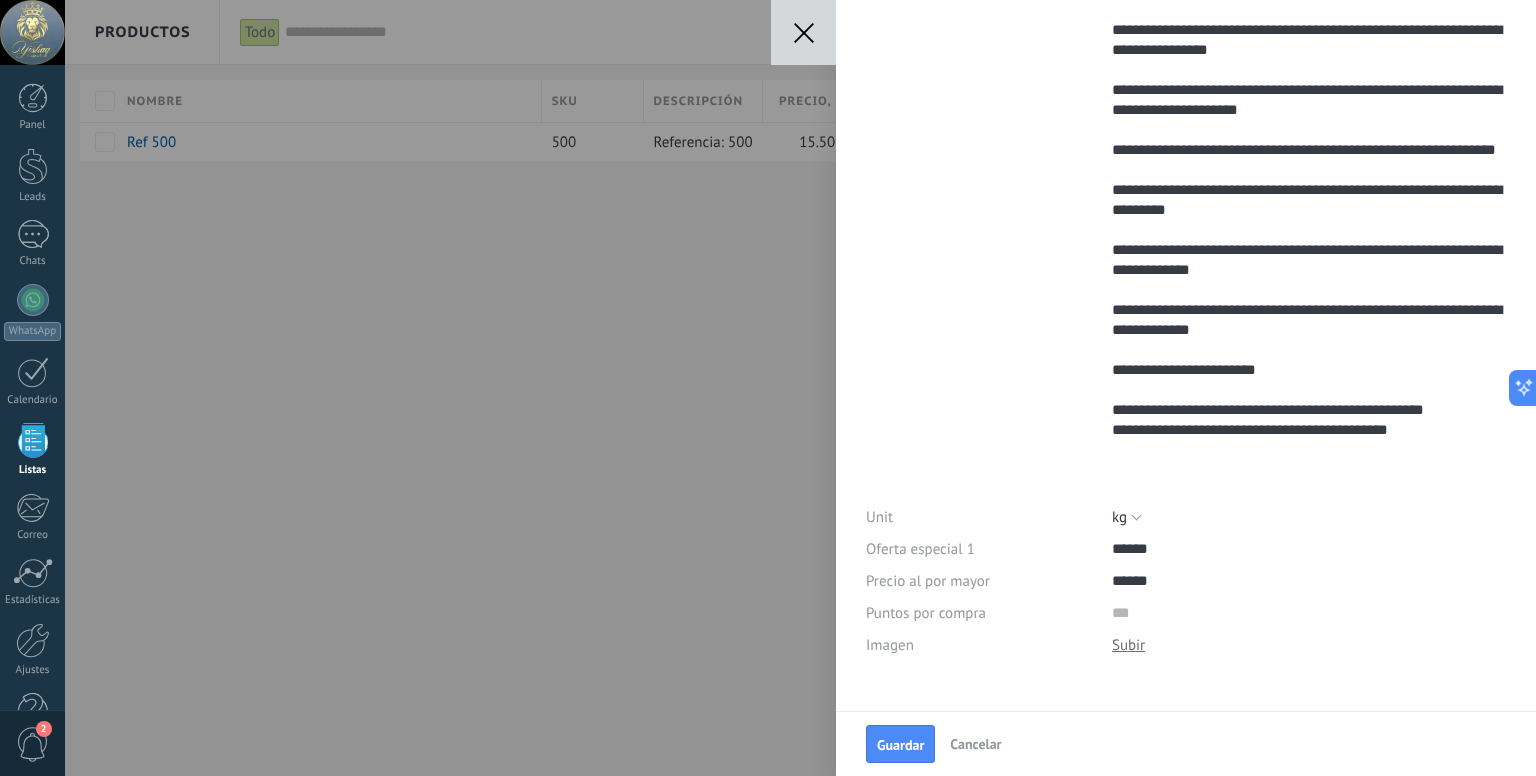 click on "Elegir pc l m3 kg t gal cu ft lb kg" at bounding box center [1309, 517] 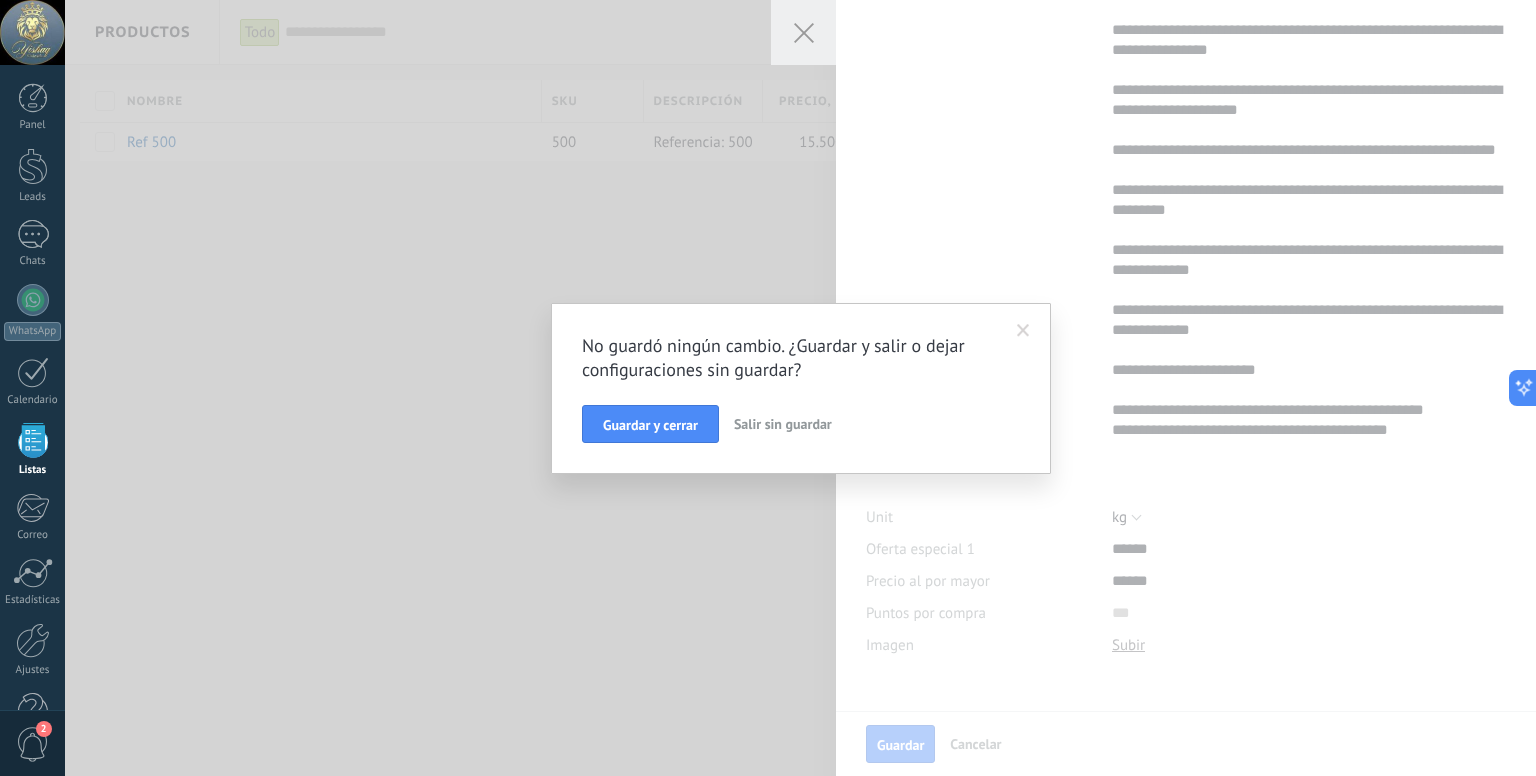 click at bounding box center (1023, 331) 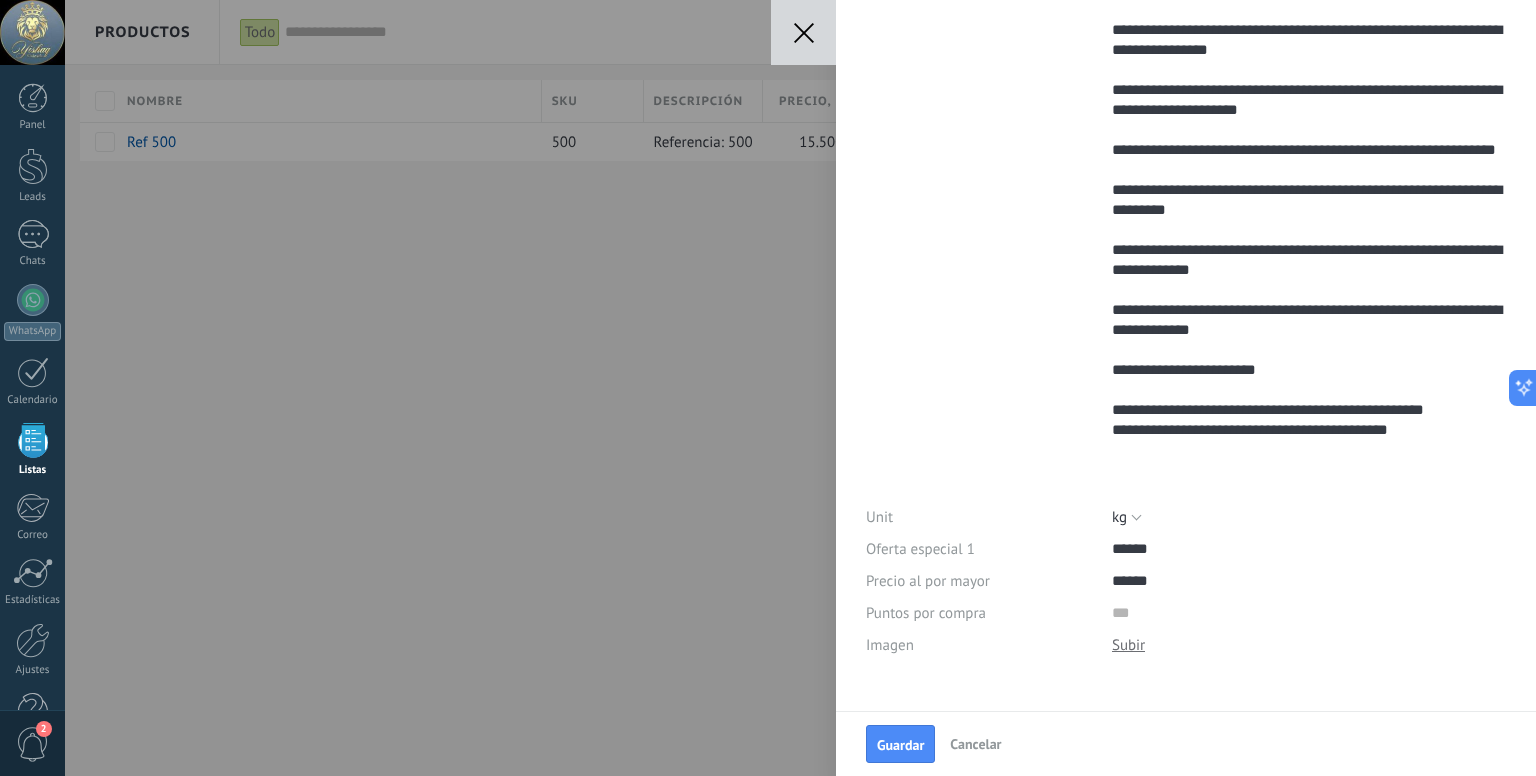 click at bounding box center [1128, 645] 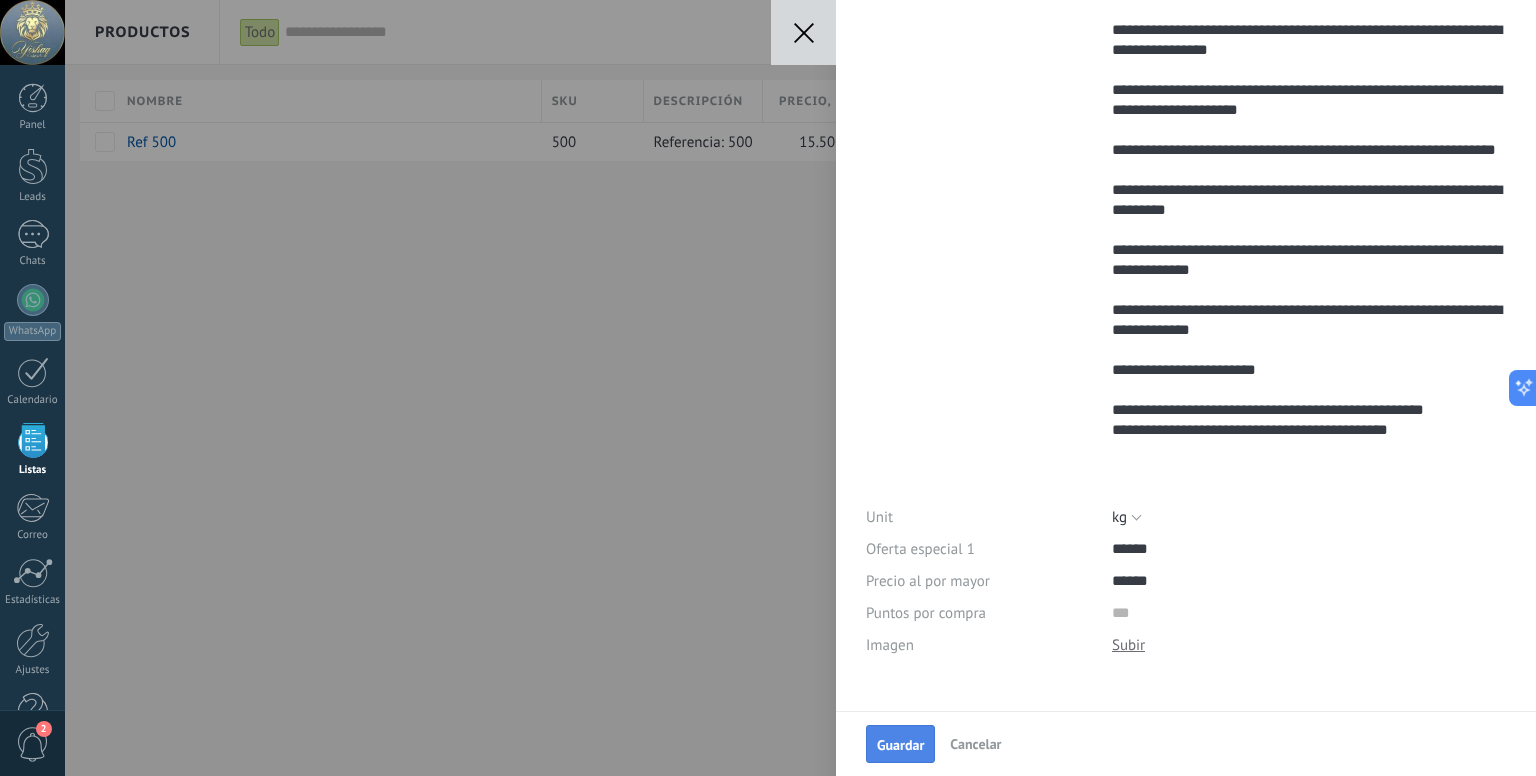 click on "Guardar" at bounding box center (900, 745) 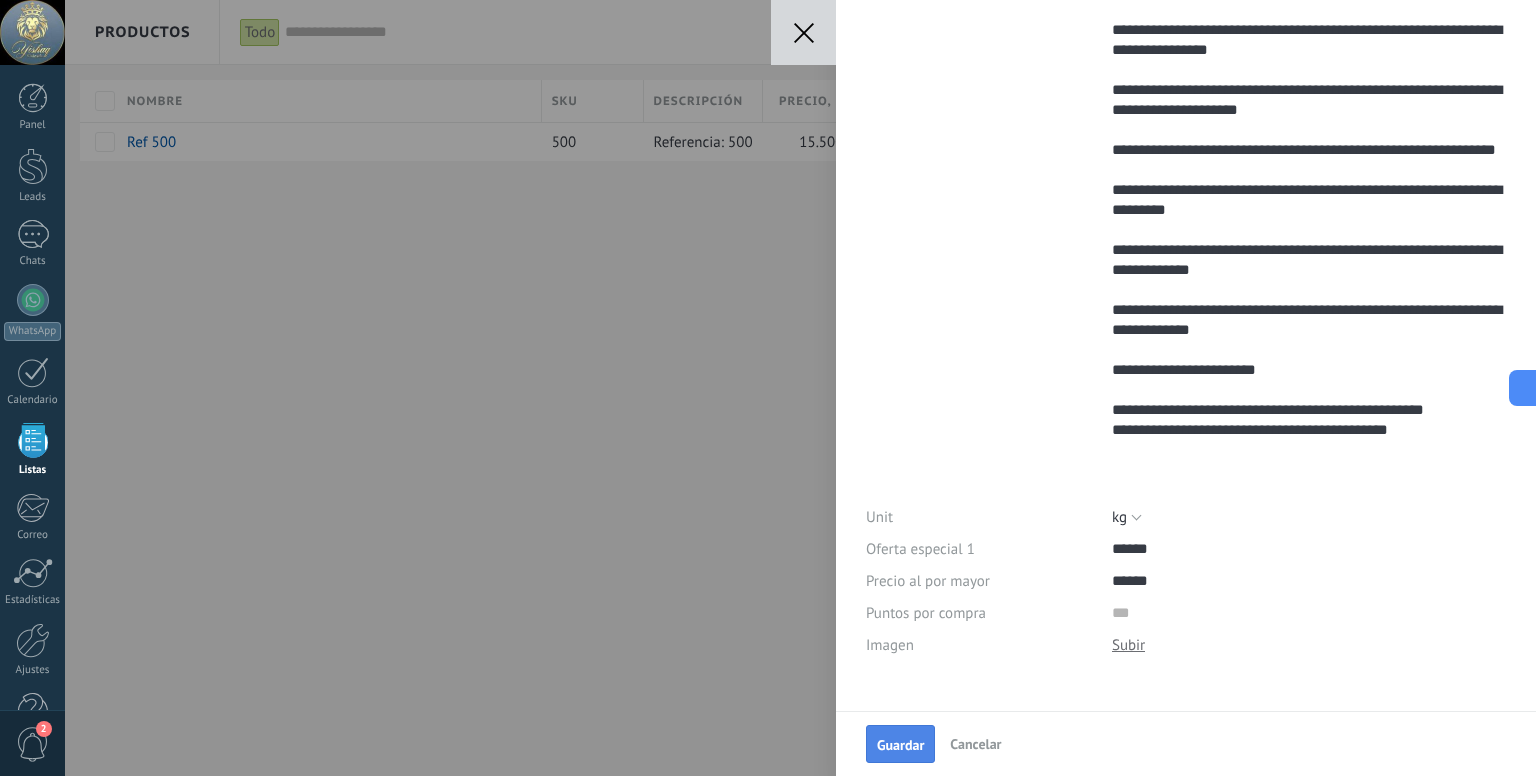 click on "Guardar" at bounding box center [900, 745] 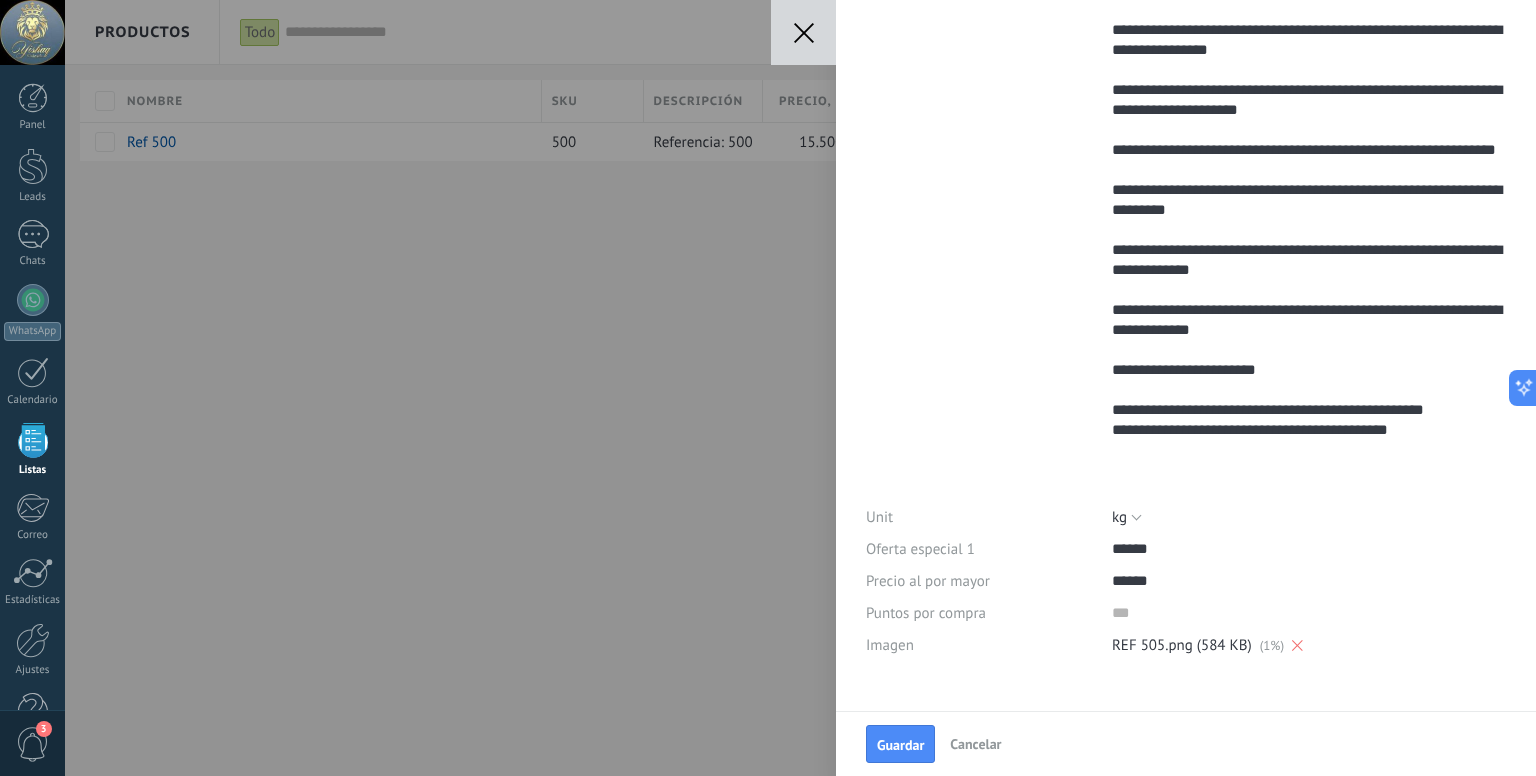 scroll, scrollTop: 0, scrollLeft: 0, axis: both 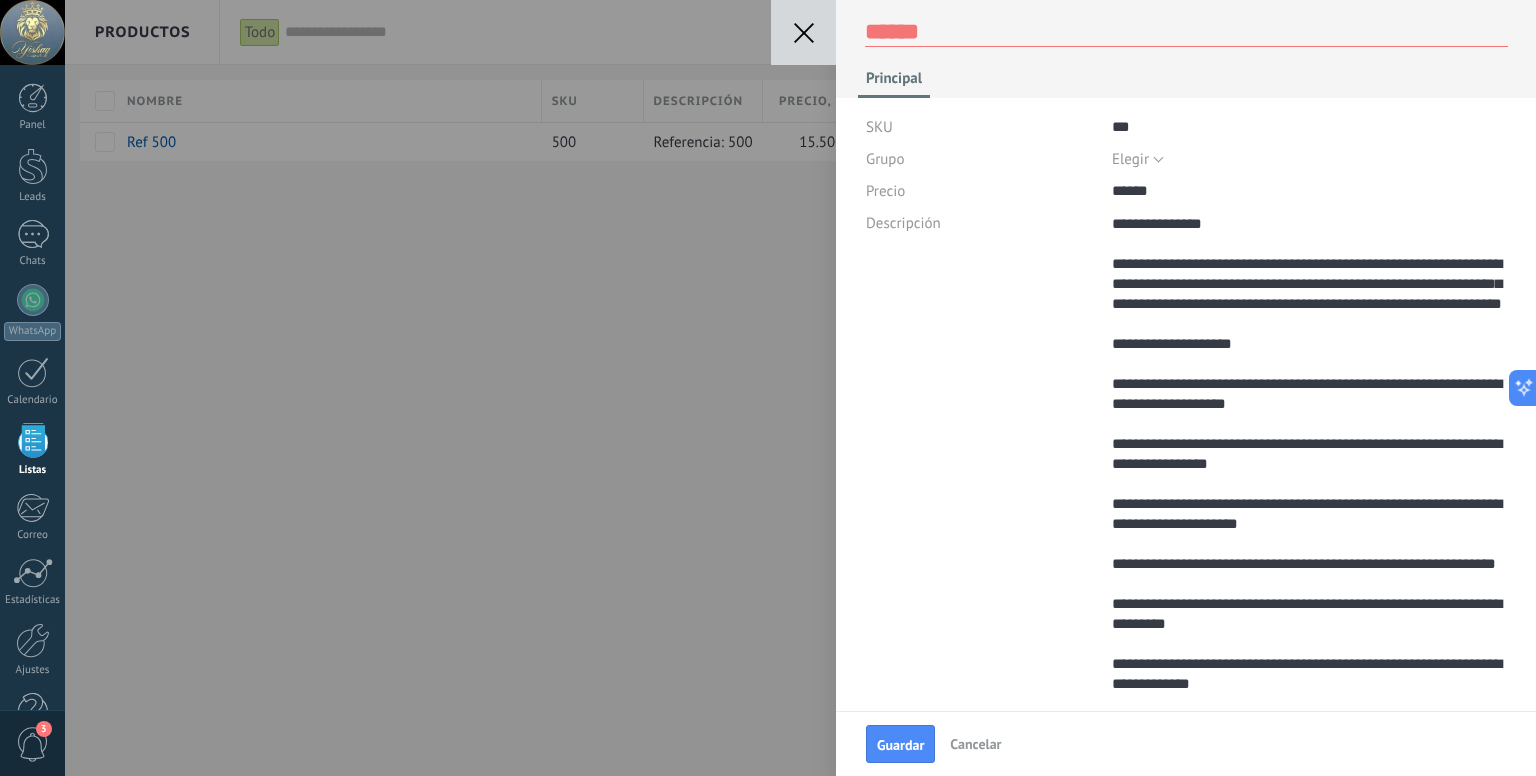click at bounding box center (1186, 32) 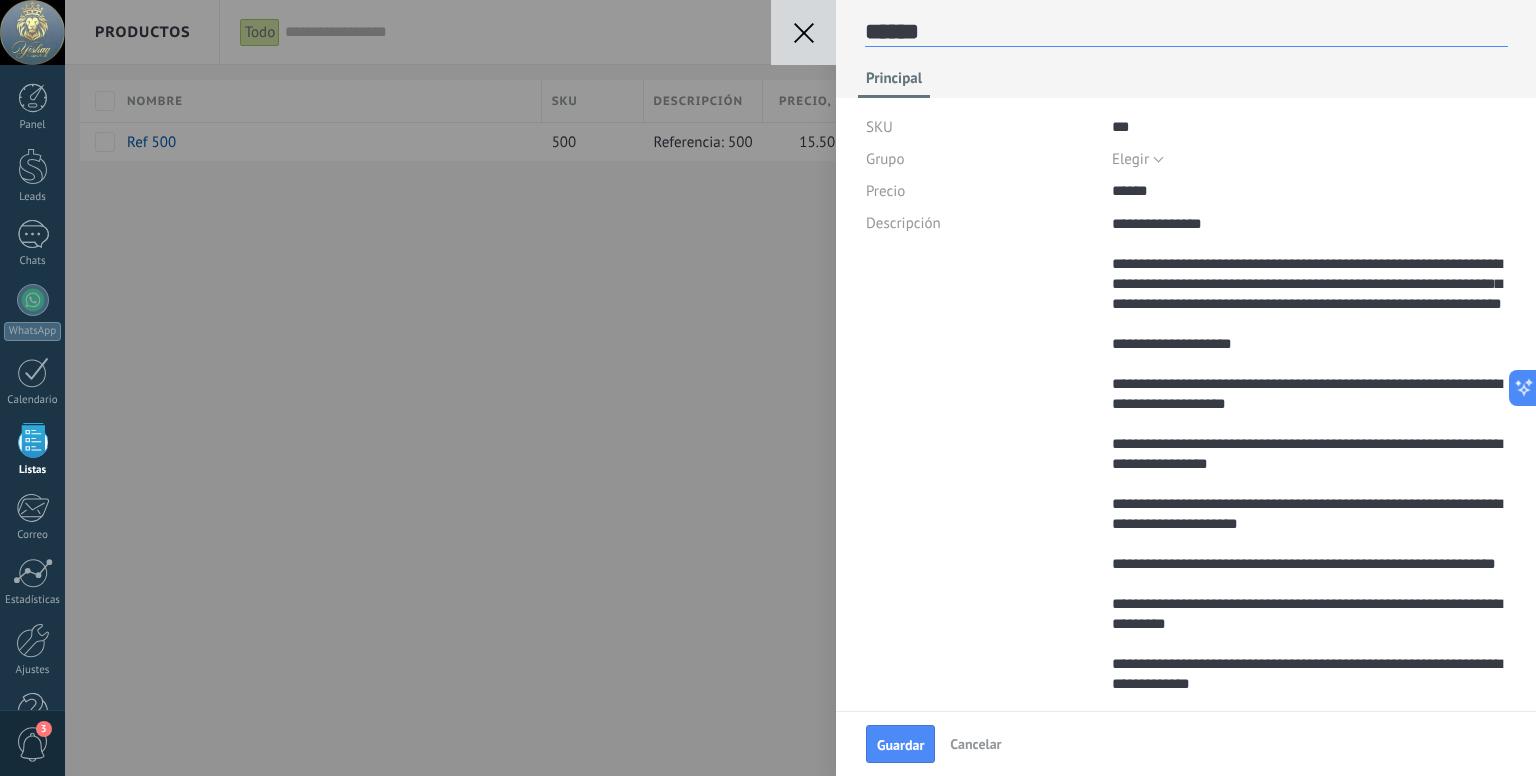 scroll, scrollTop: 29, scrollLeft: 0, axis: vertical 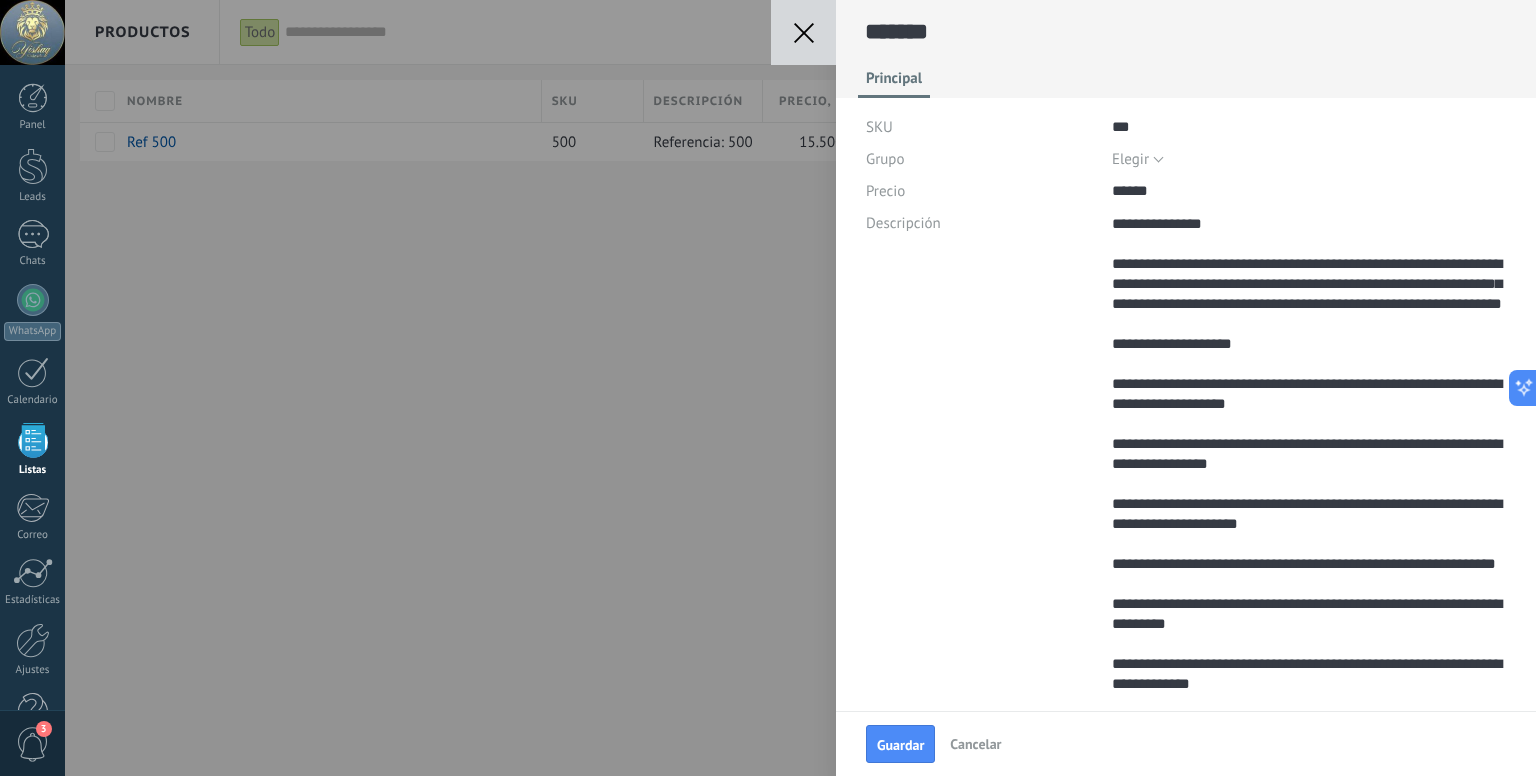 click on "**********" at bounding box center (1186, 561) 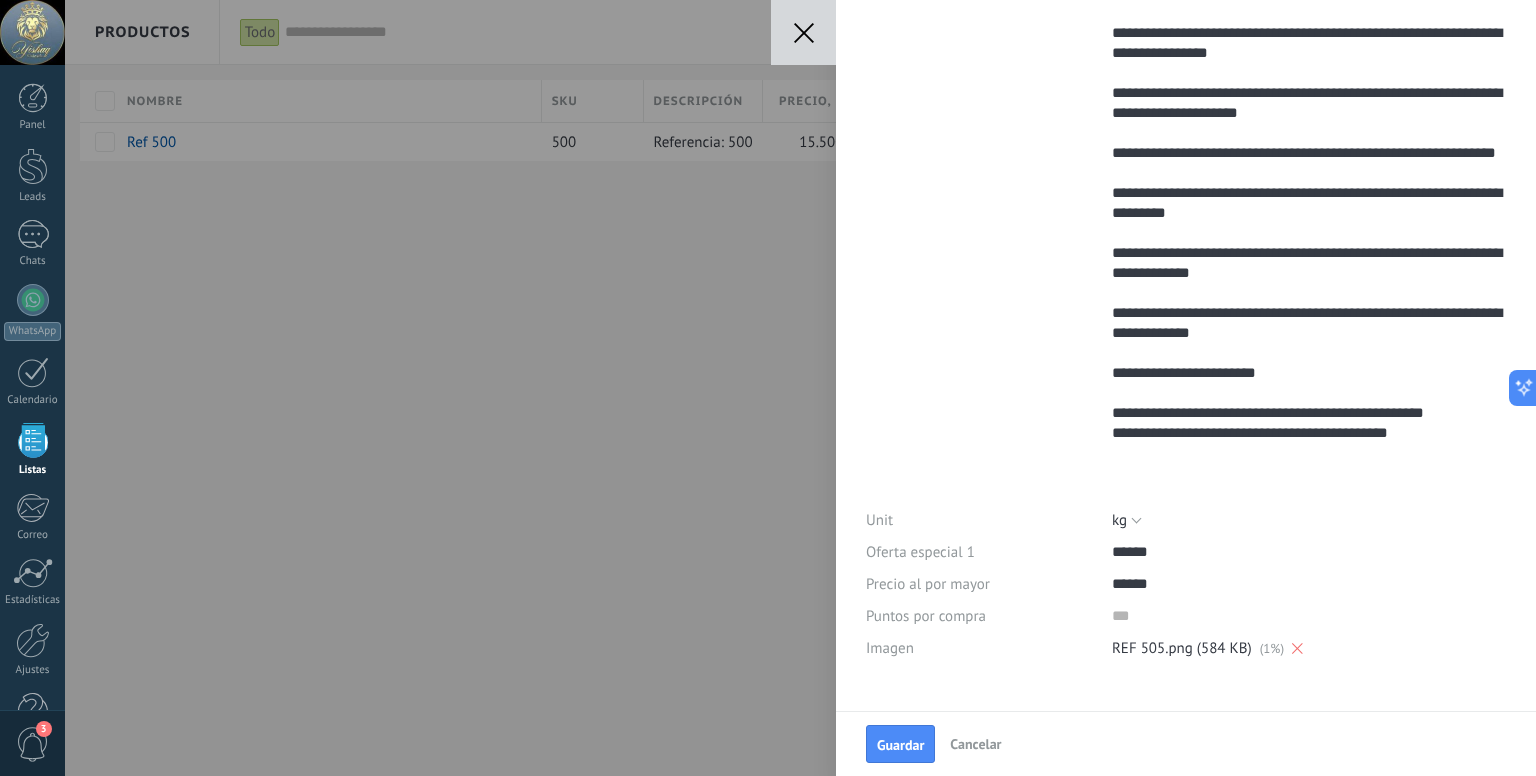 scroll, scrollTop: 414, scrollLeft: 0, axis: vertical 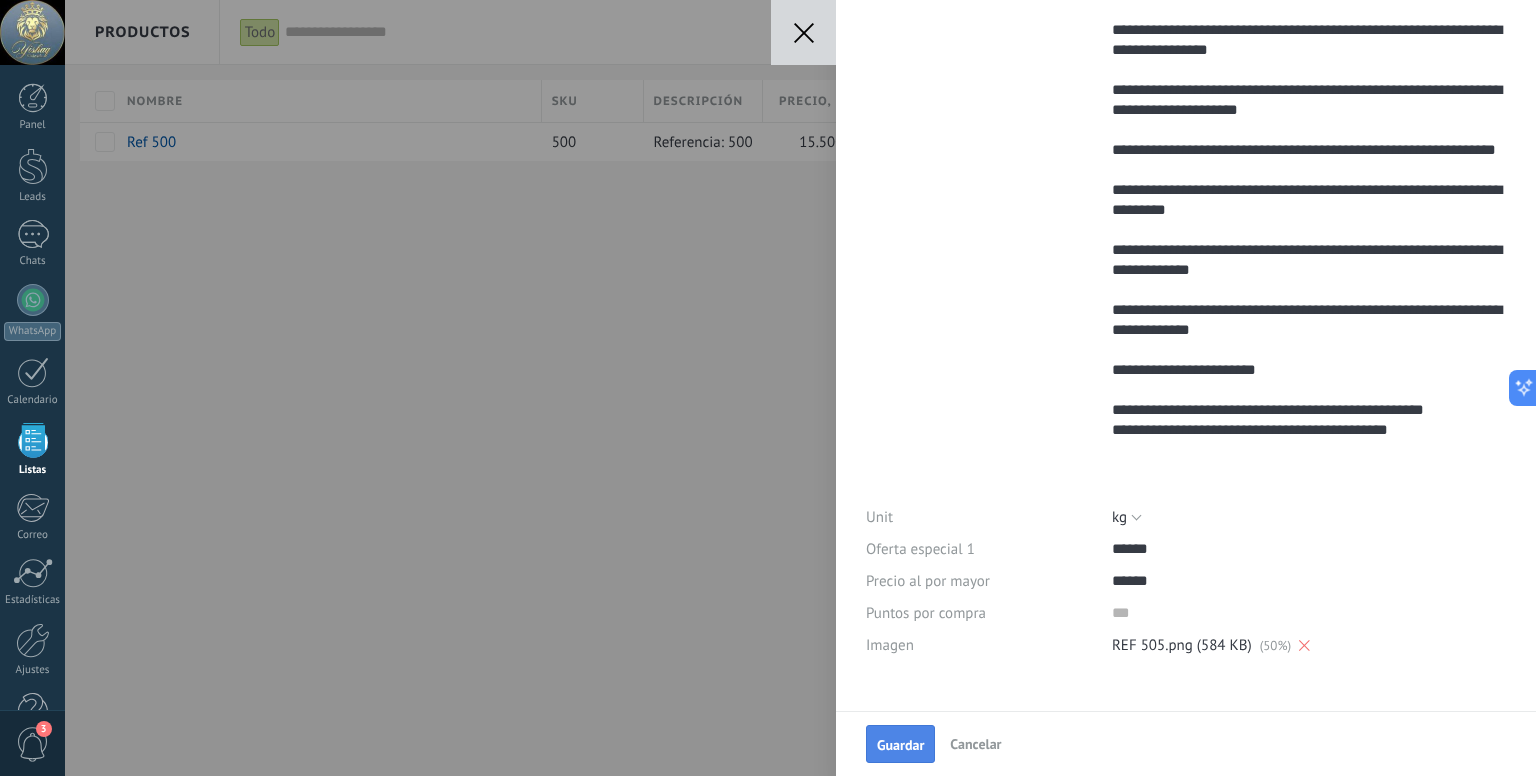 click on "Guardar" at bounding box center (900, 744) 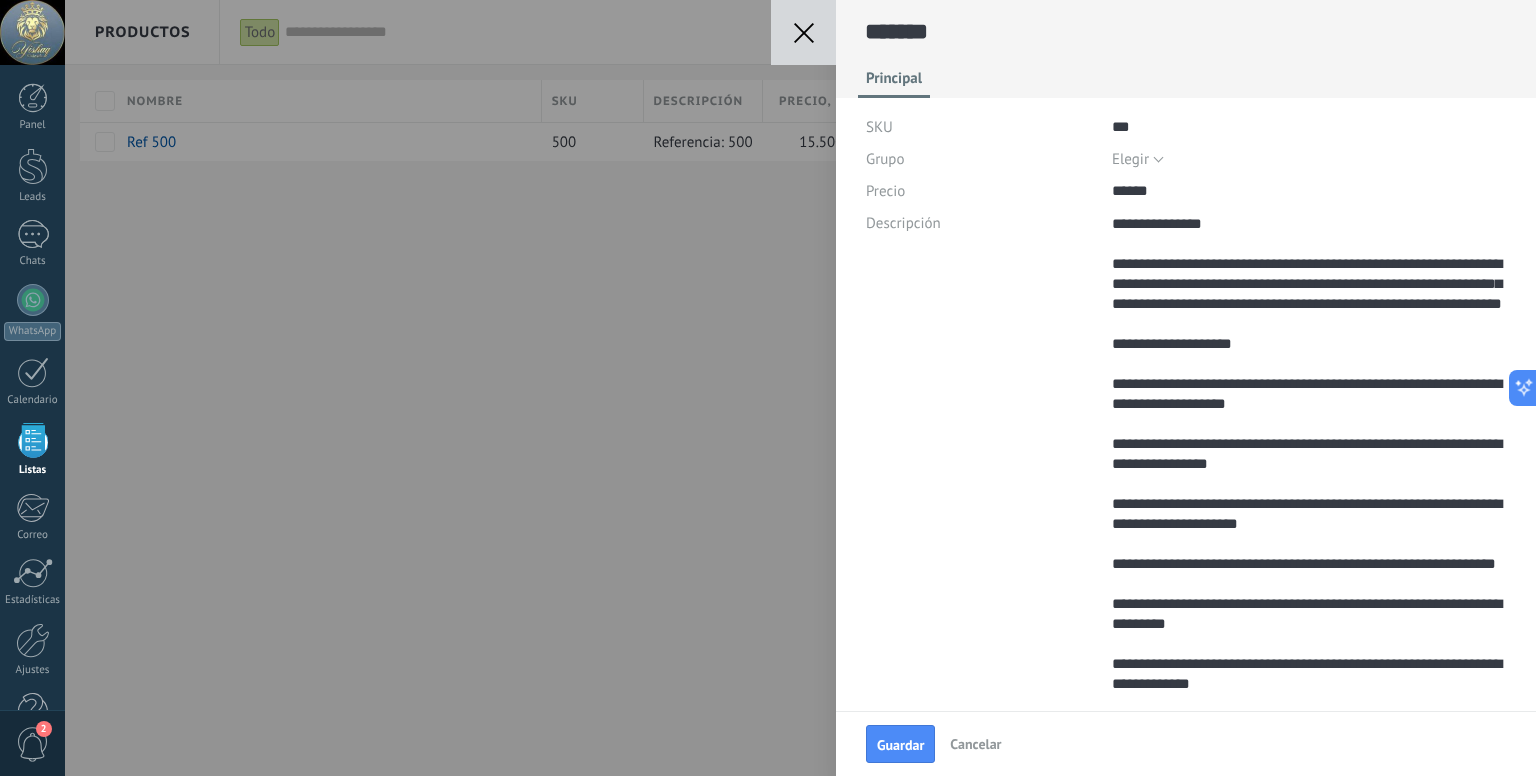scroll, scrollTop: 414, scrollLeft: 0, axis: vertical 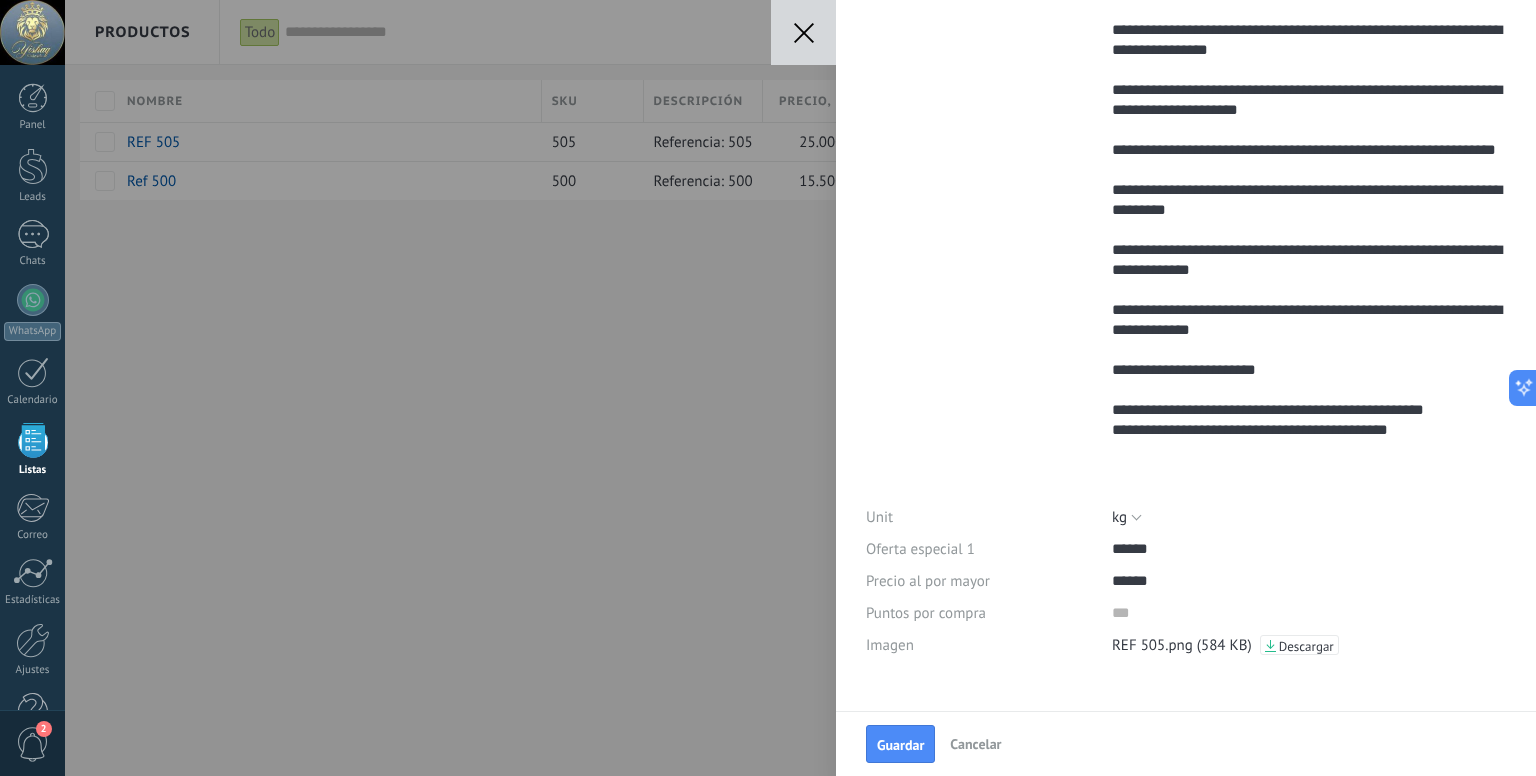 click 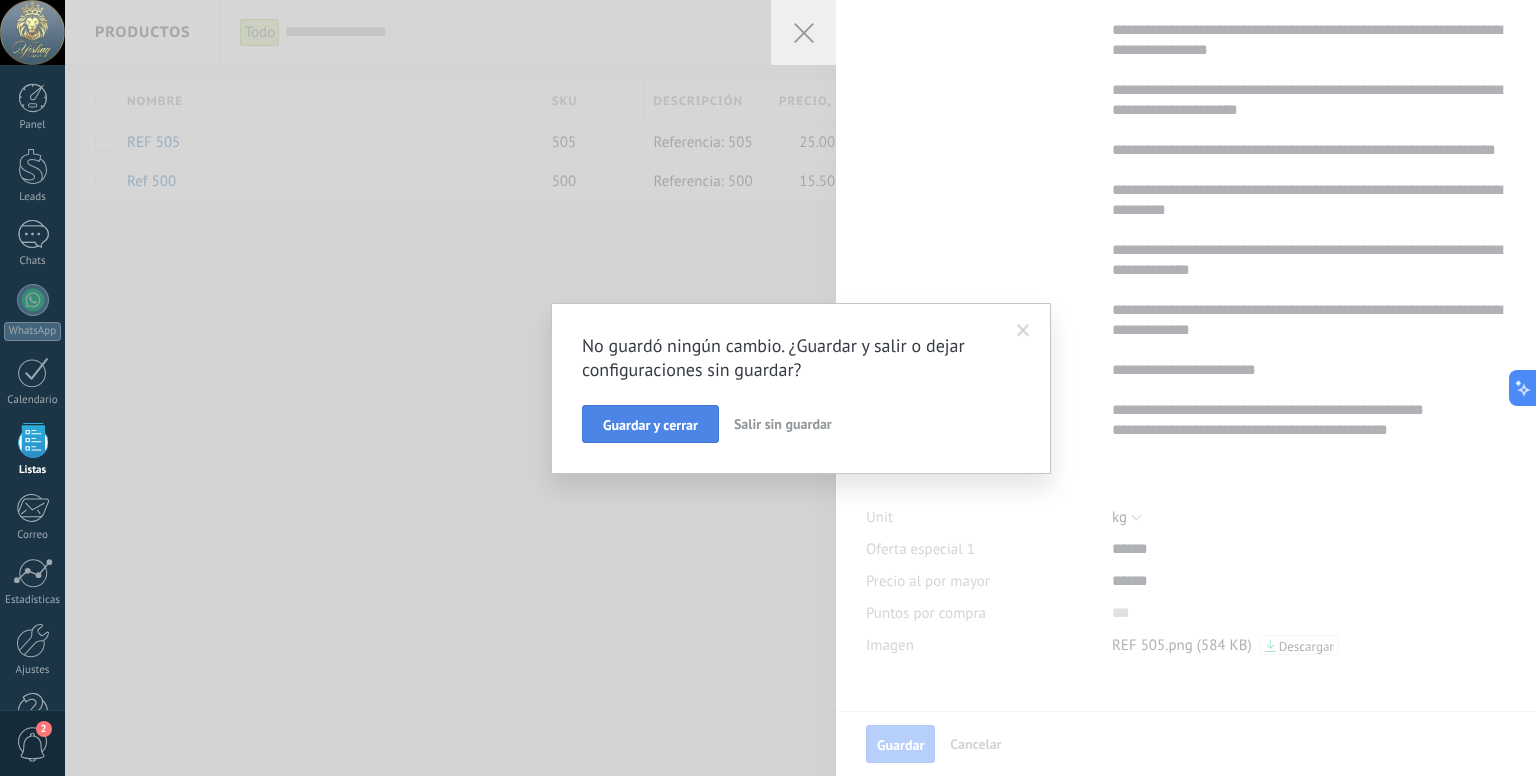 click on "Guardar y cerrar" at bounding box center [650, 425] 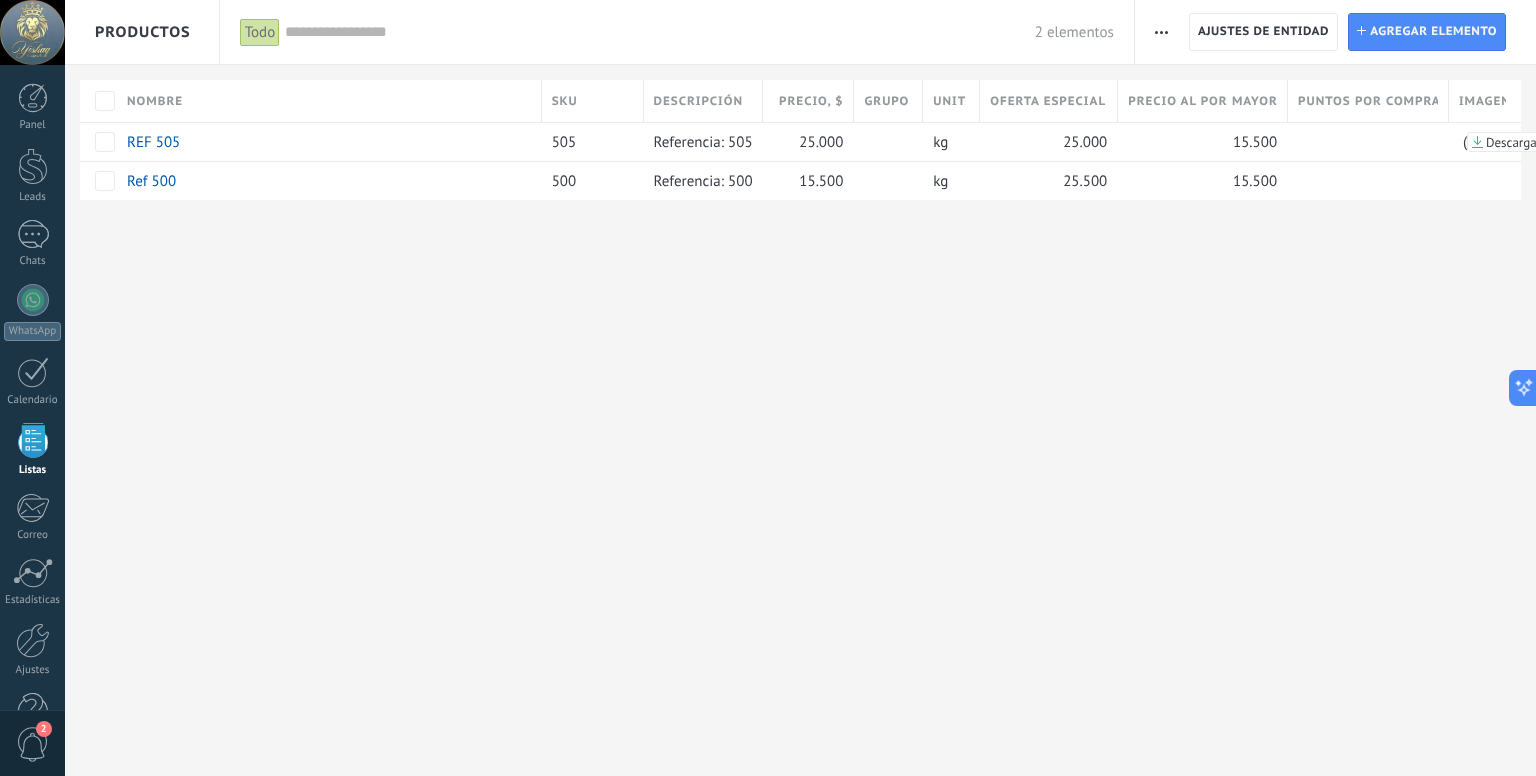 drag, startPoint x: 1269, startPoint y: 359, endPoint x: 1104, endPoint y: 349, distance: 165.30275 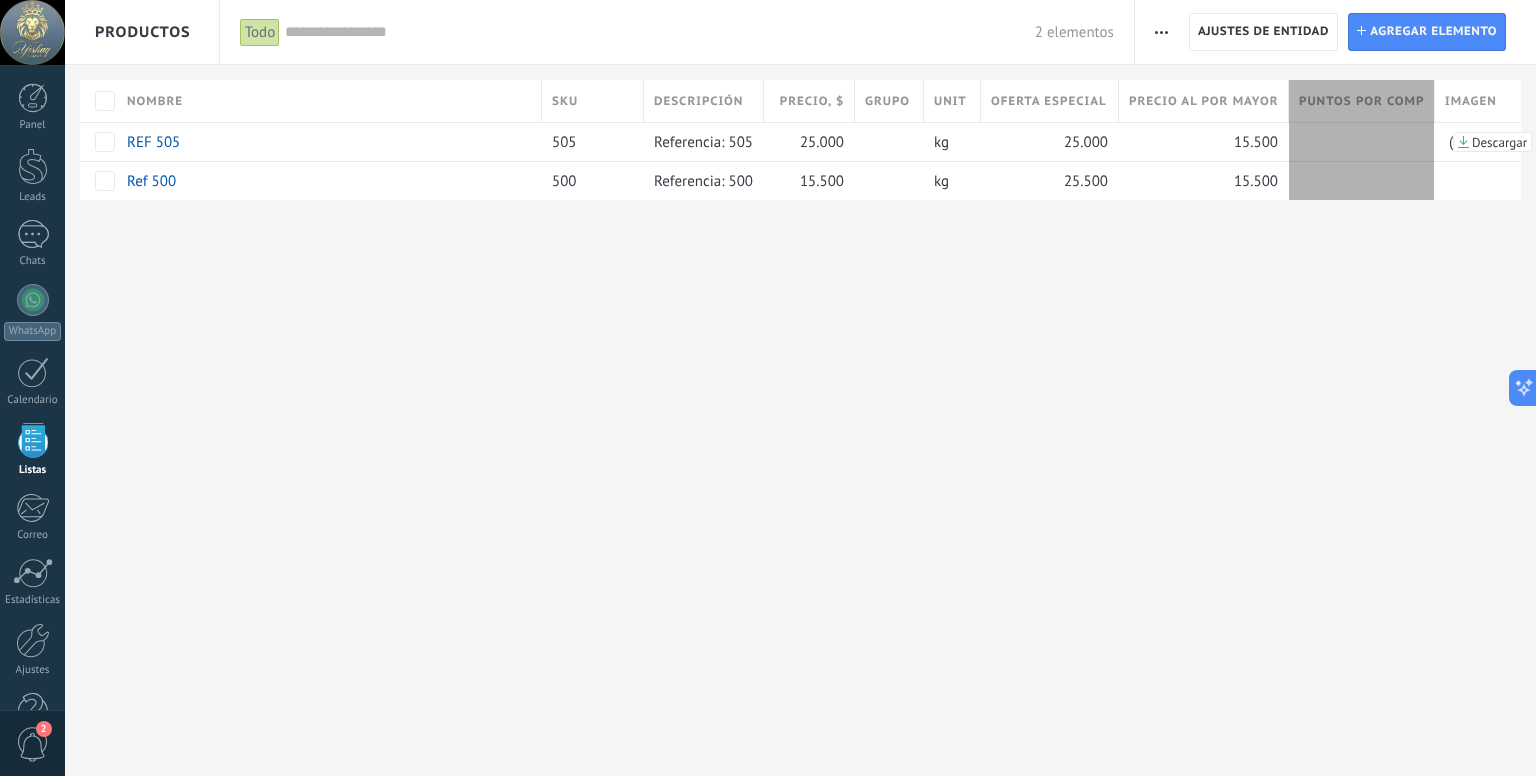 scroll, scrollTop: 518, scrollLeft: 0, axis: vertical 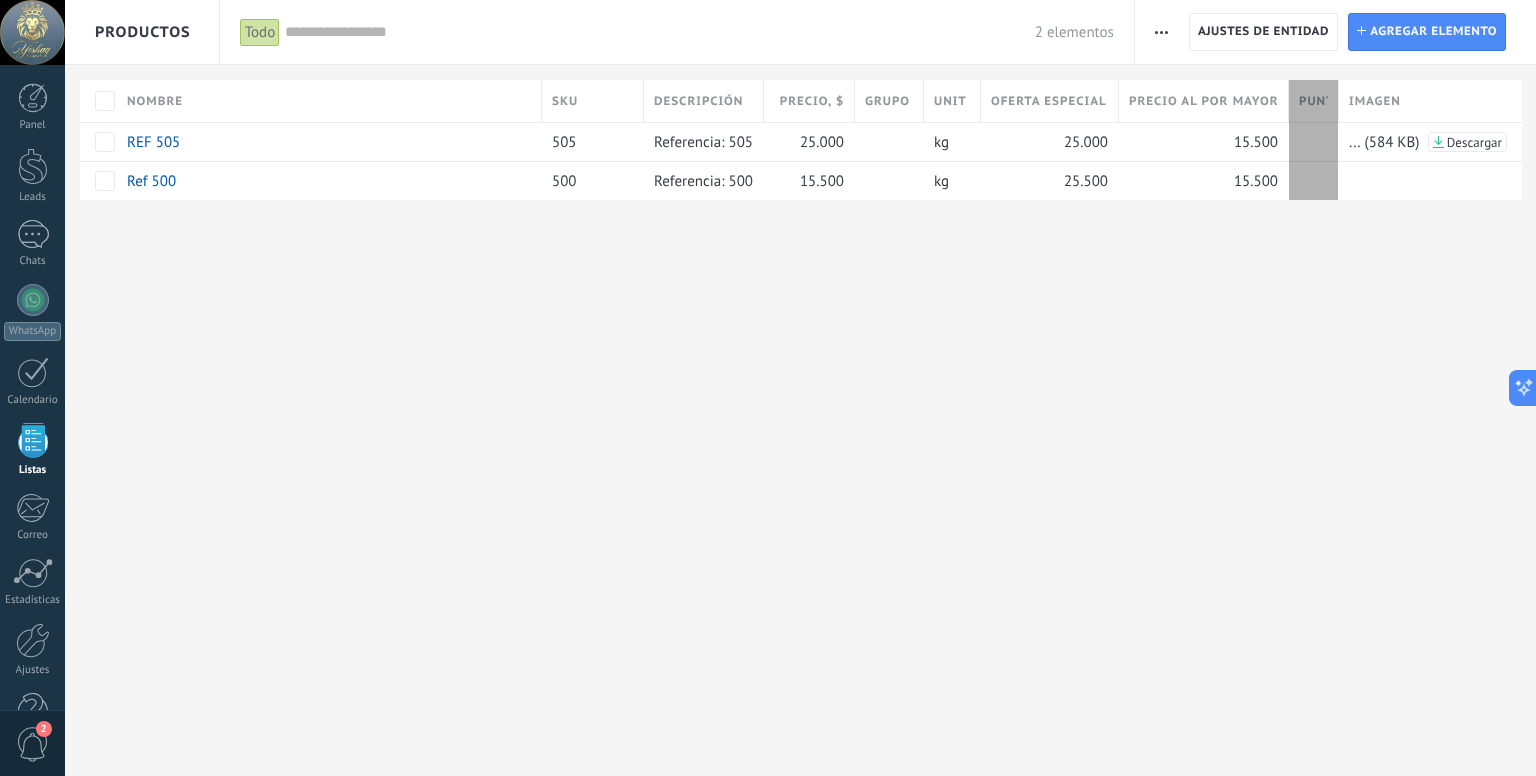drag, startPoint x: 1451, startPoint y: 100, endPoint x: 1340, endPoint y: 103, distance: 111.040535 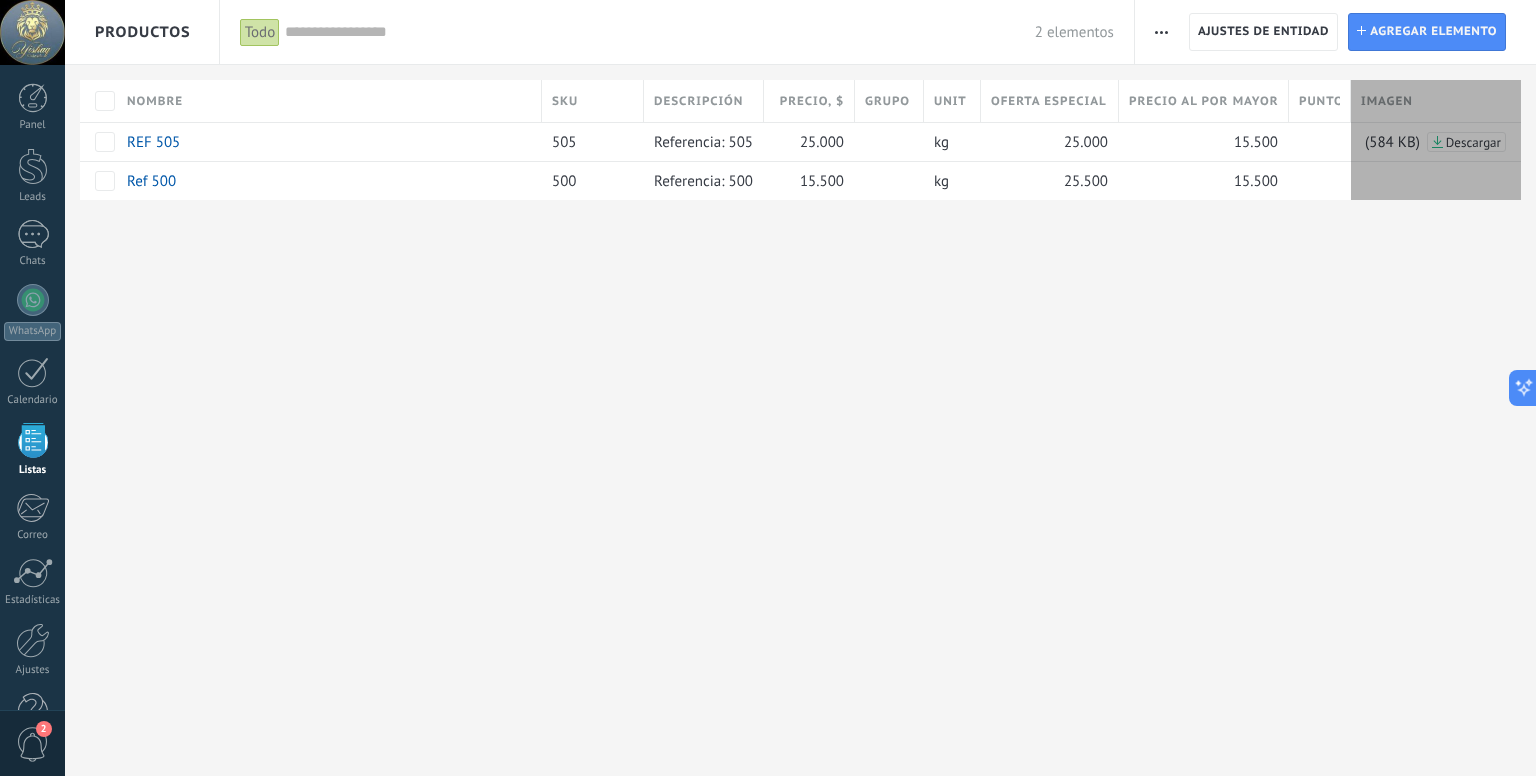 drag, startPoint x: 1517, startPoint y: 97, endPoint x: 1505, endPoint y: 101, distance: 12.649111 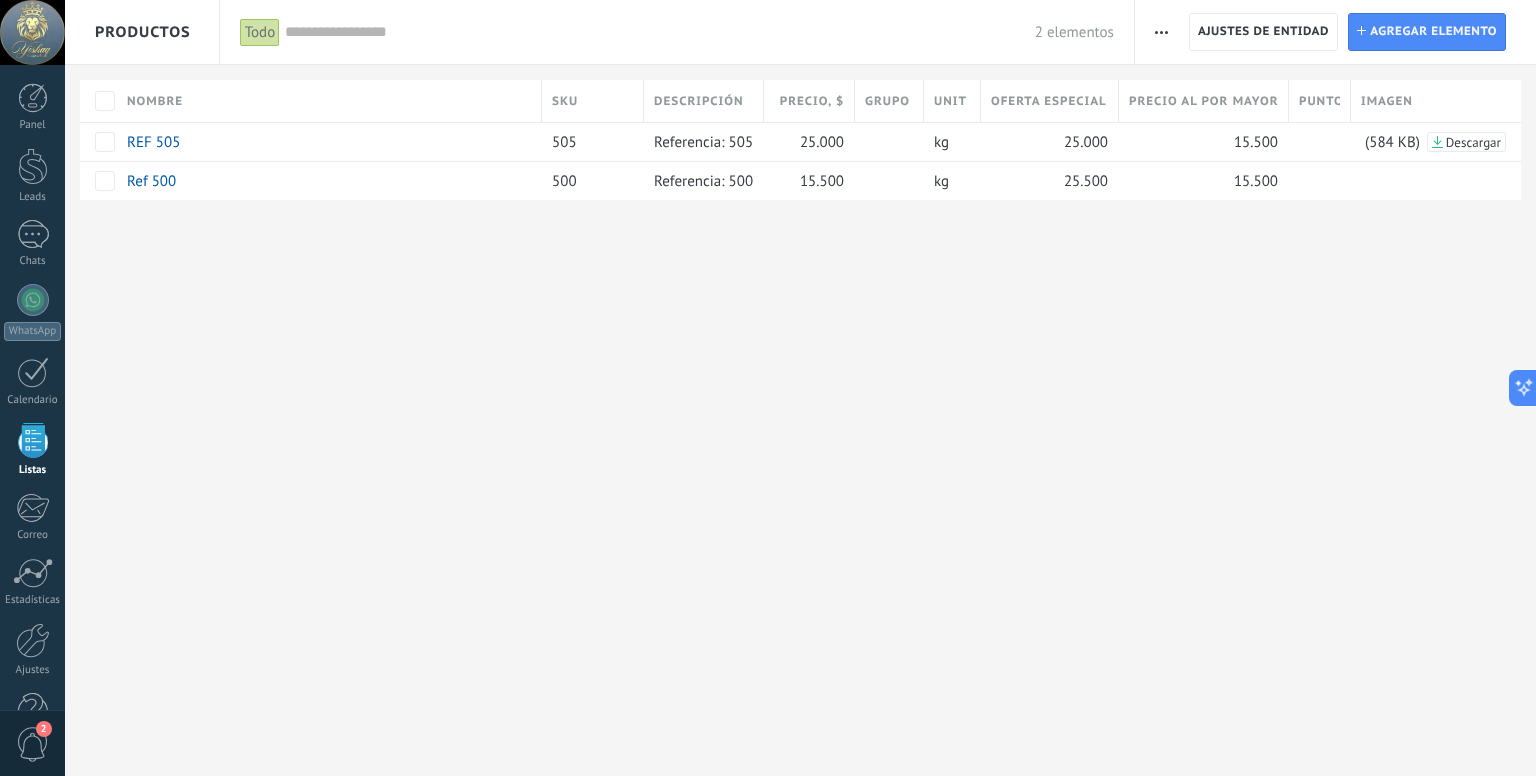 click on "Productos
Importar
Ajustes de entidad
Categorías
Ajuste de lista" at bounding box center [800, 388] 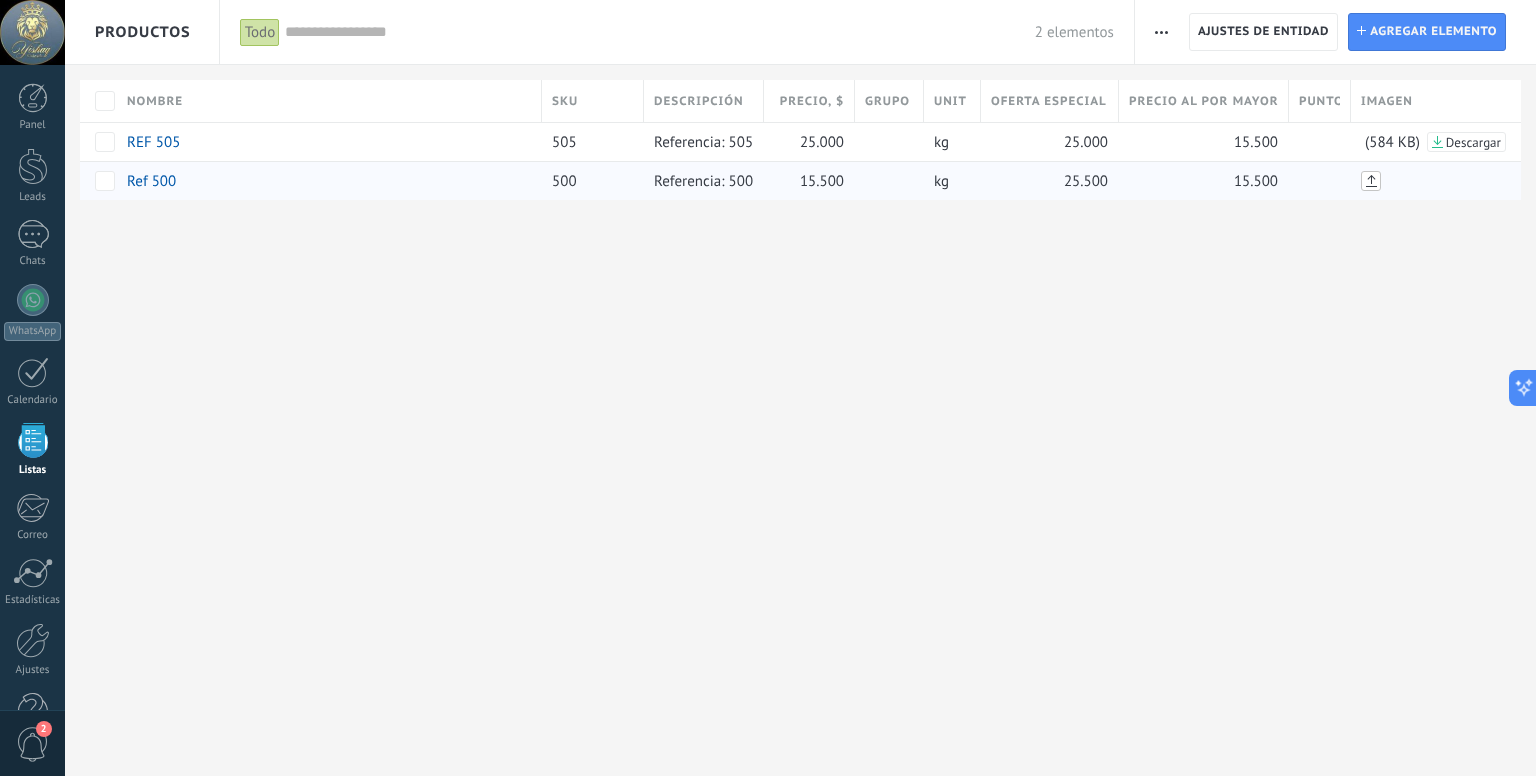 click at bounding box center [1371, 181] 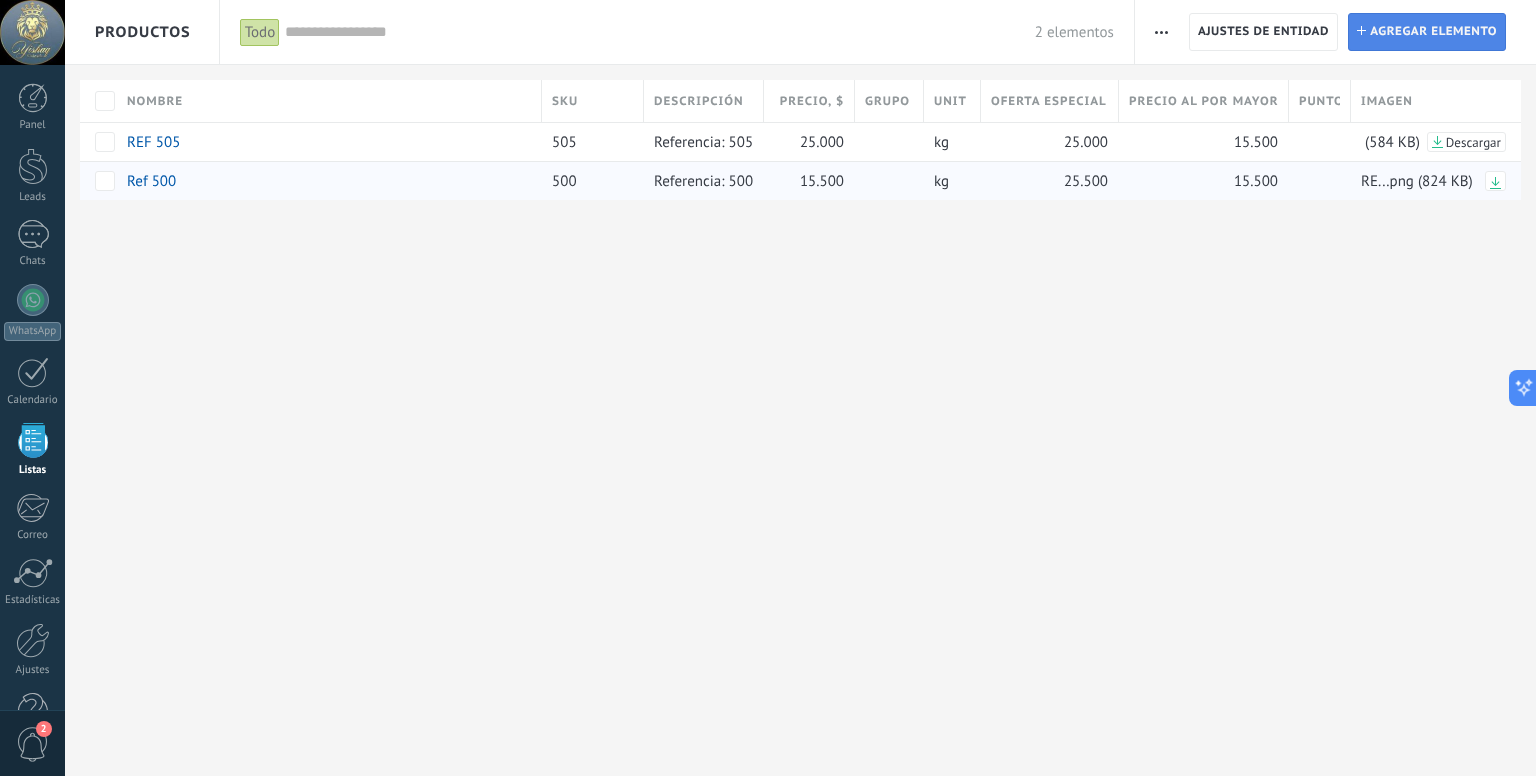 click 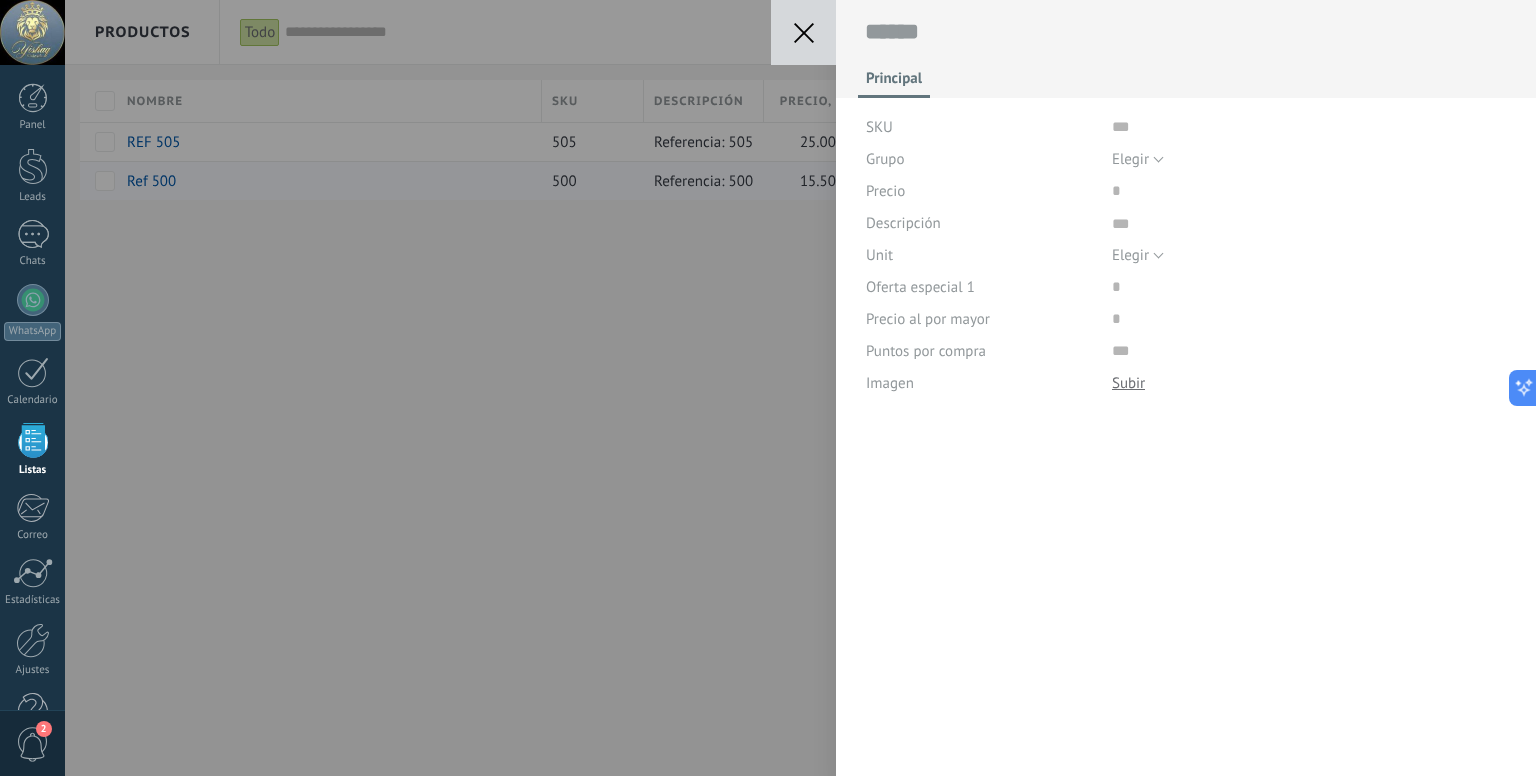 scroll, scrollTop: 20, scrollLeft: 0, axis: vertical 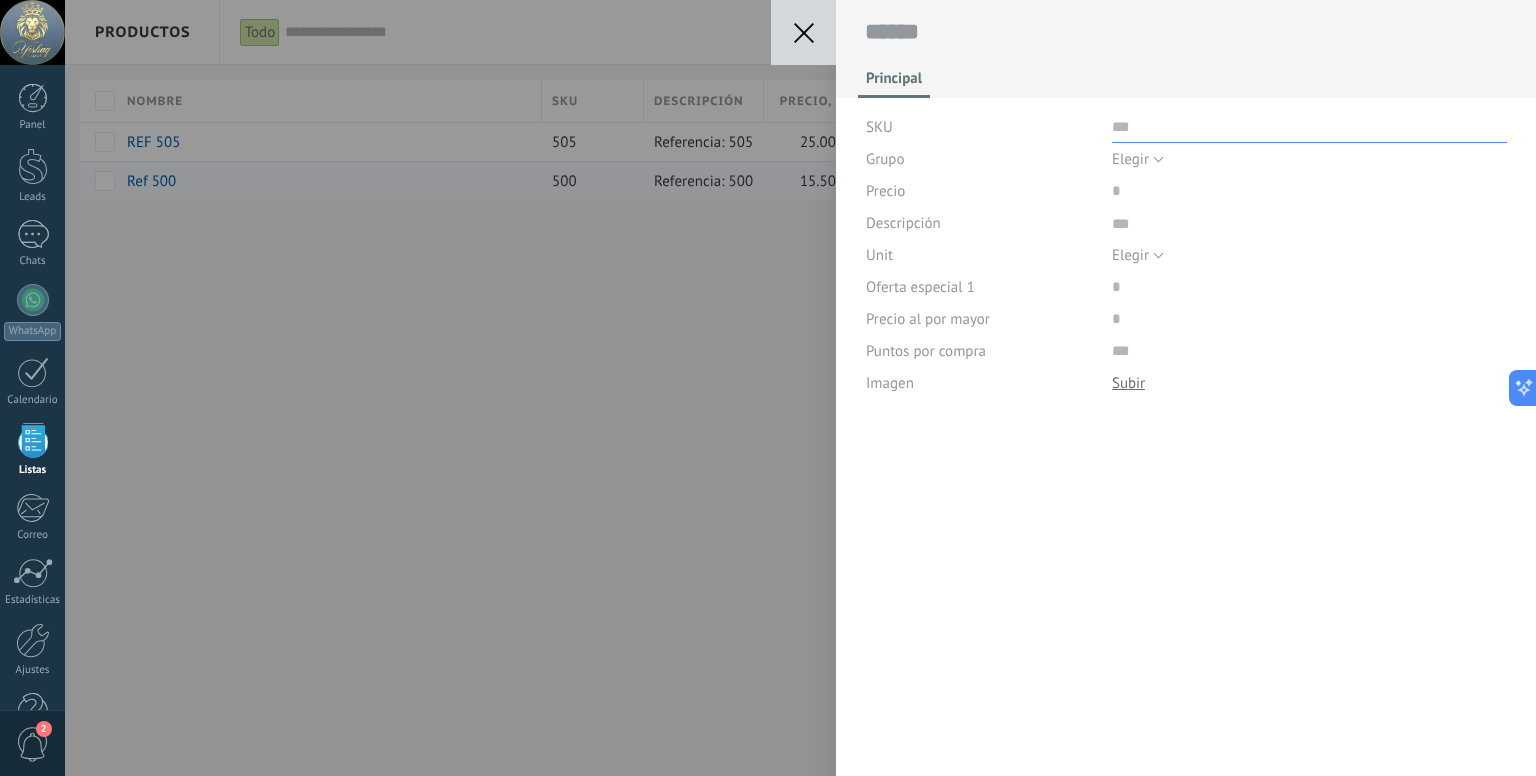 click at bounding box center [1309, 127] 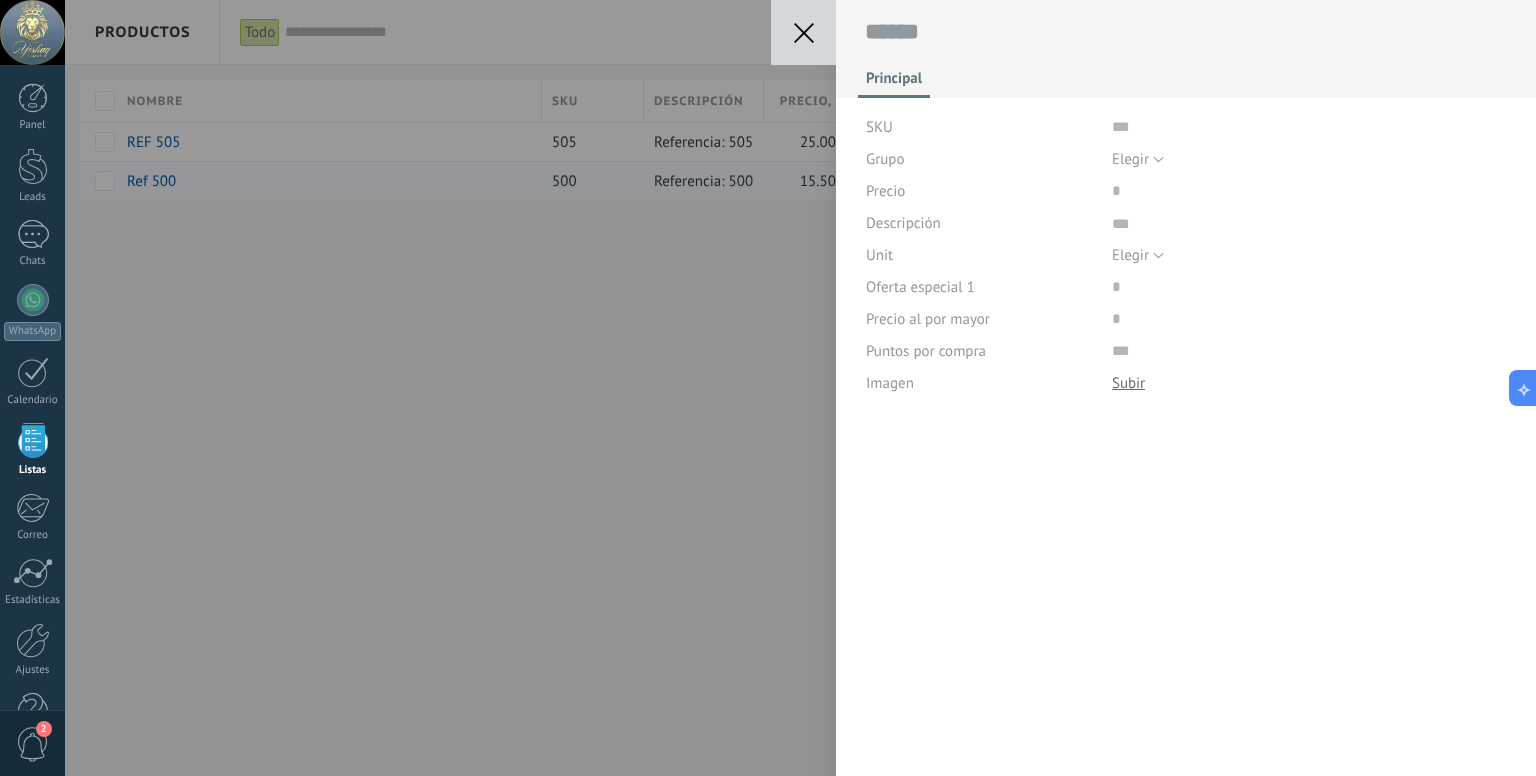 click on "Principal SKU Grupo Elegir Todos los productos Elegir Precio Descripción Unit Elegir pc l m3 kg t gal cu ft lb Elegir Oferta especial 1 Precio al por mayor Puntos por compra Imagen Descargar   Reemplazar Descargar Versiones Eliminar" at bounding box center [1186, 199] 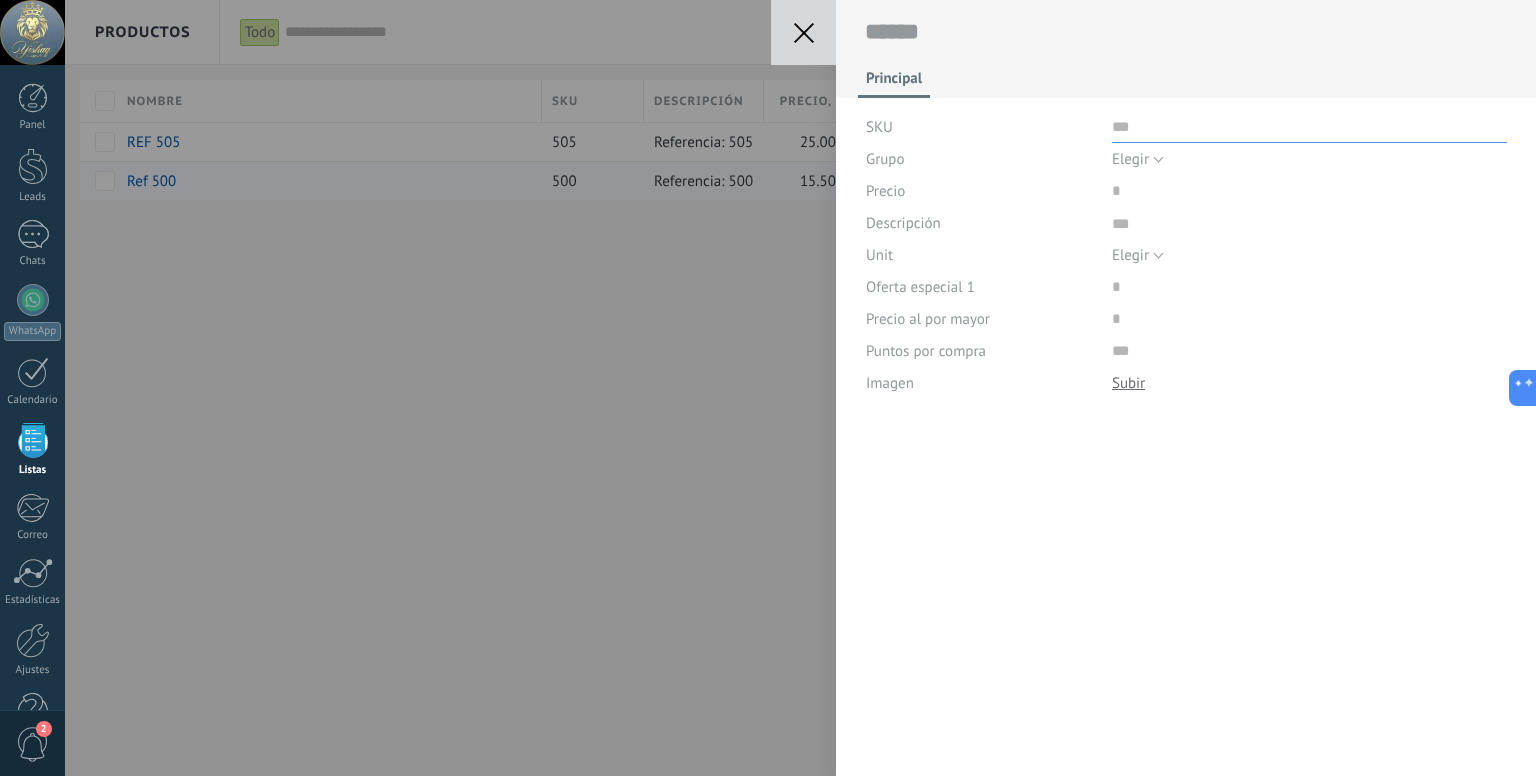 click at bounding box center [1309, 127] 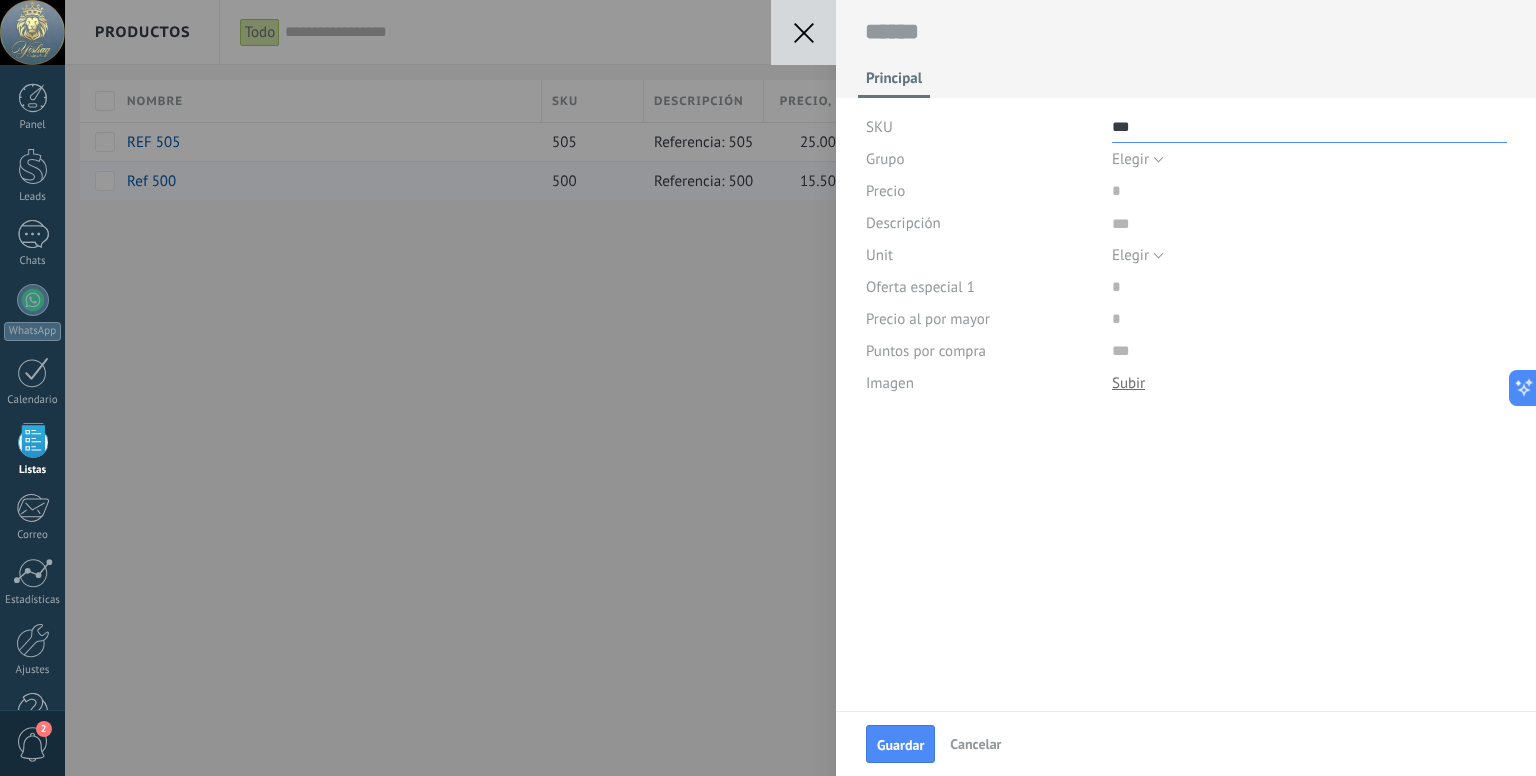 click on "***" at bounding box center (1309, 127) 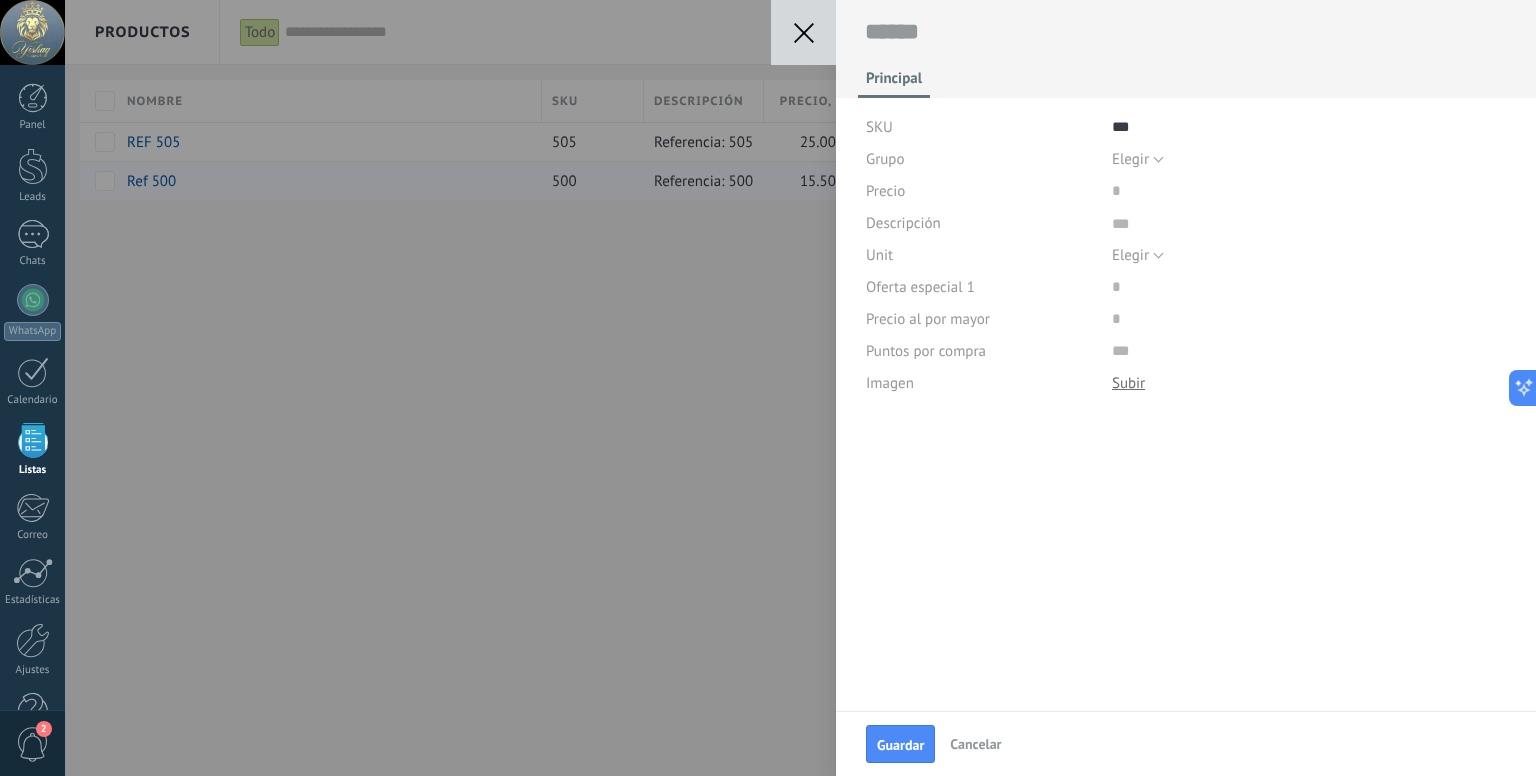click on "SKU ***" at bounding box center [1186, 127] 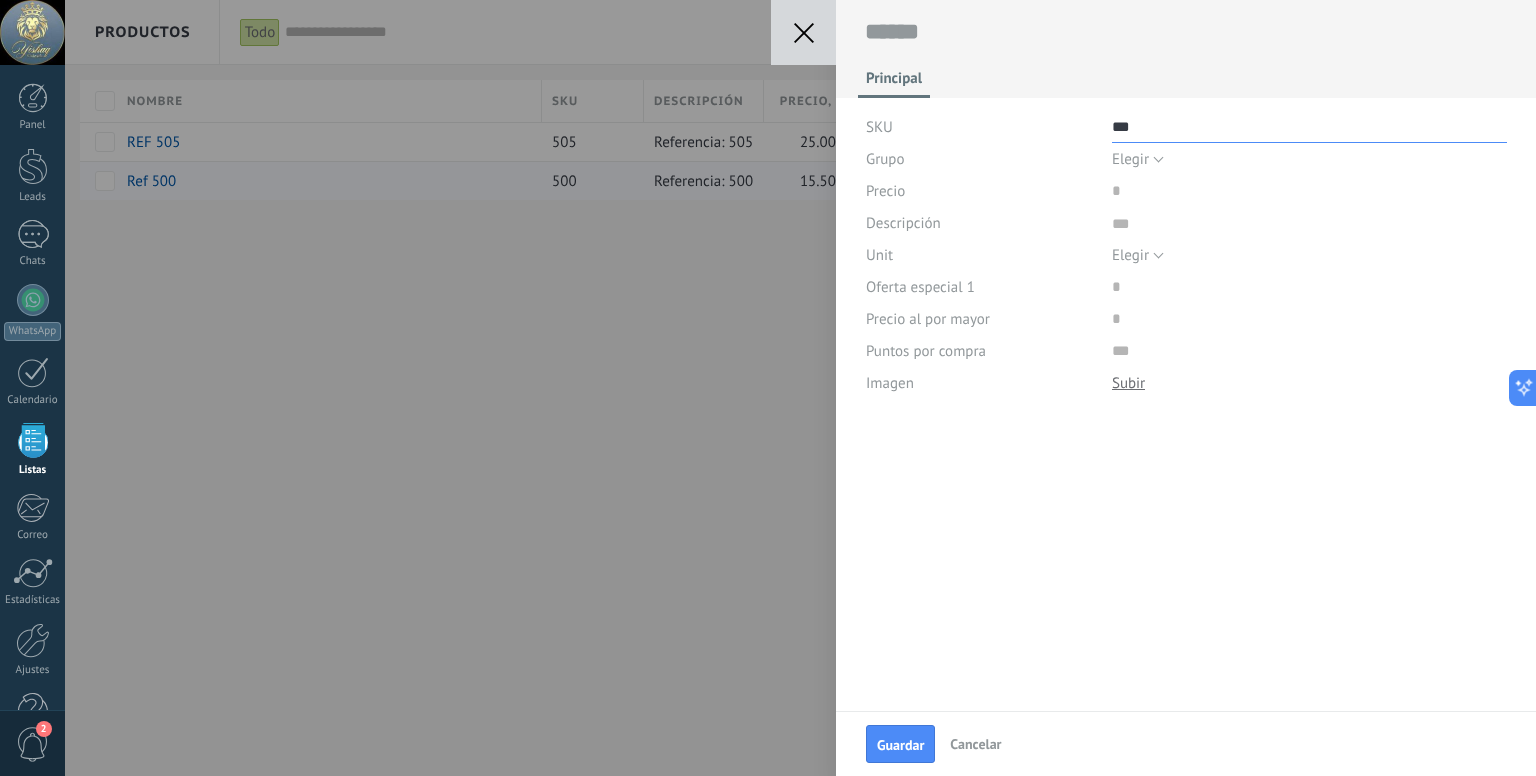 click on "***" at bounding box center [1309, 127] 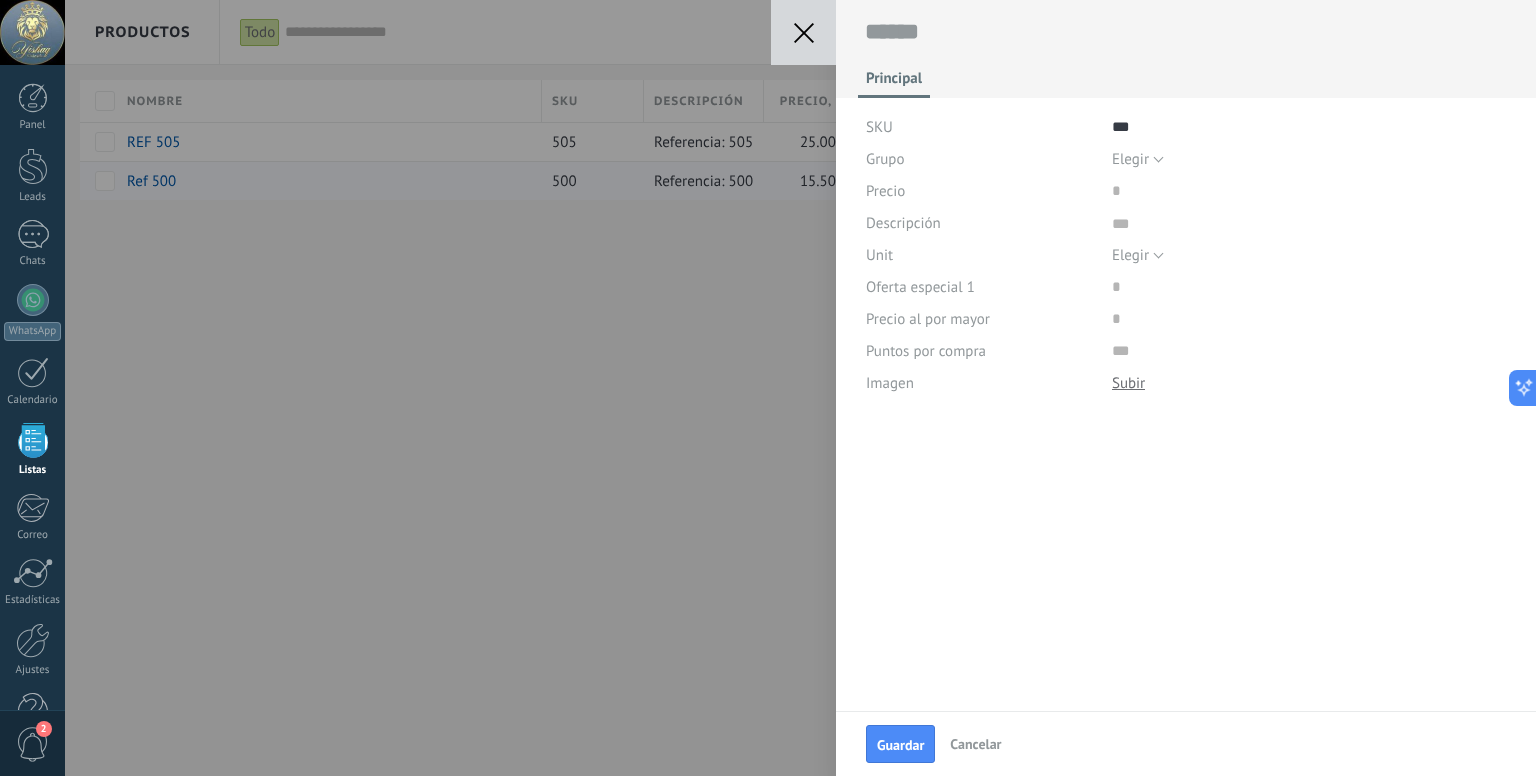click on "Guardar Cancelar Principal SKU *** Grupo Elegir Todos los productos Elegir Precio Descripción Unit Elegir pc l m3 kg t gal cu ft lb Elegir Oferta especial 1 Precio al por mayor Puntos por compra Imagen Descargar   Reemplazar Descargar Versiones Eliminar" at bounding box center (800, 388) 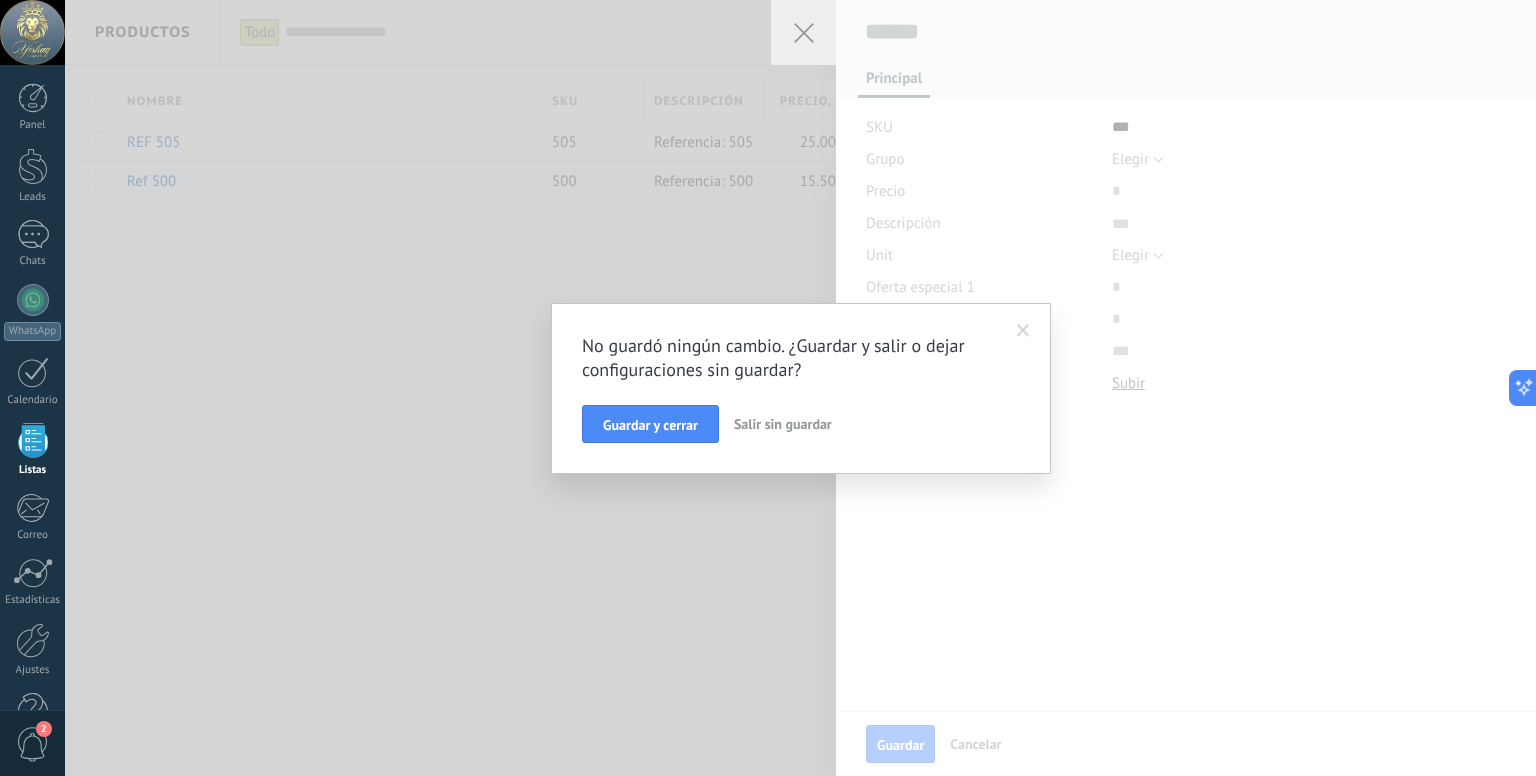 click on "No guardó ningún cambio. ¿Guardar y salir o dejar configuraciones sin guardar? Guardar y cerrar Salir sin guardar" at bounding box center [800, 388] 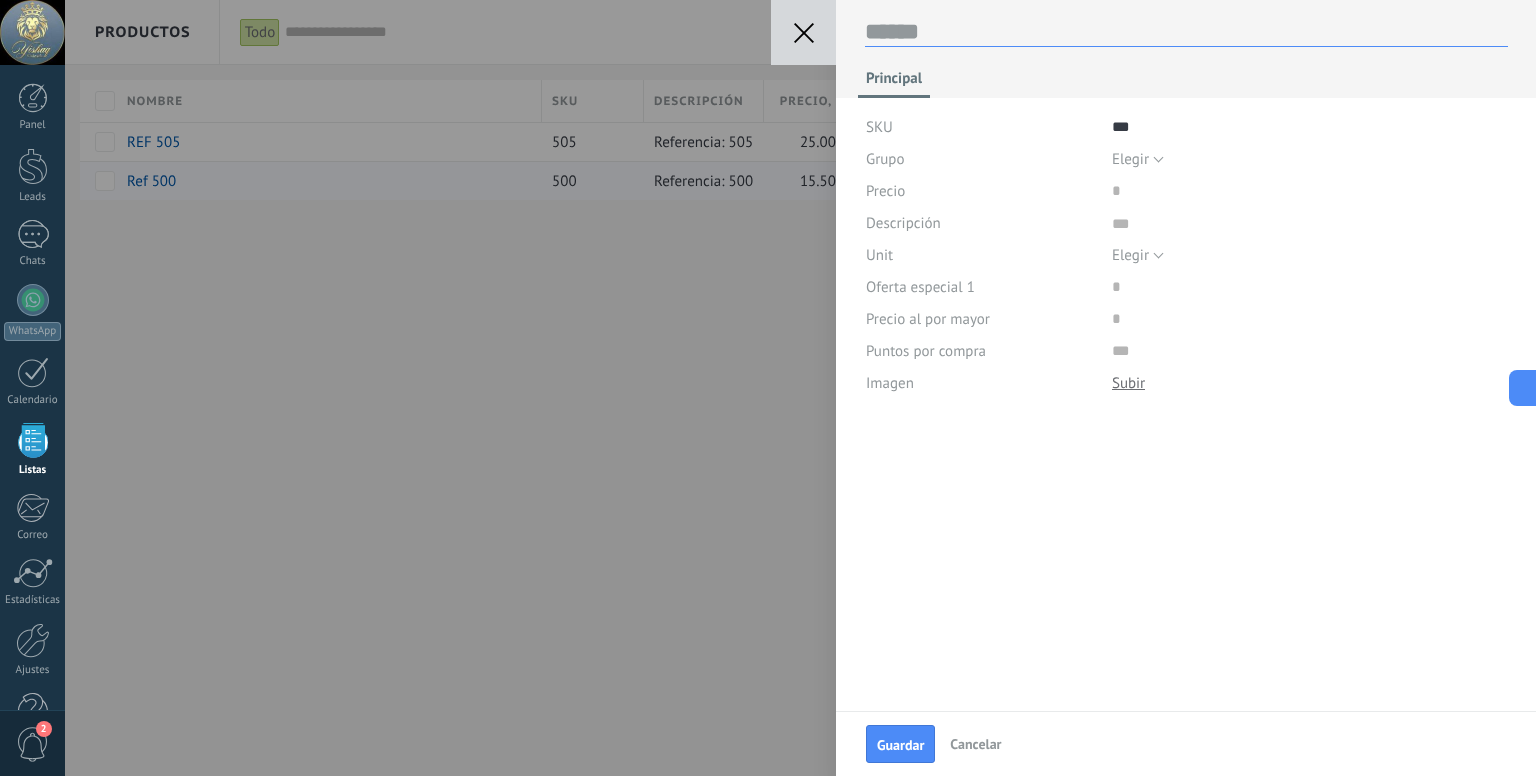 drag, startPoint x: 910, startPoint y: 29, endPoint x: 893, endPoint y: 29, distance: 17 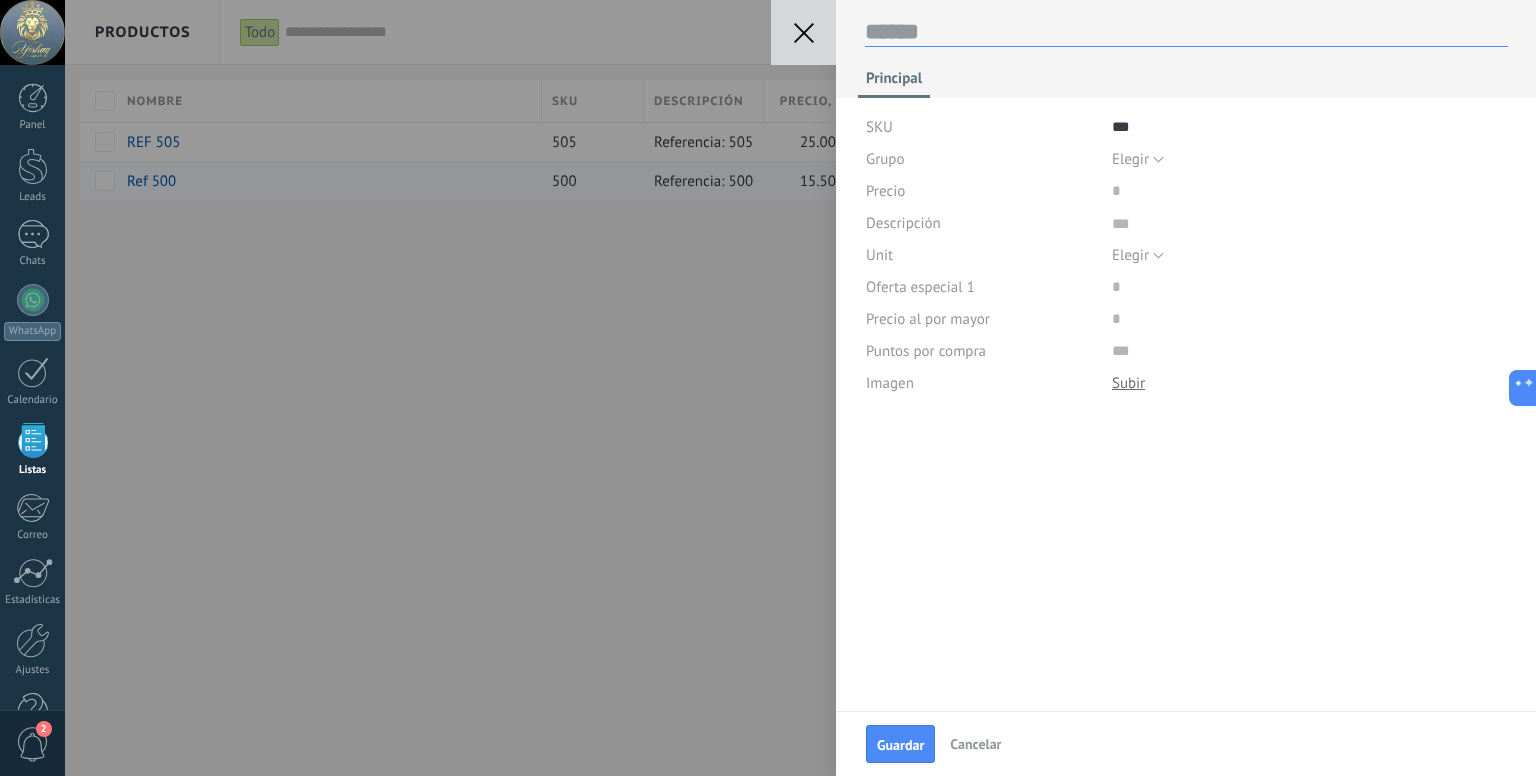 click at bounding box center [1186, 32] 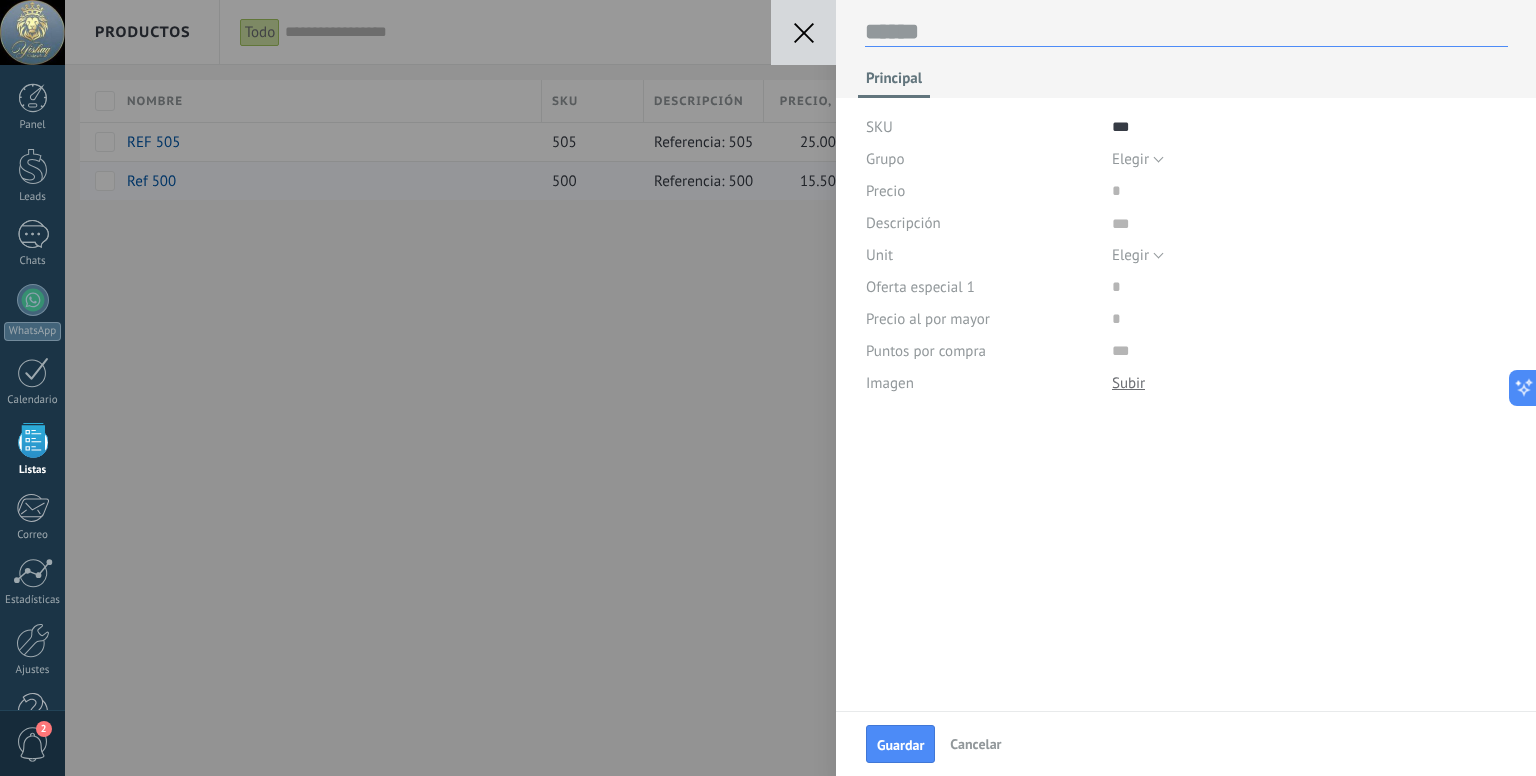 click at bounding box center [1186, 32] 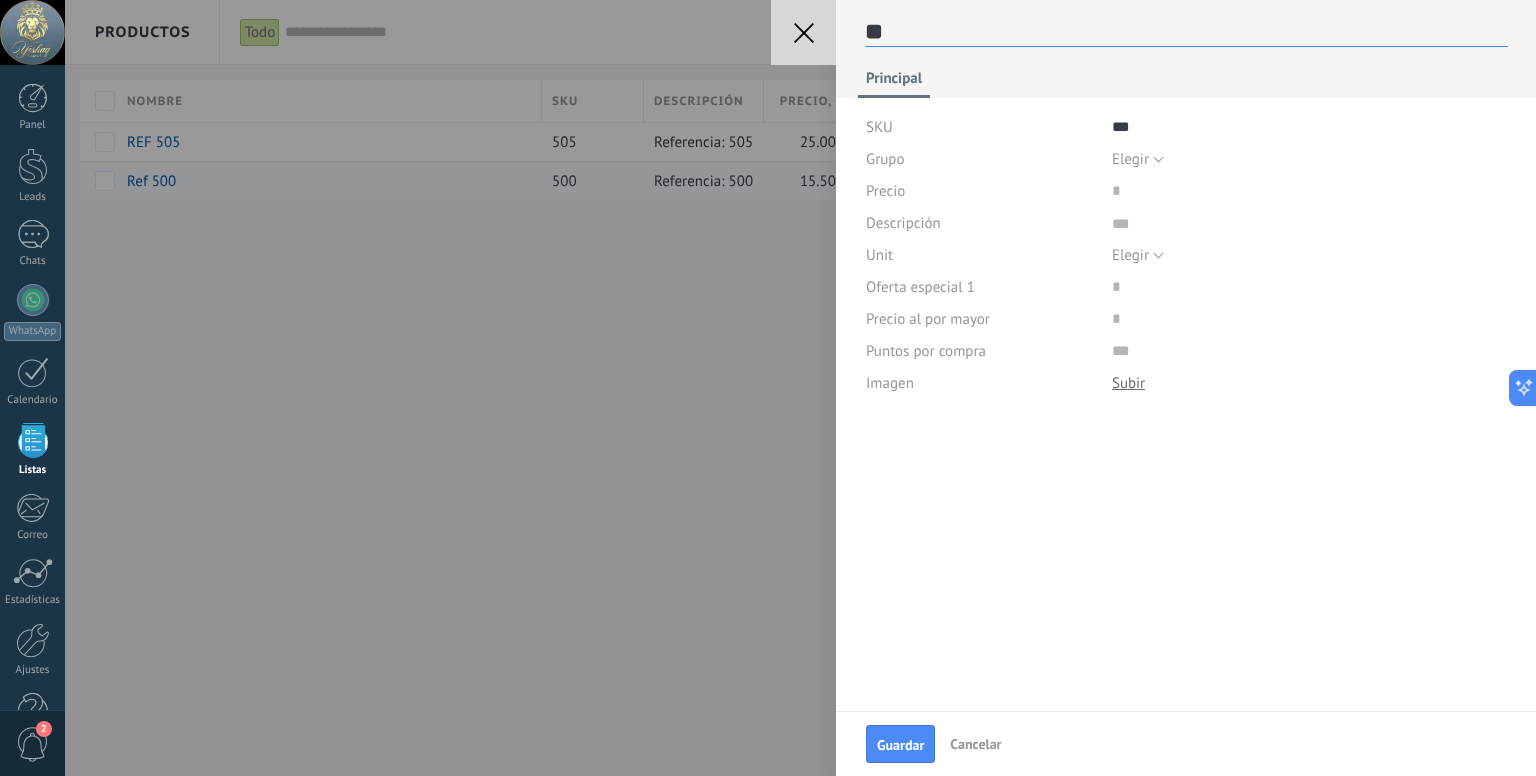 scroll, scrollTop: 29, scrollLeft: 0, axis: vertical 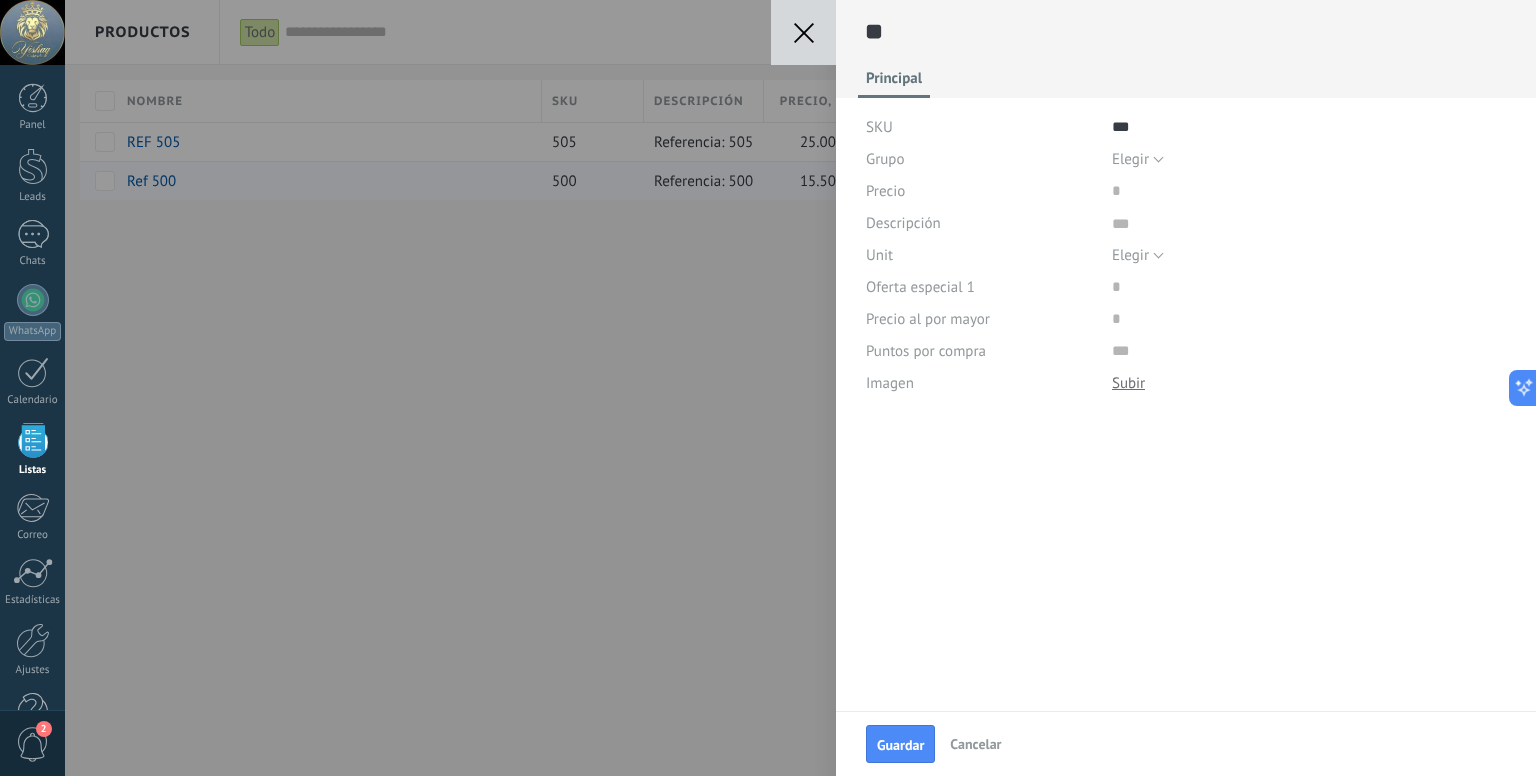 click at bounding box center (803, 32) 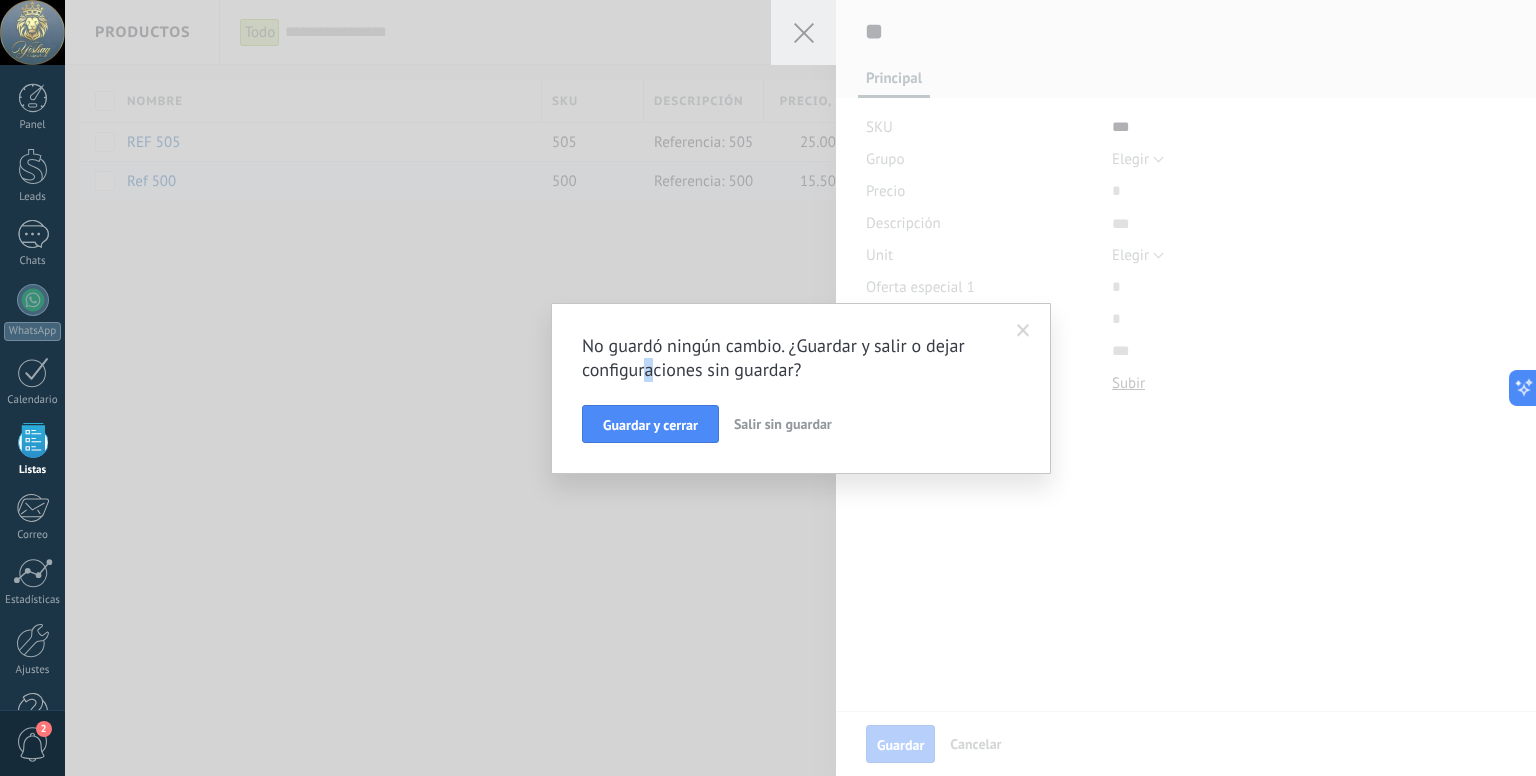 click on "No guardó ningún cambio. ¿Guardar y salir o dejar configuraciones sin guardar?" at bounding box center [791, 358] 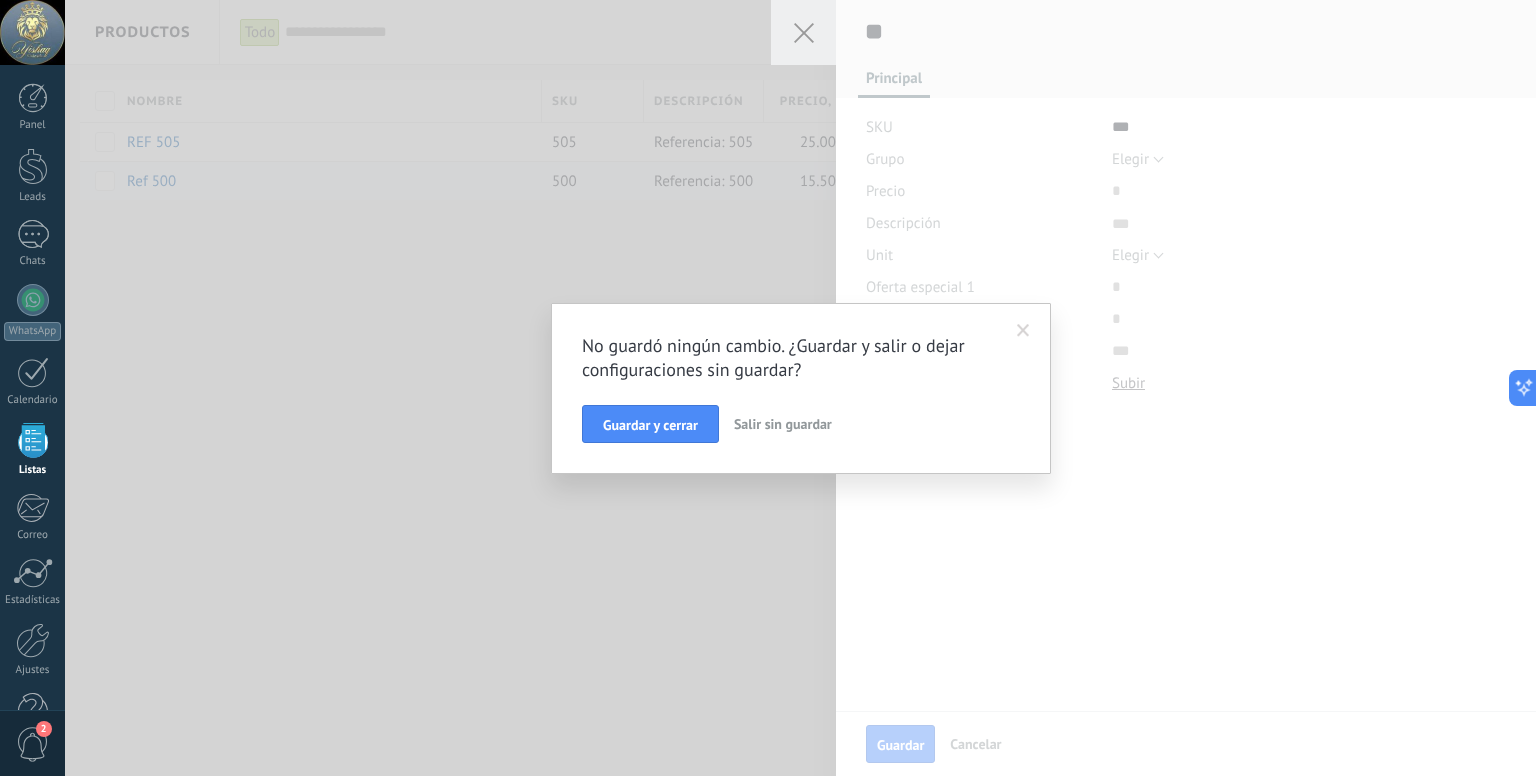 click at bounding box center (1023, 331) 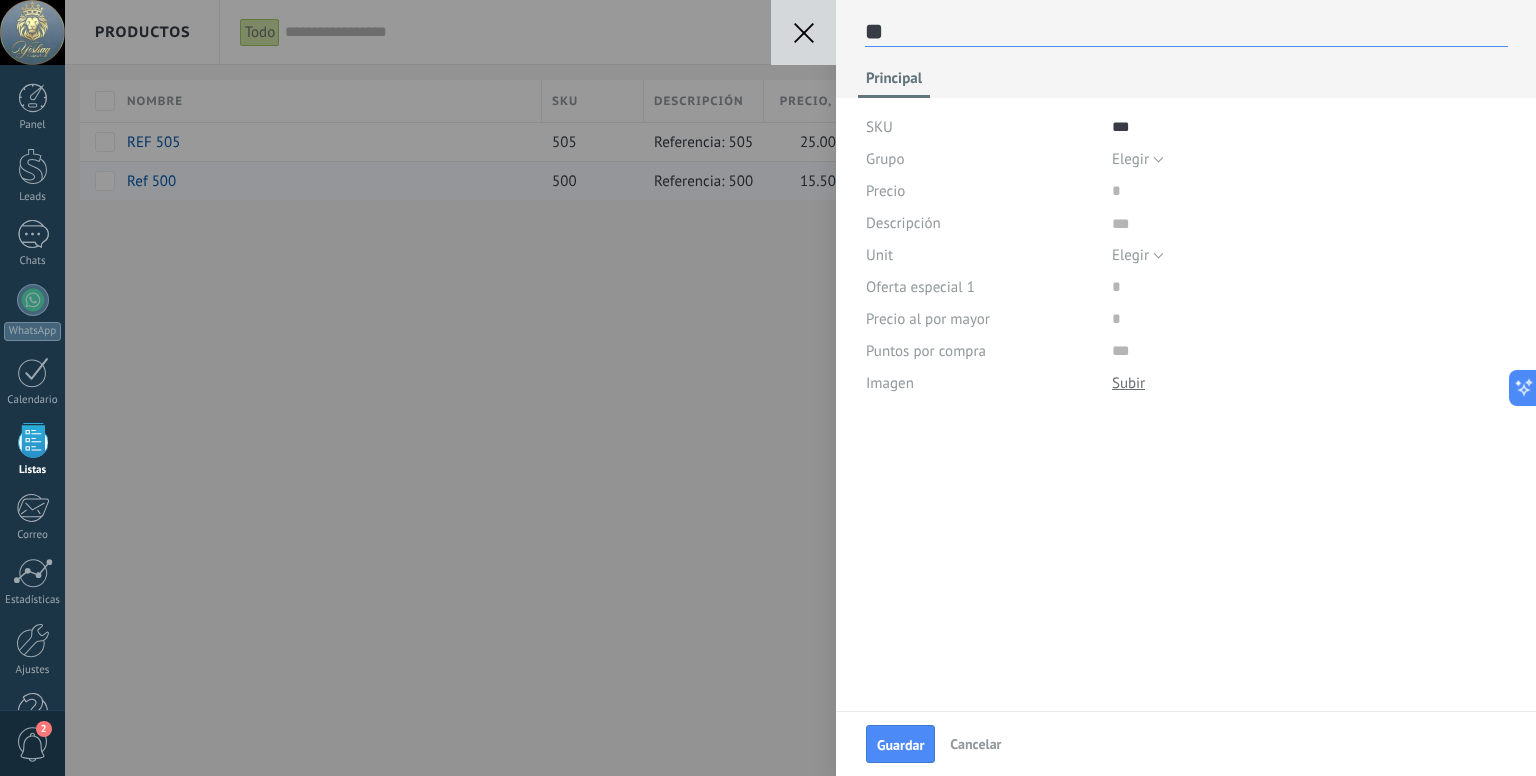click on "**" at bounding box center (1186, 32) 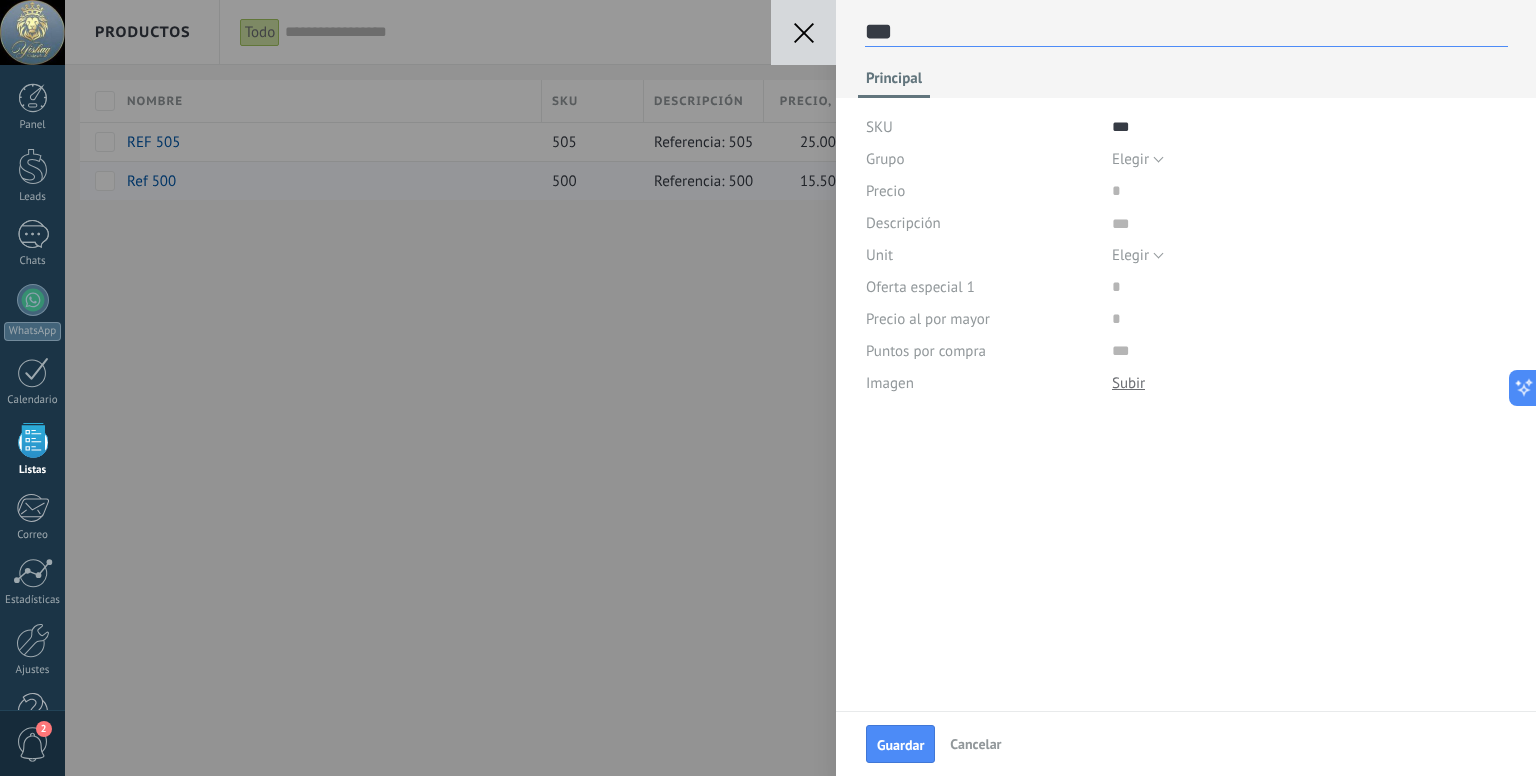 scroll, scrollTop: 29, scrollLeft: 0, axis: vertical 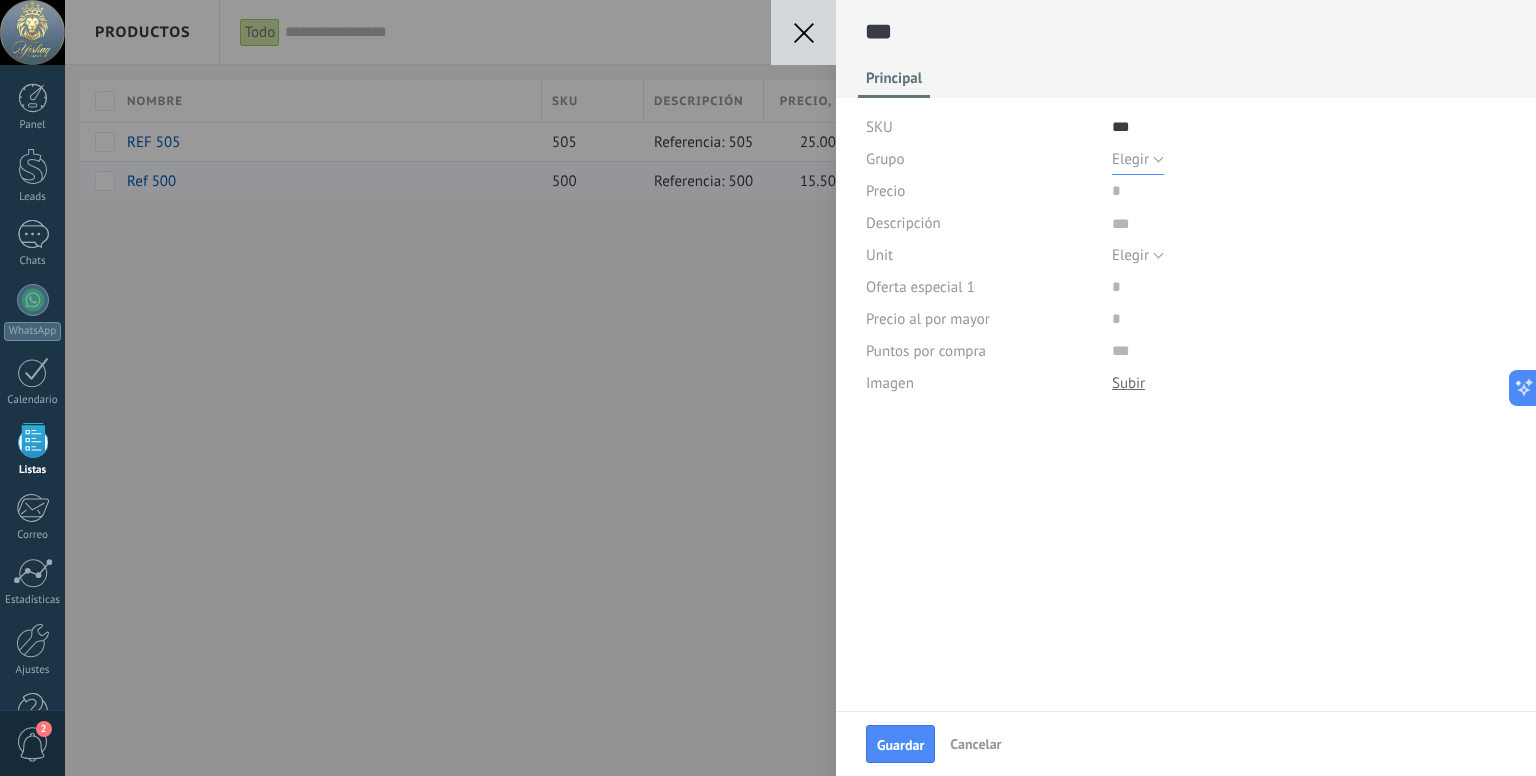 click on "Elegir" at bounding box center (1130, 159) 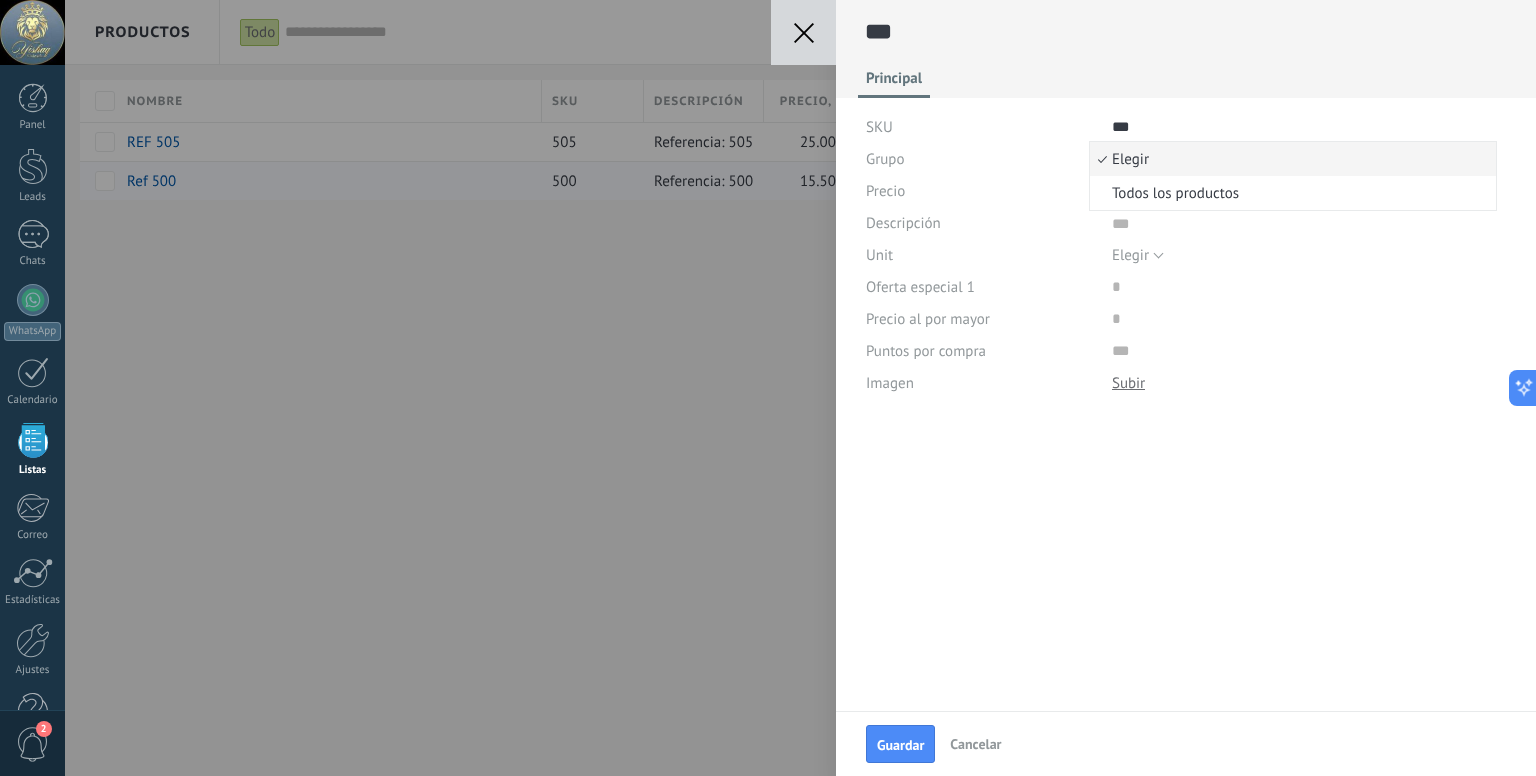 click on "Descripción" at bounding box center [981, 223] 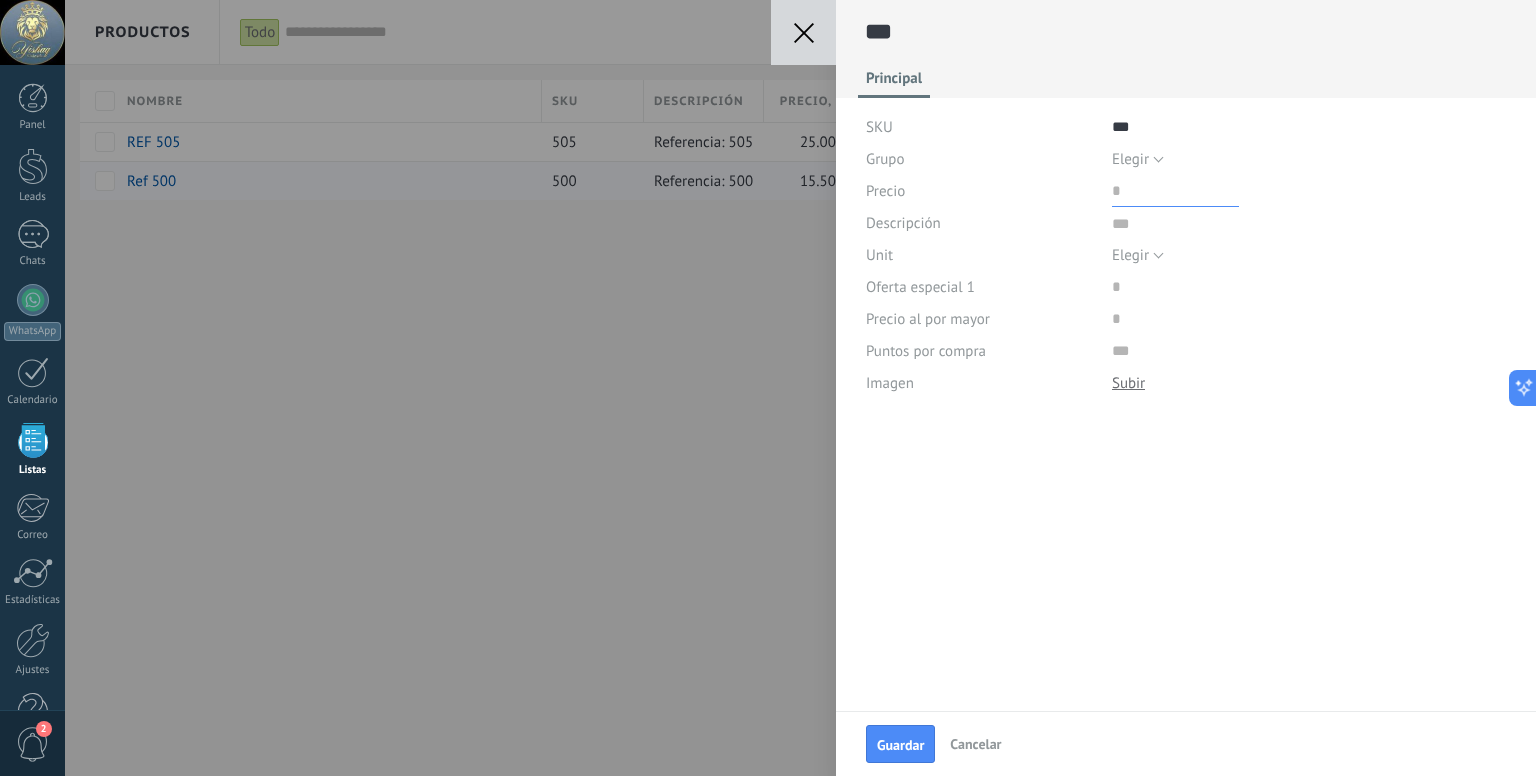 click at bounding box center (1175, 191) 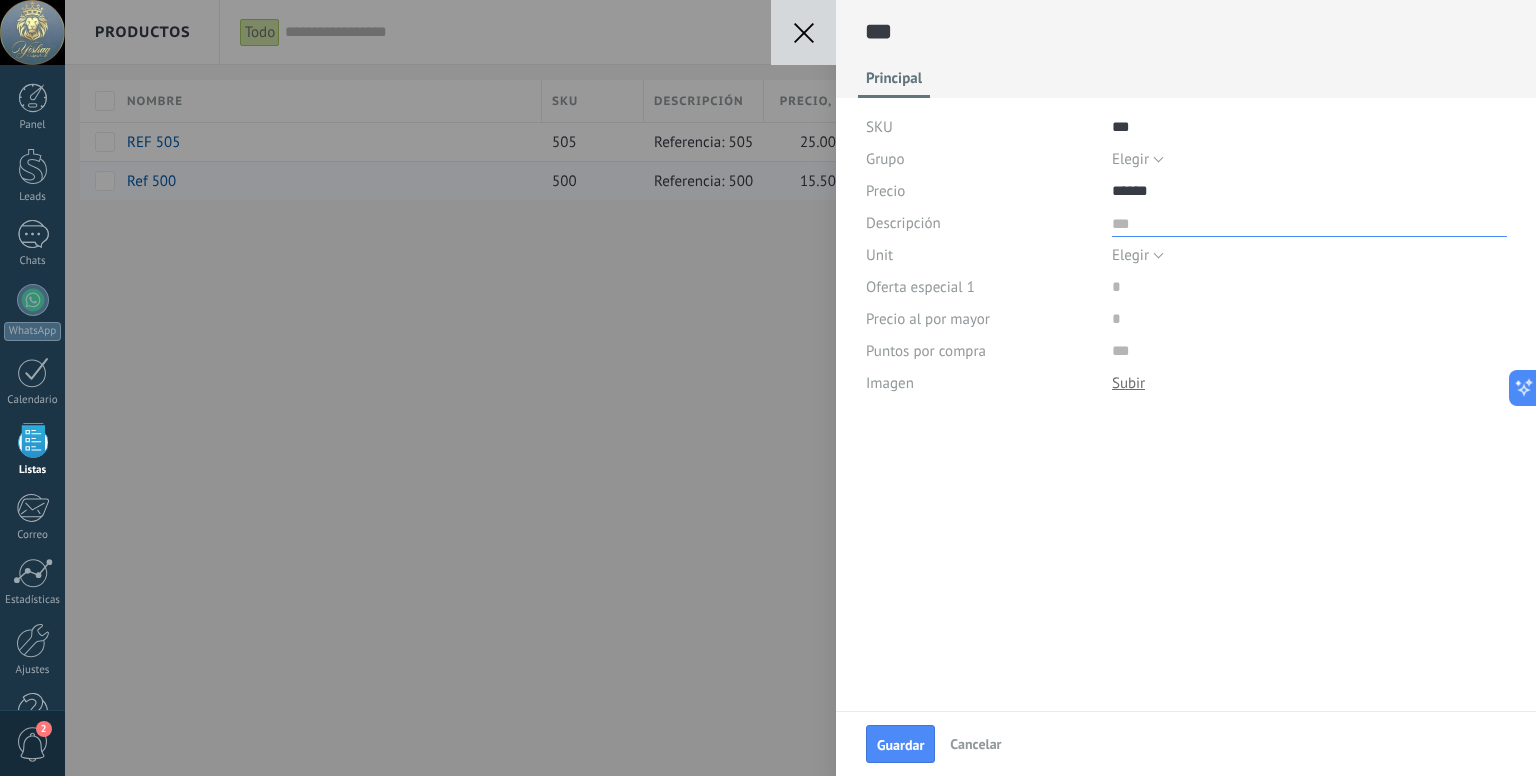 click at bounding box center [1309, 222] 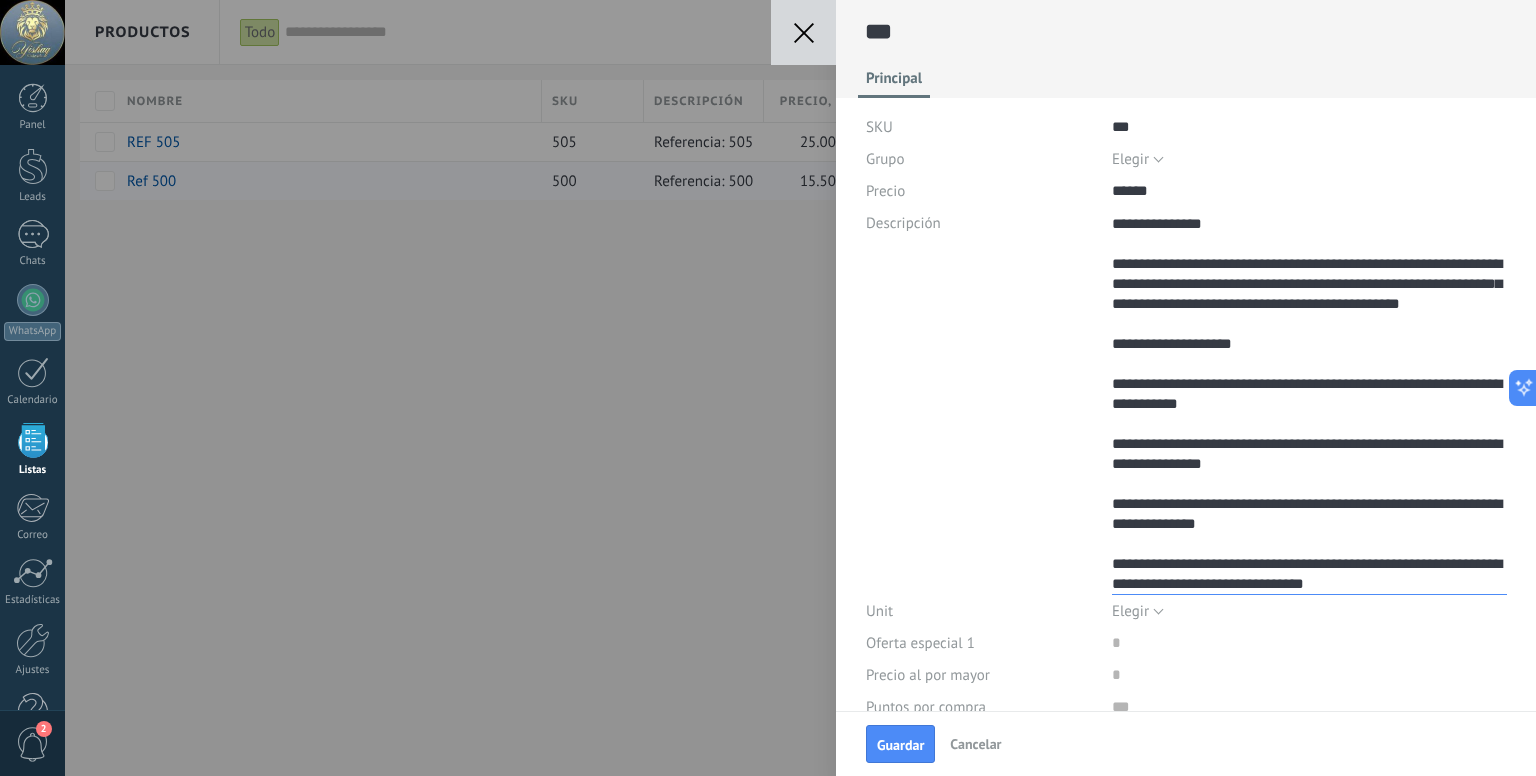 scroll, scrollTop: 380, scrollLeft: 0, axis: vertical 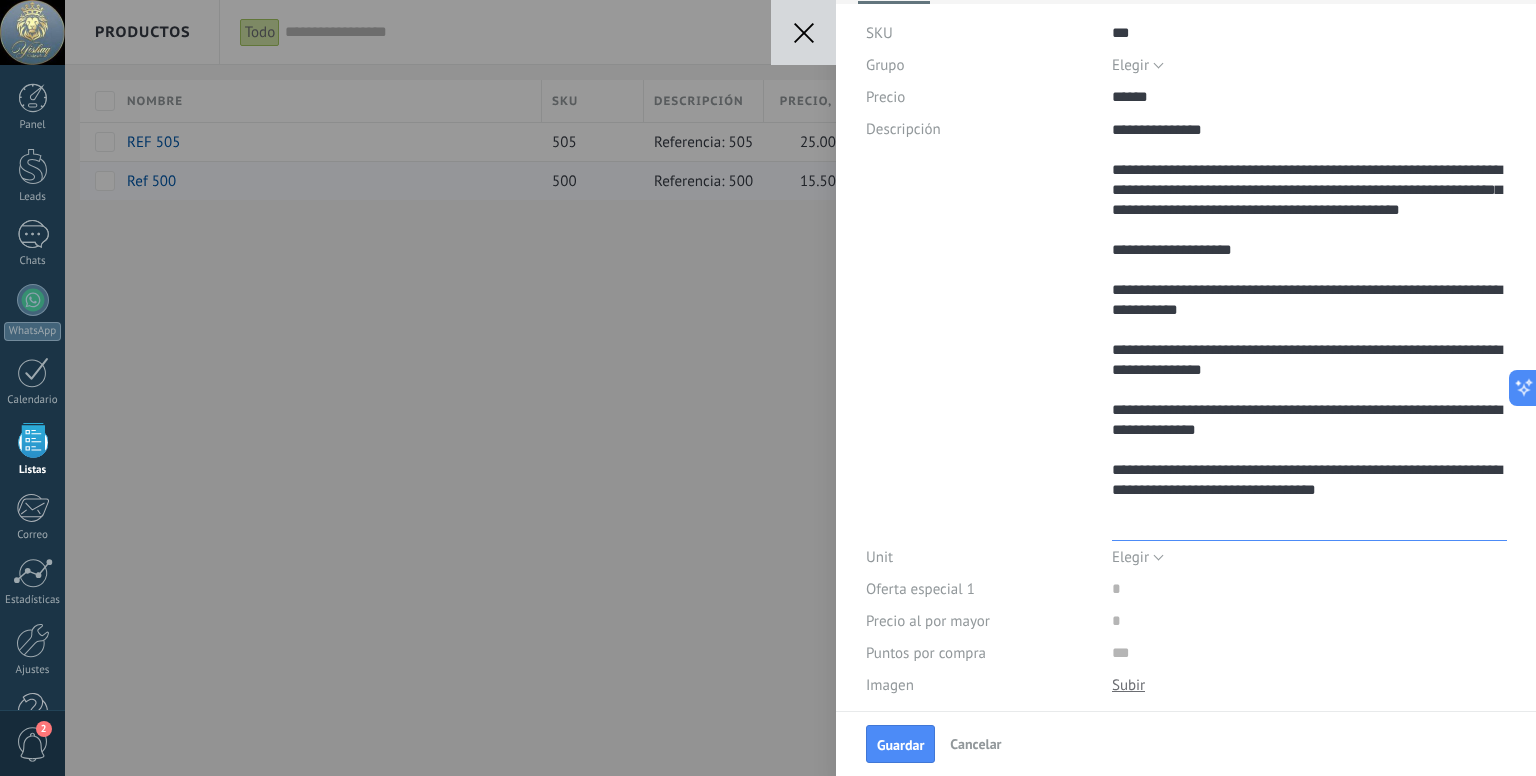 paste on "**********" 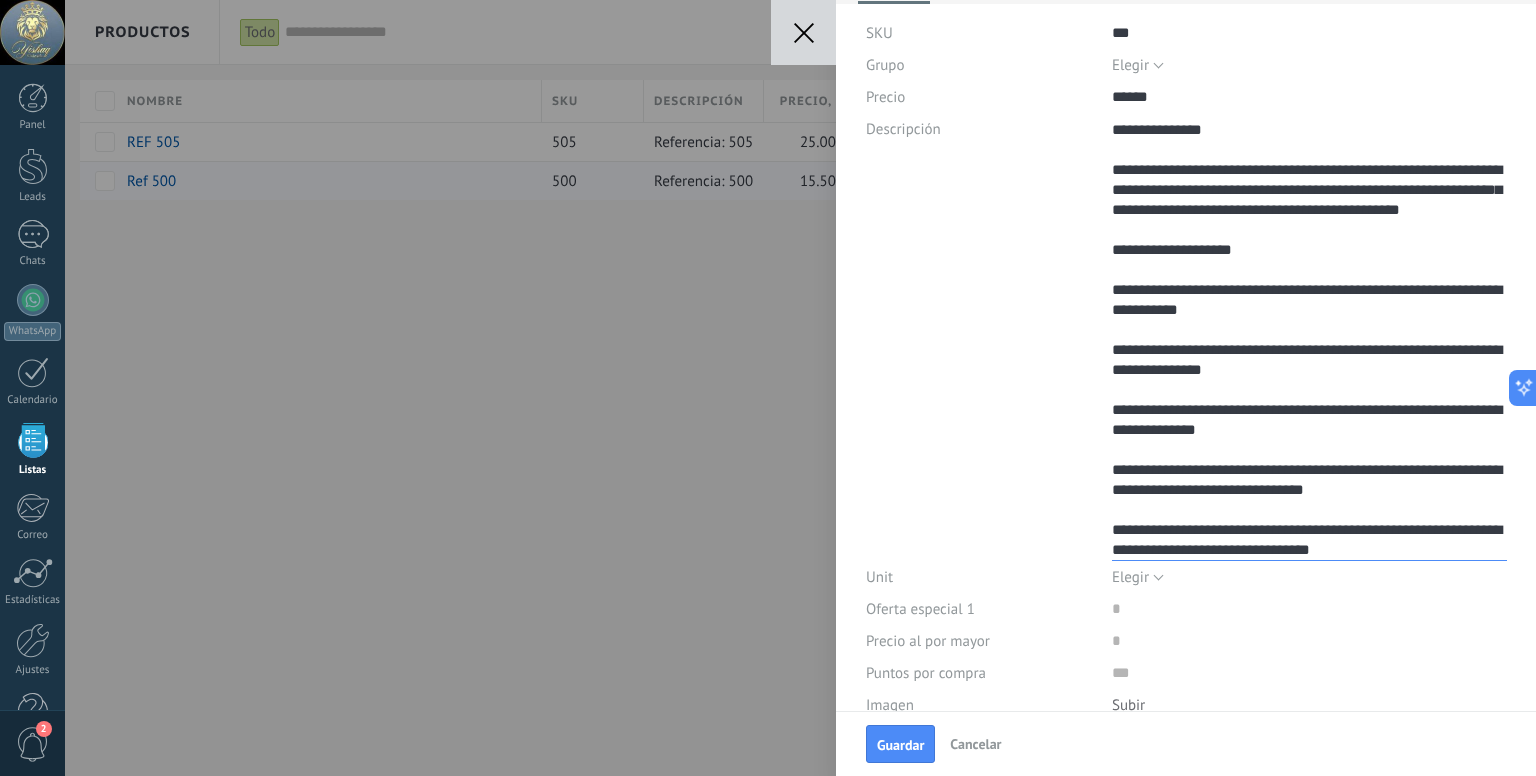 scroll, scrollTop: 440, scrollLeft: 0, axis: vertical 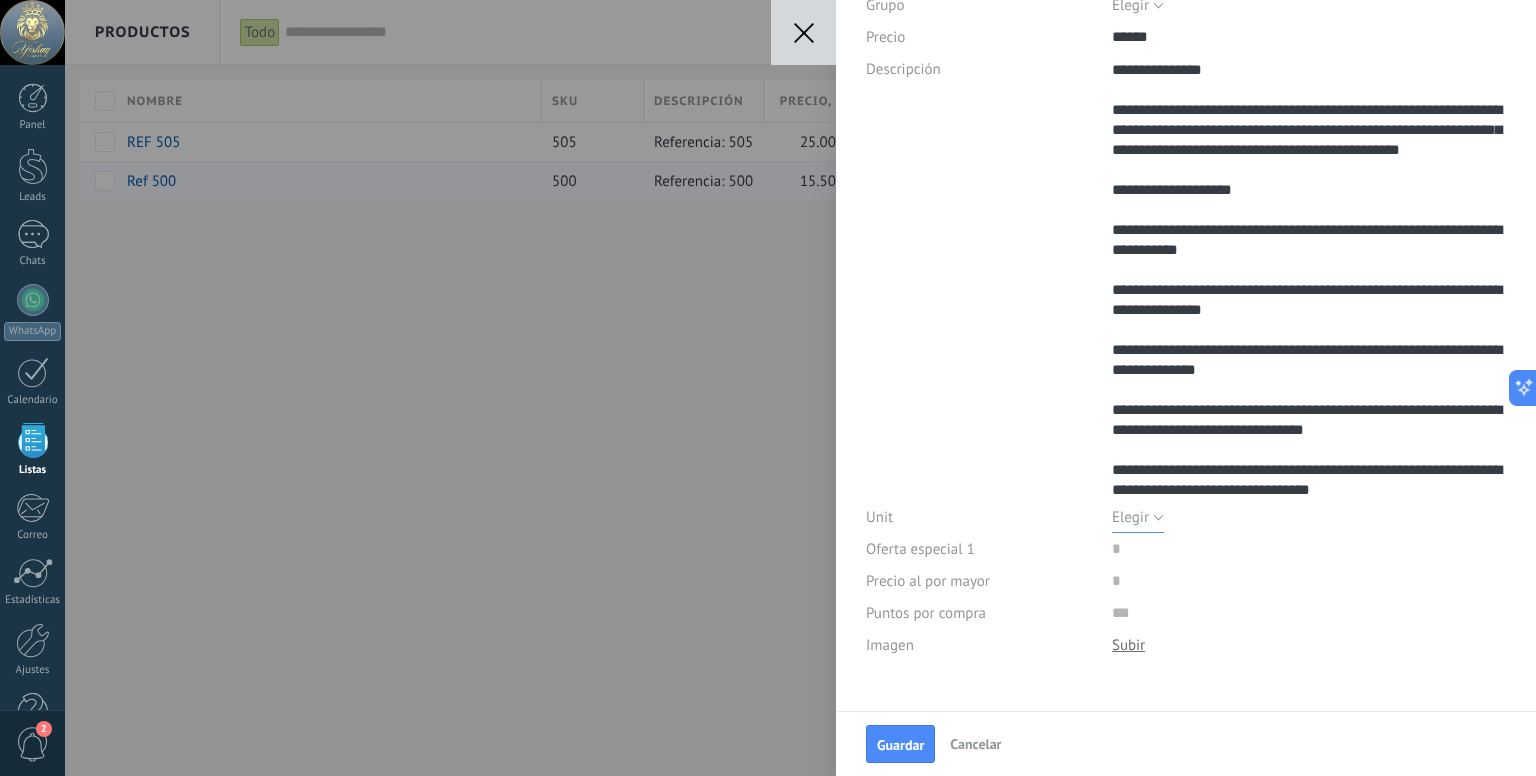 click on "Elegir" at bounding box center [1138, 517] 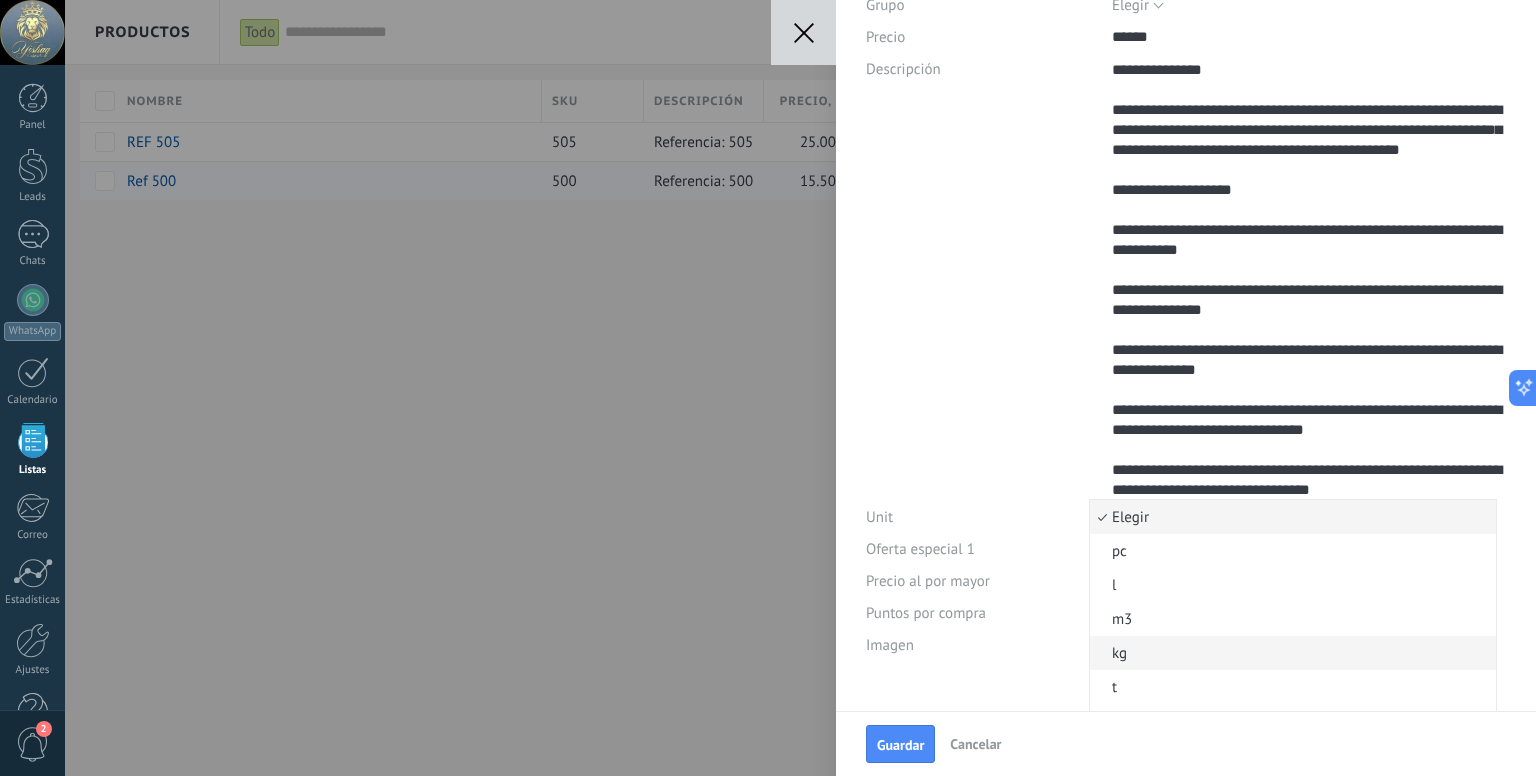 click on "kg" at bounding box center (1290, 653) 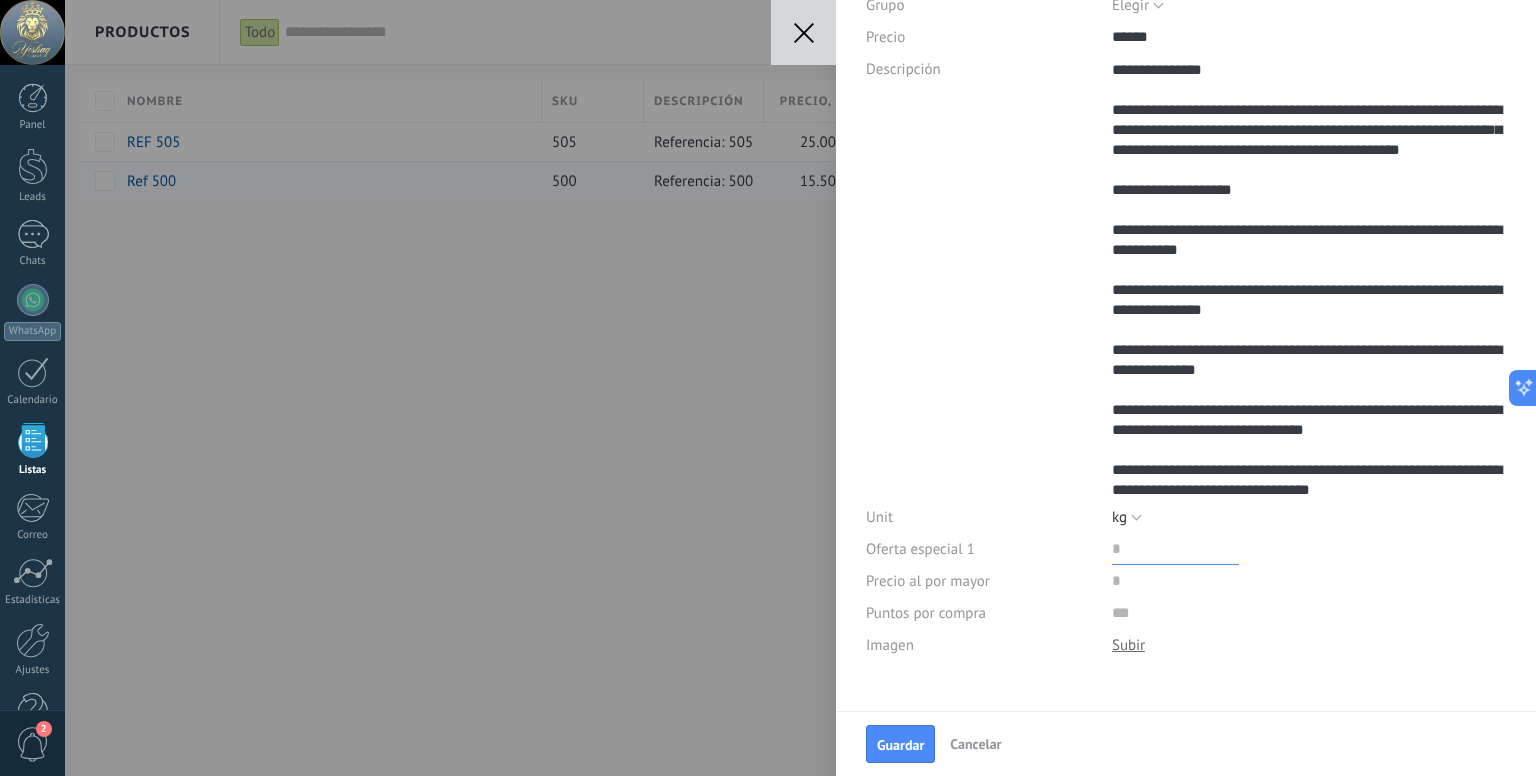 click at bounding box center [1175, 549] 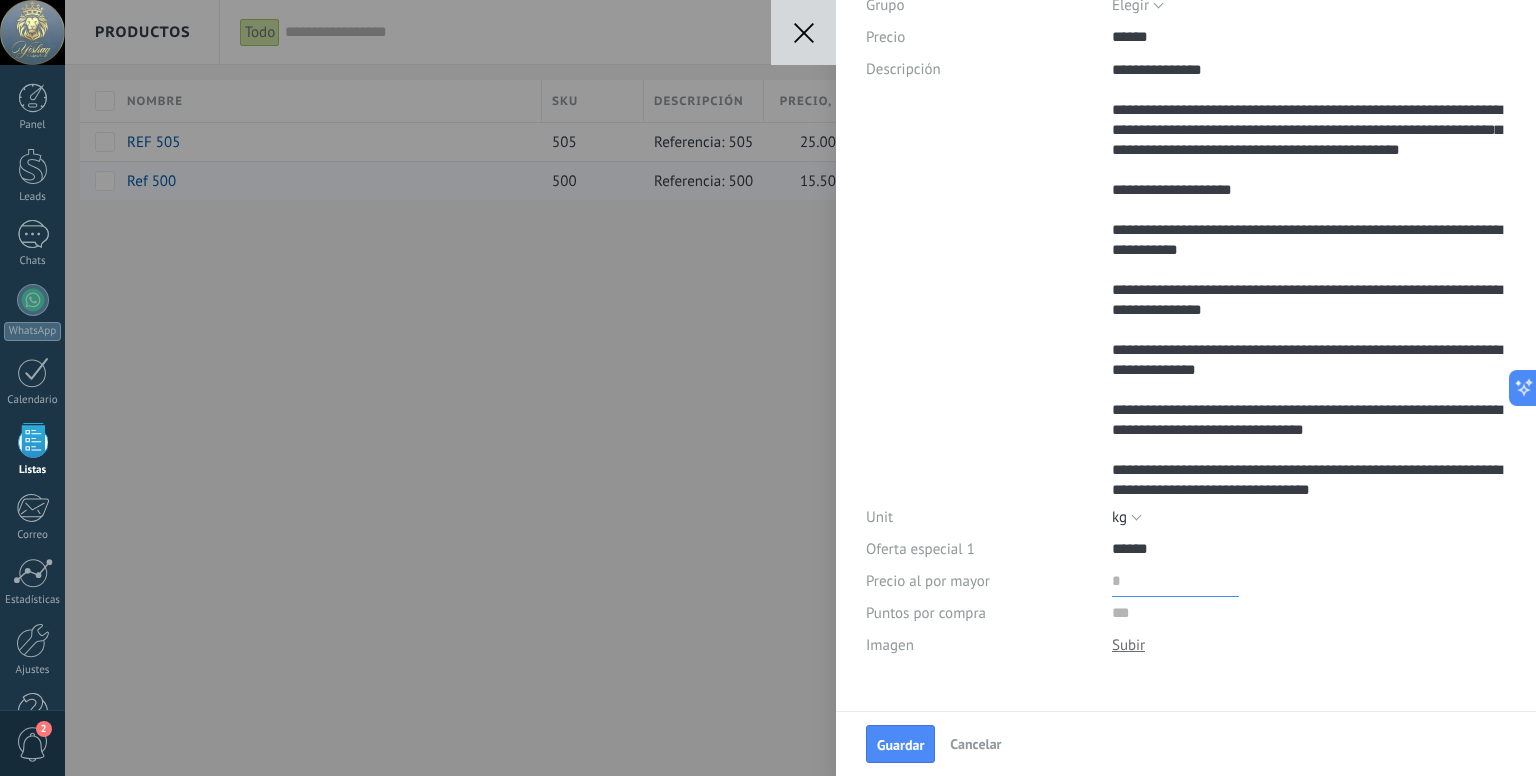 click at bounding box center (1175, 581) 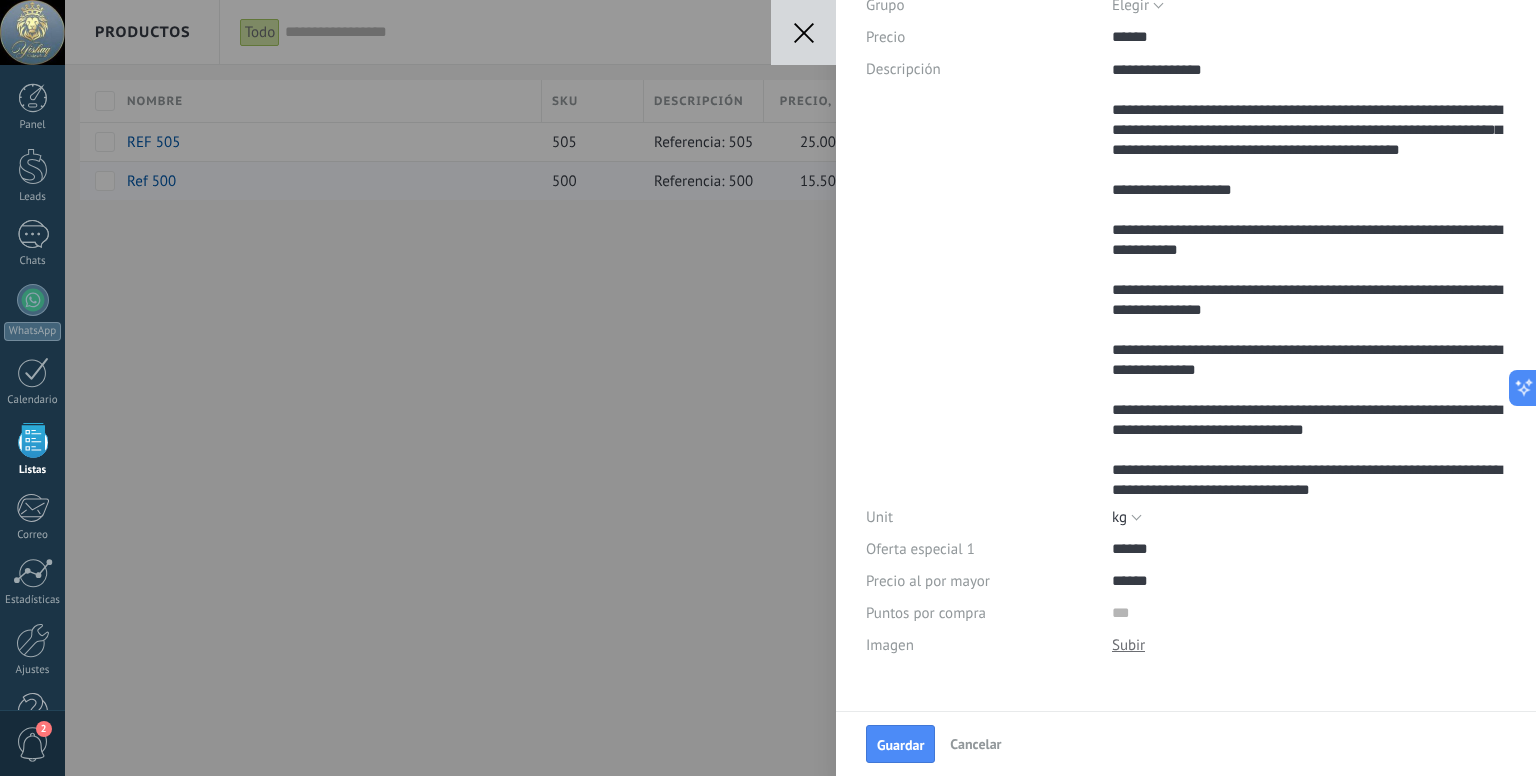 click at bounding box center [1128, 645] 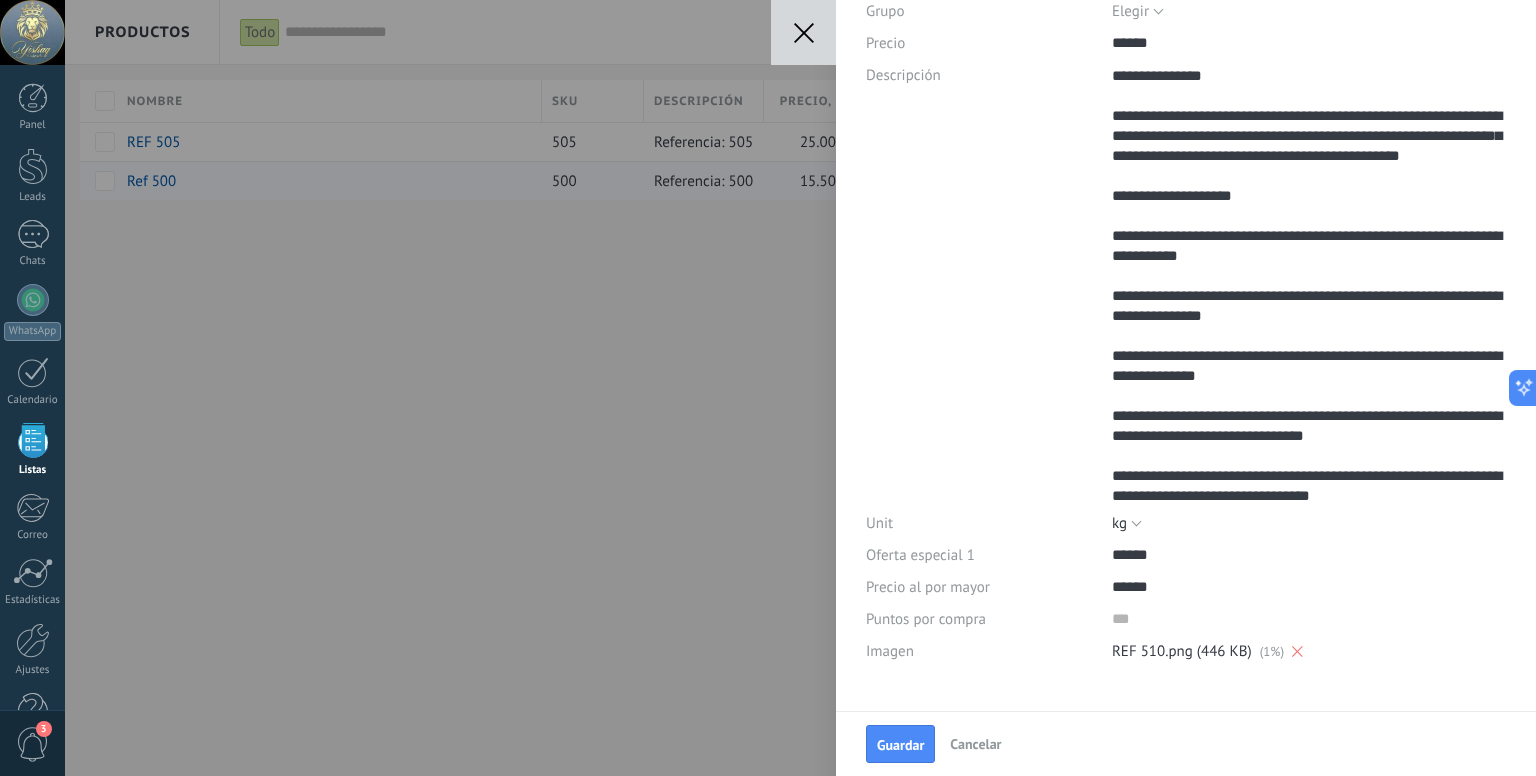 scroll, scrollTop: 154, scrollLeft: 0, axis: vertical 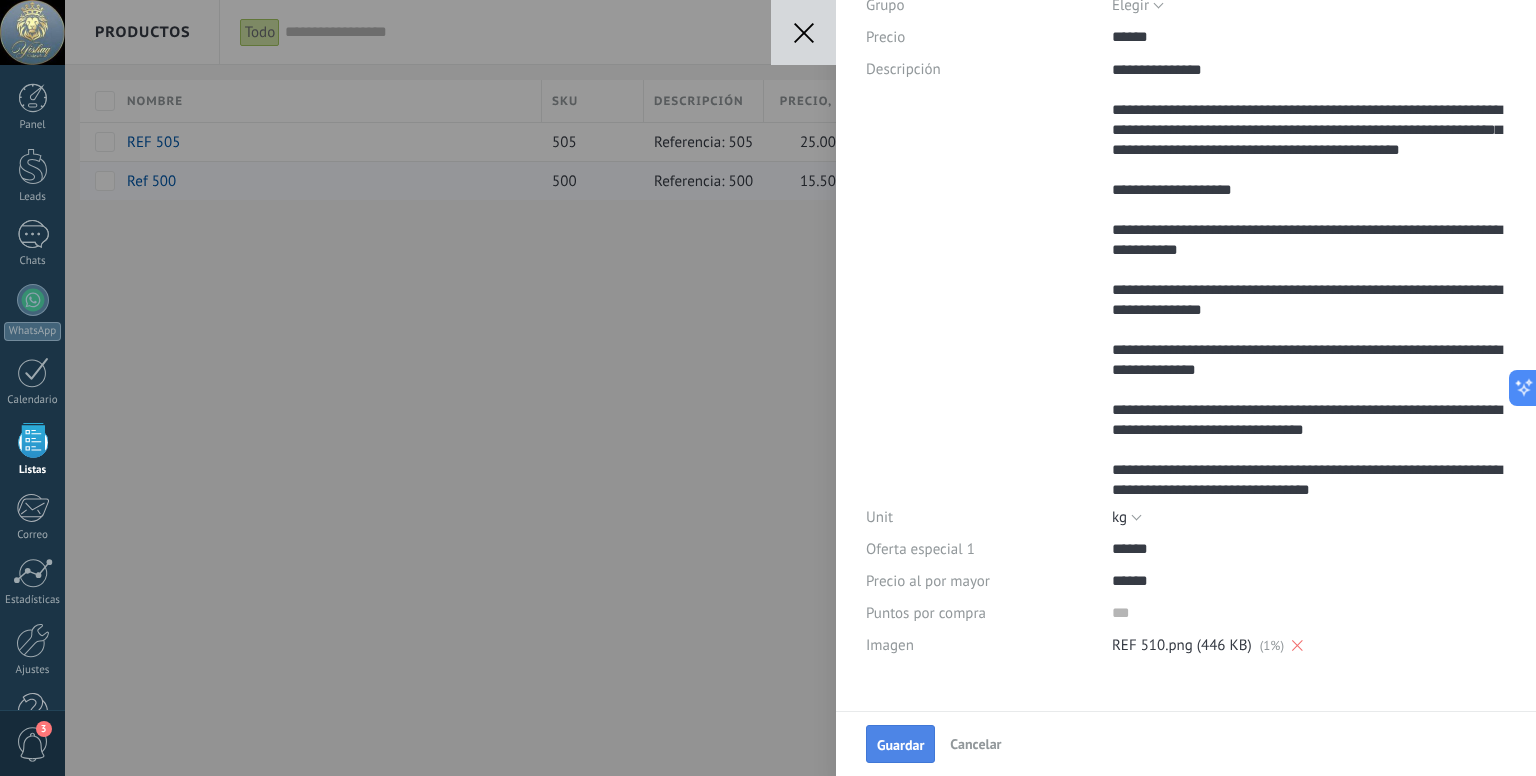 click on "Guardar" at bounding box center (900, 745) 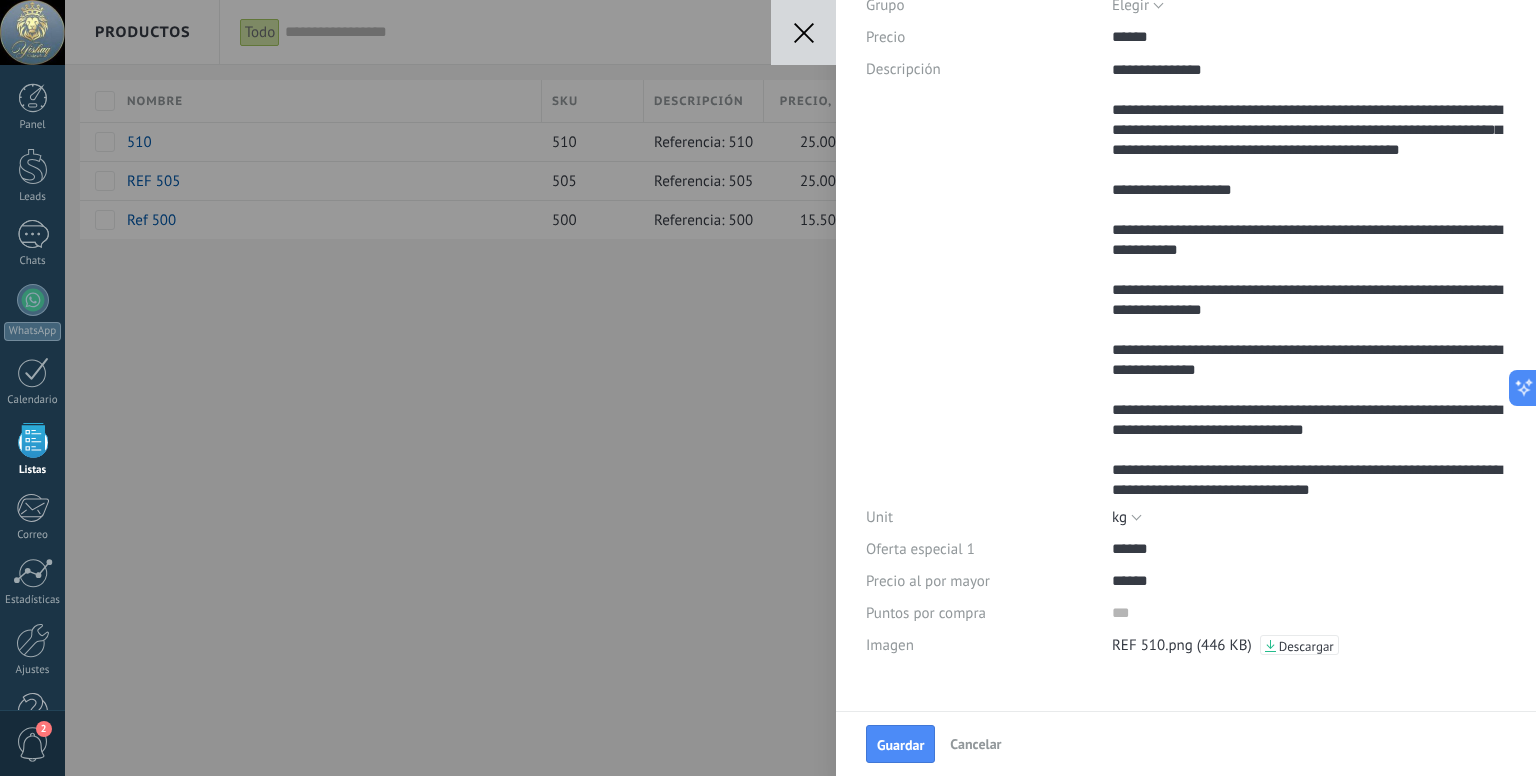 click on "**********" at bounding box center (800, 388) 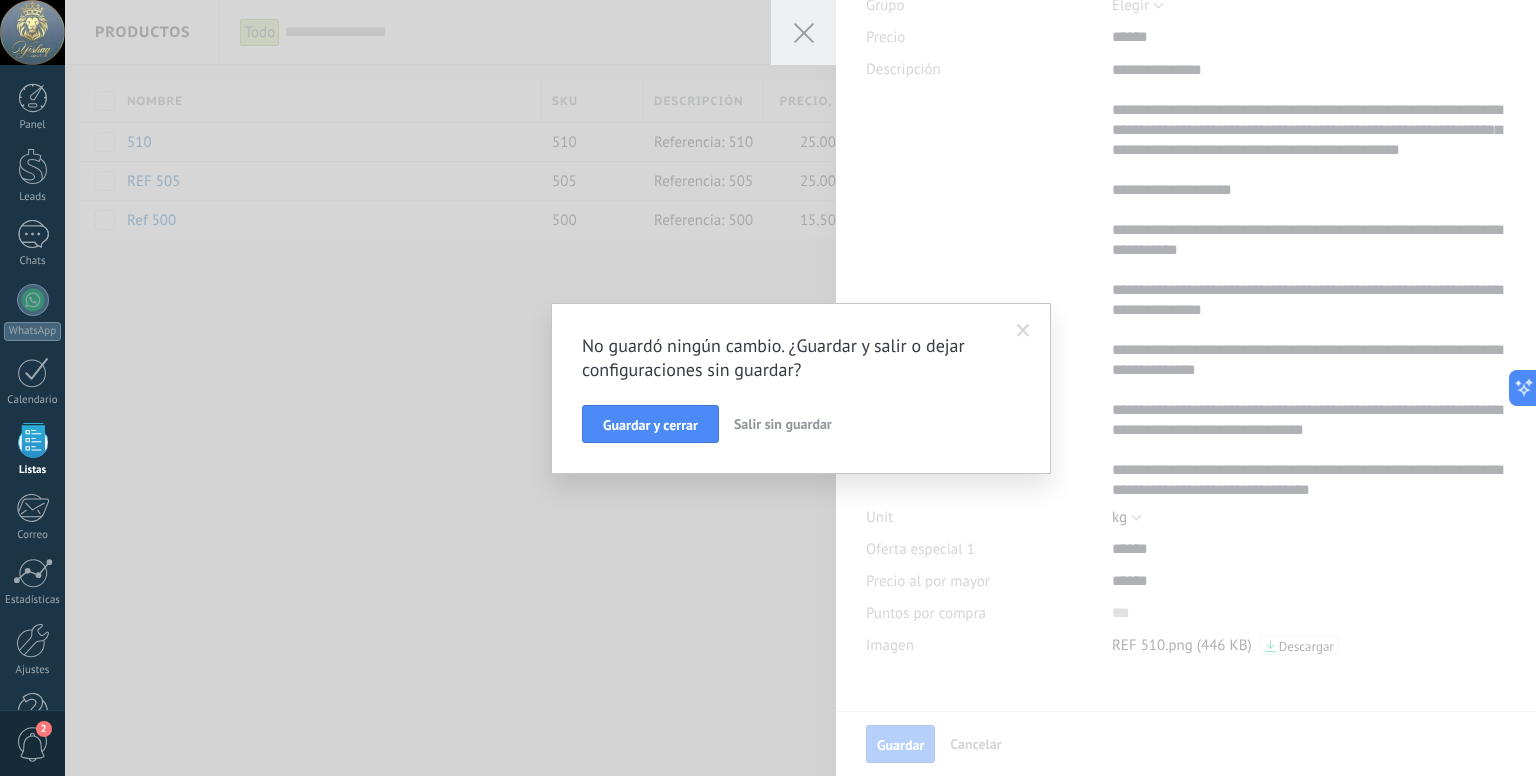 click at bounding box center [1023, 331] 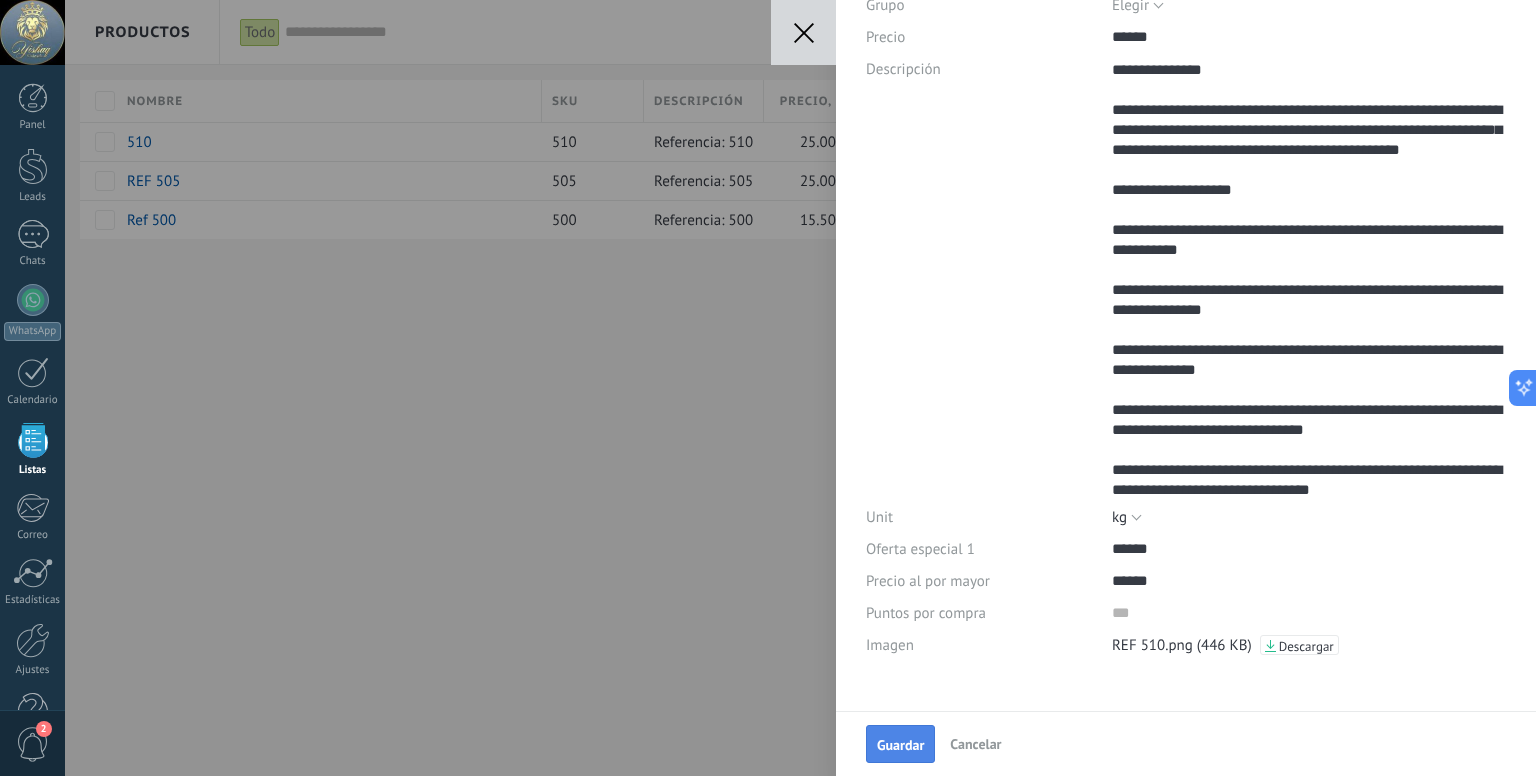 click on "Guardar" at bounding box center [900, 745] 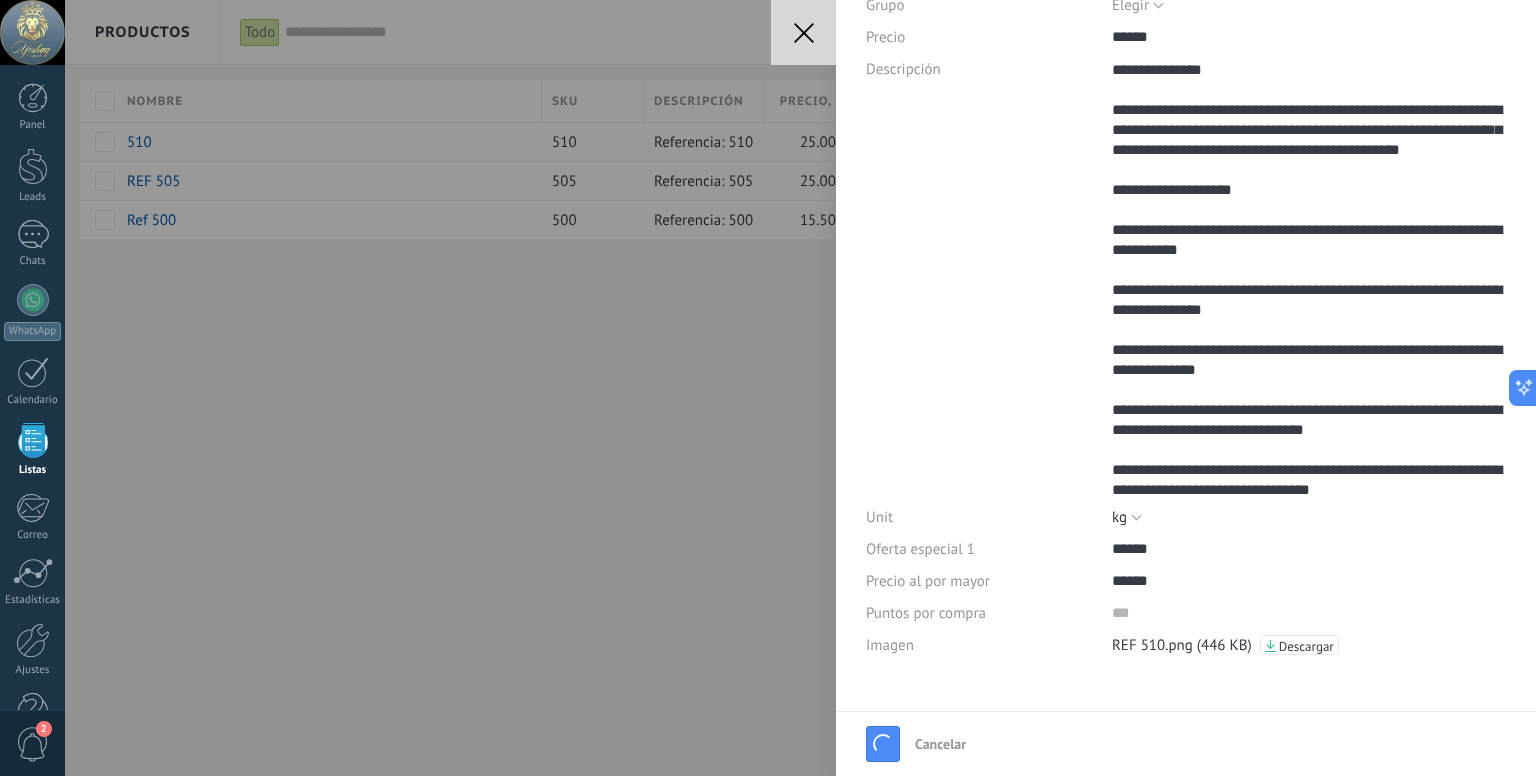 click 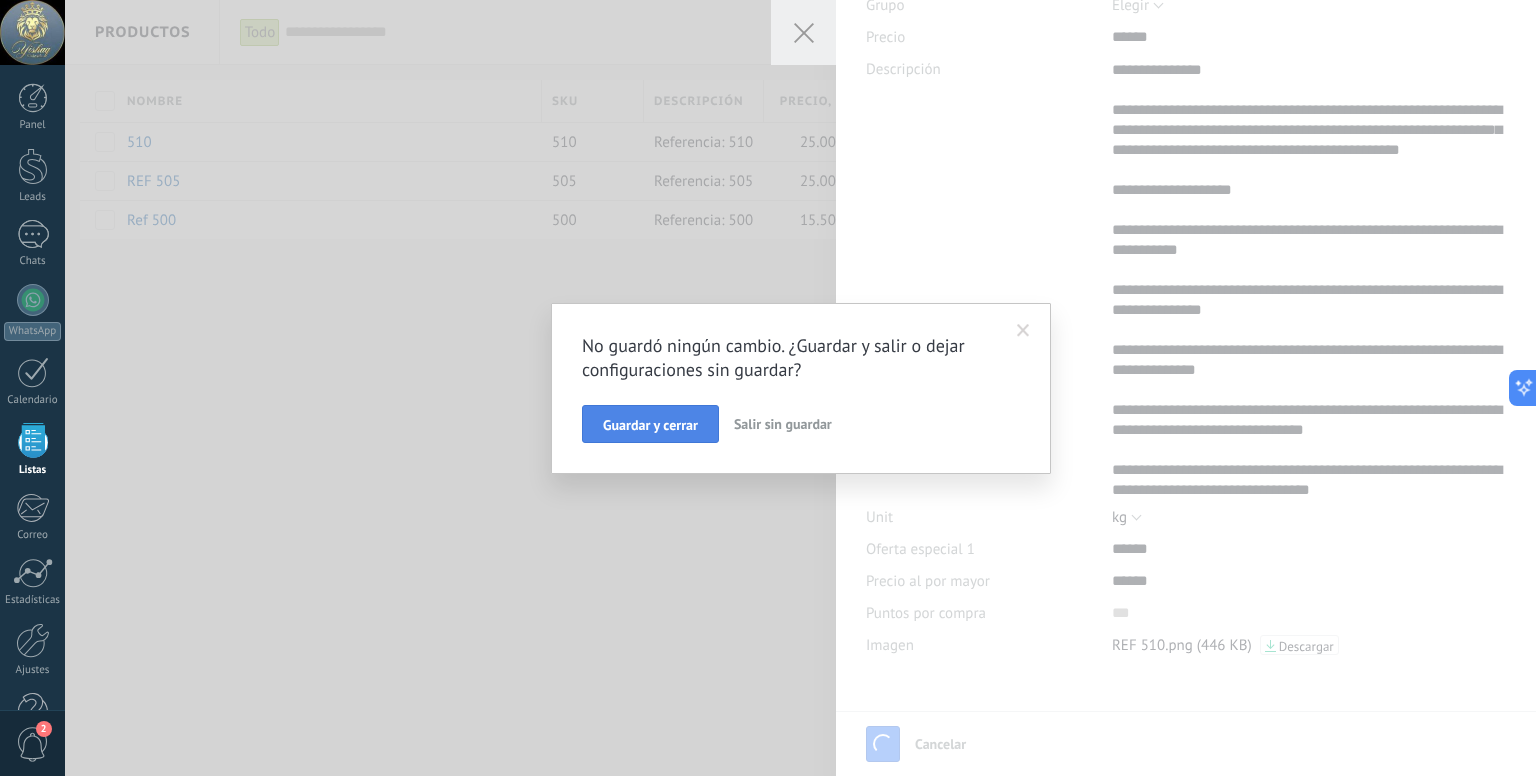 click on "Guardar y cerrar" at bounding box center [650, 425] 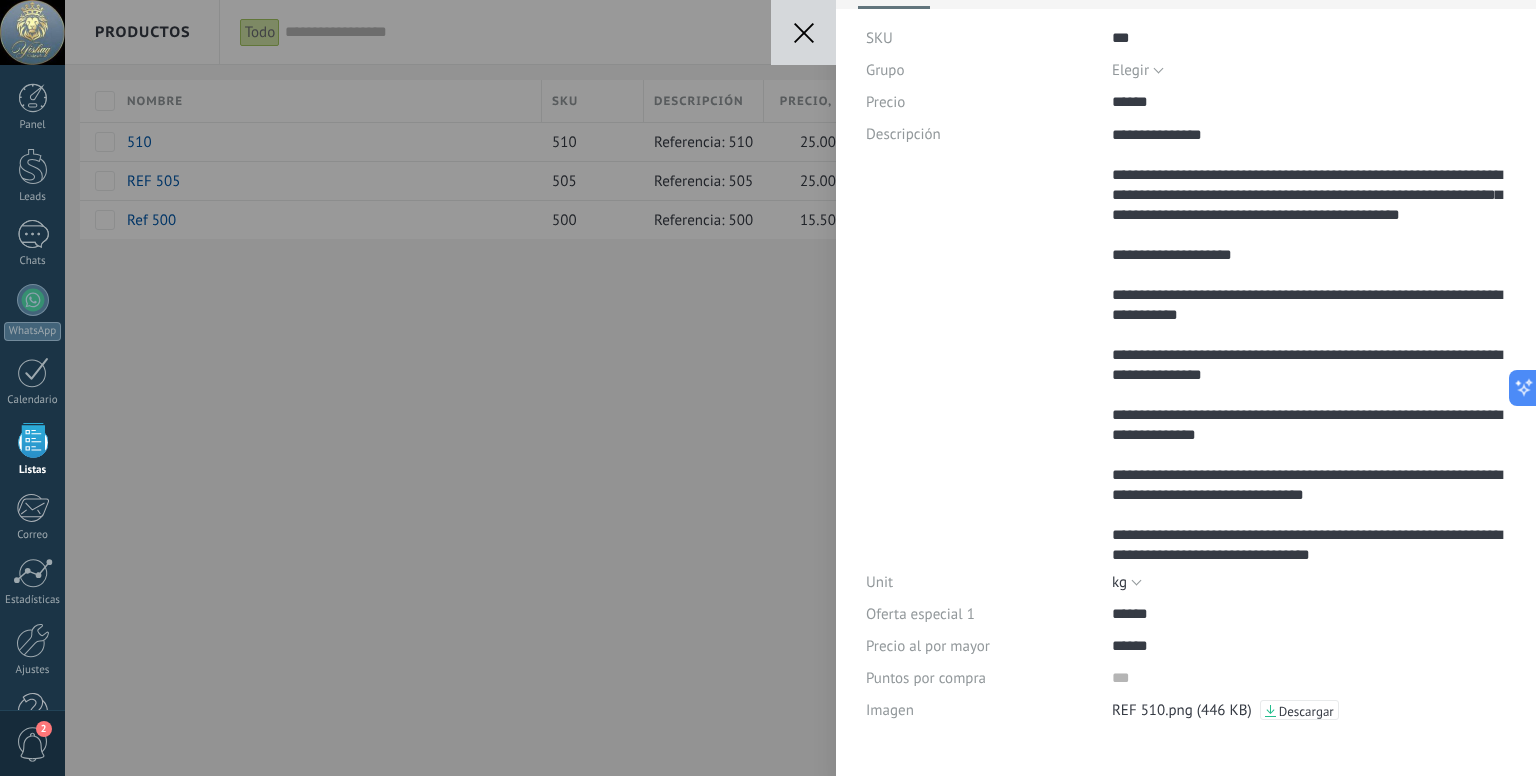 scroll, scrollTop: 89, scrollLeft: 0, axis: vertical 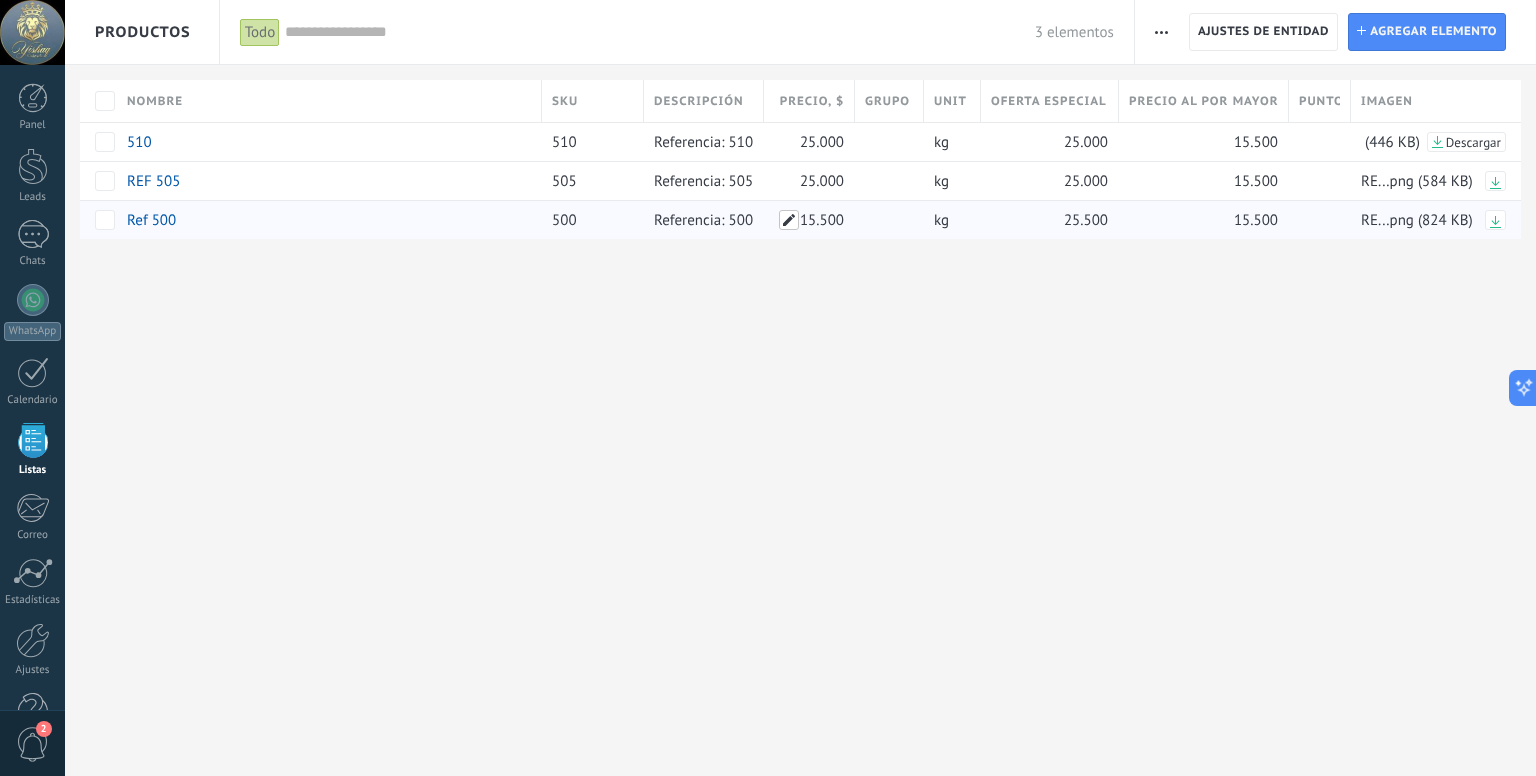 click at bounding box center (789, 220) 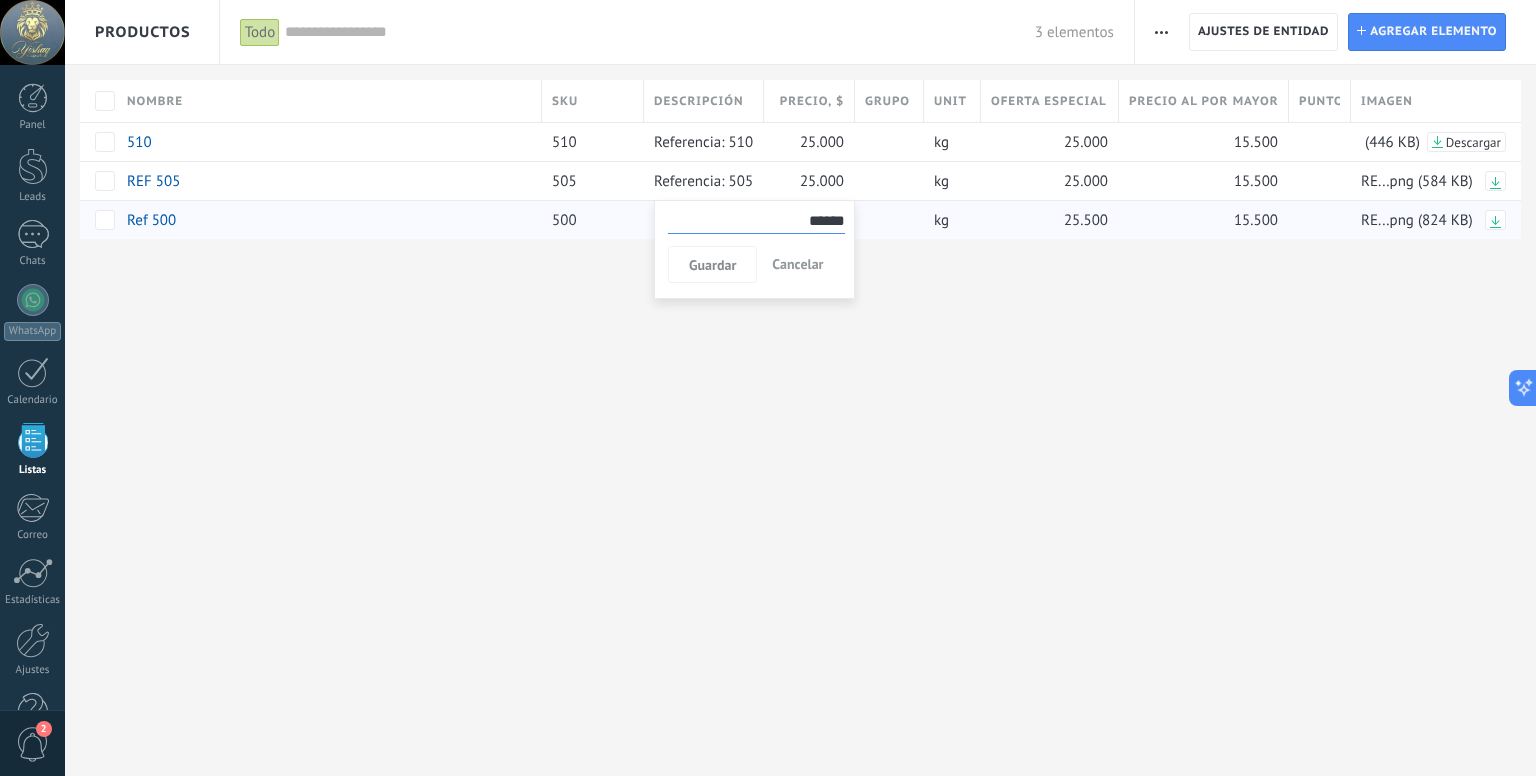 click on "******" at bounding box center [756, 221] 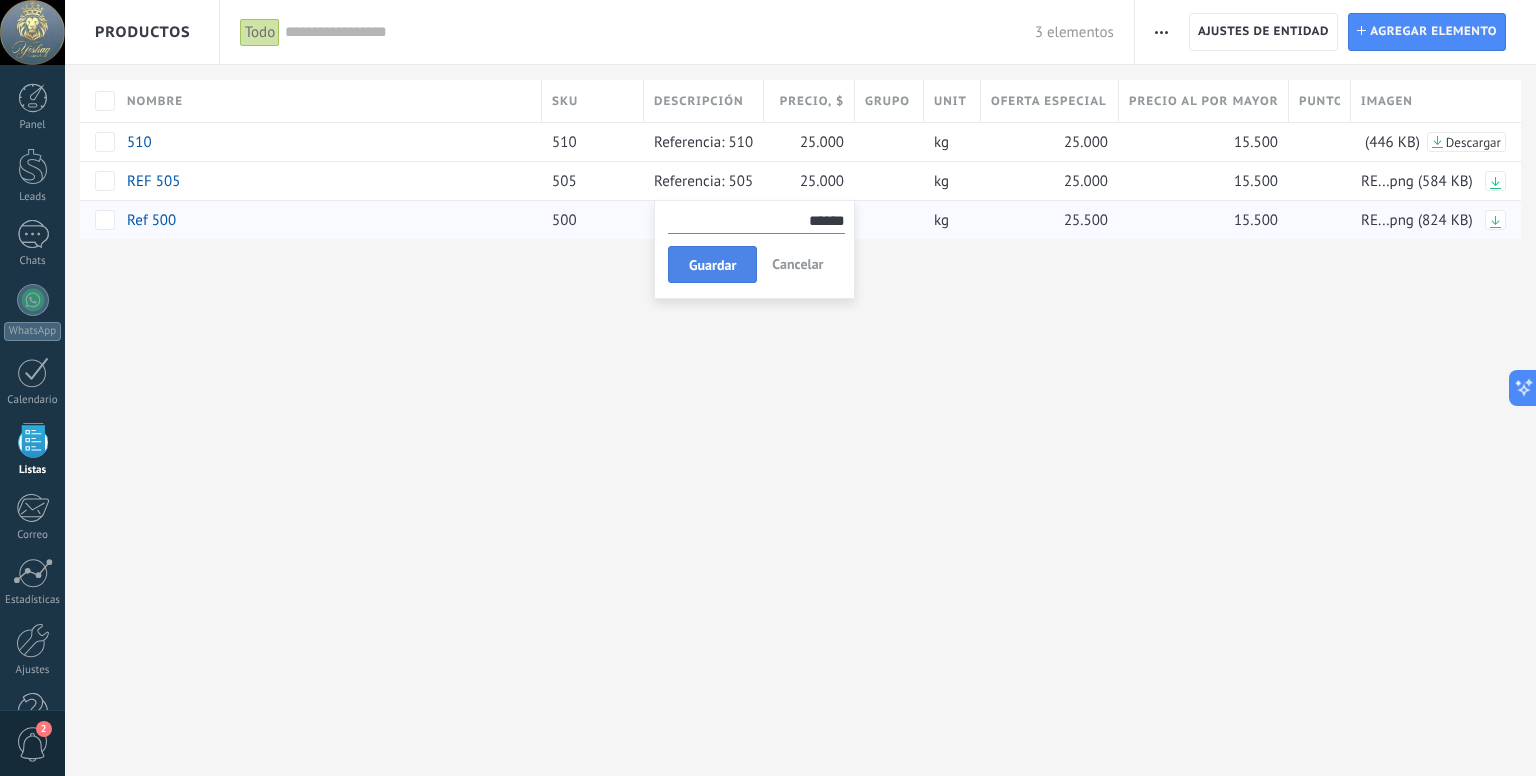 click on "Guardar" at bounding box center (712, 265) 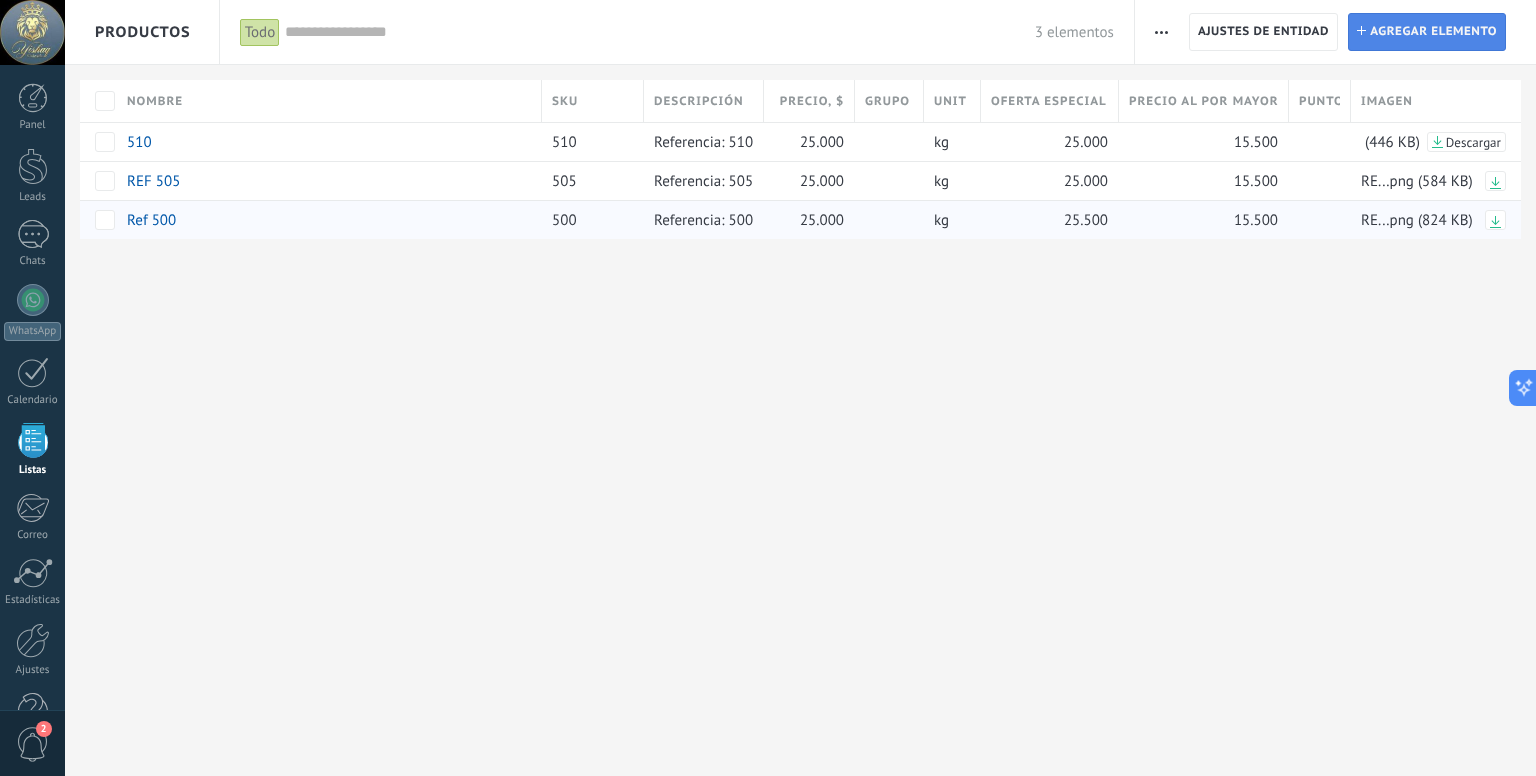 click on "Agregar elemento" at bounding box center [1433, 32] 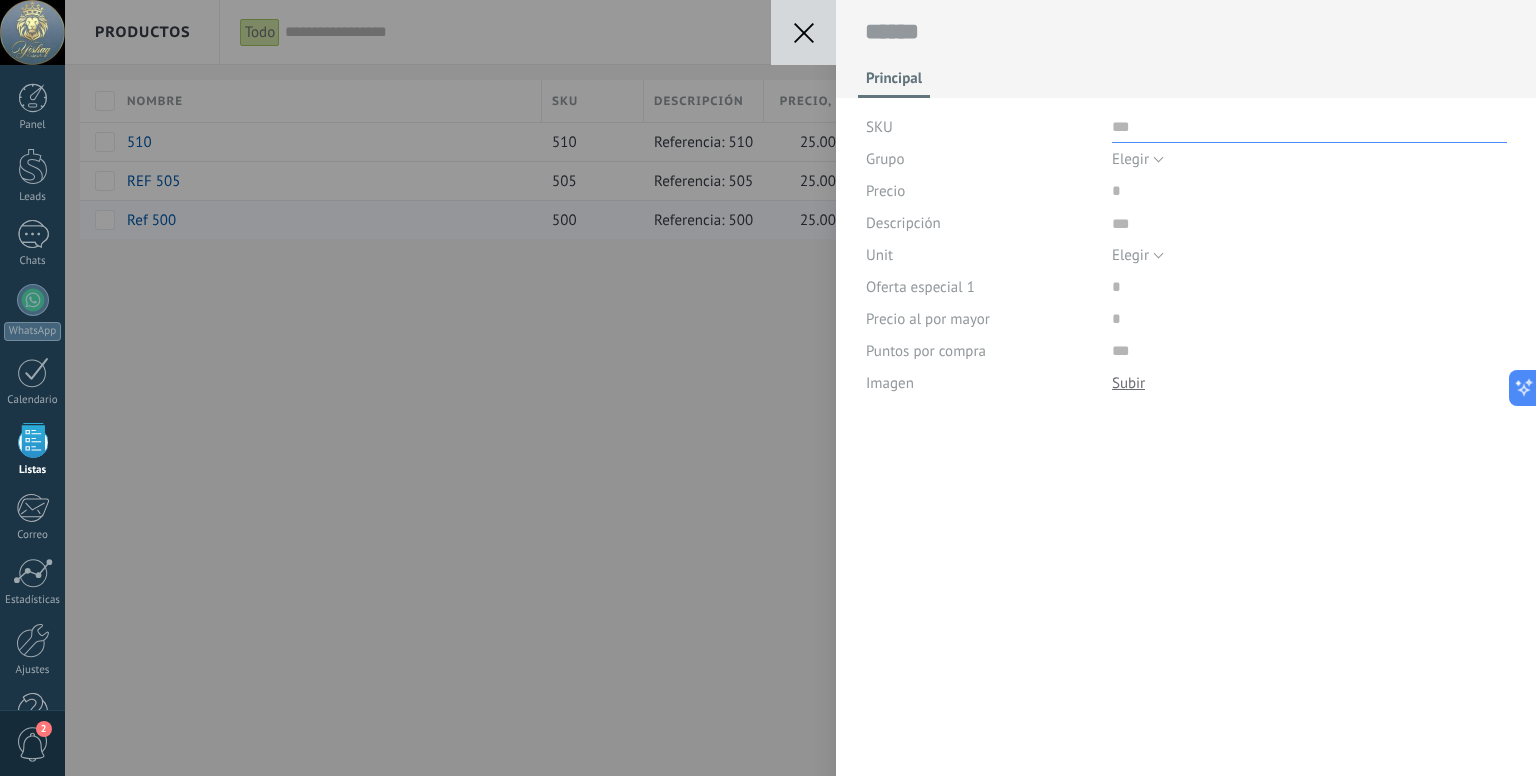 click at bounding box center (1309, 127) 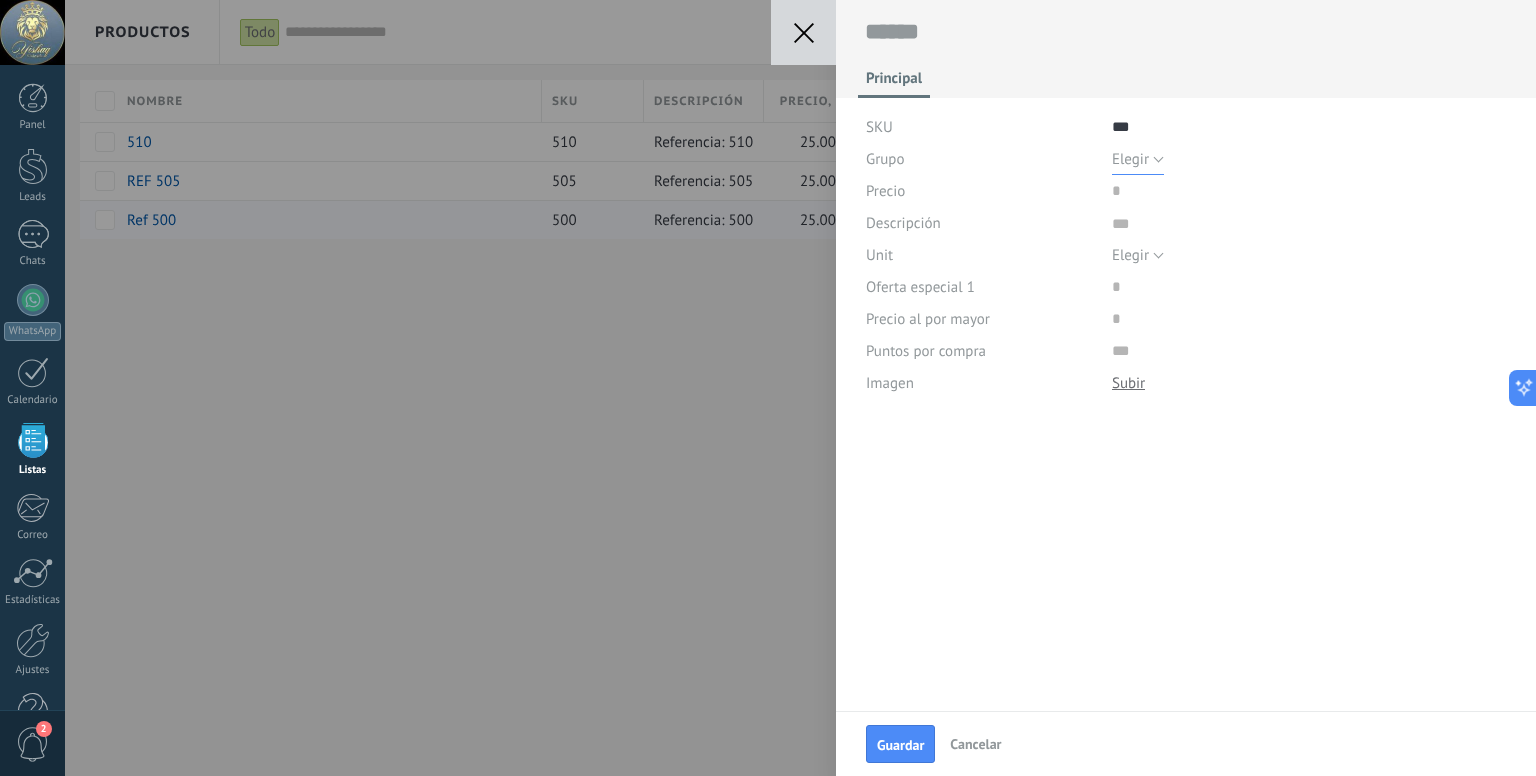 click on "Elegir" at bounding box center (1130, 159) 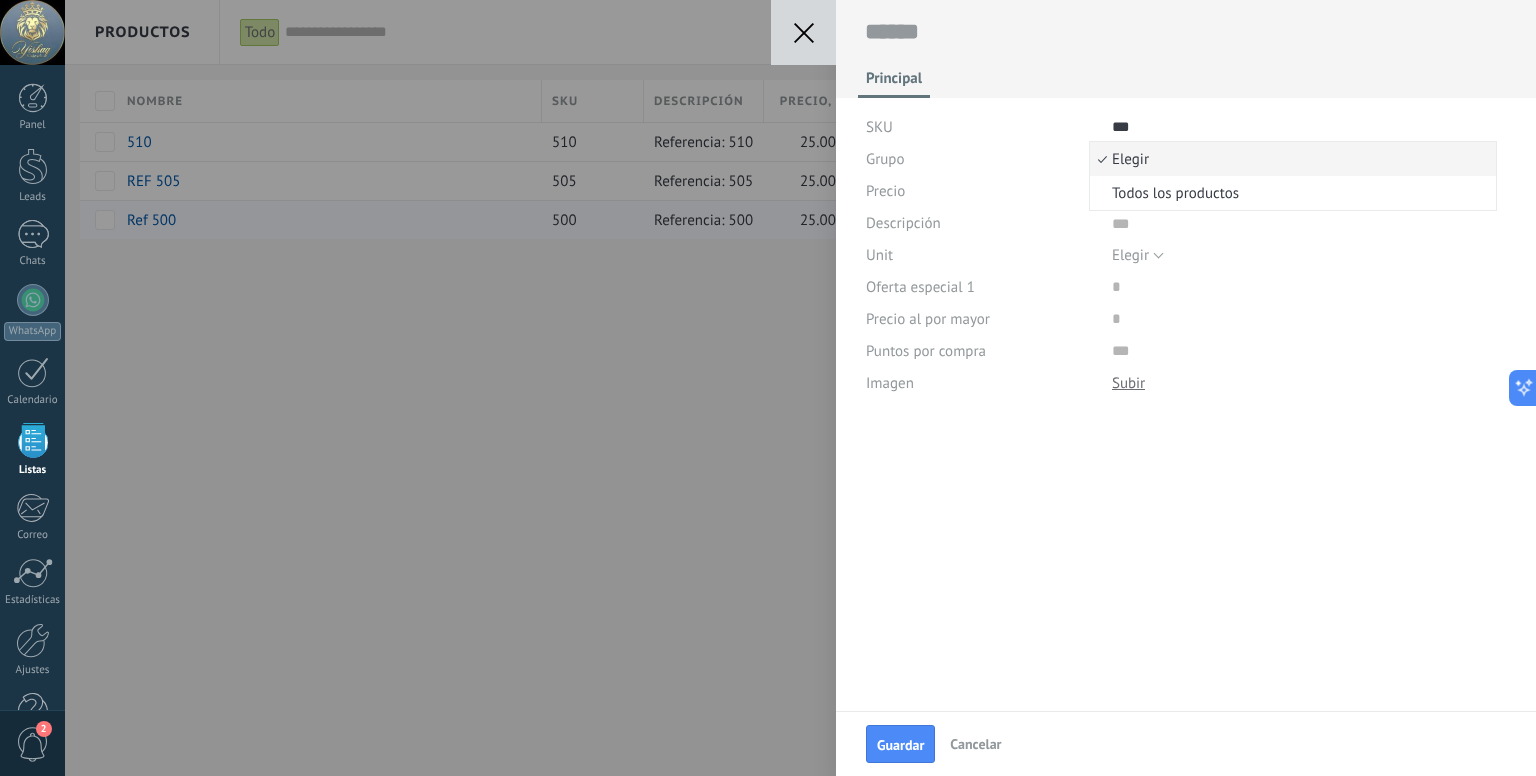 click on "Elegir" at bounding box center [1290, 159] 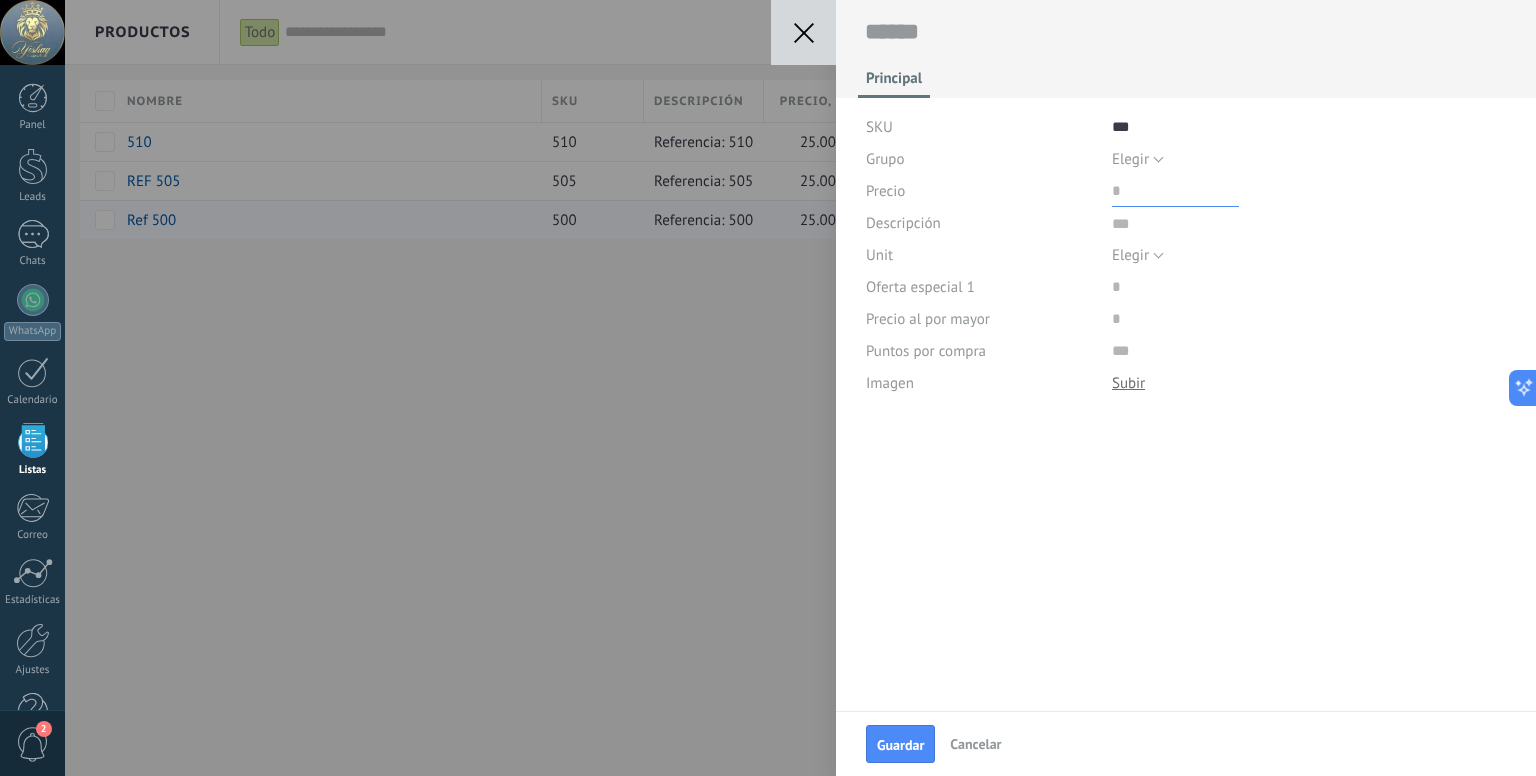 click at bounding box center [1175, 191] 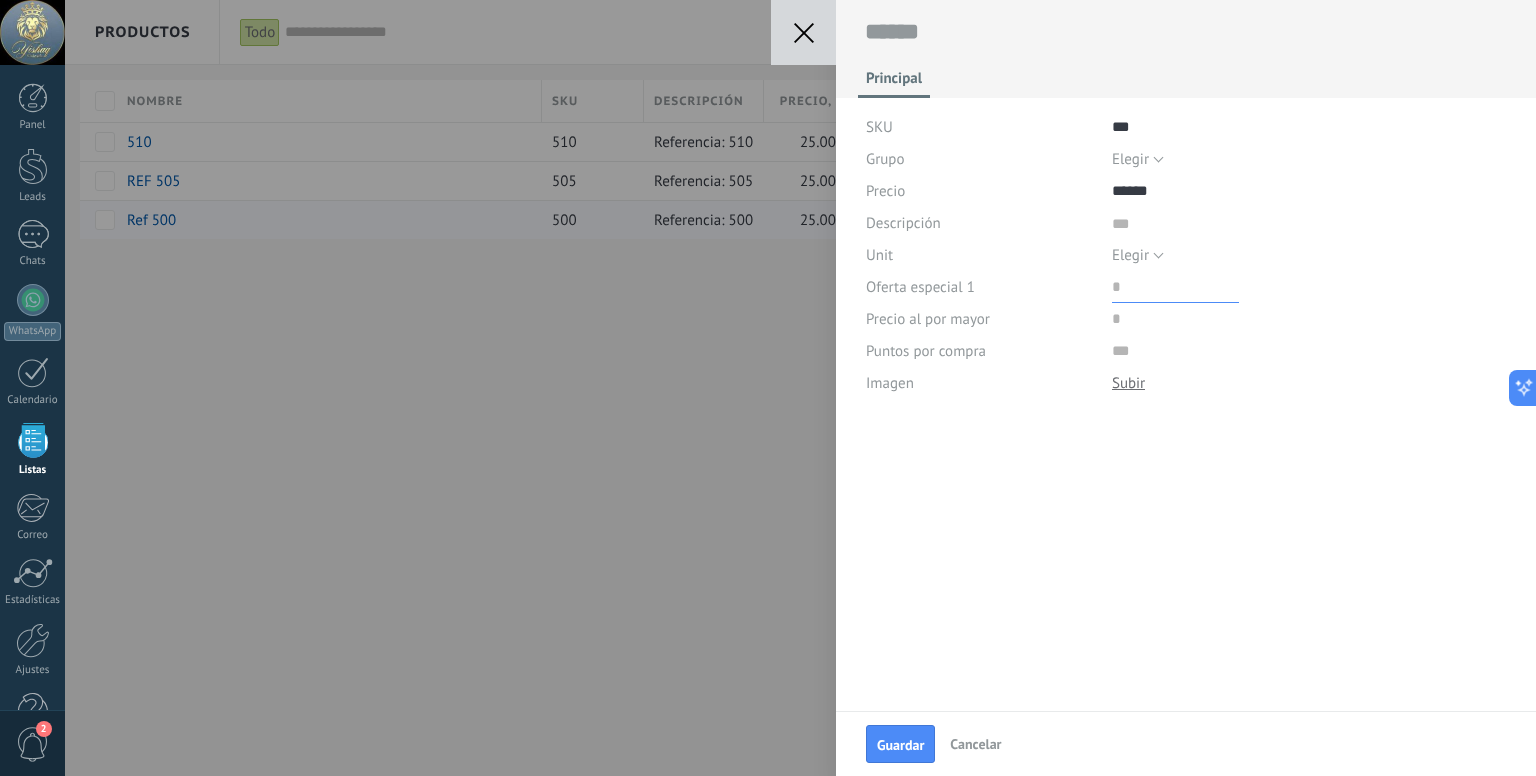 click at bounding box center (1175, 287) 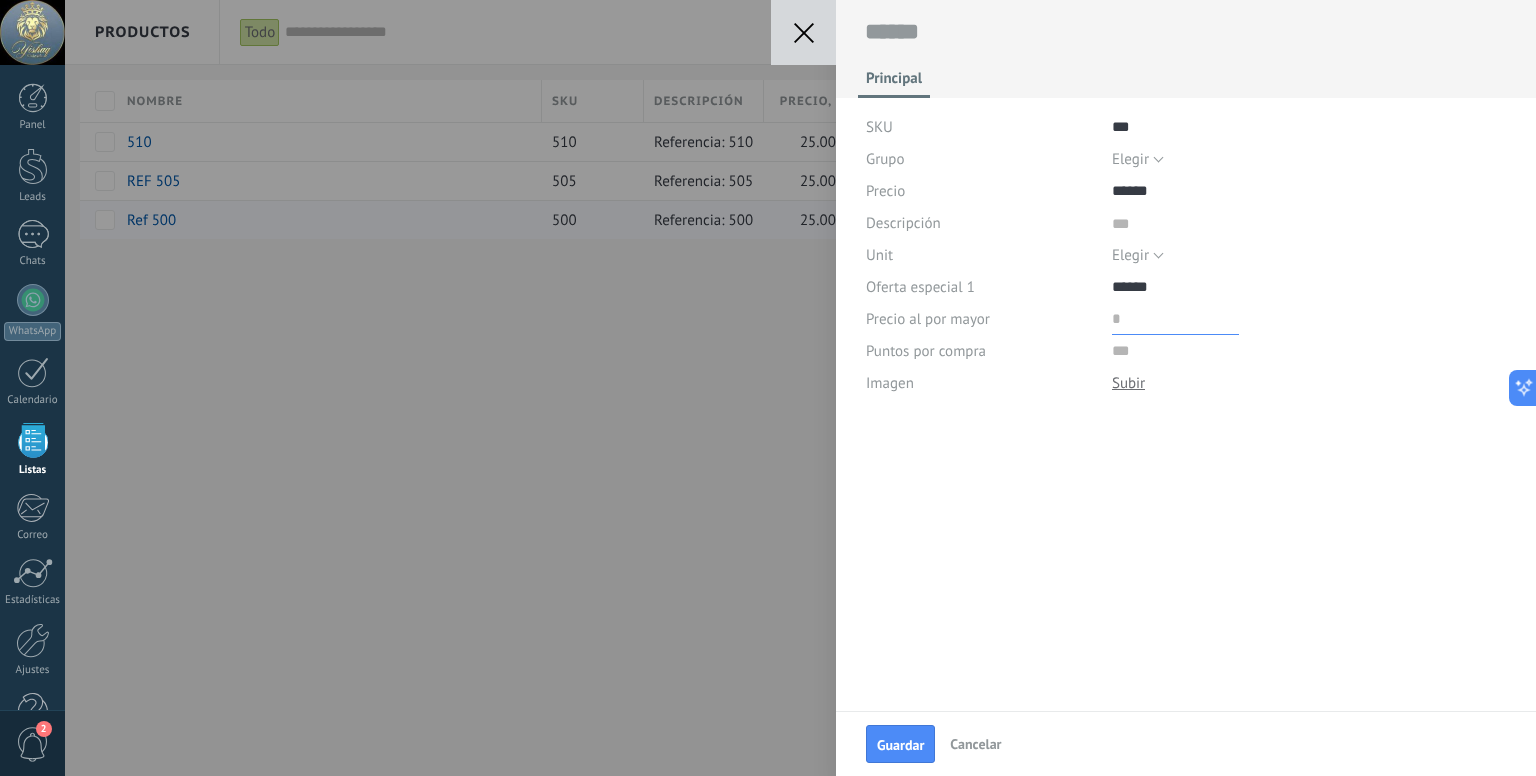 click at bounding box center [1175, 319] 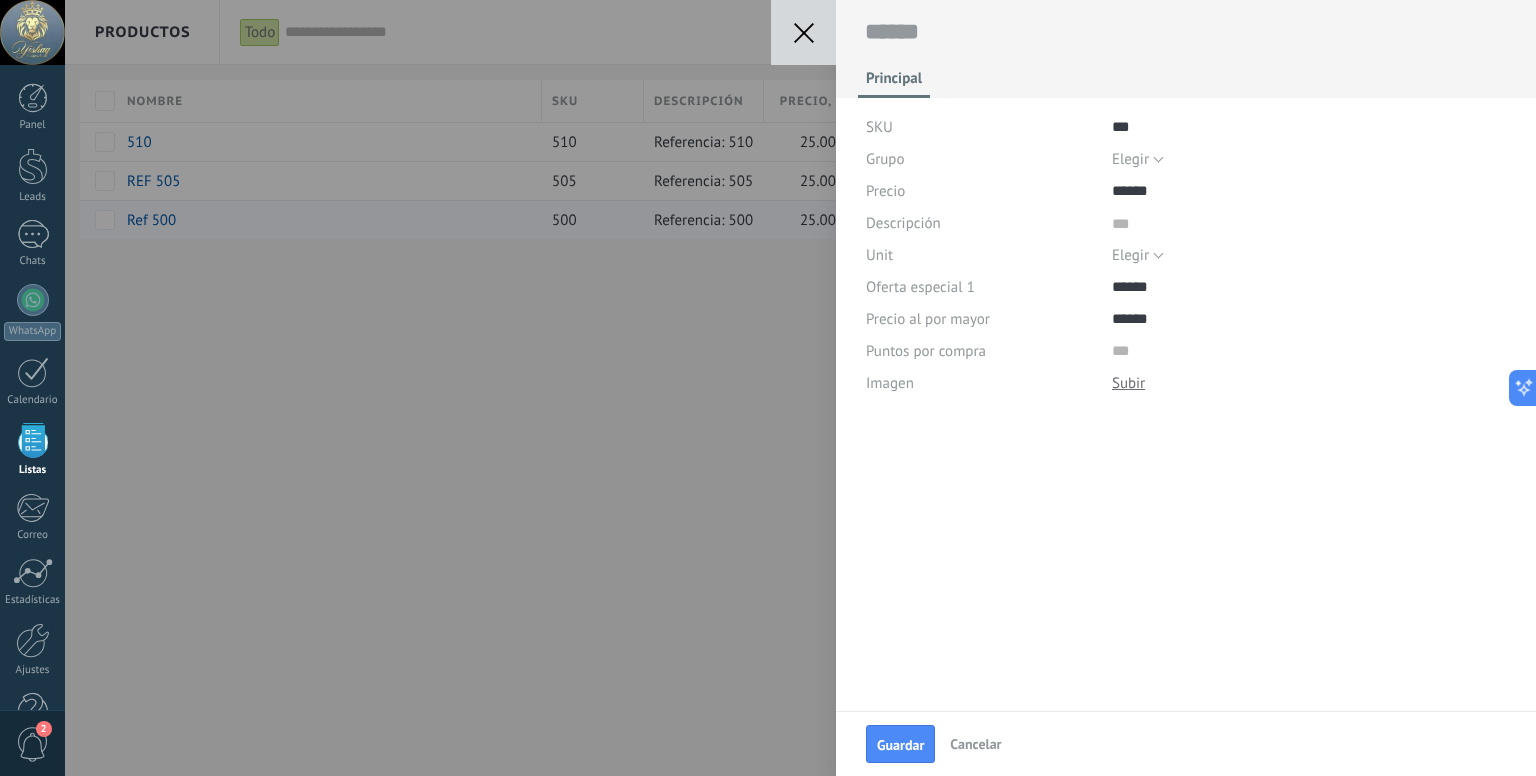click at bounding box center [1128, 383] 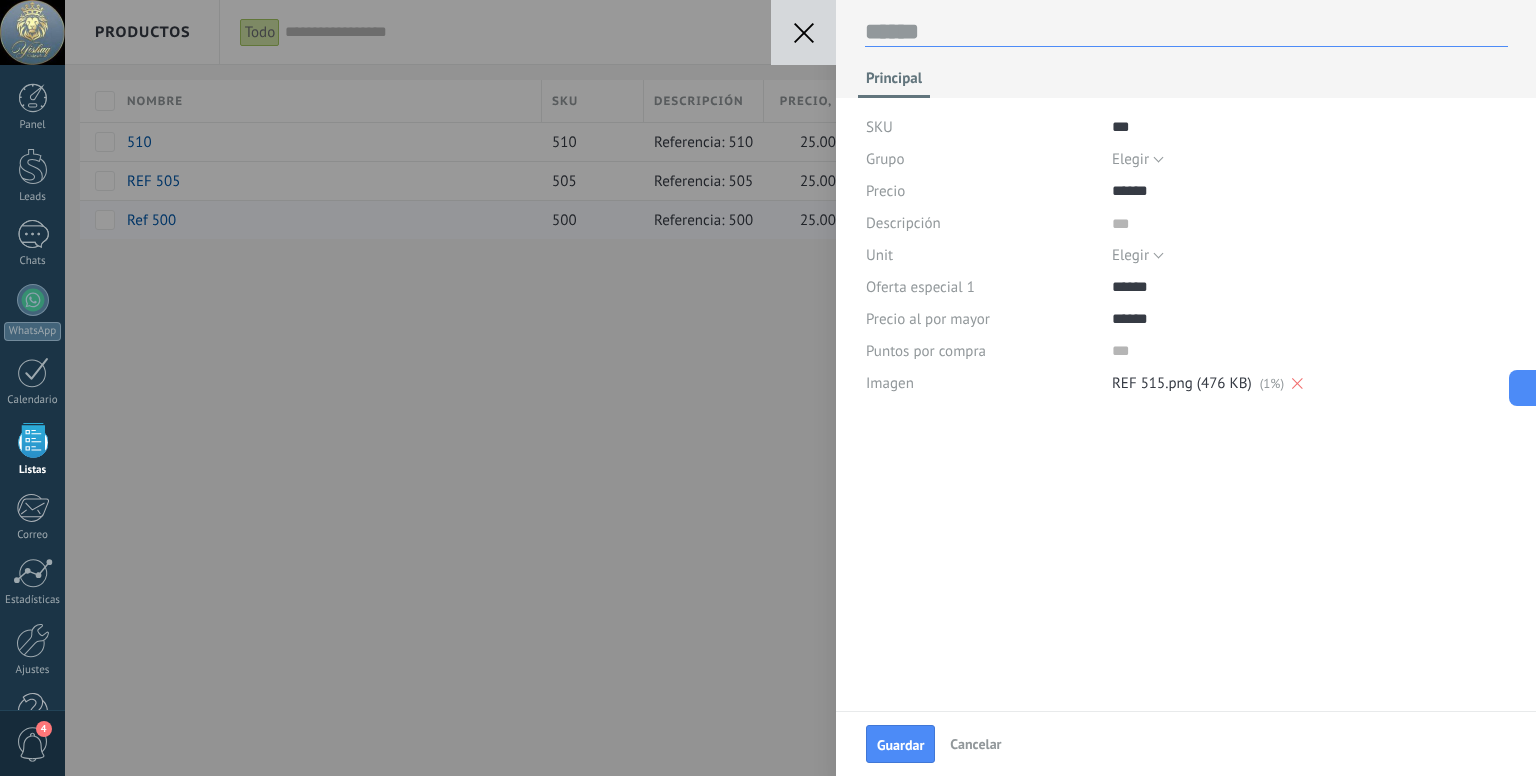 click at bounding box center (1186, 32) 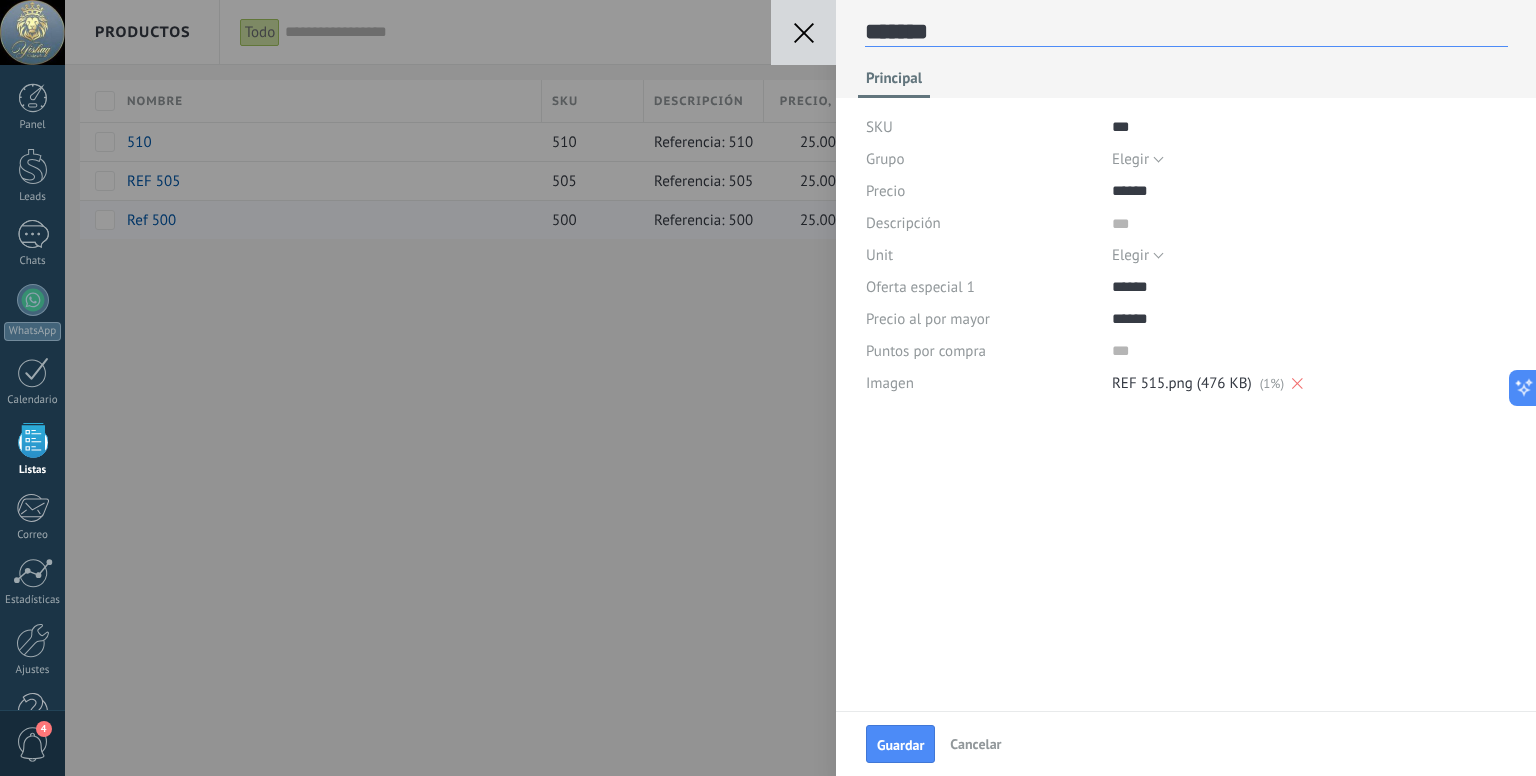 scroll, scrollTop: 29, scrollLeft: 0, axis: vertical 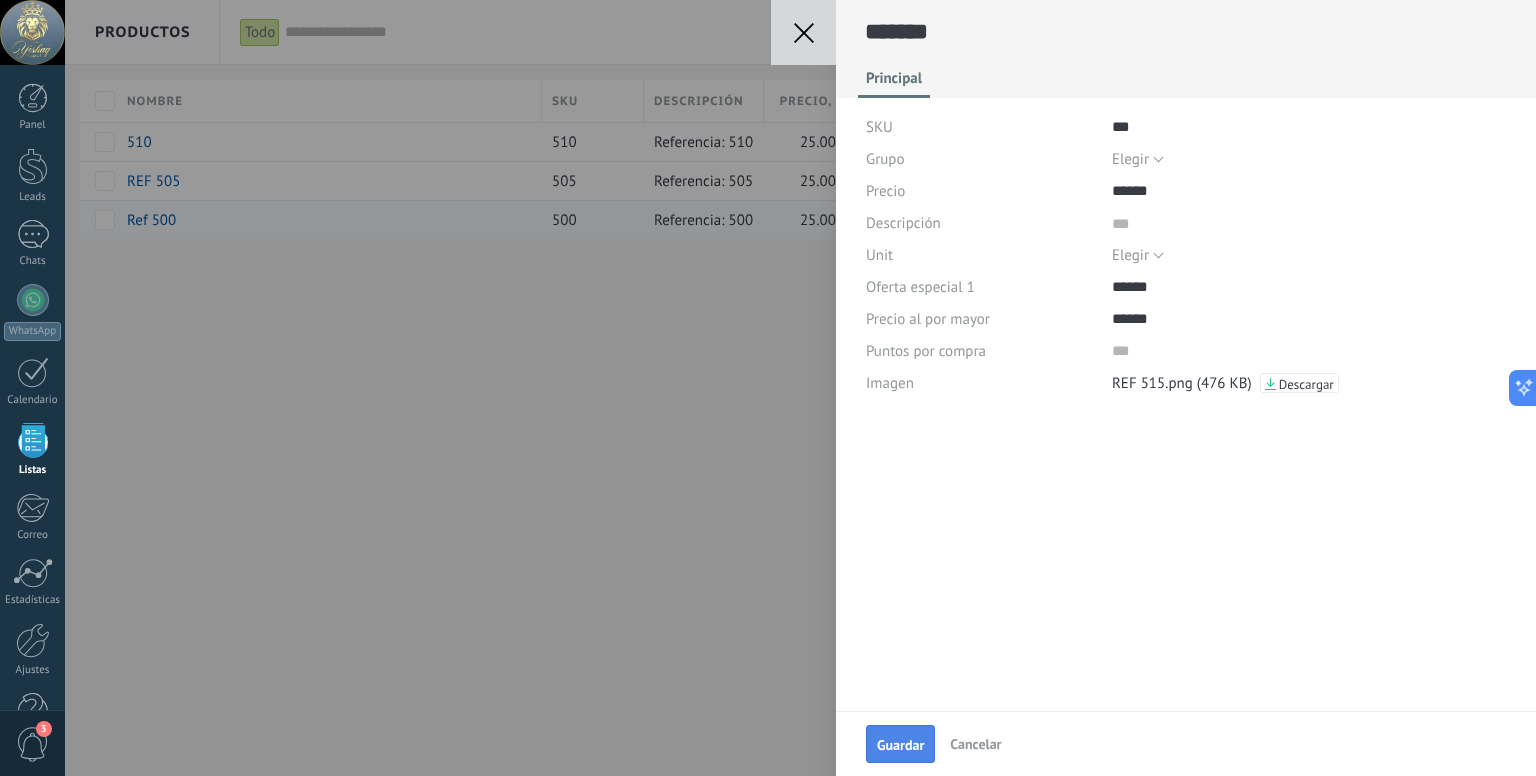 click on "Guardar" at bounding box center [900, 745] 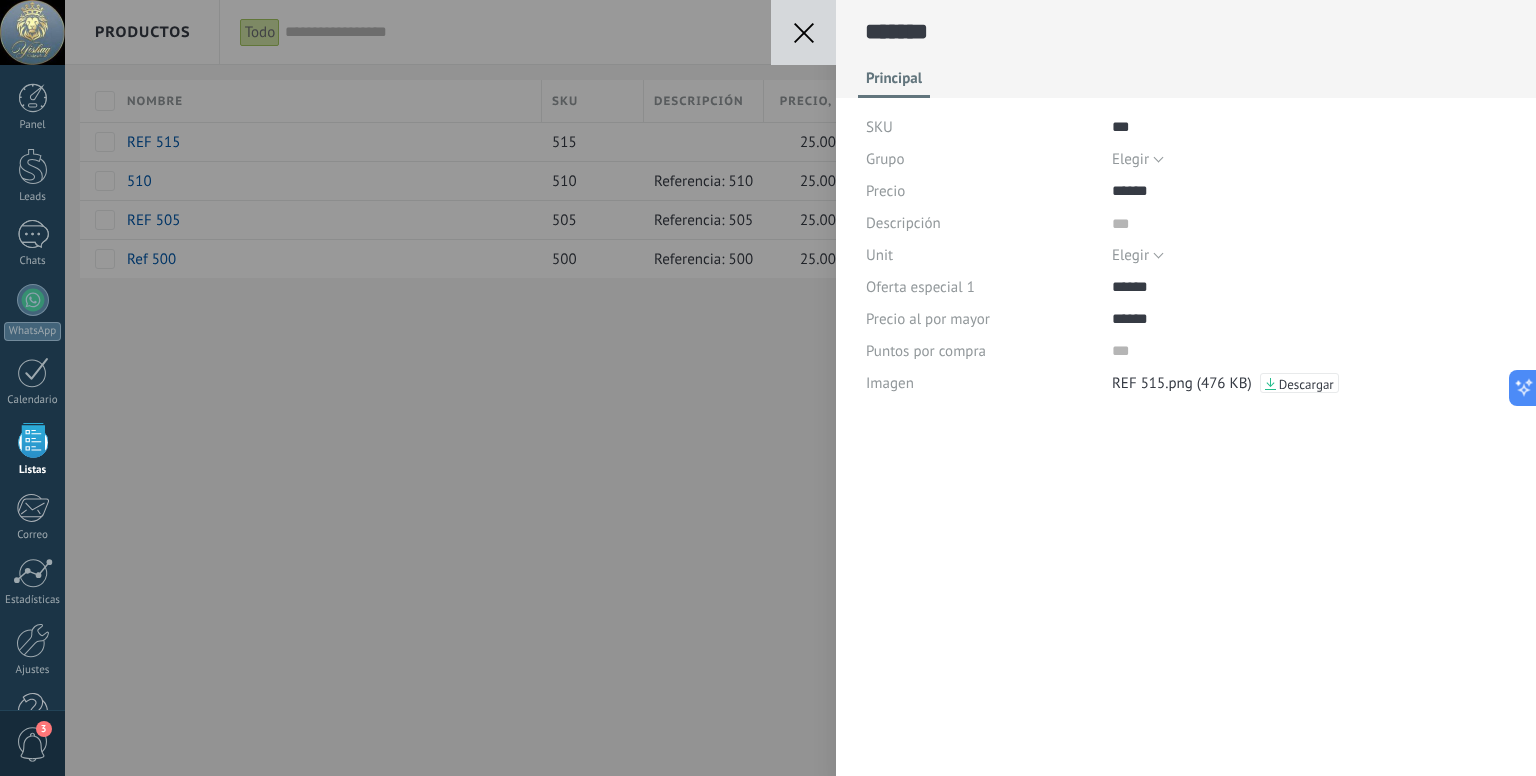 click 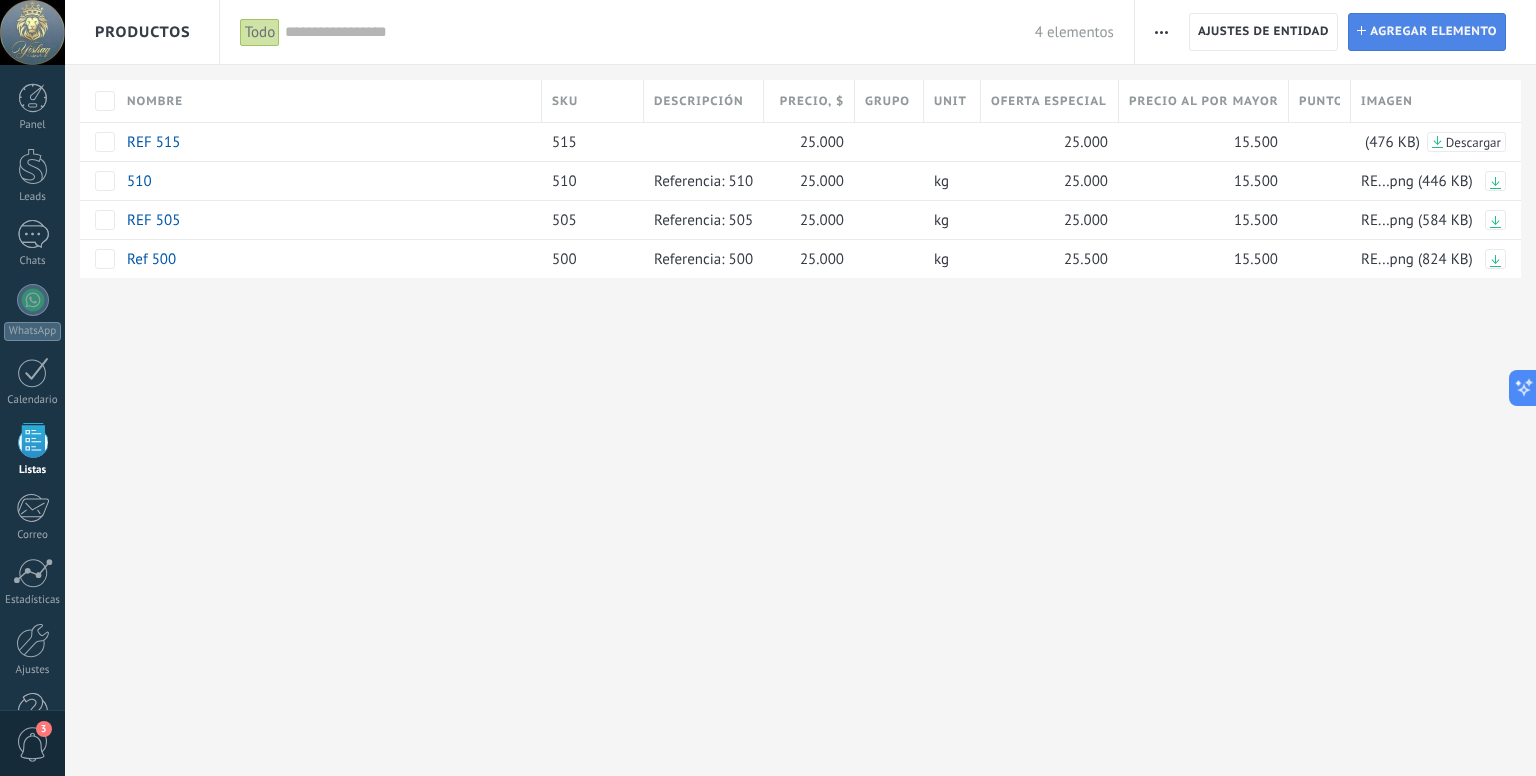 click on "Agregar elemento" at bounding box center (1433, 32) 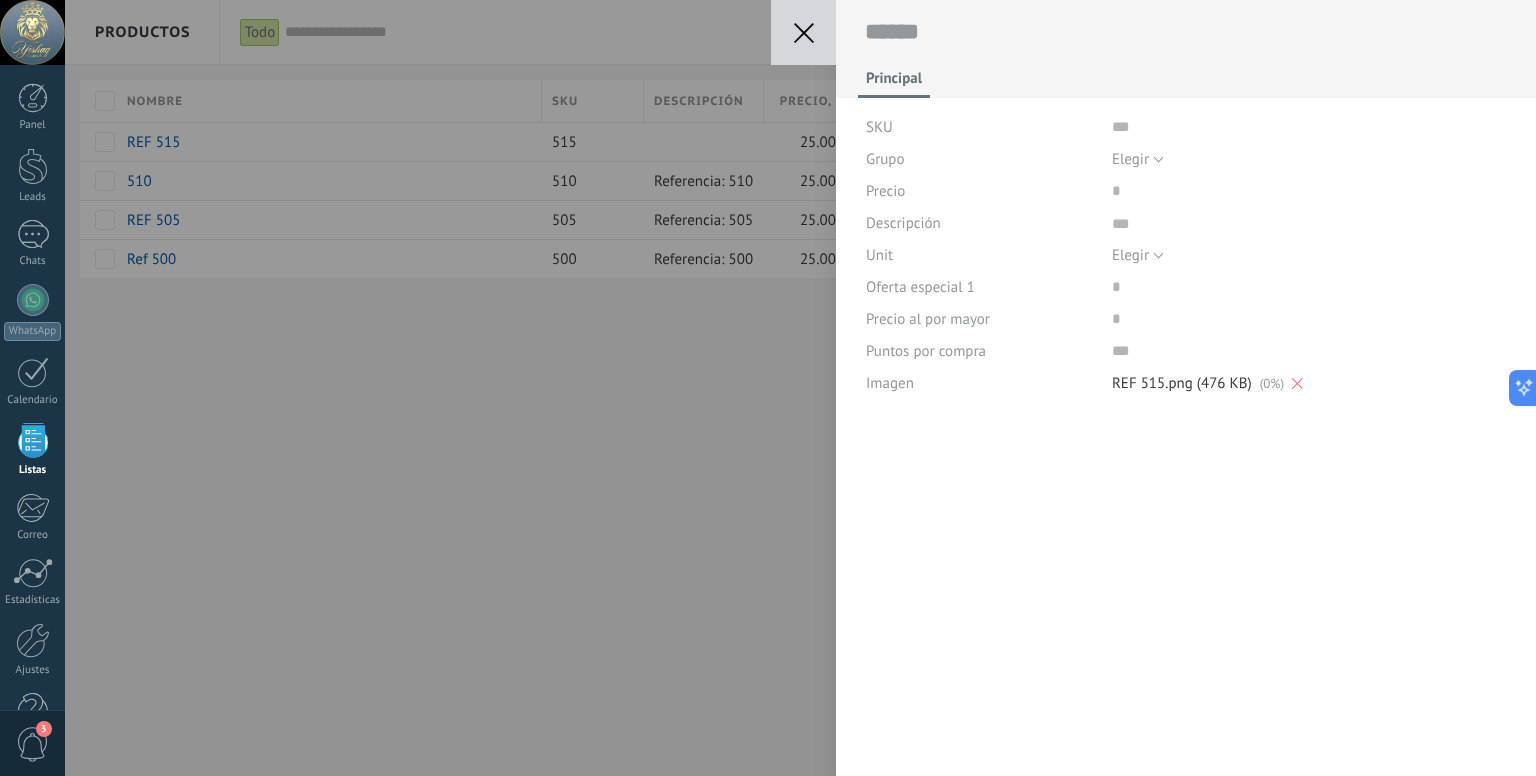 scroll, scrollTop: 20, scrollLeft: 0, axis: vertical 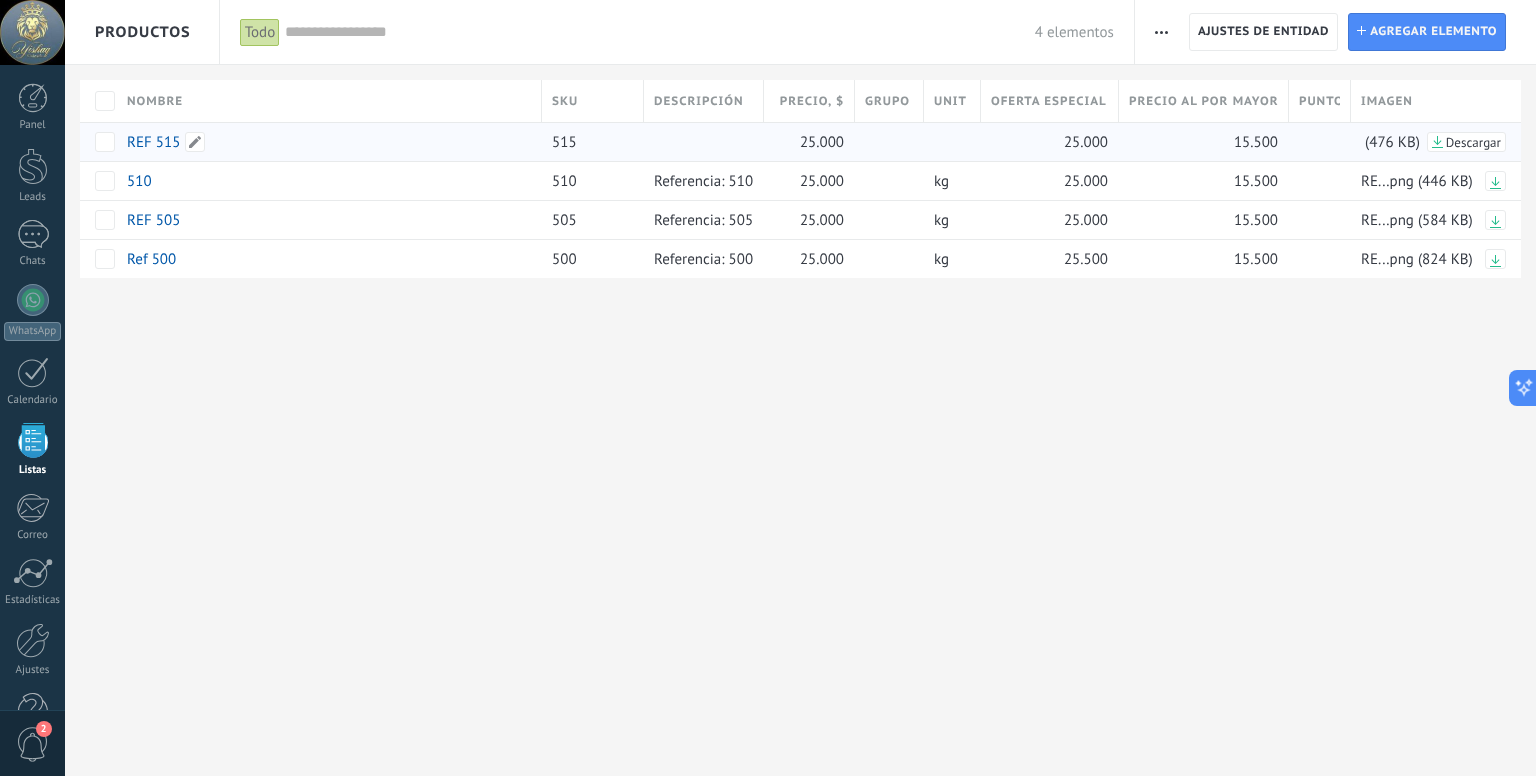 click on "REF 515" at bounding box center (153, 142) 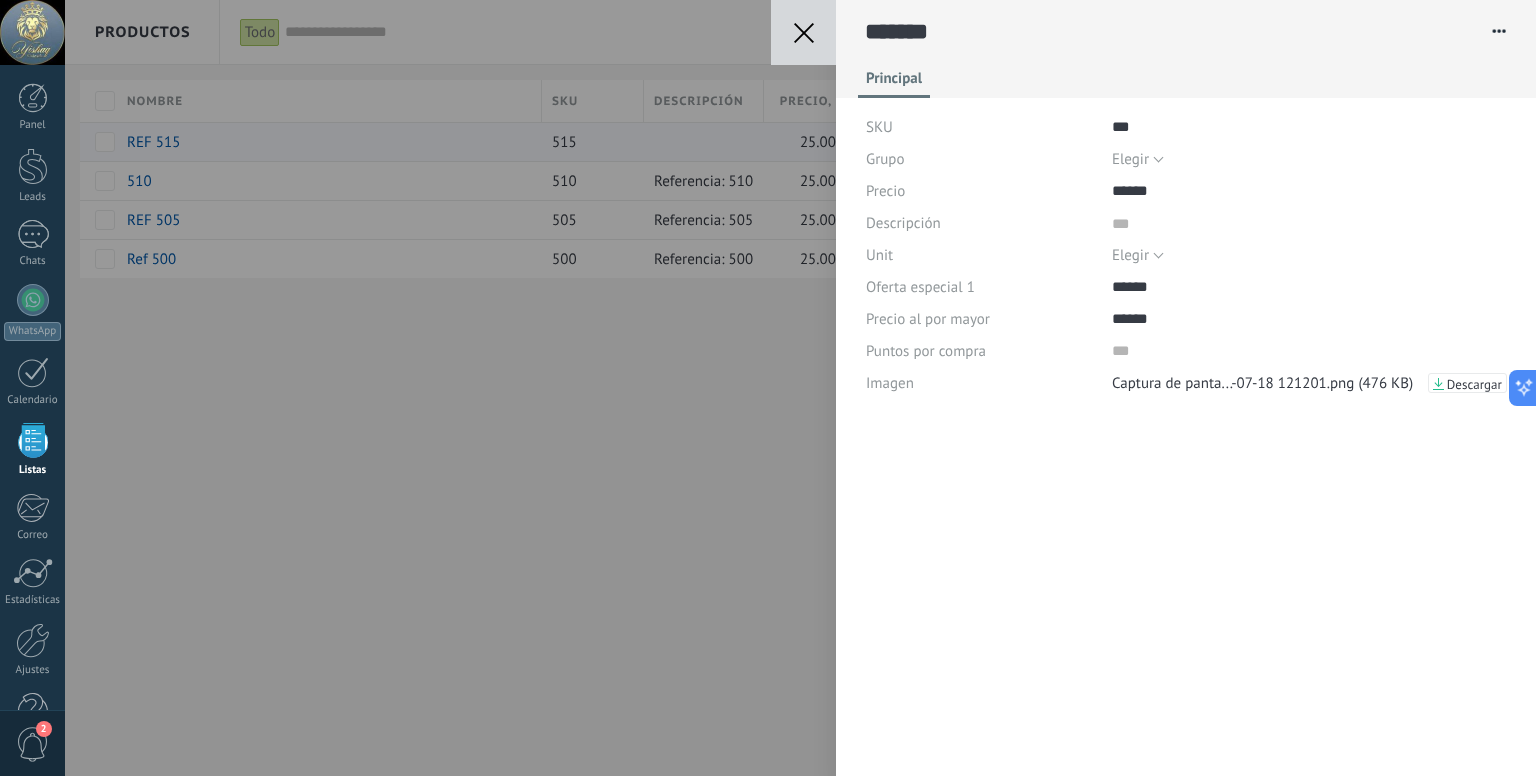 scroll, scrollTop: 20, scrollLeft: 0, axis: vertical 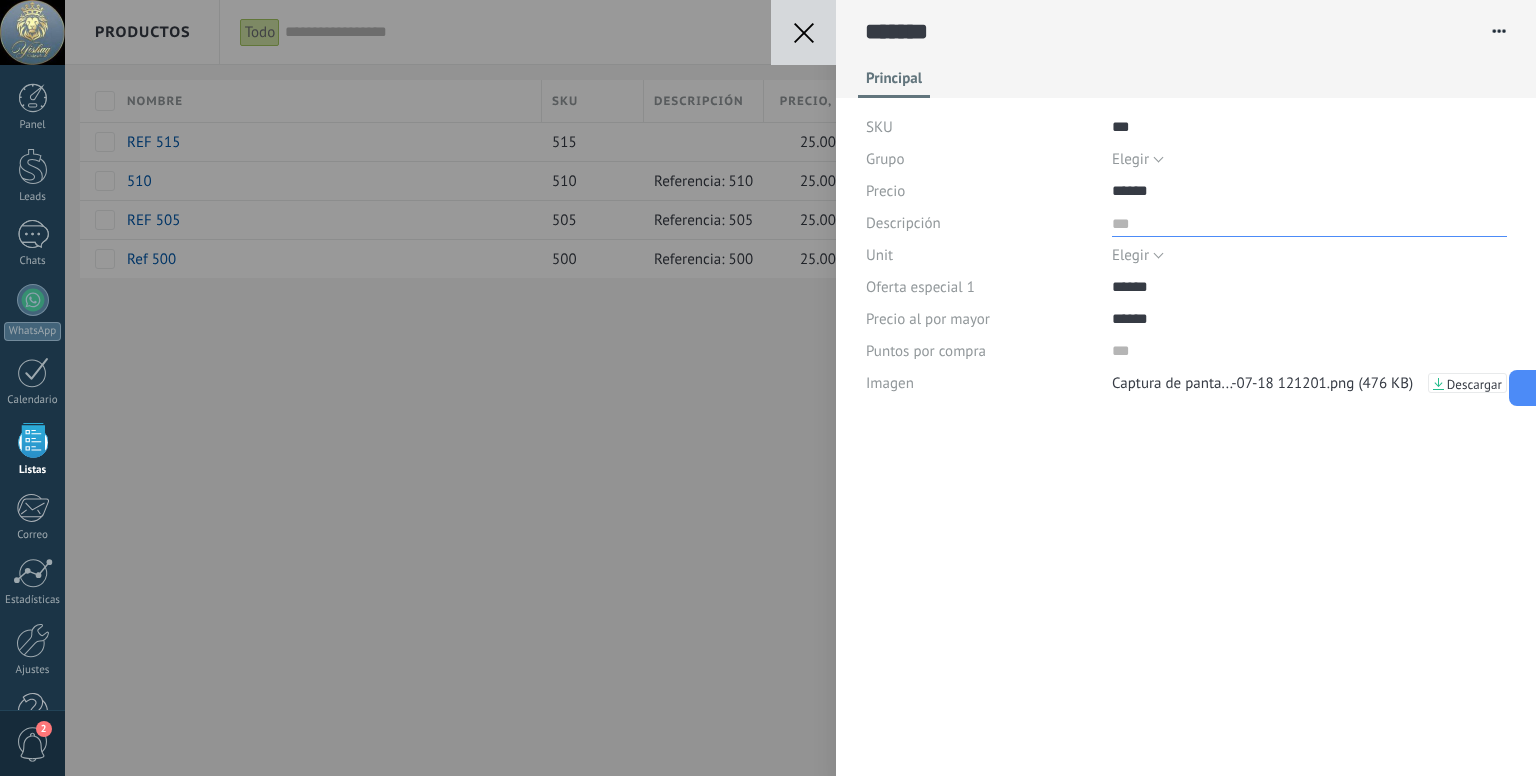 click at bounding box center [1309, 222] 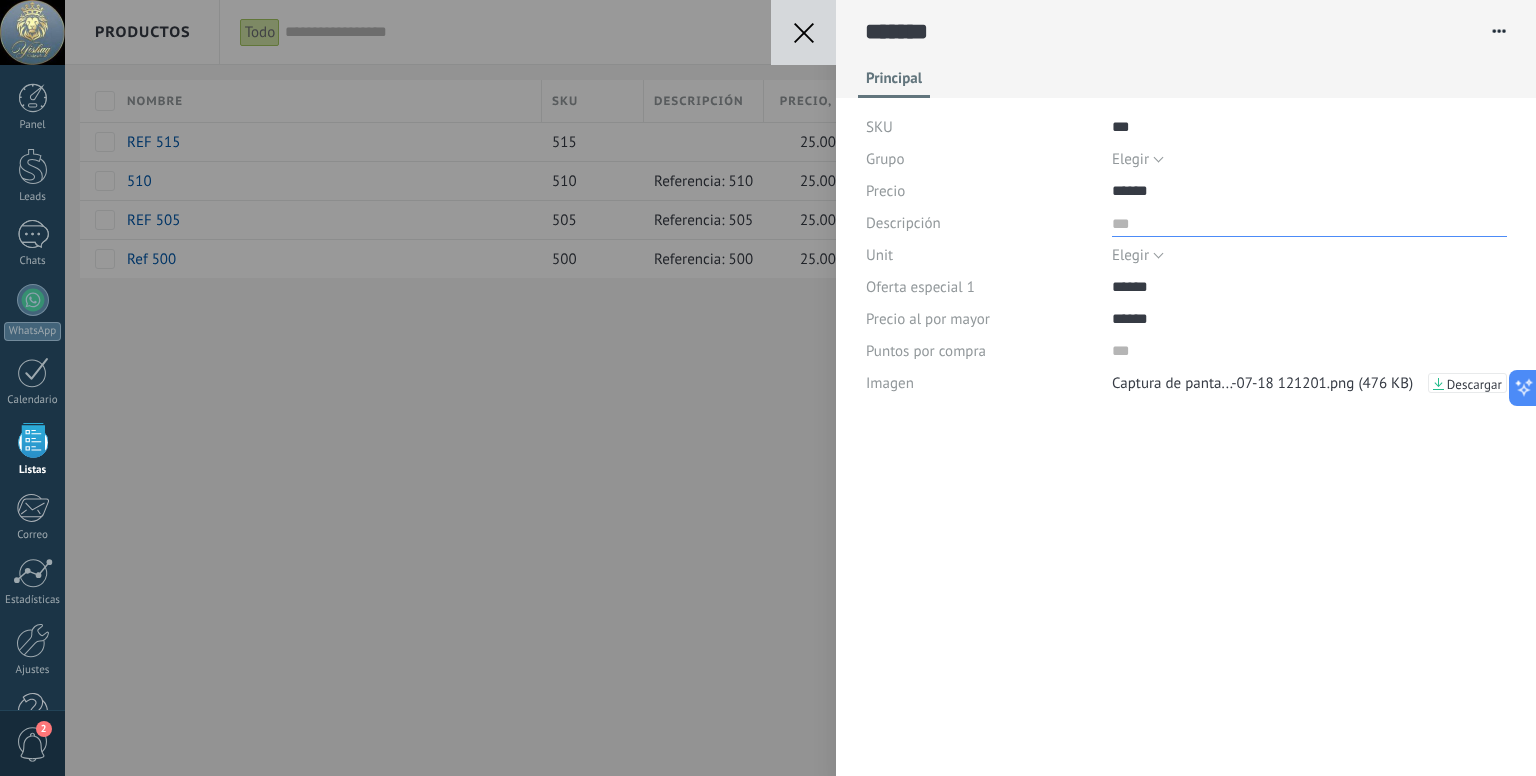 paste on "**********" 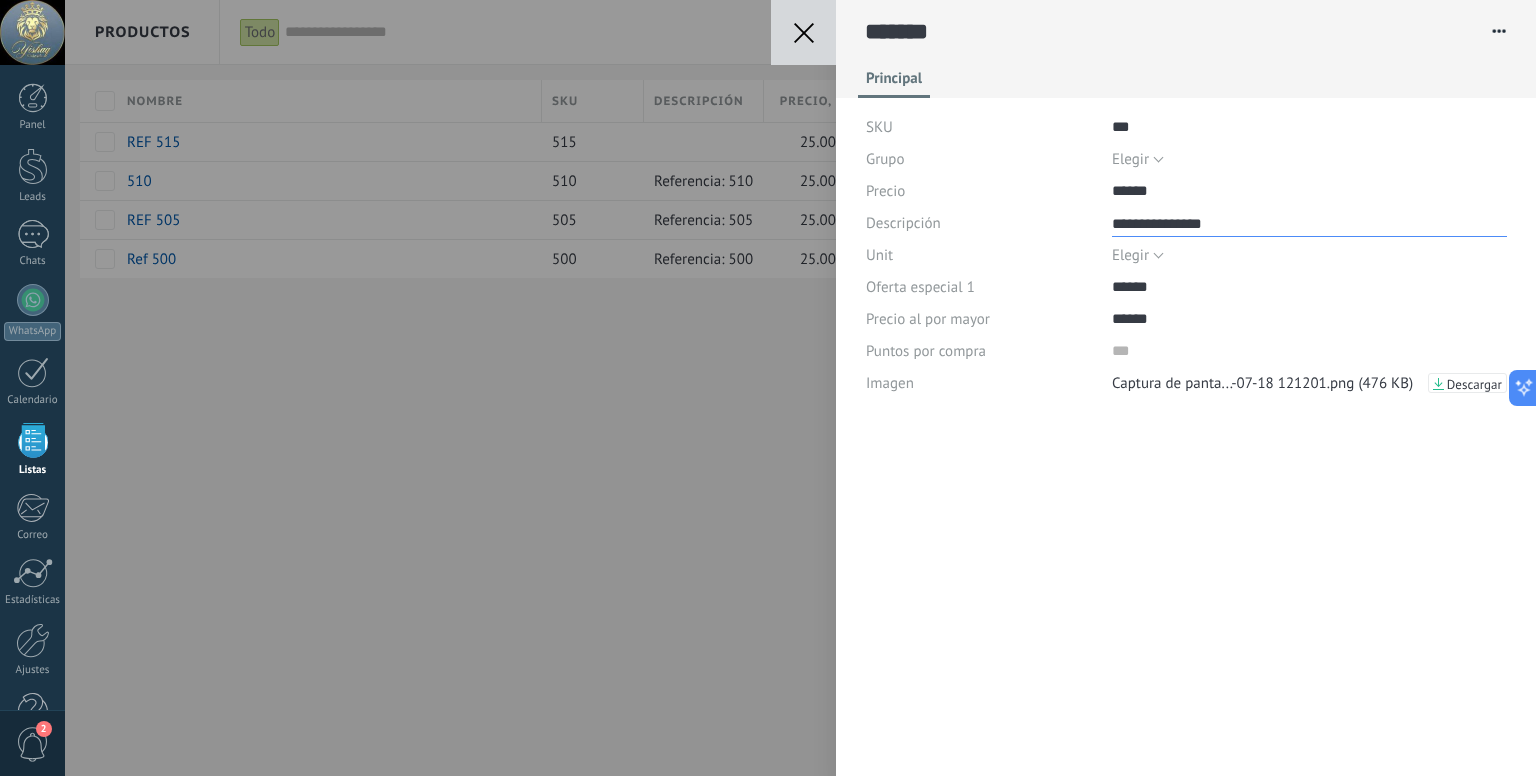 scroll, scrollTop: 400, scrollLeft: 0, axis: vertical 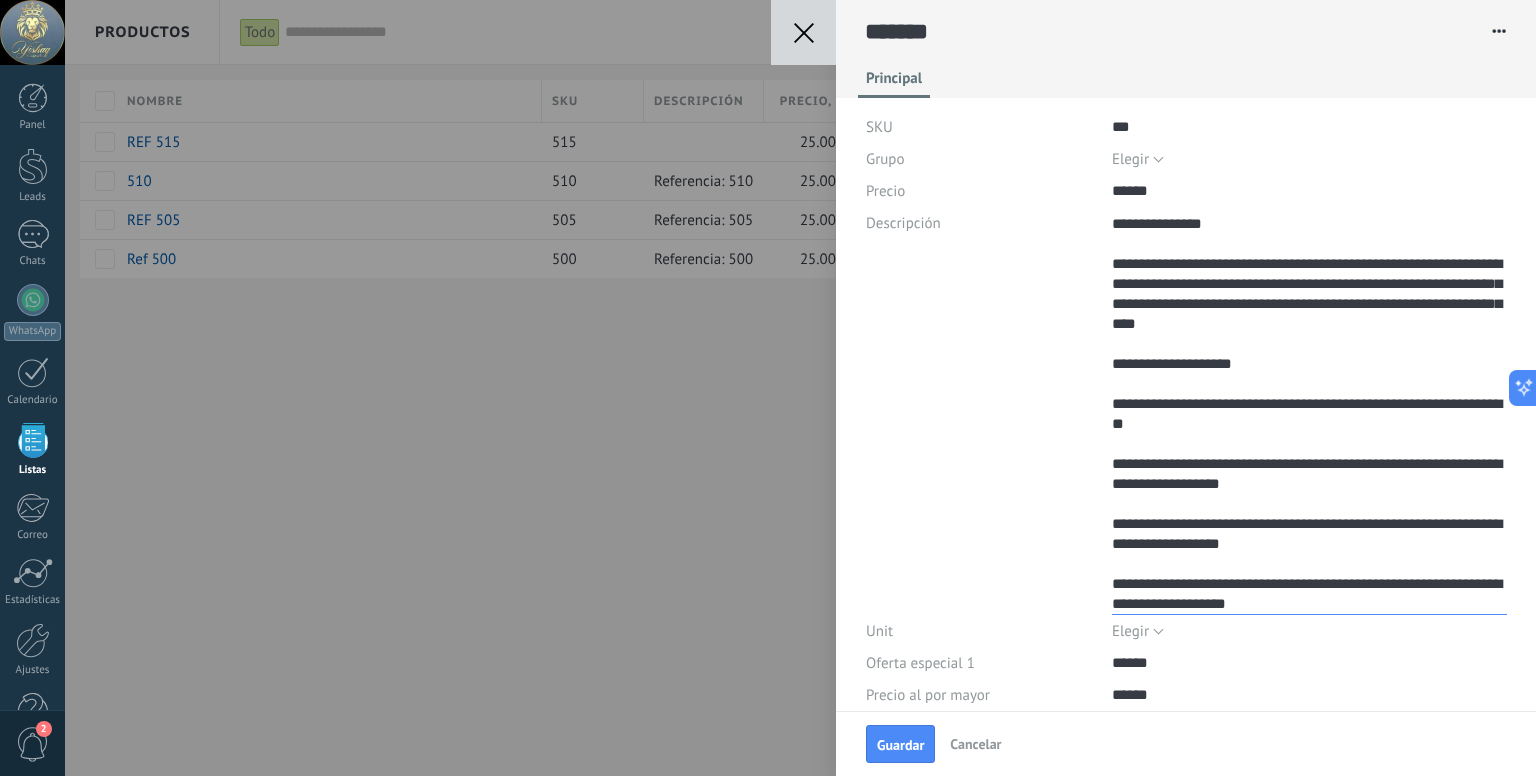 drag, startPoint x: 1177, startPoint y: 401, endPoint x: 1189, endPoint y: 425, distance: 26.832815 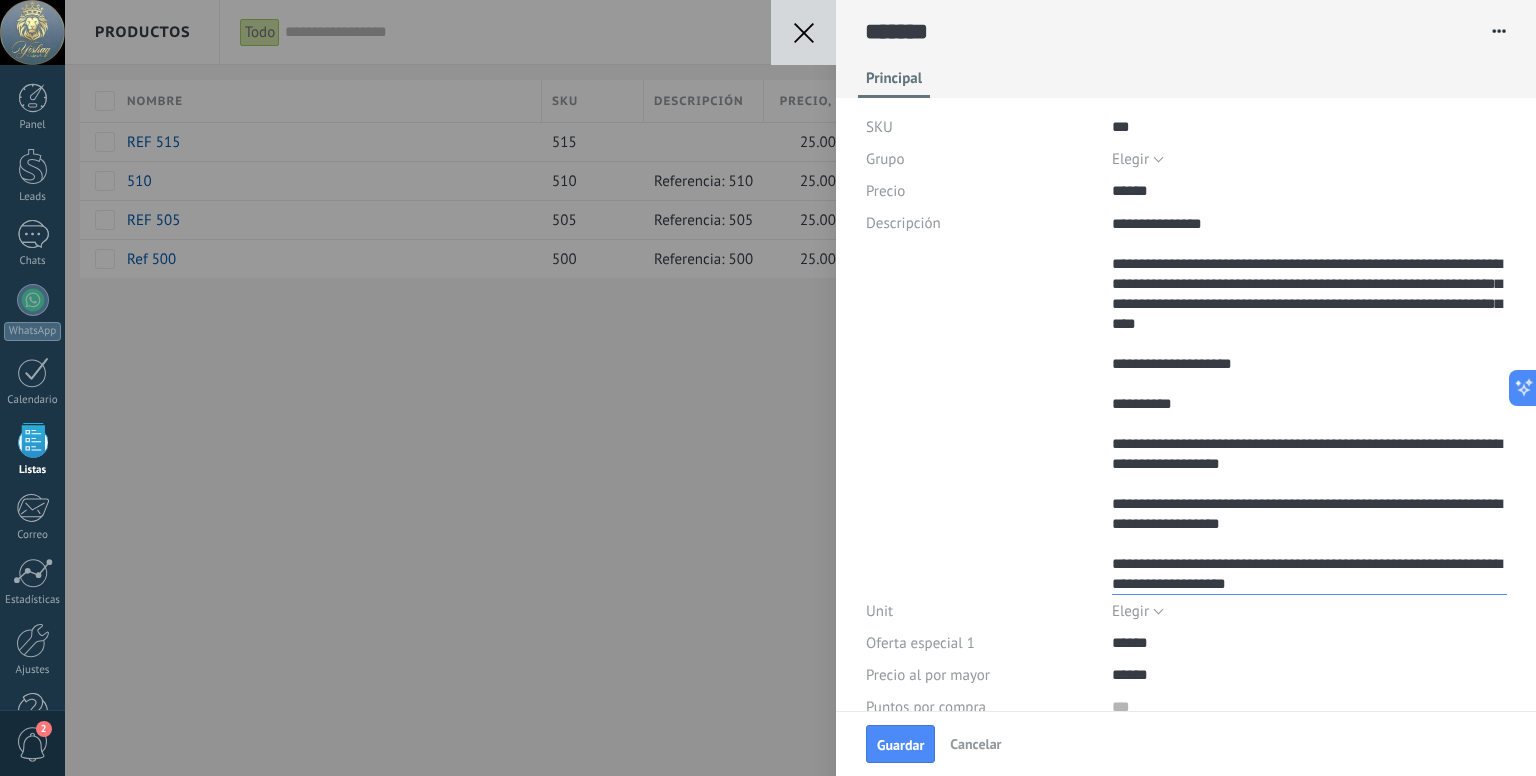 scroll, scrollTop: 380, scrollLeft: 0, axis: vertical 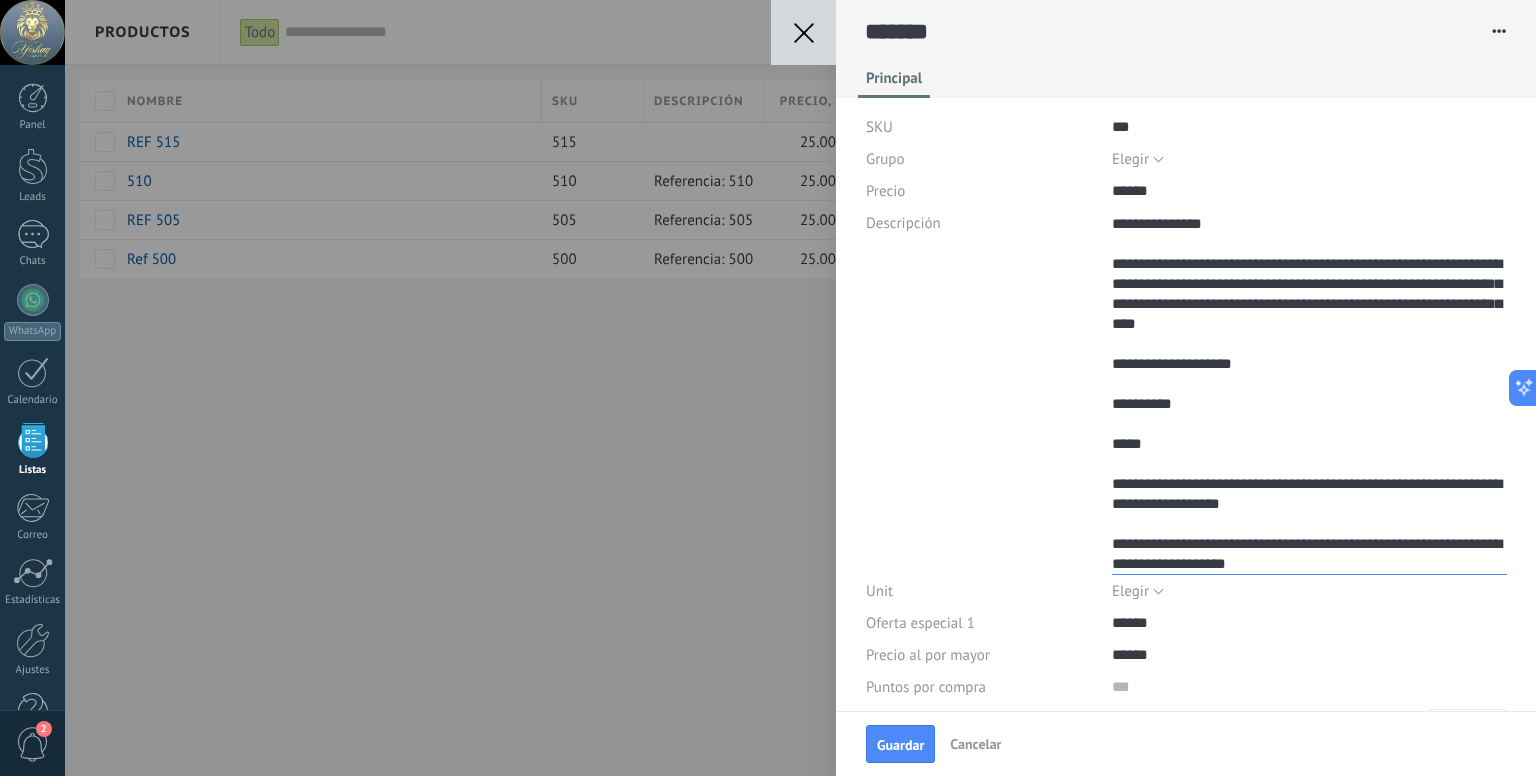 click on "**********" at bounding box center (1309, 391) 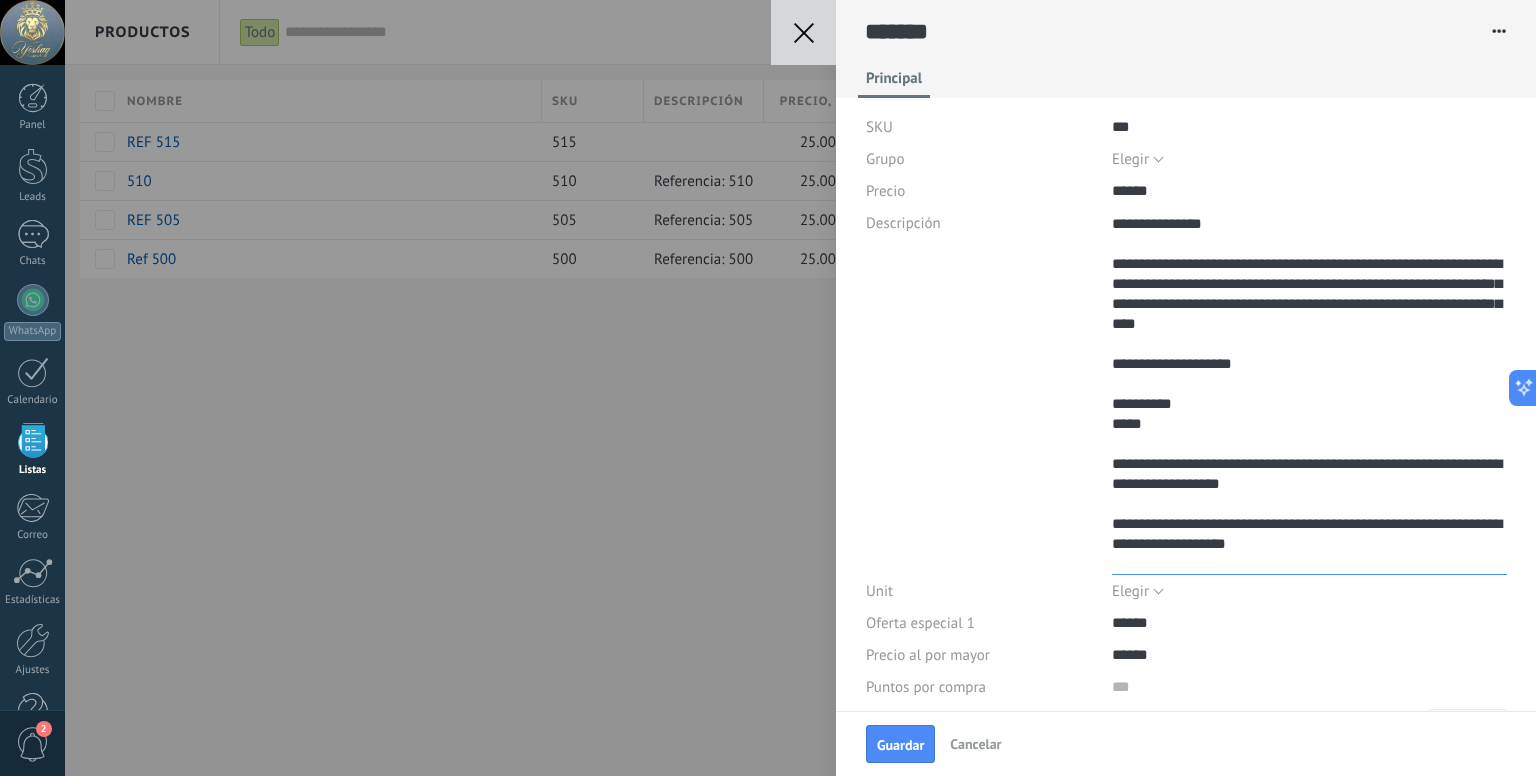 scroll, scrollTop: 340, scrollLeft: 0, axis: vertical 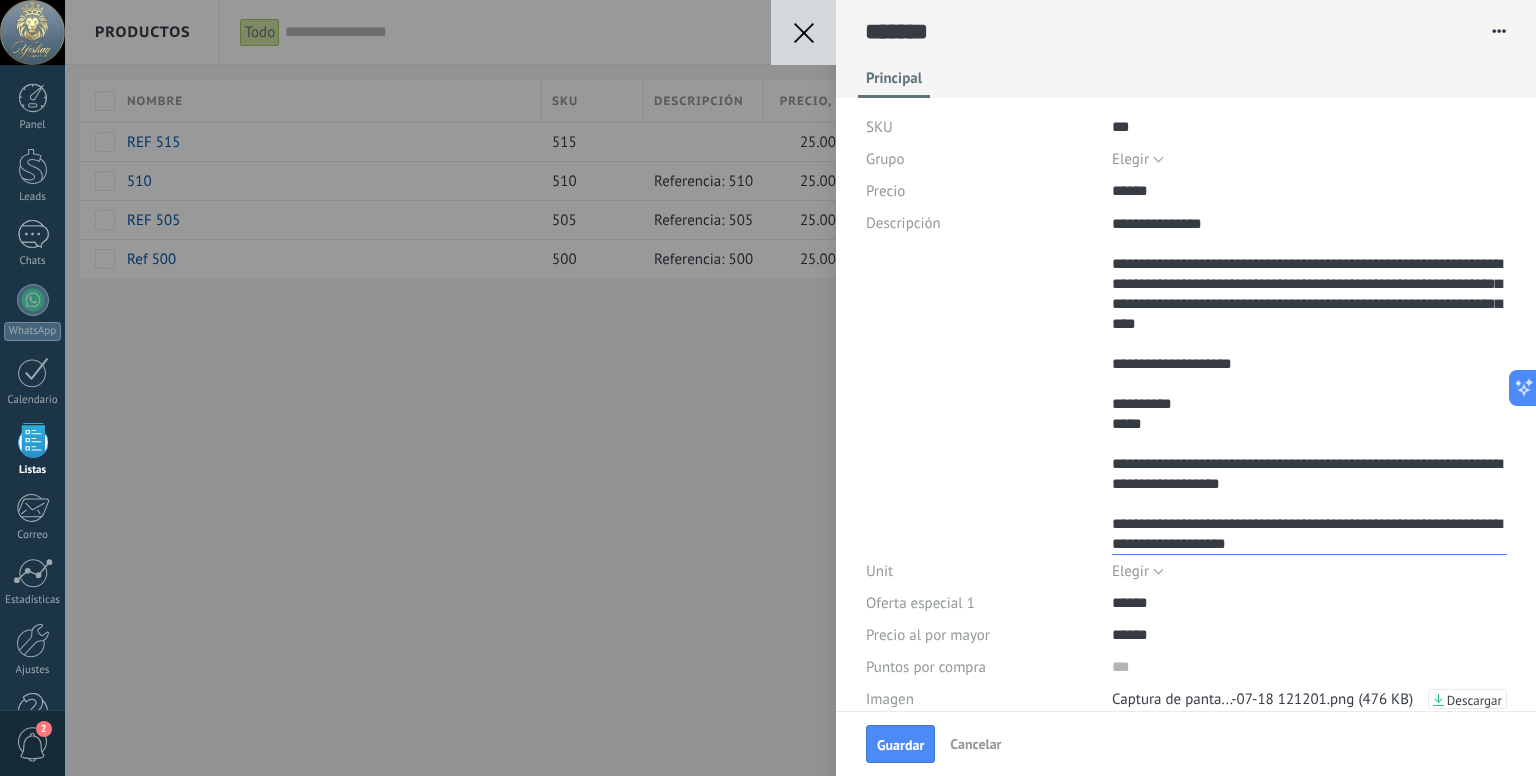 drag, startPoint x: 1150, startPoint y: 464, endPoint x: 1267, endPoint y: 490, distance: 119.85408 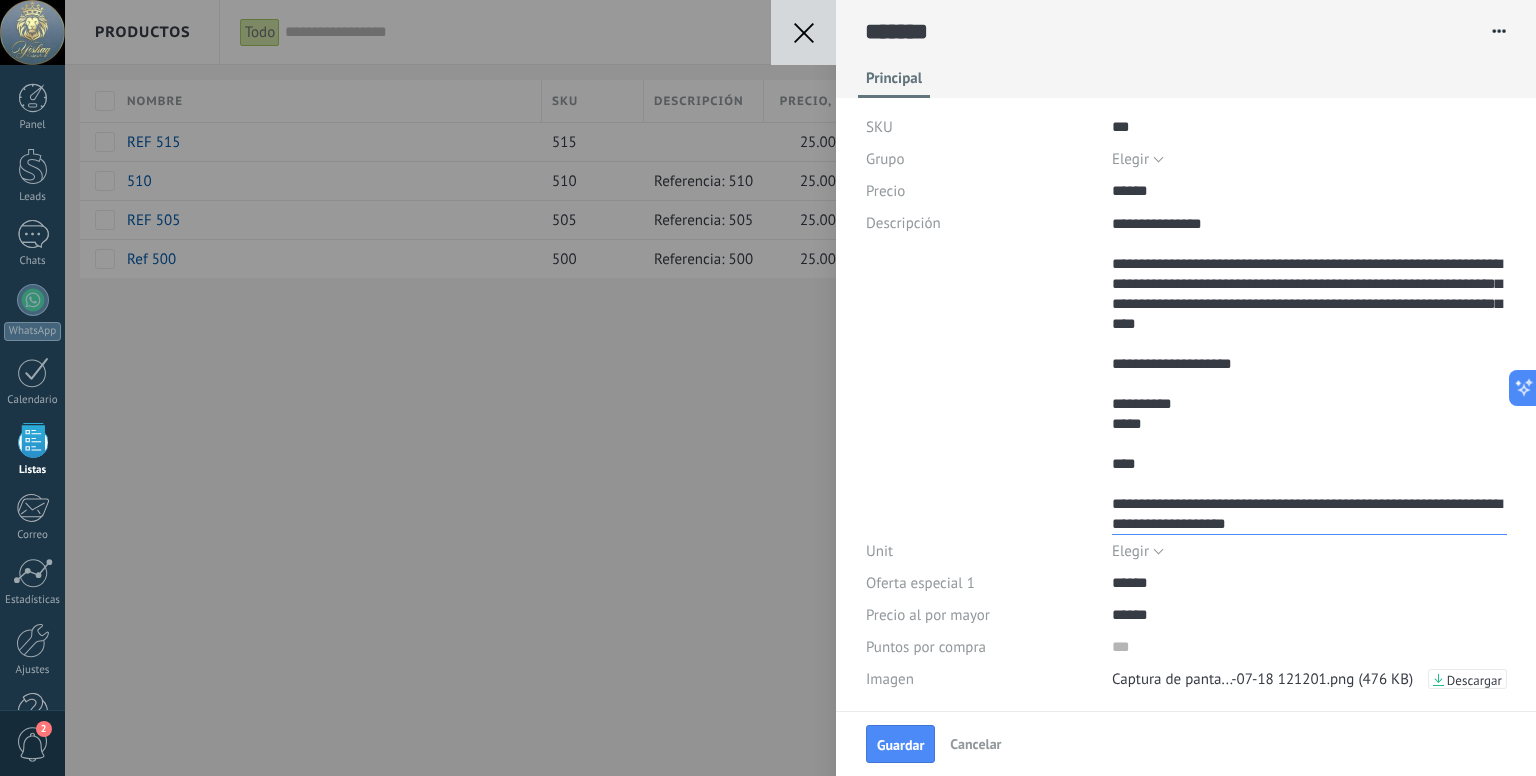 scroll, scrollTop: 320, scrollLeft: 0, axis: vertical 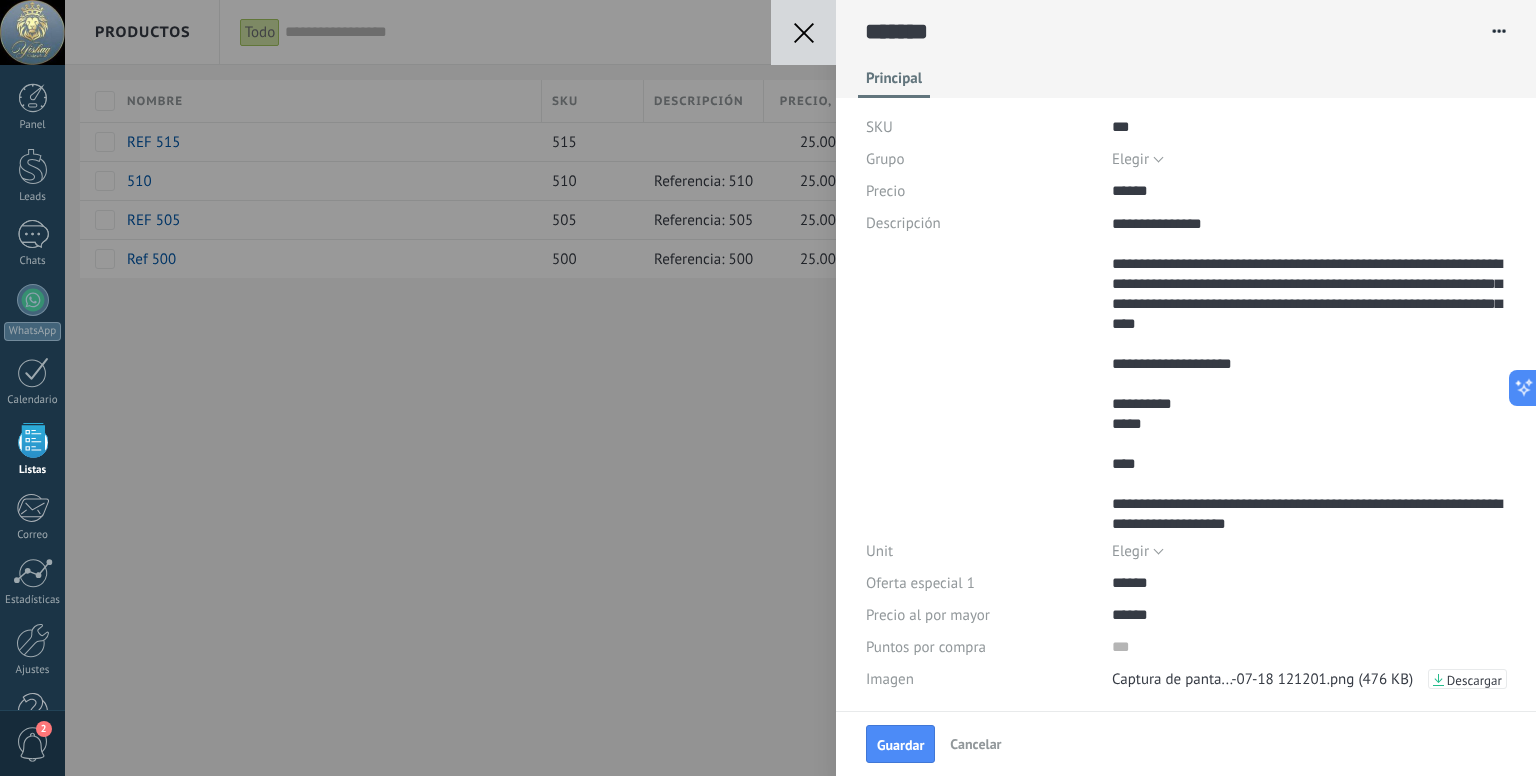 click on "**********" at bounding box center (1186, 371) 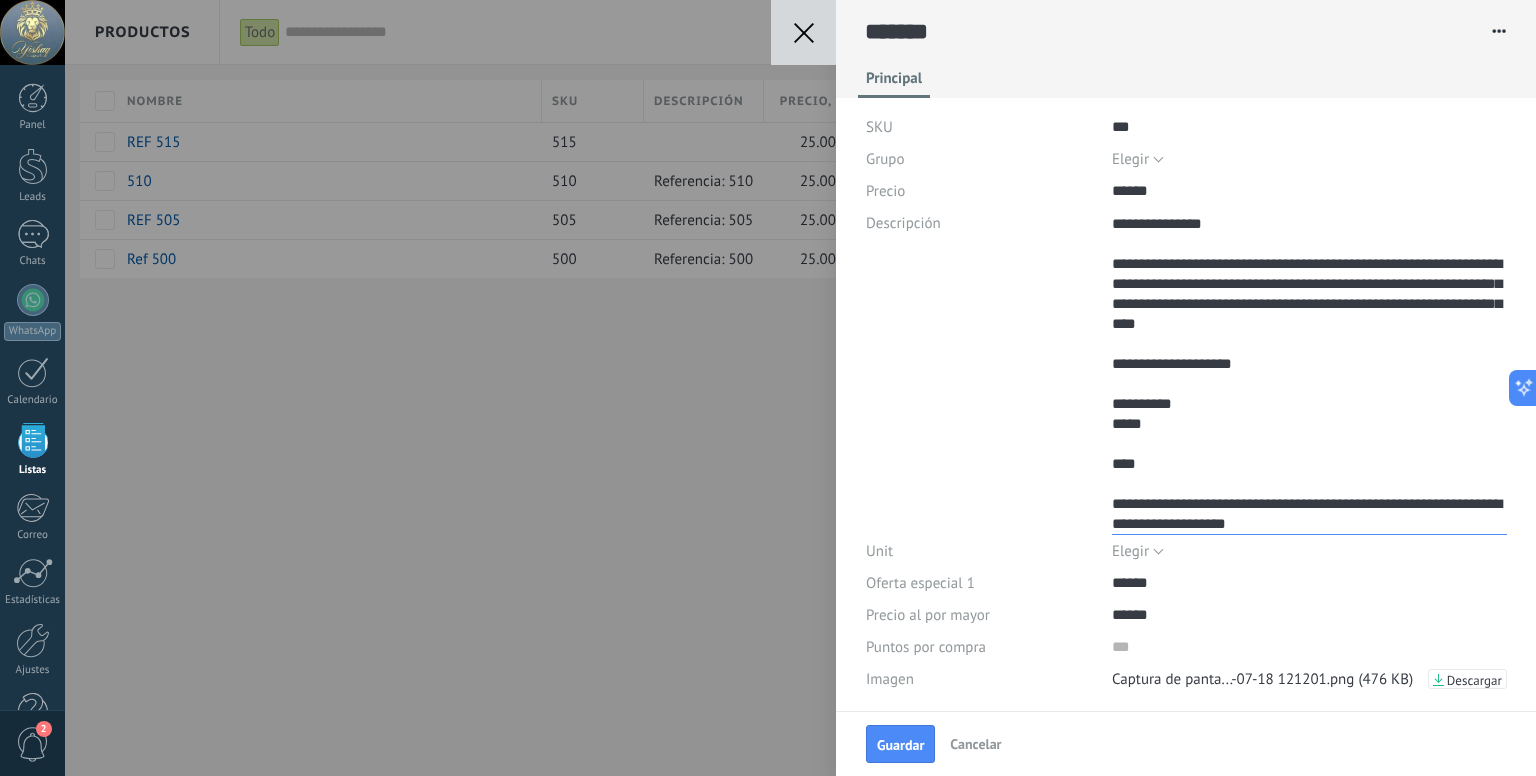click on "**********" at bounding box center [1309, 371] 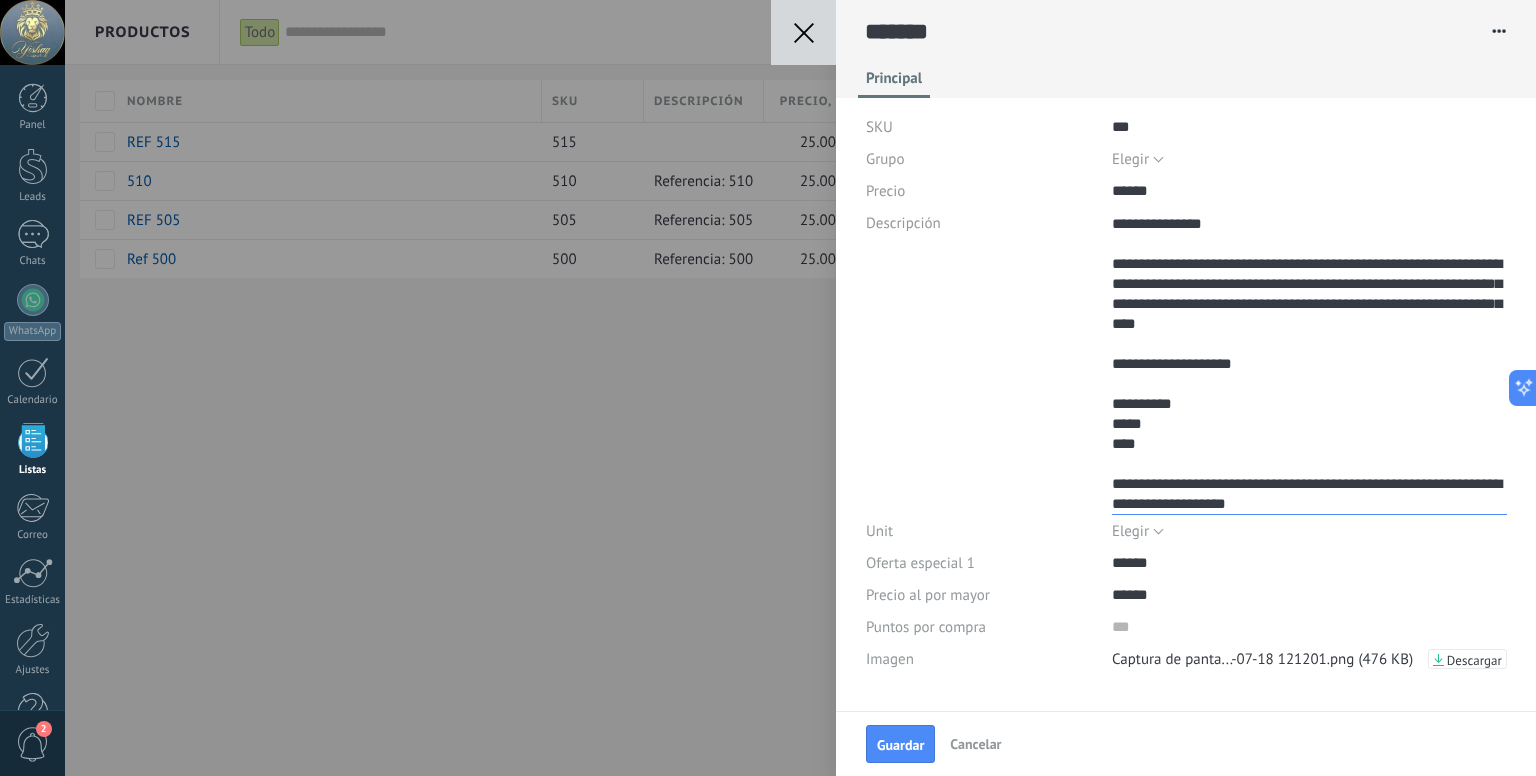 scroll, scrollTop: 300, scrollLeft: 0, axis: vertical 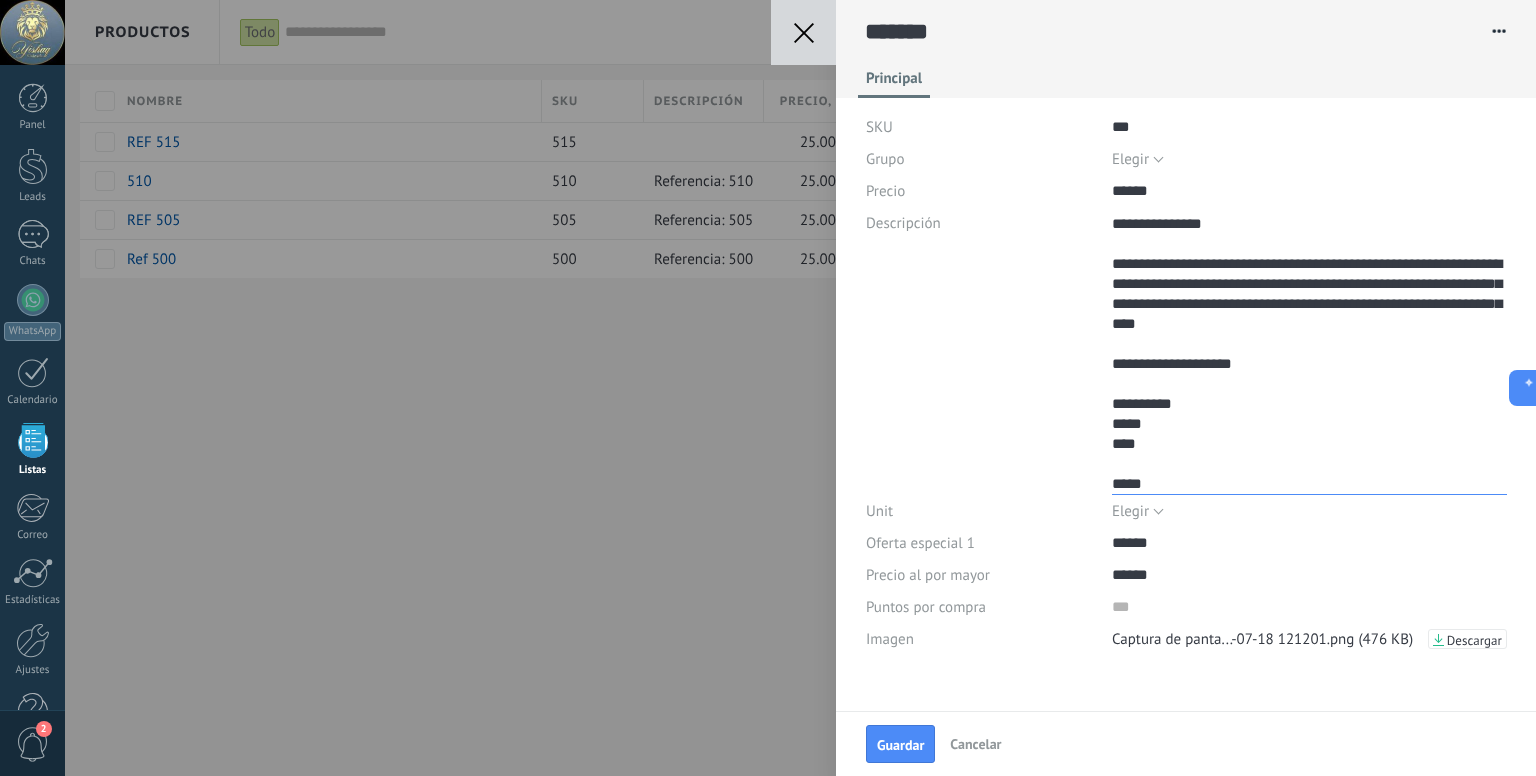 click on "**********" at bounding box center [1309, 351] 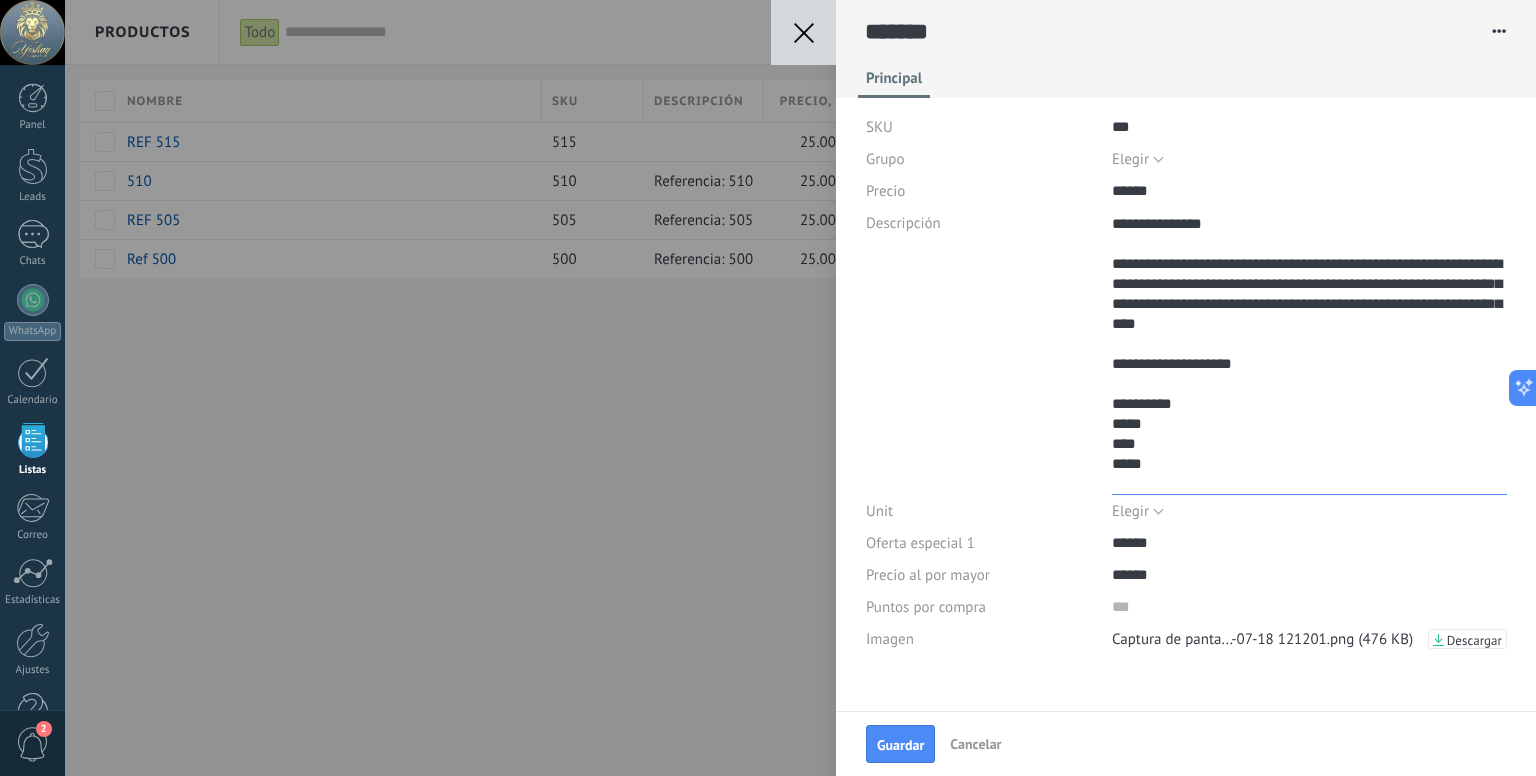 scroll, scrollTop: 260, scrollLeft: 0, axis: vertical 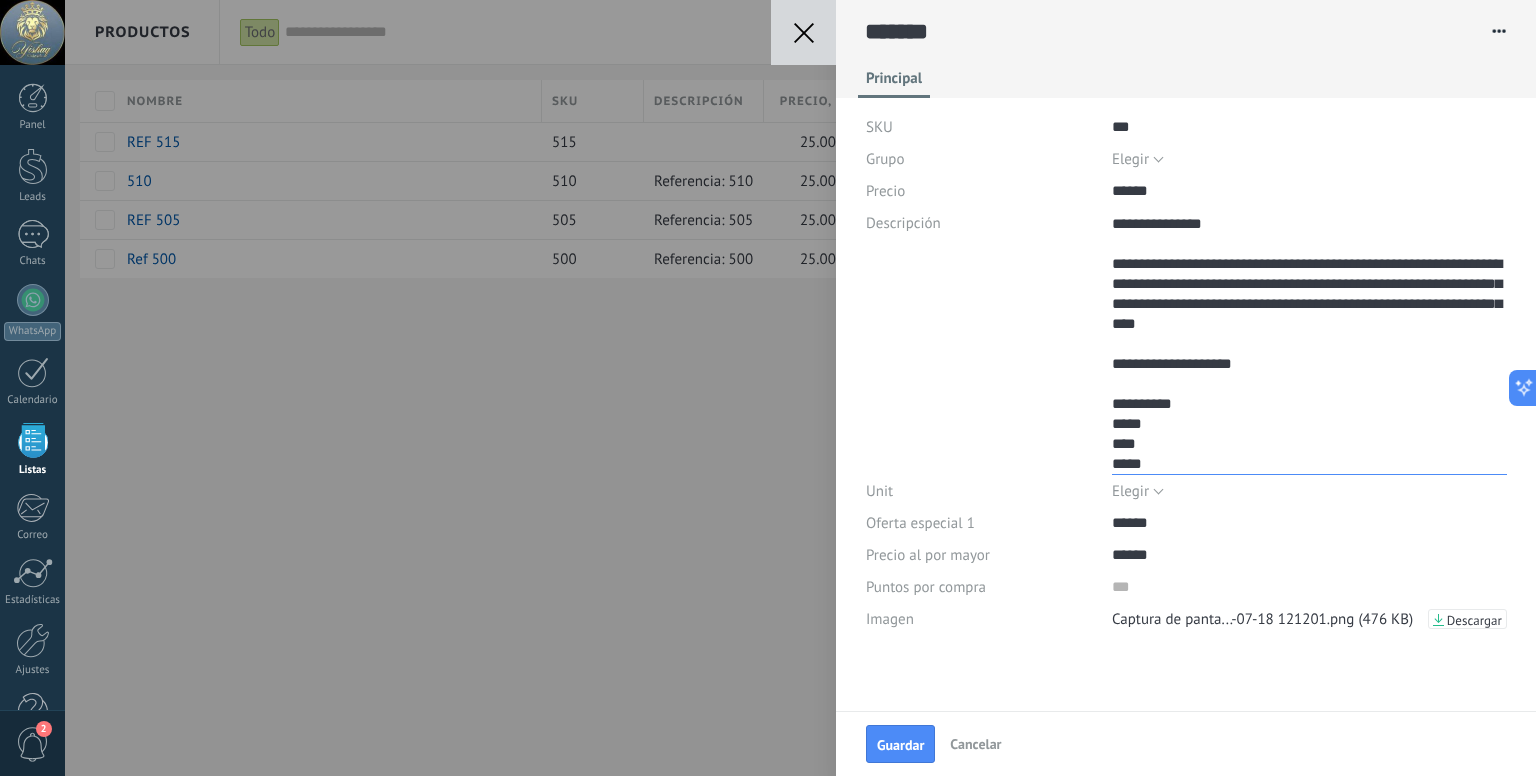 click on "**********" at bounding box center [1309, 341] 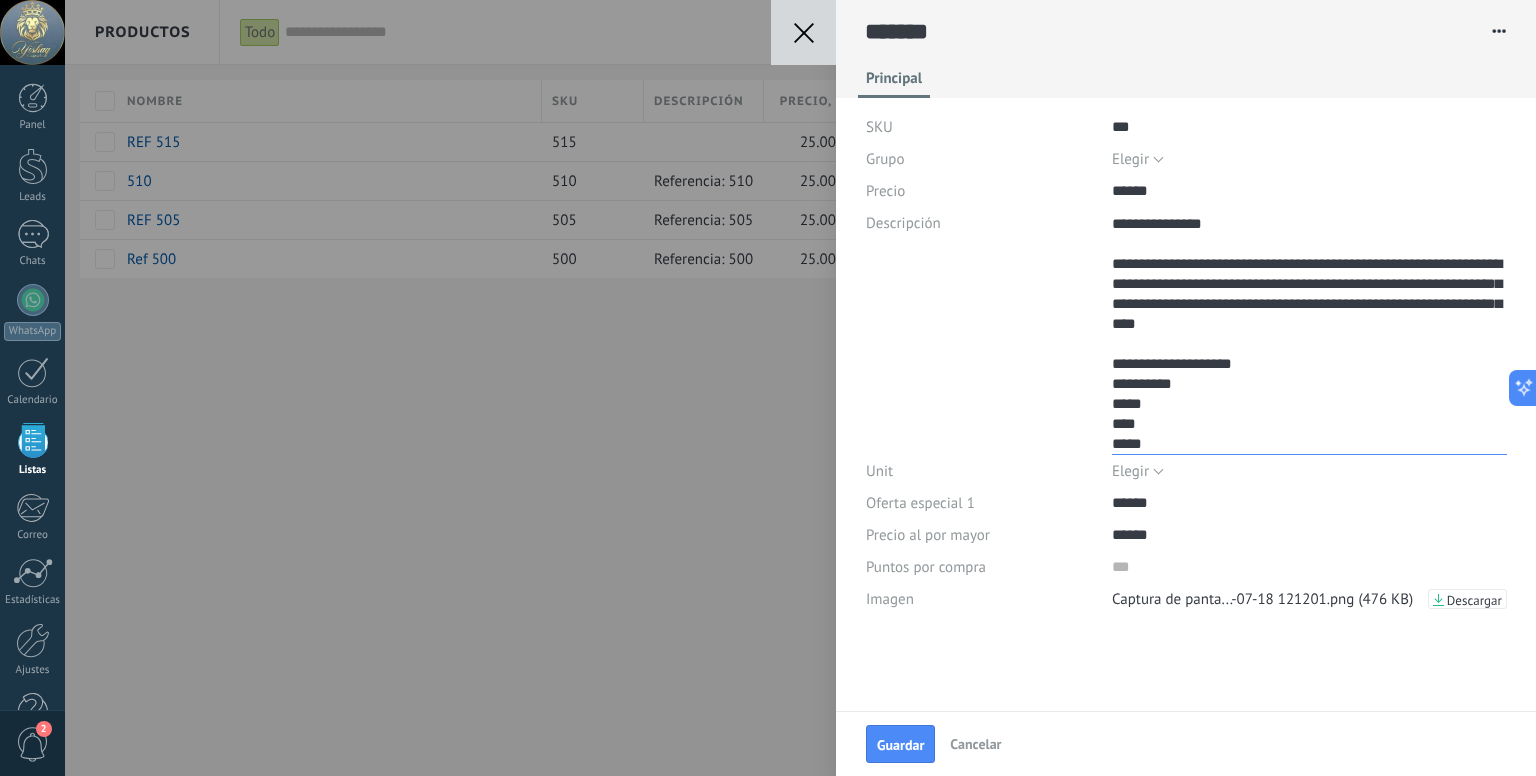 scroll, scrollTop: 240, scrollLeft: 0, axis: vertical 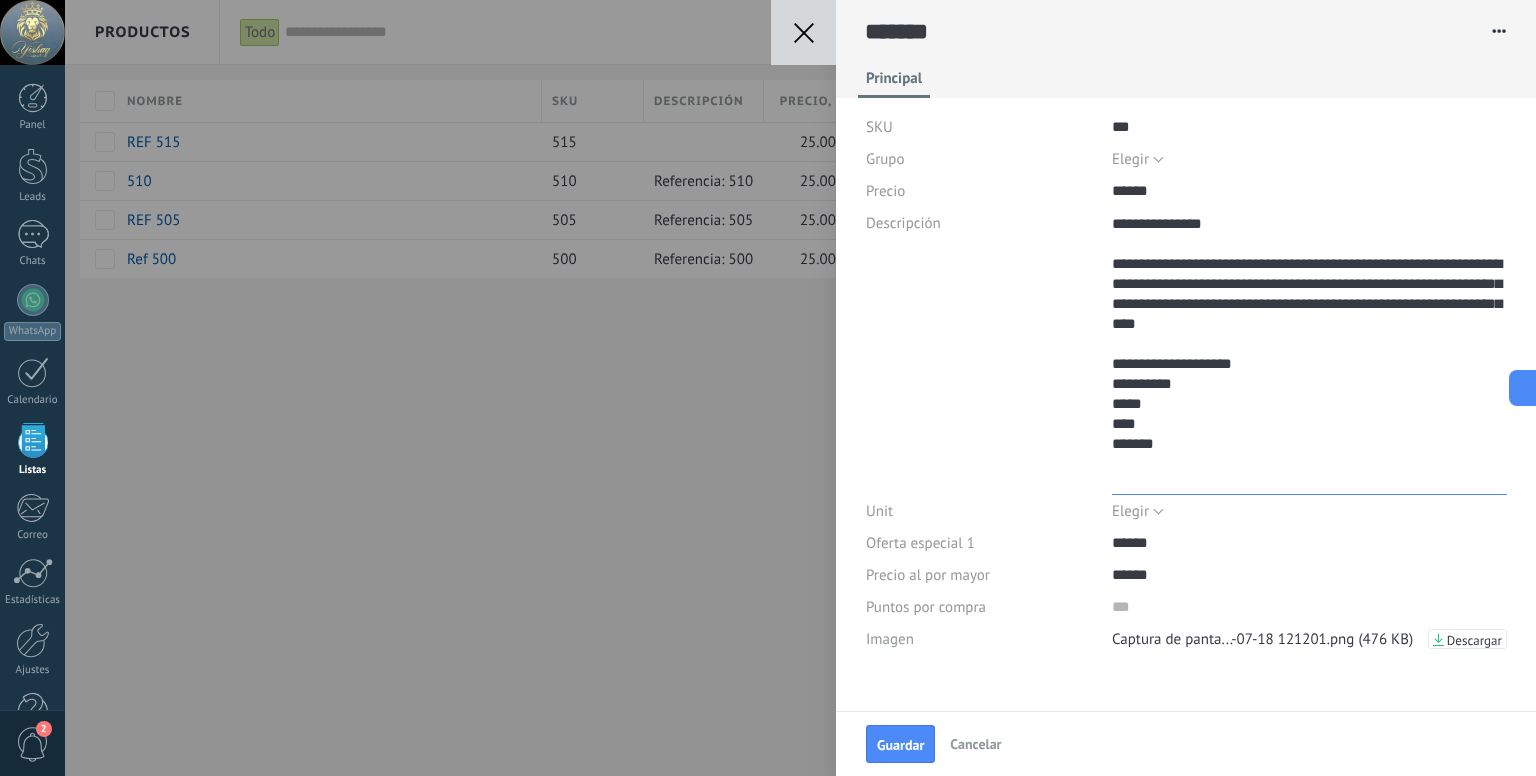 paste on "**********" 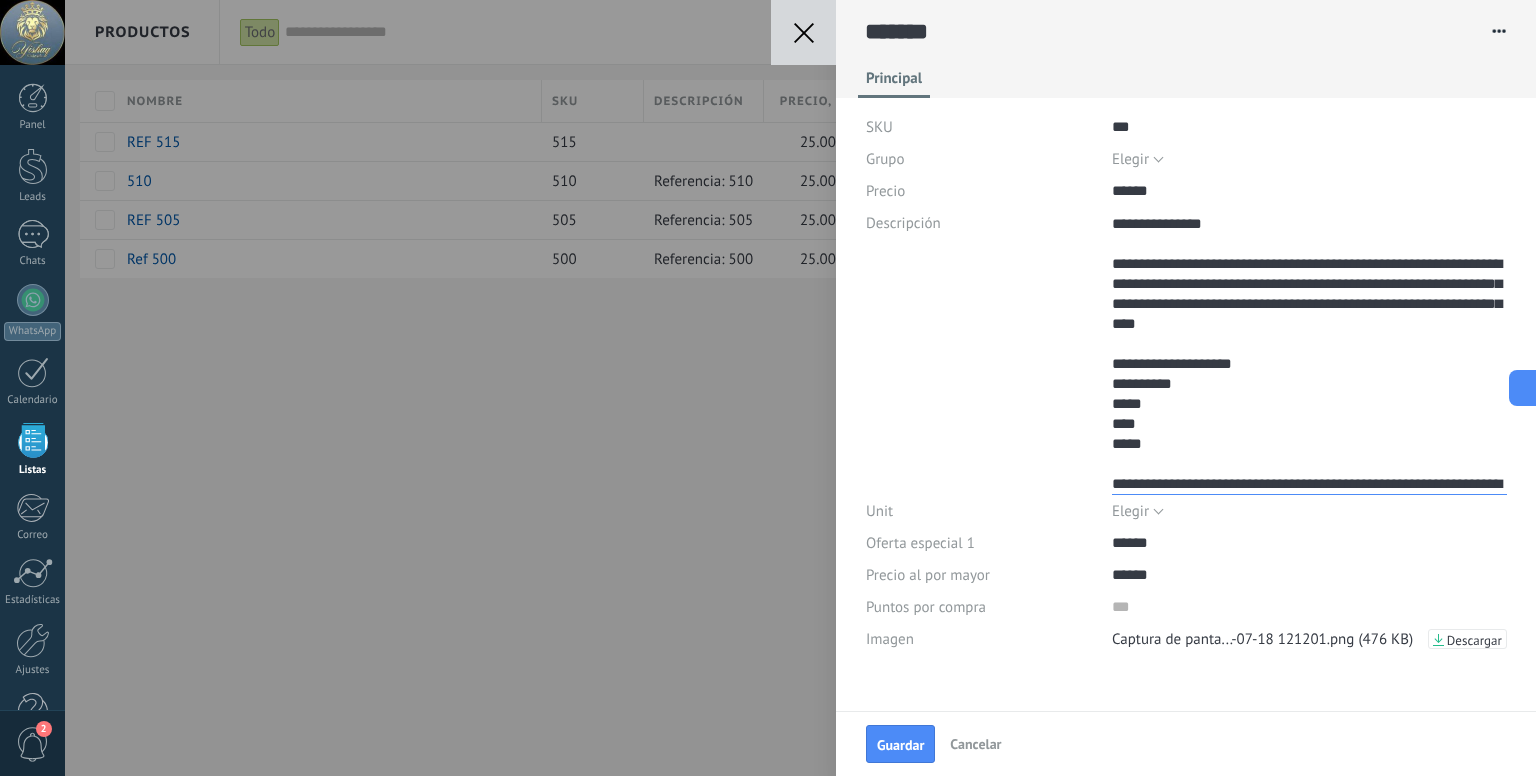 scroll, scrollTop: 300, scrollLeft: 0, axis: vertical 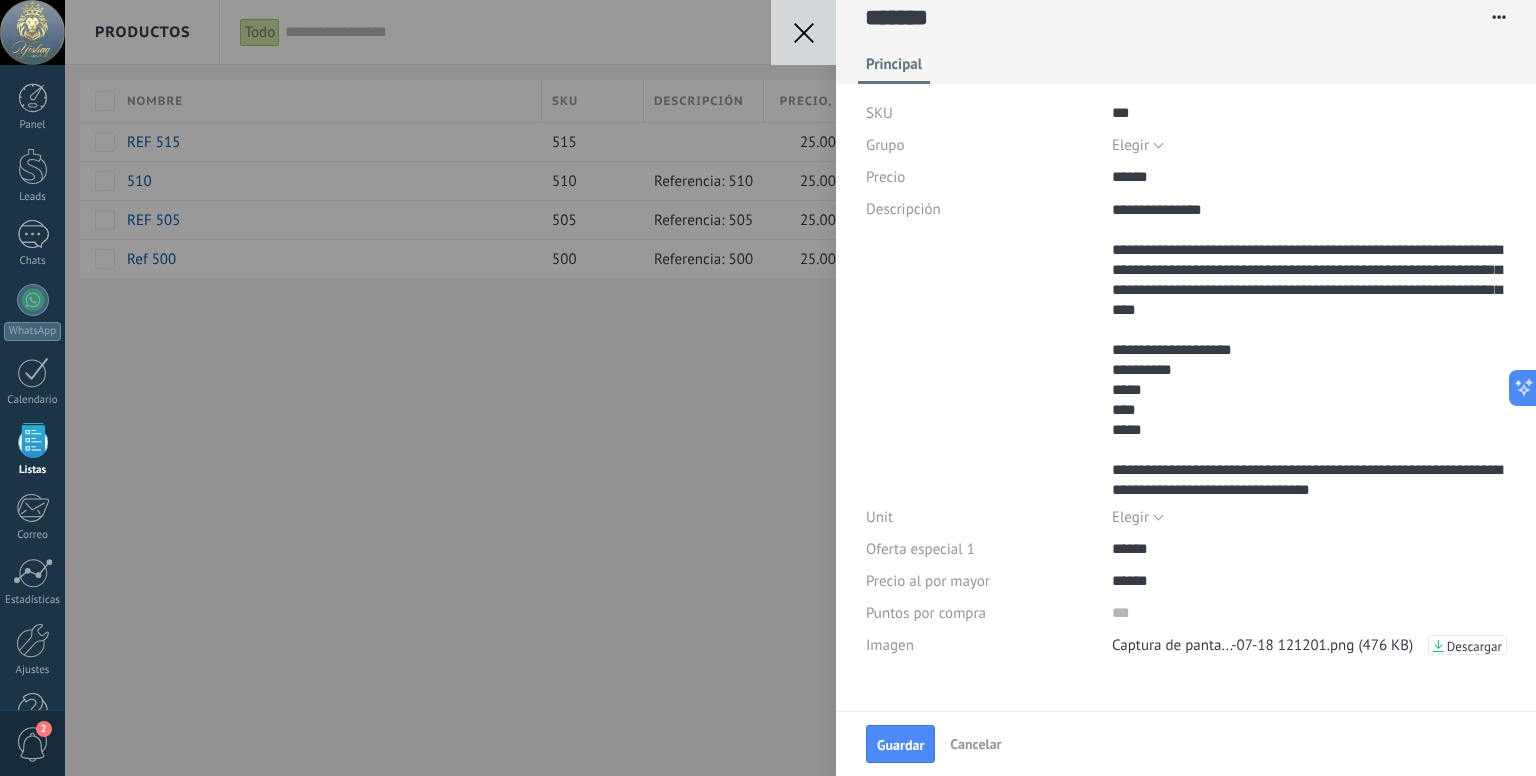 click on "Captura de panta...-07-18 121201.png" at bounding box center [1233, 645] 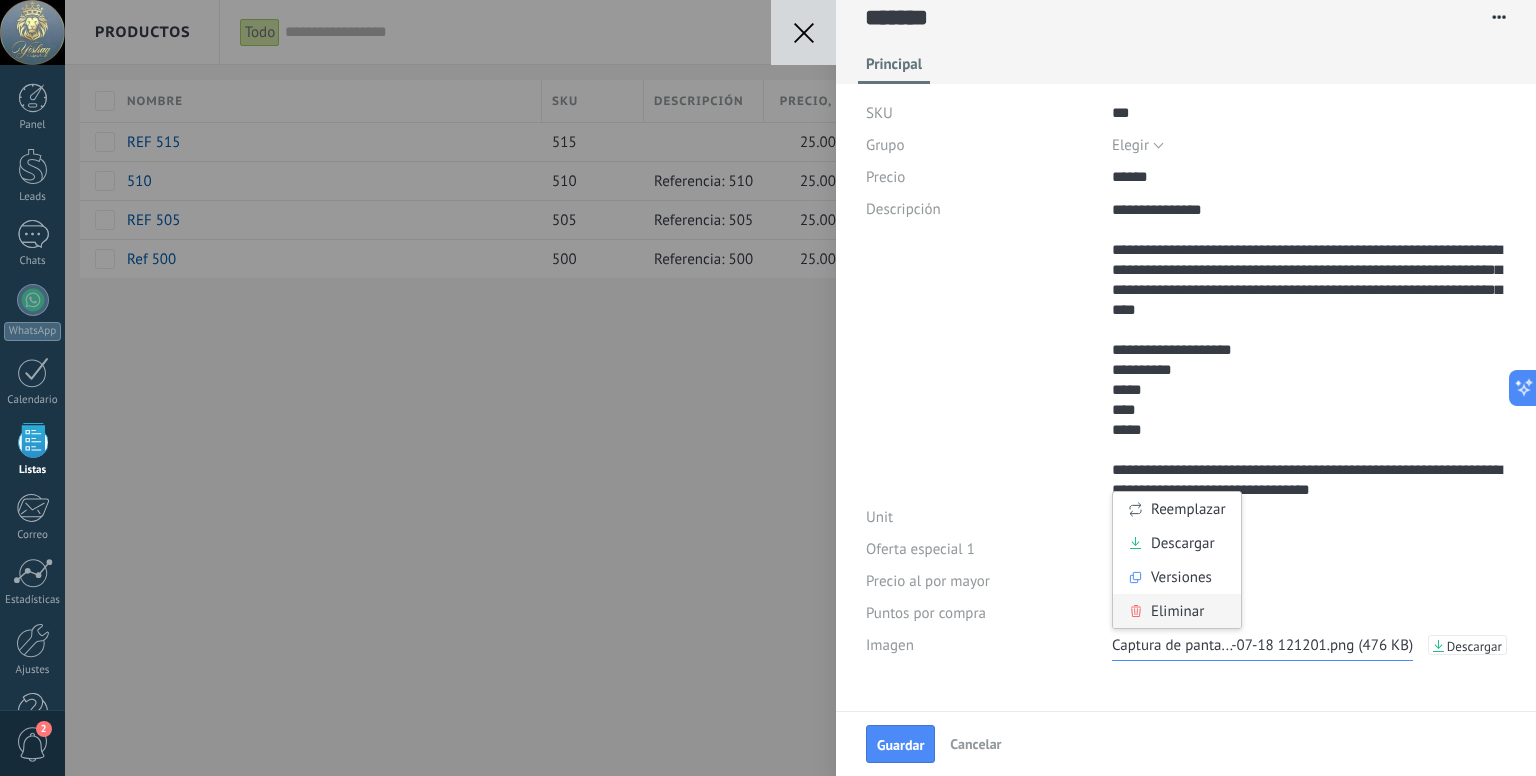 click on "Eliminar" at bounding box center [1177, 611] 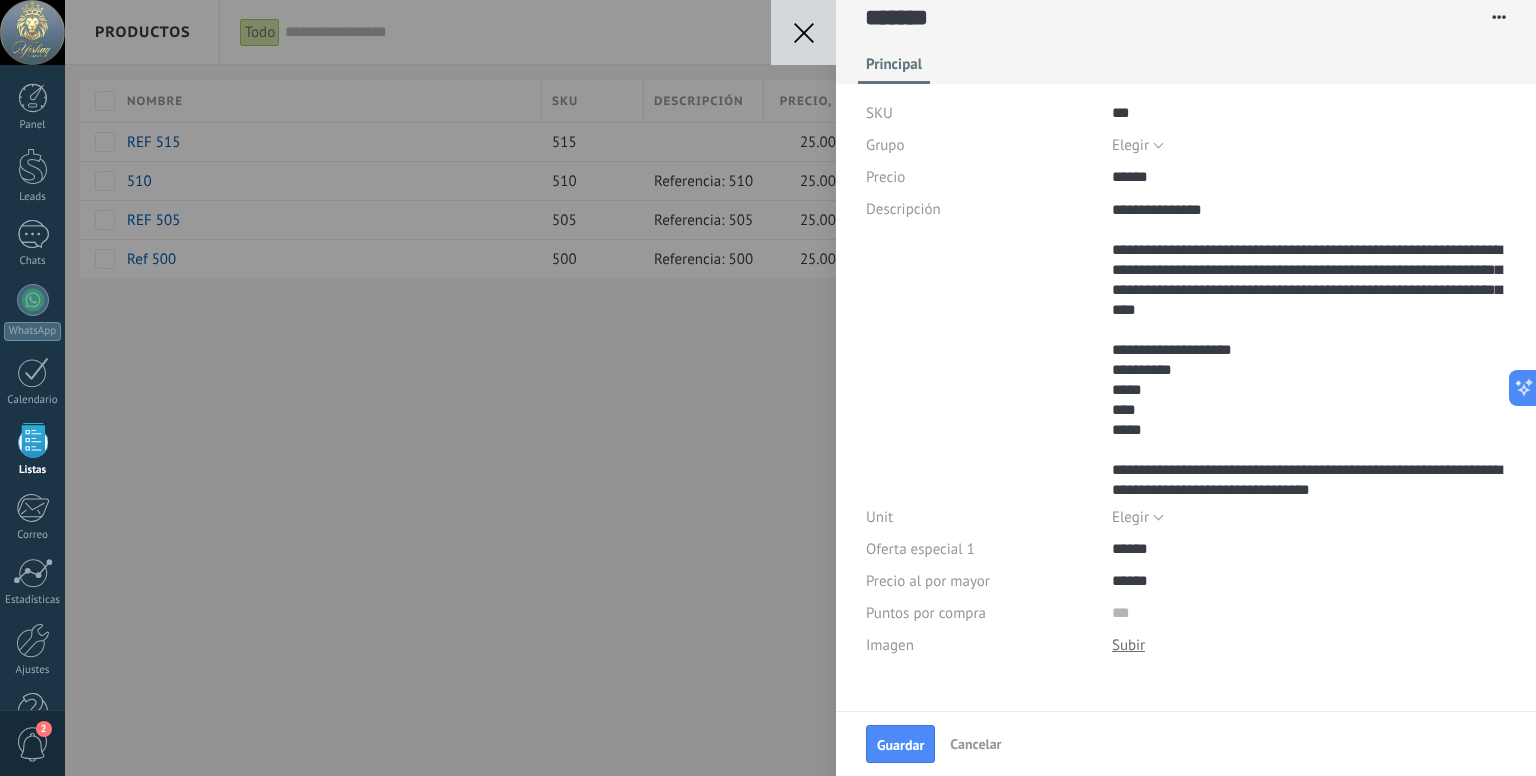 click on "Imagen" at bounding box center [981, 645] 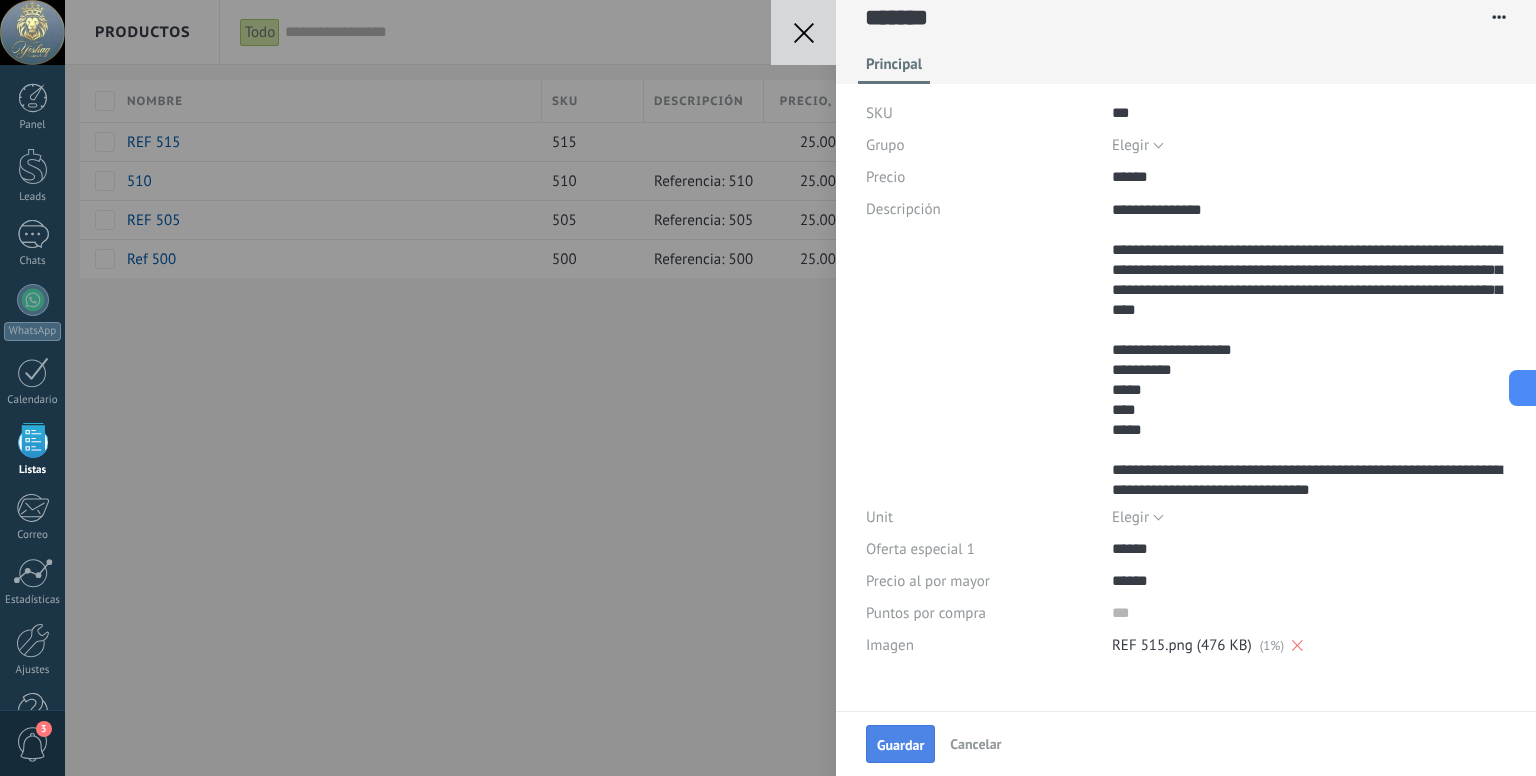 click on "Guardar" at bounding box center (900, 745) 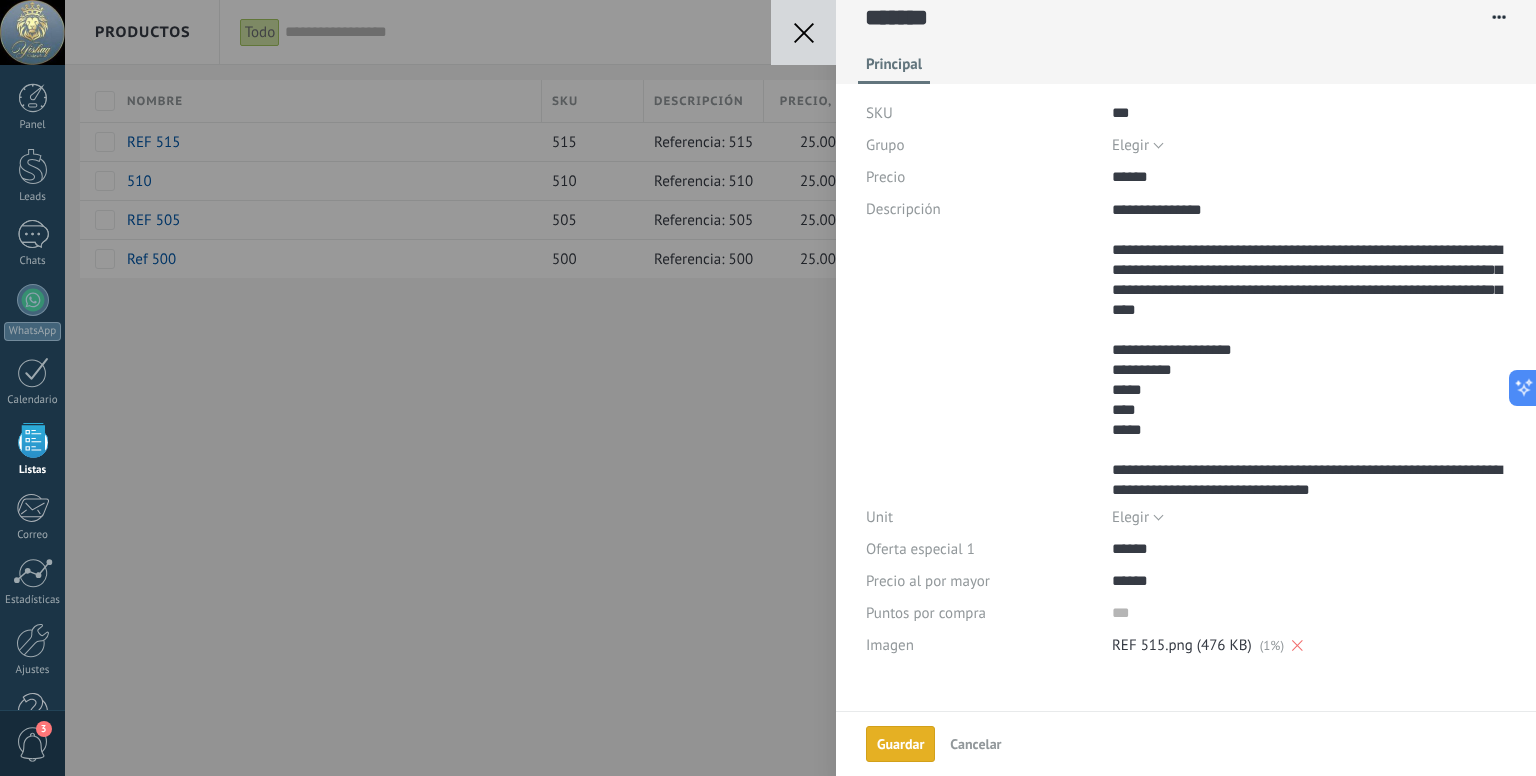 scroll, scrollTop: 0, scrollLeft: 0, axis: both 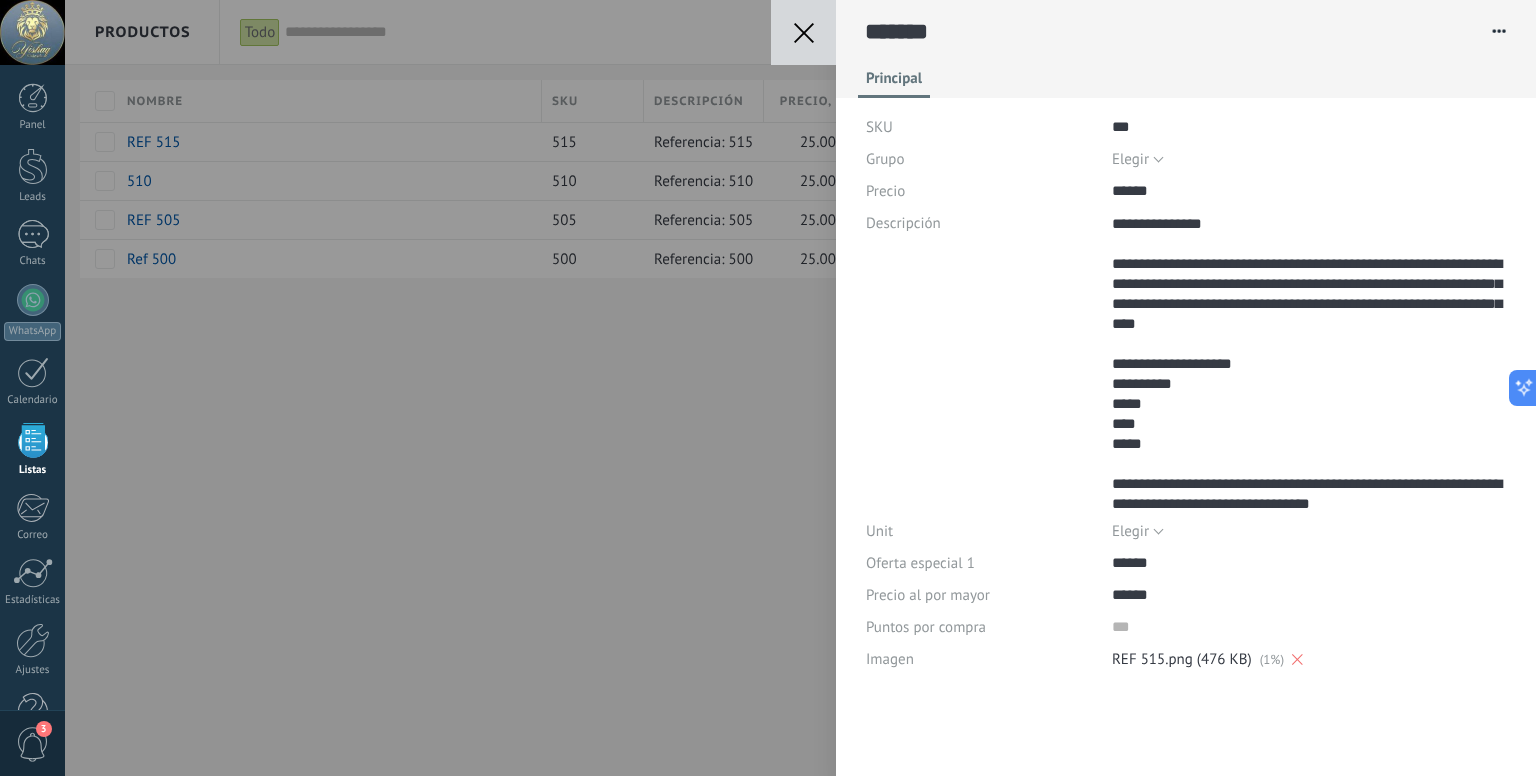 click 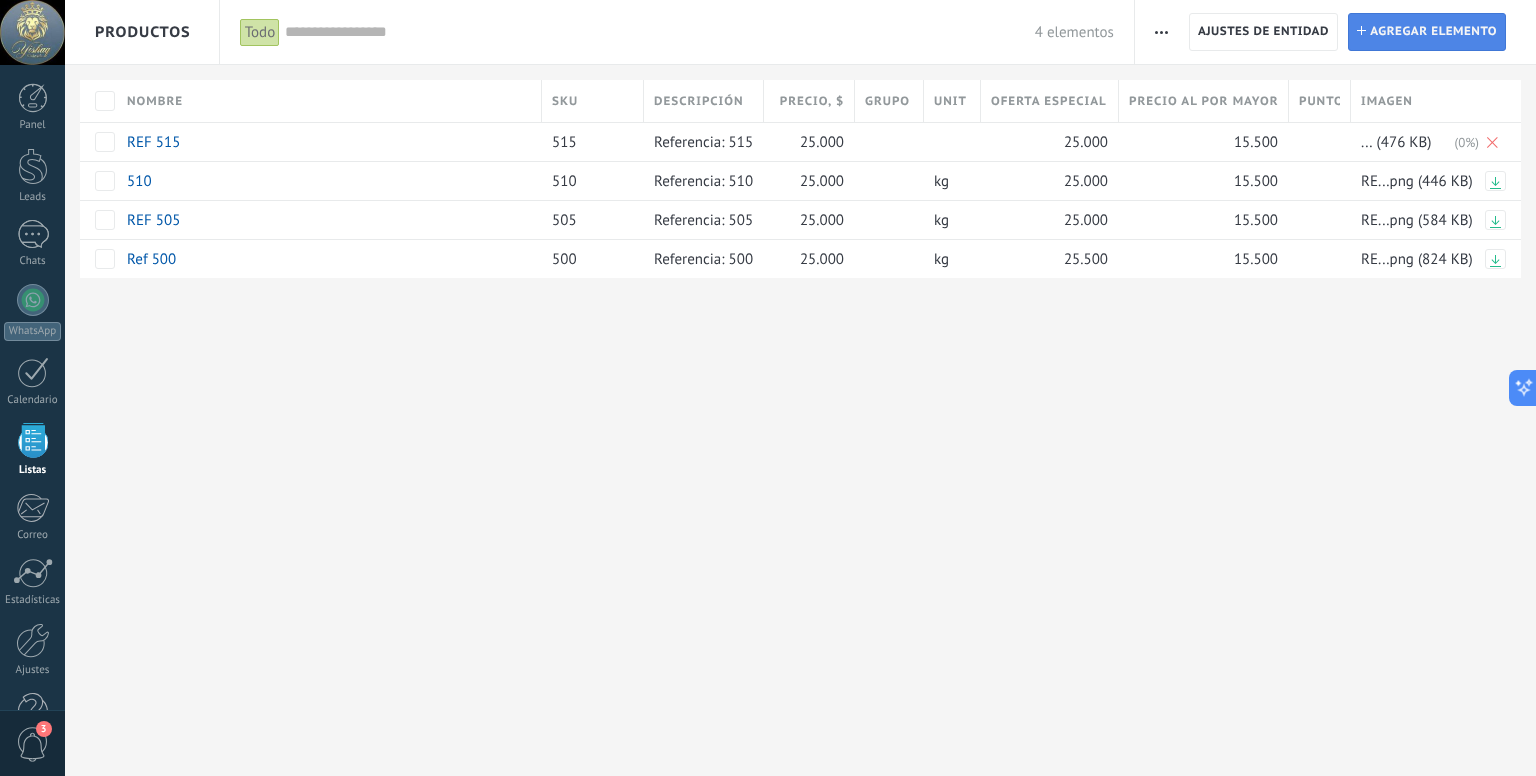 click on "Agregar elemento" at bounding box center (1433, 32) 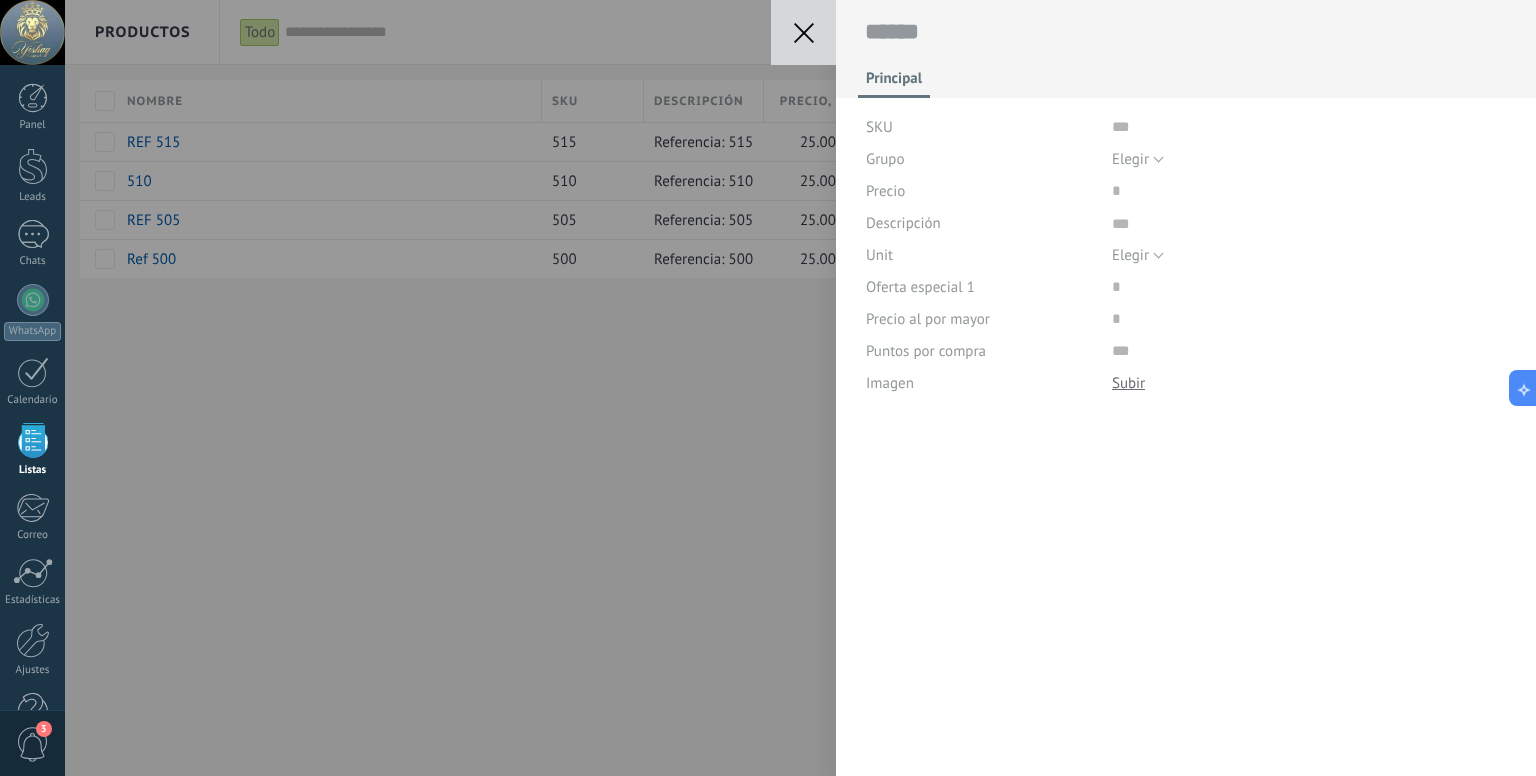 scroll, scrollTop: 20, scrollLeft: 0, axis: vertical 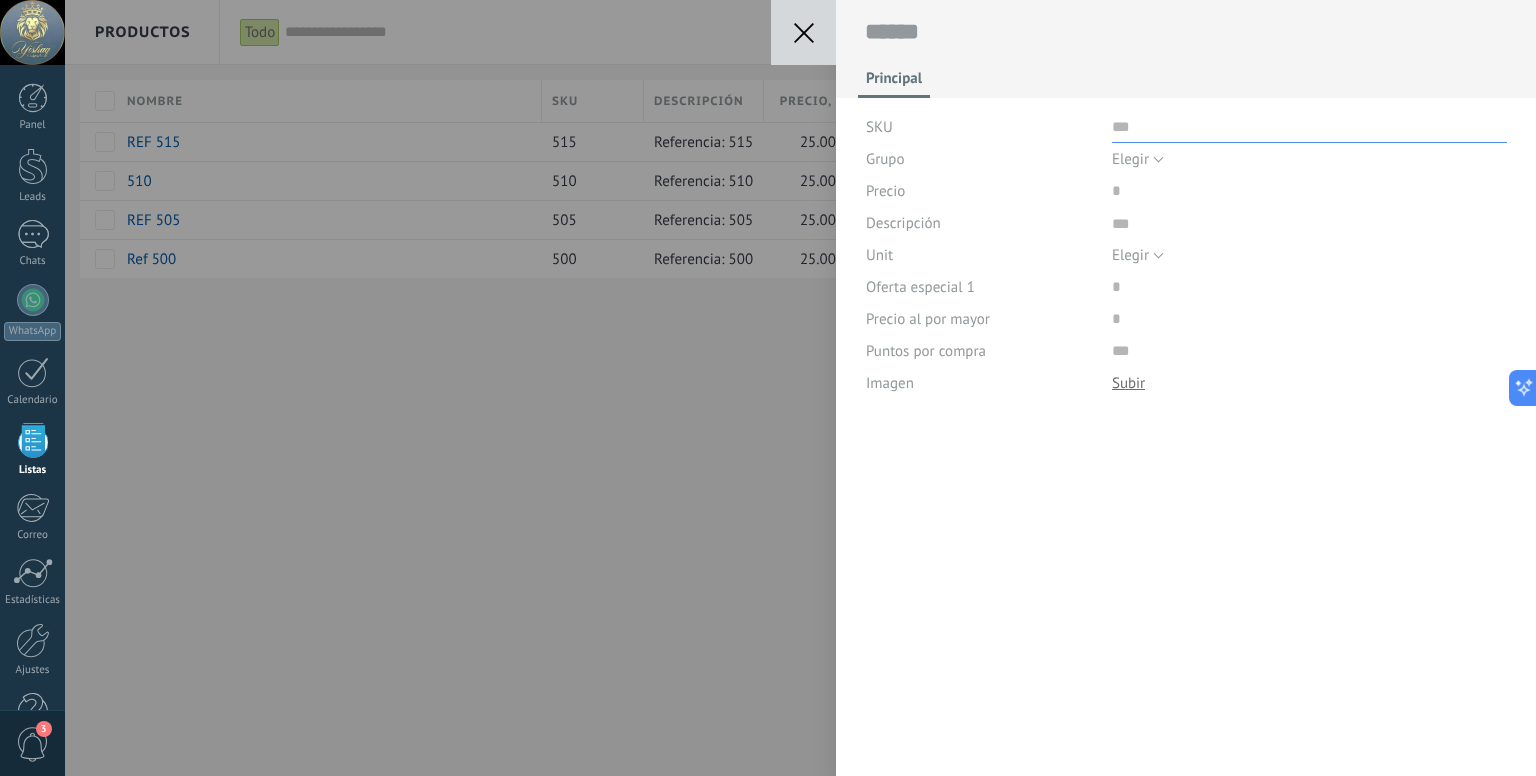 click at bounding box center (1309, 127) 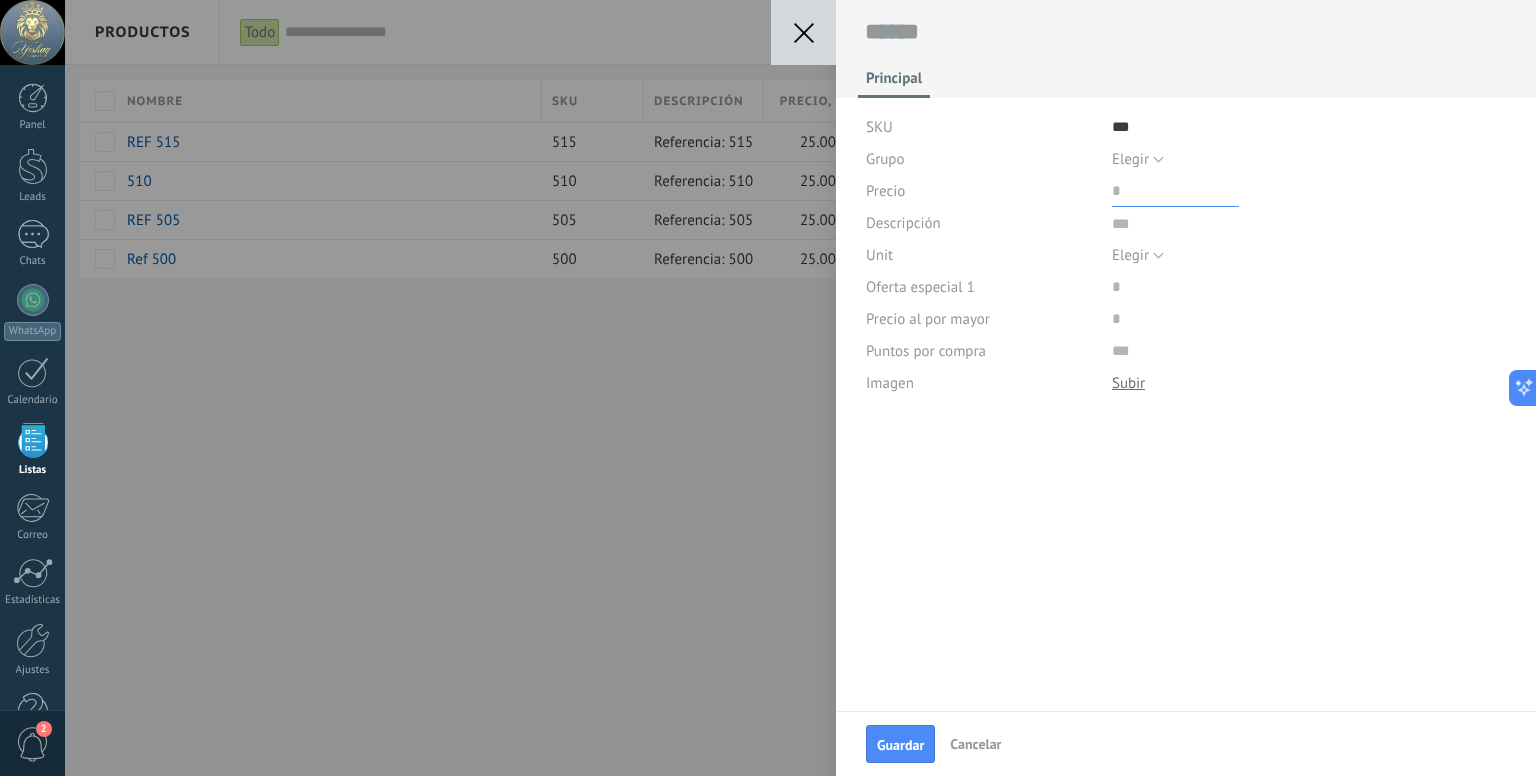 click at bounding box center [1175, 191] 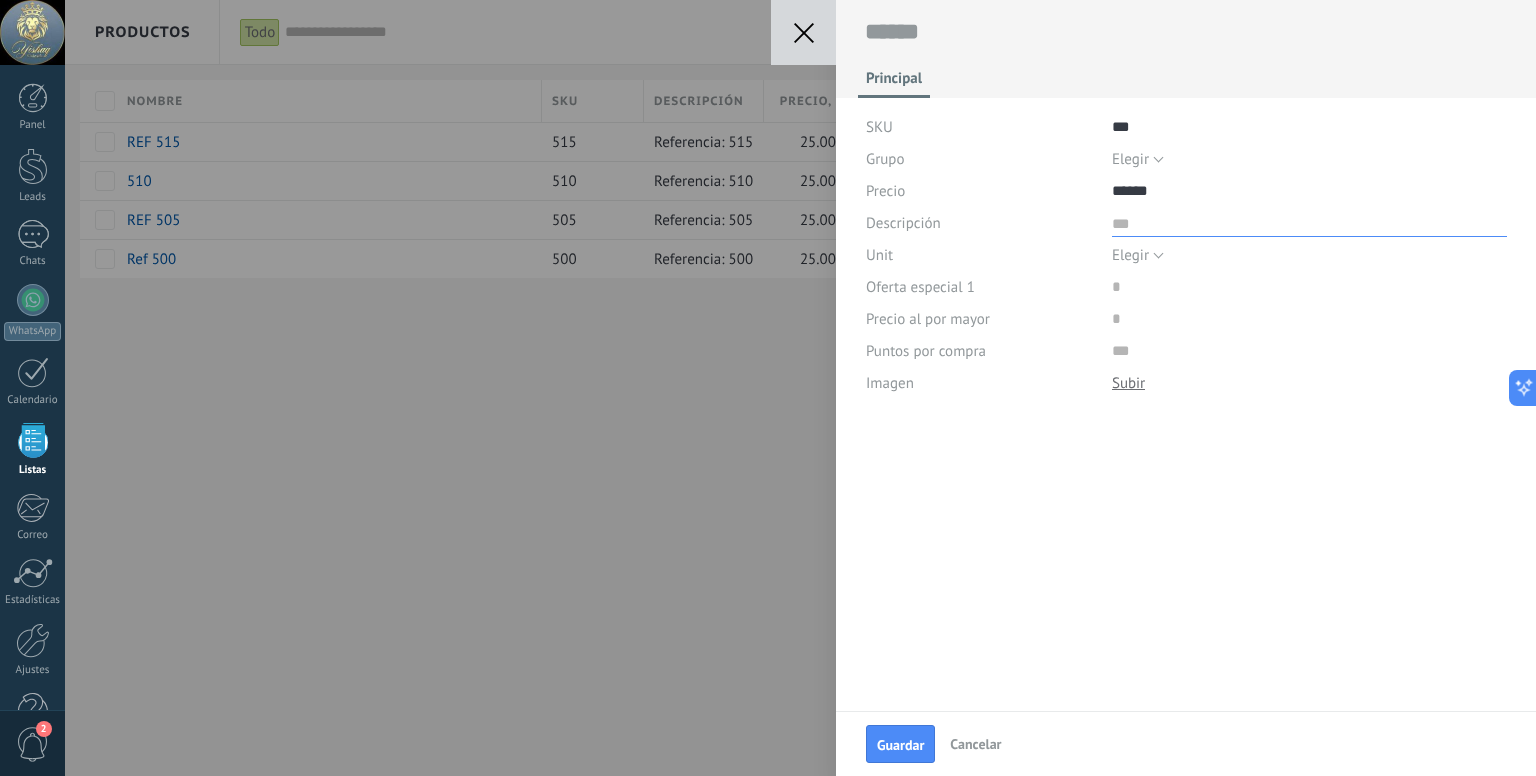 click at bounding box center [1309, 222] 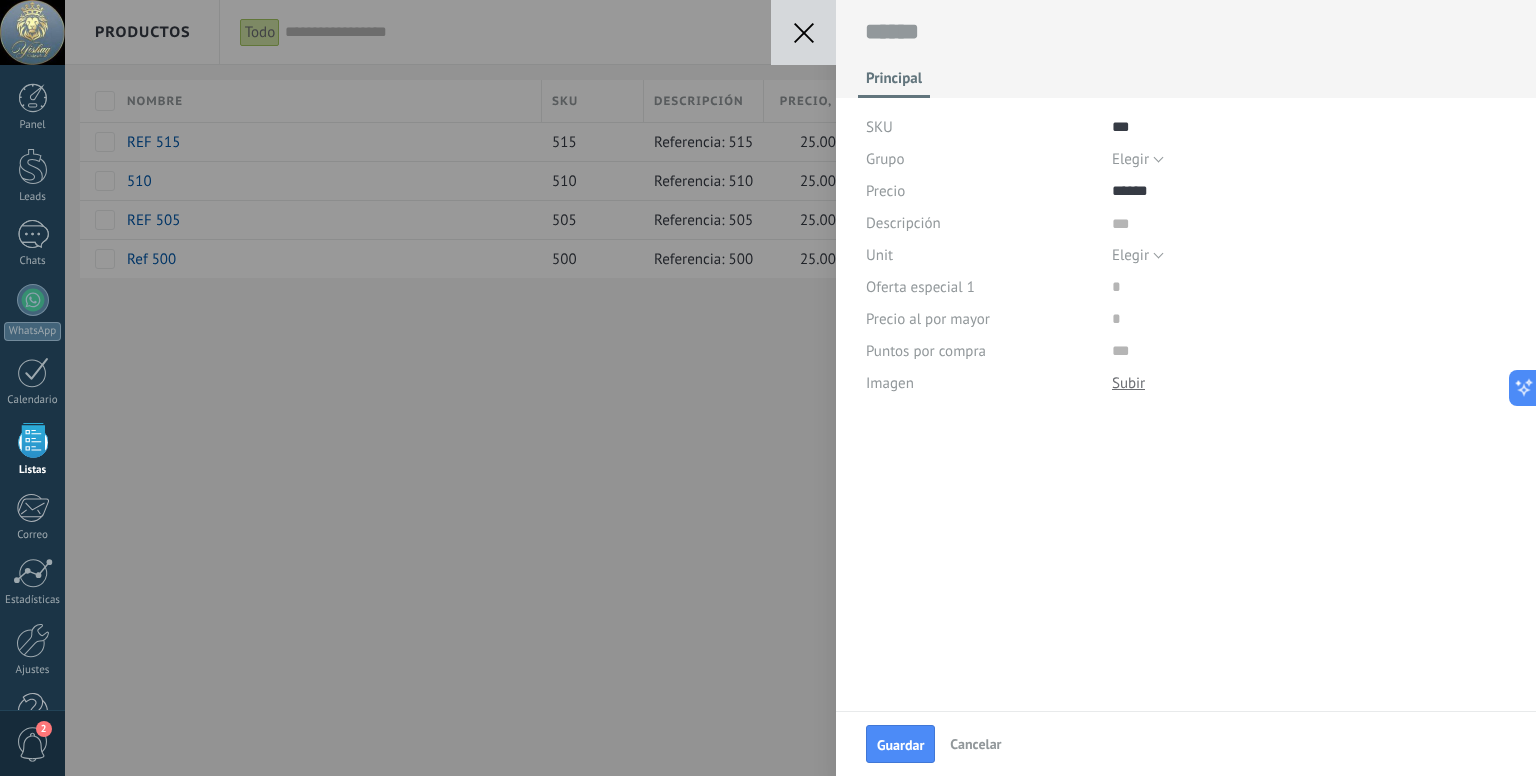 click on "Descripción" at bounding box center (1186, 223) 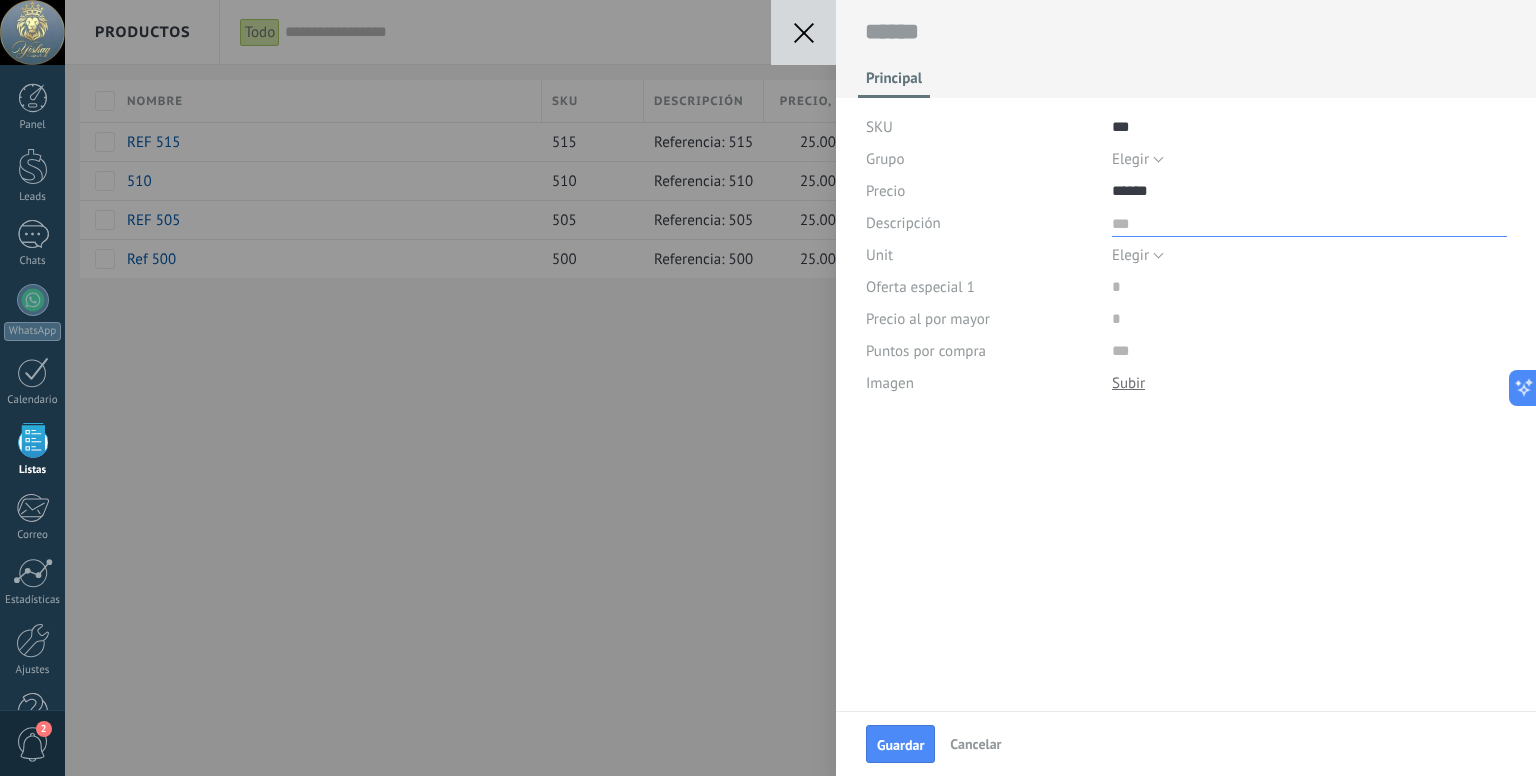 click at bounding box center (1309, 222) 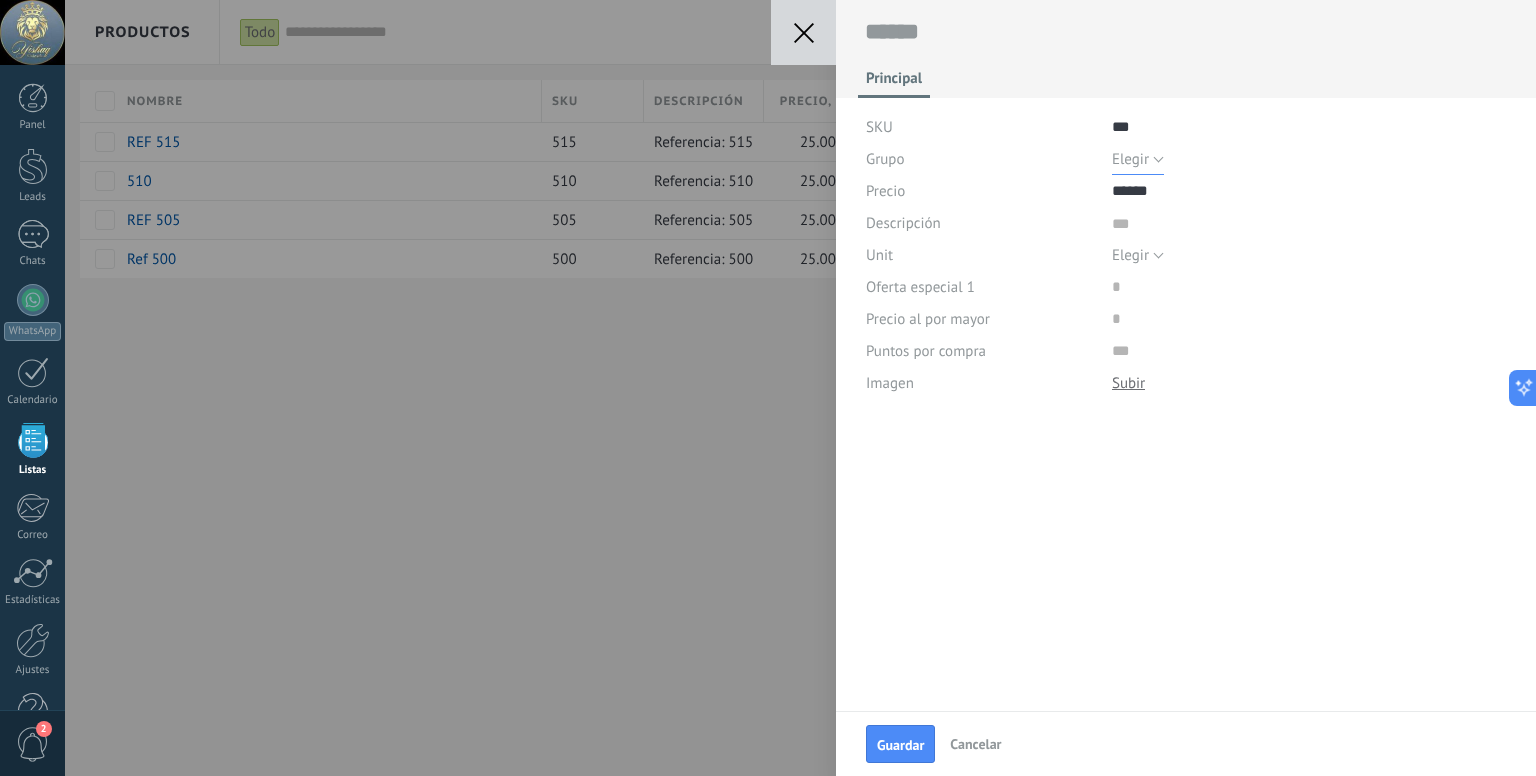 click on "Elegir" at bounding box center (1130, 159) 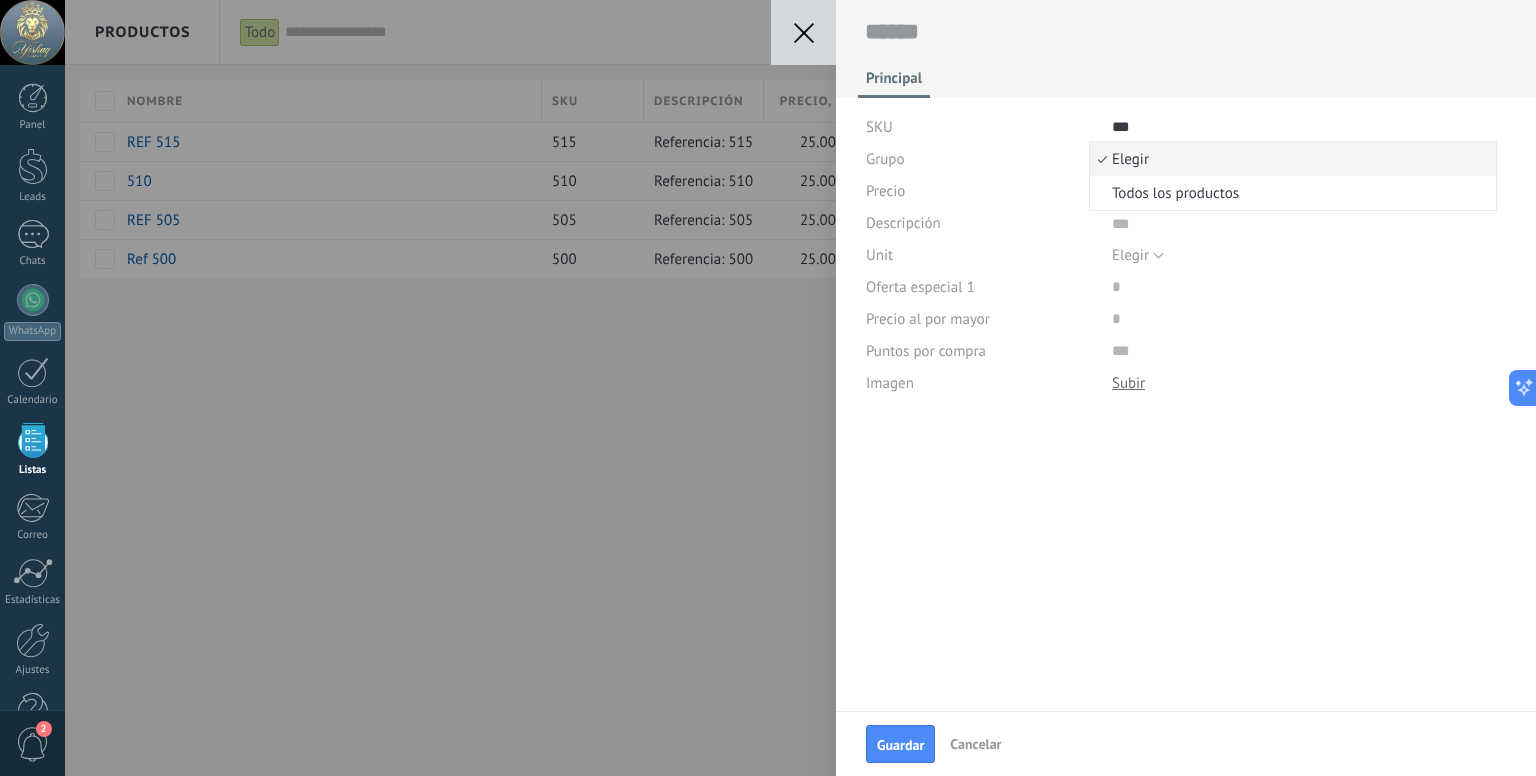 click on "Elegir" at bounding box center [1290, 159] 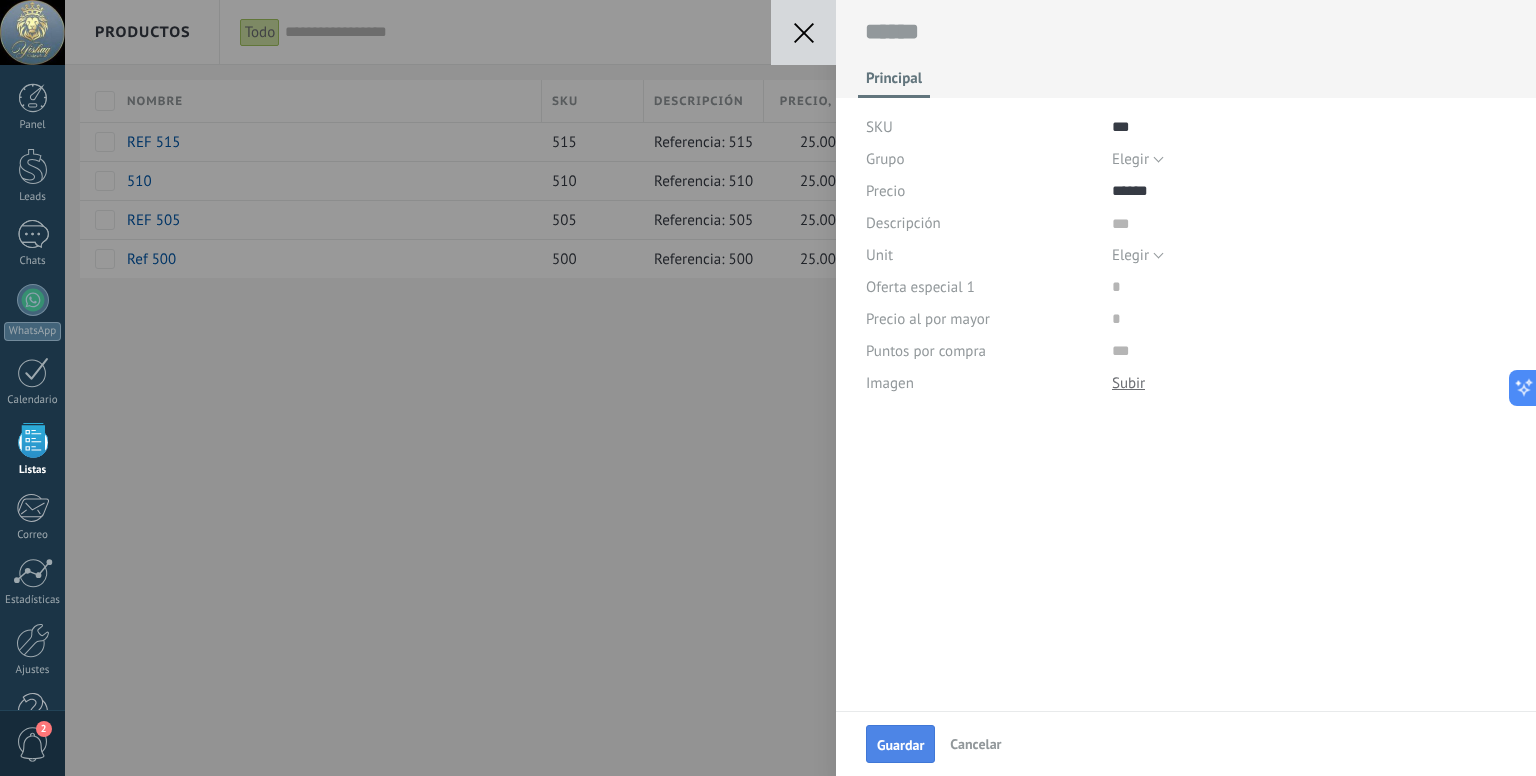 click on "Guardar" at bounding box center [900, 745] 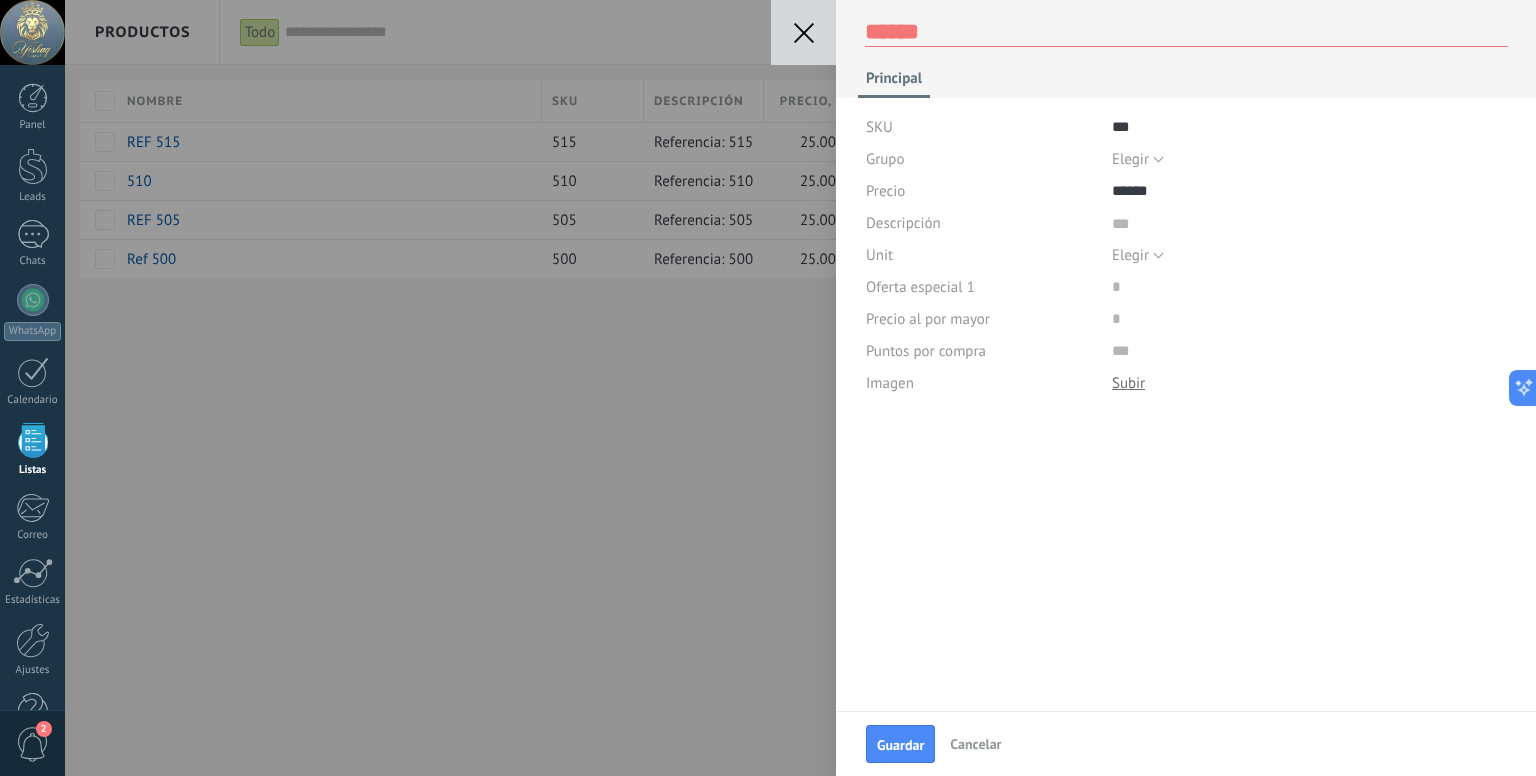 click at bounding box center (1186, 32) 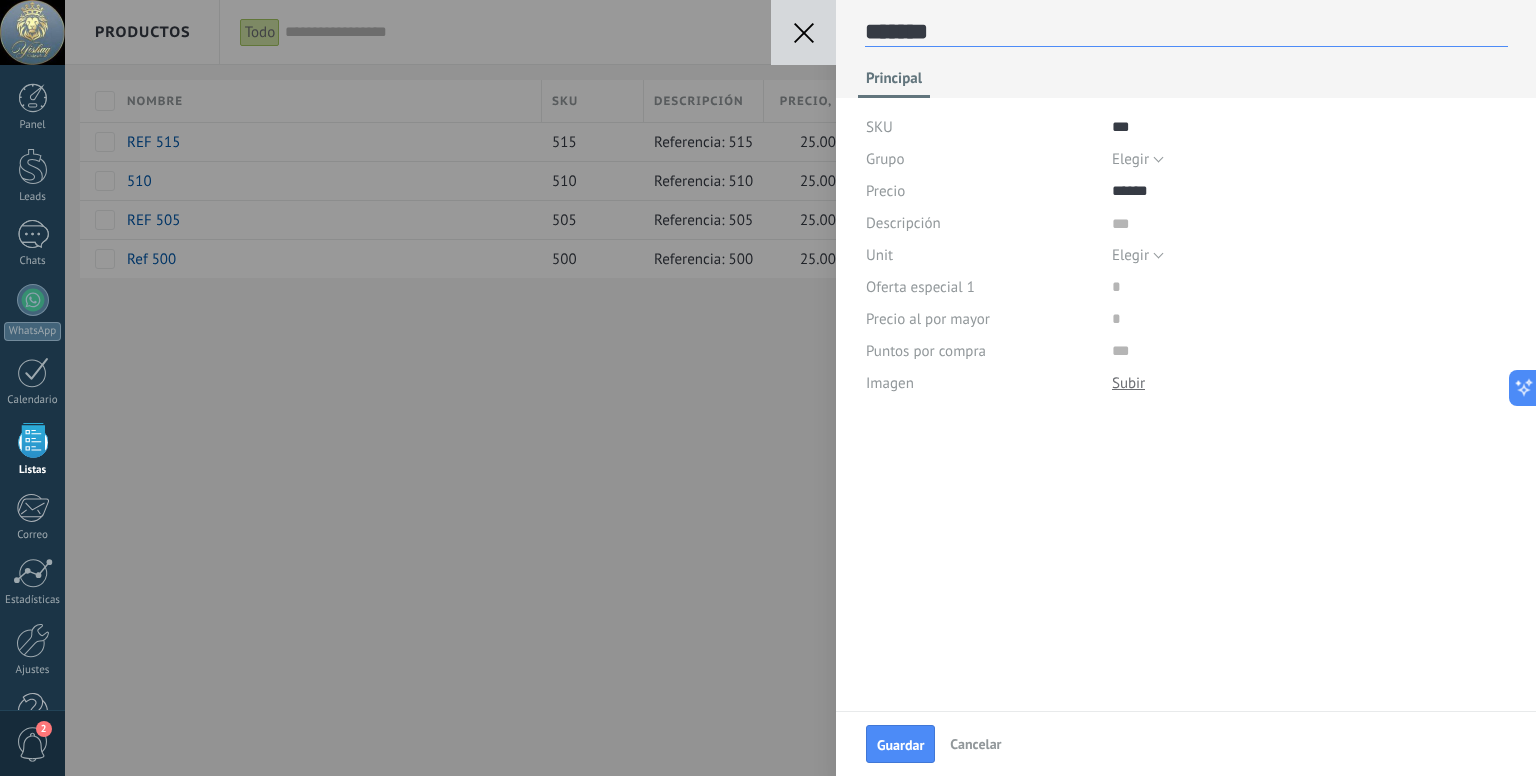 scroll, scrollTop: 29, scrollLeft: 0, axis: vertical 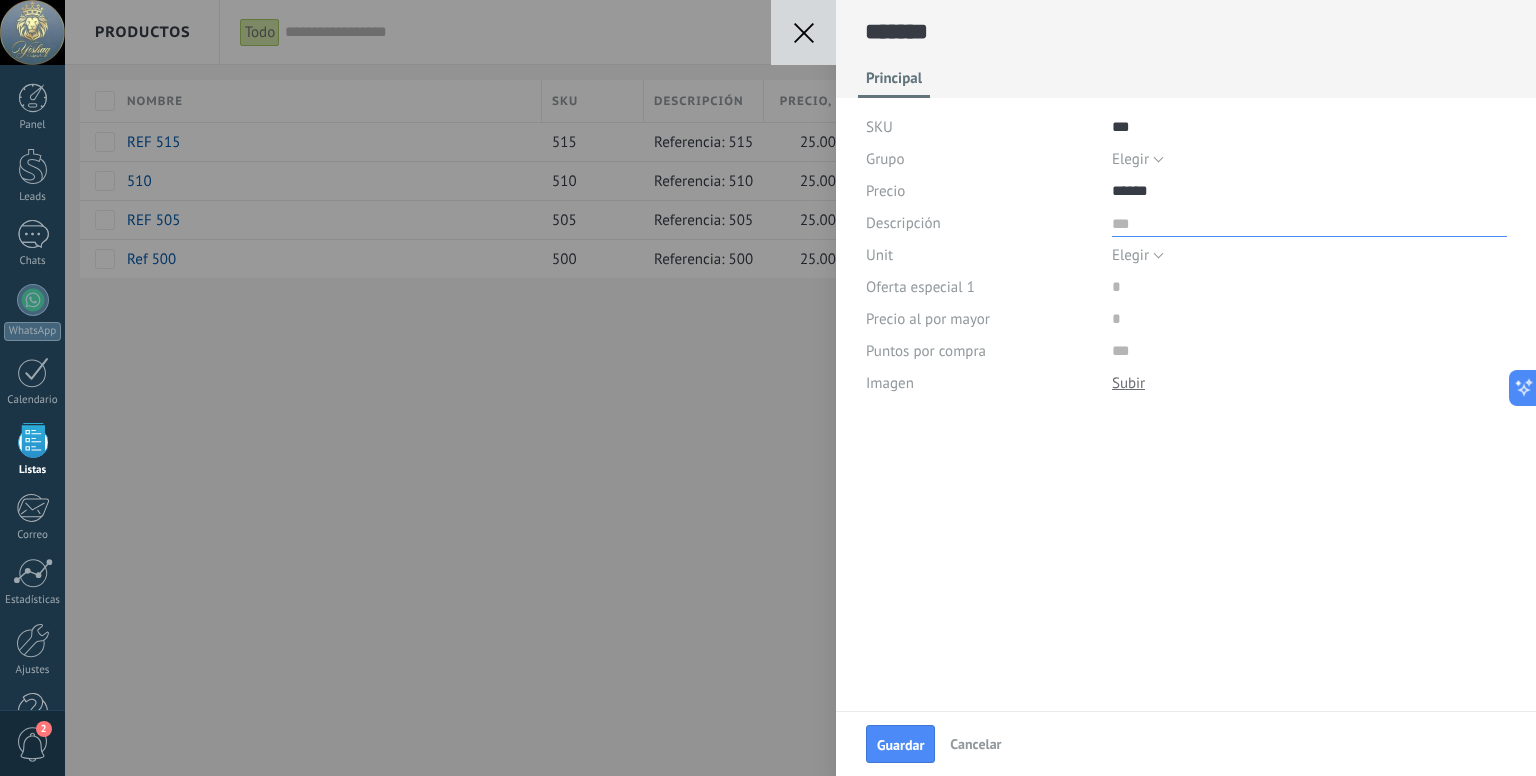 click at bounding box center [1309, 222] 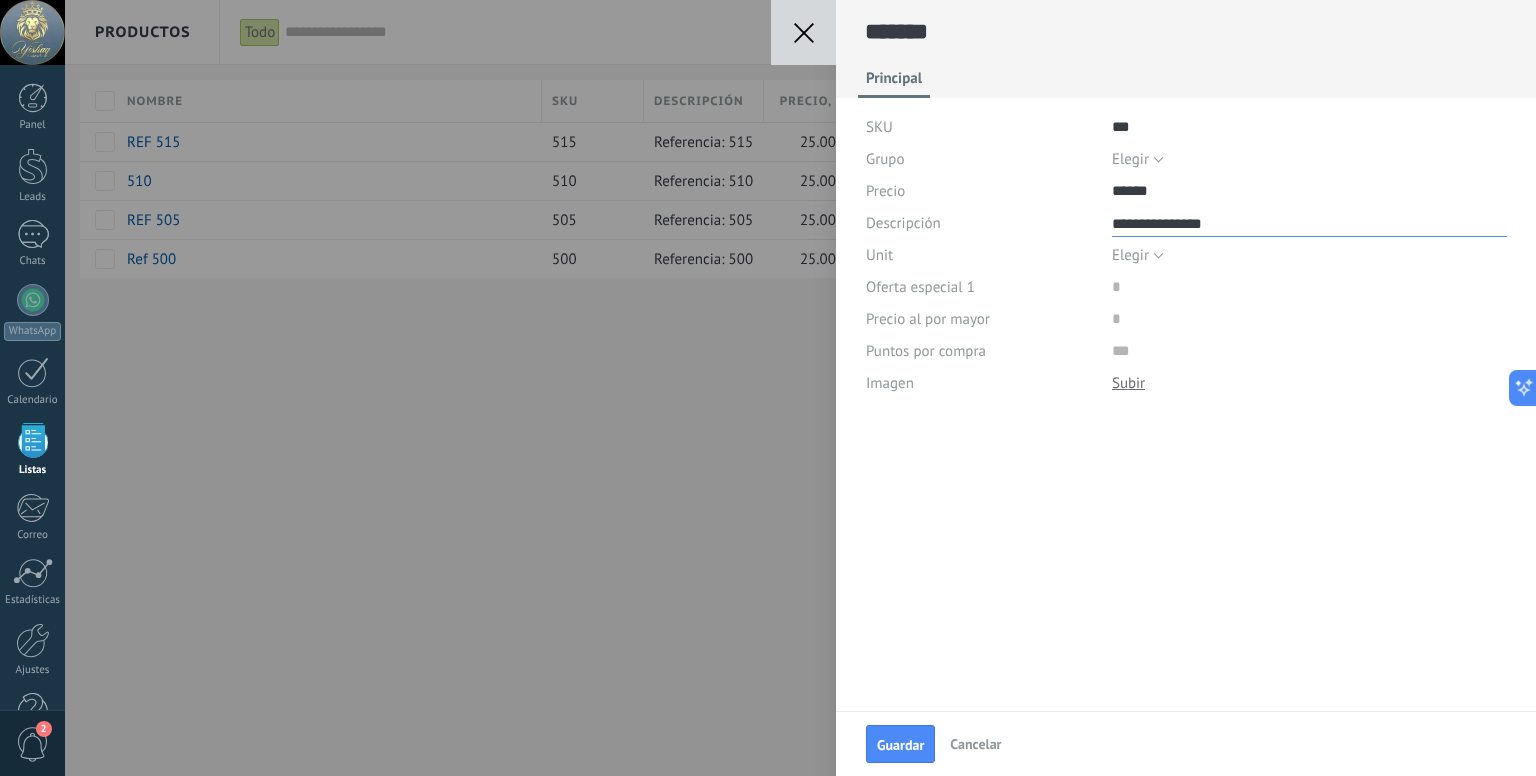 scroll, scrollTop: 640, scrollLeft: 0, axis: vertical 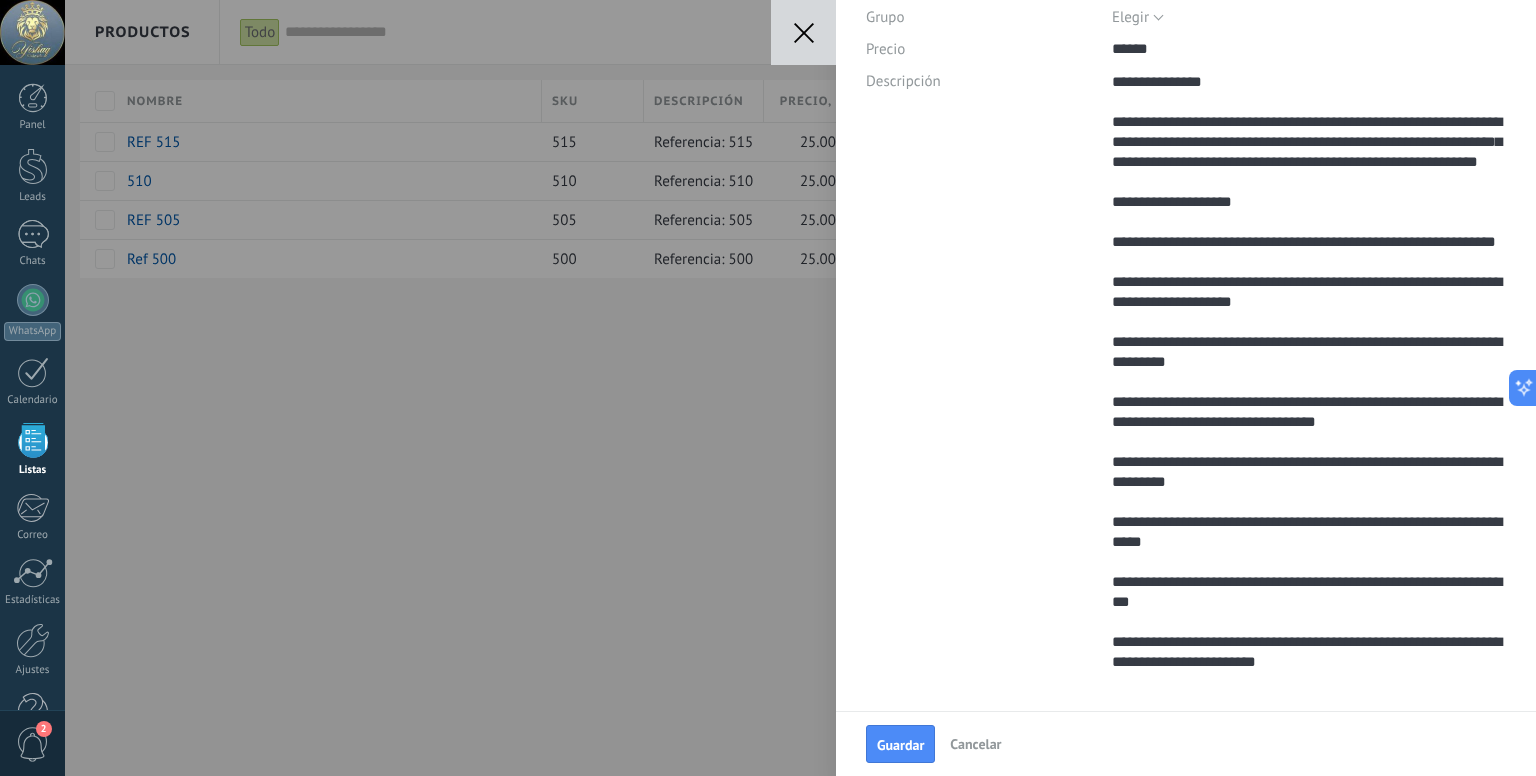 drag, startPoint x: 1157, startPoint y: 262, endPoint x: 1171, endPoint y: 293, distance: 34.0147 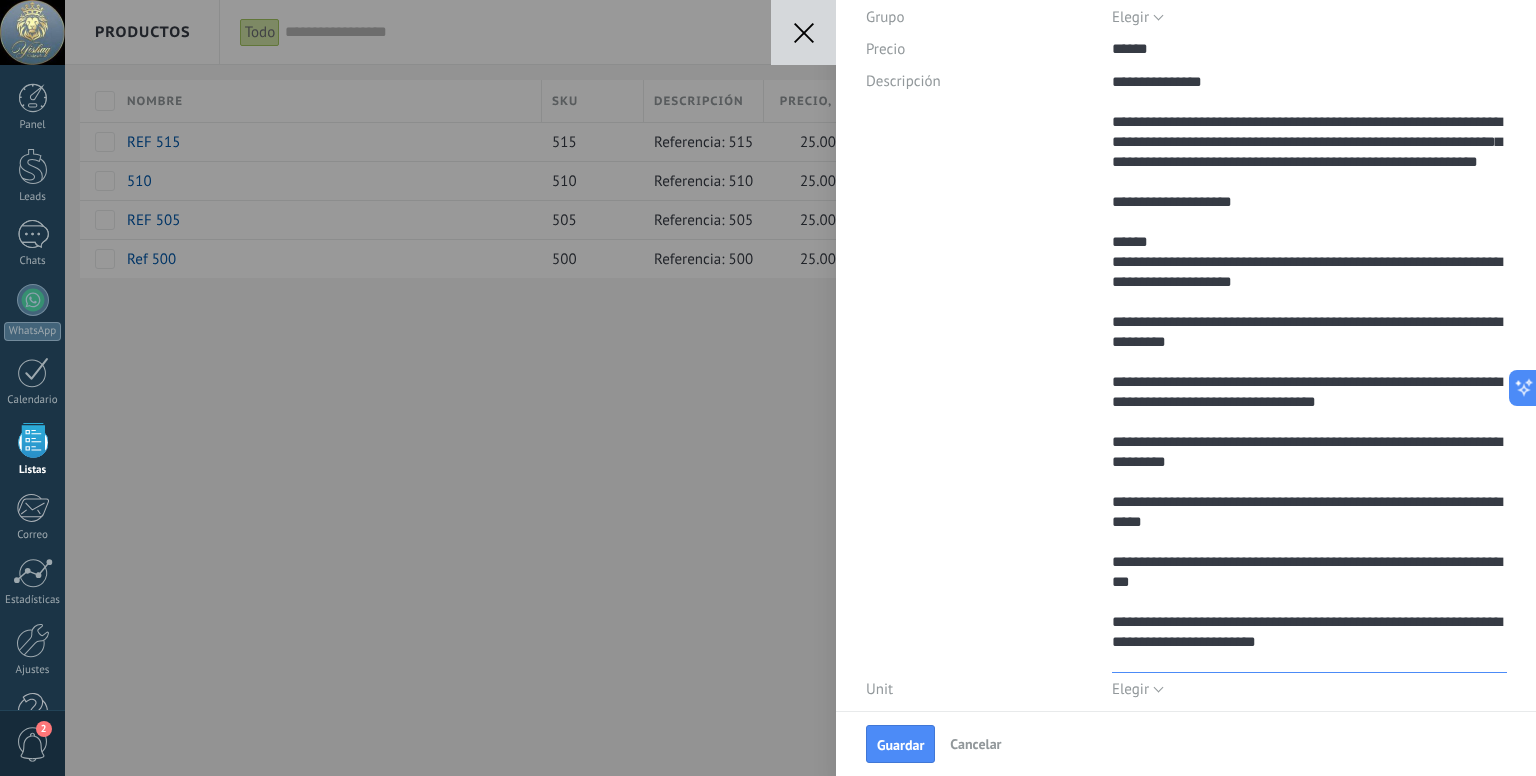 scroll, scrollTop: 600, scrollLeft: 0, axis: vertical 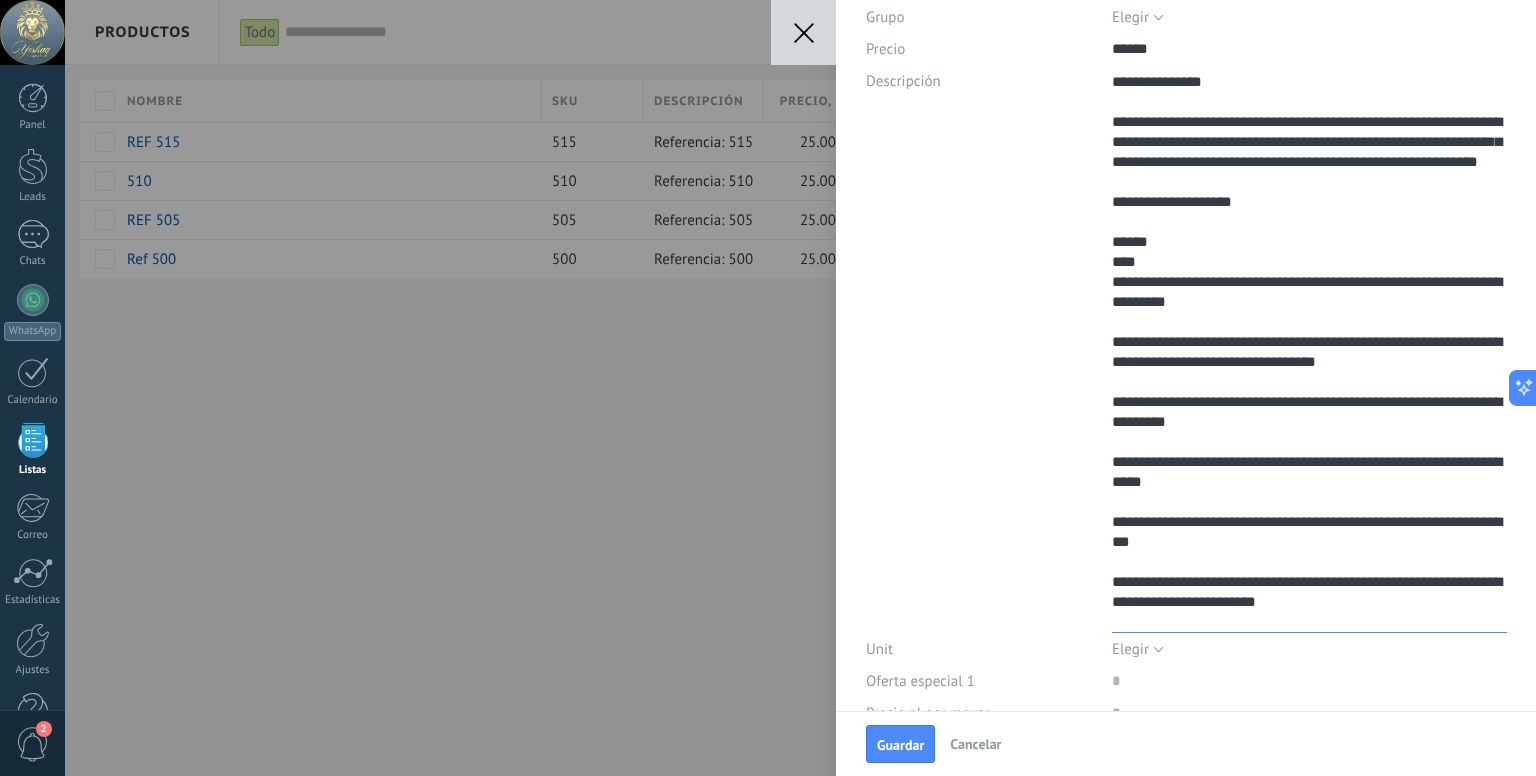 drag, startPoint x: 1159, startPoint y: 298, endPoint x: 1248, endPoint y: 333, distance: 95.63472 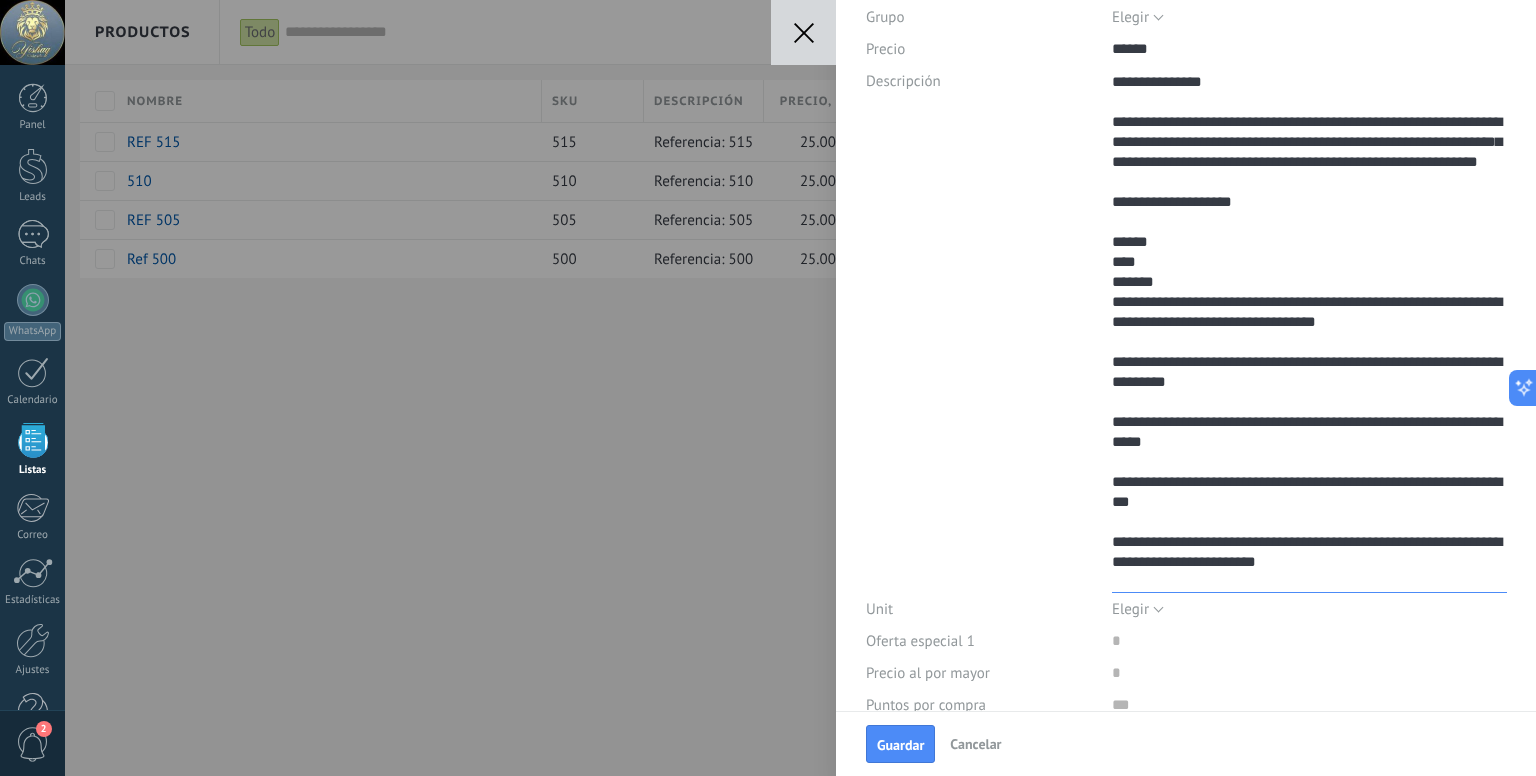scroll, scrollTop: 520, scrollLeft: 0, axis: vertical 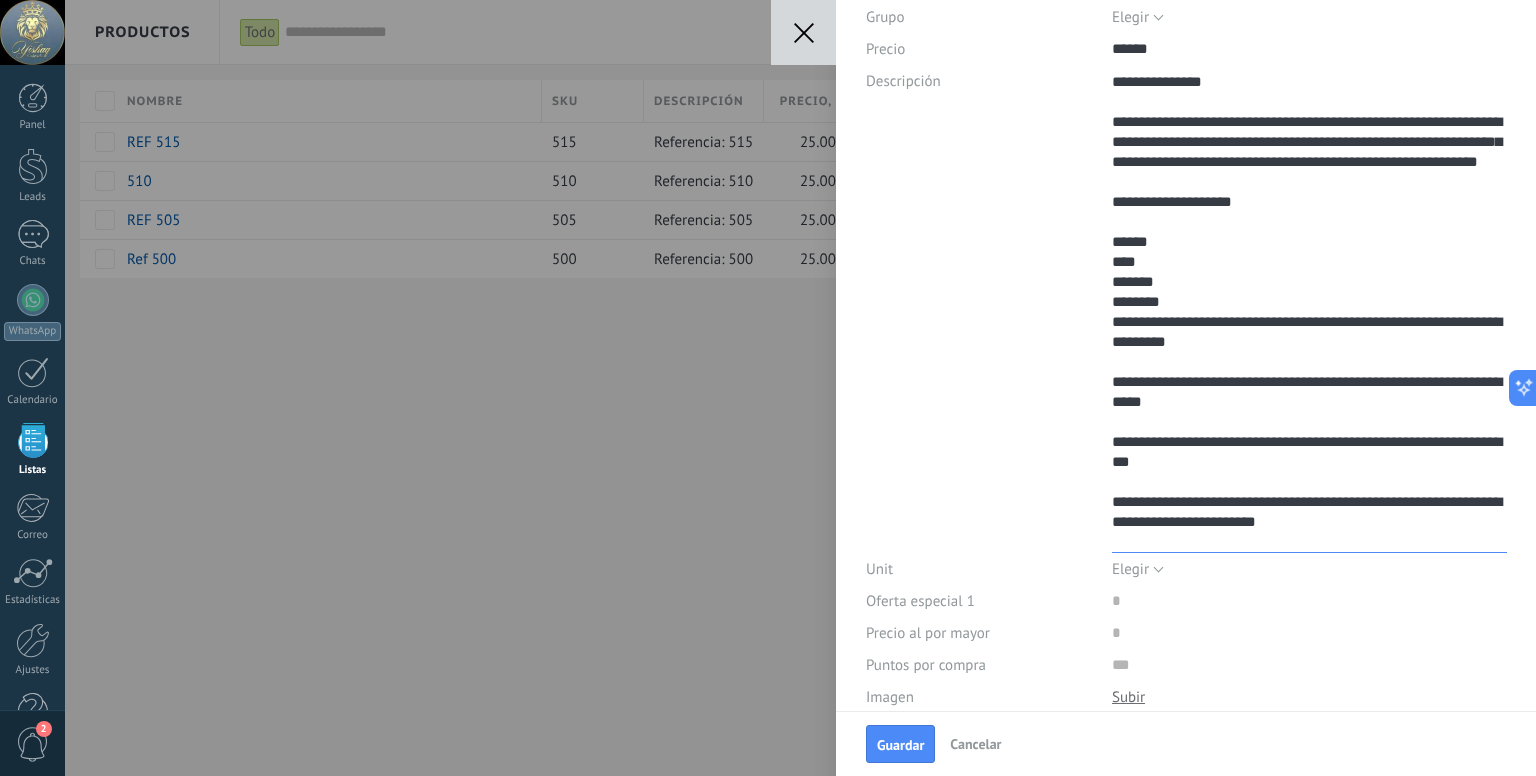 drag, startPoint x: 1156, startPoint y: 344, endPoint x: 1230, endPoint y: 377, distance: 81.02469 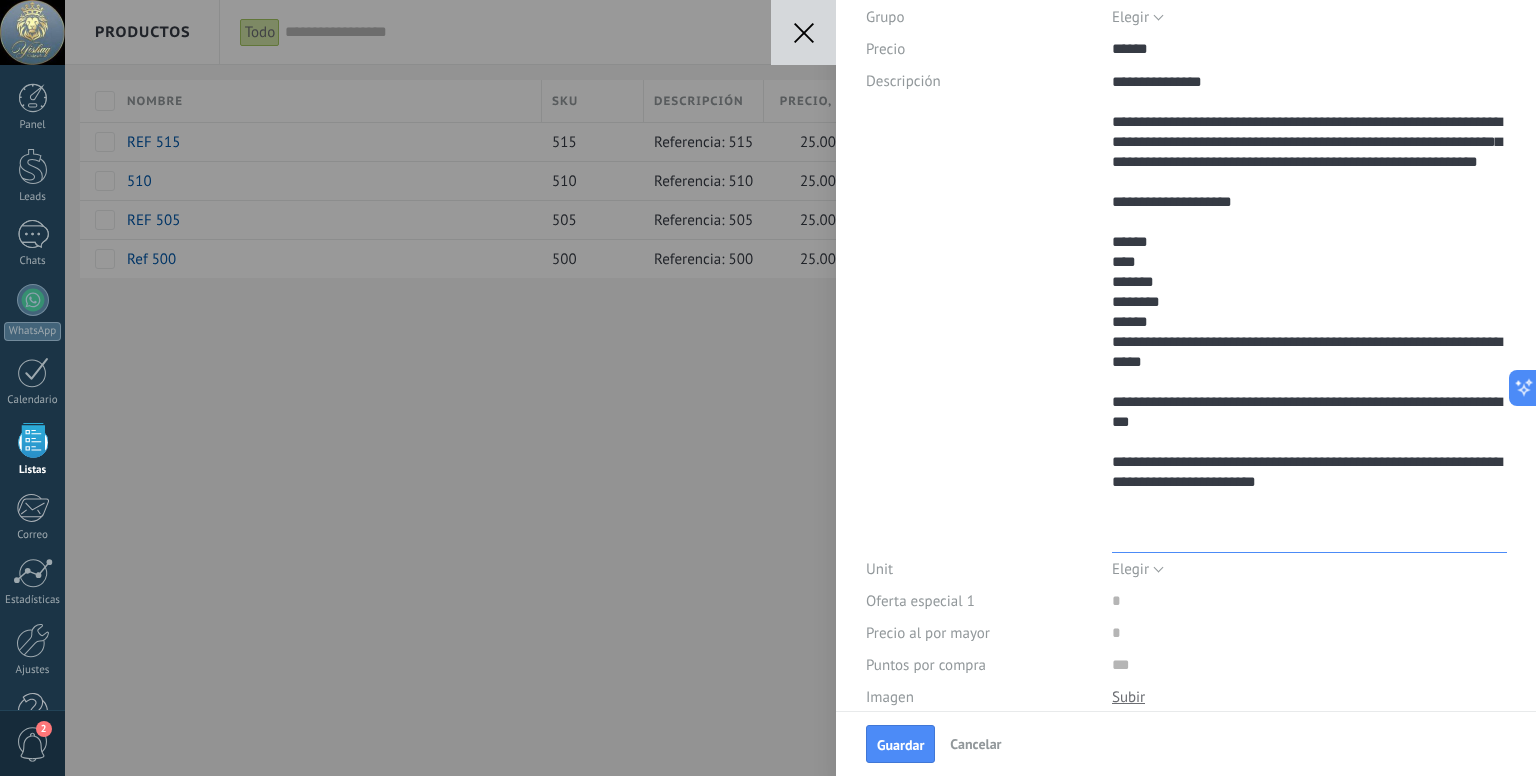 scroll, scrollTop: 440, scrollLeft: 0, axis: vertical 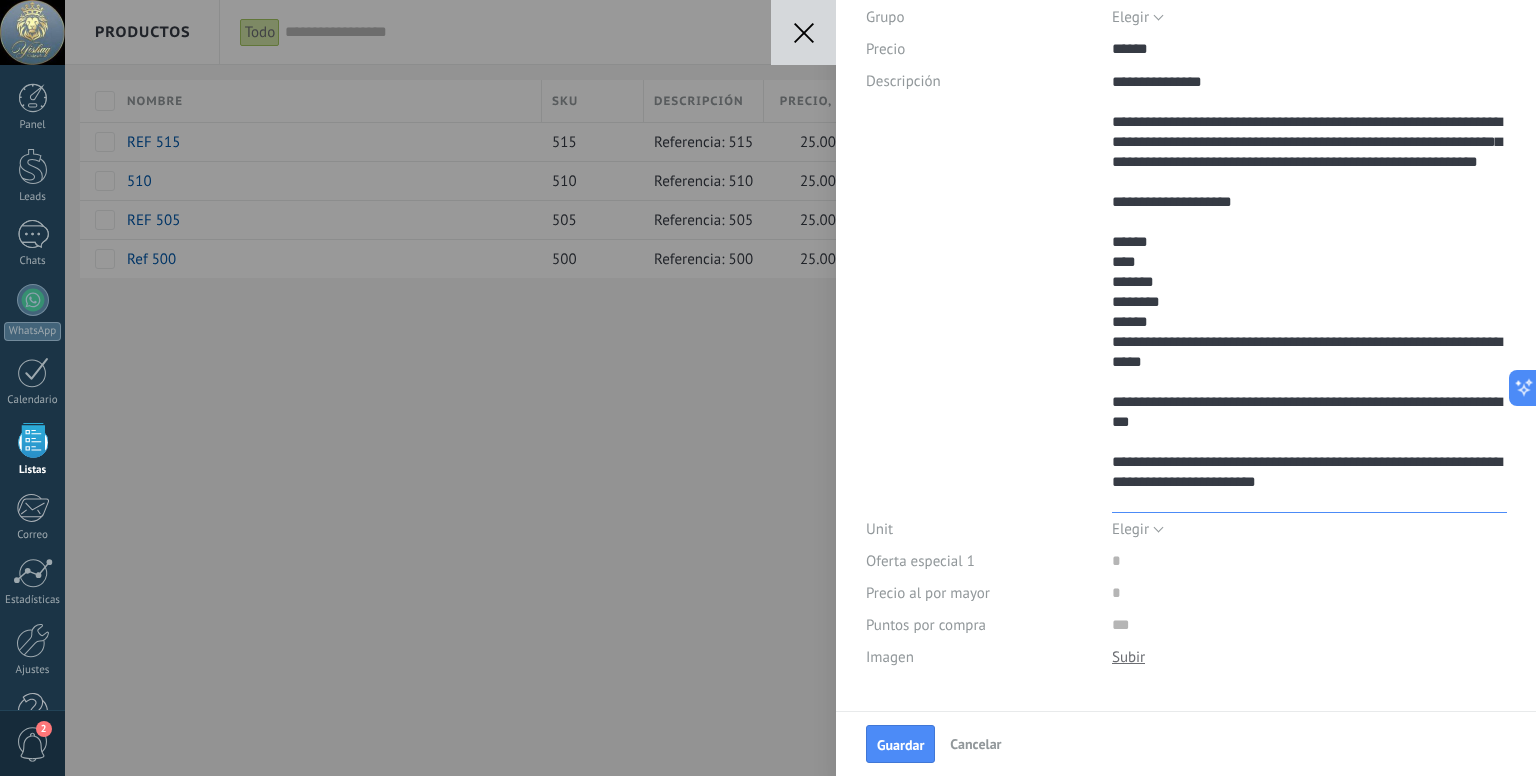 drag, startPoint x: 1165, startPoint y: 363, endPoint x: 1199, endPoint y: 400, distance: 50.24938 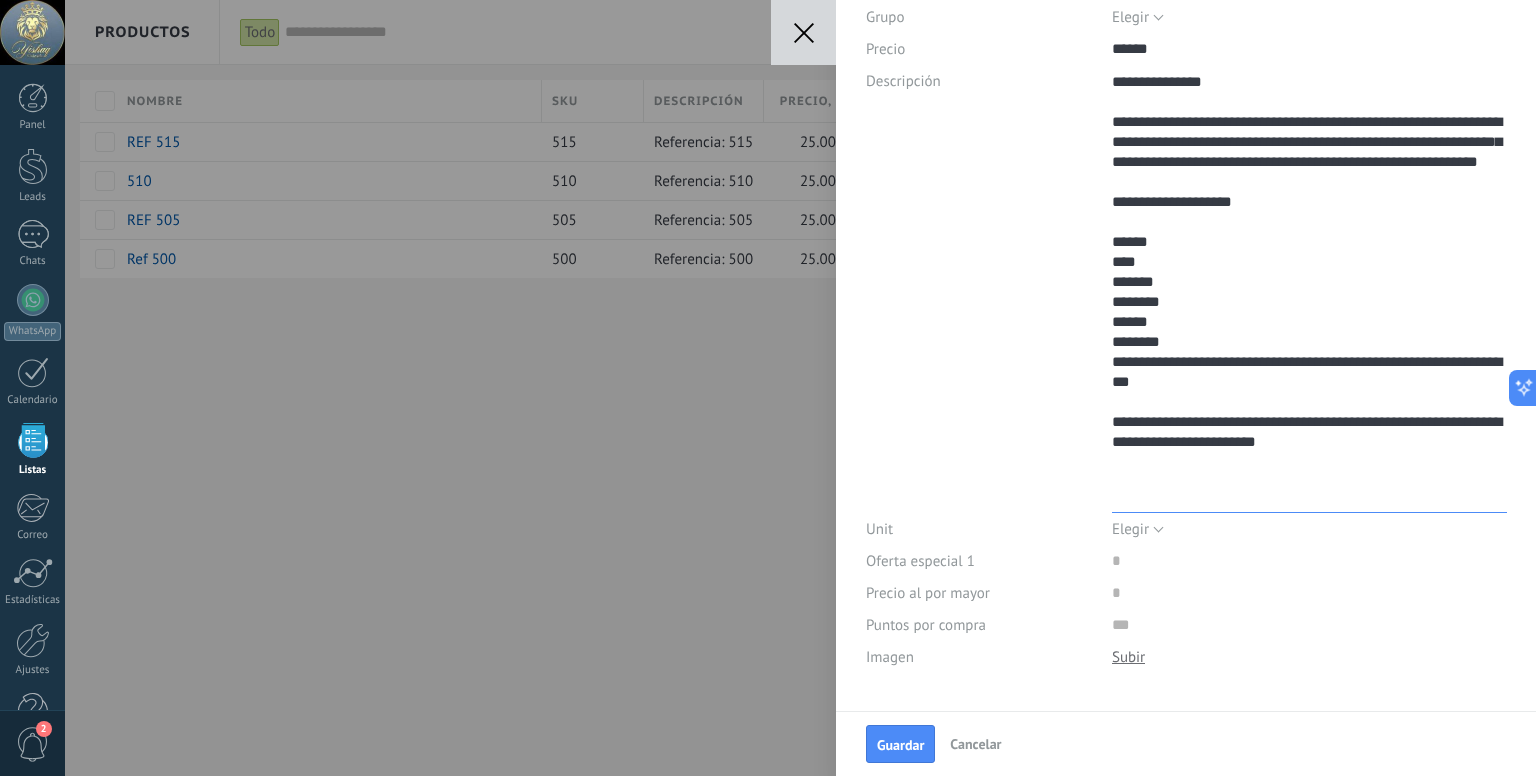 scroll, scrollTop: 400, scrollLeft: 0, axis: vertical 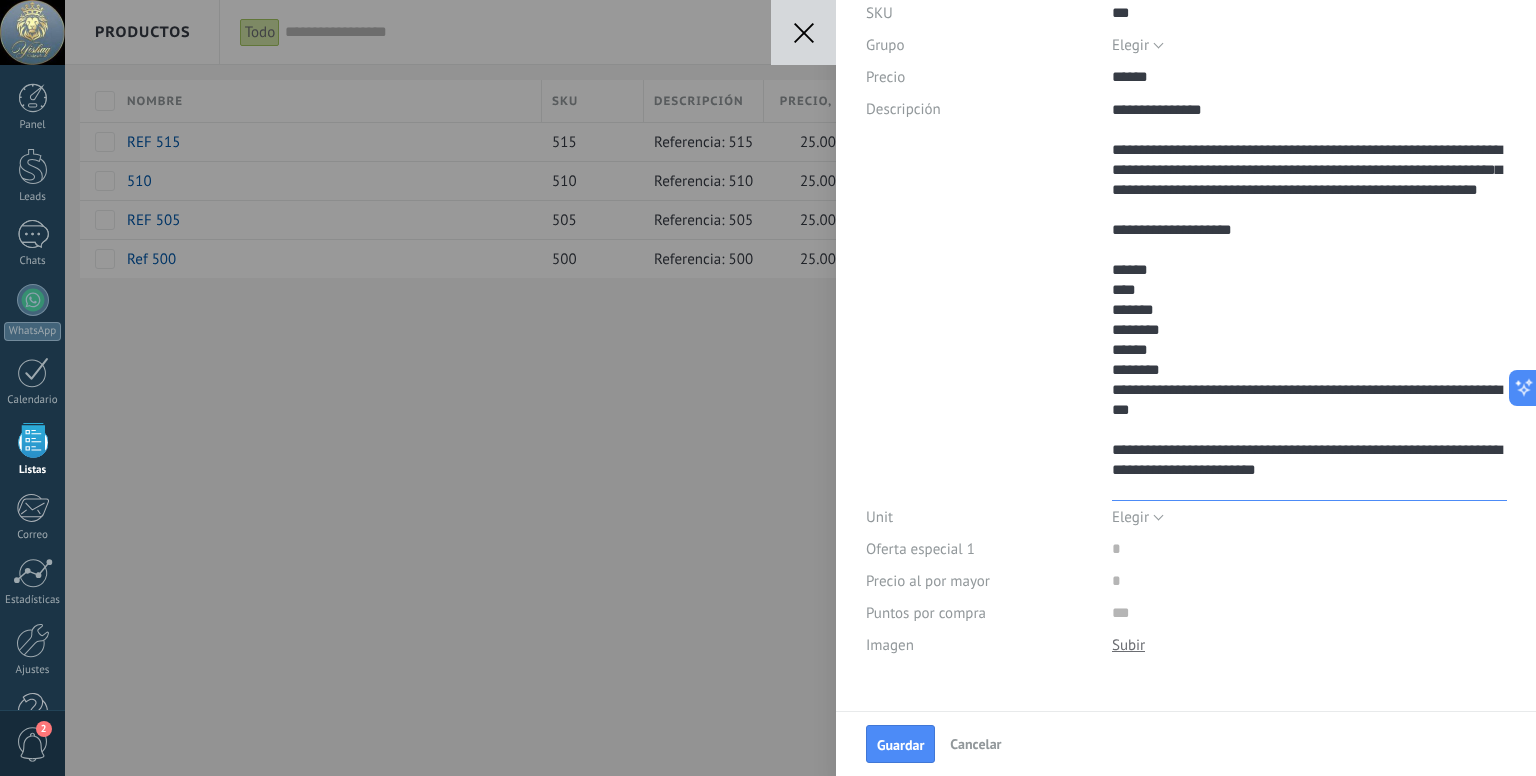 drag, startPoint x: 1148, startPoint y: 409, endPoint x: 1171, endPoint y: 433, distance: 33.24154 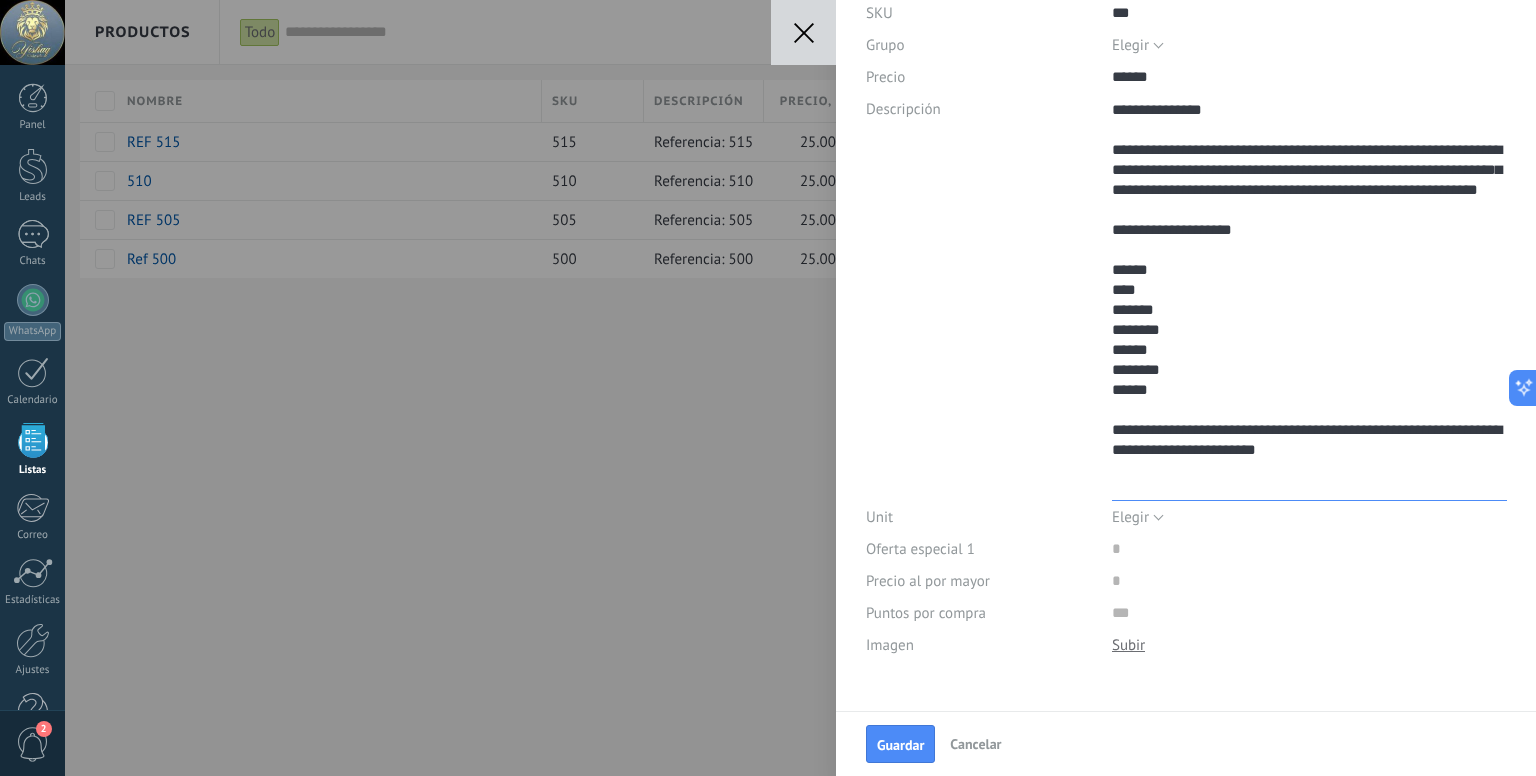 scroll, scrollTop: 380, scrollLeft: 0, axis: vertical 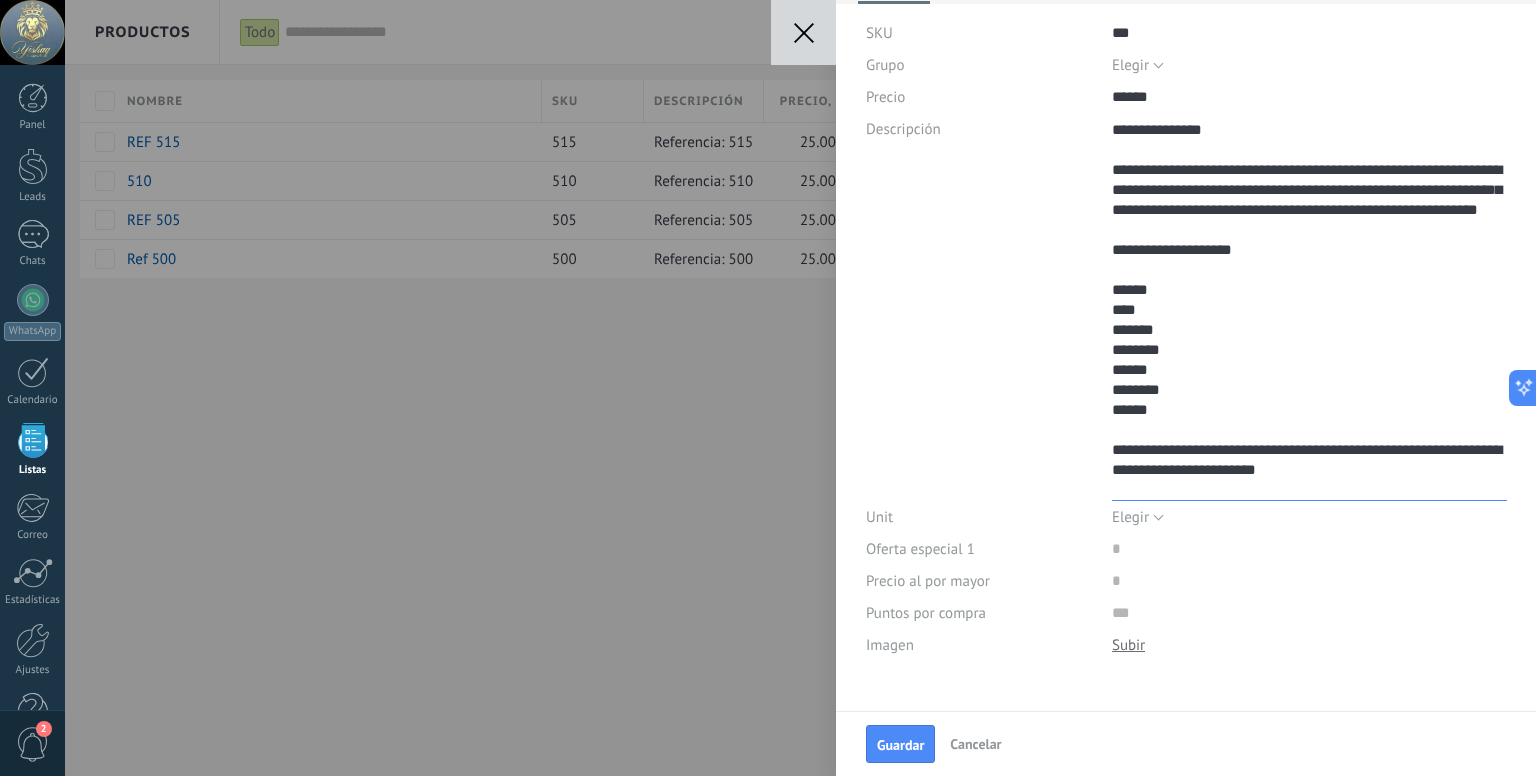 drag, startPoint x: 1151, startPoint y: 469, endPoint x: 1303, endPoint y: 493, distance: 153.88307 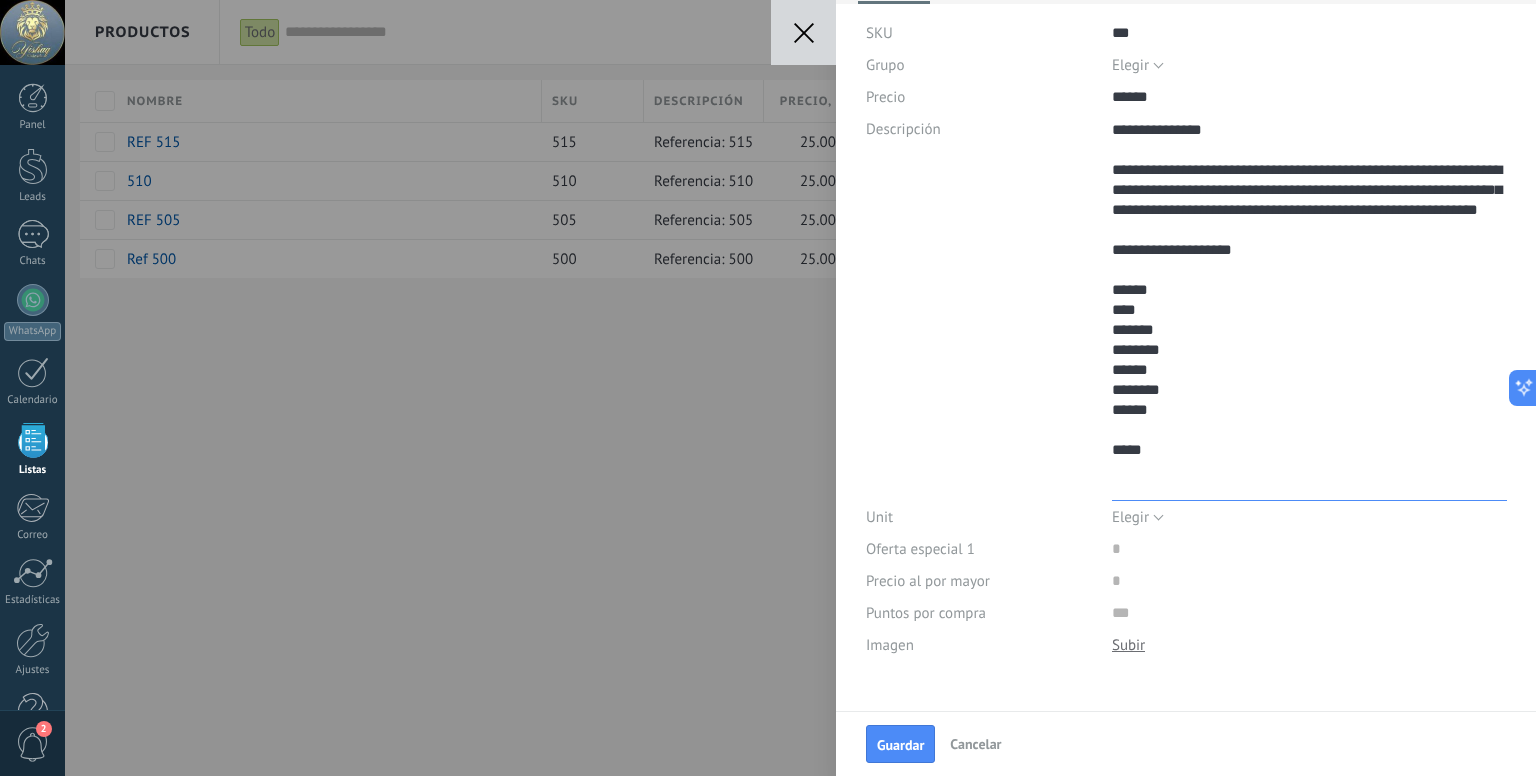 scroll, scrollTop: 360, scrollLeft: 0, axis: vertical 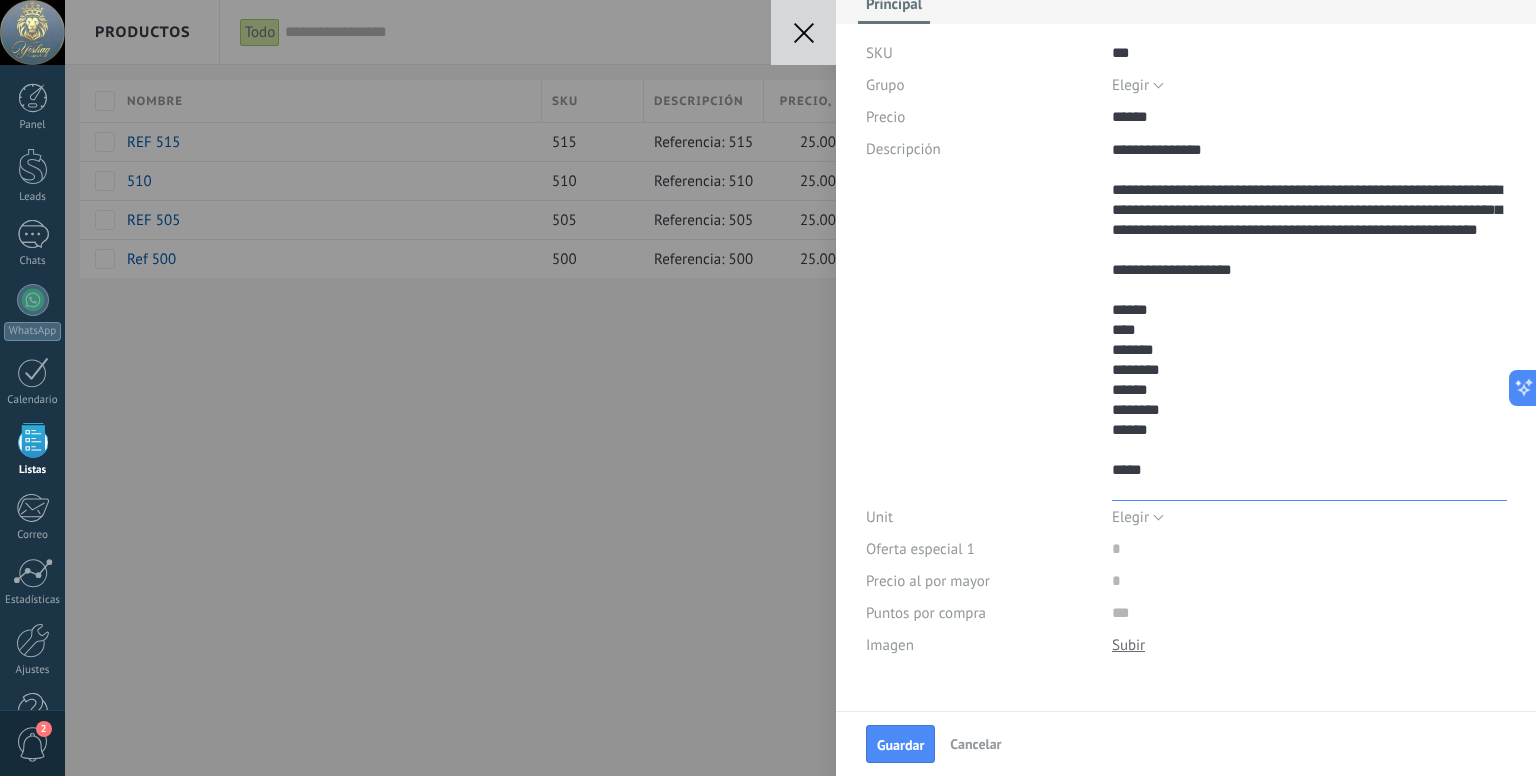 click on "**********" at bounding box center (1309, 317) 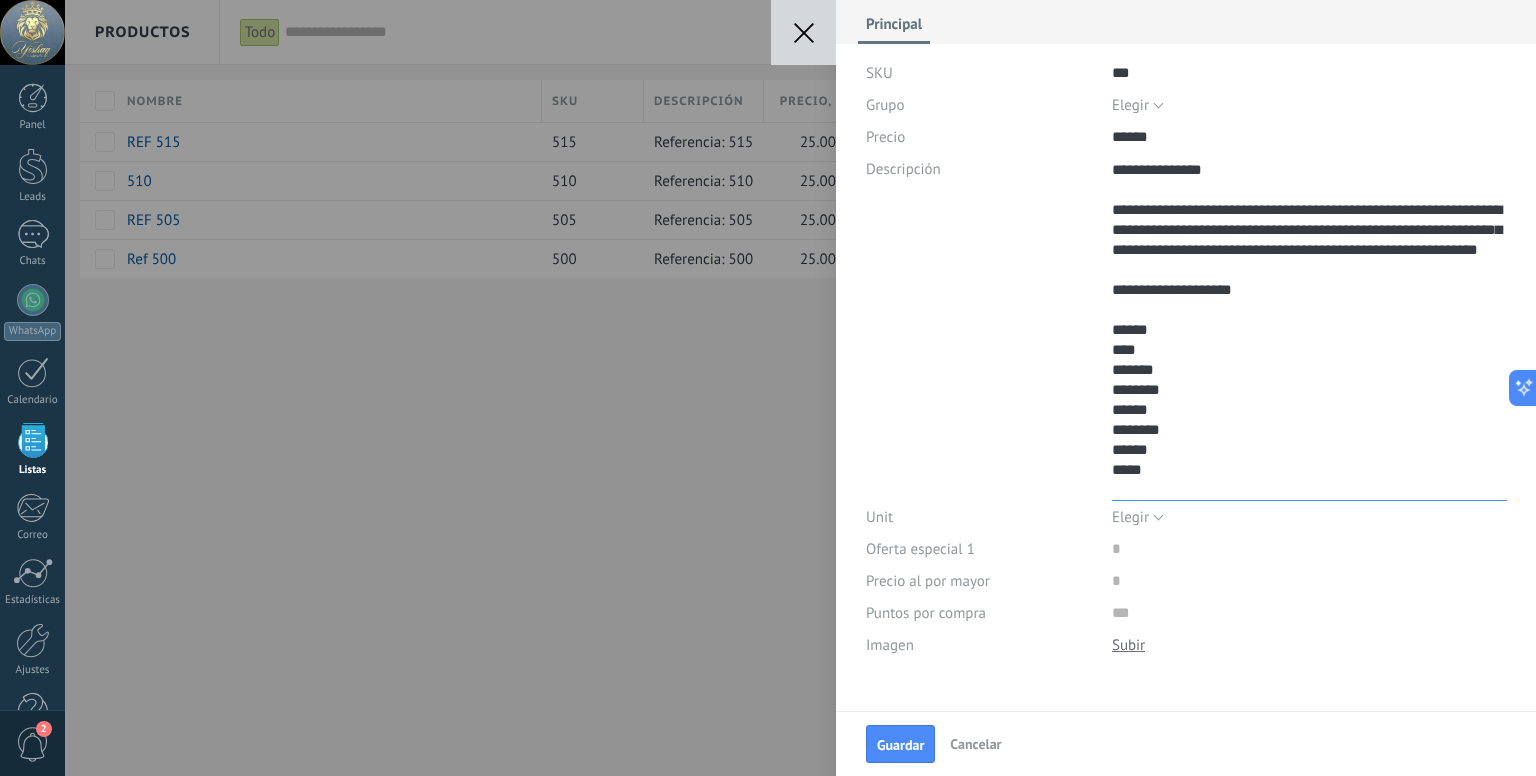 scroll, scrollTop: 340, scrollLeft: 0, axis: vertical 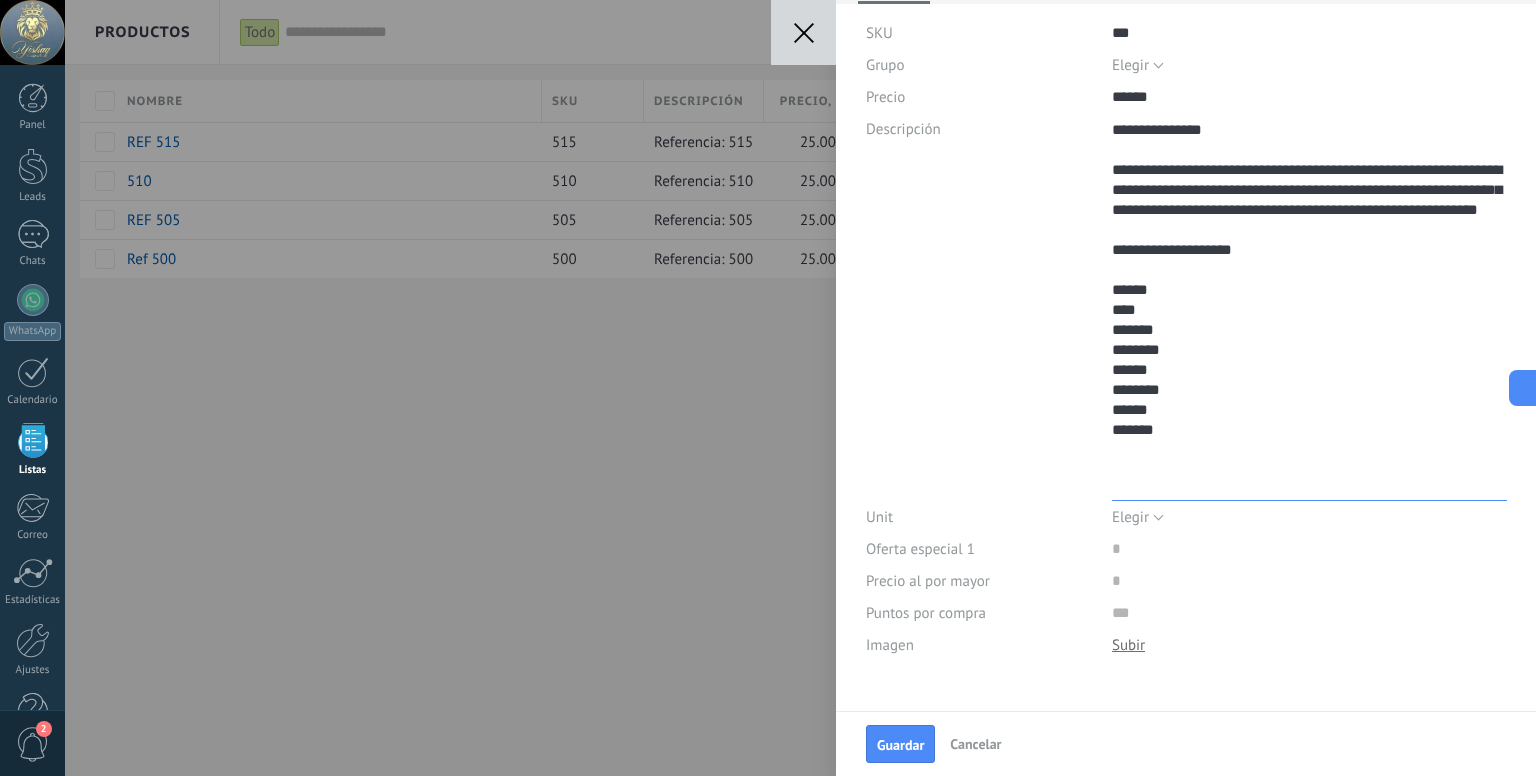 paste on "**********" 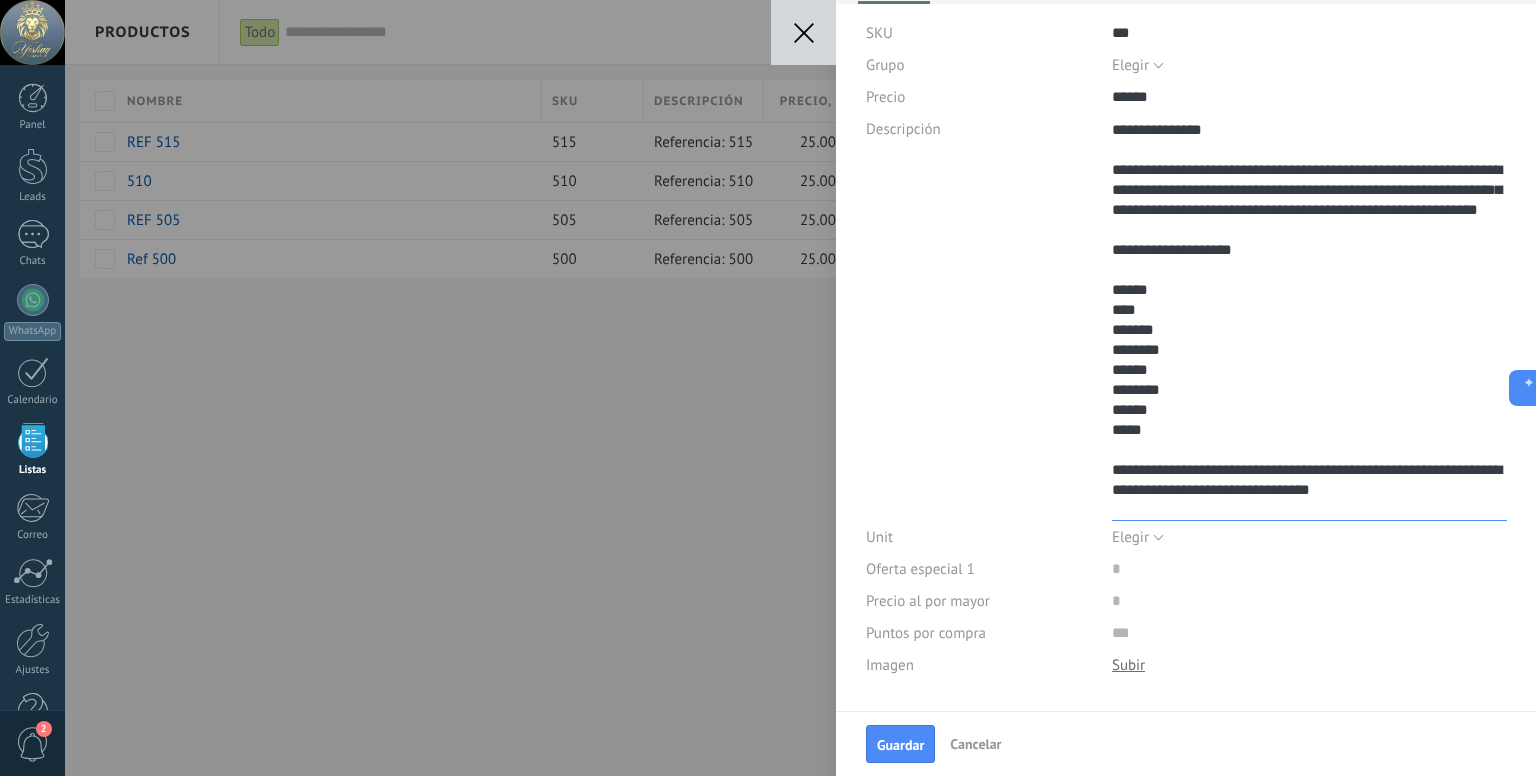 scroll, scrollTop: 400, scrollLeft: 0, axis: vertical 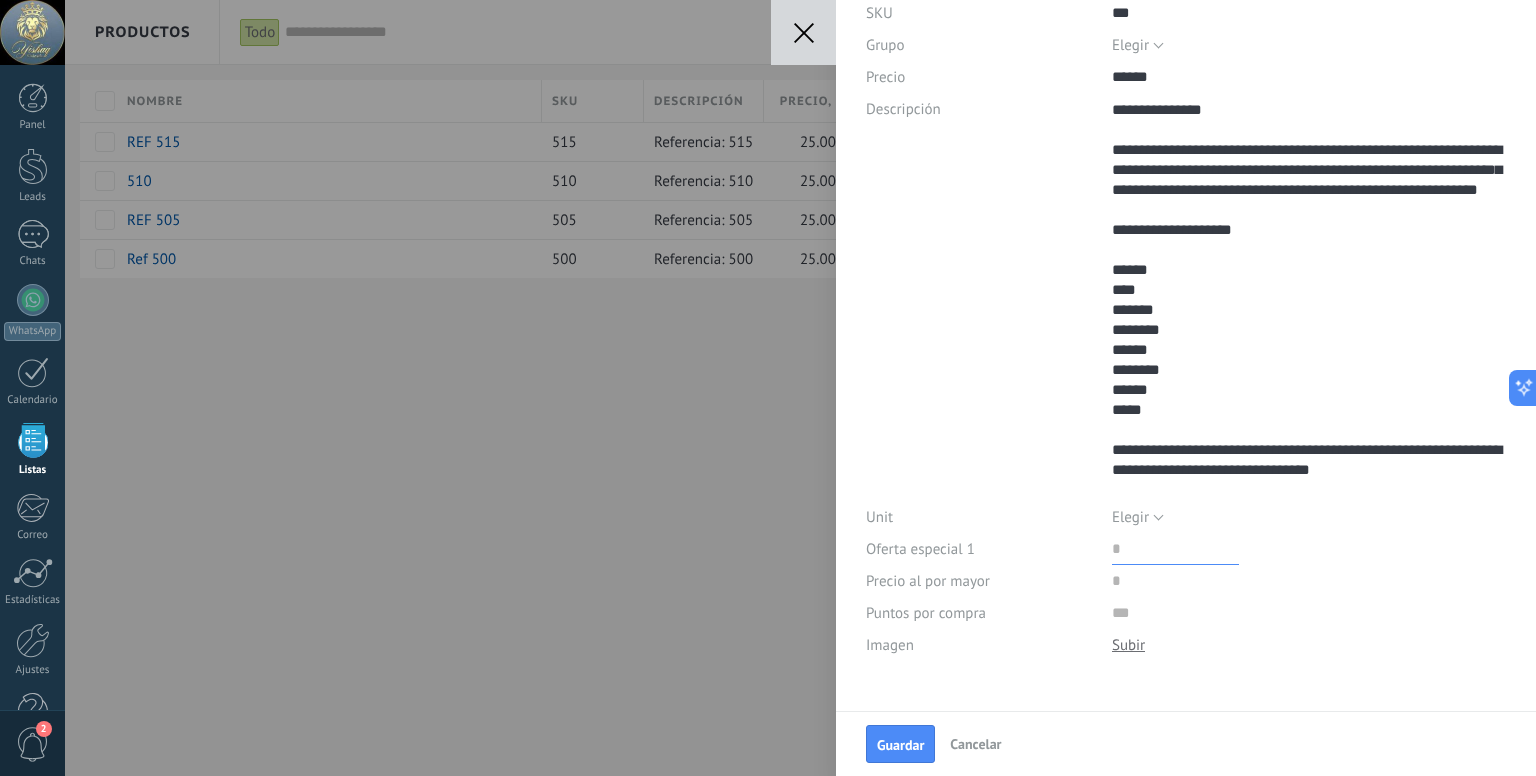 click at bounding box center [1175, 549] 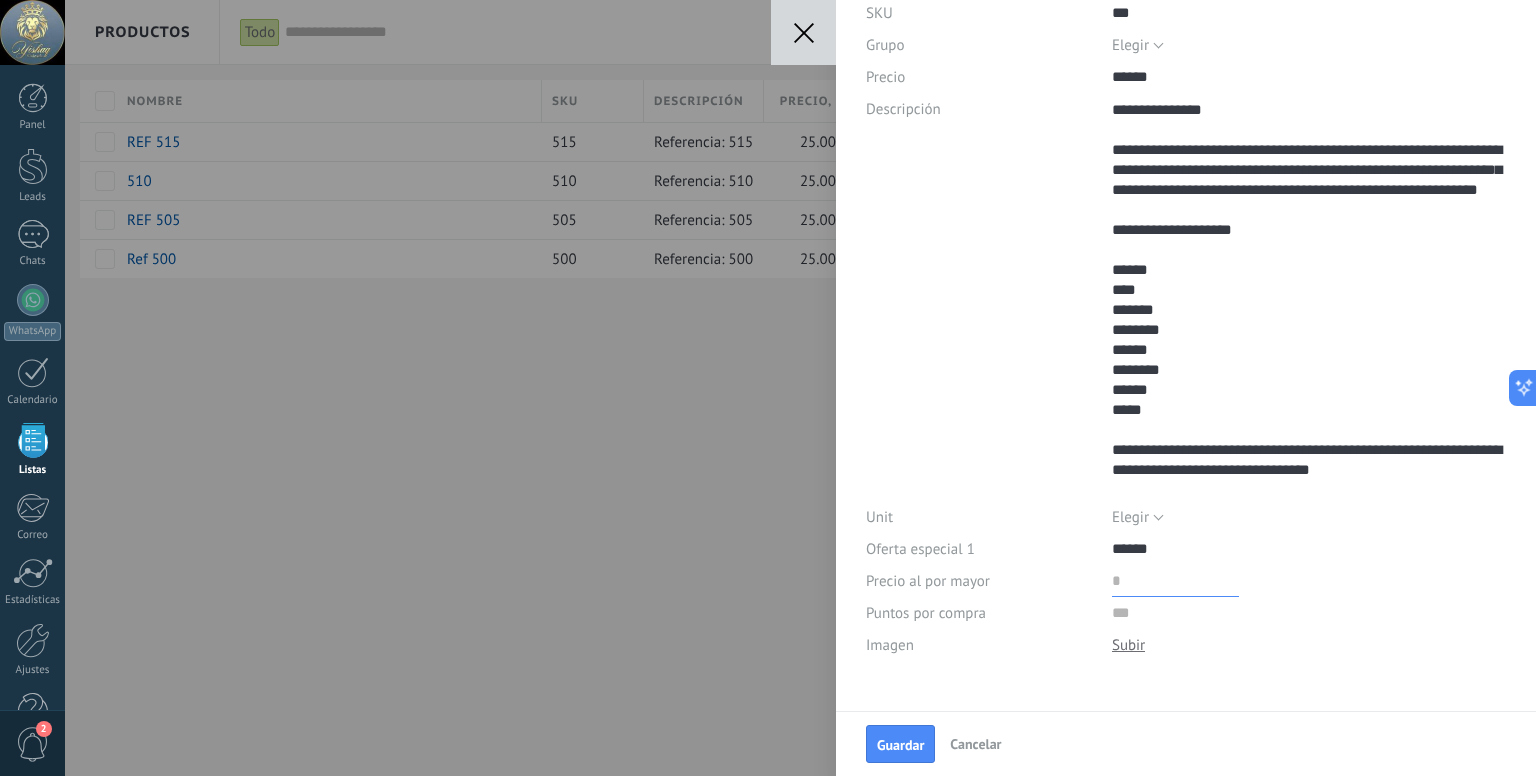 click at bounding box center [1175, 581] 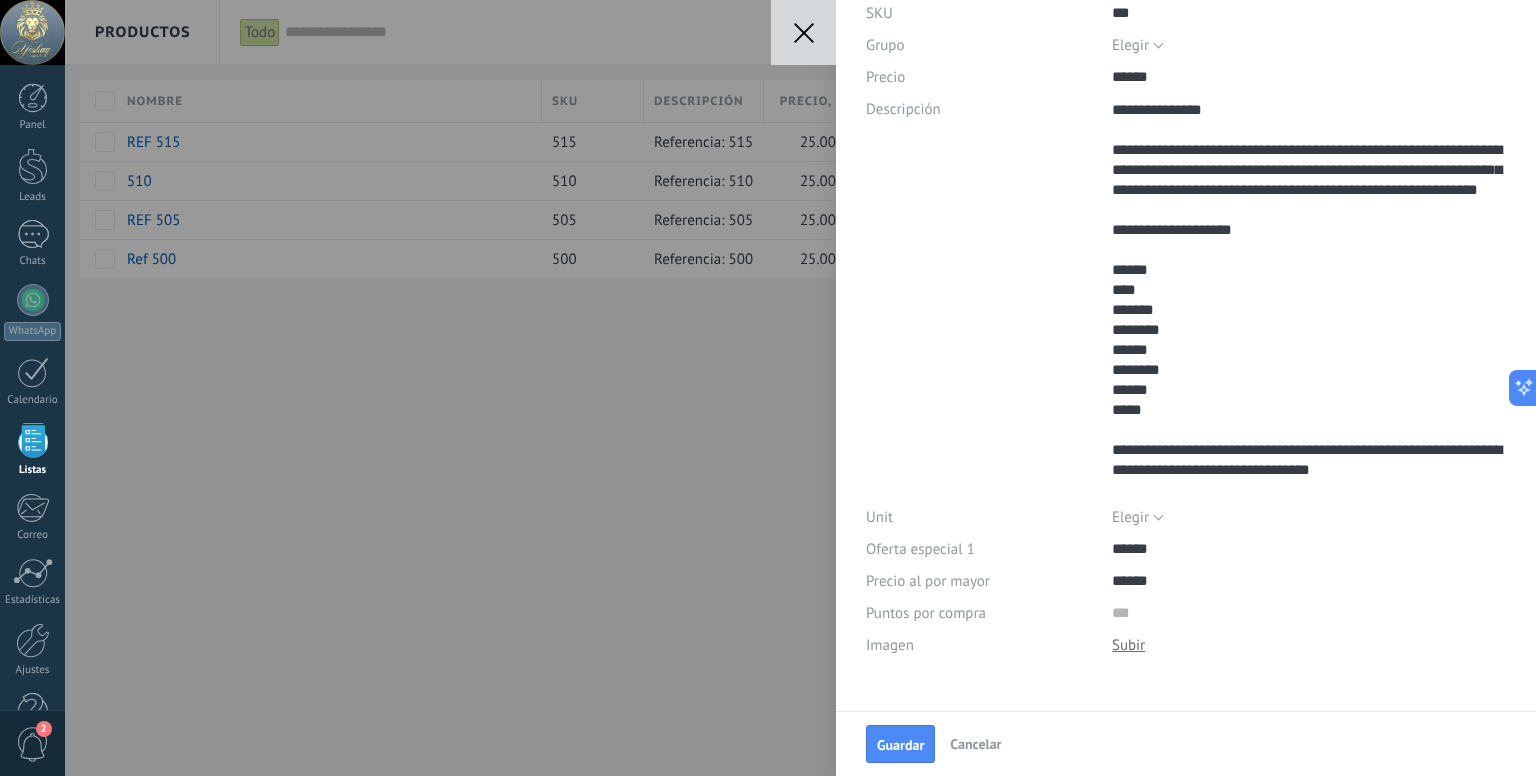 click at bounding box center [1128, 645] 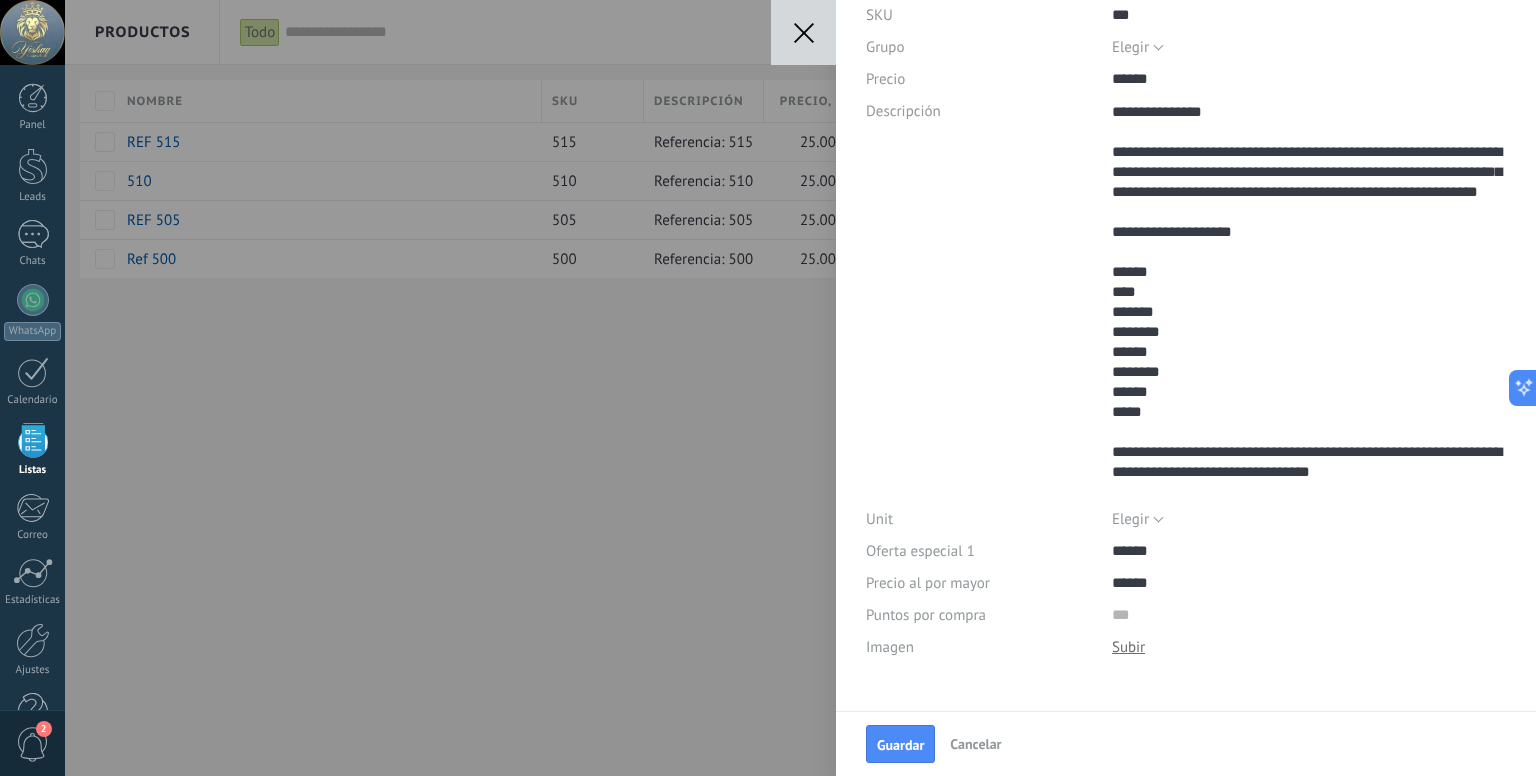 scroll, scrollTop: 114, scrollLeft: 0, axis: vertical 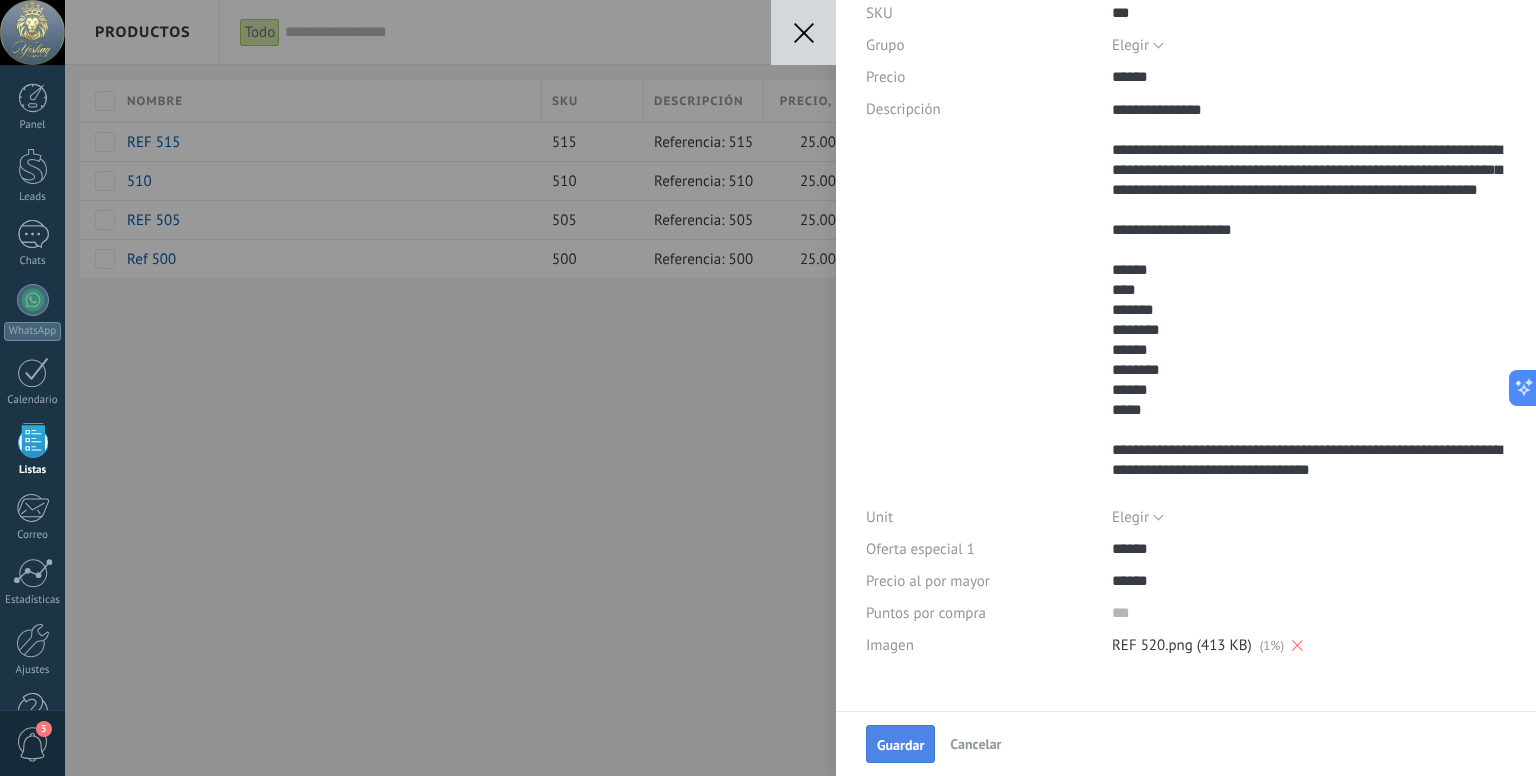 click on "Guardar" at bounding box center (900, 744) 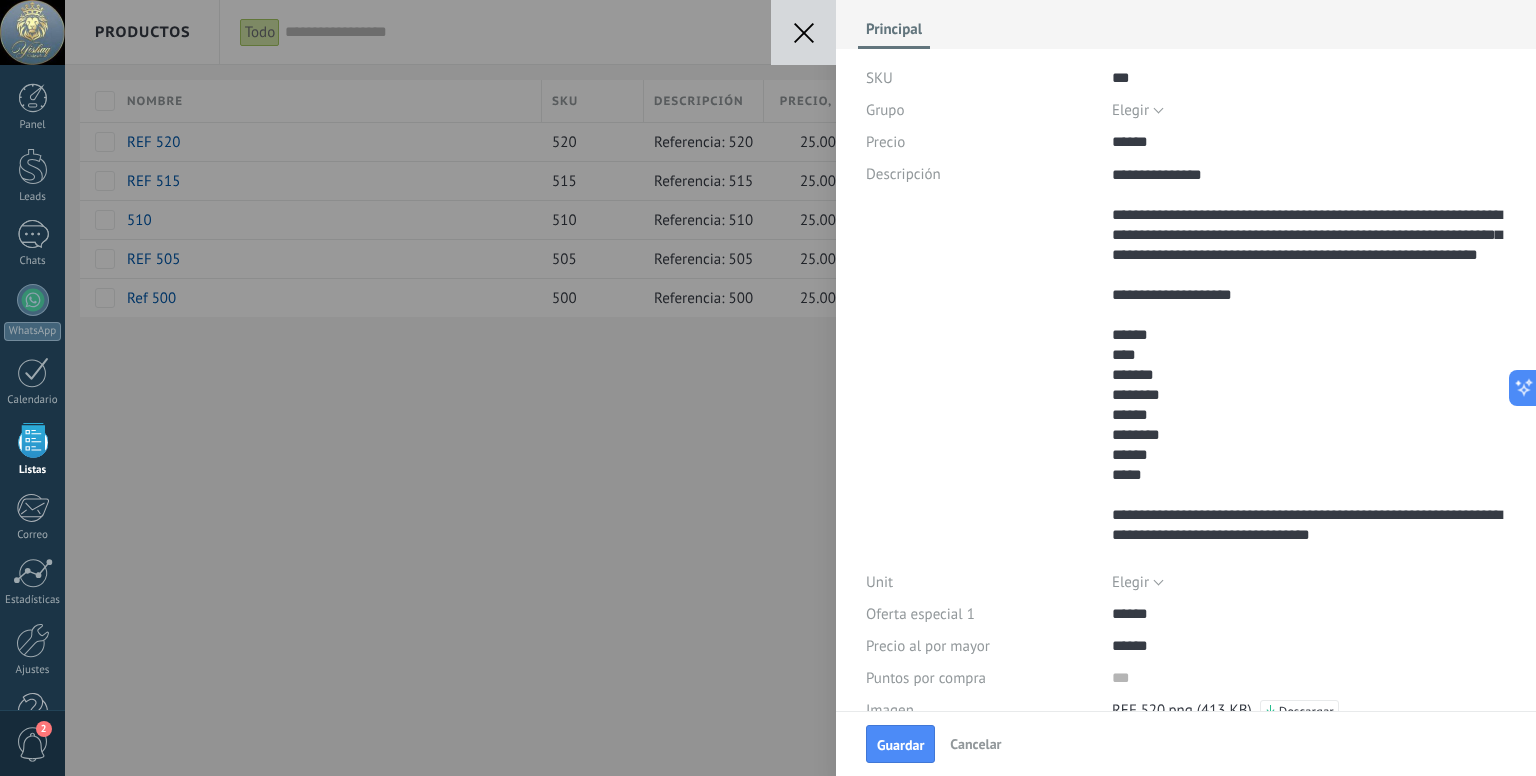 scroll, scrollTop: 114, scrollLeft: 0, axis: vertical 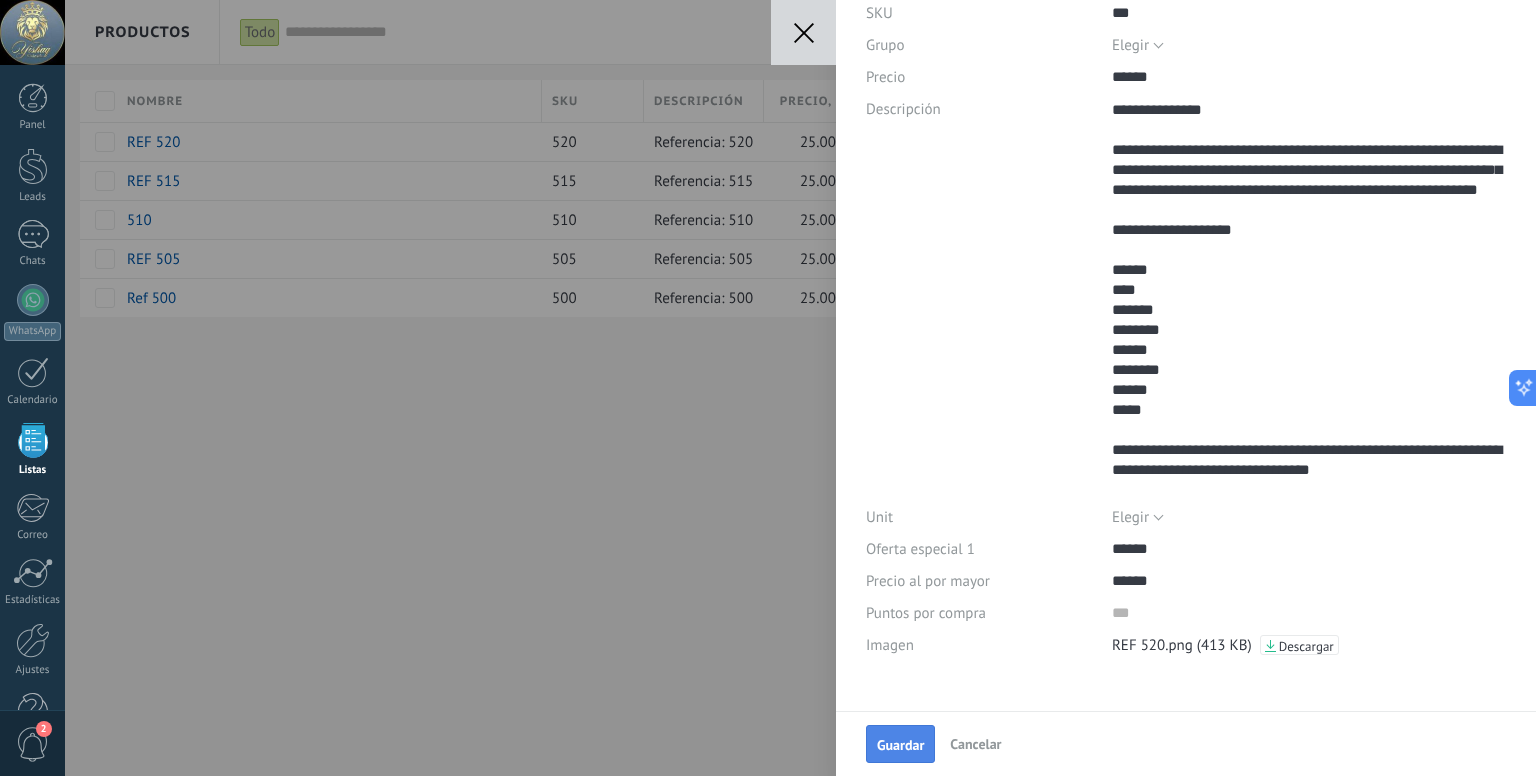 click on "Guardar" at bounding box center (900, 745) 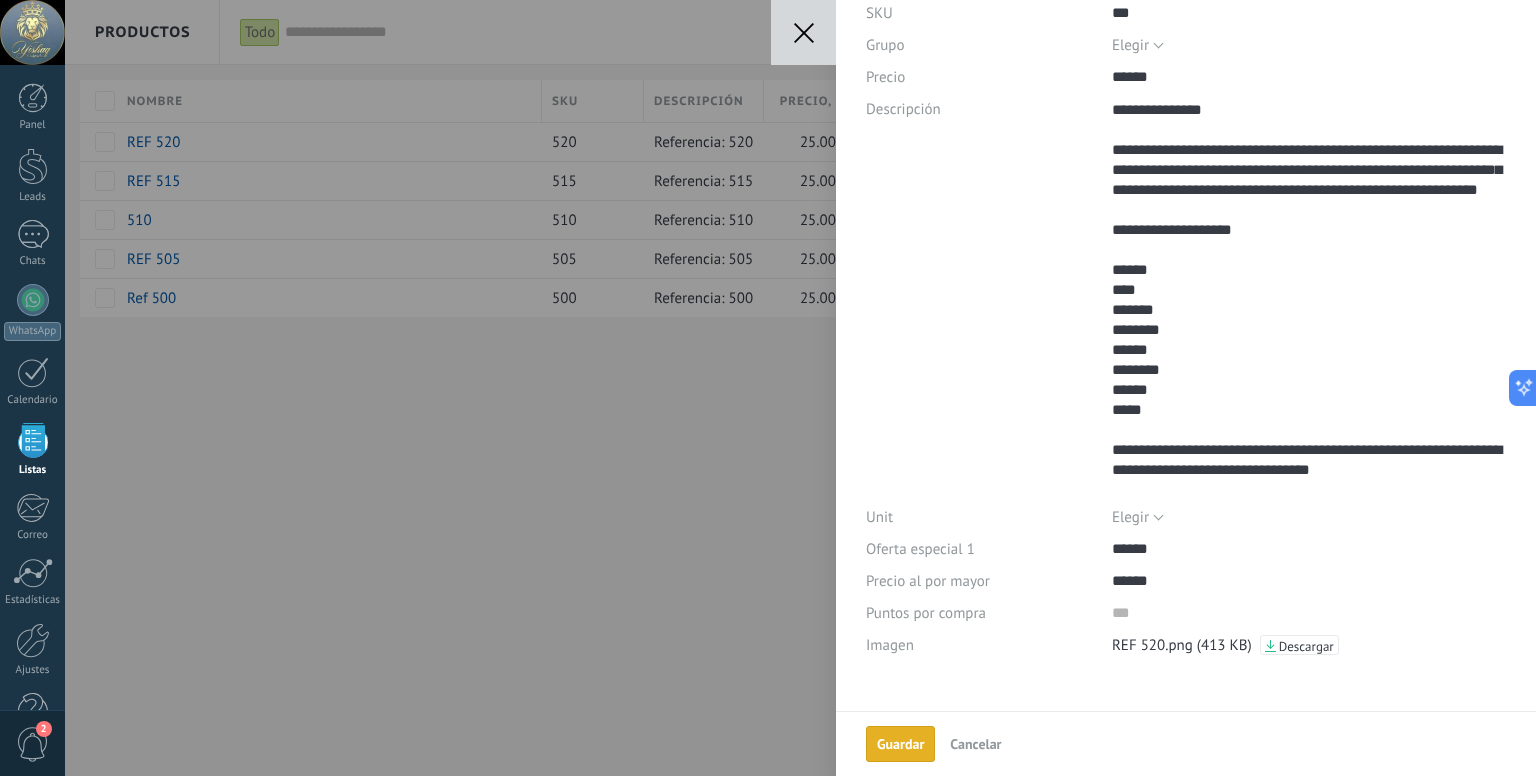 scroll, scrollTop: 49, scrollLeft: 0, axis: vertical 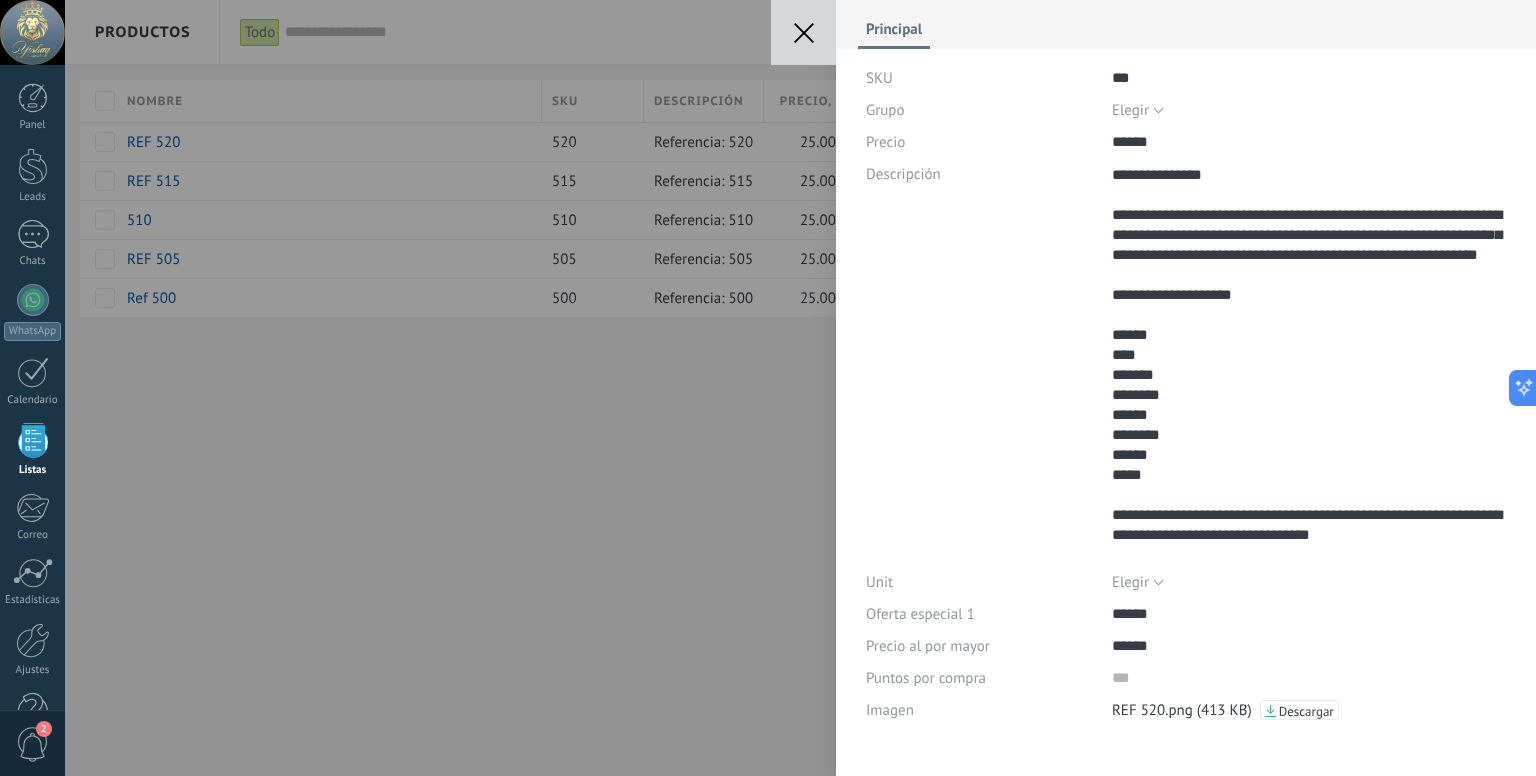 click 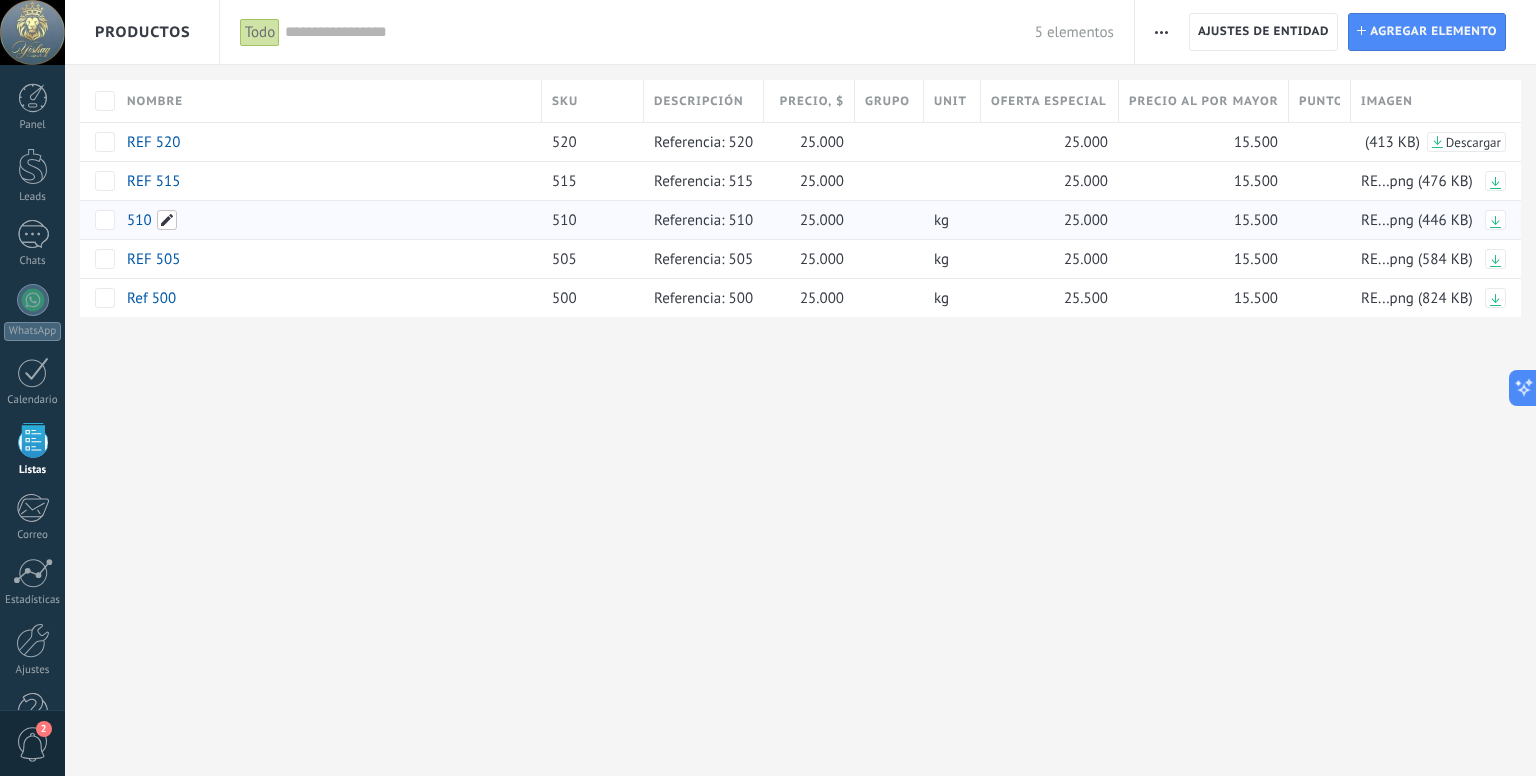 click at bounding box center [167, 220] 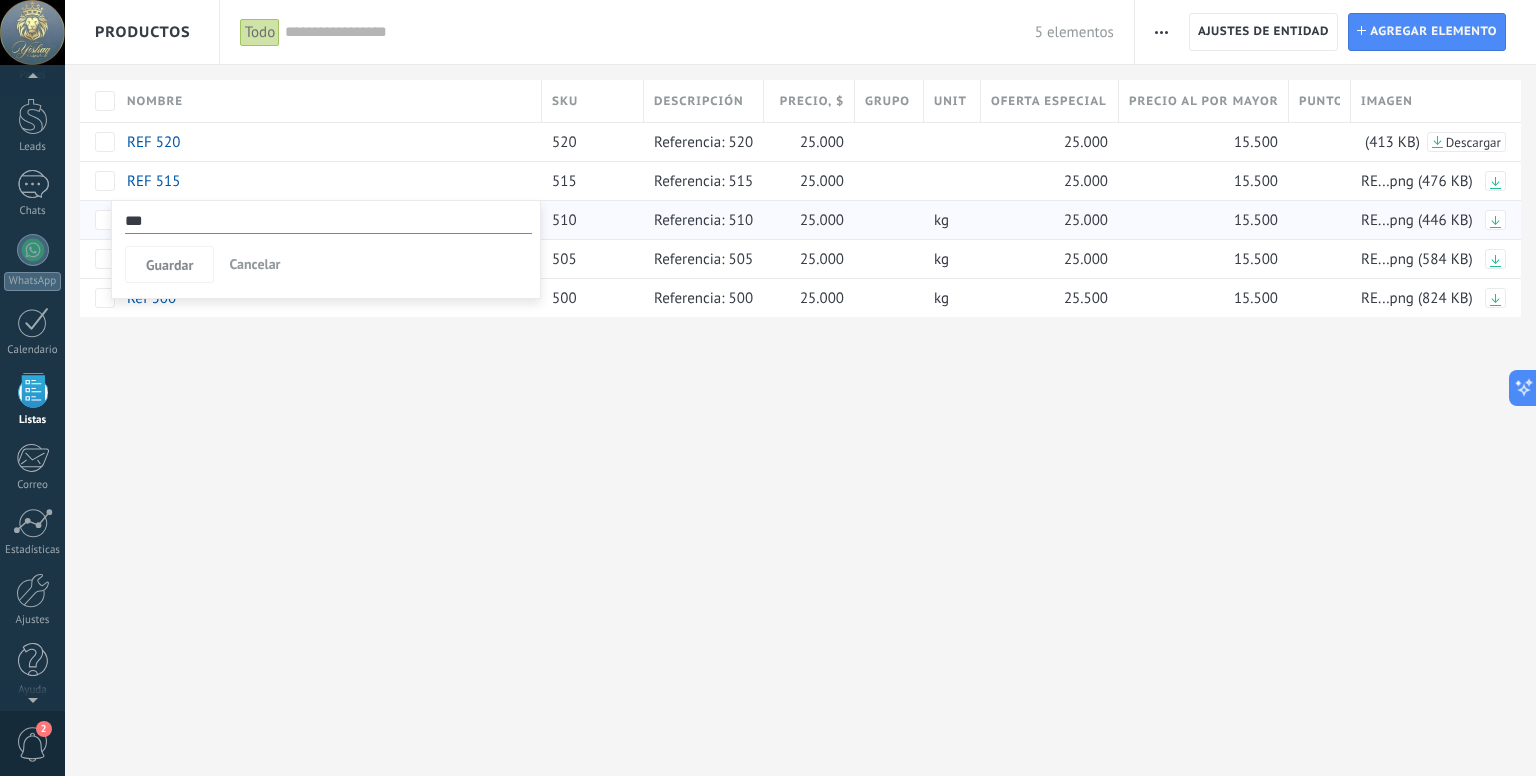 scroll, scrollTop: 51, scrollLeft: 0, axis: vertical 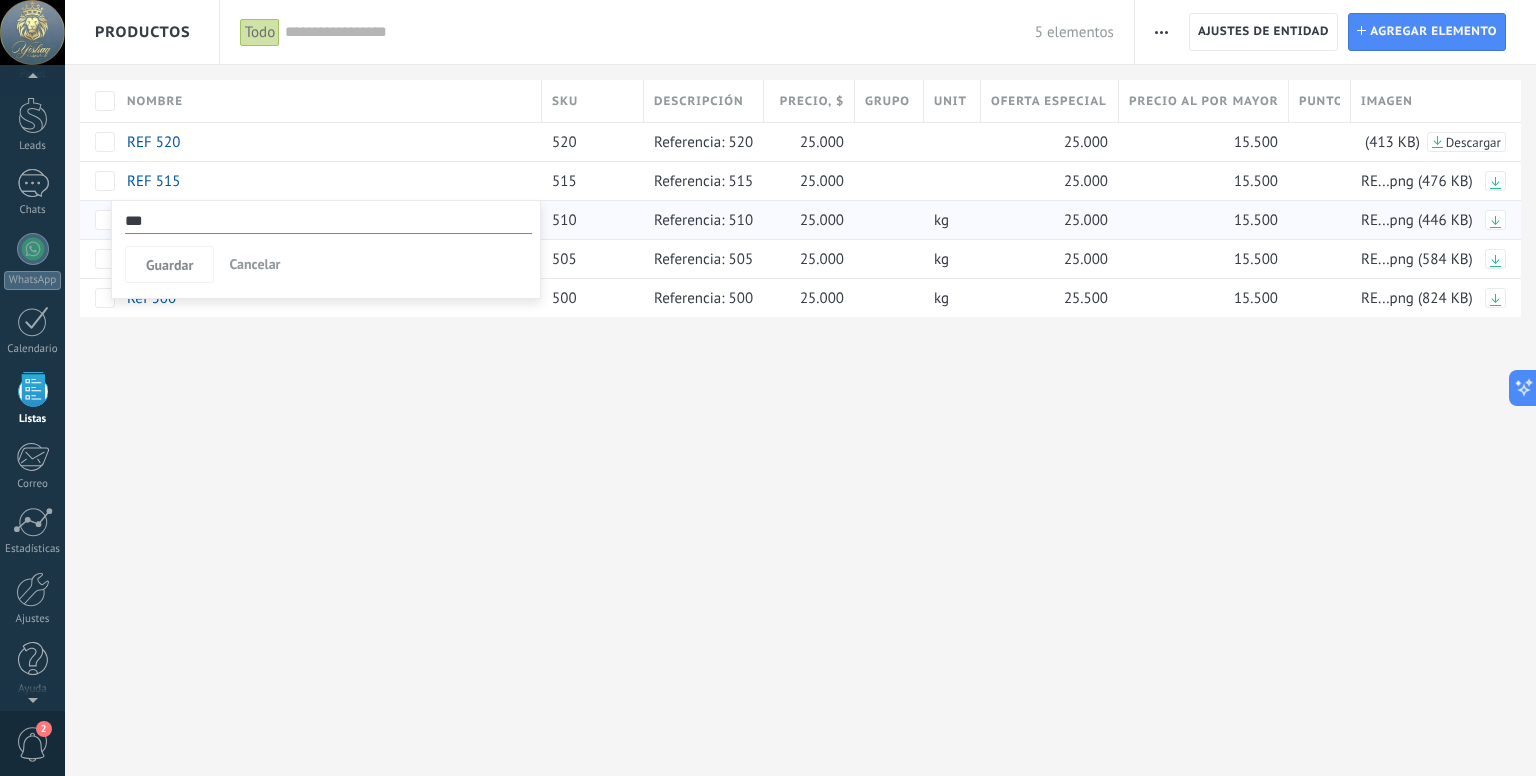 click on "***" at bounding box center [328, 221] 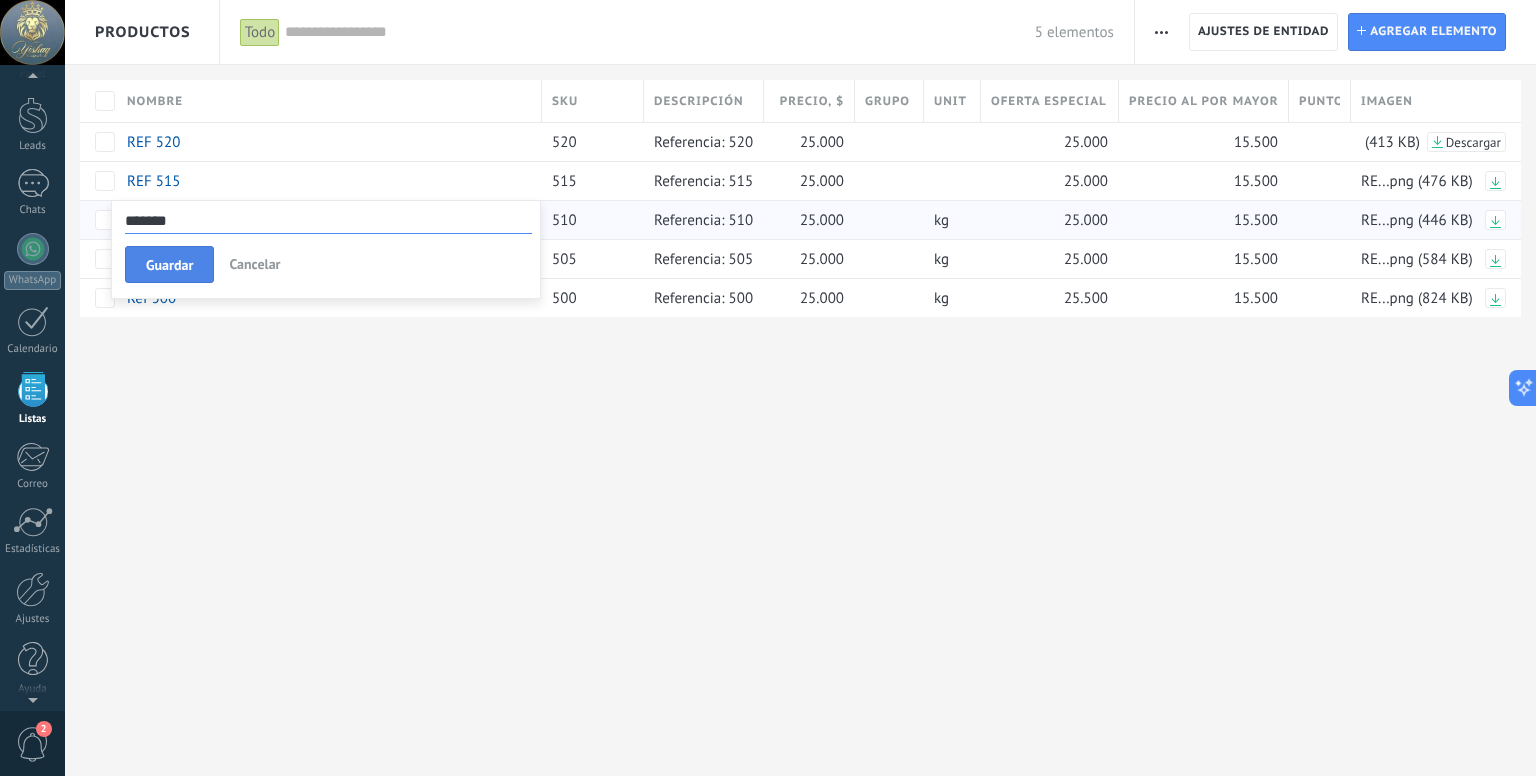 click on "Guardar" at bounding box center [169, 265] 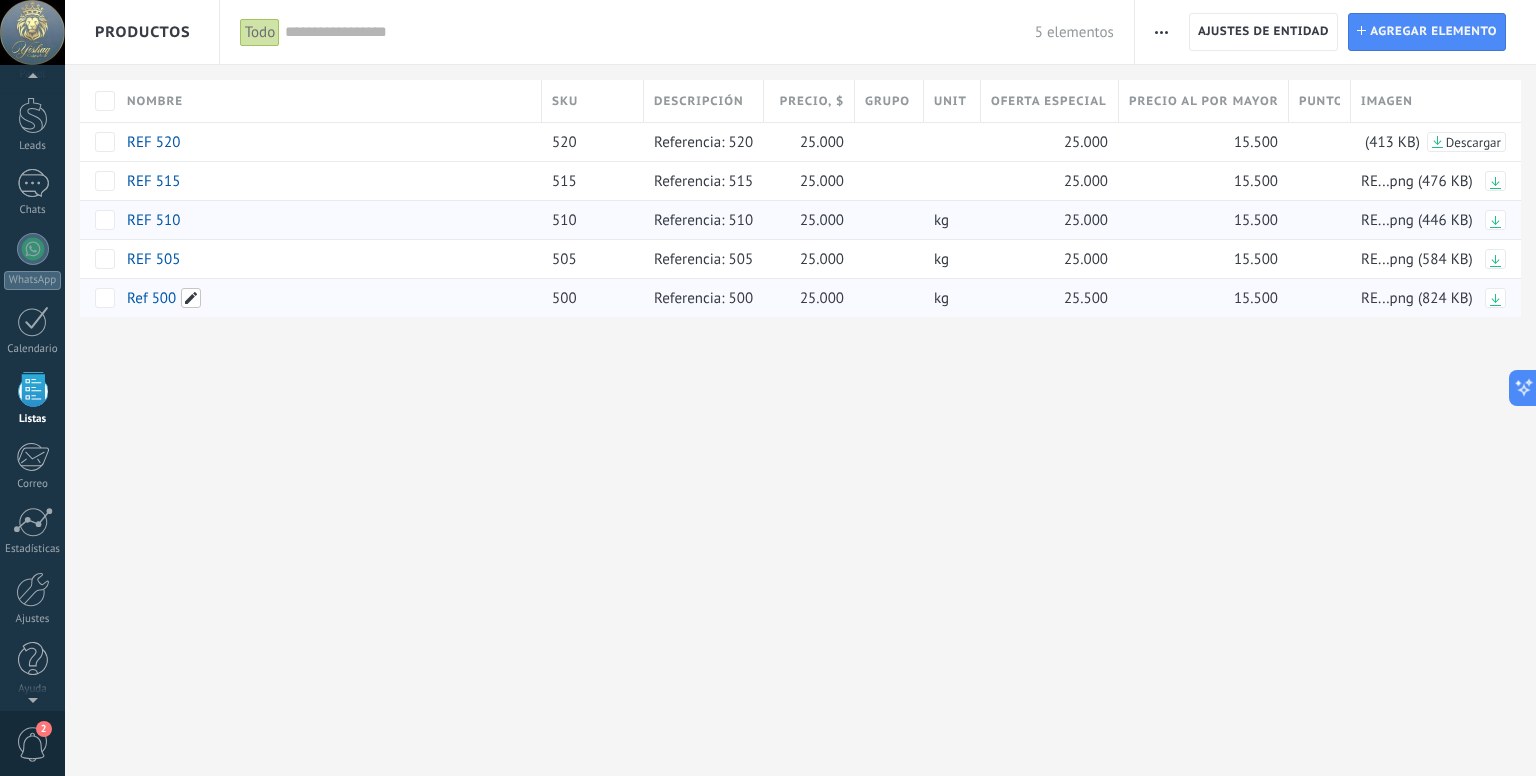 click at bounding box center [191, 298] 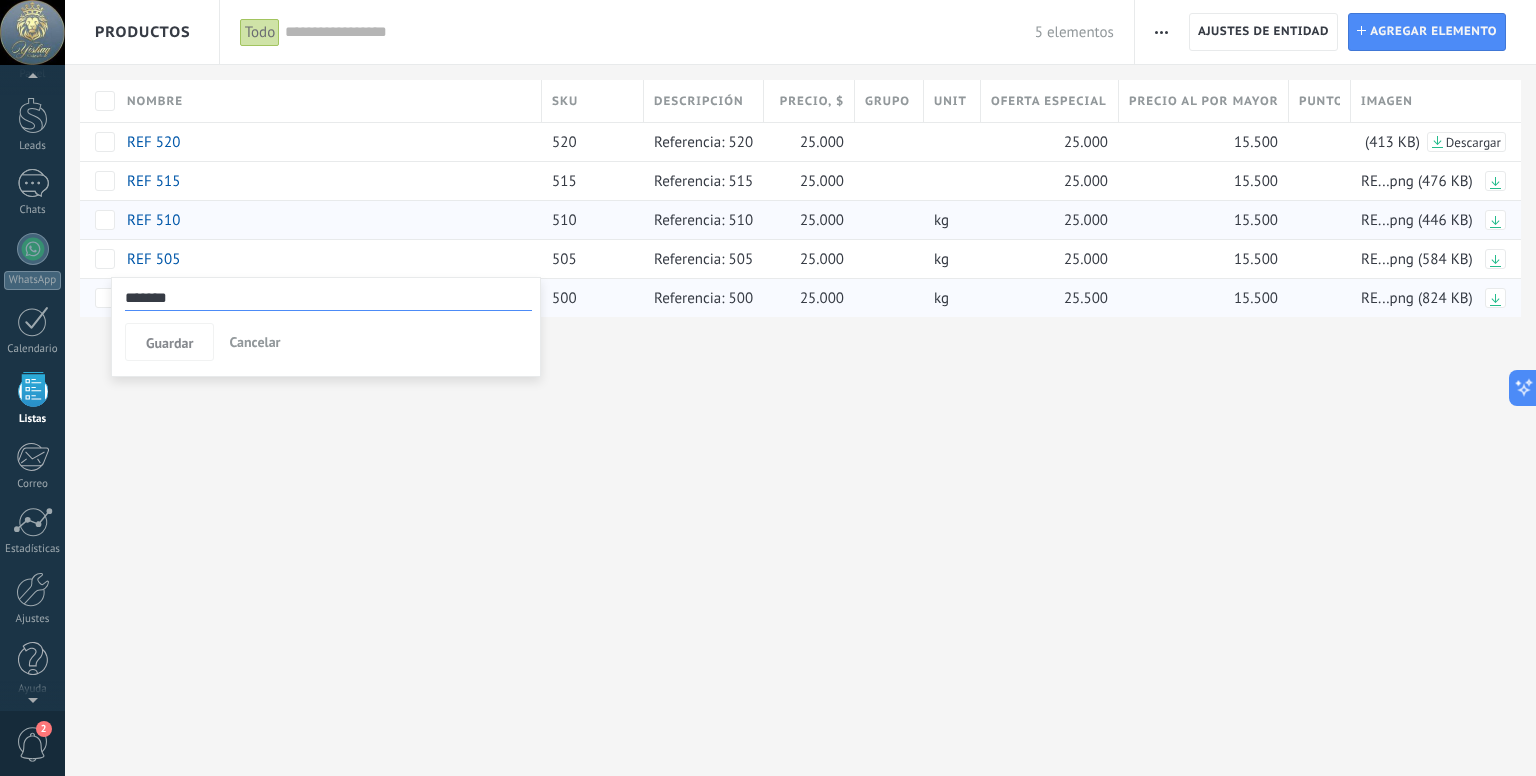 click on "*******" at bounding box center [328, 298] 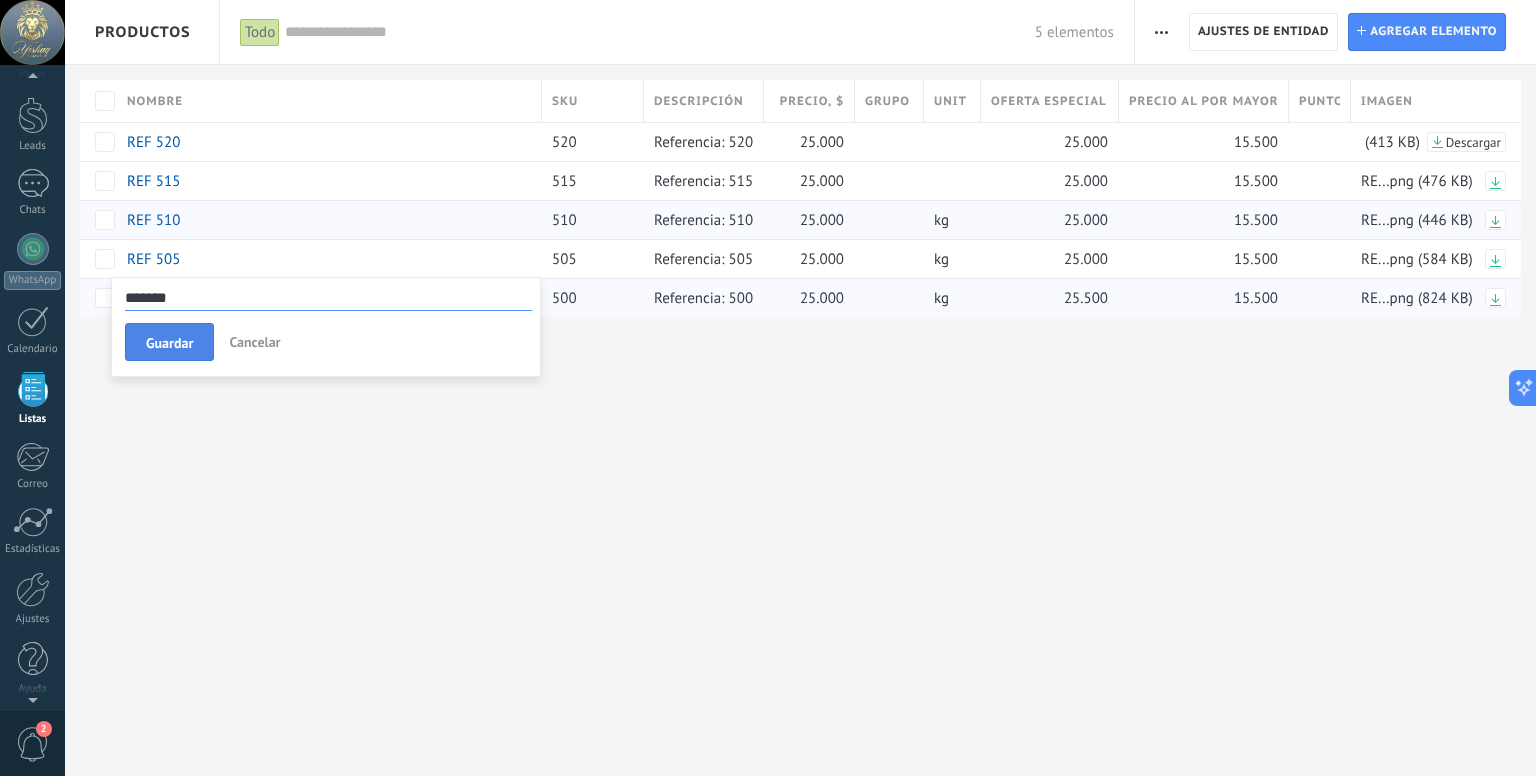 click on "Guardar" at bounding box center (169, 343) 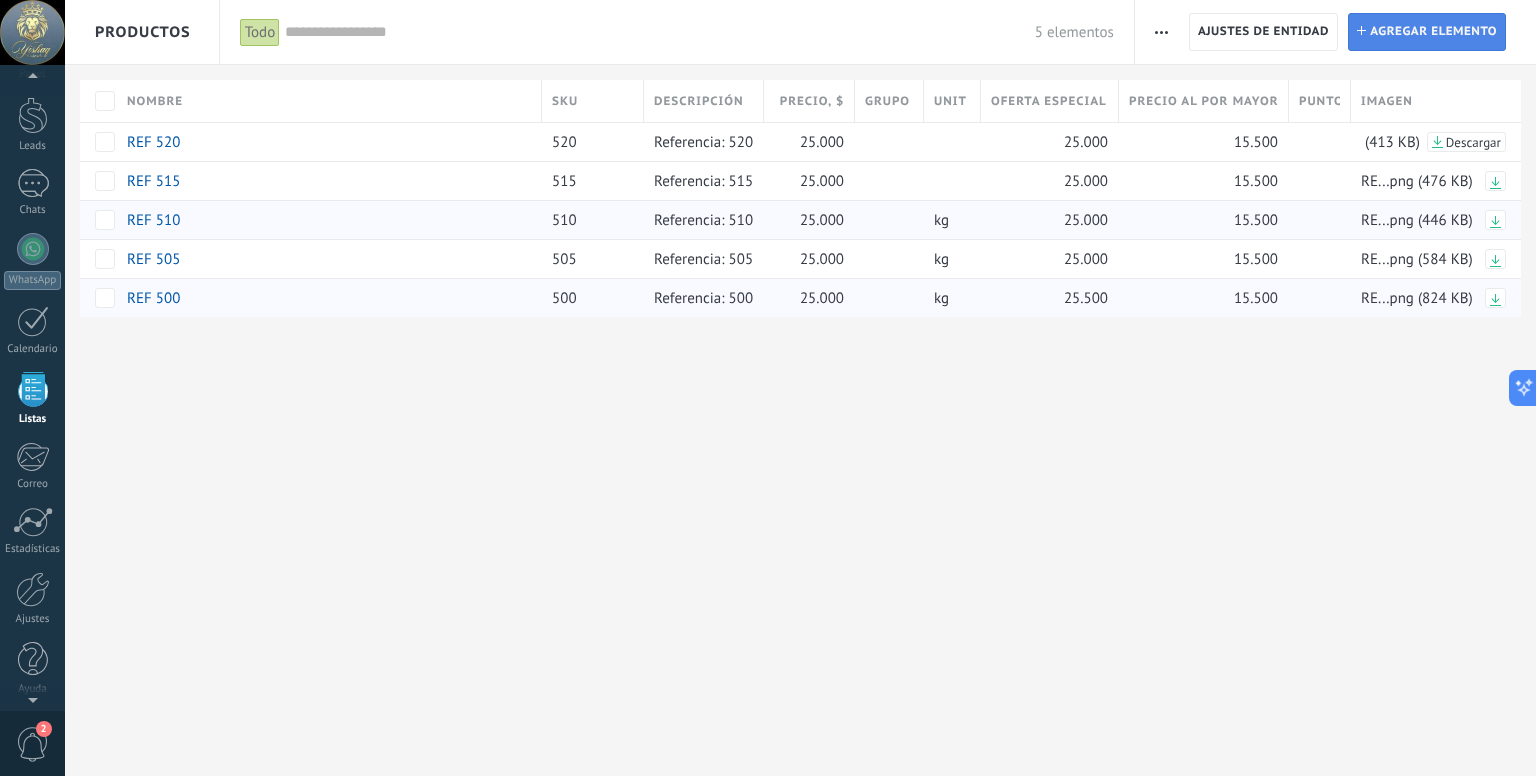 click on "Agregar elemento" at bounding box center [1433, 32] 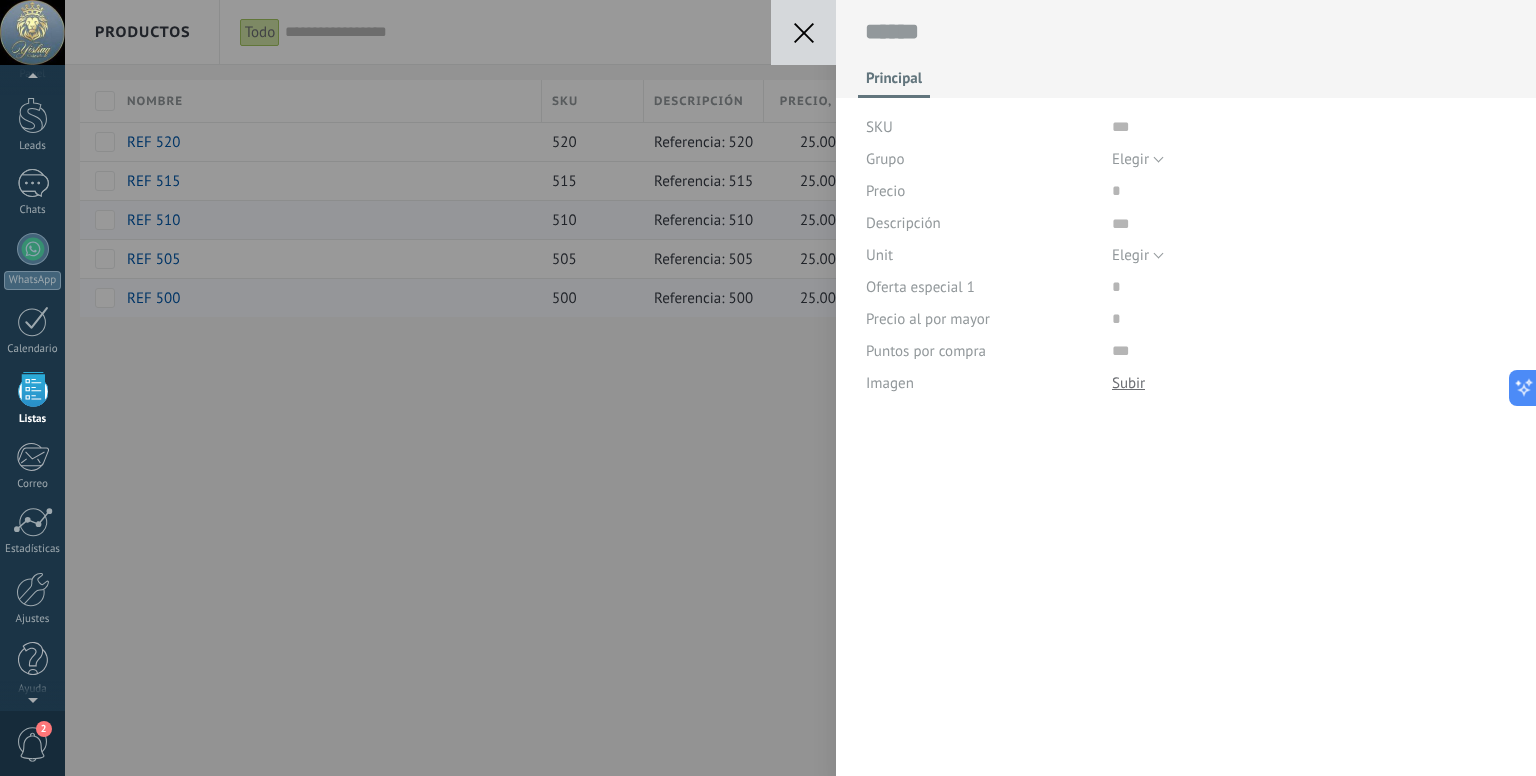scroll, scrollTop: 20, scrollLeft: 0, axis: vertical 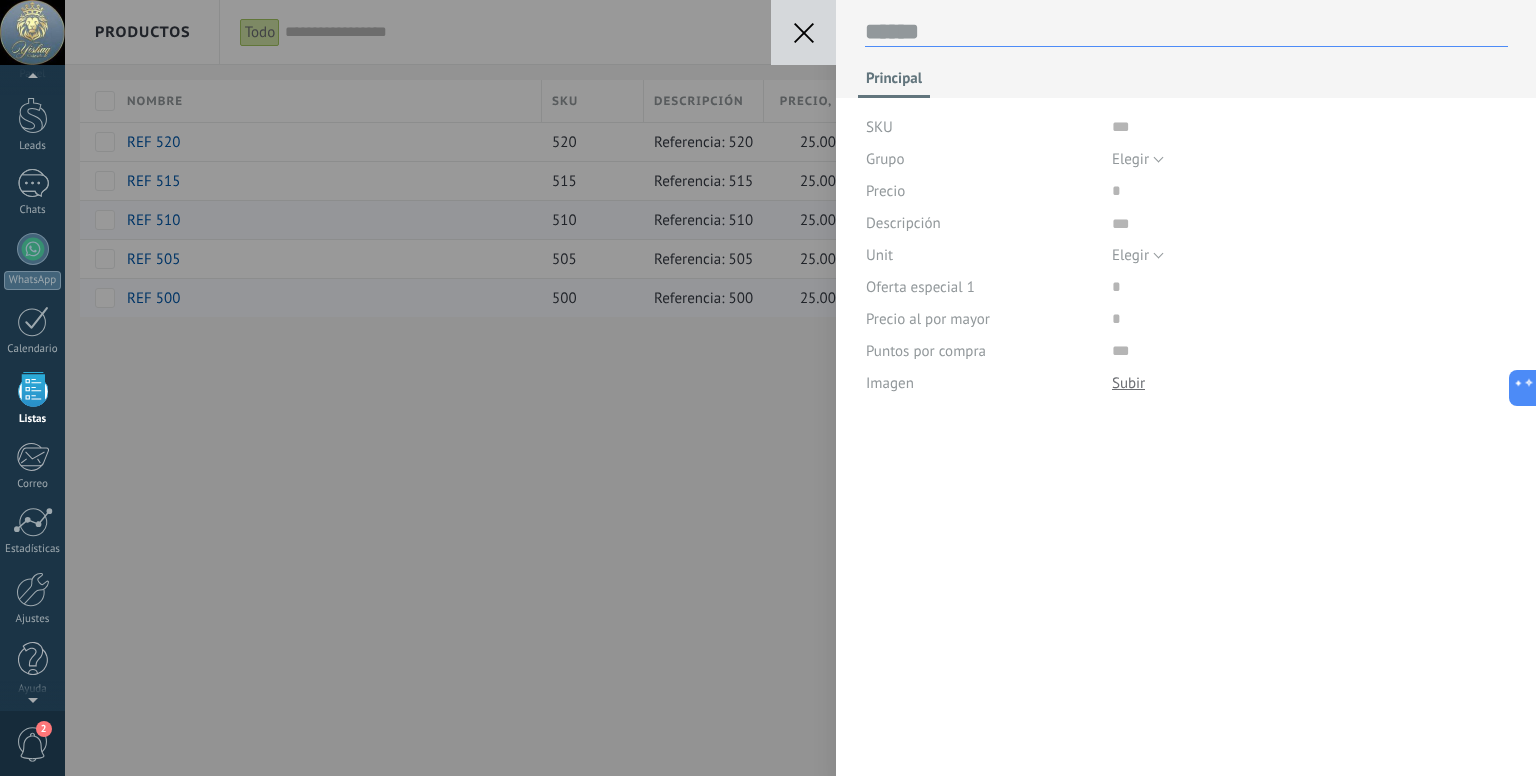 click at bounding box center [1186, 32] 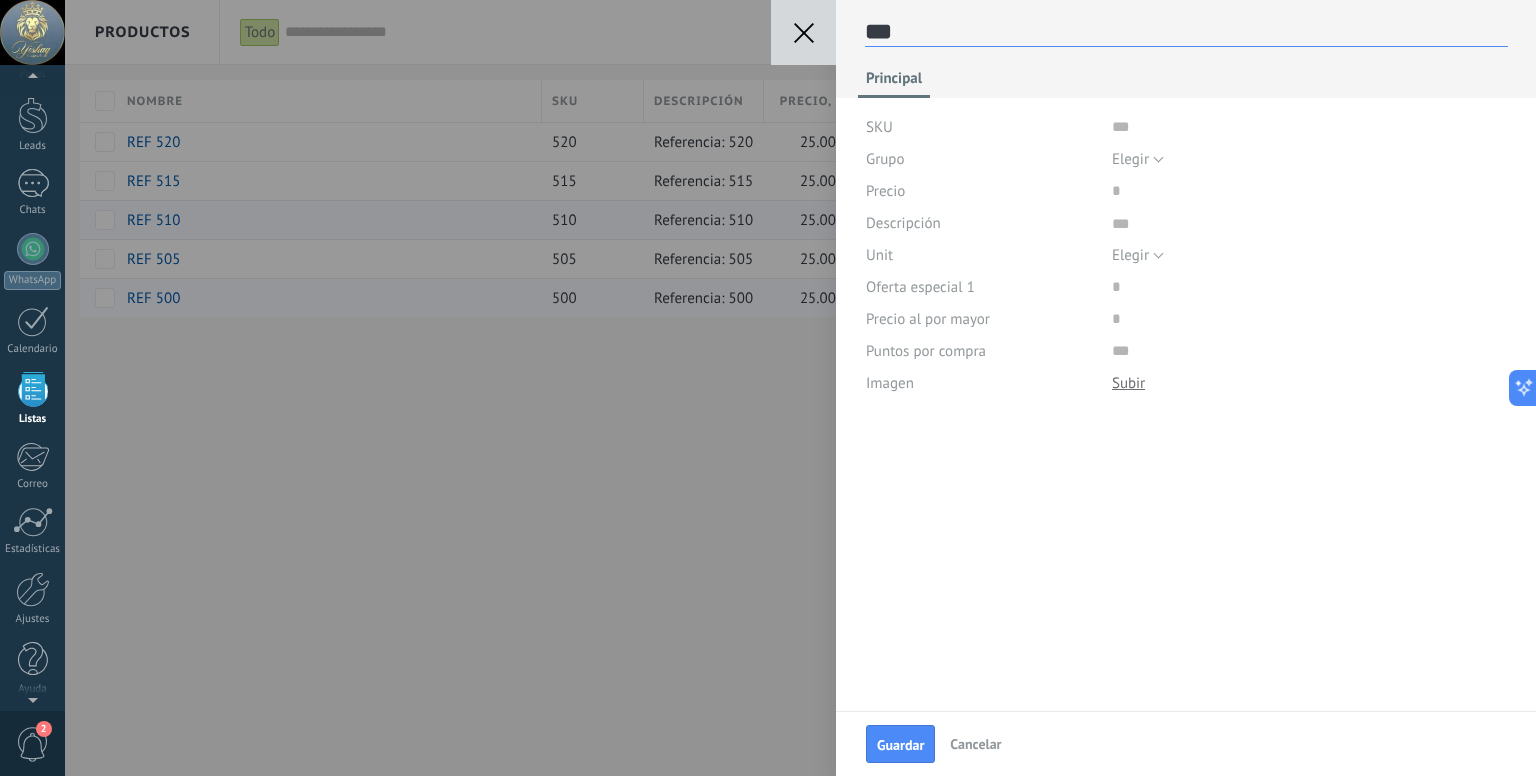 scroll, scrollTop: 29, scrollLeft: 0, axis: vertical 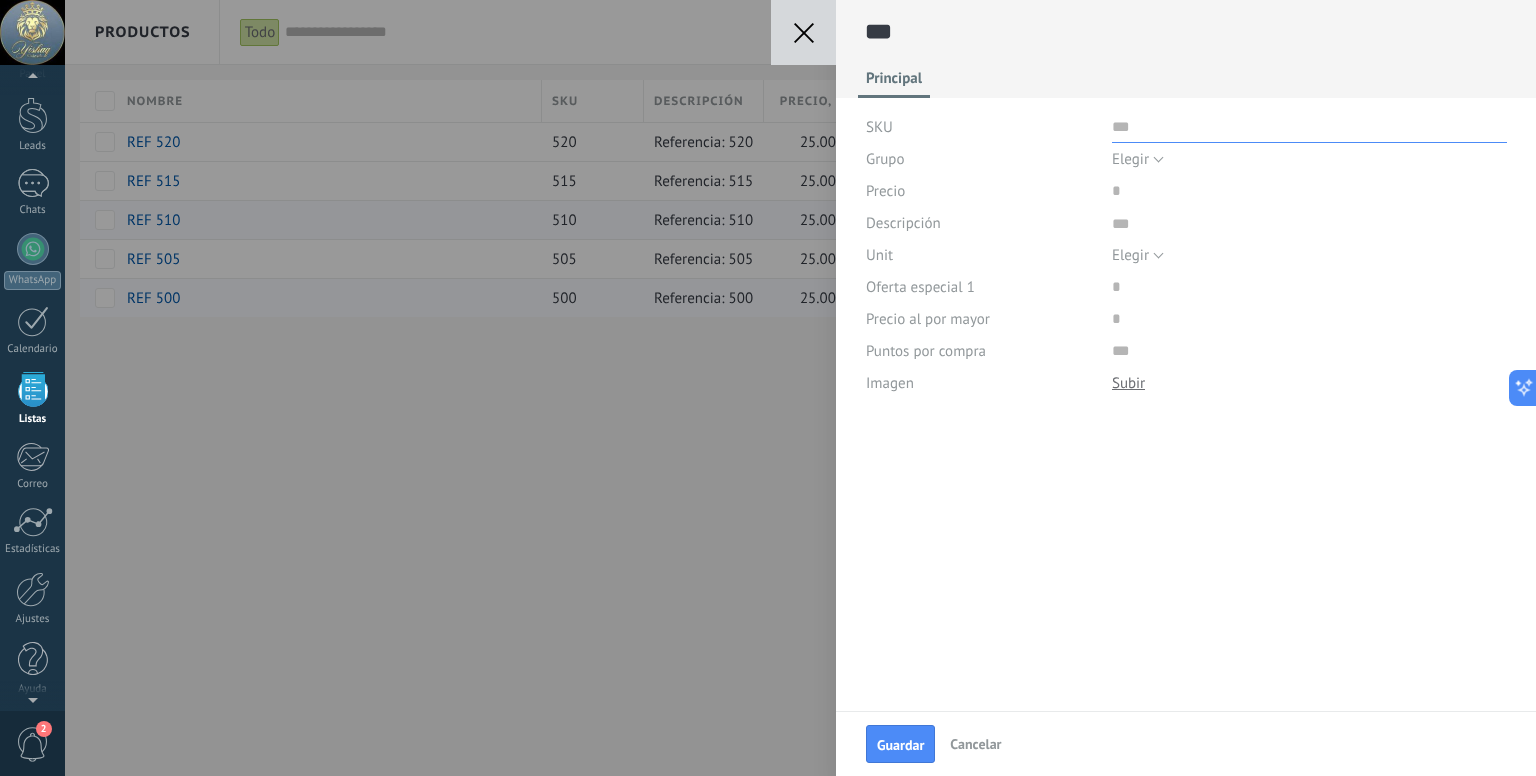 click at bounding box center [1309, 127] 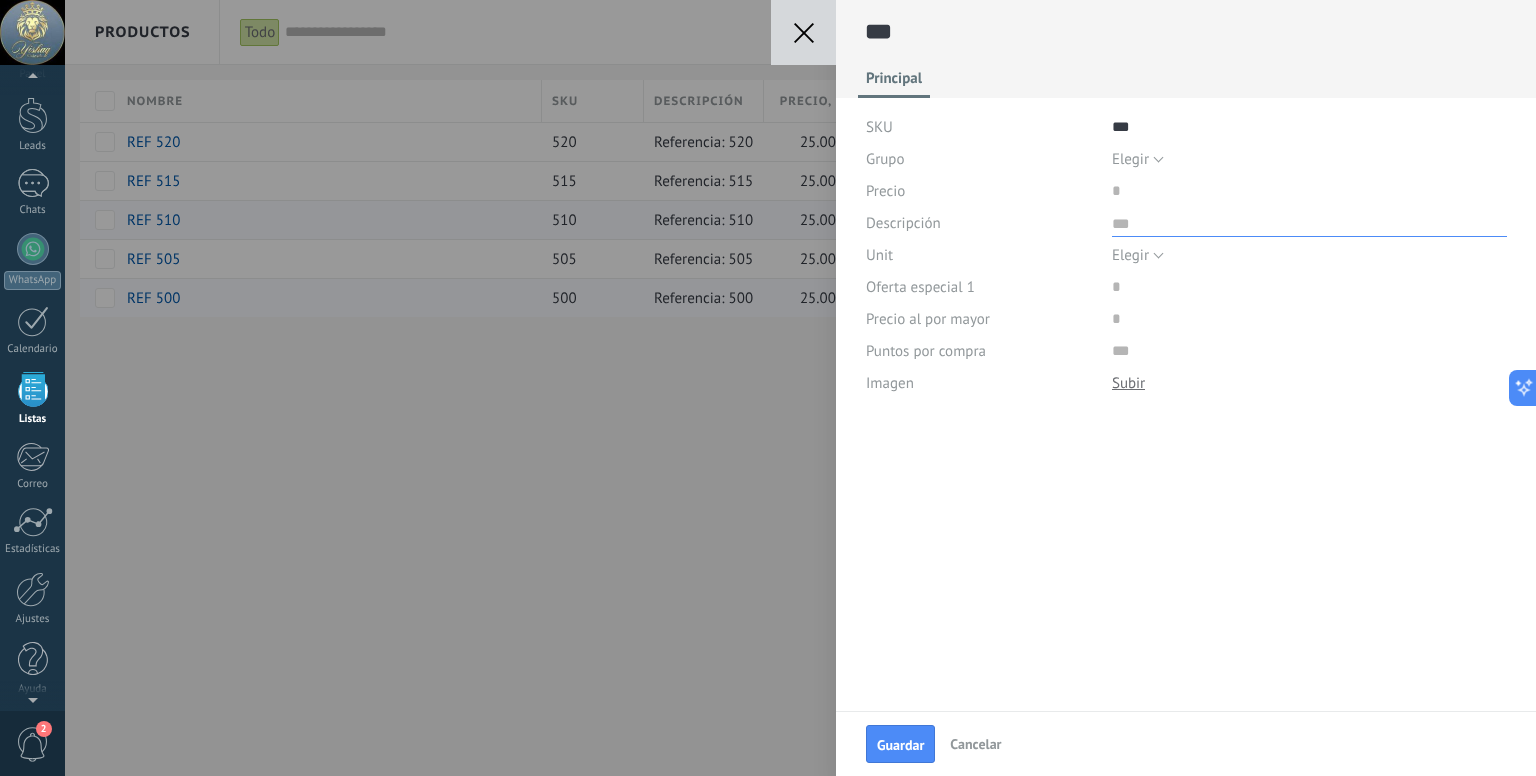 click at bounding box center (1309, 222) 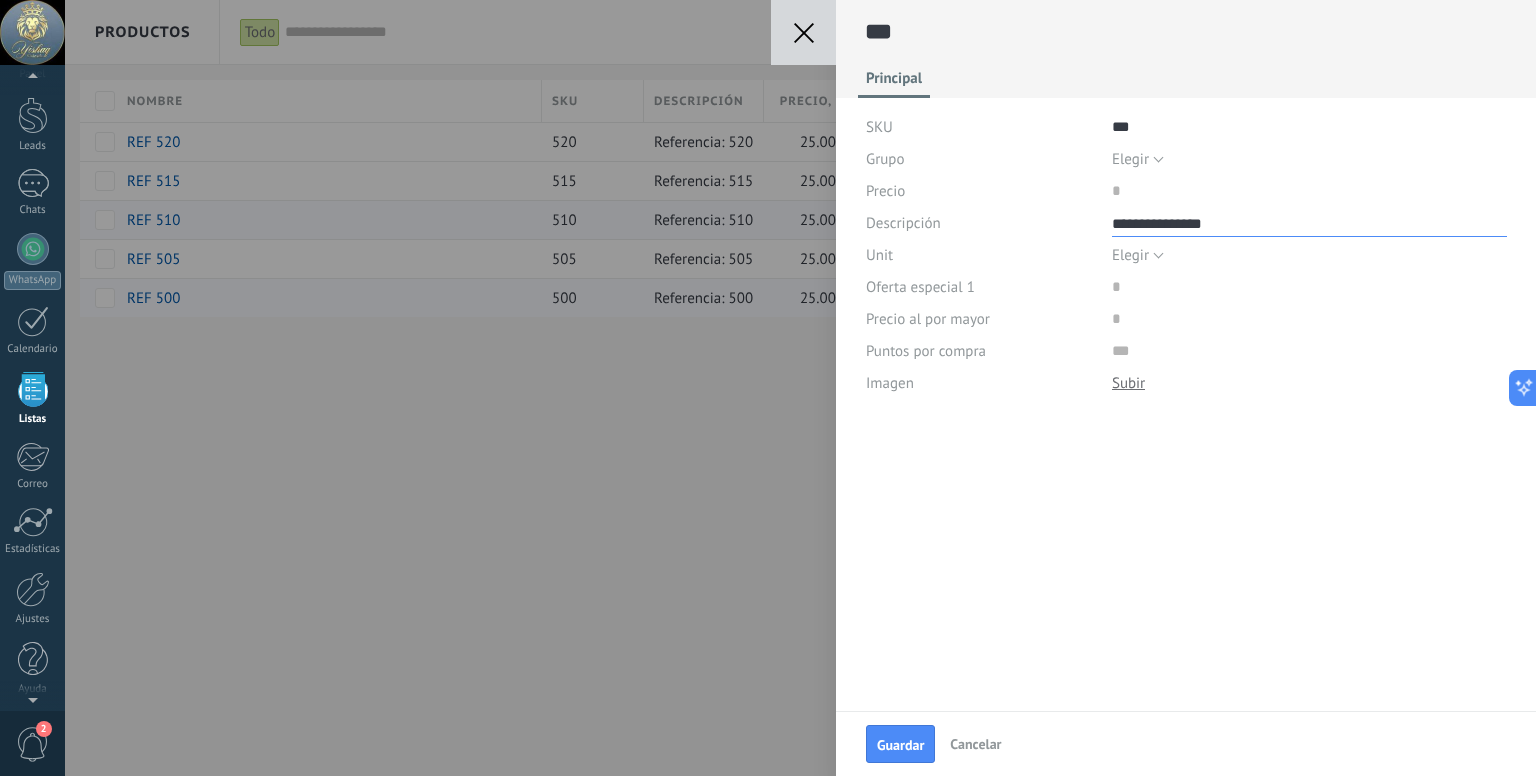 scroll, scrollTop: 540, scrollLeft: 0, axis: vertical 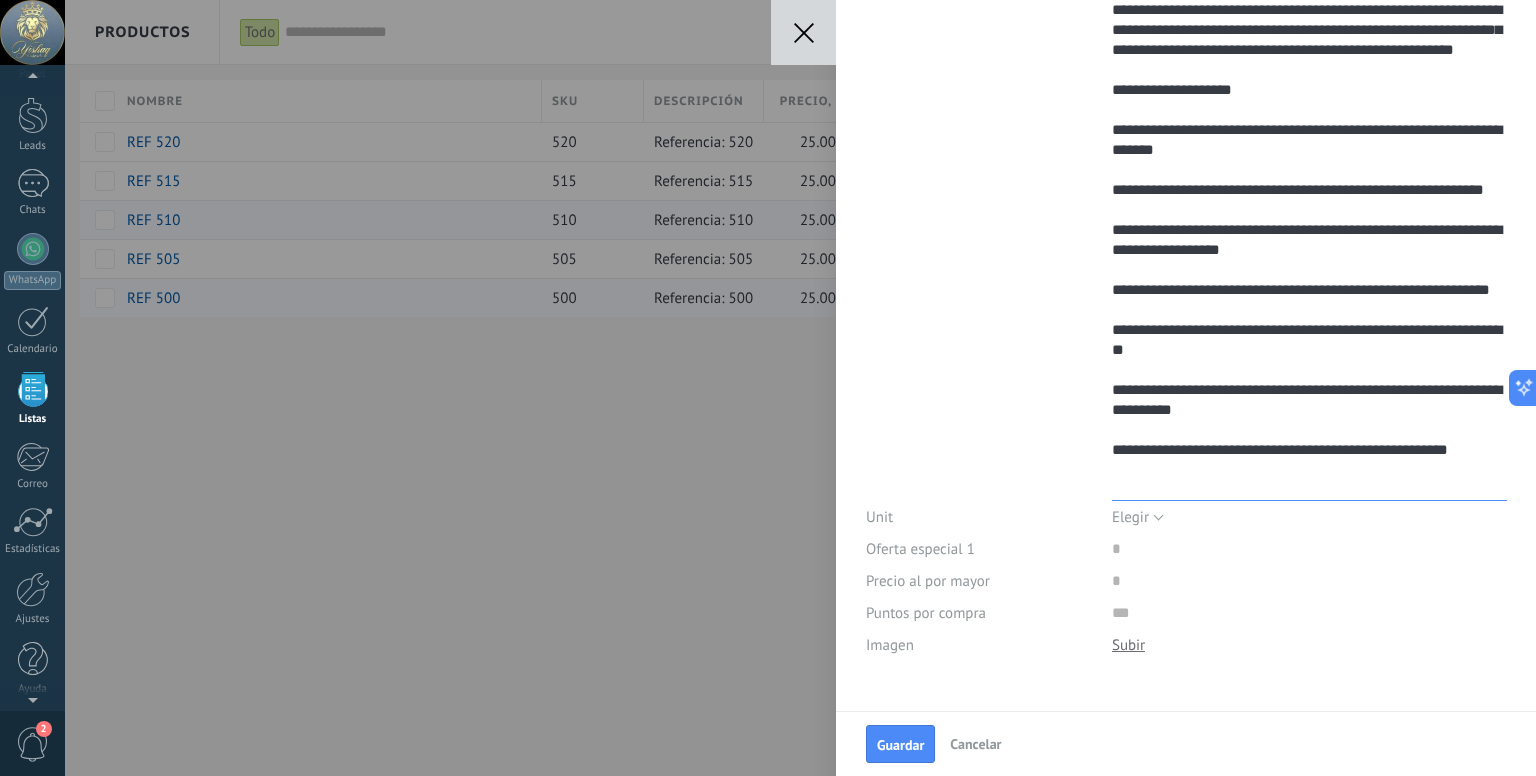 drag, startPoint x: 1135, startPoint y: 150, endPoint x: 1180, endPoint y: 178, distance: 53 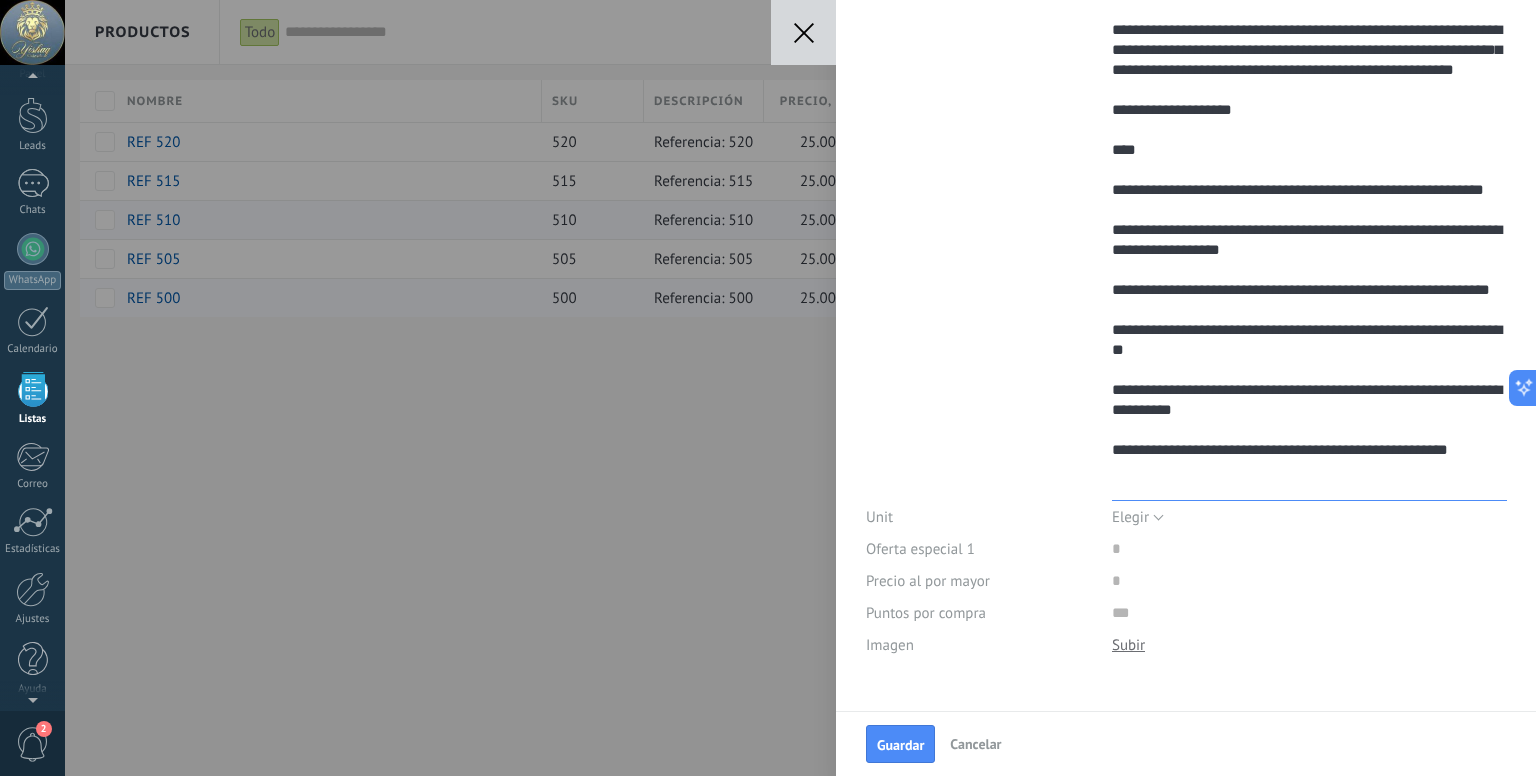 scroll, scrollTop: 520, scrollLeft: 0, axis: vertical 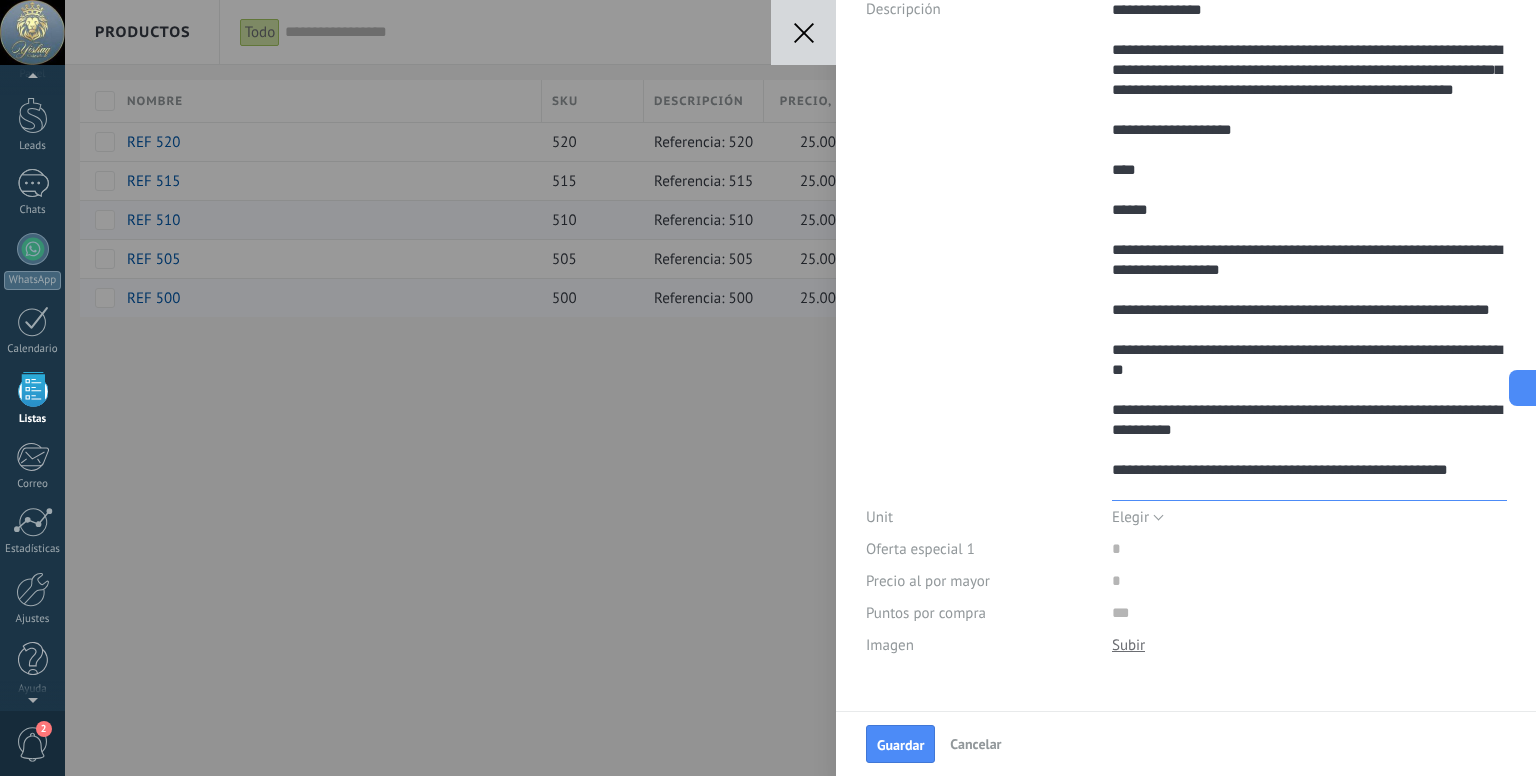 drag, startPoint x: 1229, startPoint y: 268, endPoint x: 1324, endPoint y: 318, distance: 107.35455 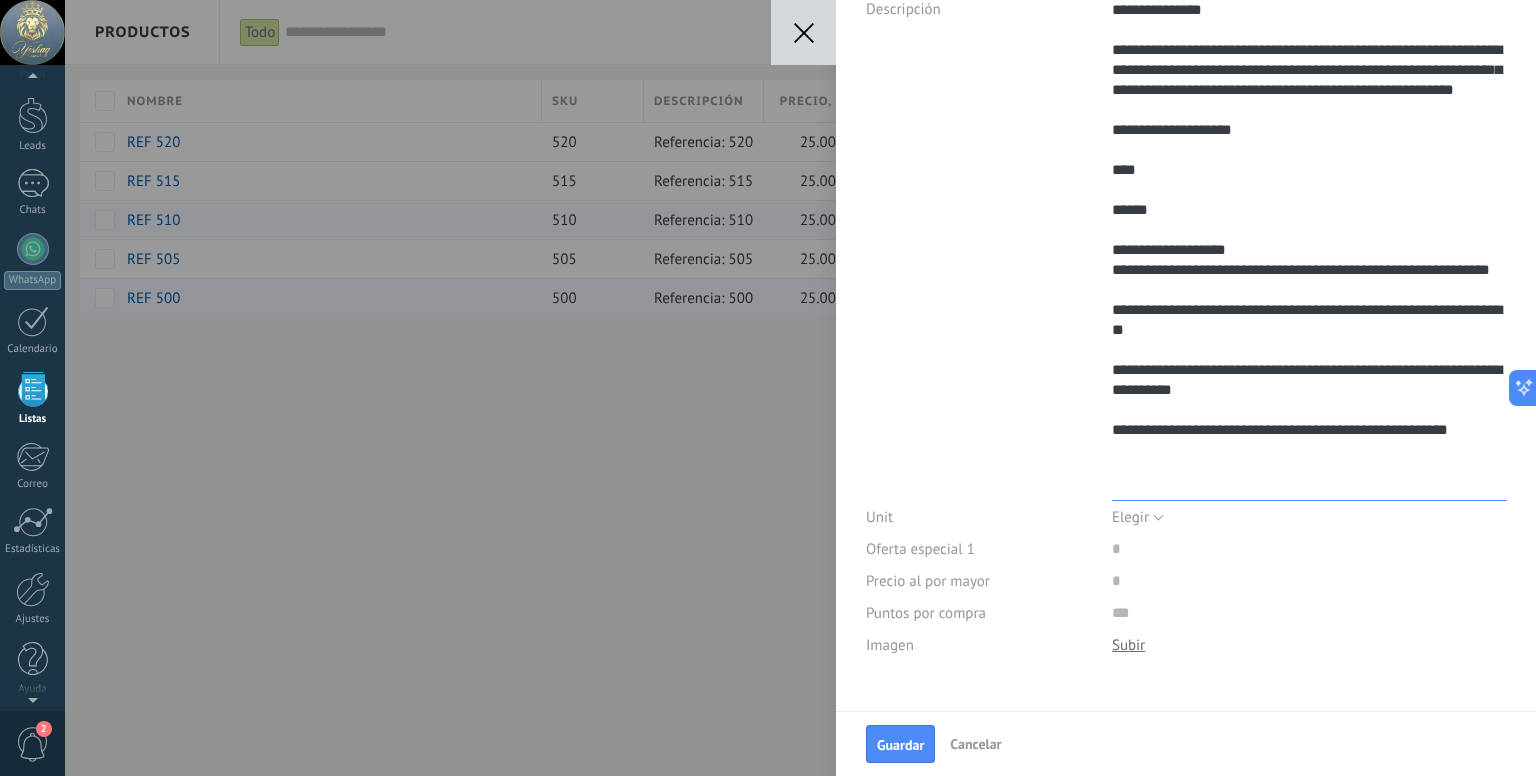scroll, scrollTop: 460, scrollLeft: 0, axis: vertical 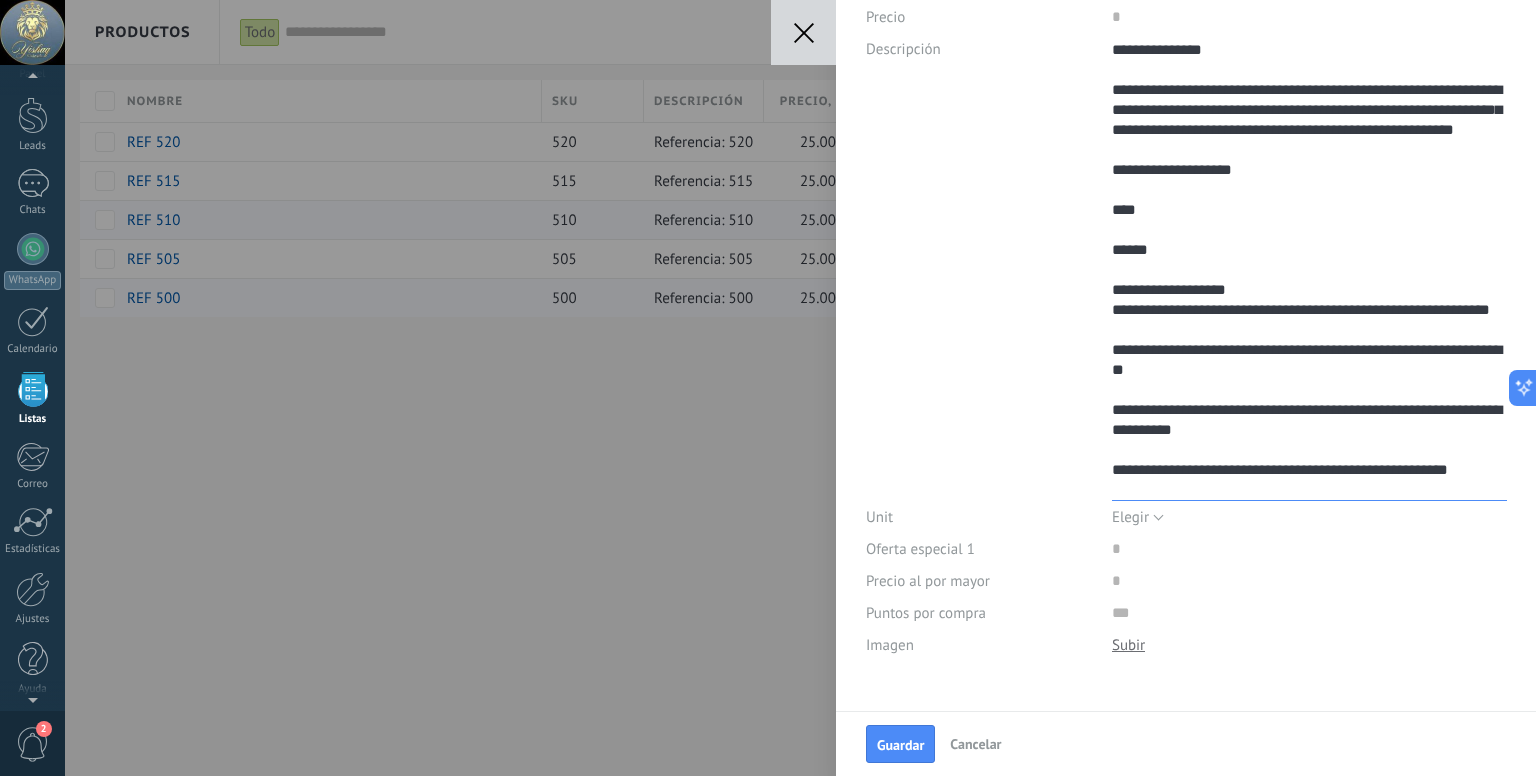 drag, startPoint x: 1183, startPoint y: 333, endPoint x: 1209, endPoint y: 355, distance: 34.058773 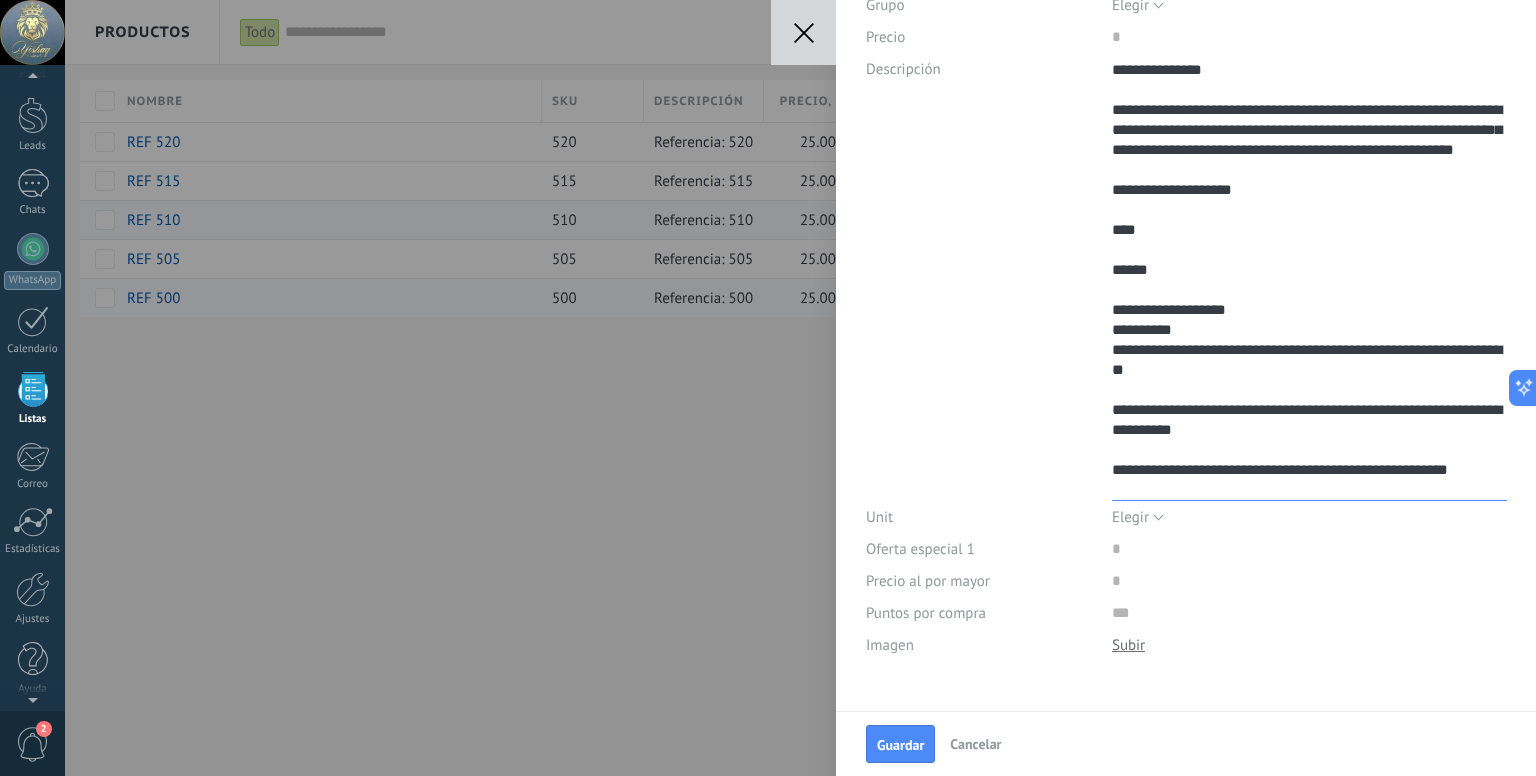 scroll, scrollTop: 440, scrollLeft: 0, axis: vertical 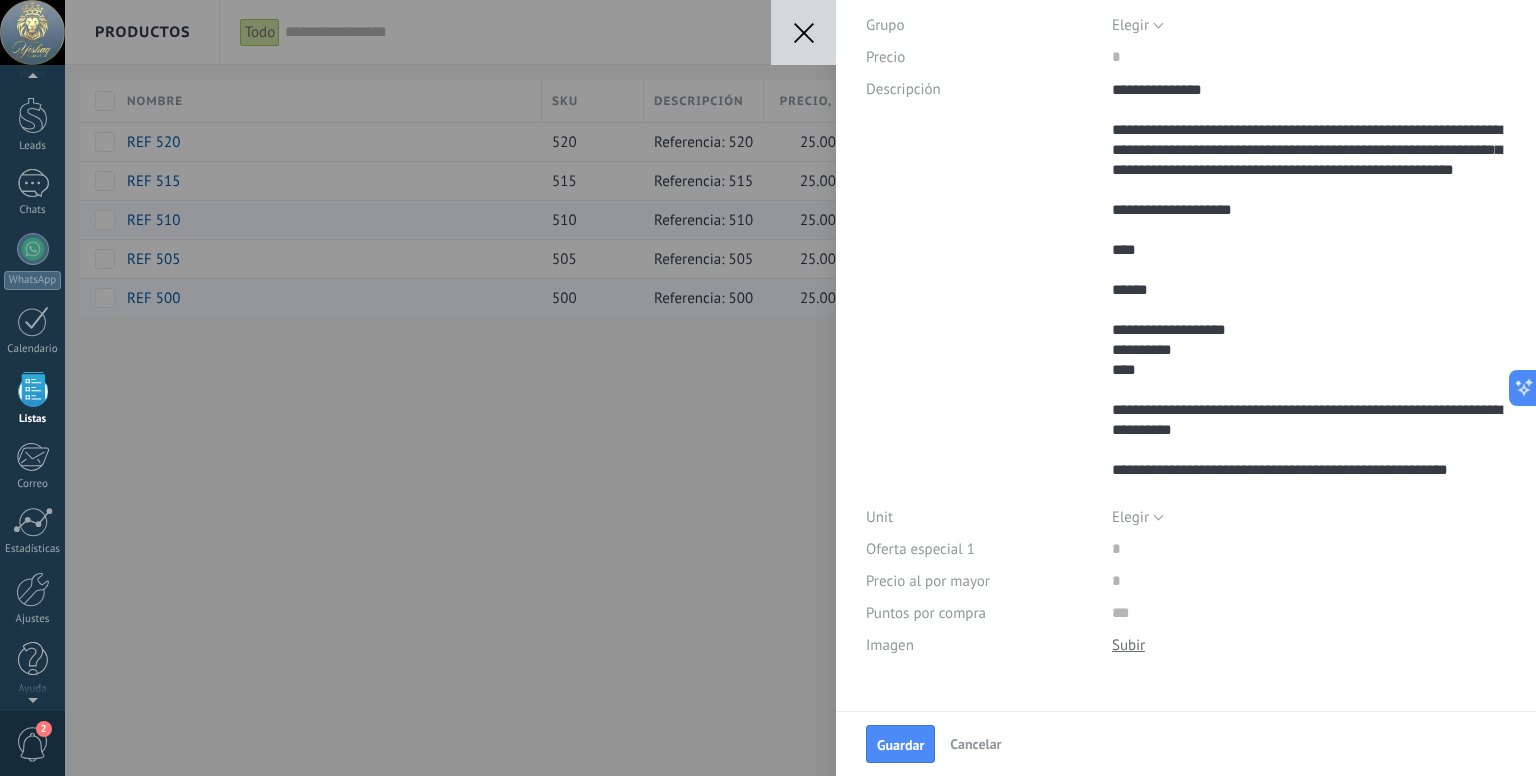 click on "**********" at bounding box center [1186, 287] 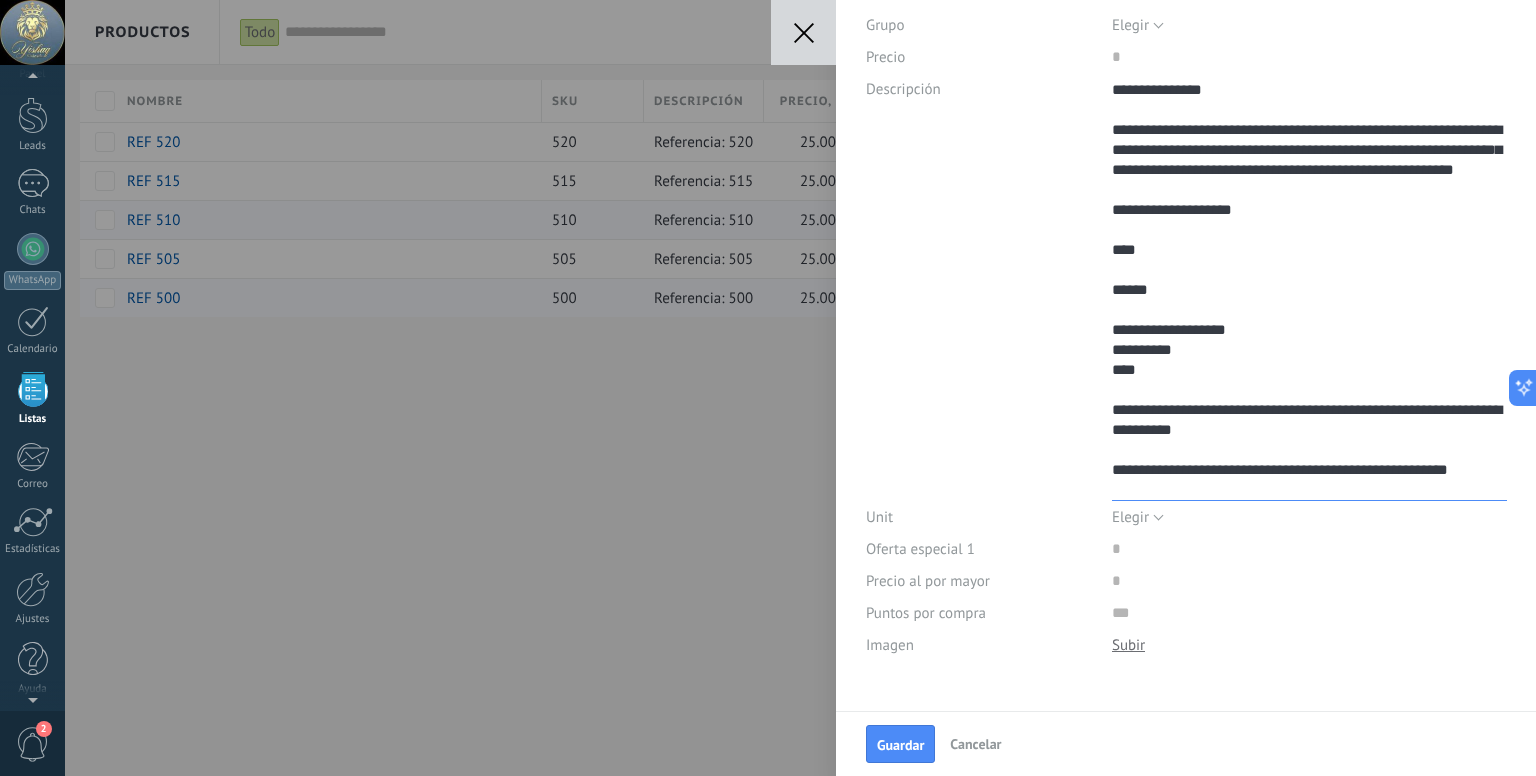 click on "**********" at bounding box center [1309, 287] 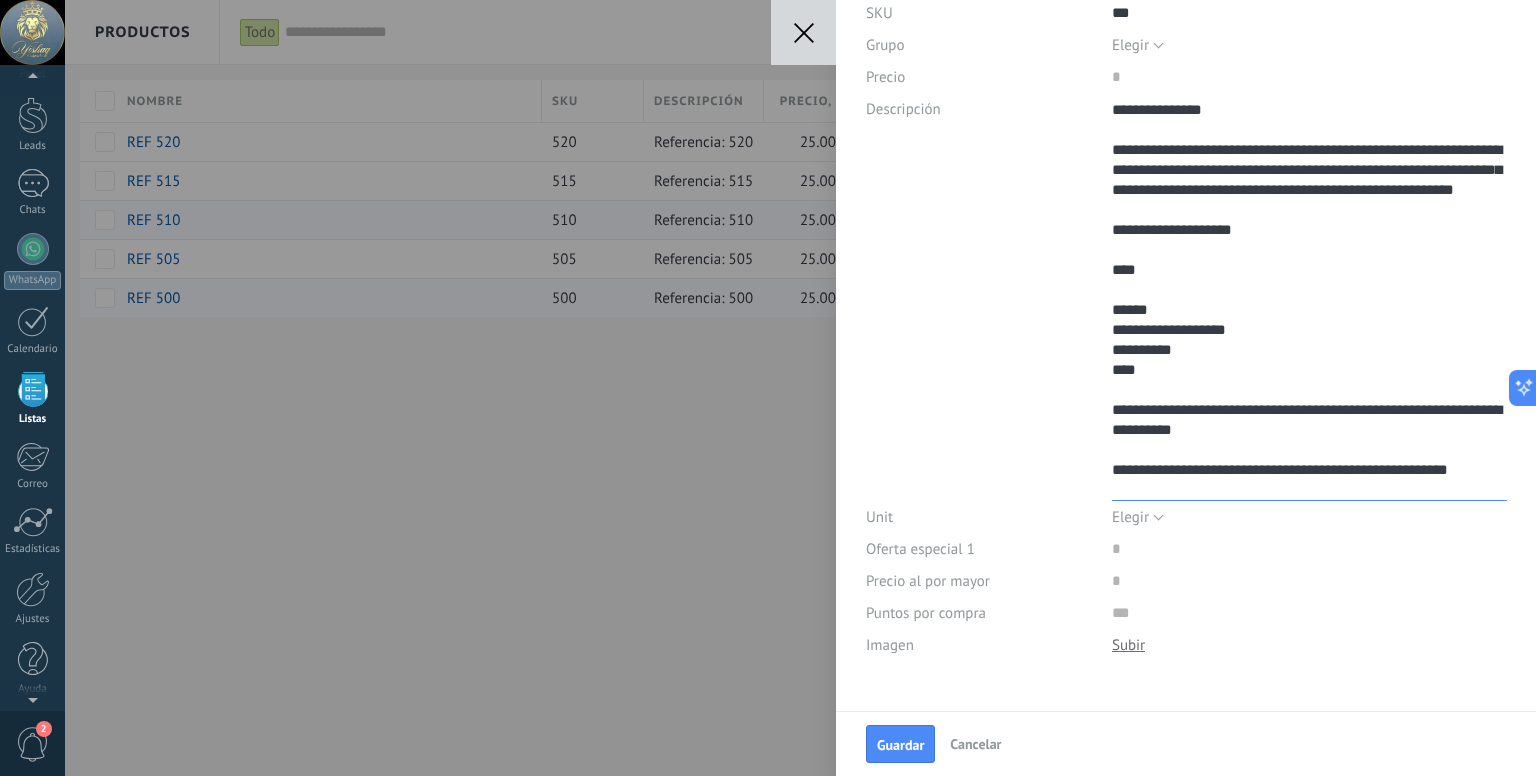 scroll, scrollTop: 400, scrollLeft: 0, axis: vertical 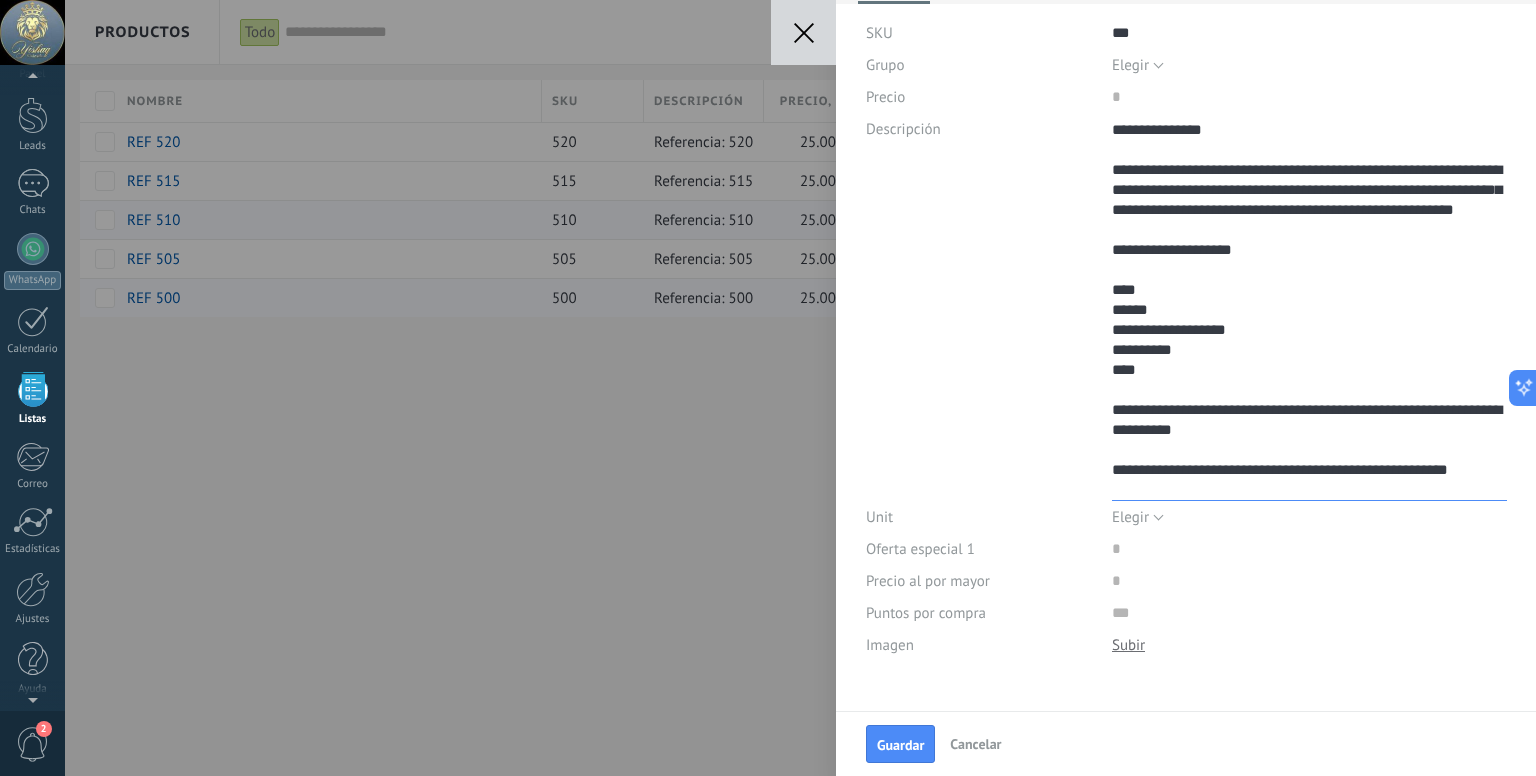 click on "**********" at bounding box center [1309, 307] 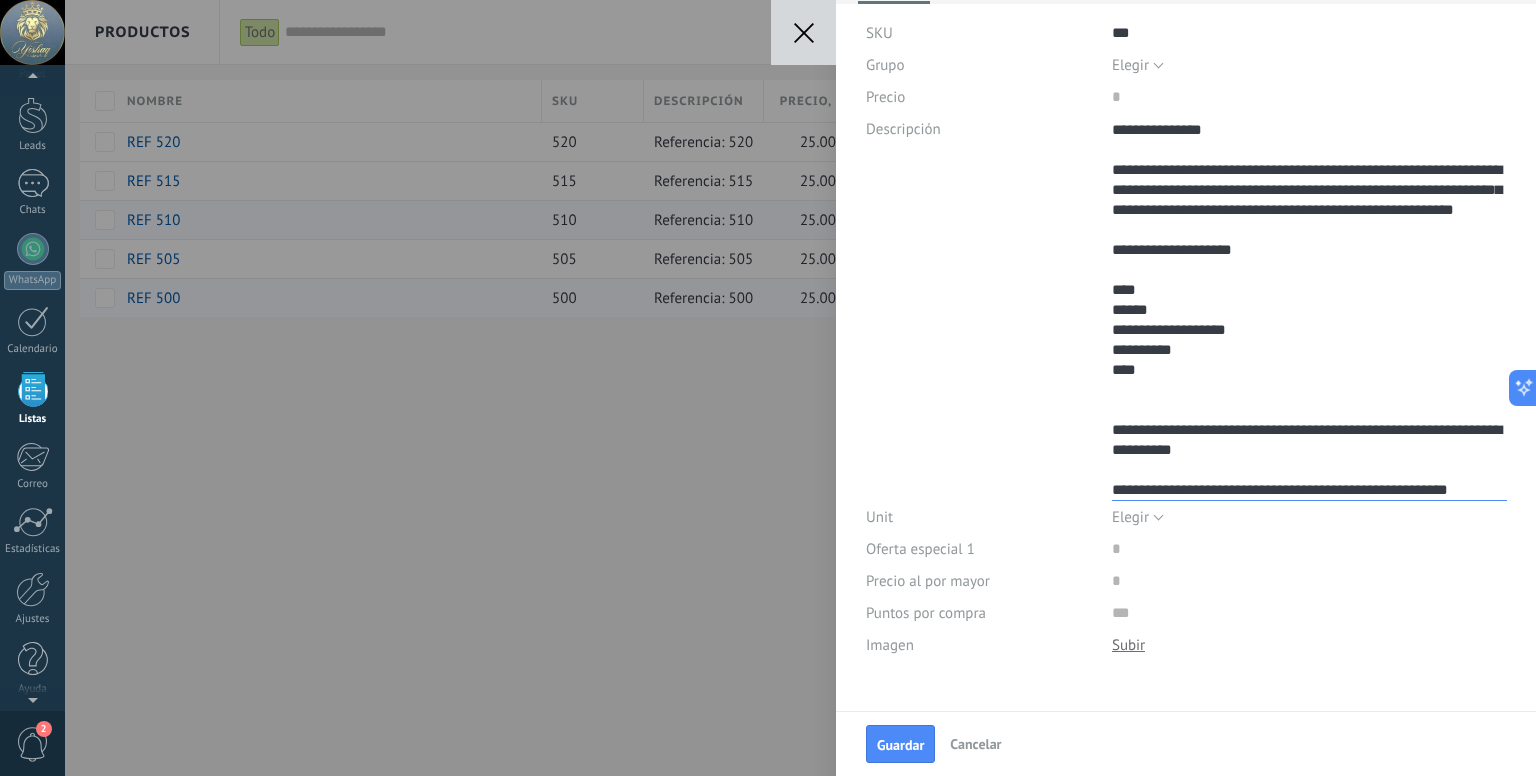 scroll, scrollTop: 400, scrollLeft: 0, axis: vertical 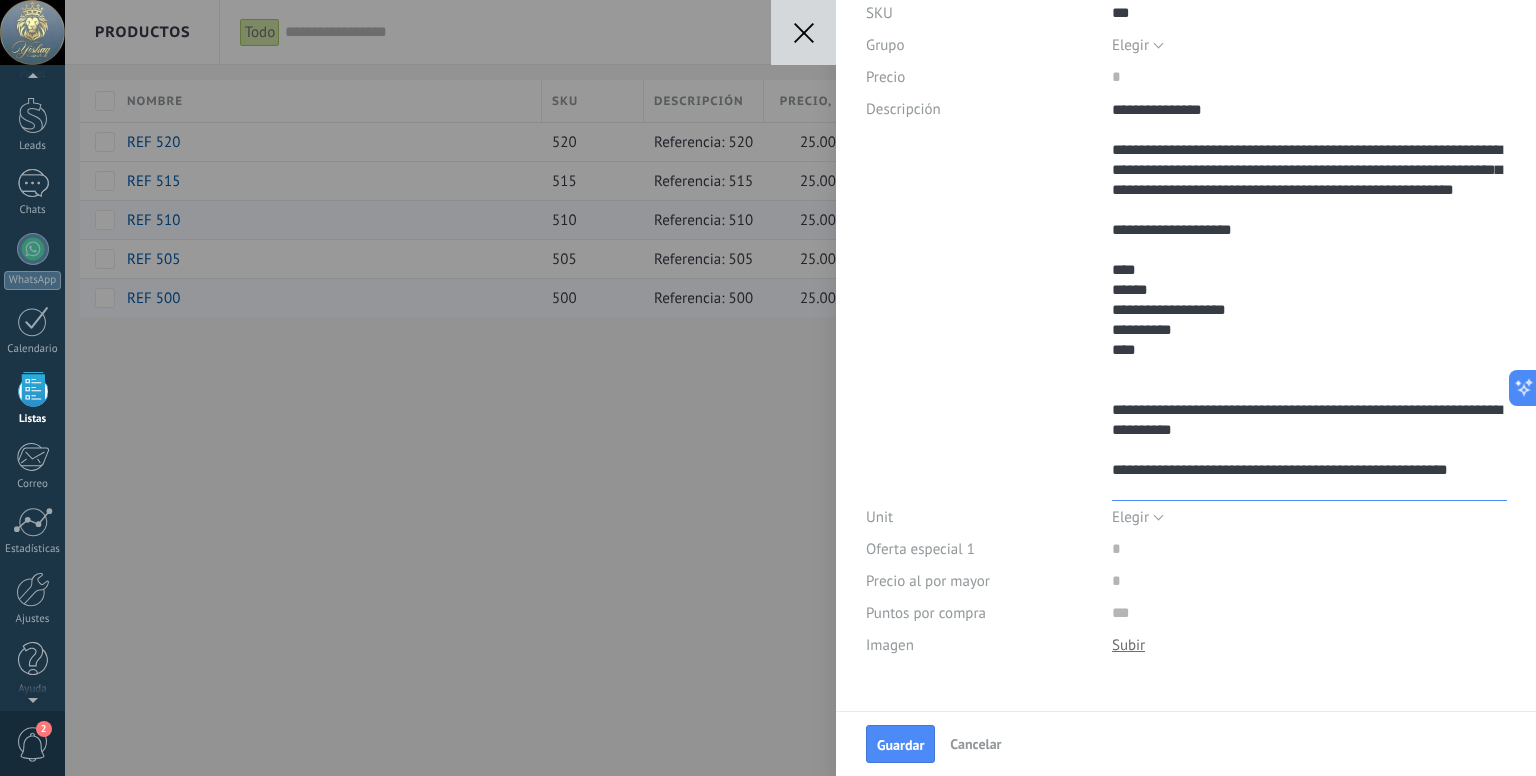 drag, startPoint x: 1140, startPoint y: 429, endPoint x: 1264, endPoint y: 461, distance: 128.06248 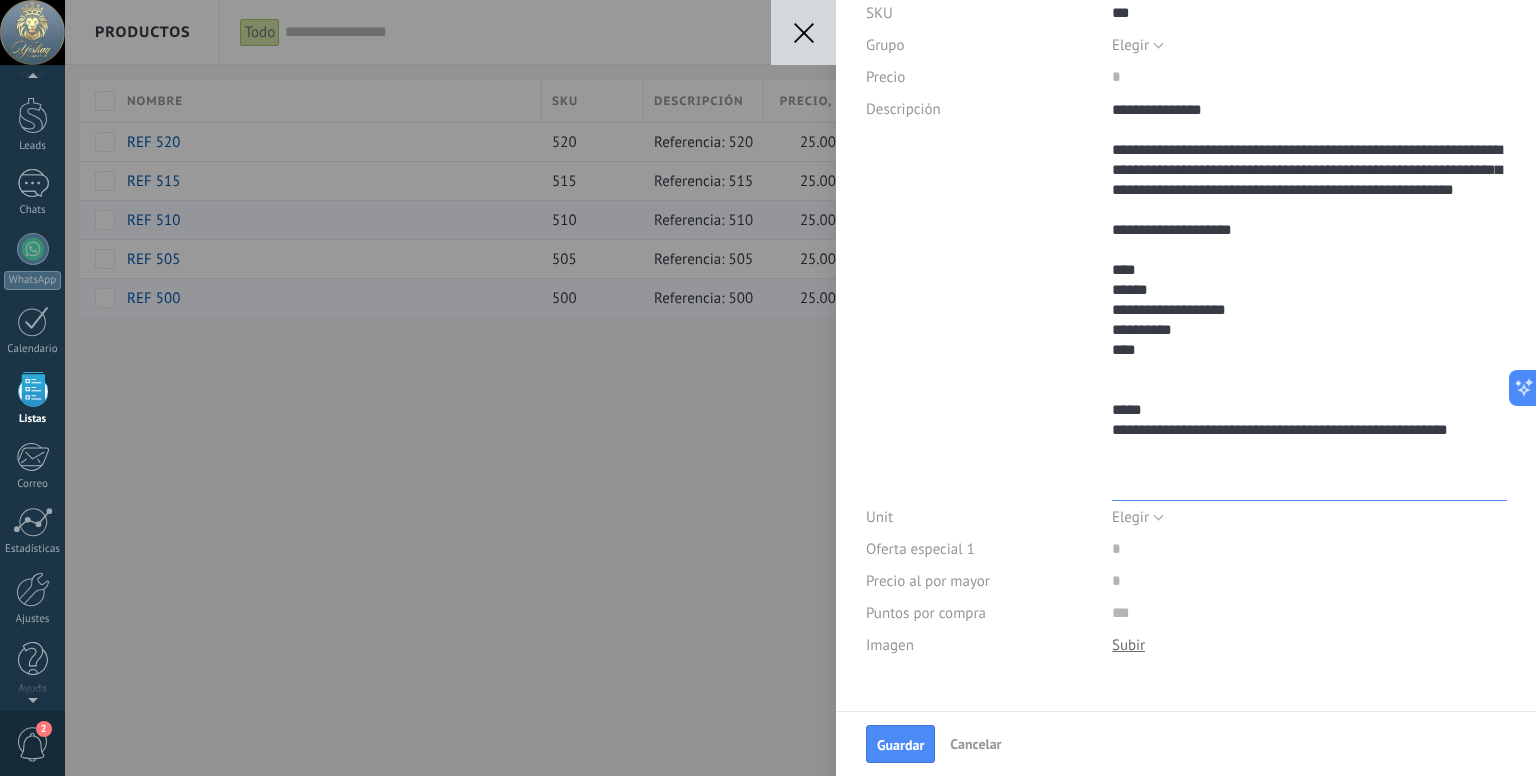 scroll, scrollTop: 360, scrollLeft: 0, axis: vertical 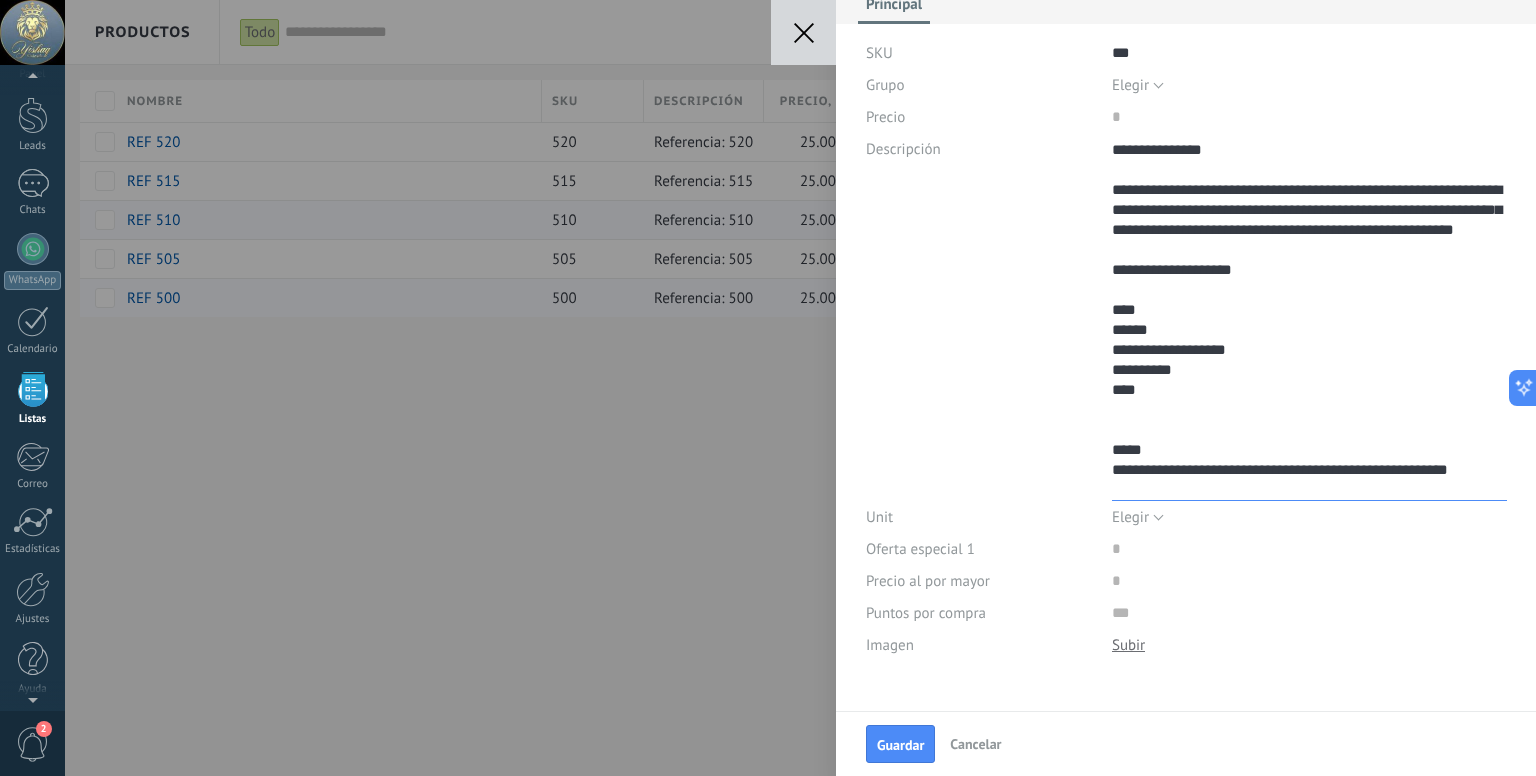 click on "**********" at bounding box center [1309, 317] 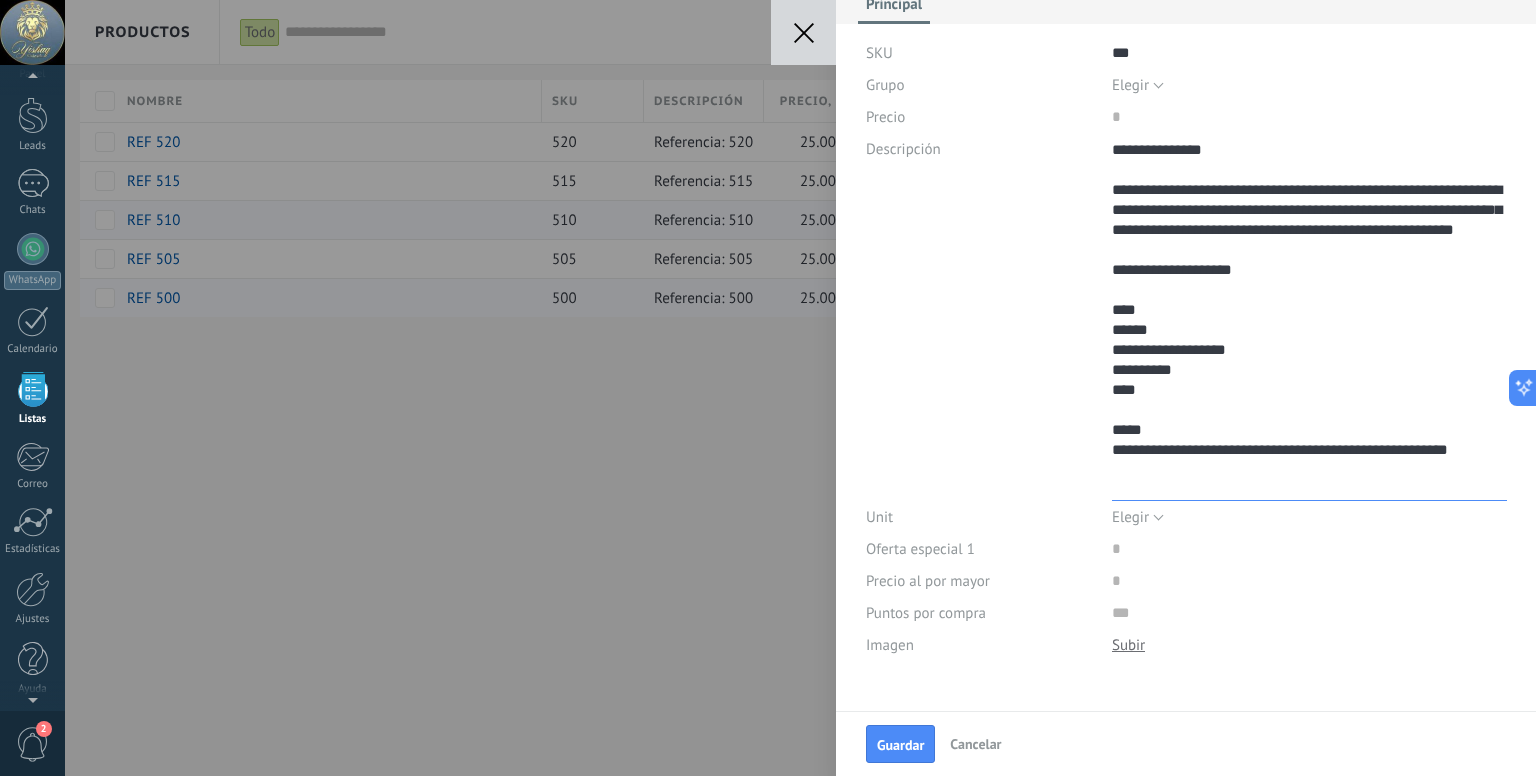scroll, scrollTop: 340, scrollLeft: 0, axis: vertical 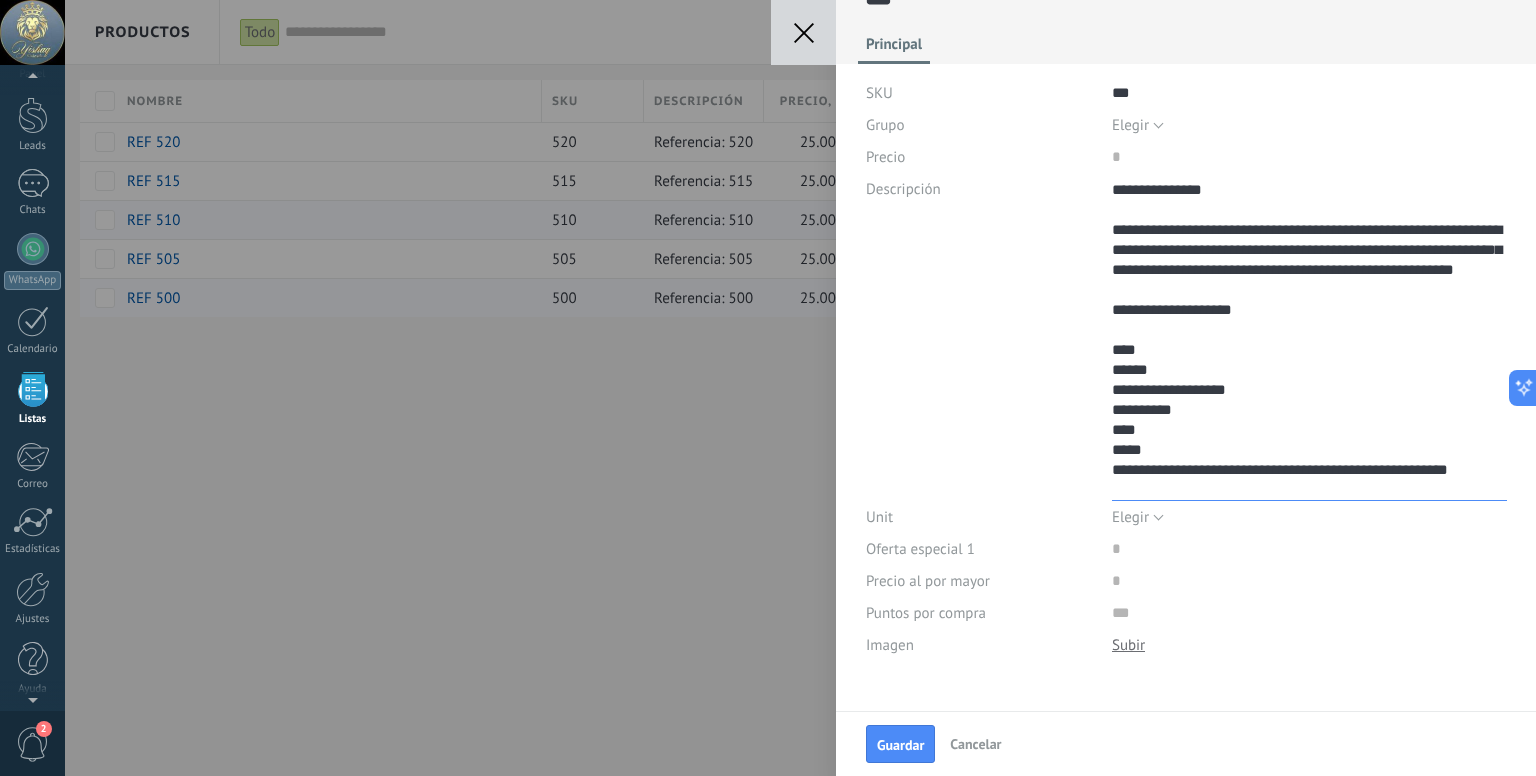 drag, startPoint x: 1146, startPoint y: 489, endPoint x: 1487, endPoint y: 489, distance: 341 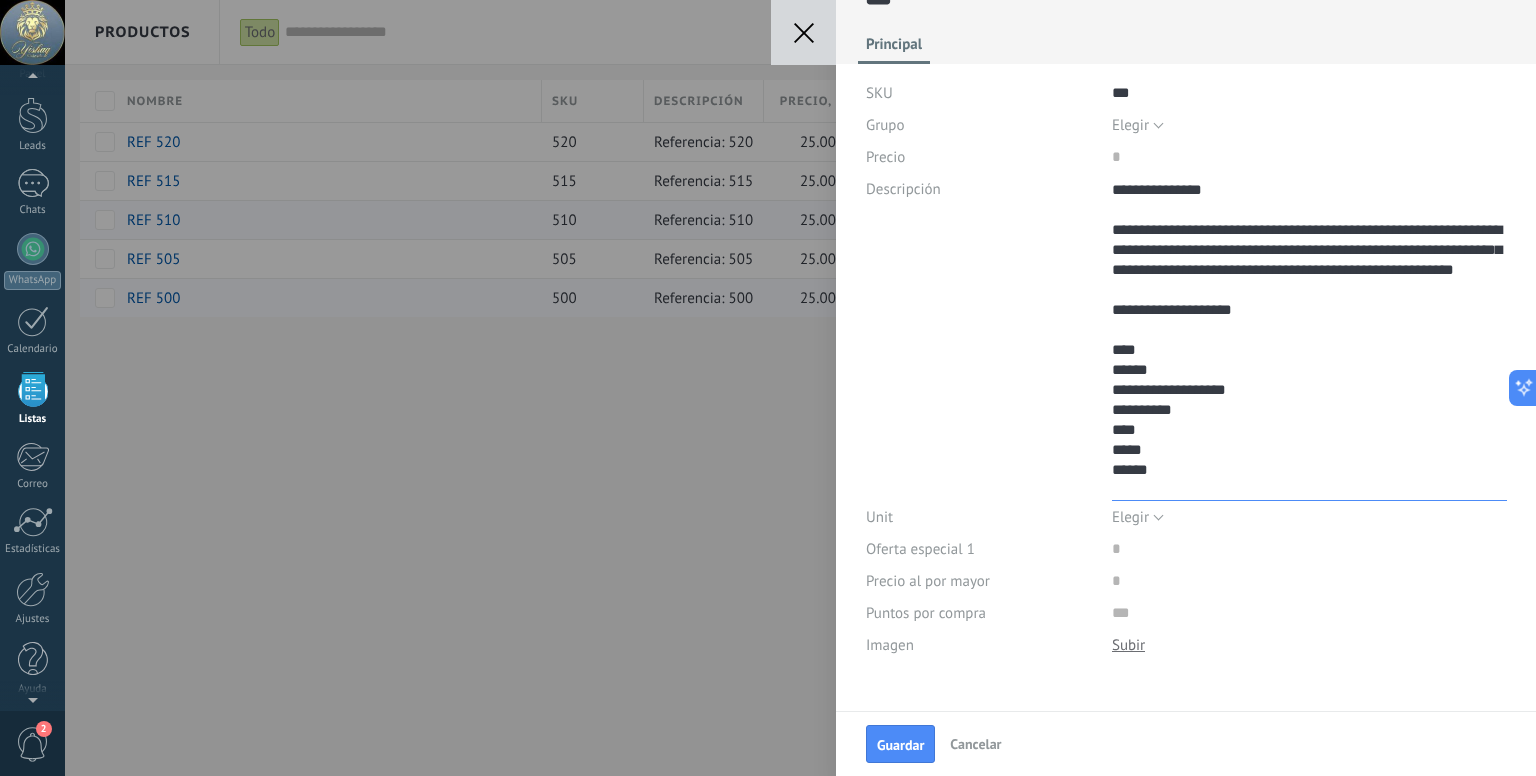 scroll, scrollTop: 340, scrollLeft: 0, axis: vertical 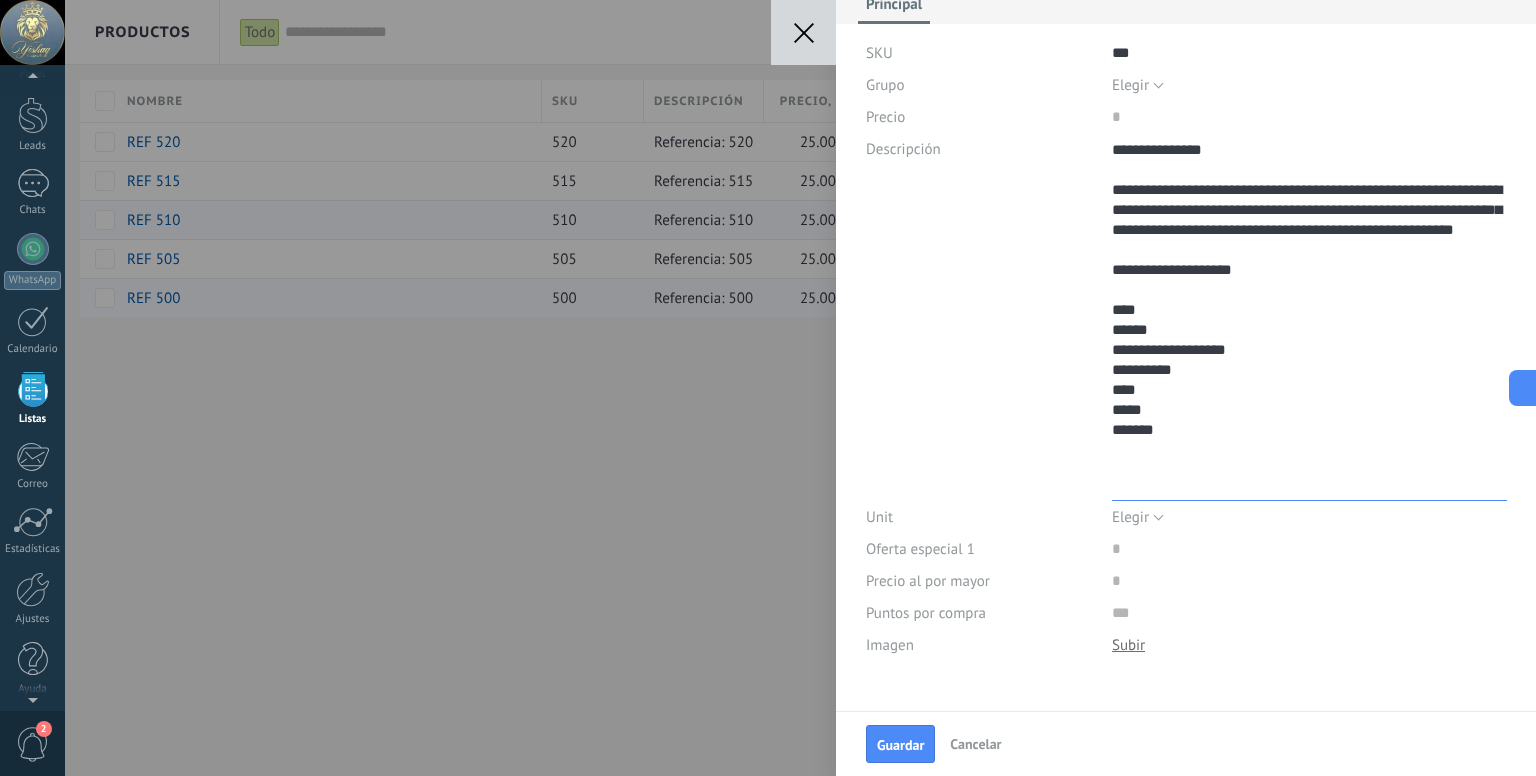 paste on "**********" 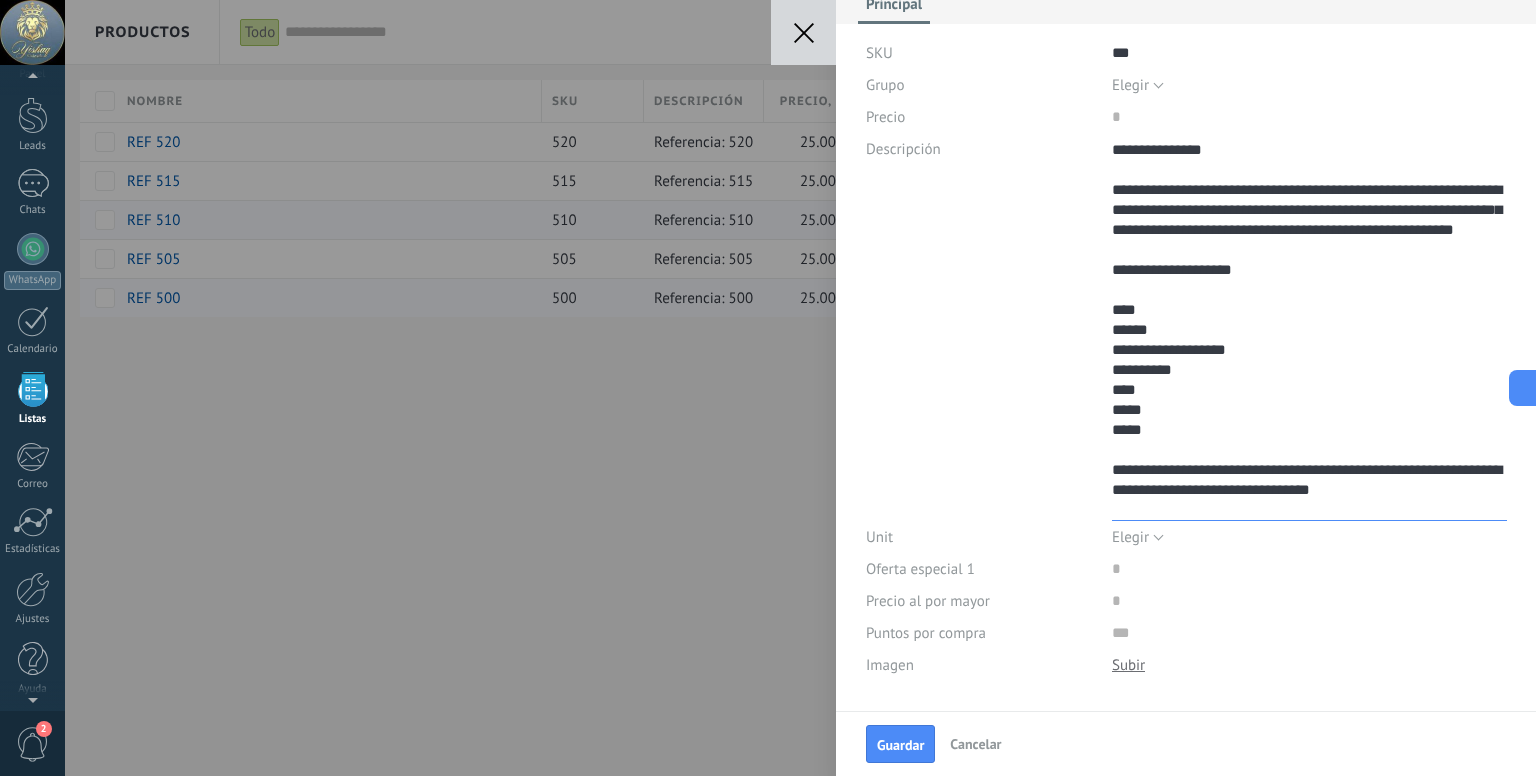 scroll 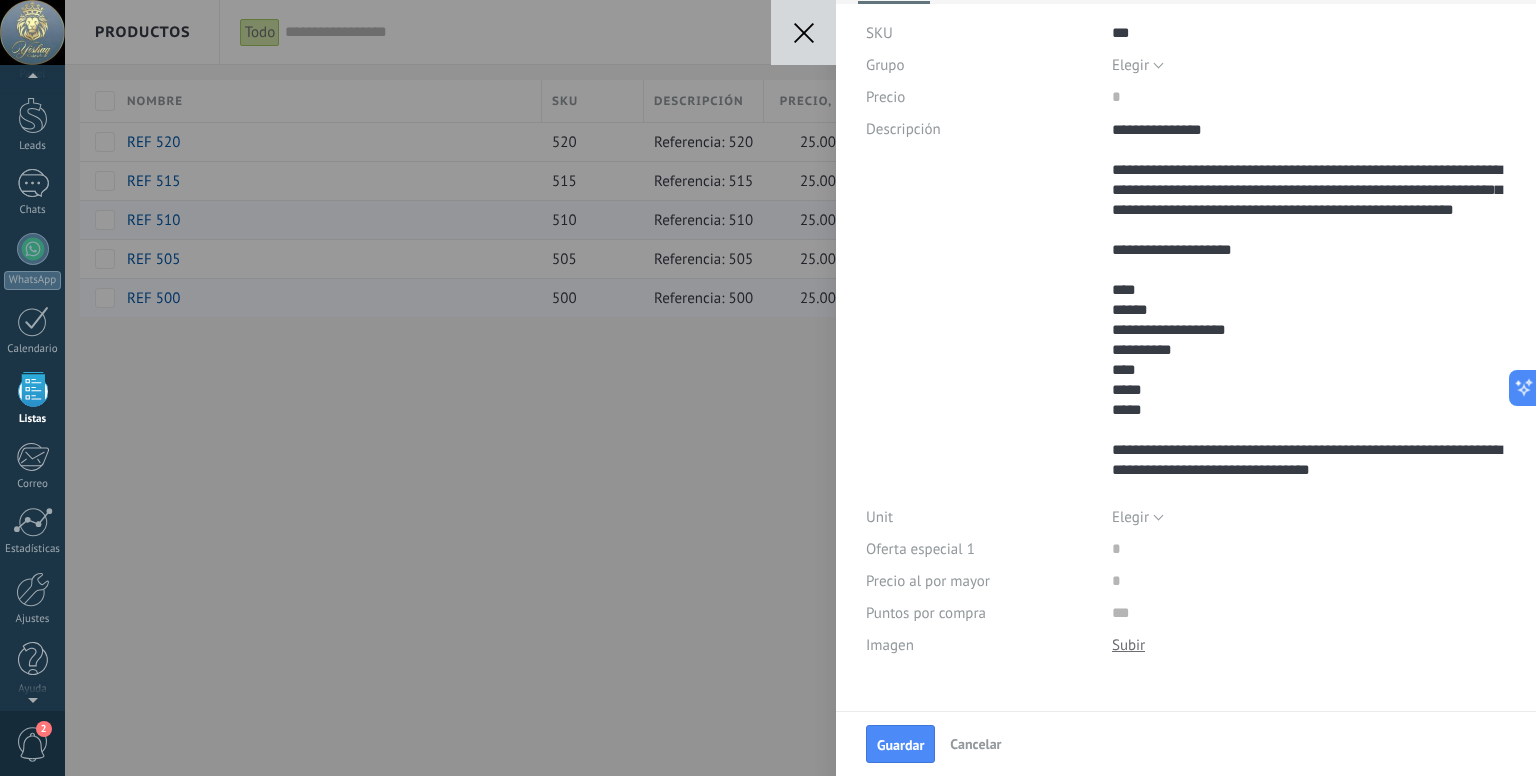 click on "**********" at bounding box center [1186, 307] 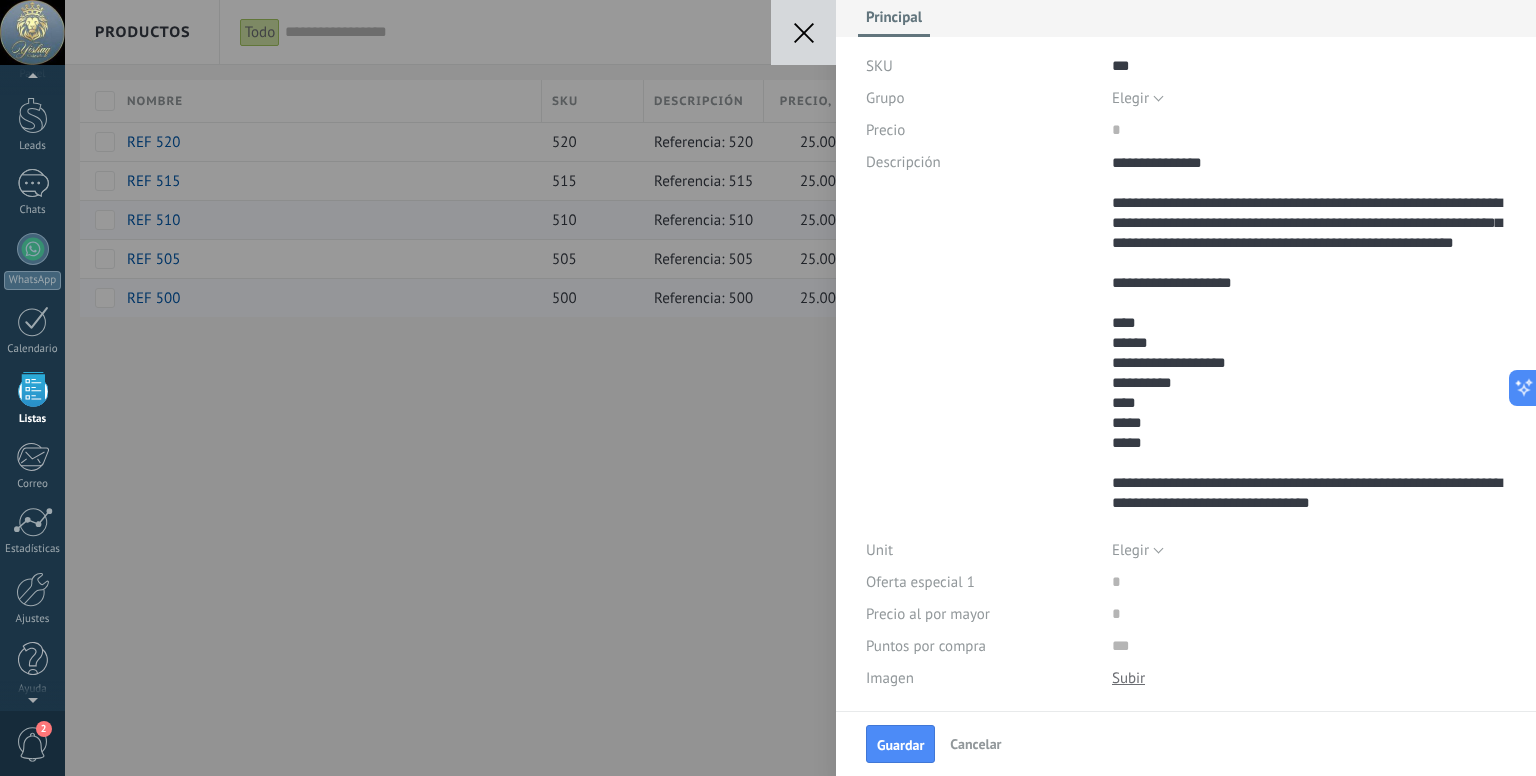 scroll, scrollTop: 94, scrollLeft: 0, axis: vertical 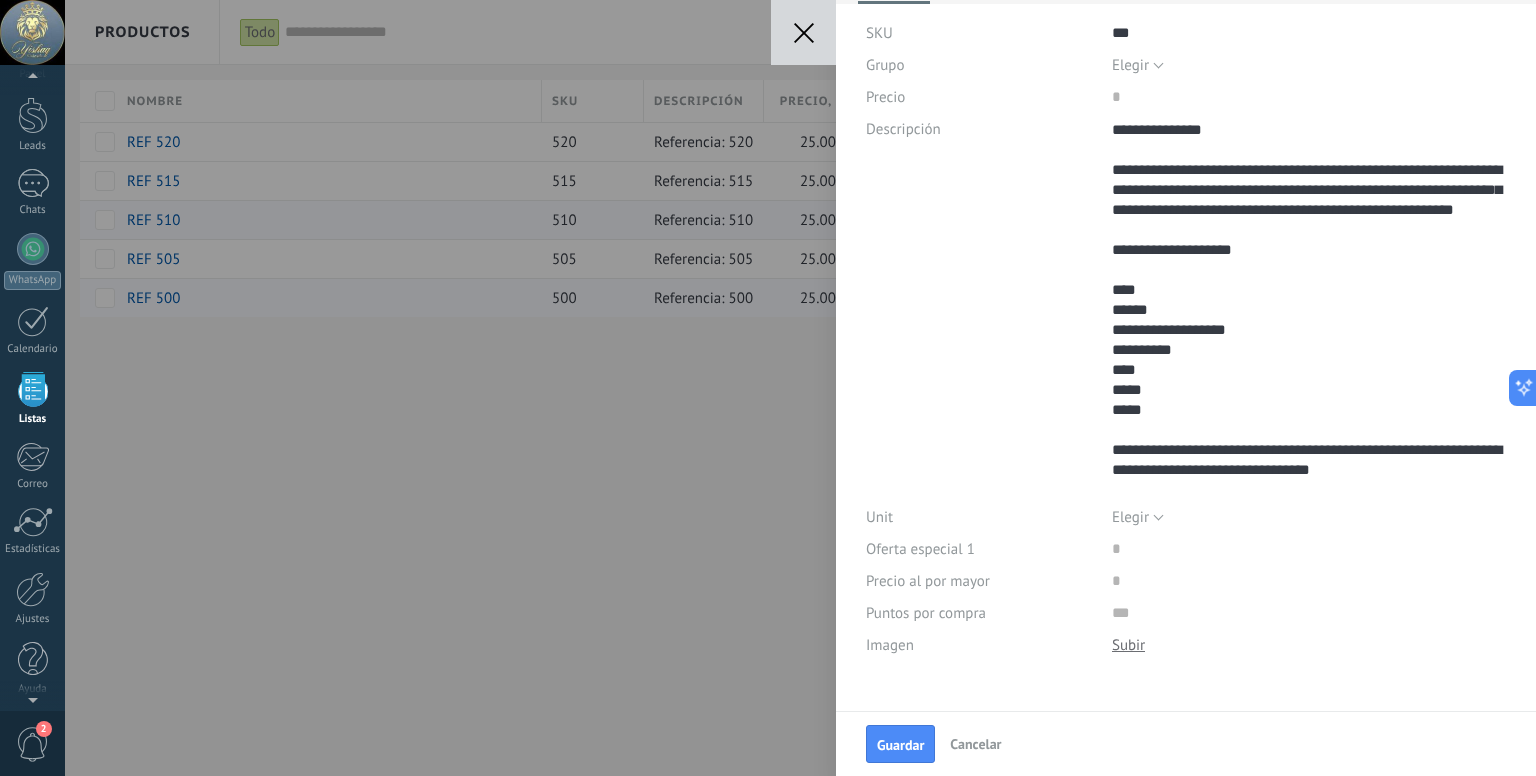 click at bounding box center (1128, 645) 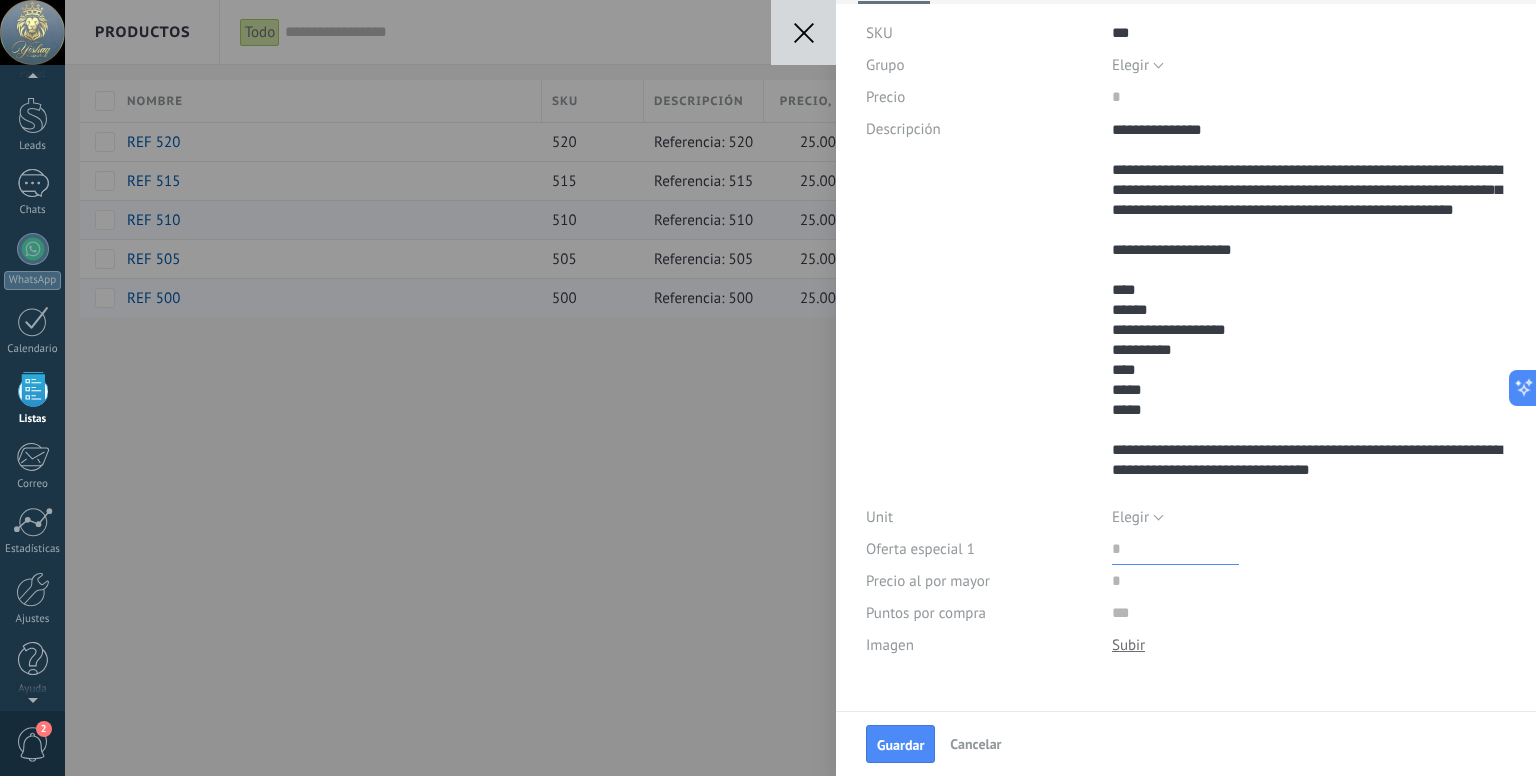 click at bounding box center (1175, 549) 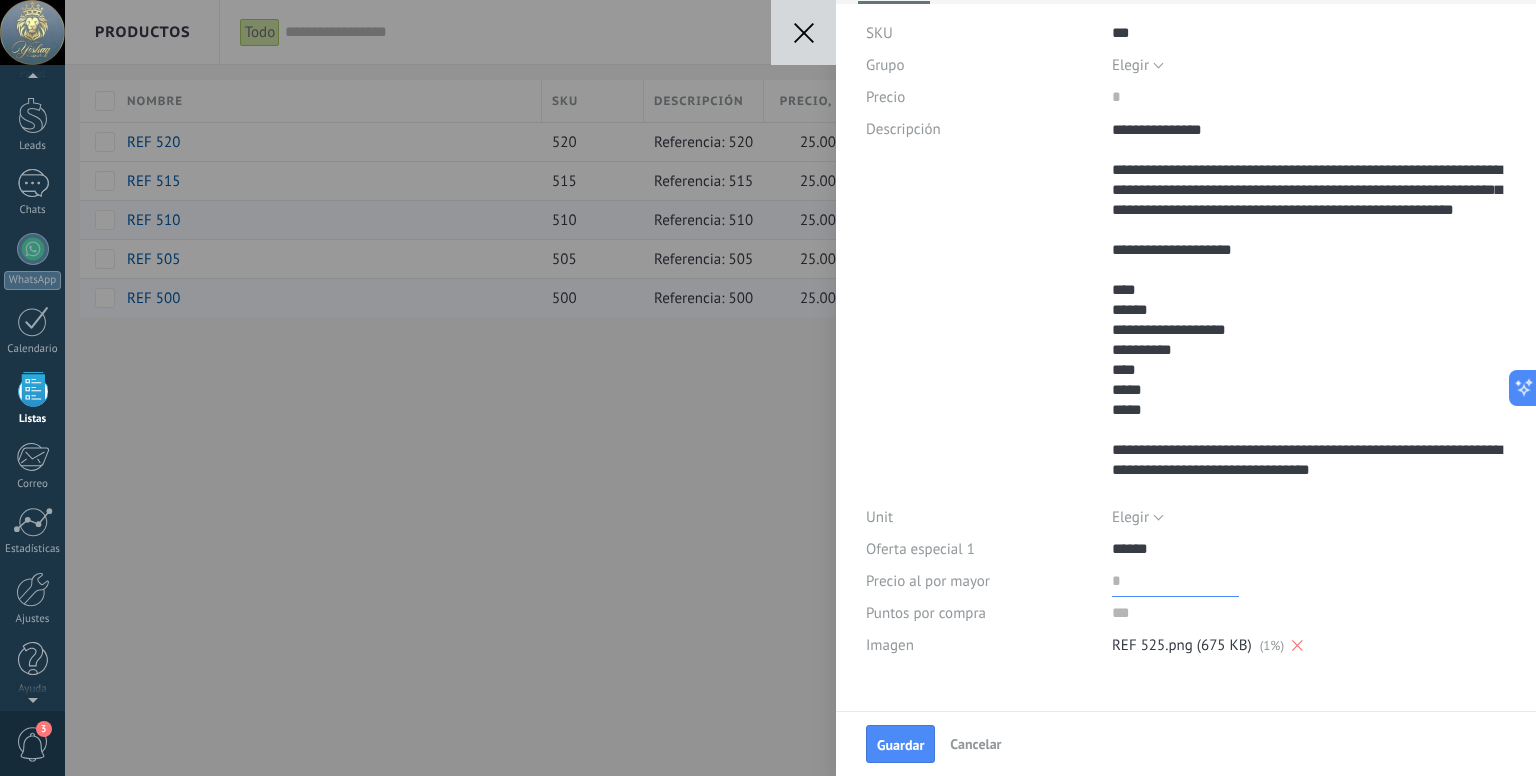 click at bounding box center (1175, 581) 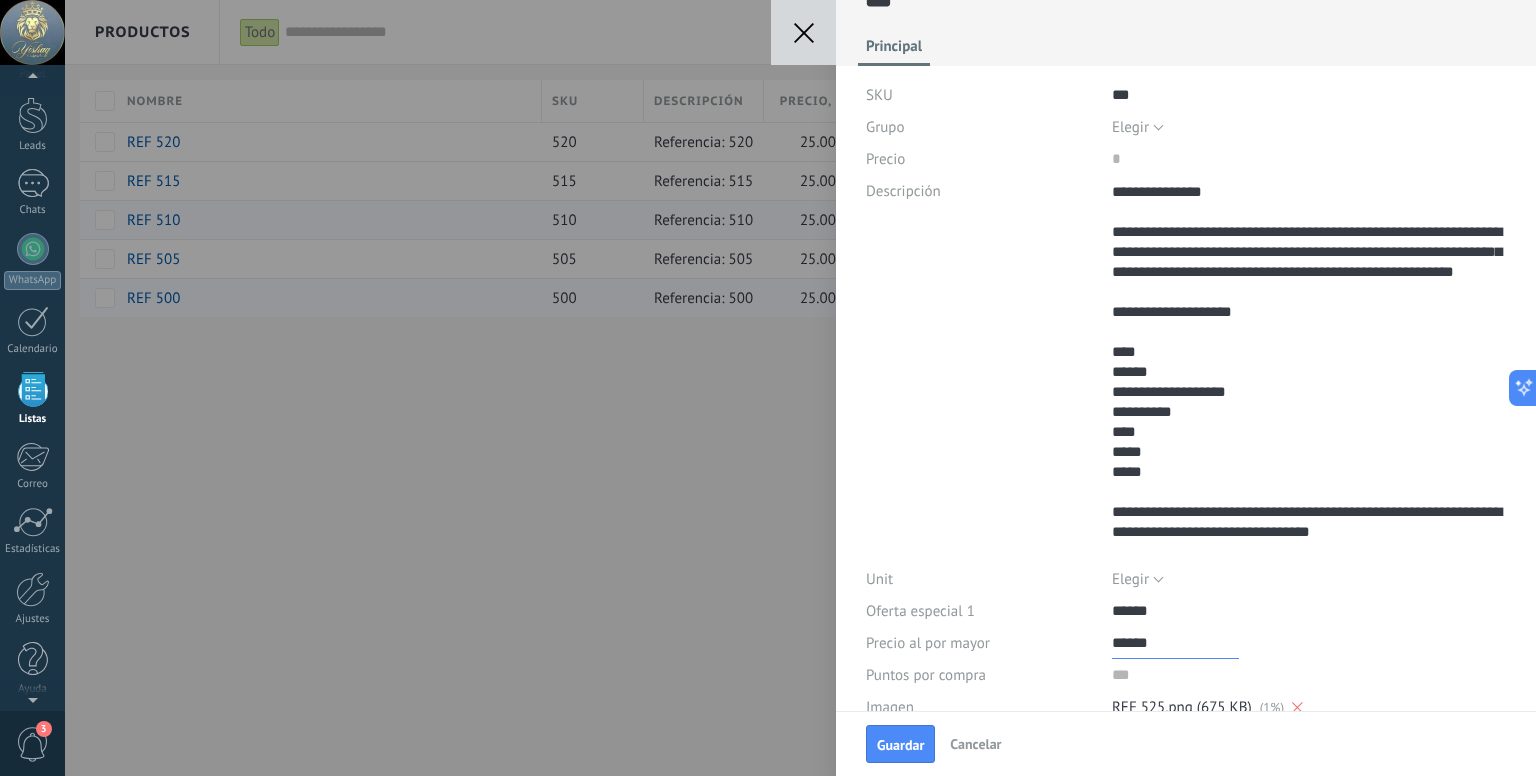 scroll, scrollTop: 0, scrollLeft: 0, axis: both 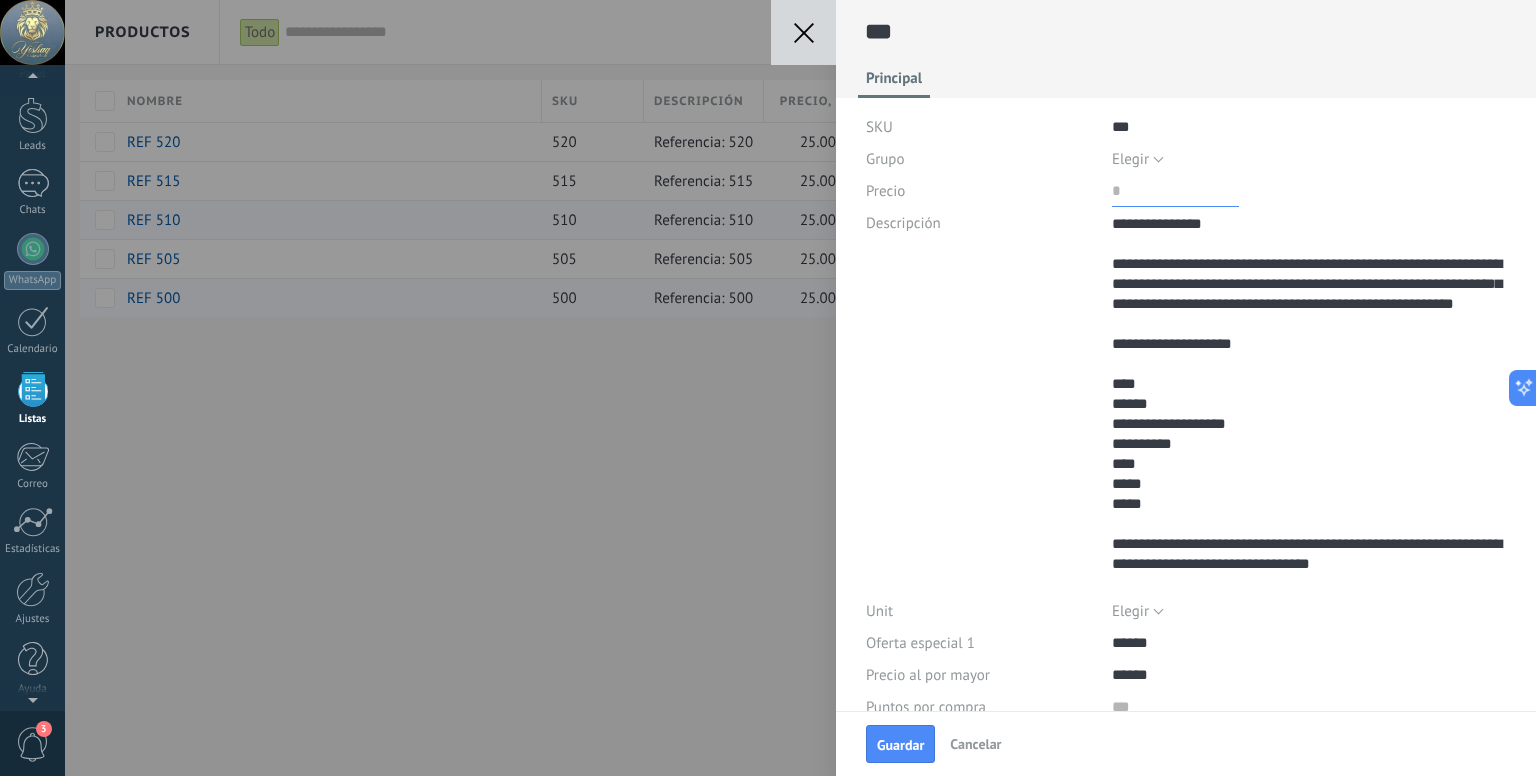 click at bounding box center (1175, 191) 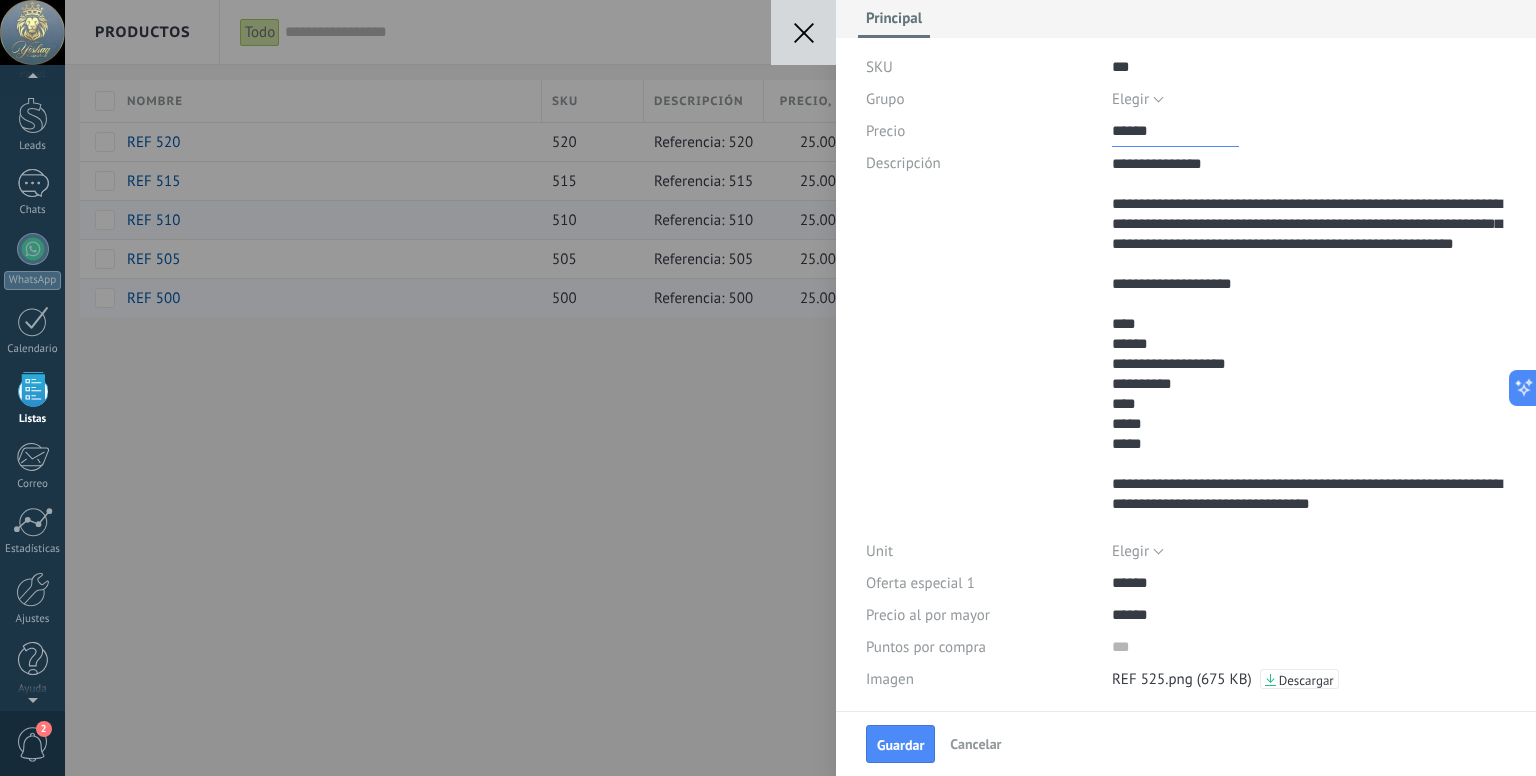 scroll, scrollTop: 94, scrollLeft: 0, axis: vertical 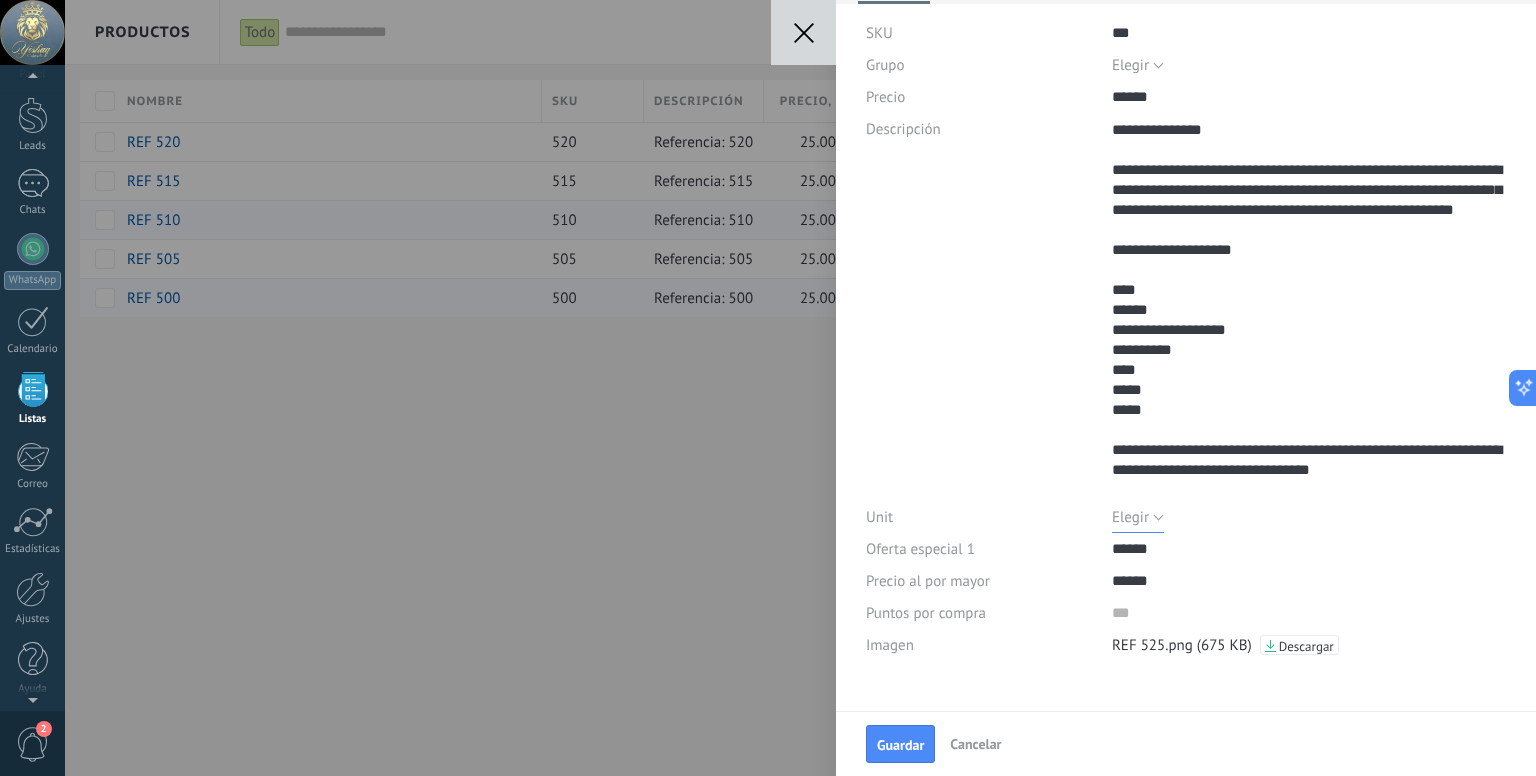 click on "Elegir" at bounding box center (1130, 517) 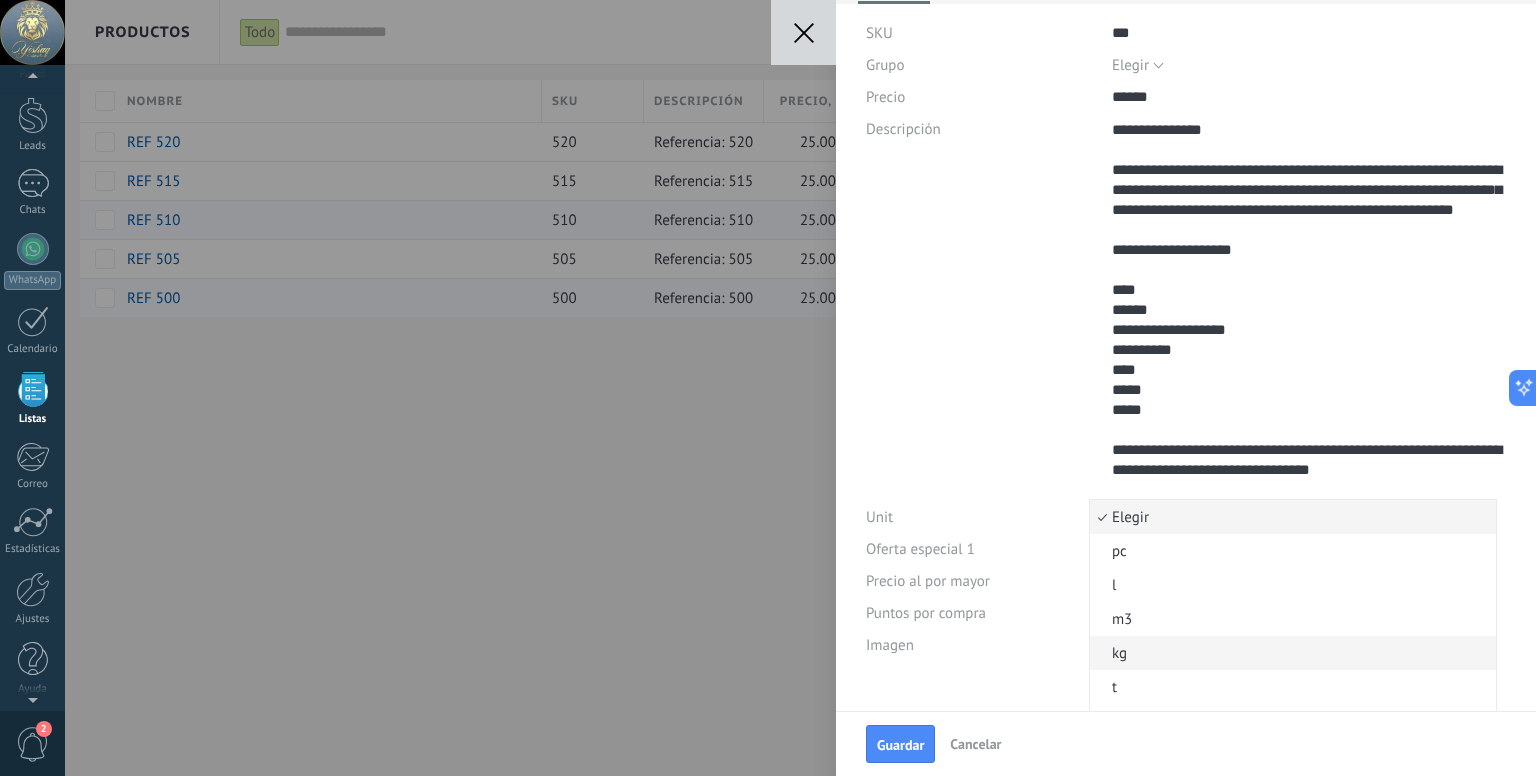 click on "kg" at bounding box center (1290, 653) 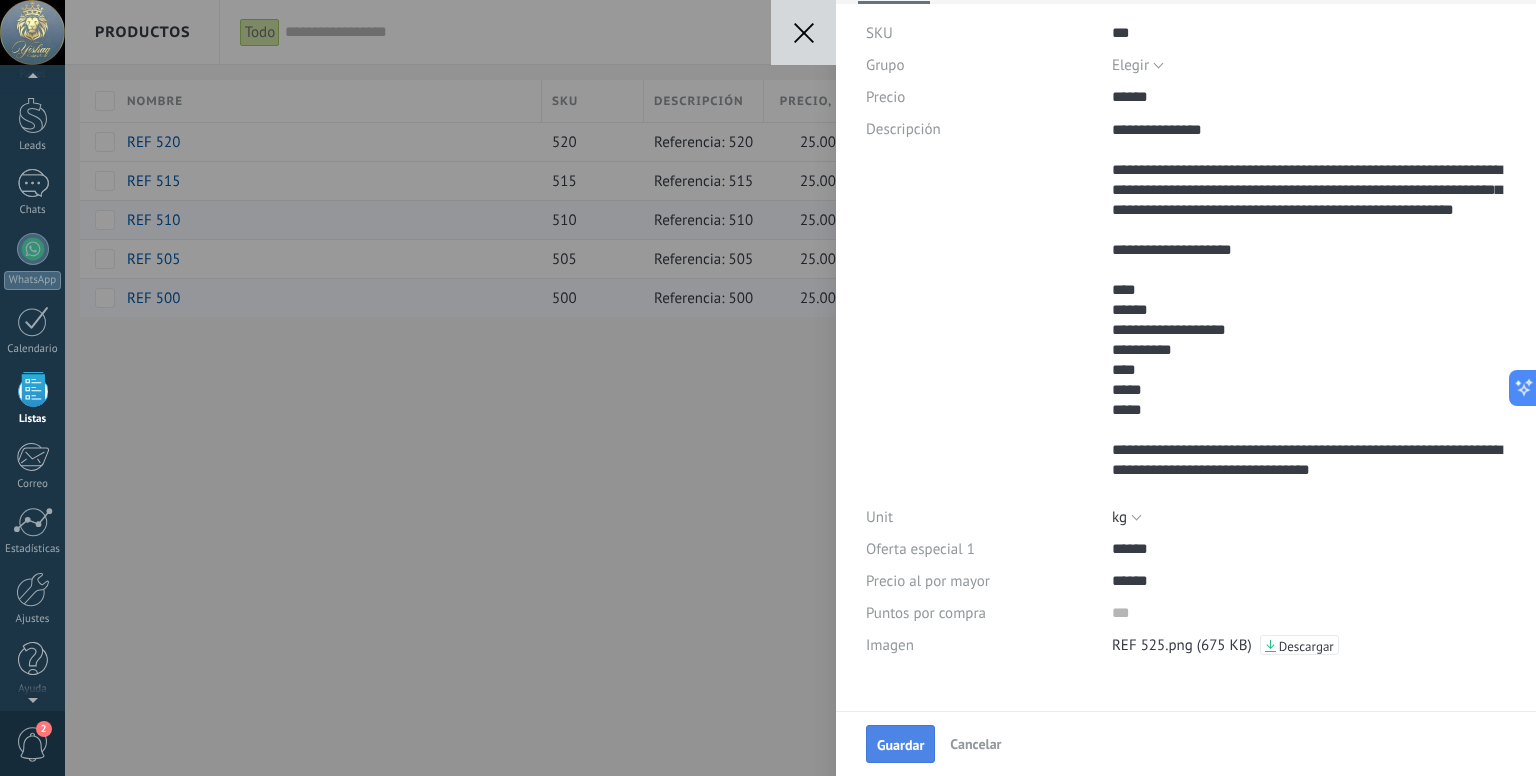 click on "Guardar" at bounding box center (900, 745) 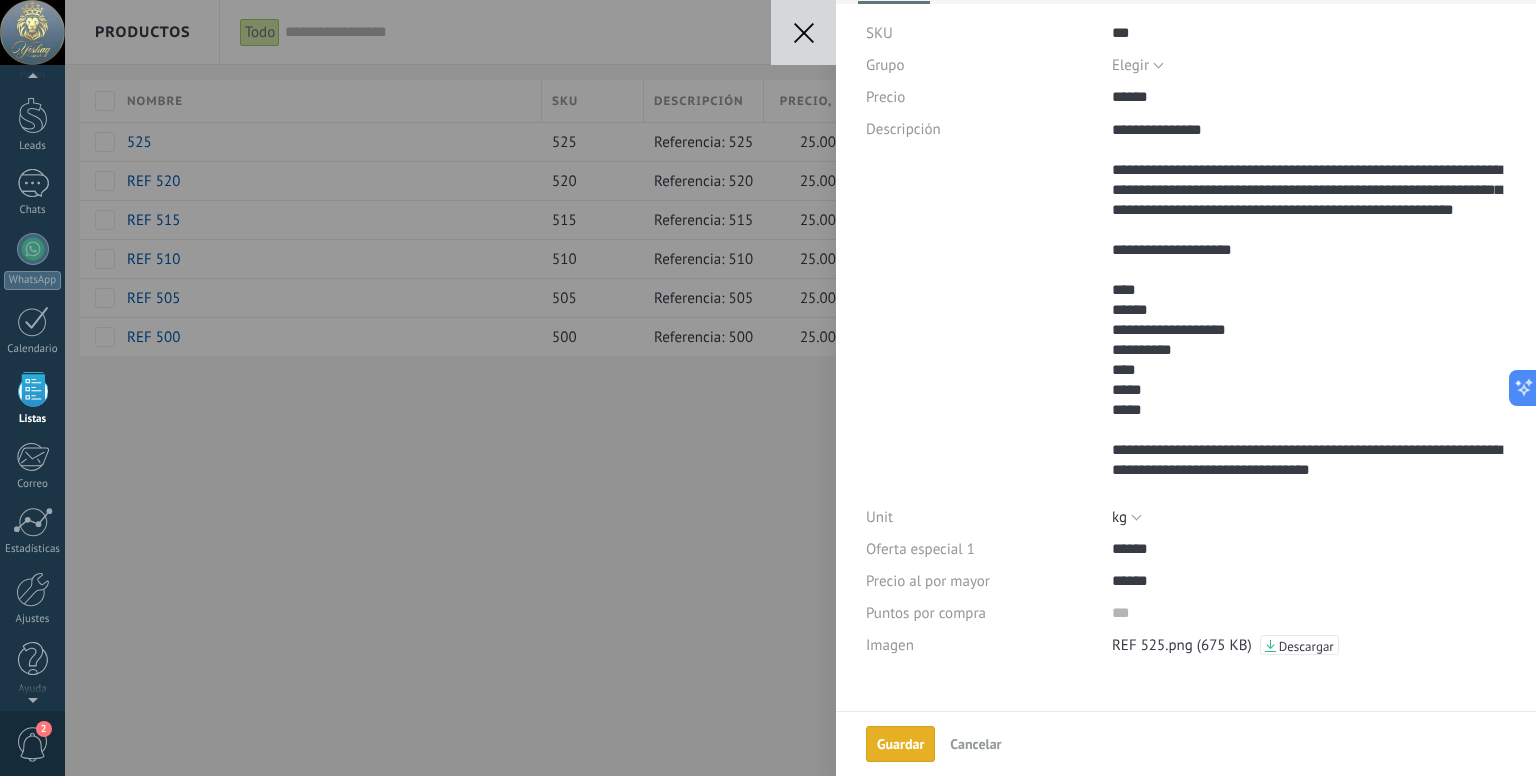 scroll, scrollTop: 29, scrollLeft: 0, axis: vertical 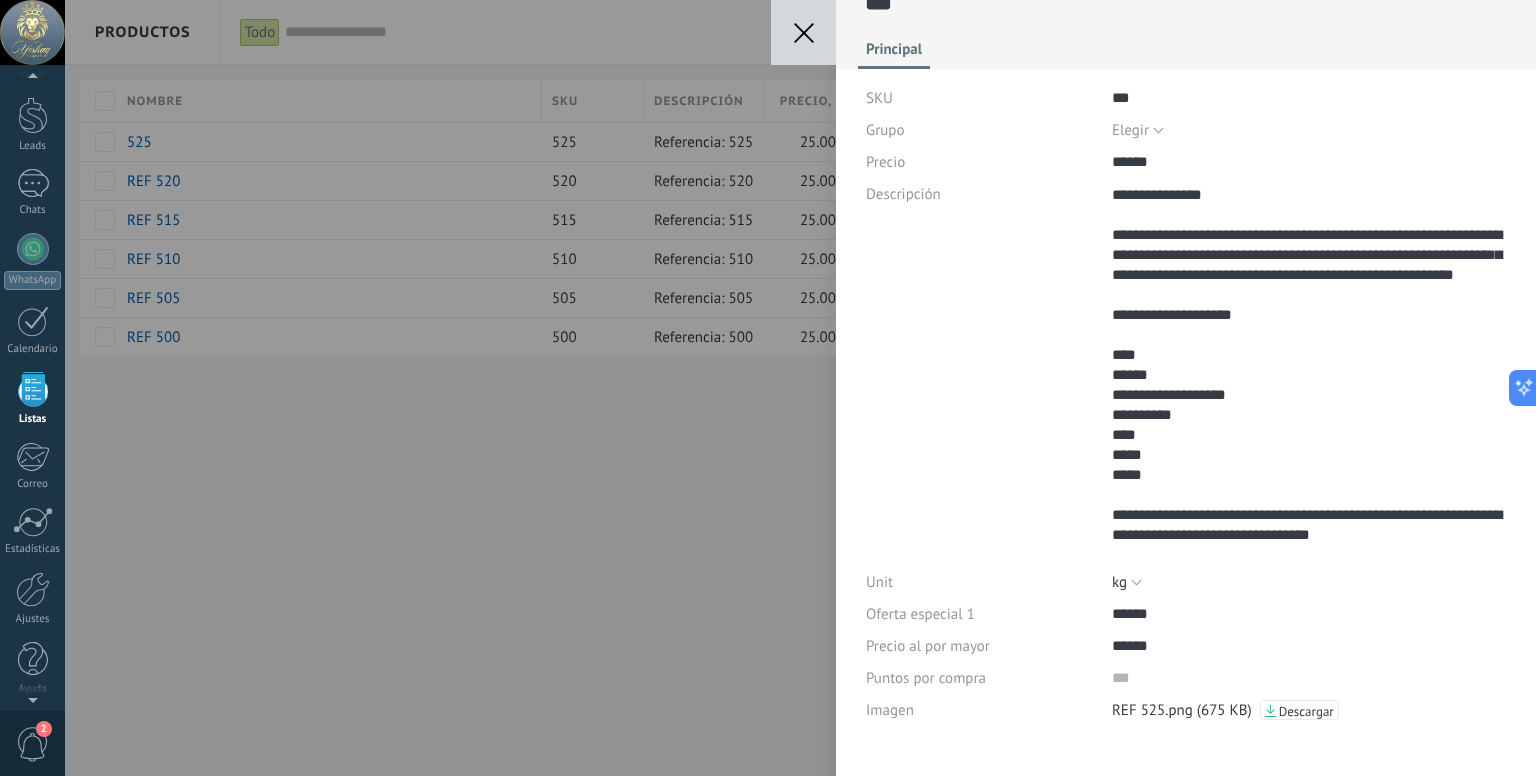 click at bounding box center (803, 32) 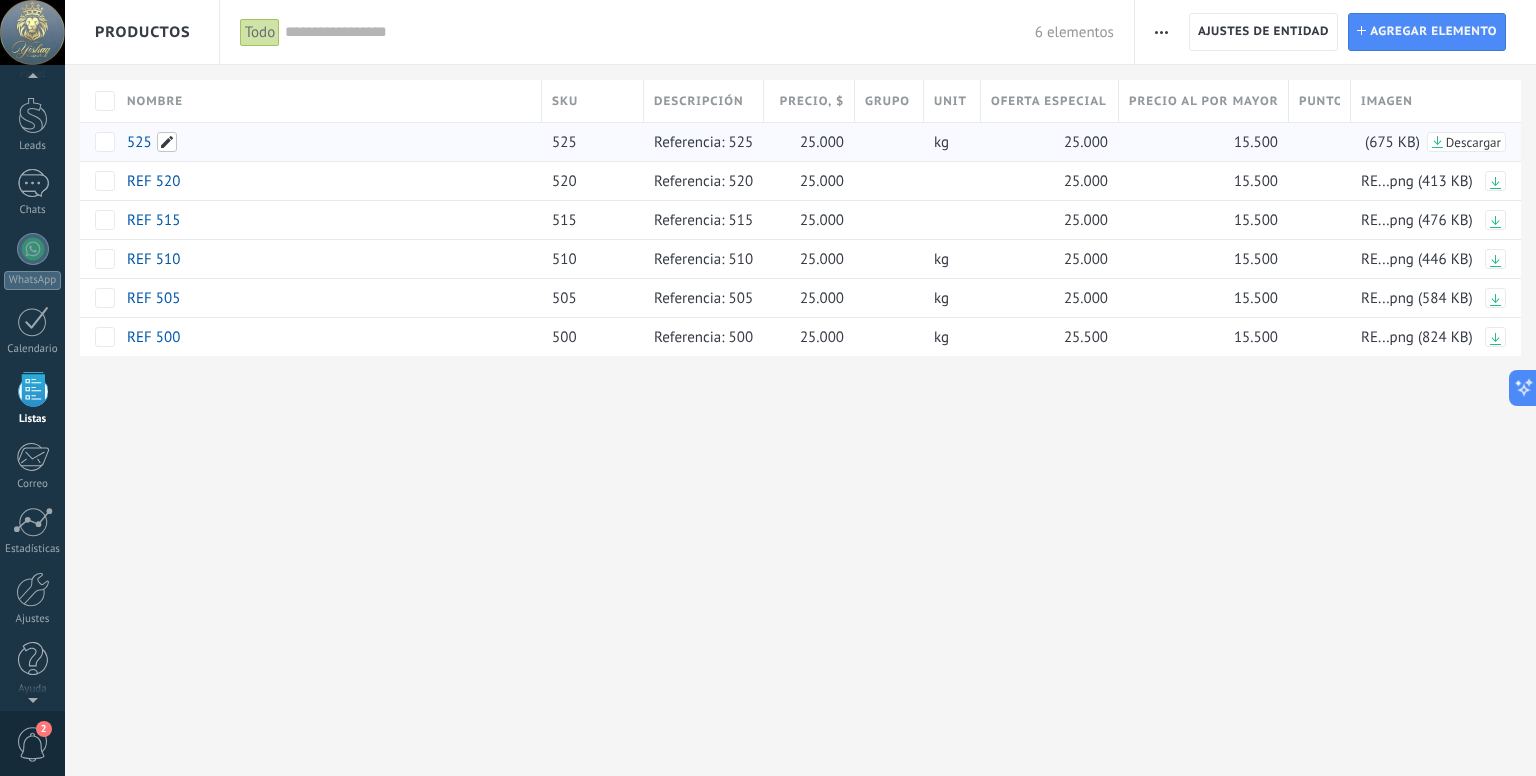 click at bounding box center (167, 142) 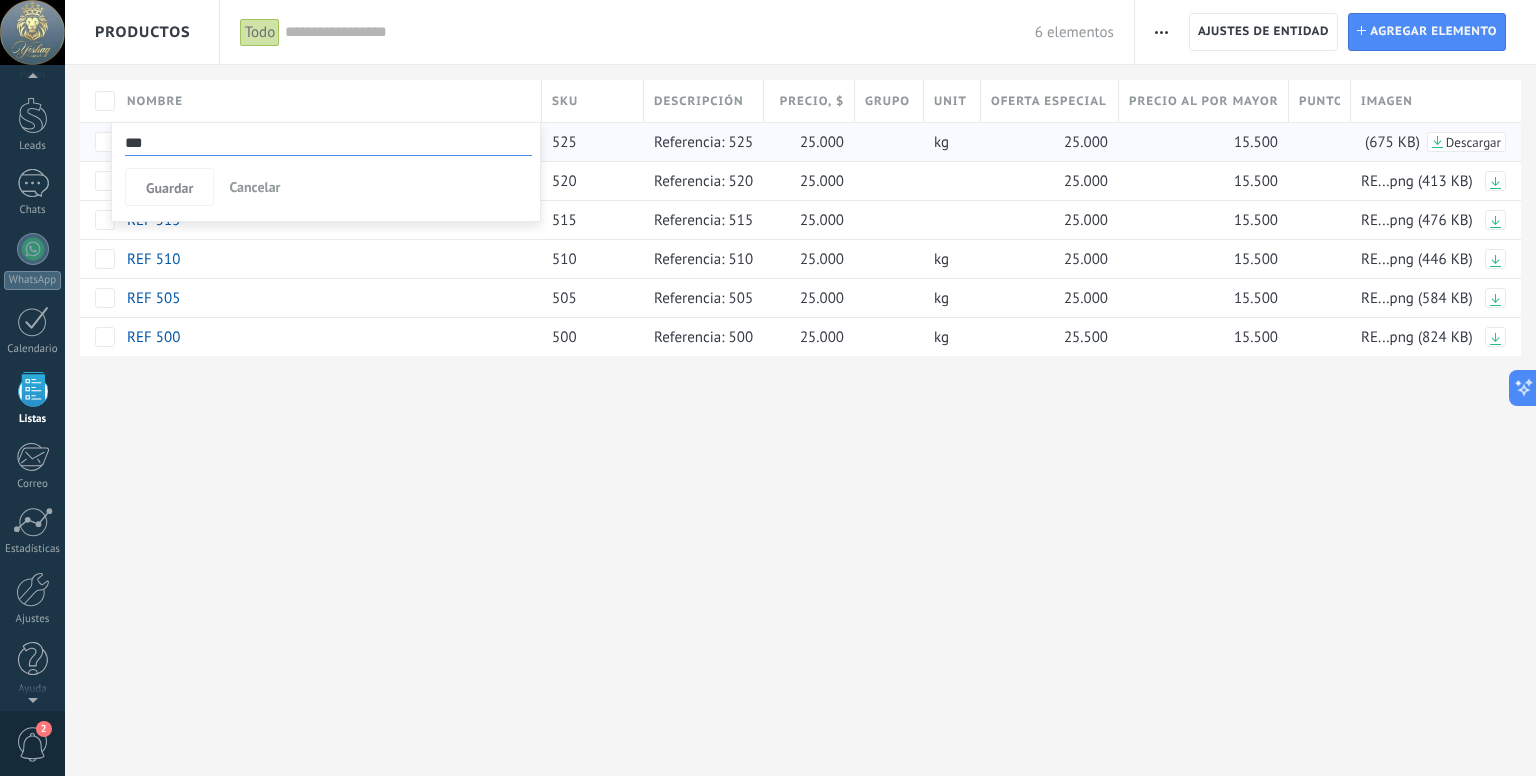 click on "***" at bounding box center [328, 143] 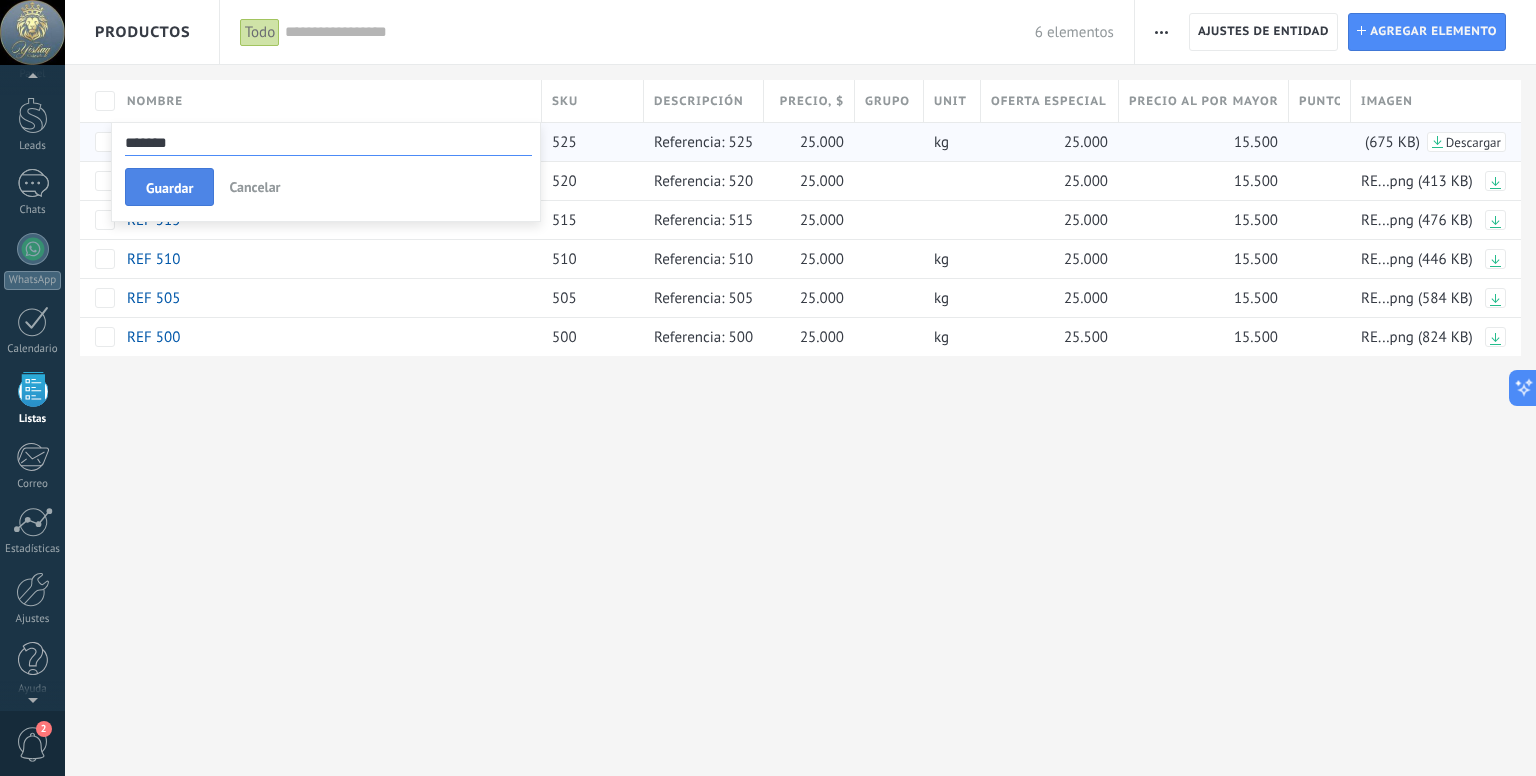 click on "Guardar" at bounding box center (169, 187) 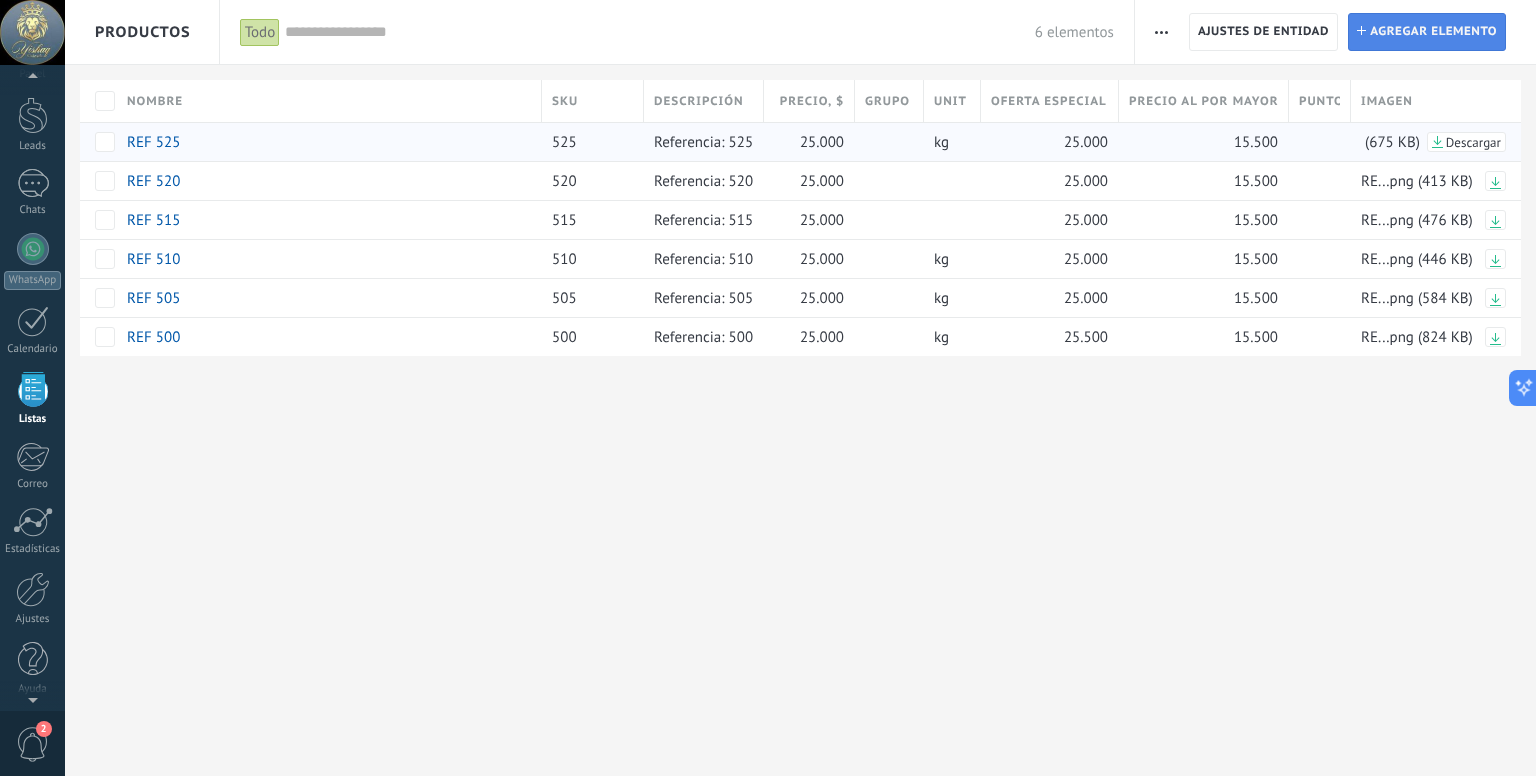 click on "Agregar elemento" at bounding box center (1433, 32) 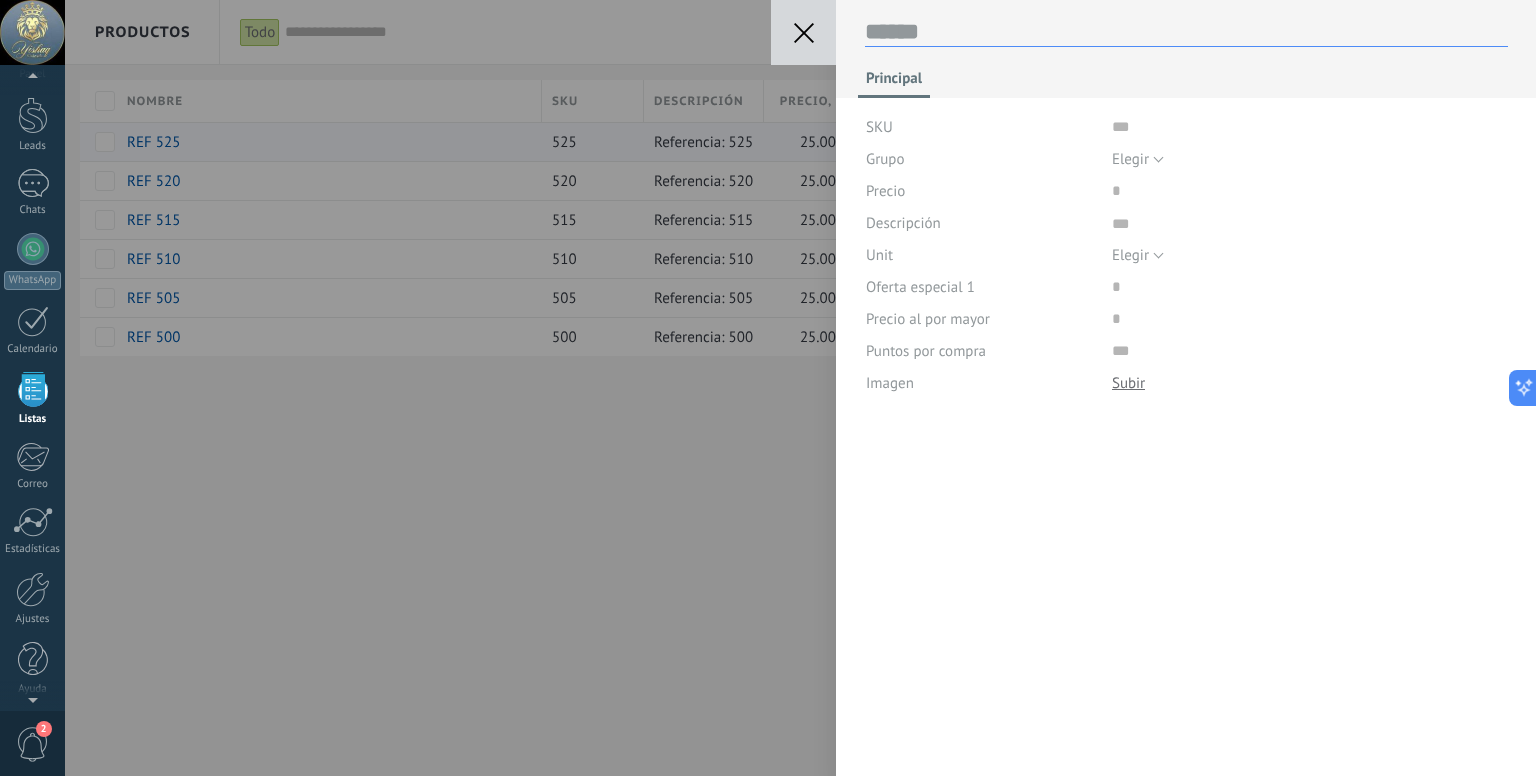 click at bounding box center (1186, 32) 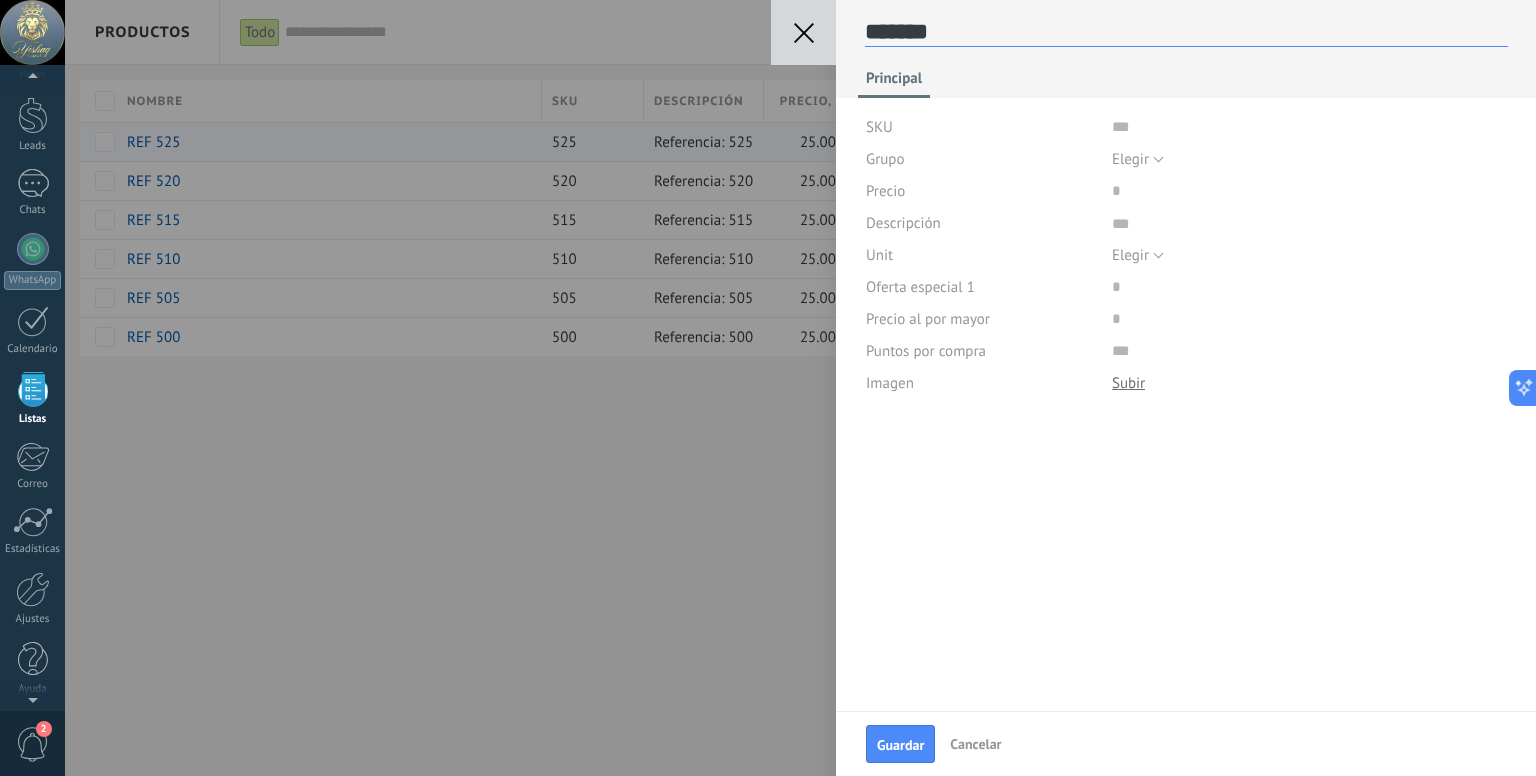 scroll, scrollTop: 29, scrollLeft: 0, axis: vertical 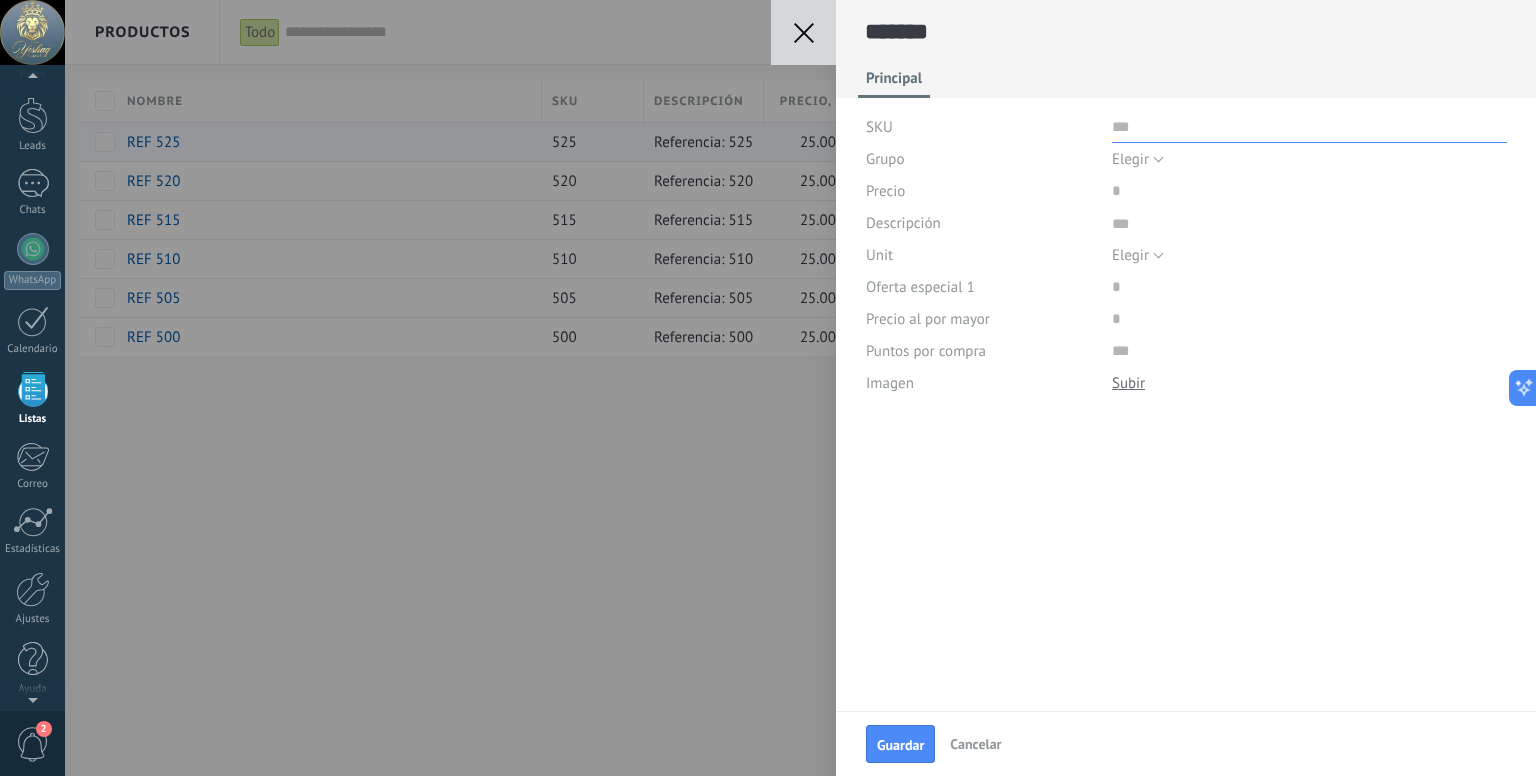 click at bounding box center (1309, 127) 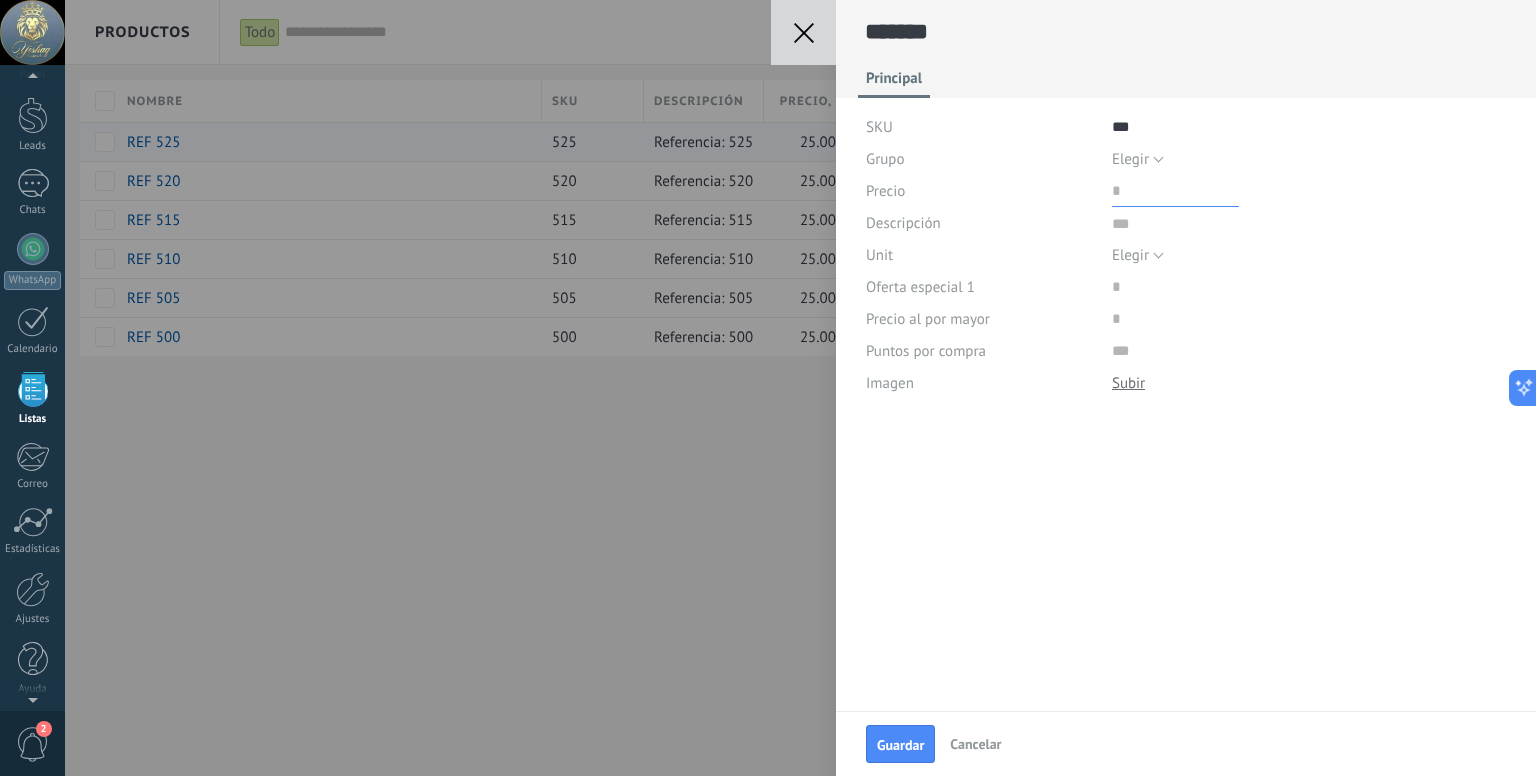 click at bounding box center [1175, 191] 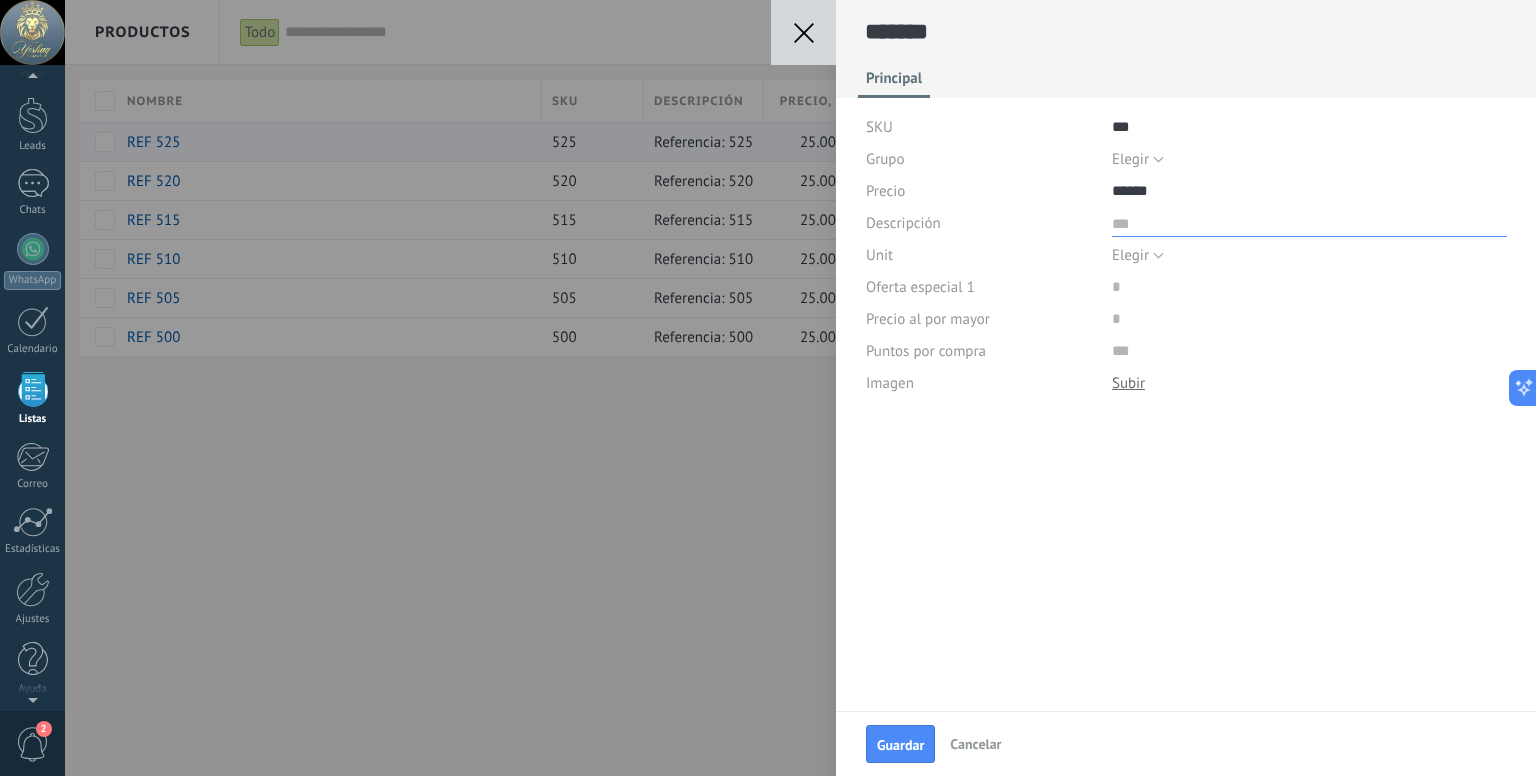 click at bounding box center (1309, 222) 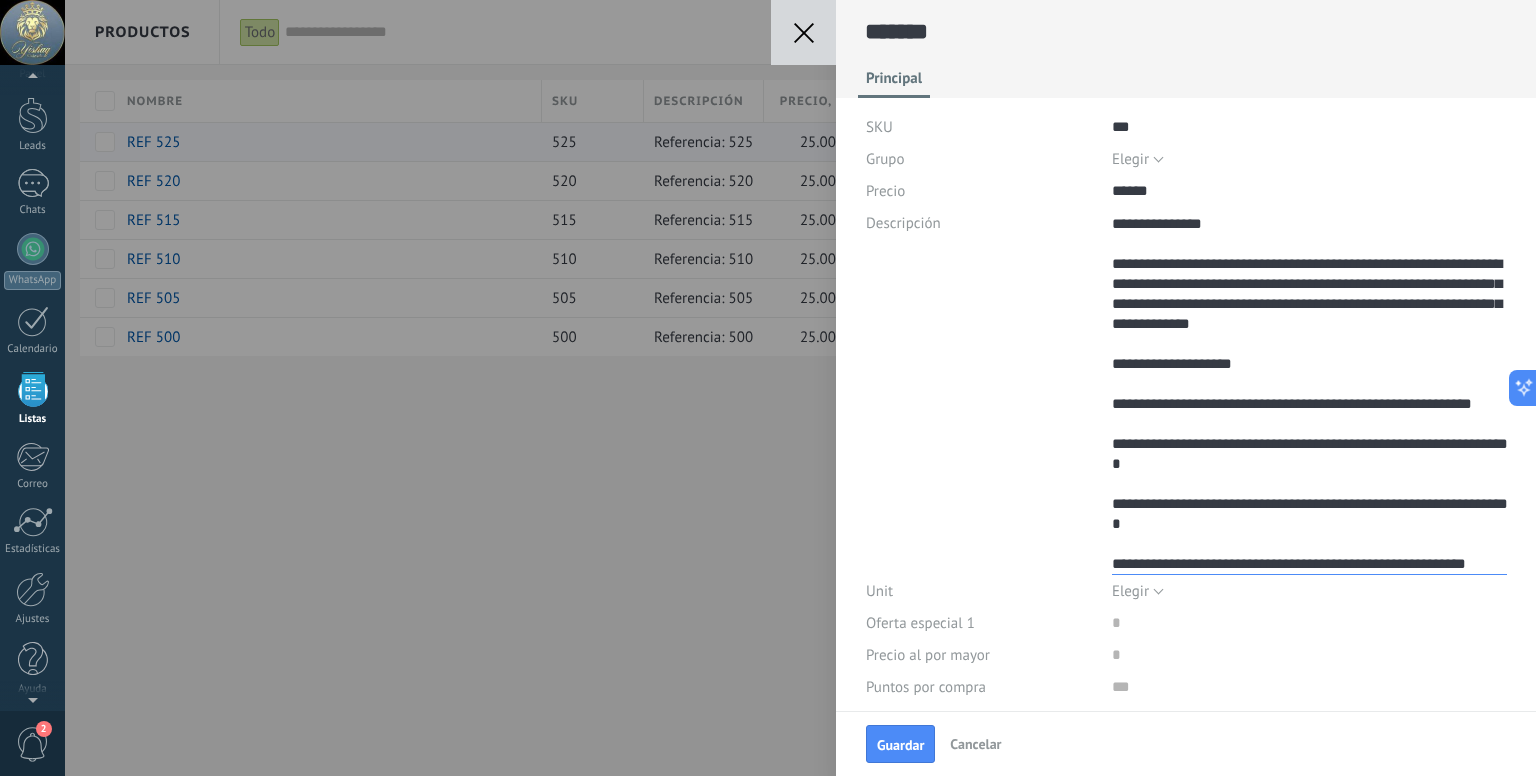 scroll, scrollTop: 360, scrollLeft: 0, axis: vertical 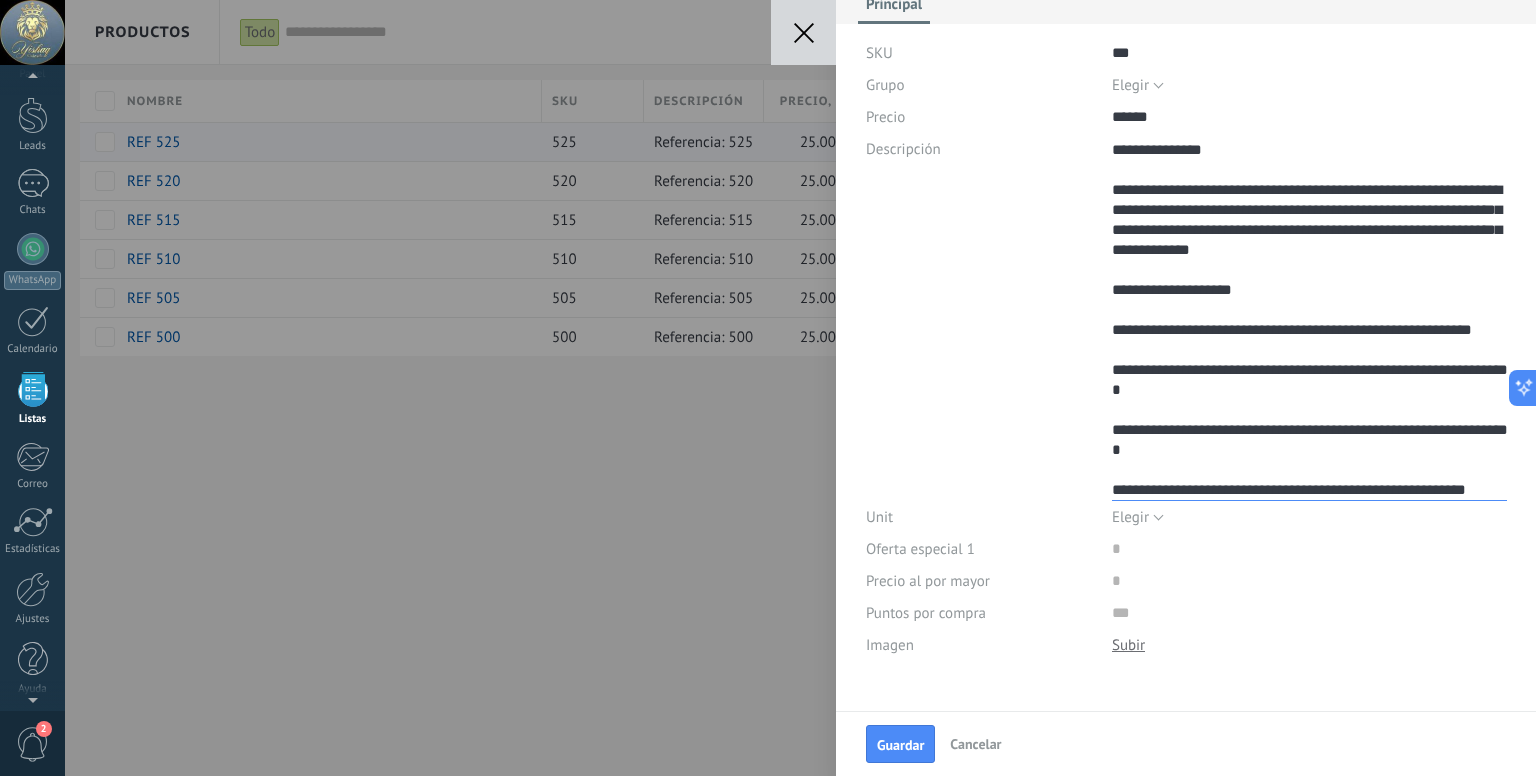 drag, startPoint x: 1169, startPoint y: 327, endPoint x: 1184, endPoint y: 357, distance: 33.54102 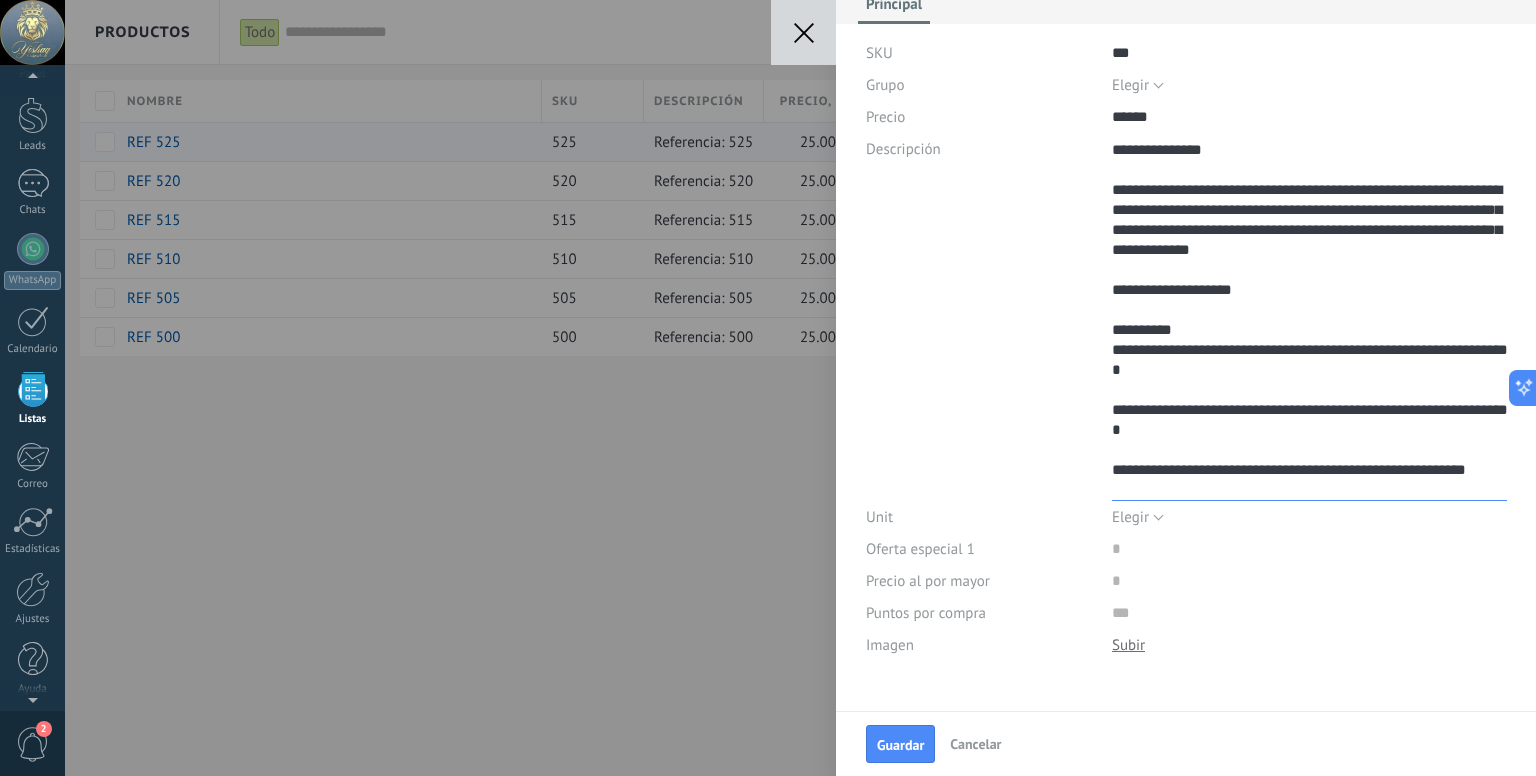 scroll, scrollTop: 340, scrollLeft: 0, axis: vertical 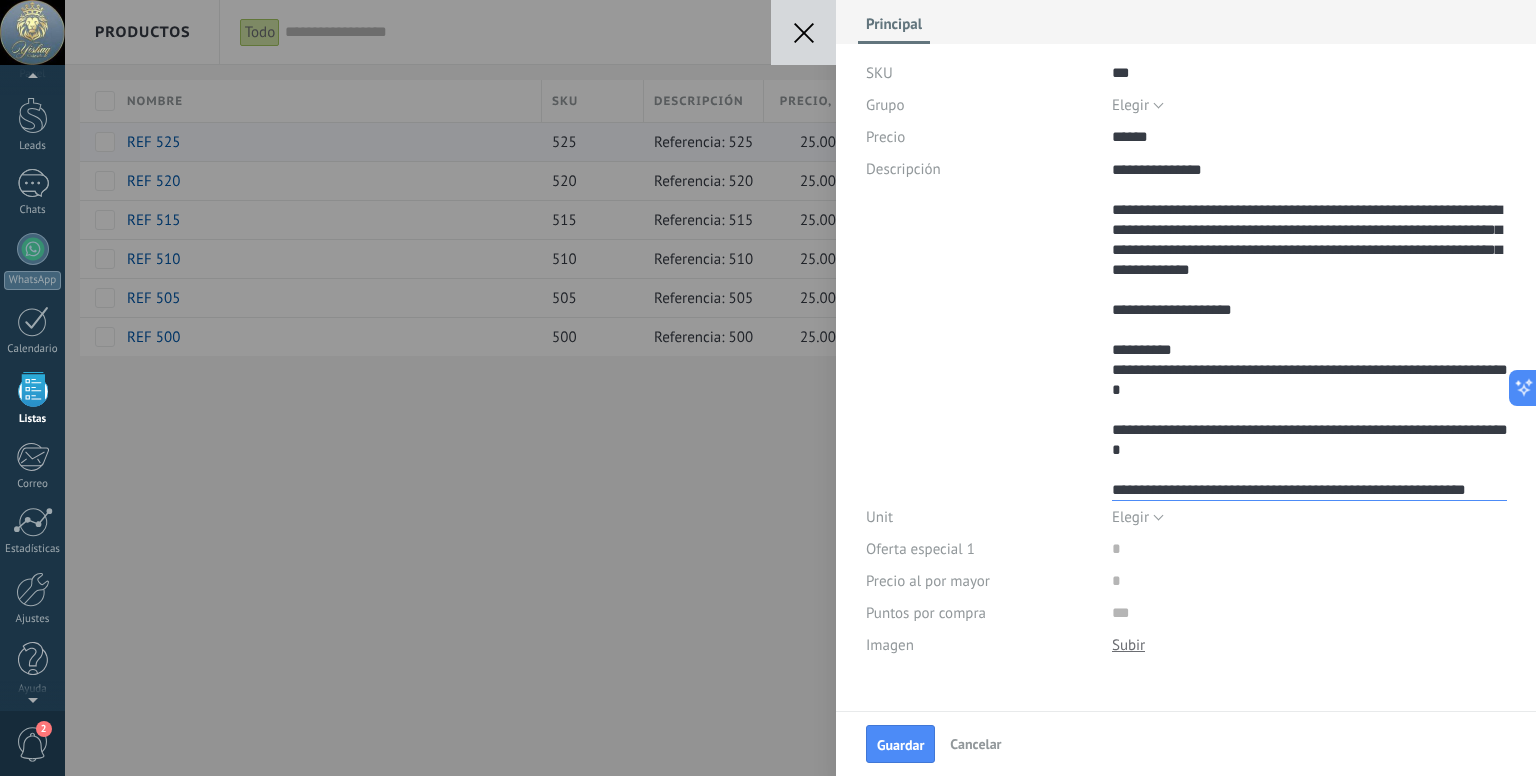 drag, startPoint x: 1144, startPoint y: 369, endPoint x: 1188, endPoint y: 398, distance: 52.69725 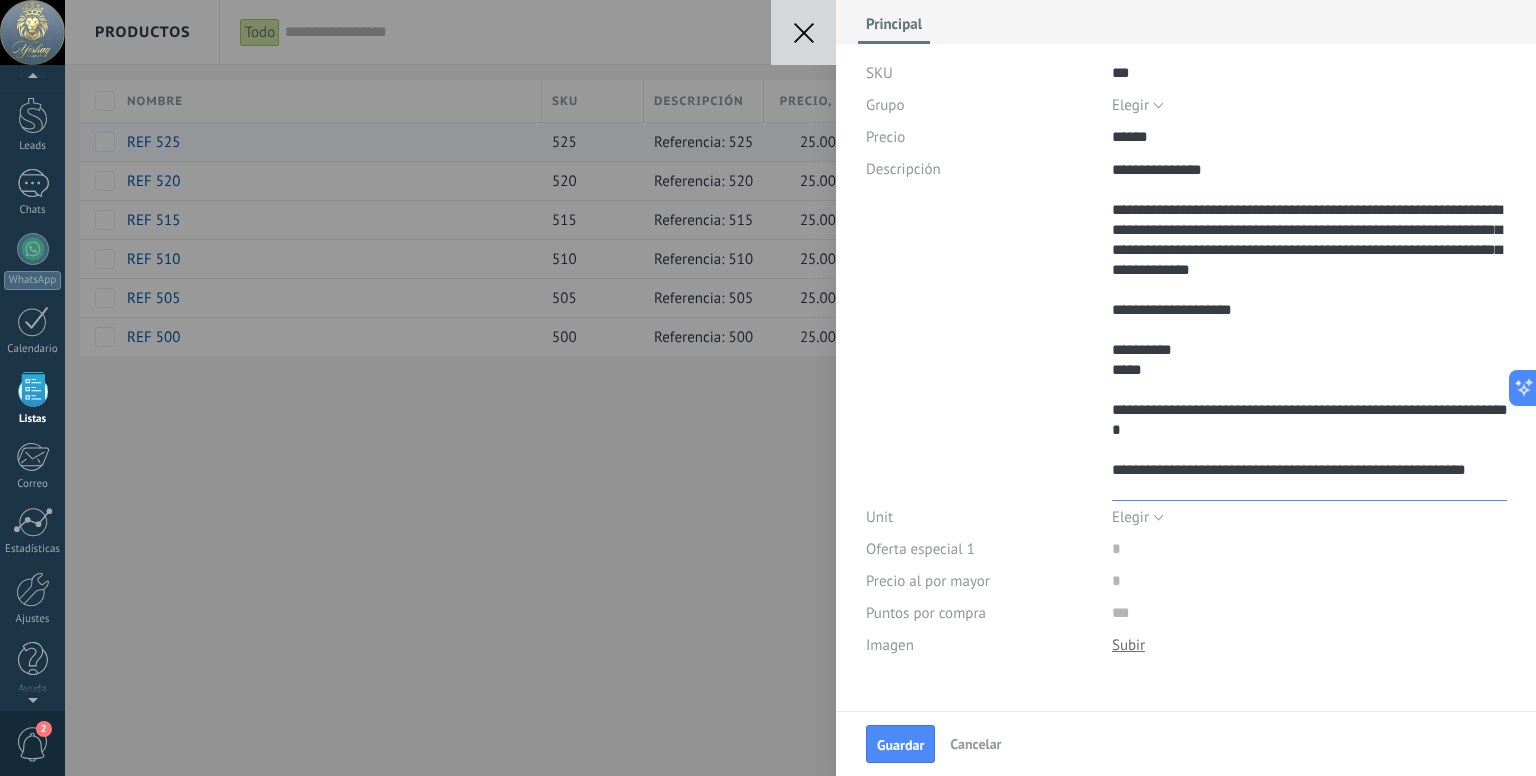 scroll, scrollTop: 320, scrollLeft: 0, axis: vertical 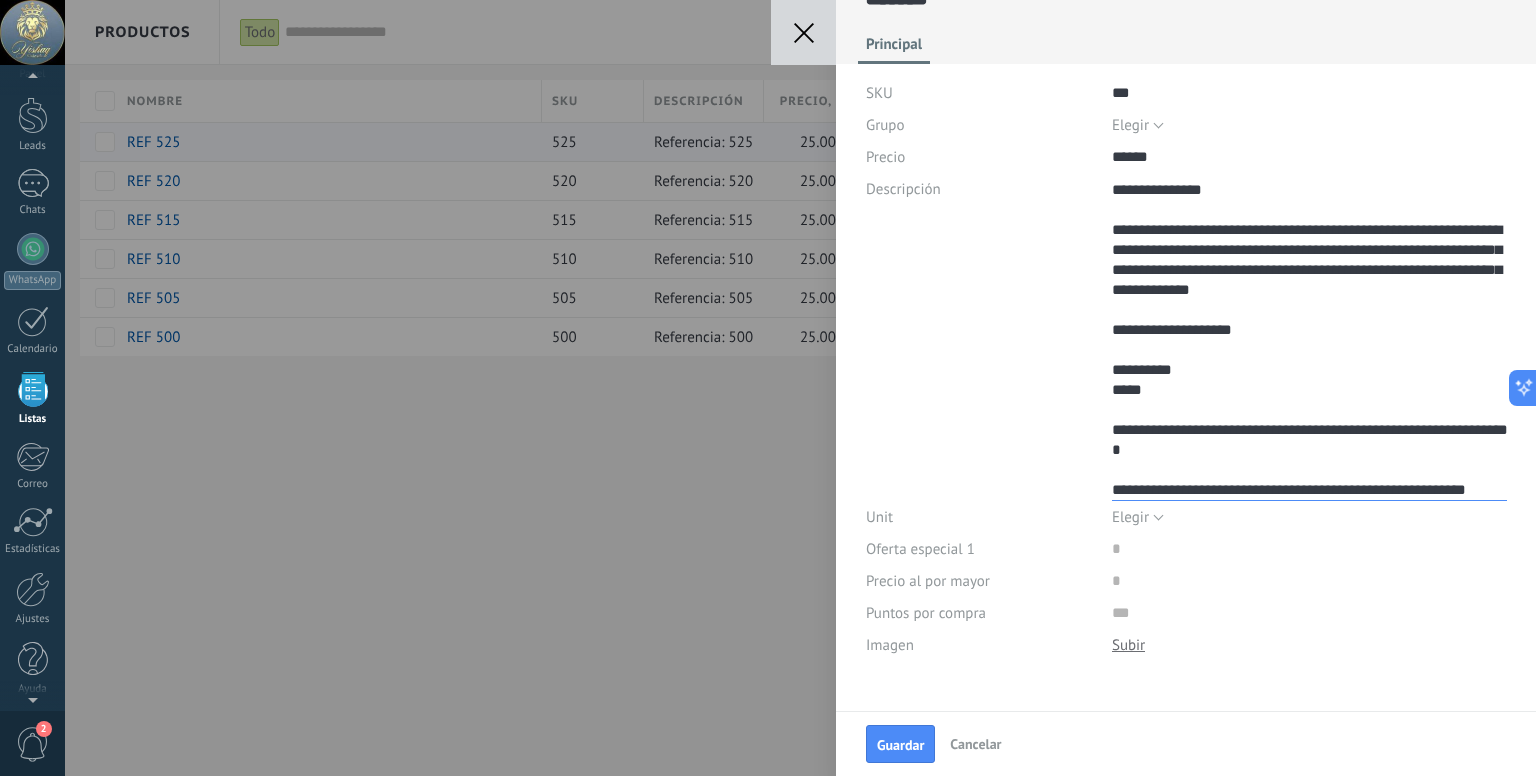 drag, startPoint x: 1150, startPoint y: 431, endPoint x: 1192, endPoint y: 457, distance: 49.396355 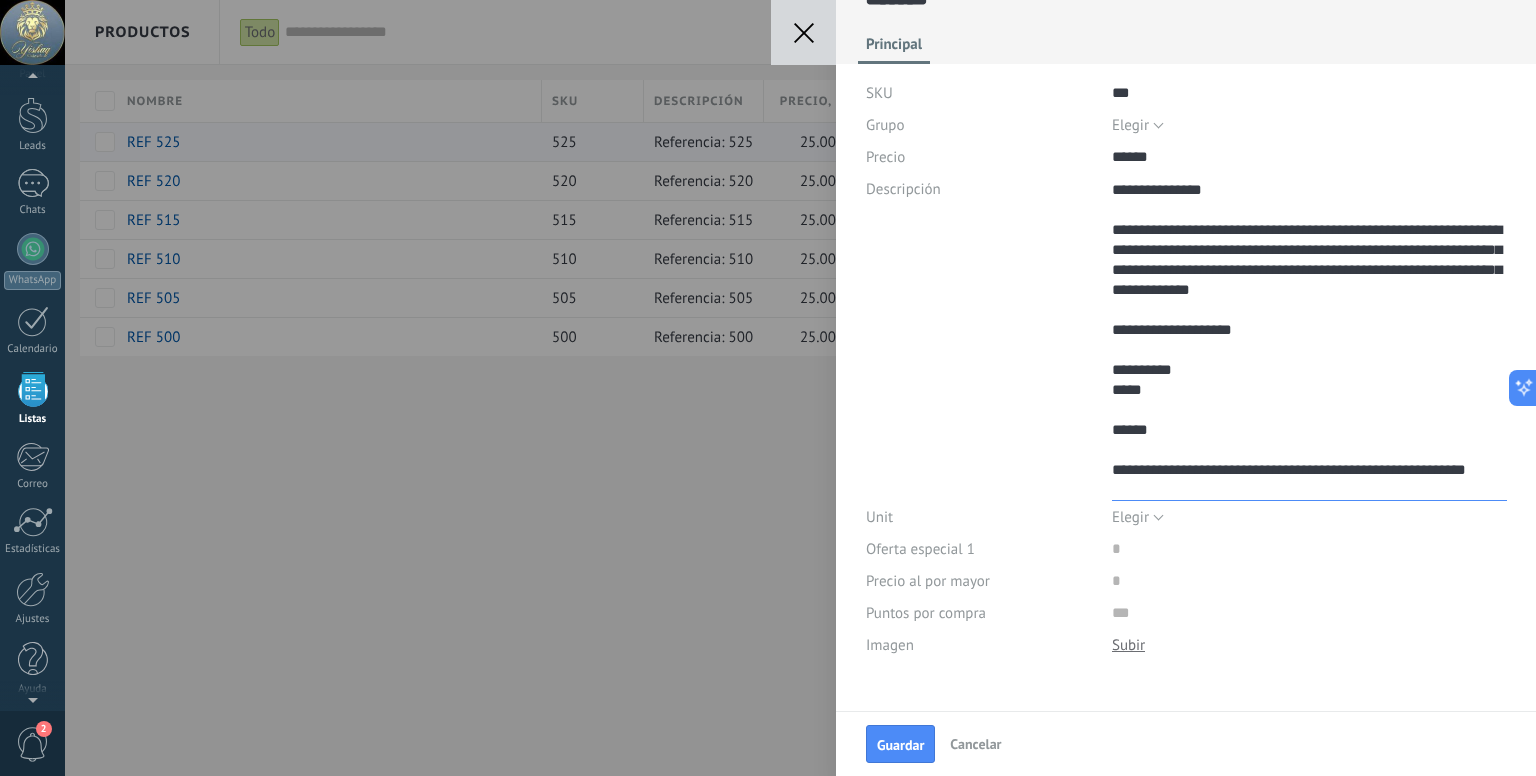 scroll, scrollTop: 300, scrollLeft: 0, axis: vertical 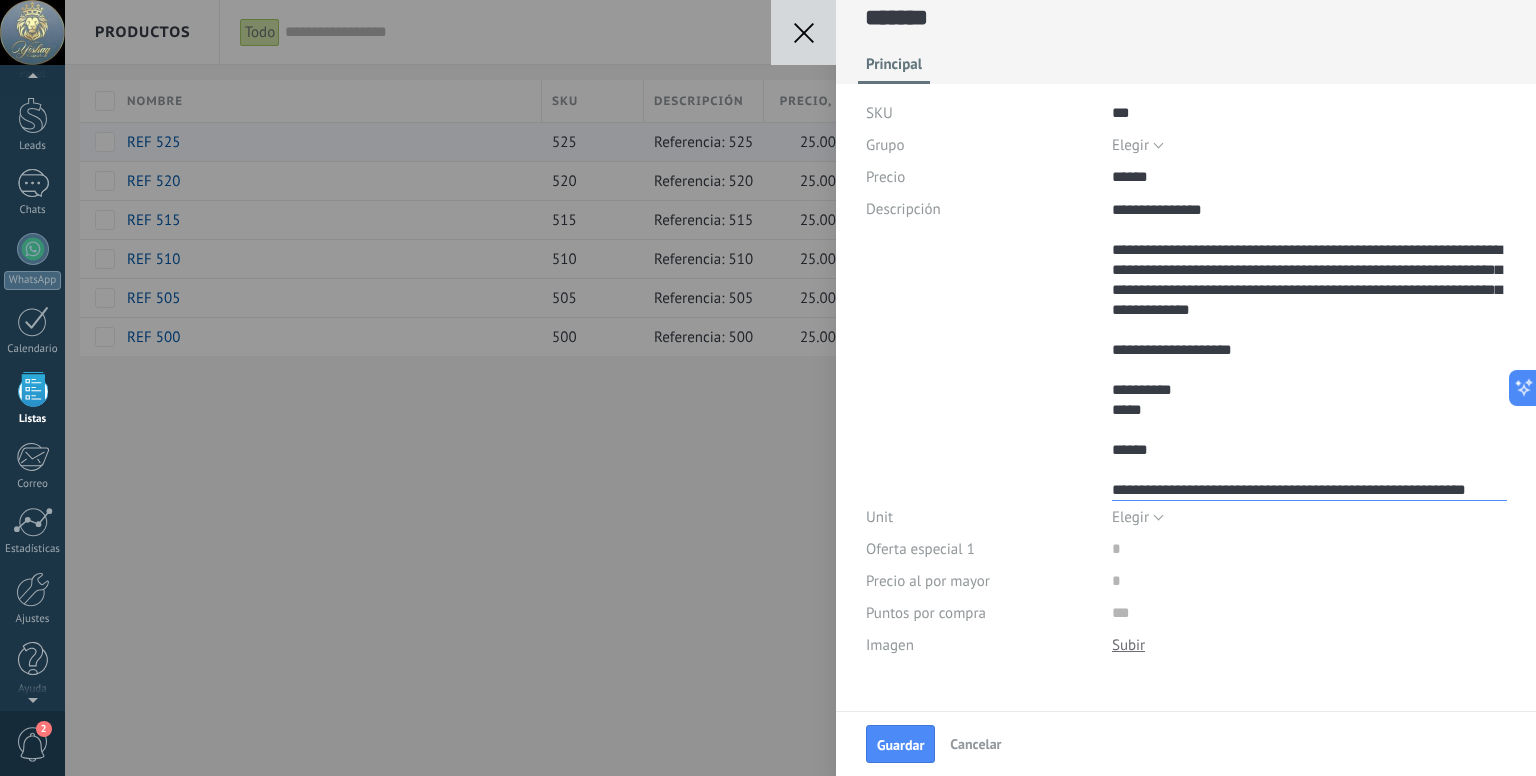 click on "**********" at bounding box center [1309, 347] 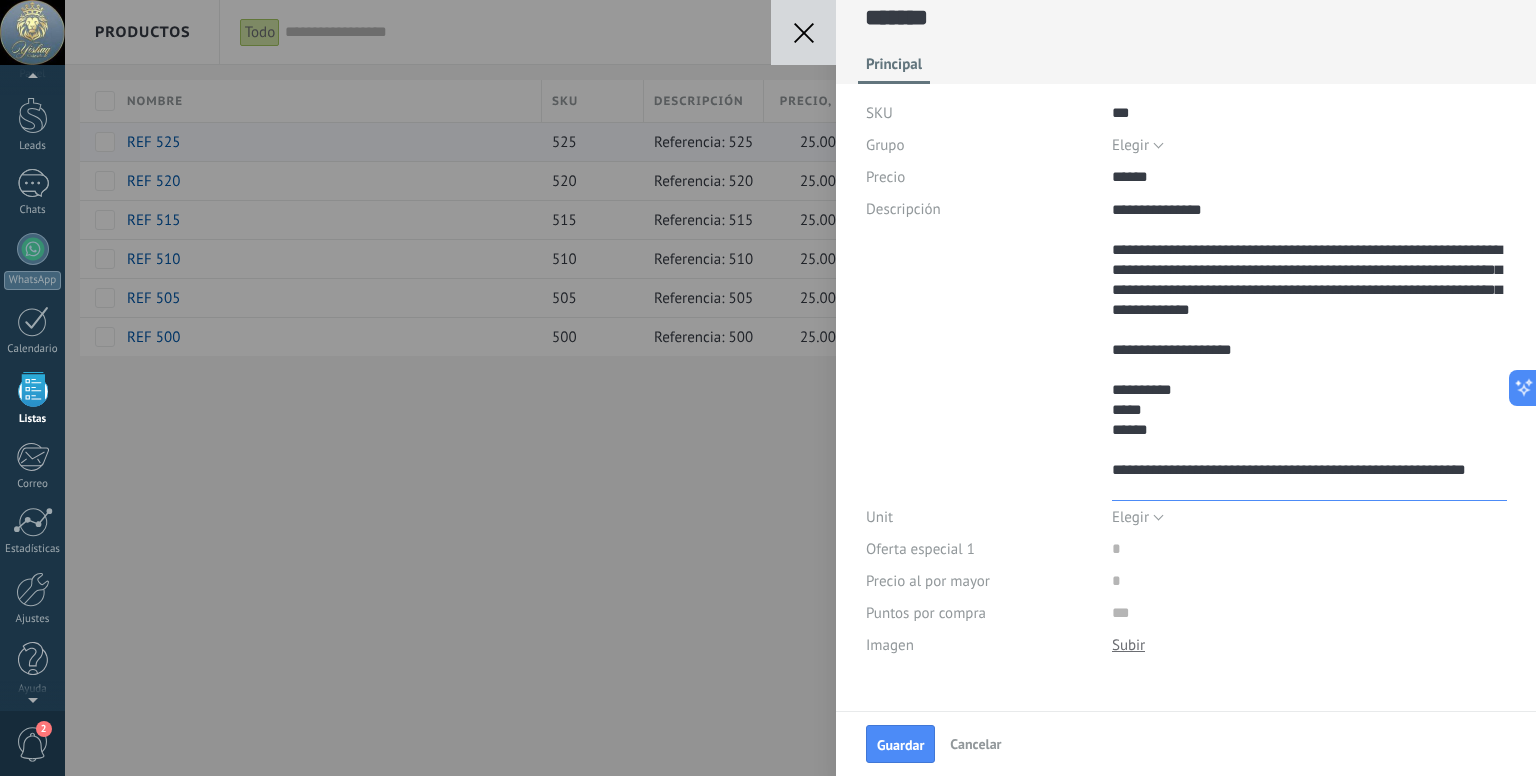 scroll, scrollTop: 280, scrollLeft: 0, axis: vertical 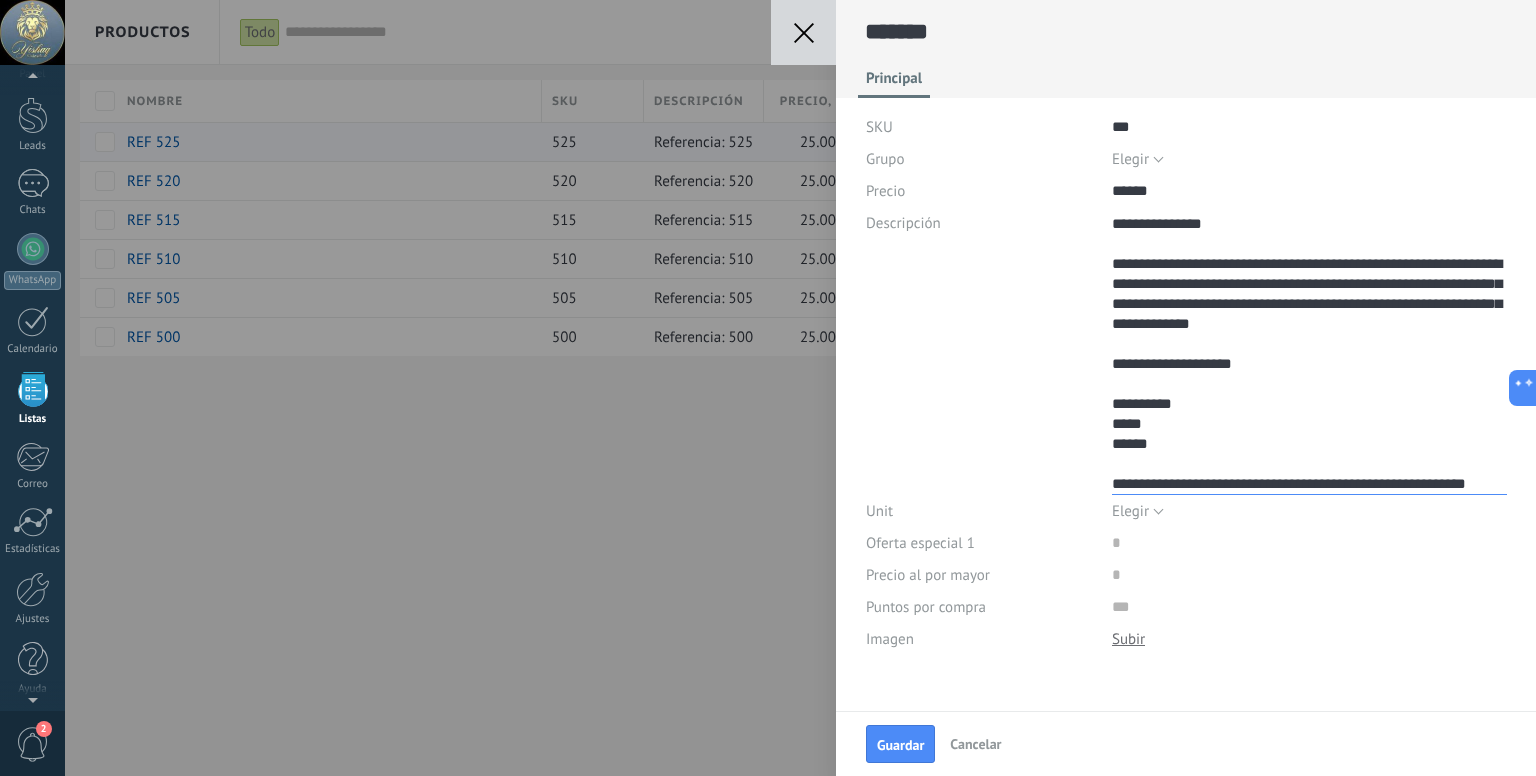drag, startPoint x: 1147, startPoint y: 483, endPoint x: 1492, endPoint y: 478, distance: 345.03622 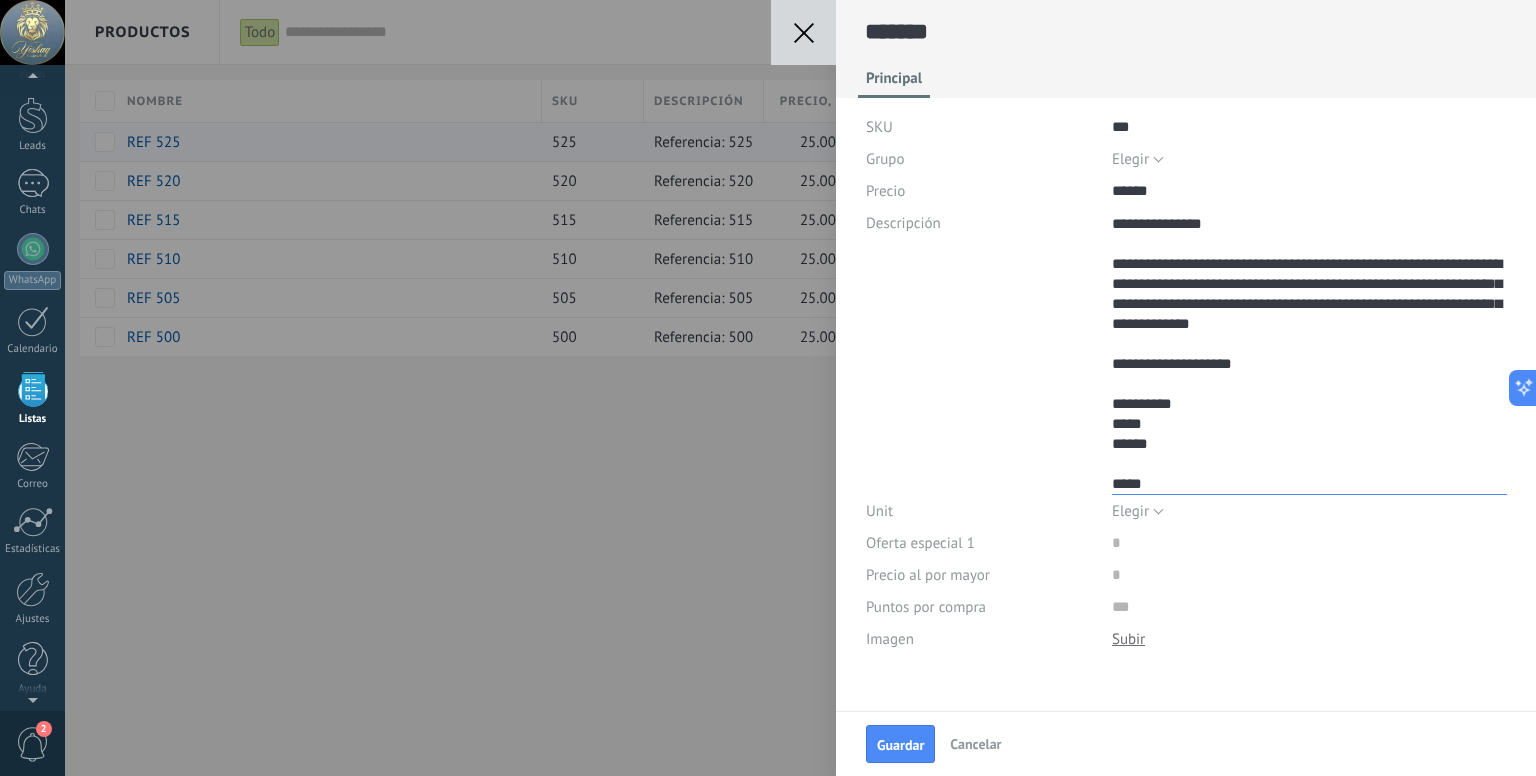 scroll, scrollTop: 280, scrollLeft: 0, axis: vertical 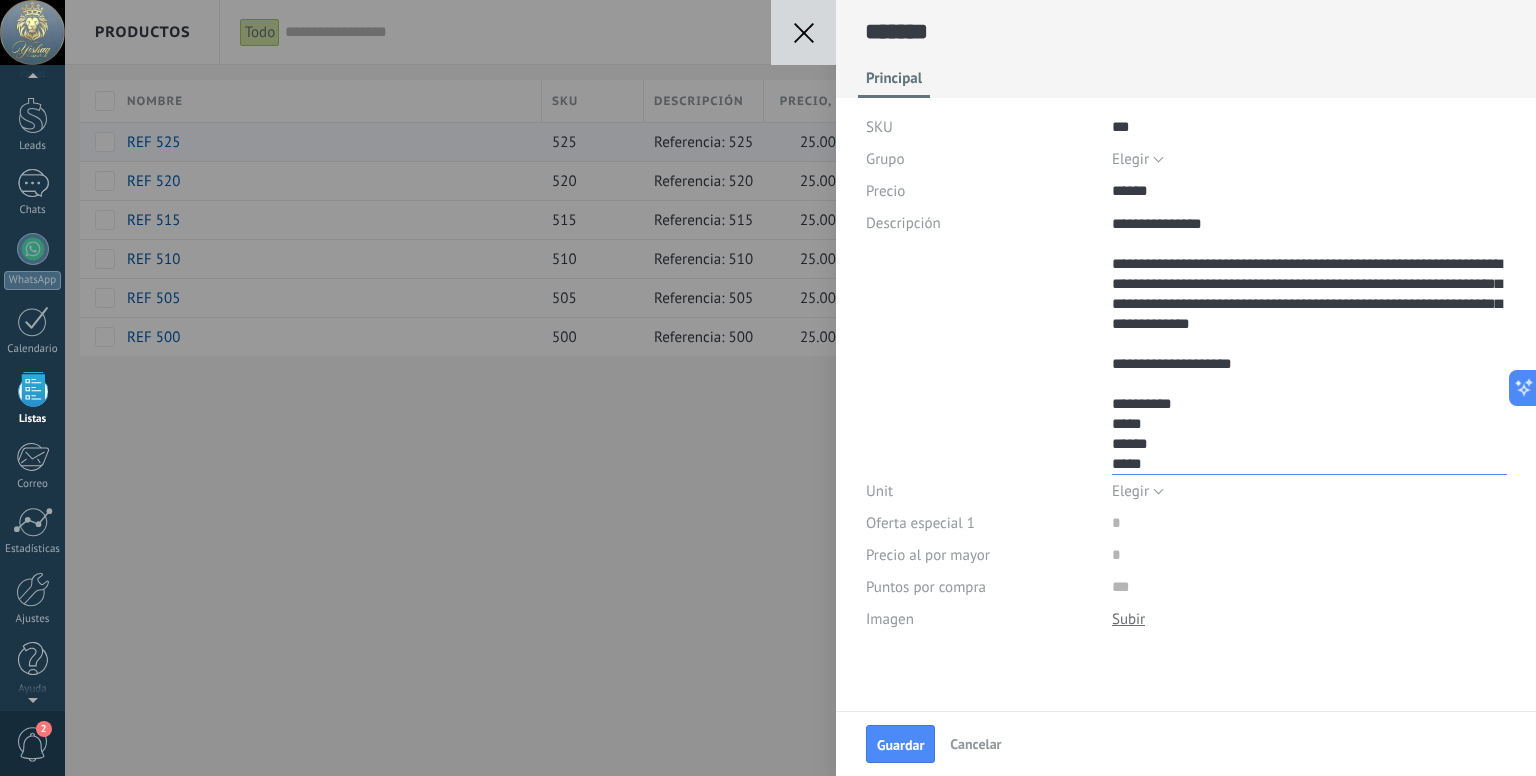 click on "**********" at bounding box center [1309, 341] 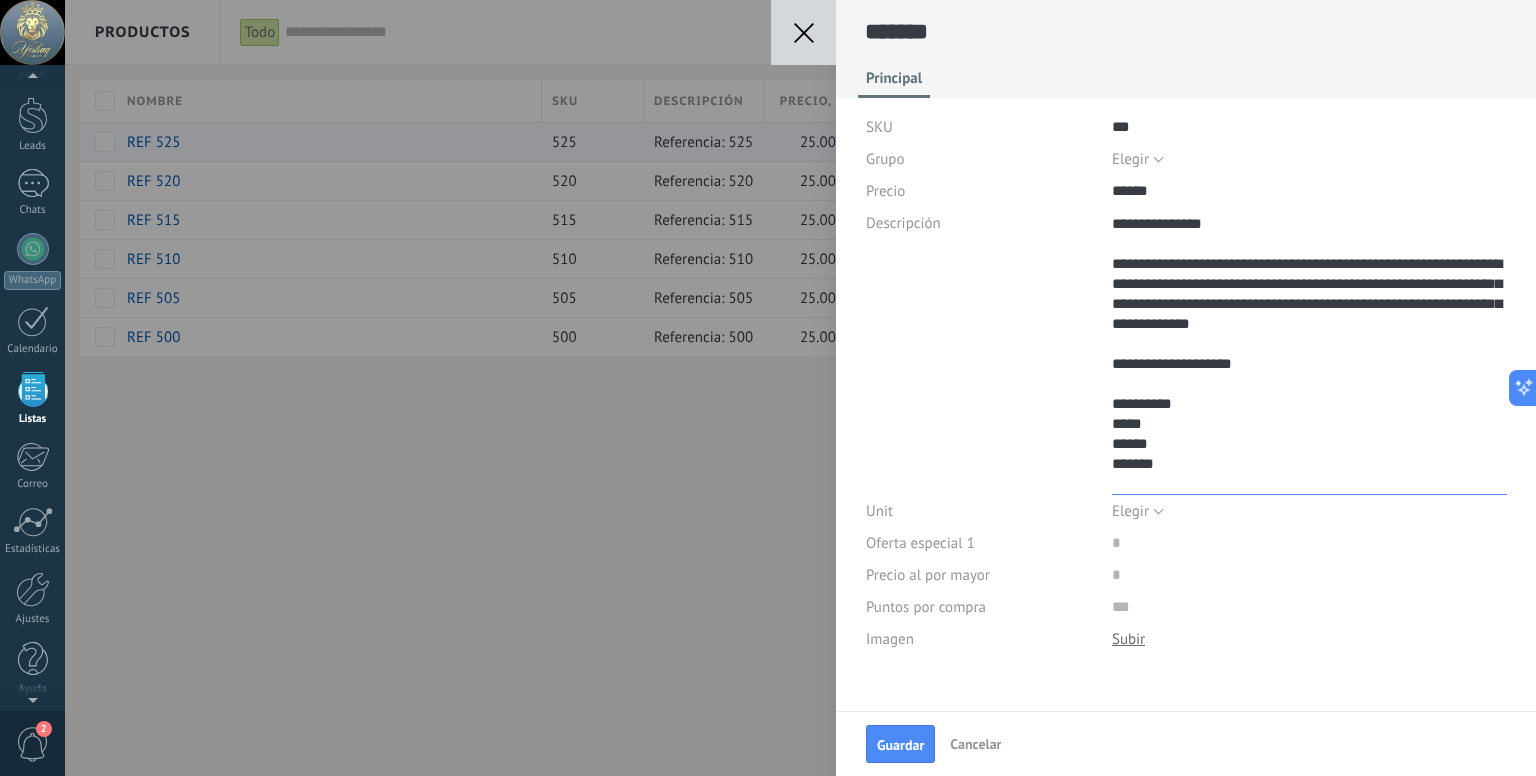 scroll, scrollTop: 300, scrollLeft: 0, axis: vertical 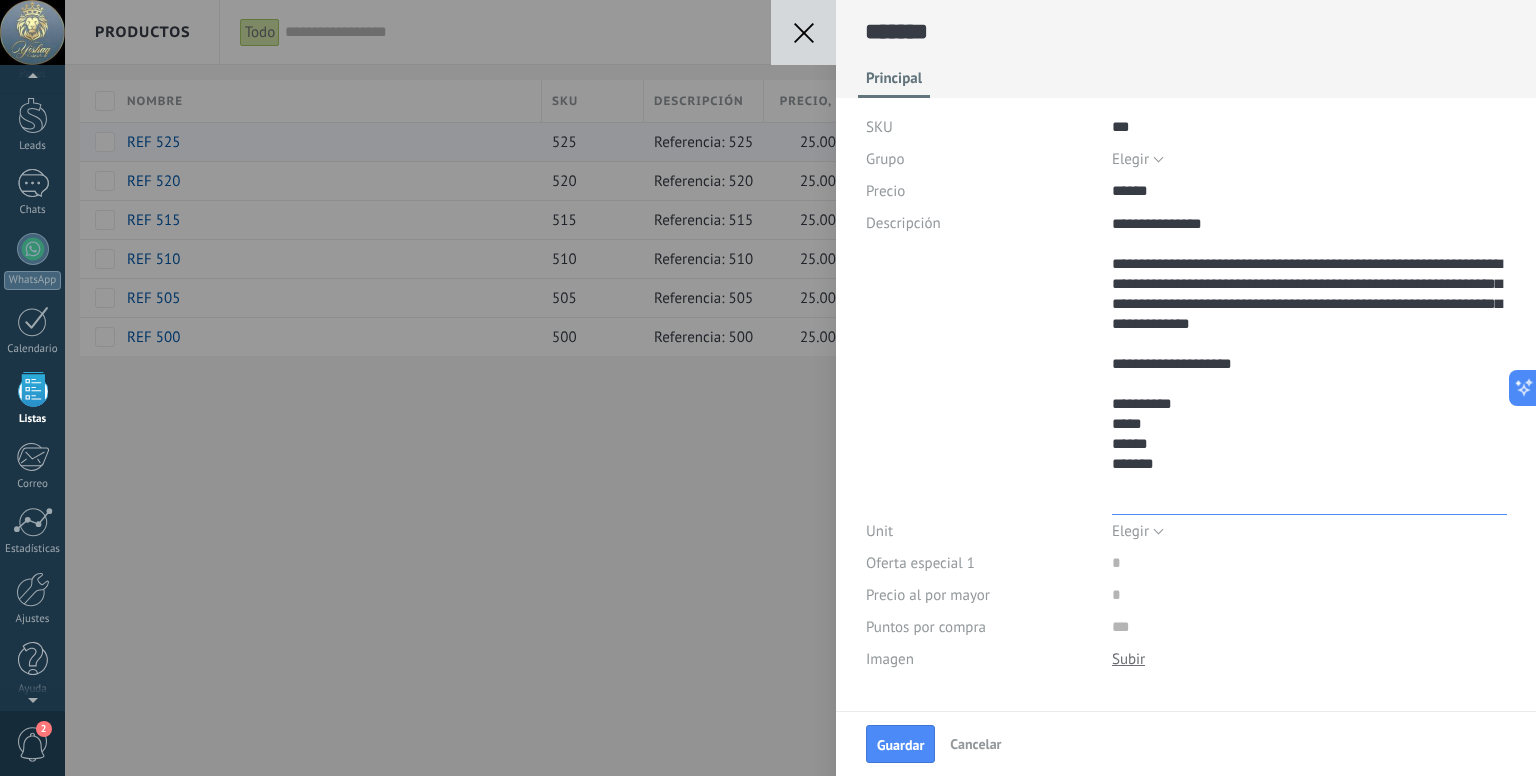 paste on "**********" 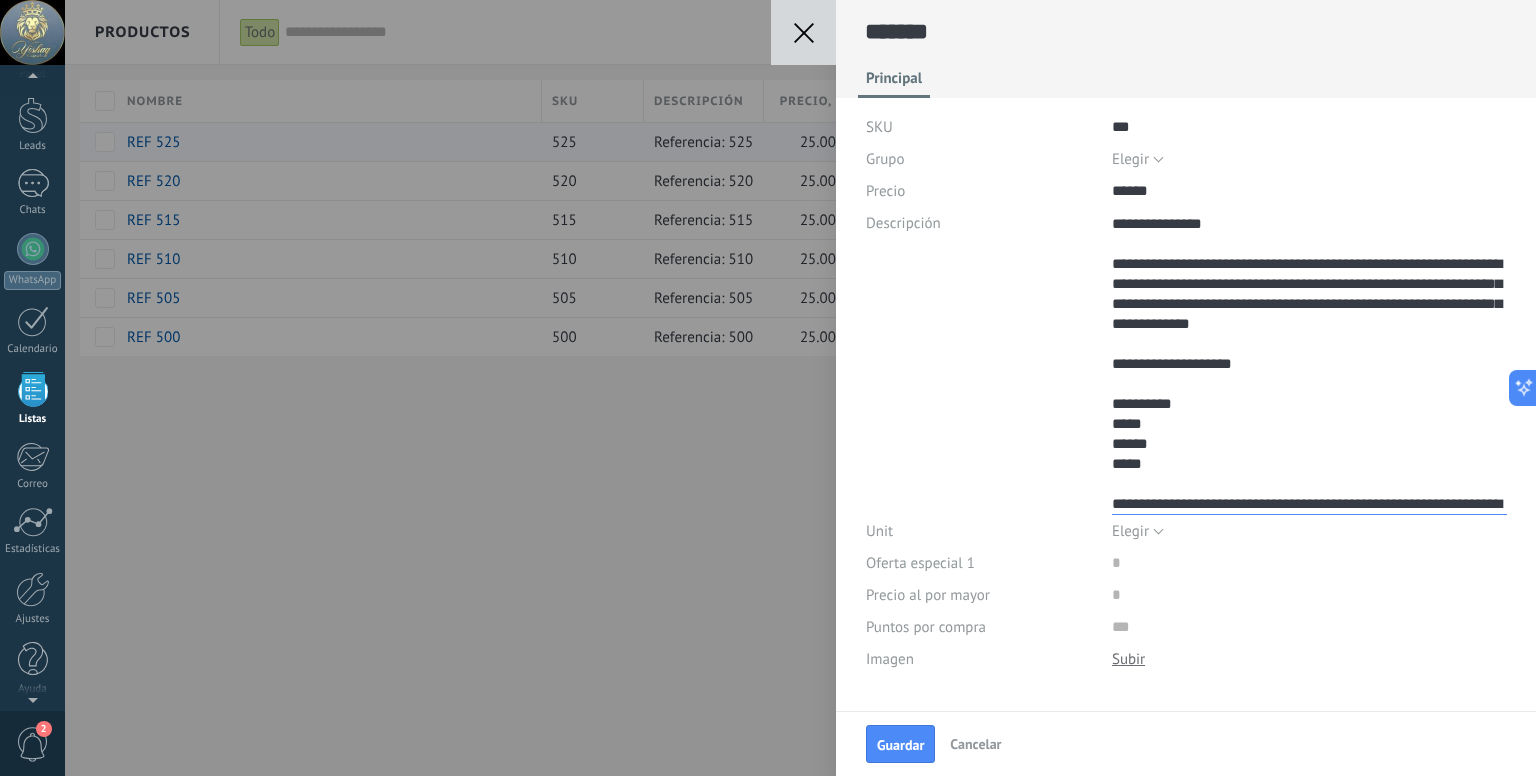 scroll, scrollTop: 320, scrollLeft: 0, axis: vertical 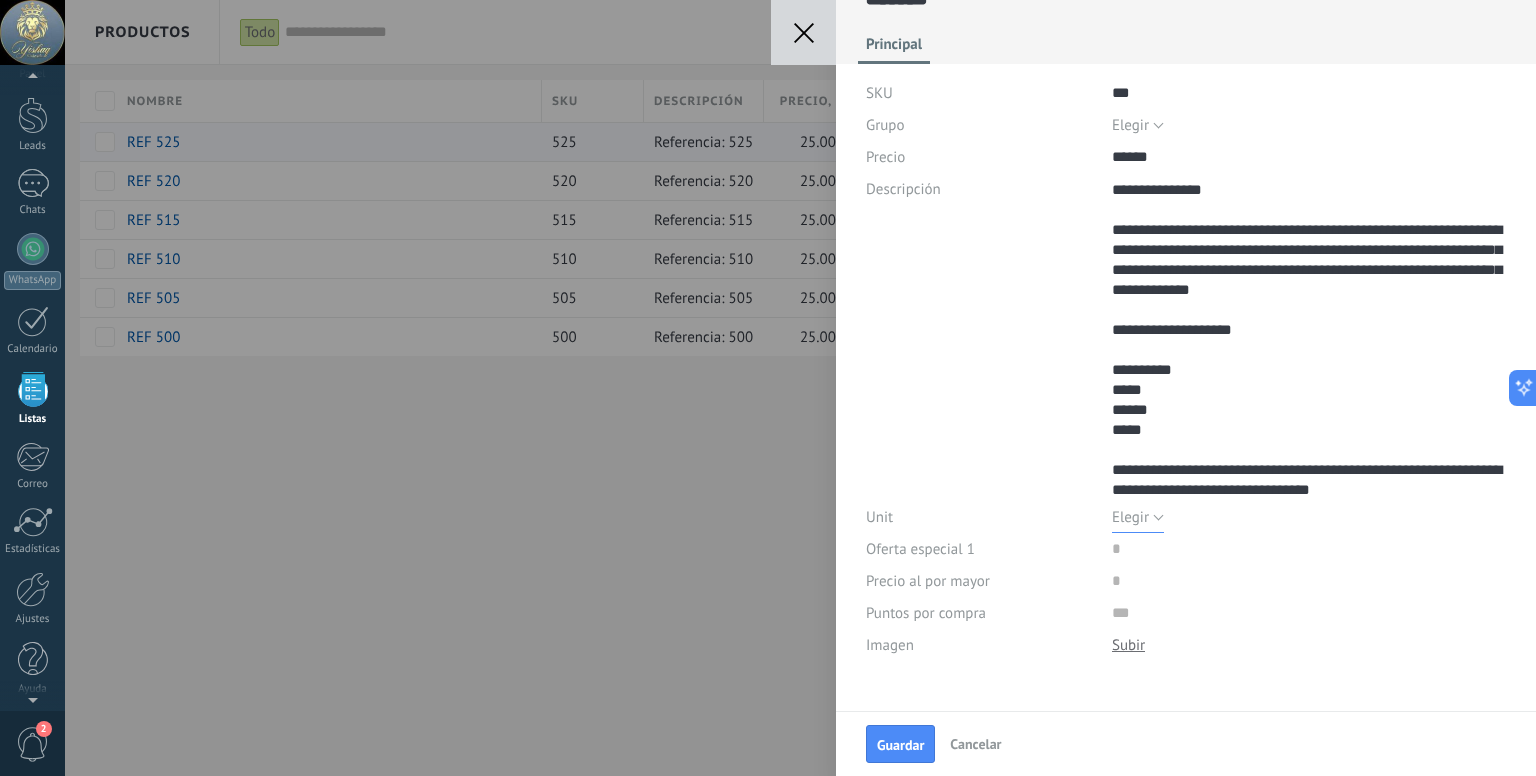 click on "Elegir" at bounding box center [1138, 517] 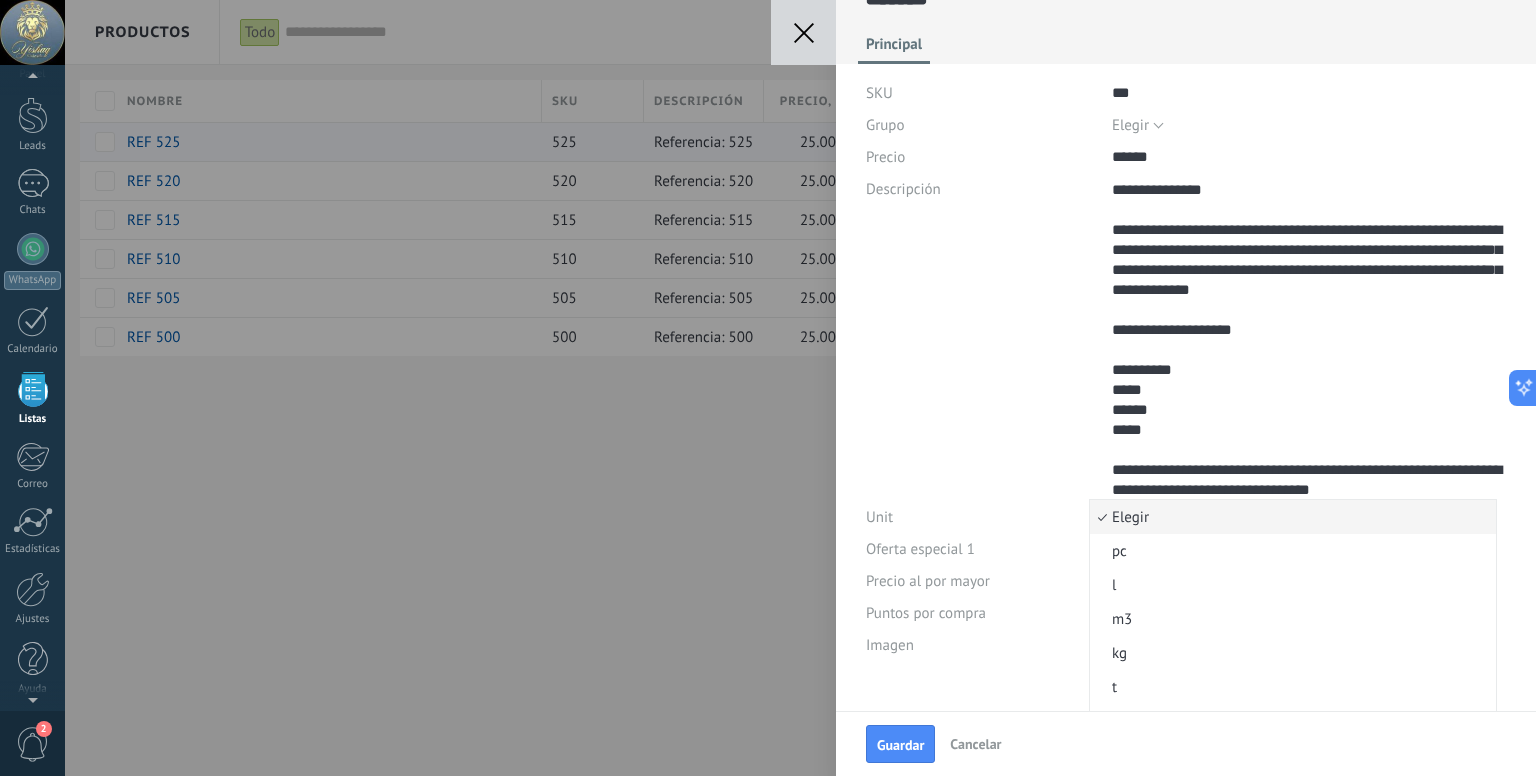 drag, startPoint x: 1136, startPoint y: 648, endPoint x: 1128, endPoint y: 630, distance: 19.697716 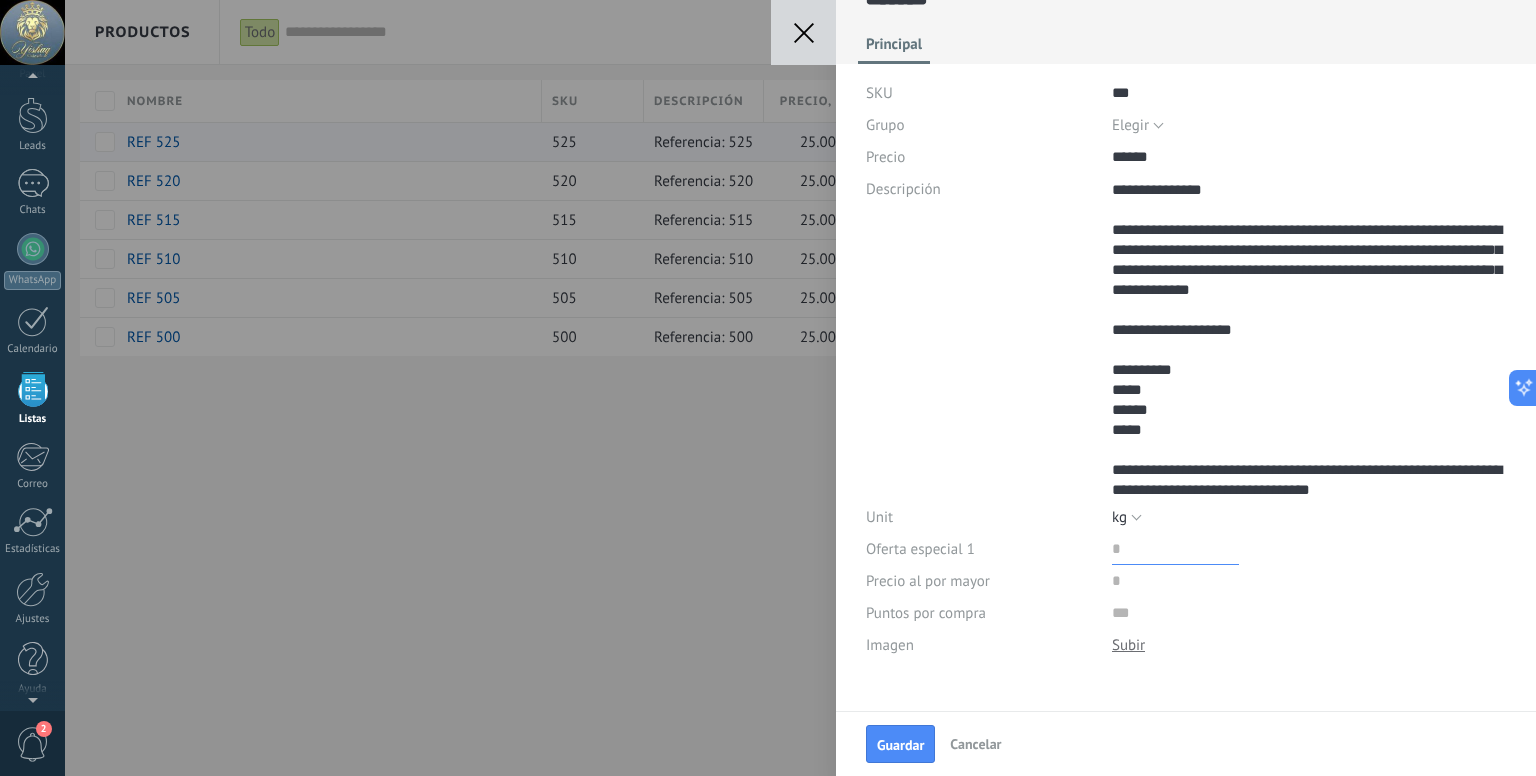 click at bounding box center [1175, 549] 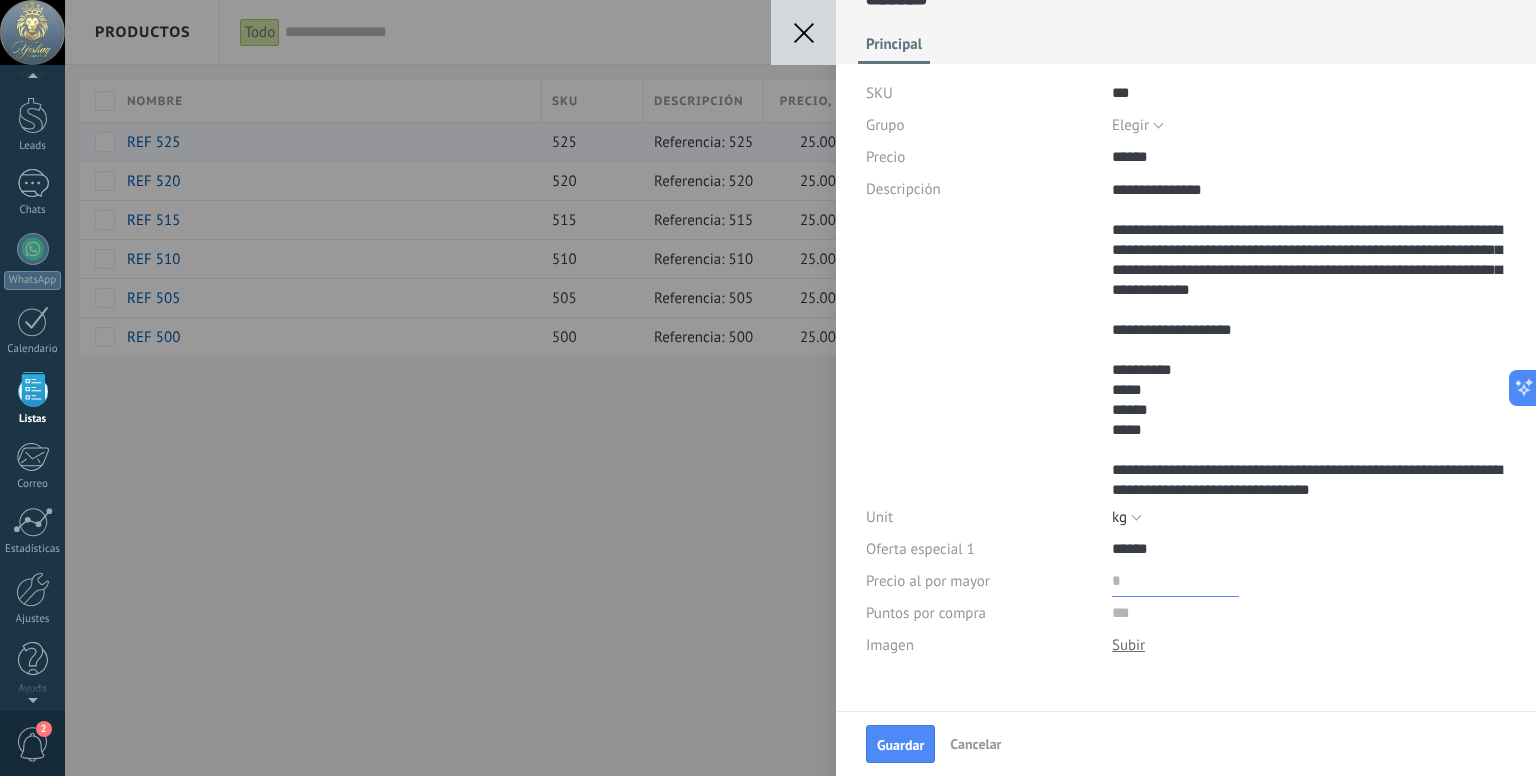 click at bounding box center [1175, 581] 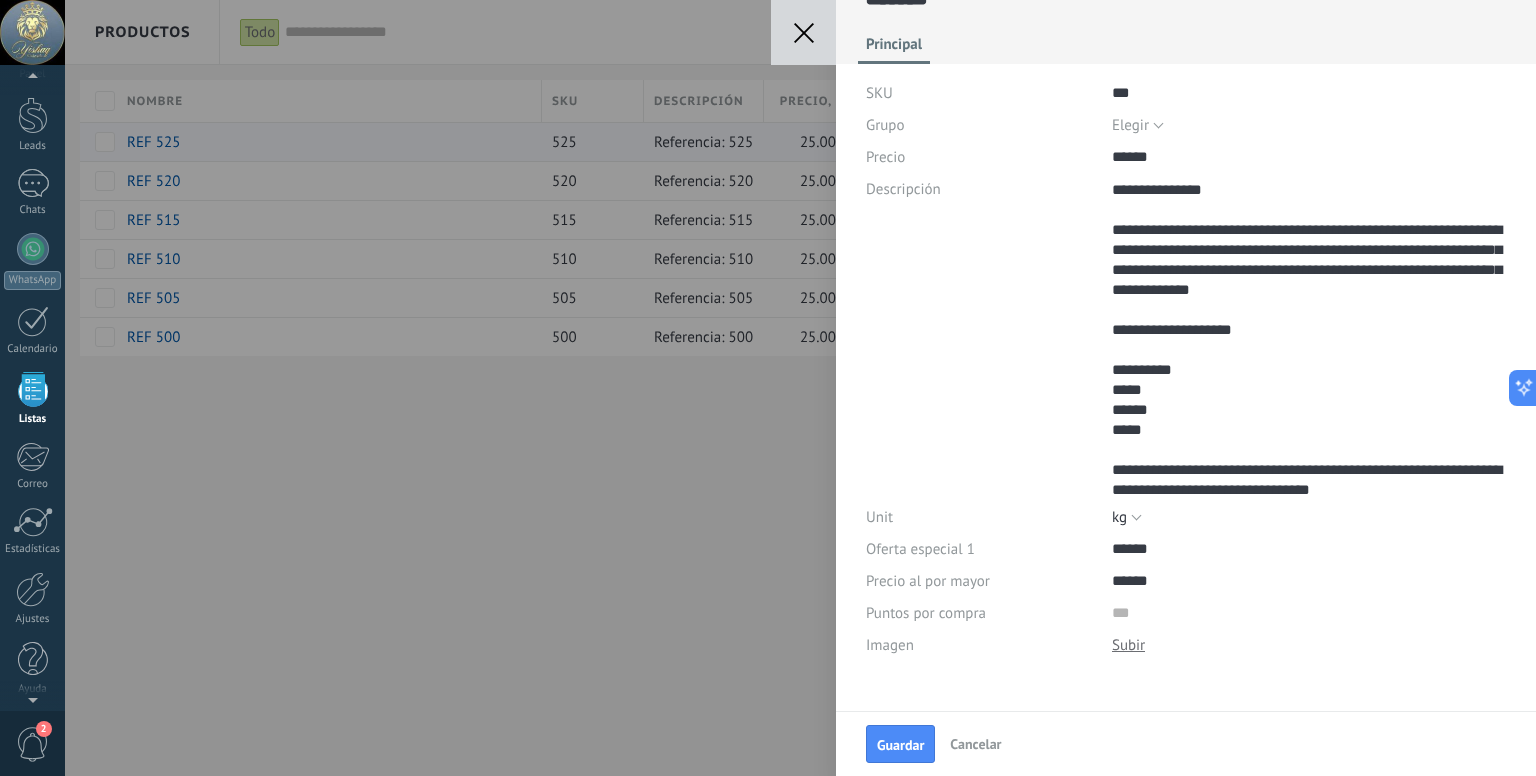click at bounding box center [1128, 645] 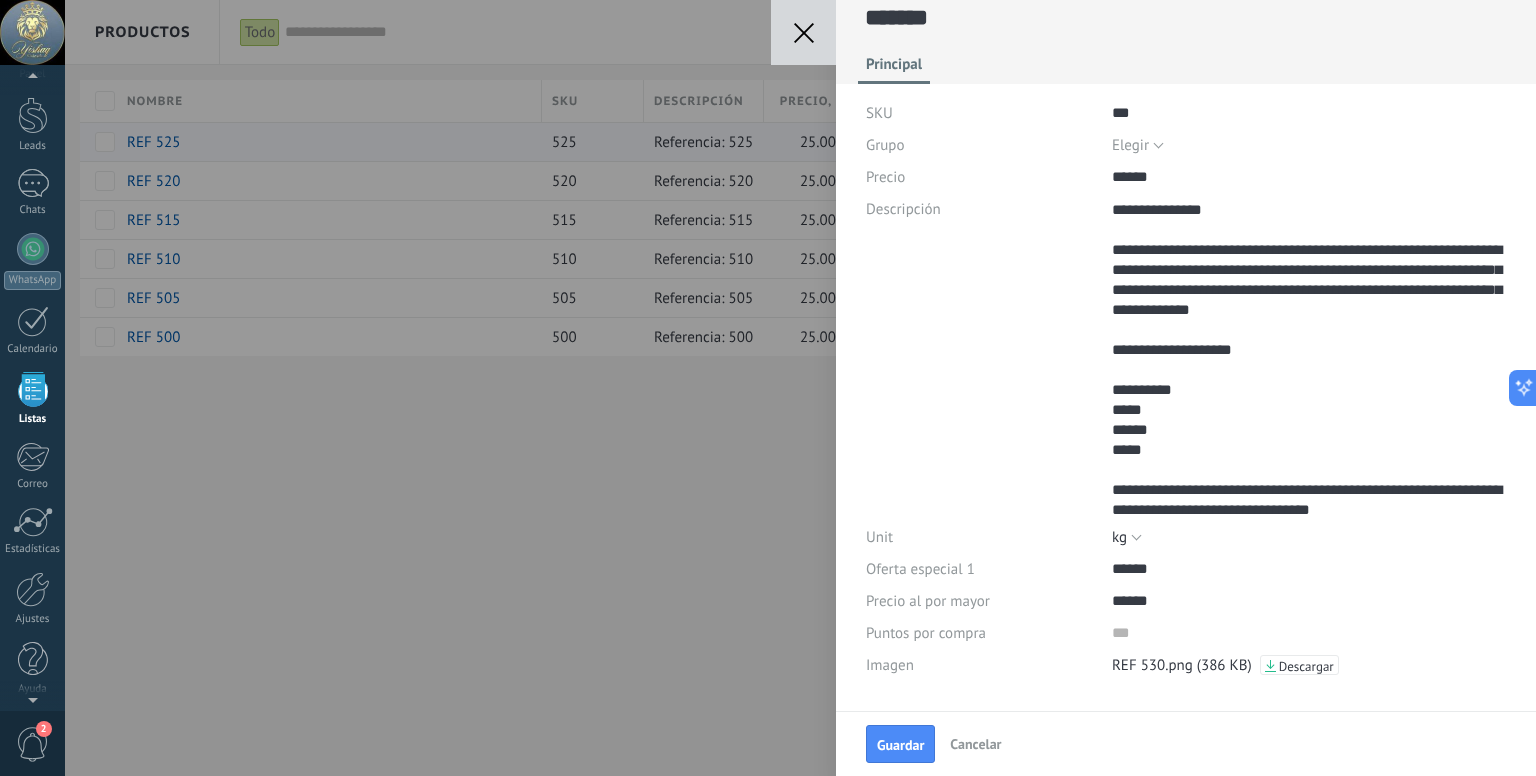 scroll, scrollTop: 34, scrollLeft: 0, axis: vertical 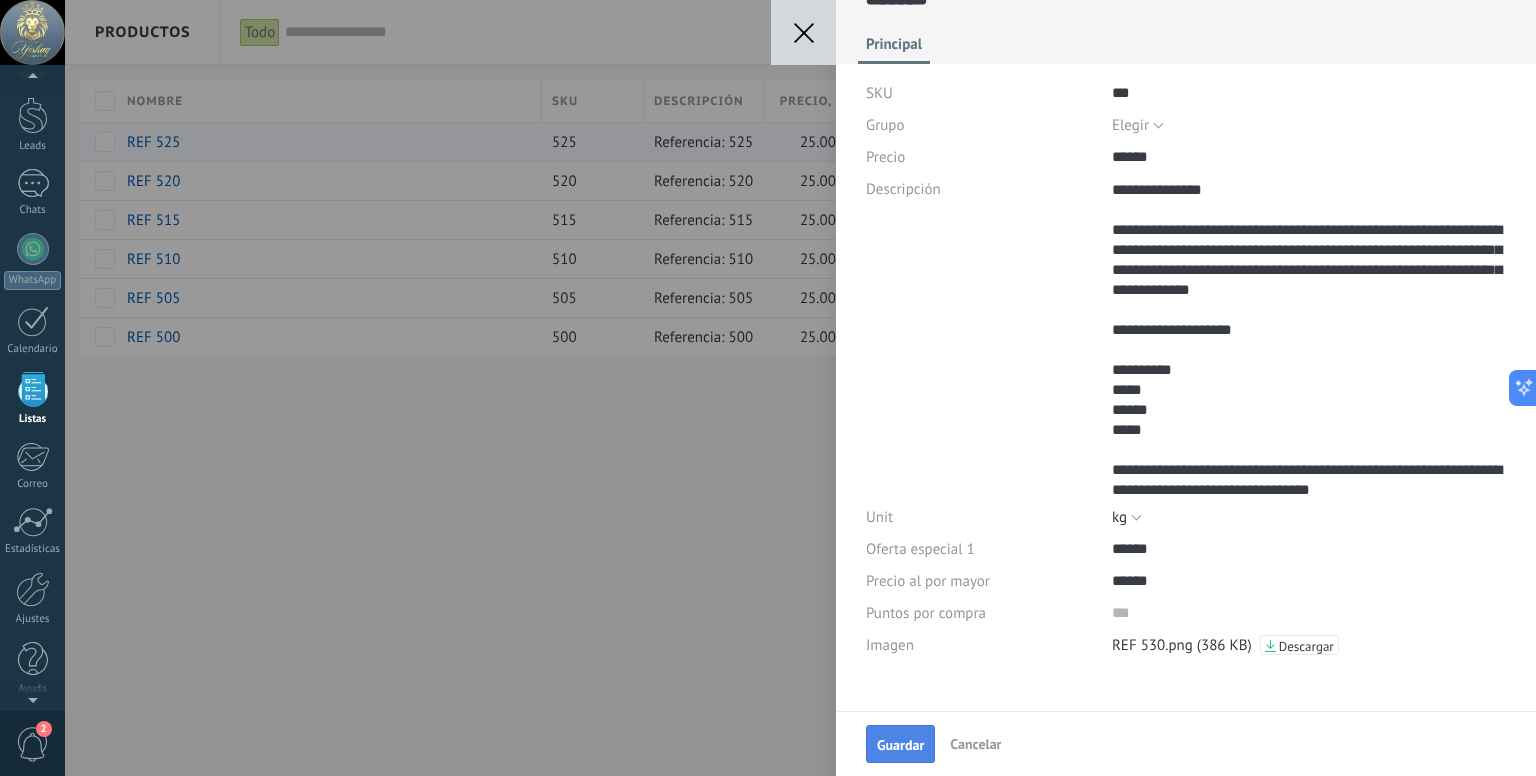 click on "Guardar" at bounding box center (900, 745) 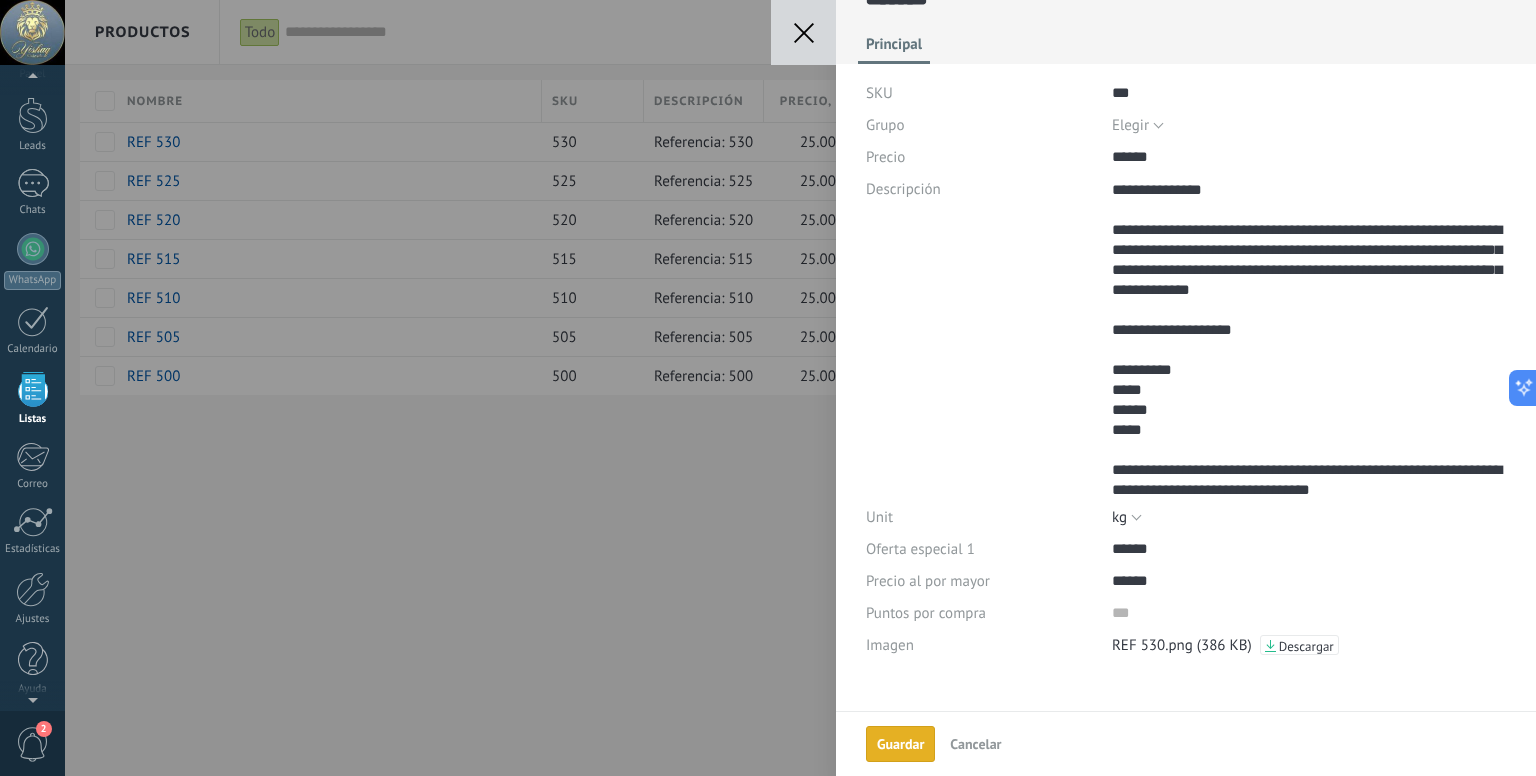 scroll, scrollTop: 0, scrollLeft: 0, axis: both 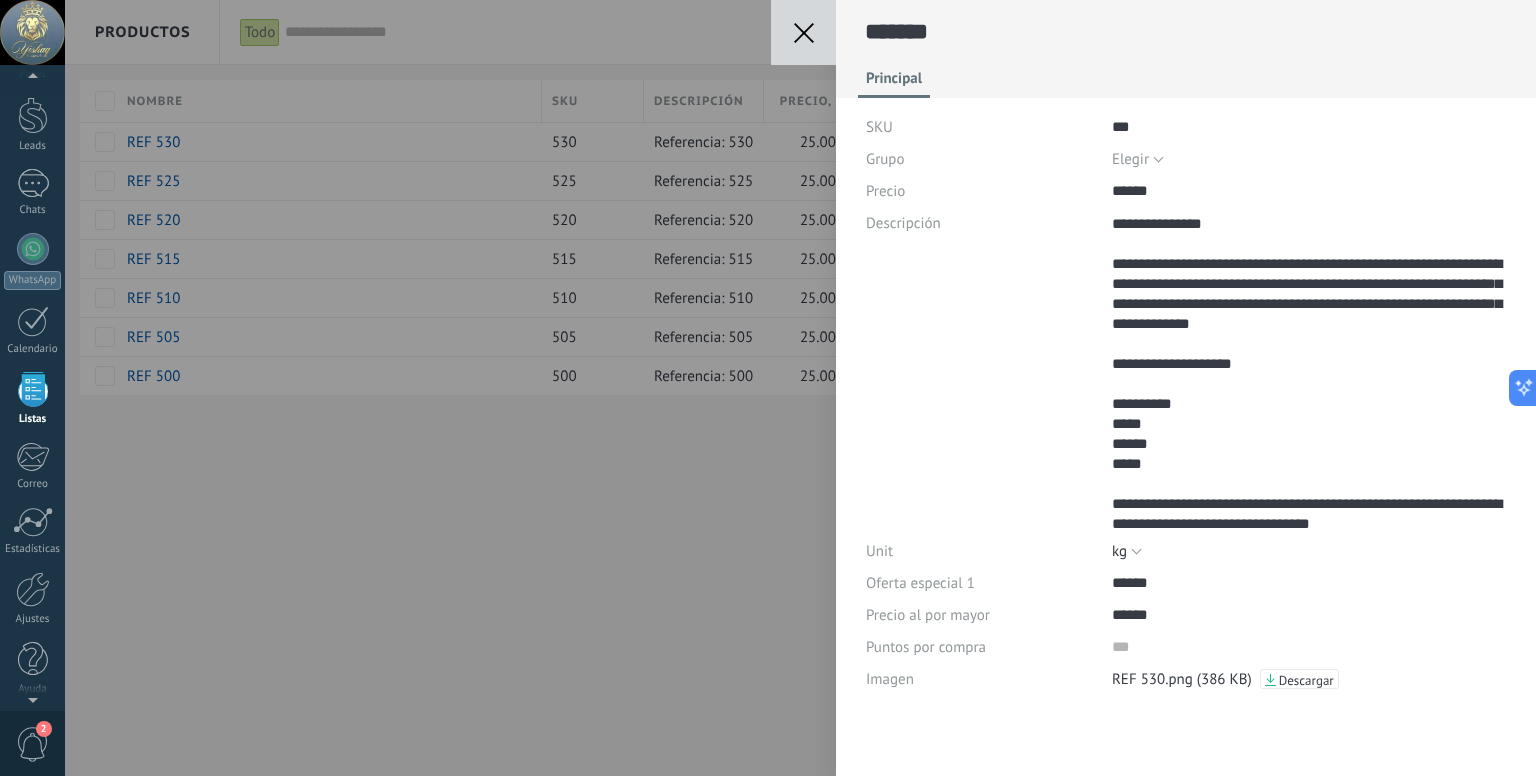 click at bounding box center [803, 32] 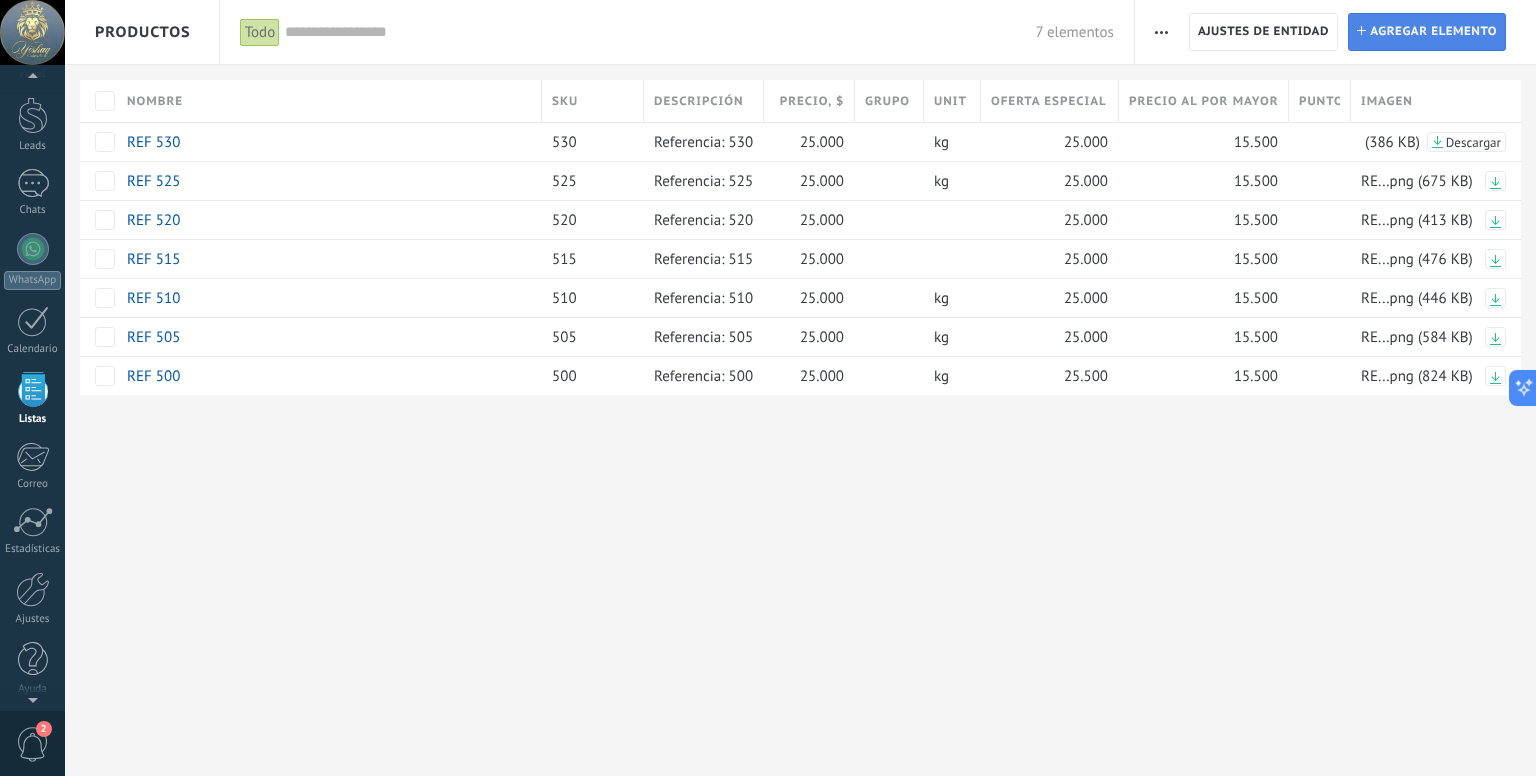 click on "Agregar elemento" at bounding box center [1433, 32] 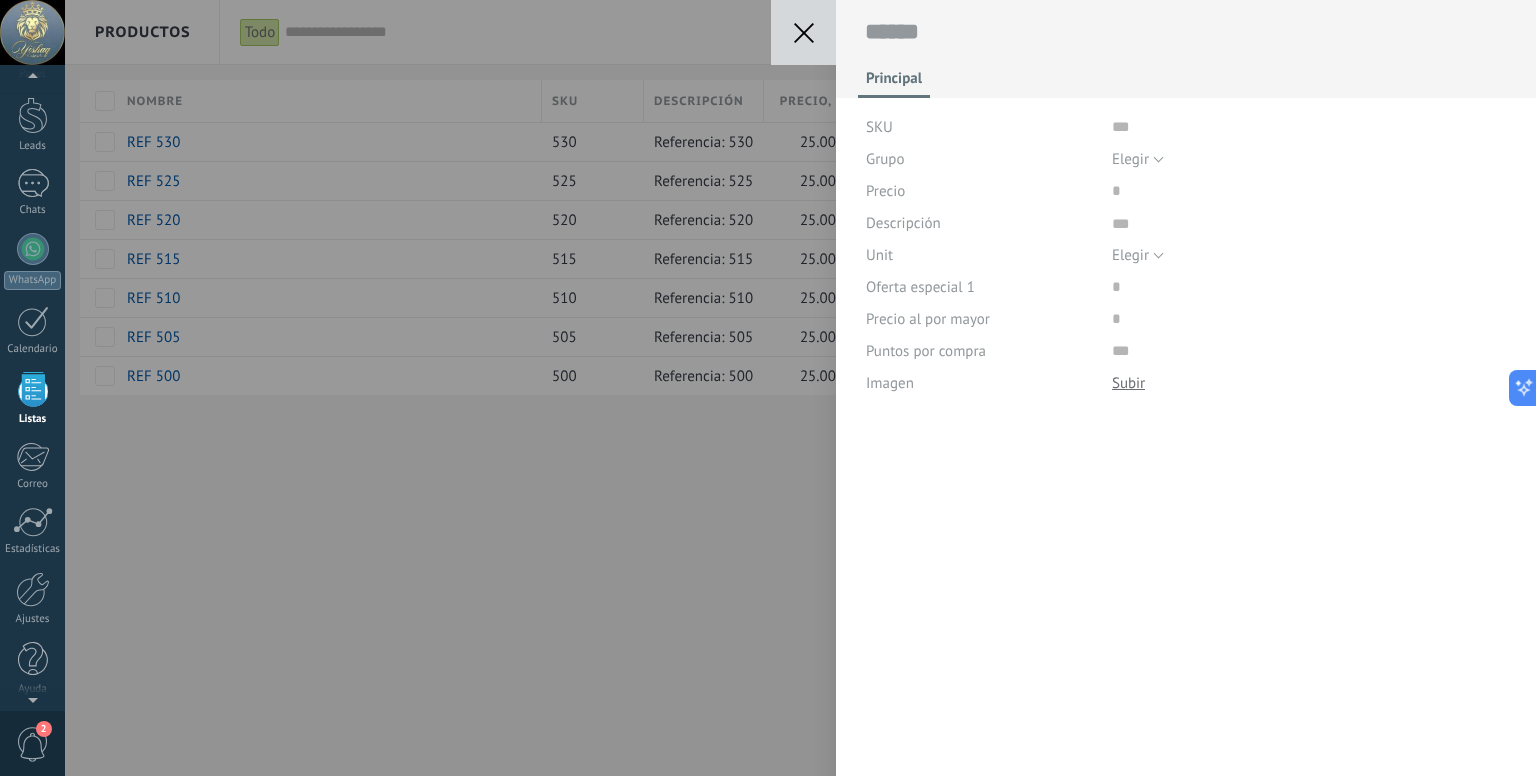 scroll, scrollTop: 20, scrollLeft: 0, axis: vertical 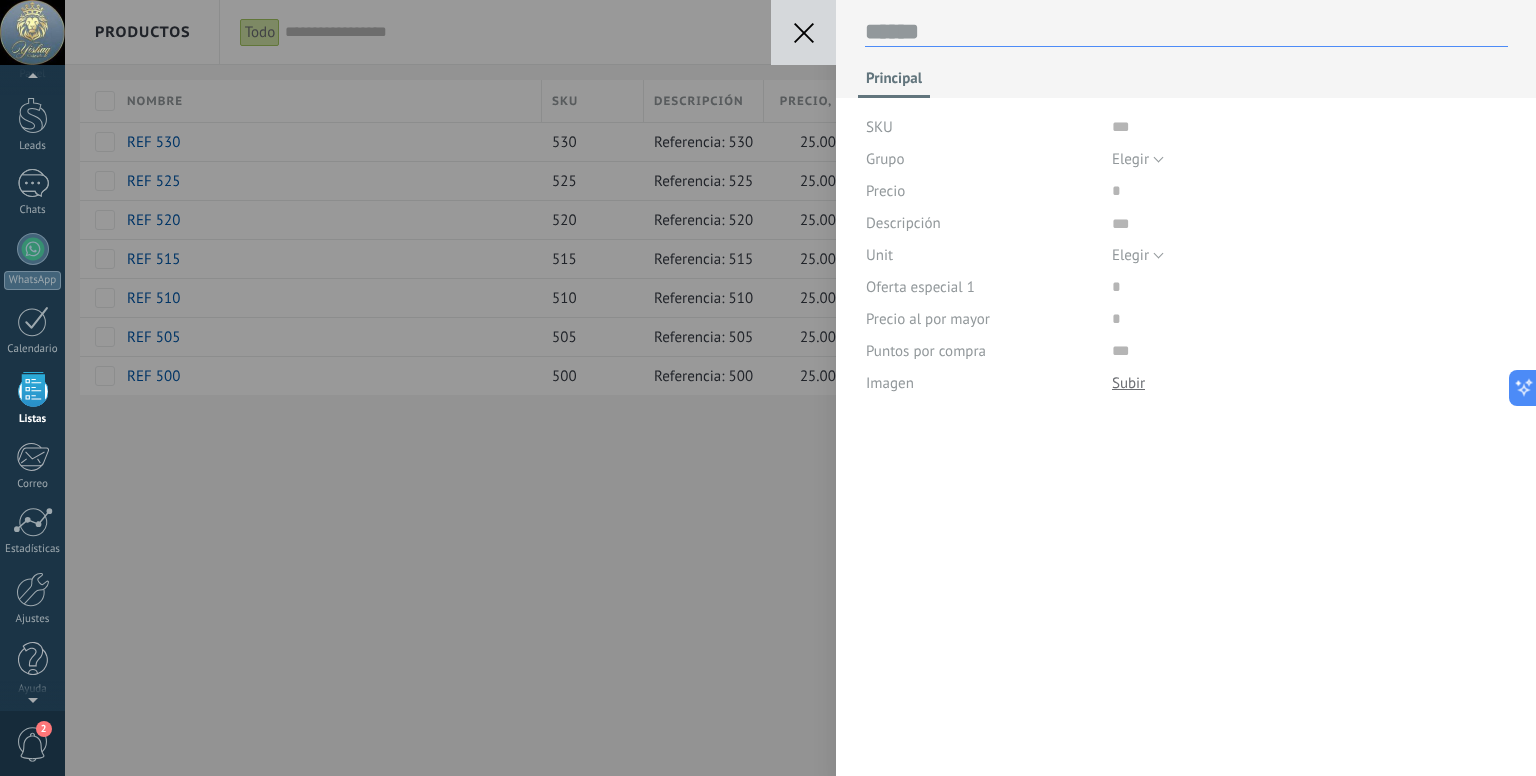 click at bounding box center (1186, 32) 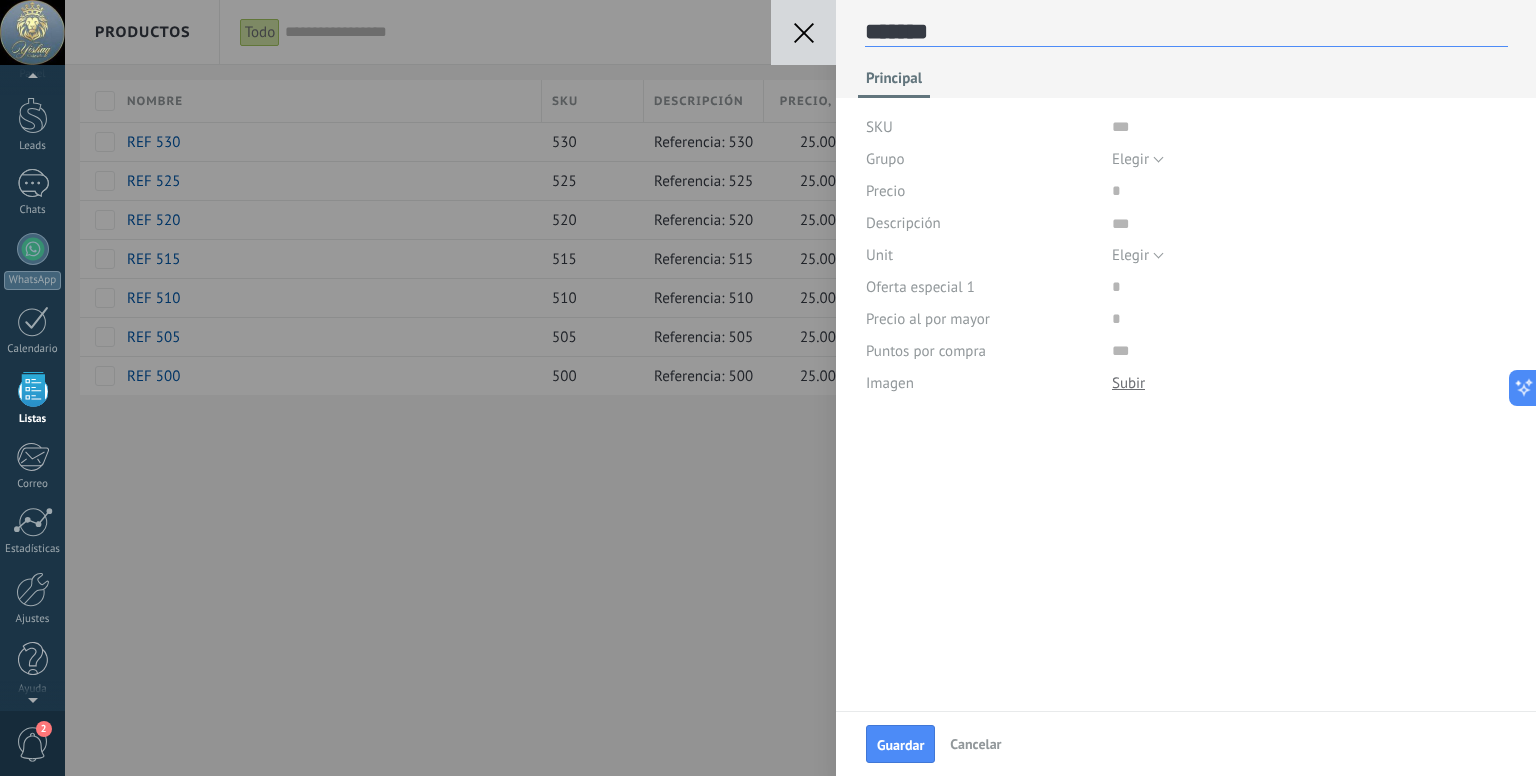 scroll, scrollTop: 29, scrollLeft: 0, axis: vertical 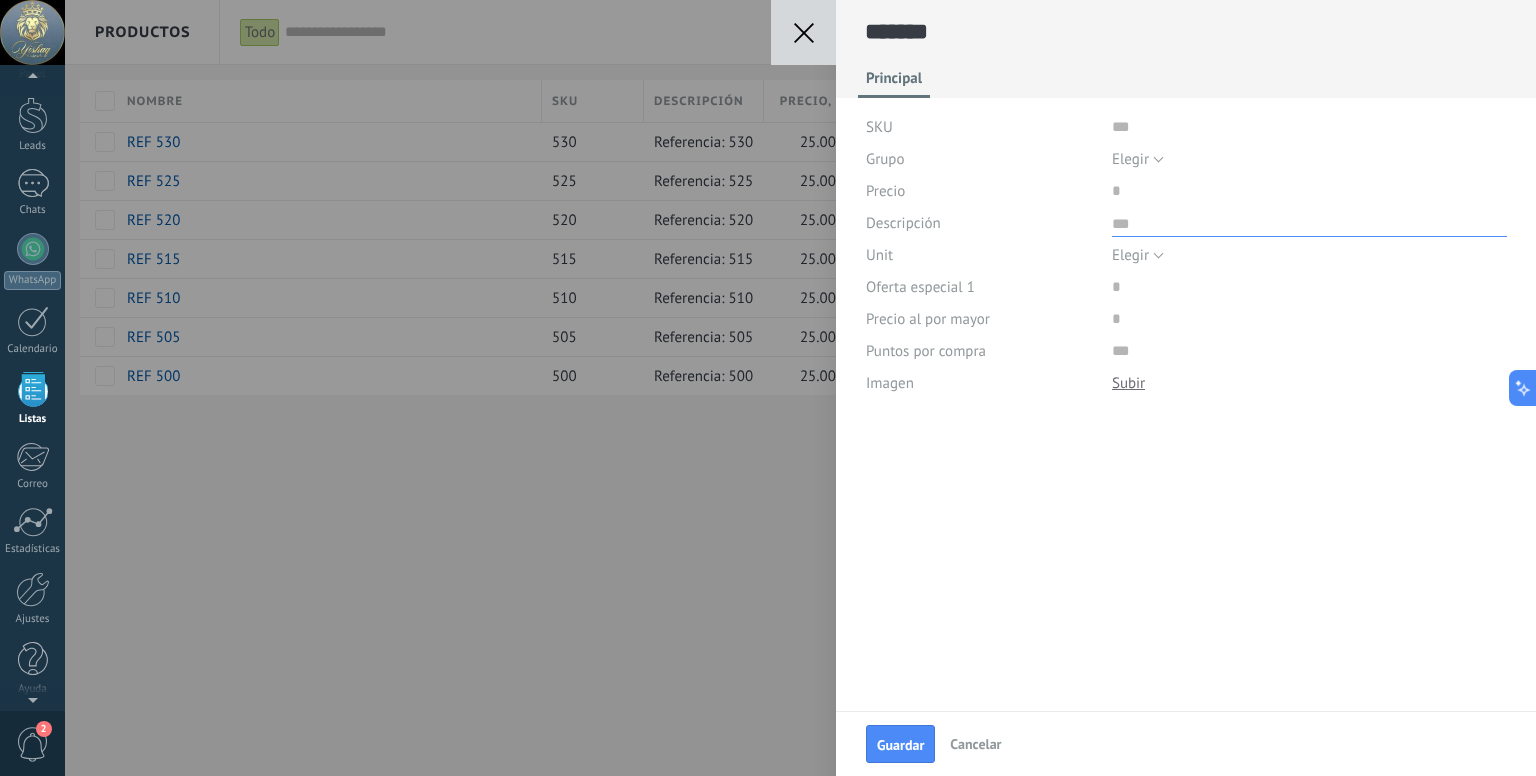 click at bounding box center [1309, 222] 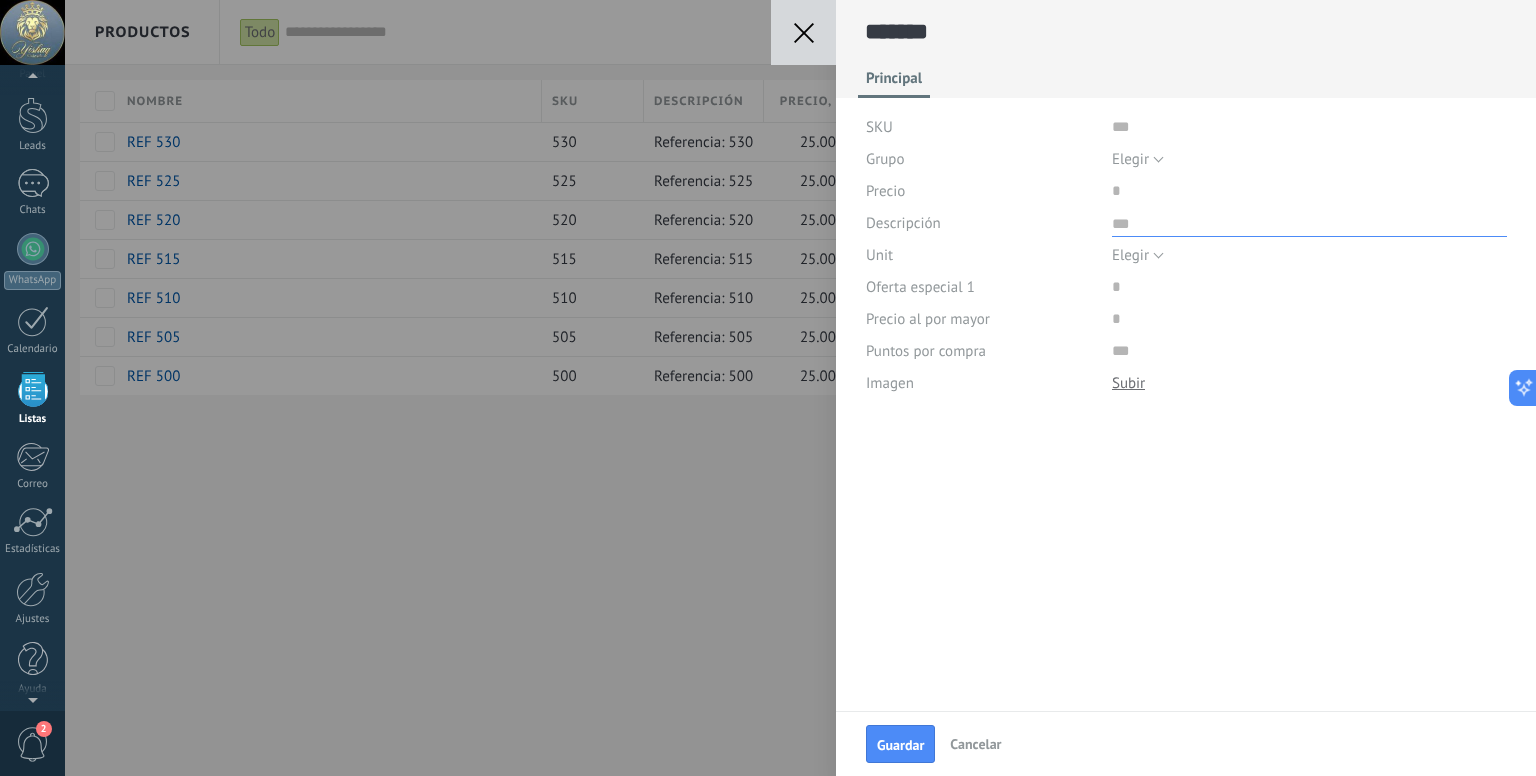 paste on "**********" 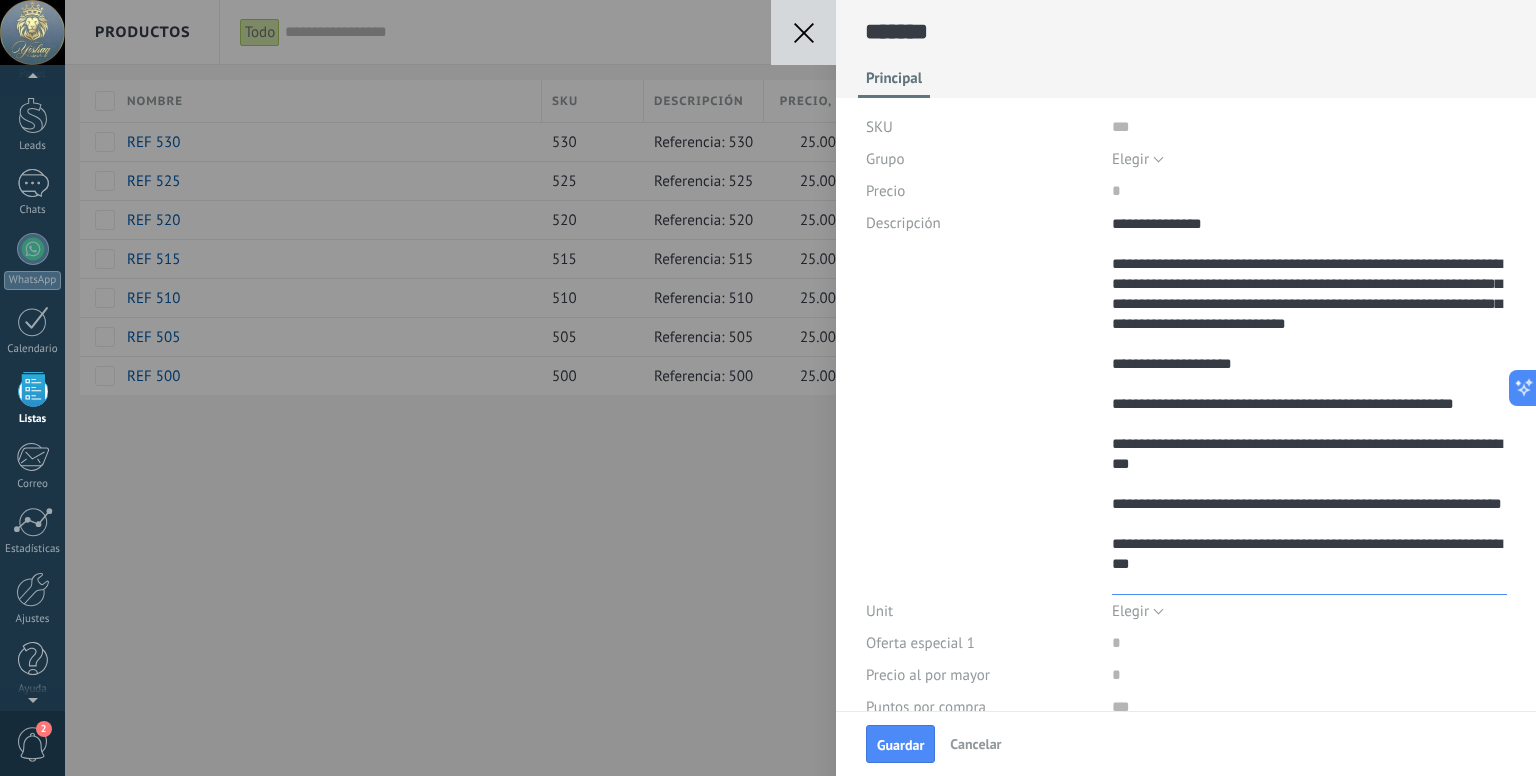 scroll, scrollTop: 380, scrollLeft: 0, axis: vertical 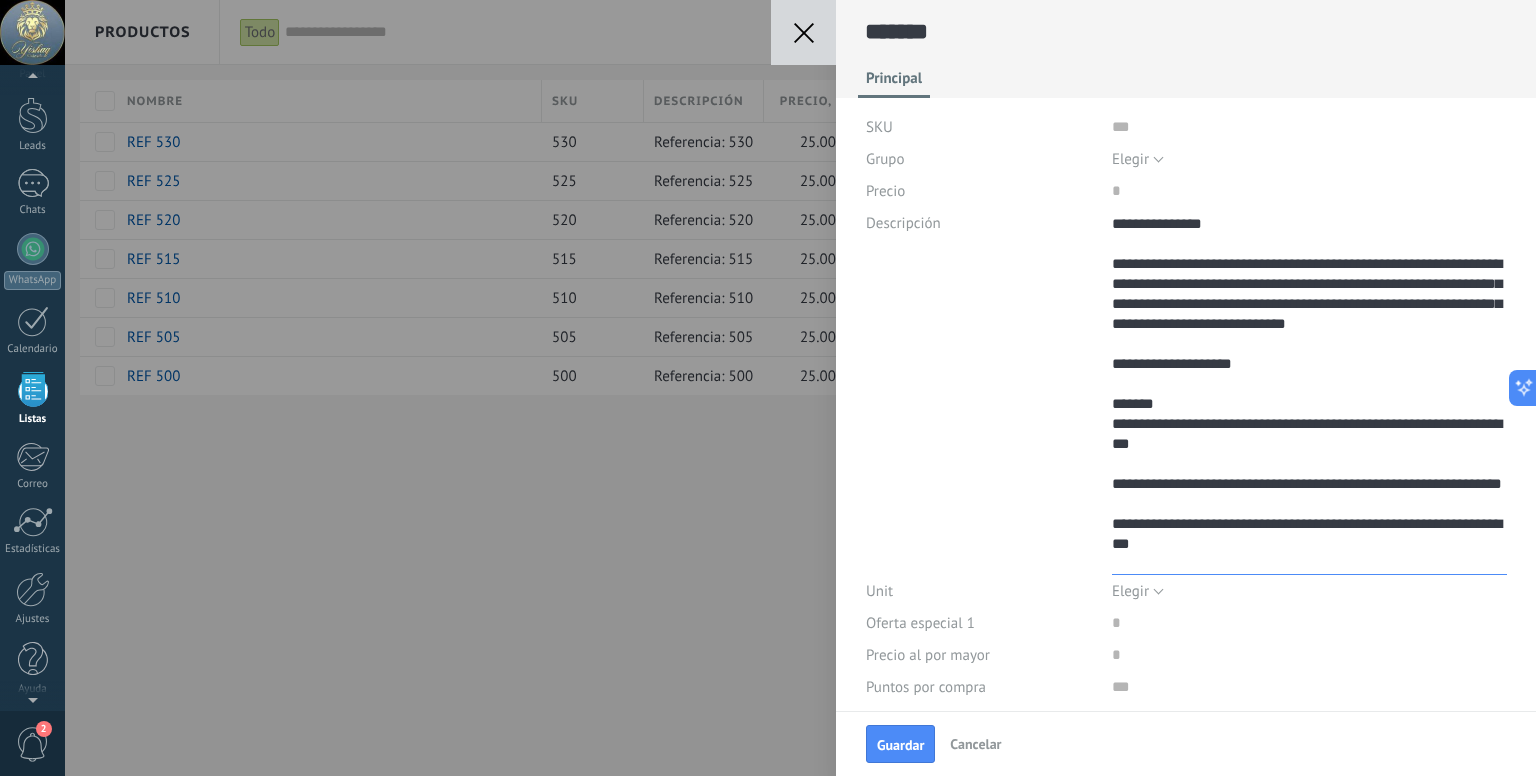 drag, startPoint x: 1144, startPoint y: 425, endPoint x: 1157, endPoint y: 455, distance: 32.695564 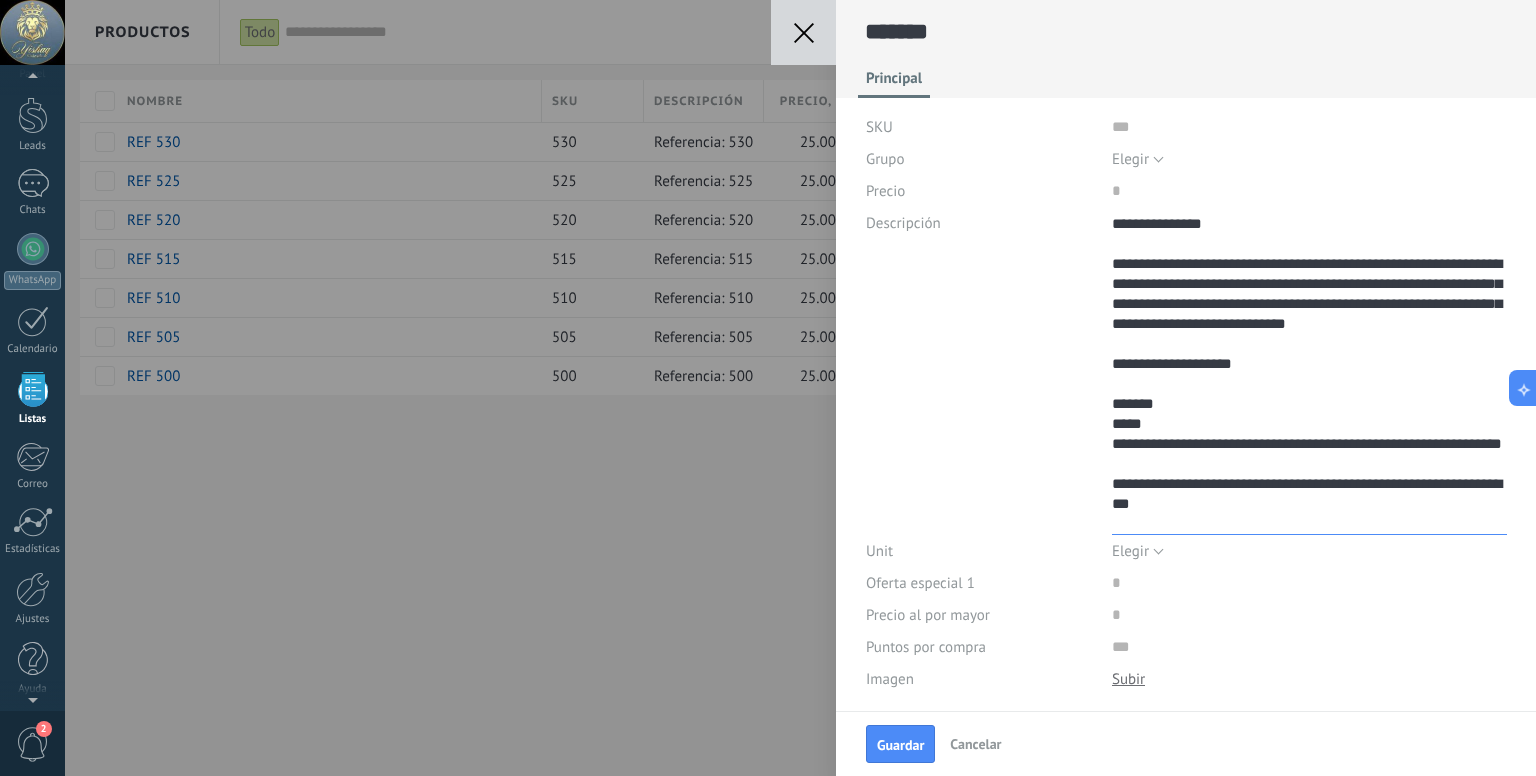 scroll, scrollTop: 320, scrollLeft: 0, axis: vertical 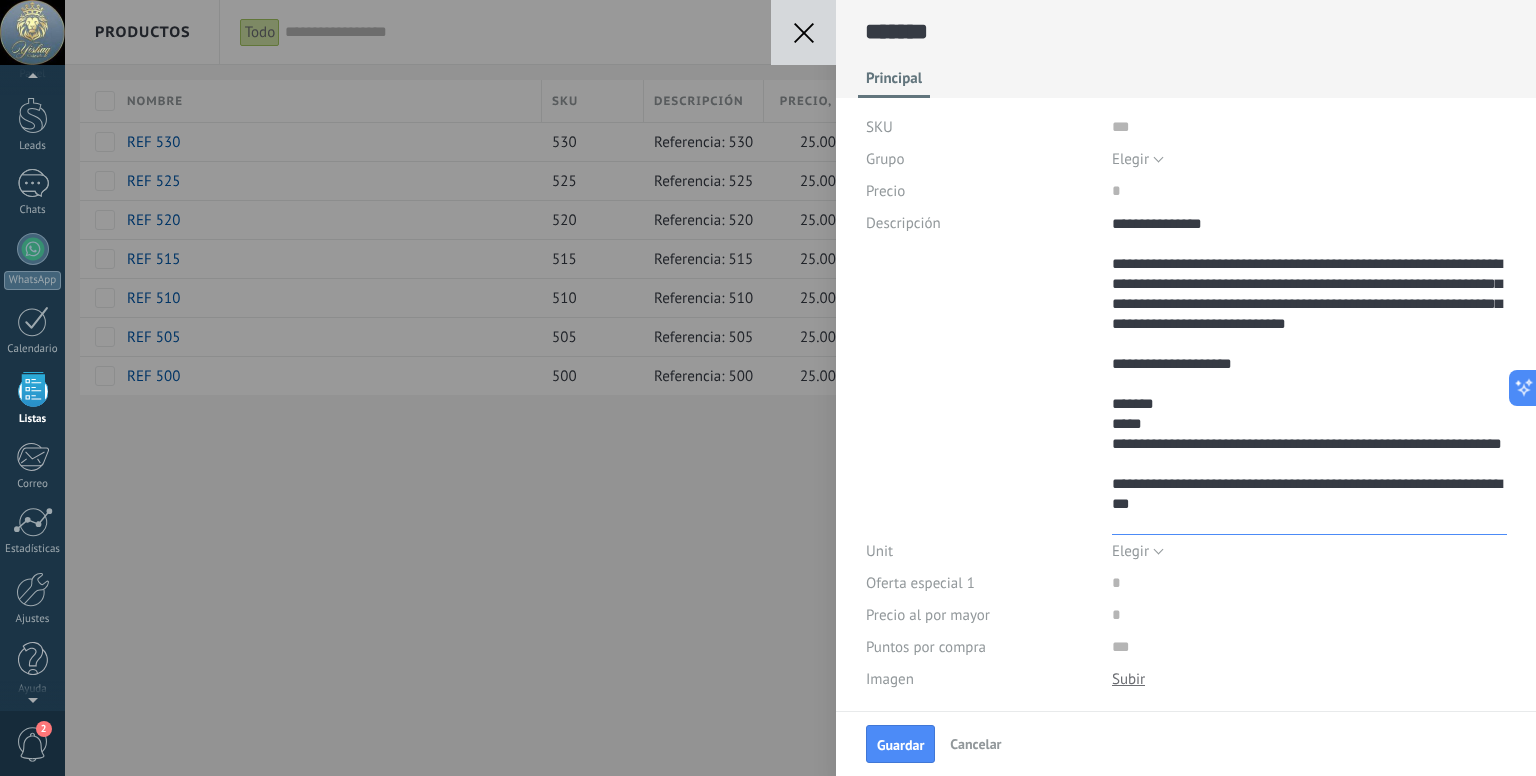 drag, startPoint x: 1152, startPoint y: 444, endPoint x: 1184, endPoint y: 465, distance: 38.27532 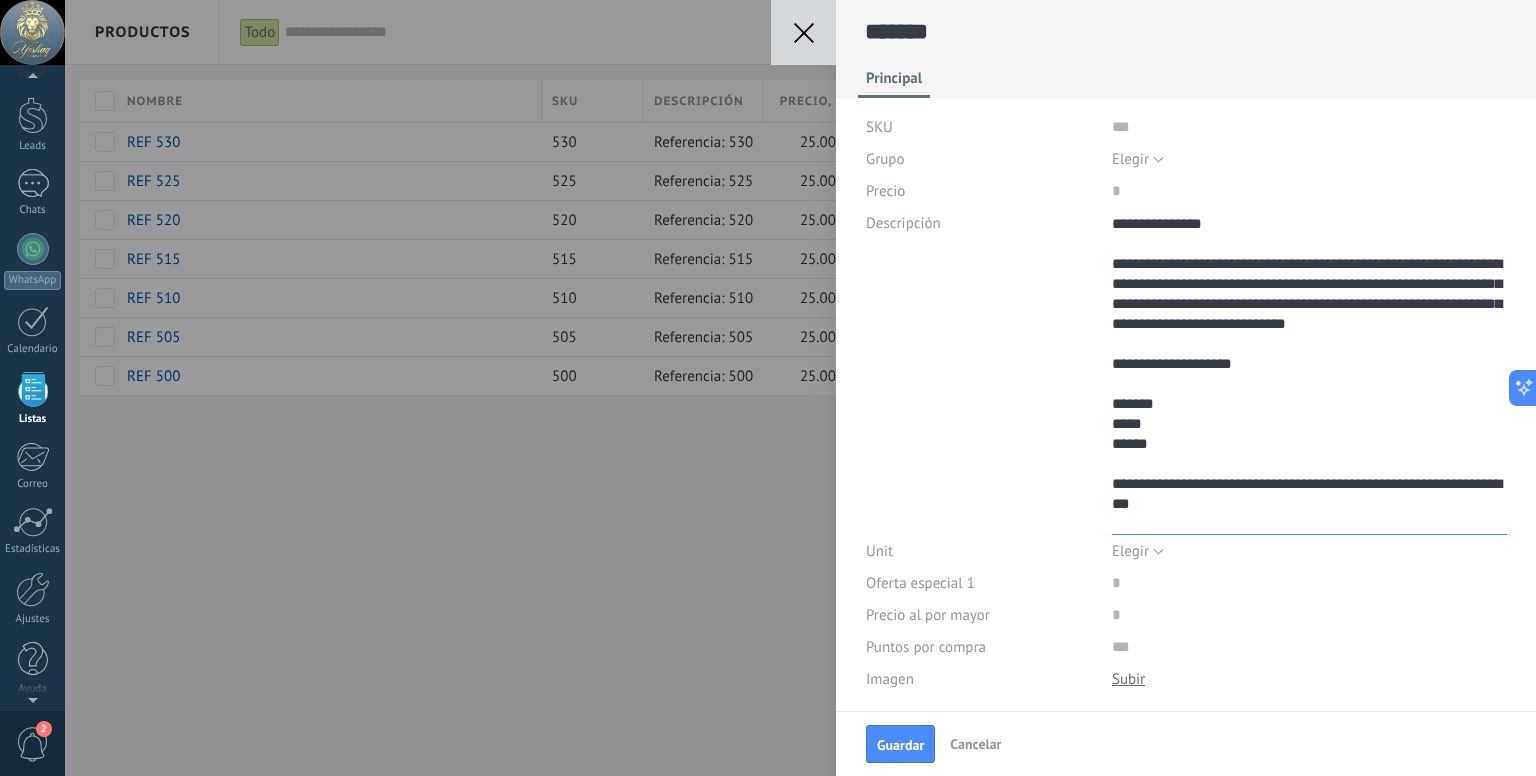 scroll, scrollTop: 300, scrollLeft: 0, axis: vertical 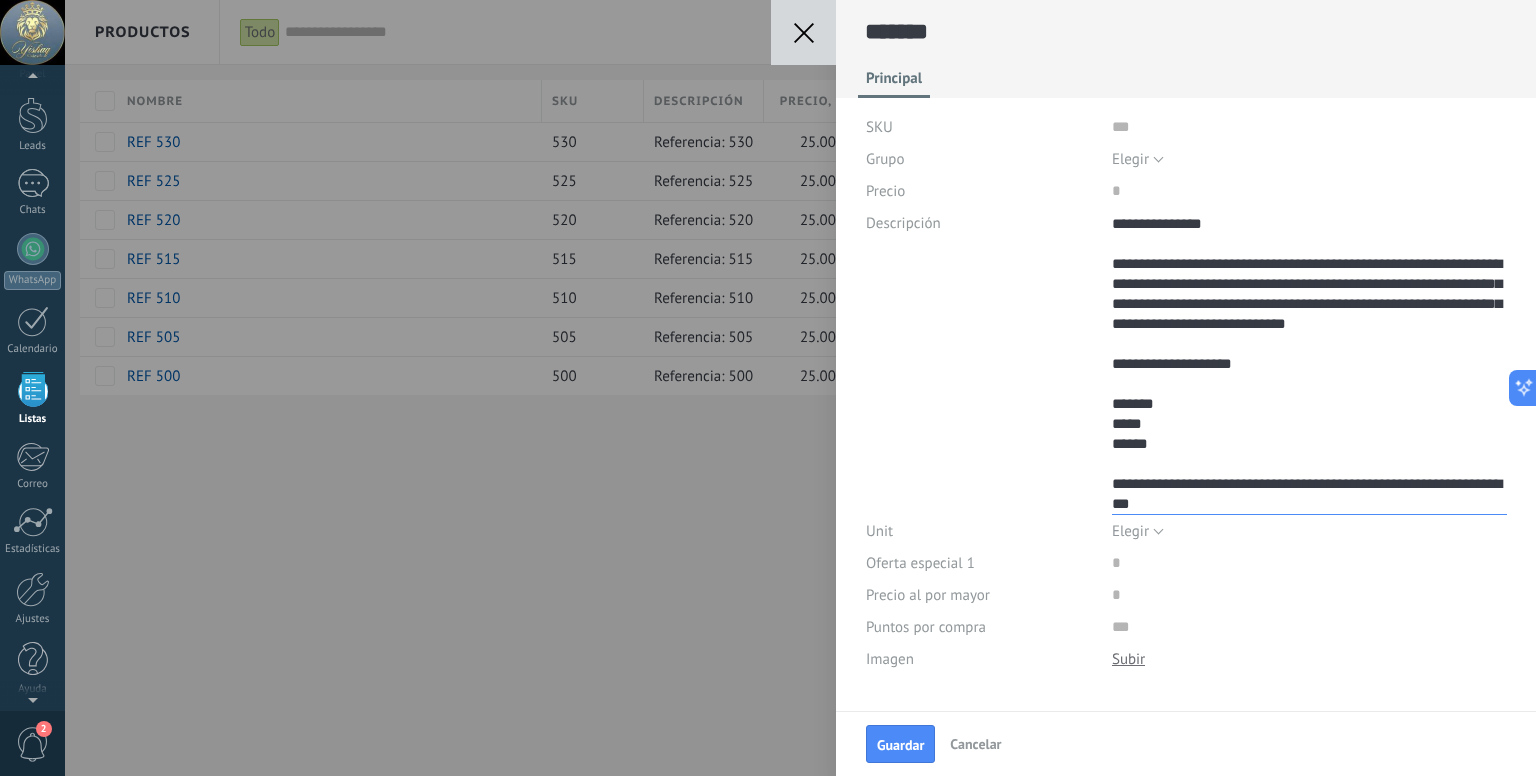 click on "**********" at bounding box center (1309, 361) 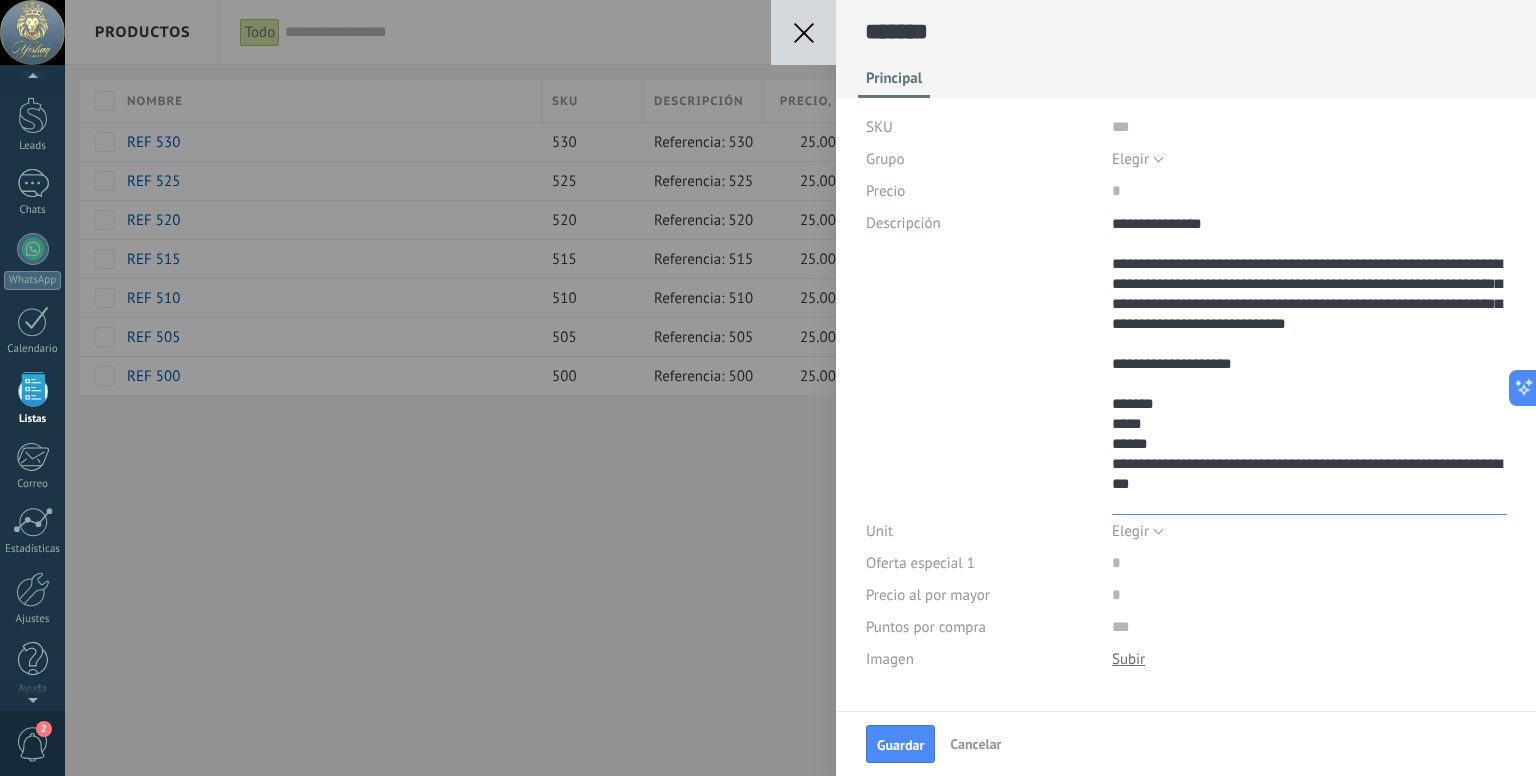 scroll, scrollTop: 280, scrollLeft: 0, axis: vertical 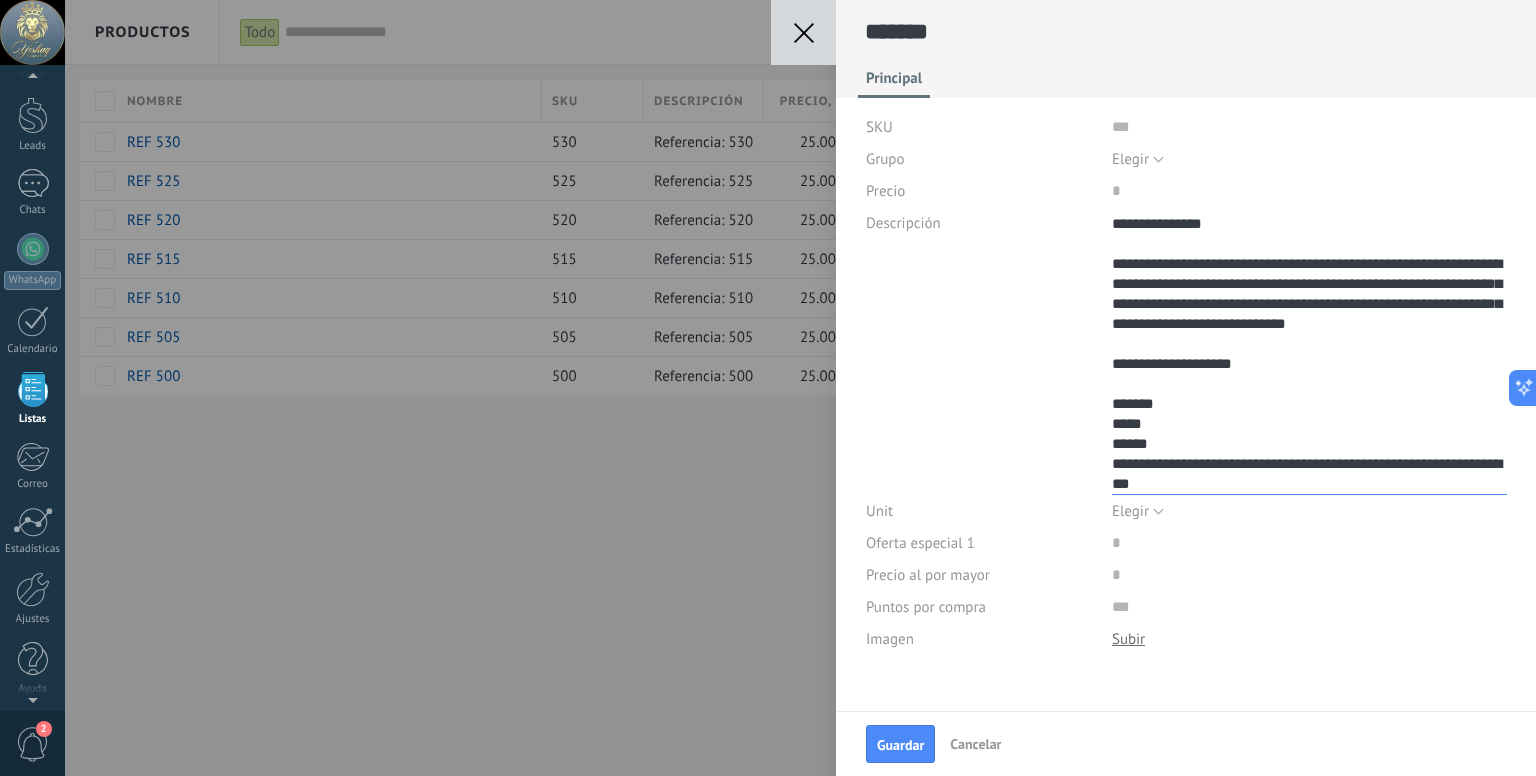 drag, startPoint x: 1148, startPoint y: 463, endPoint x: 1186, endPoint y: 485, distance: 43.908997 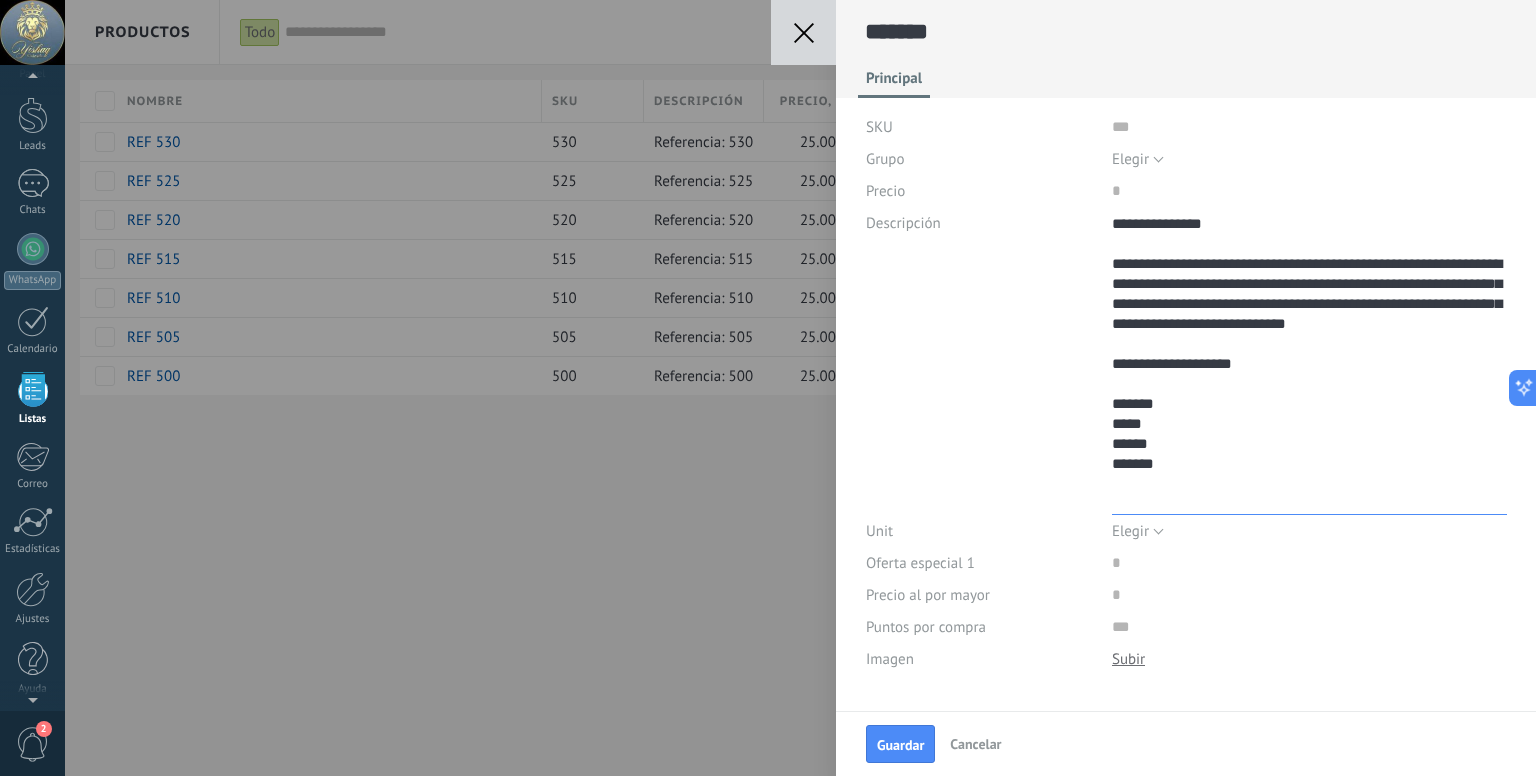 scroll, scrollTop: 300, scrollLeft: 0, axis: vertical 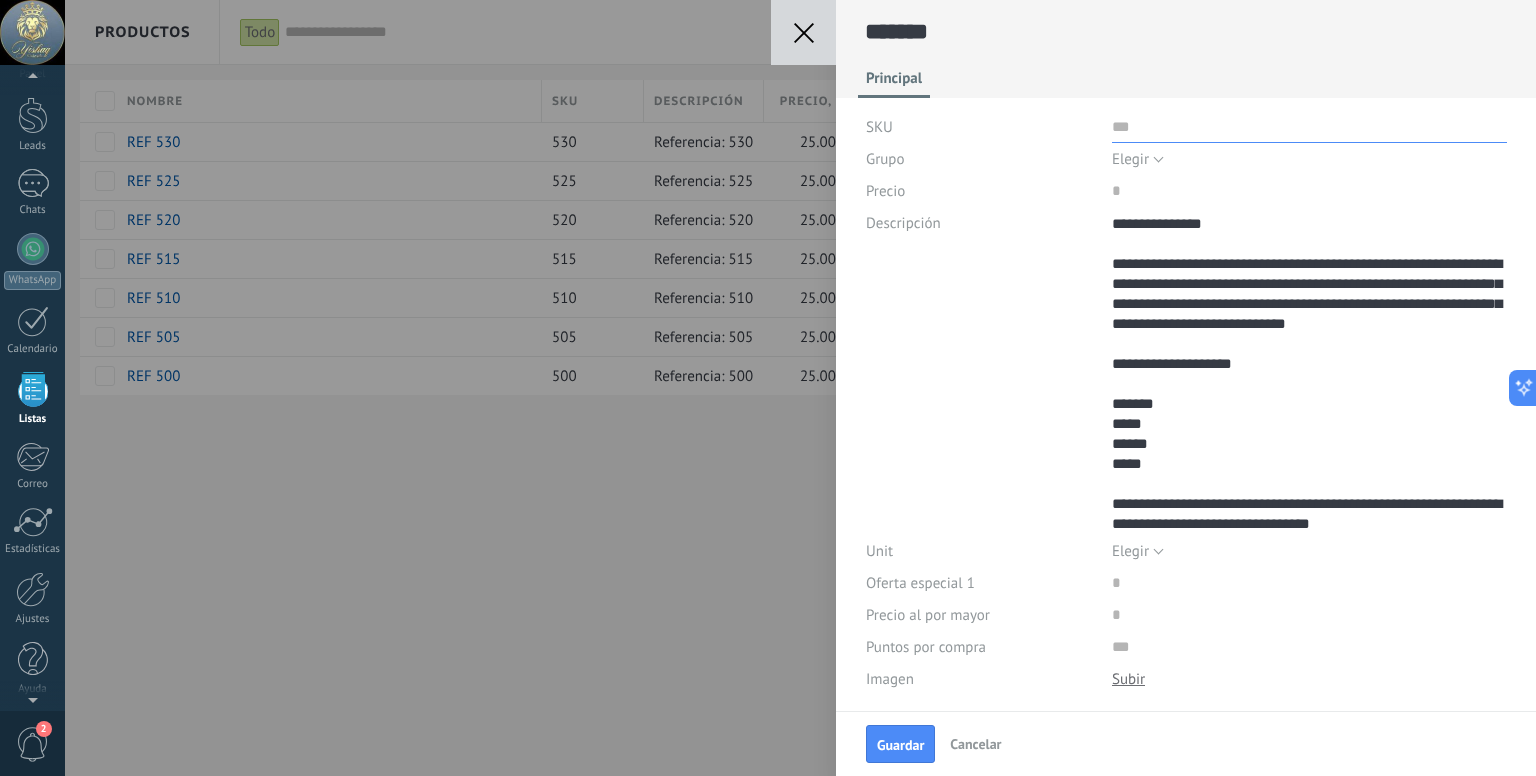 click at bounding box center [1309, 127] 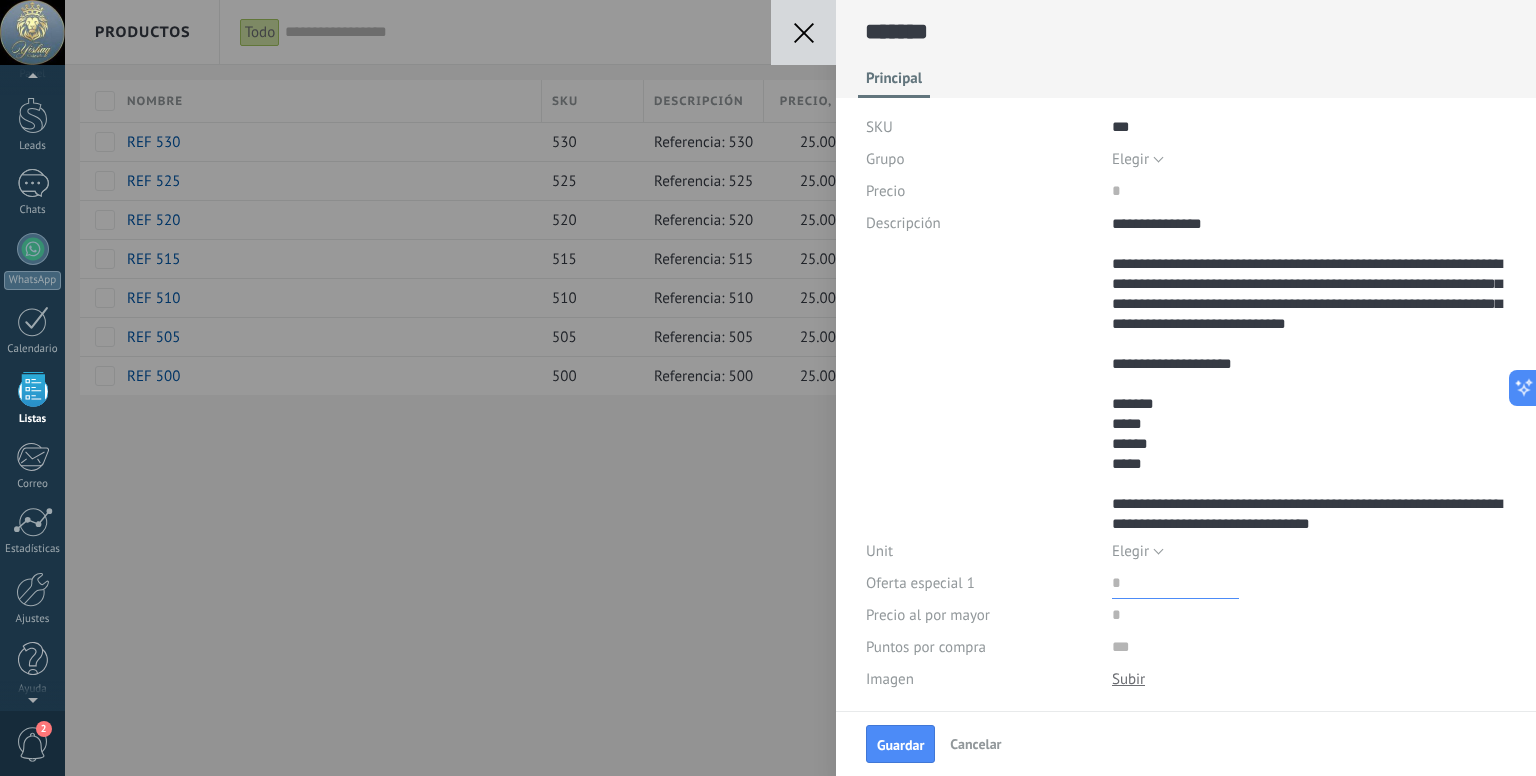 click at bounding box center [1175, 583] 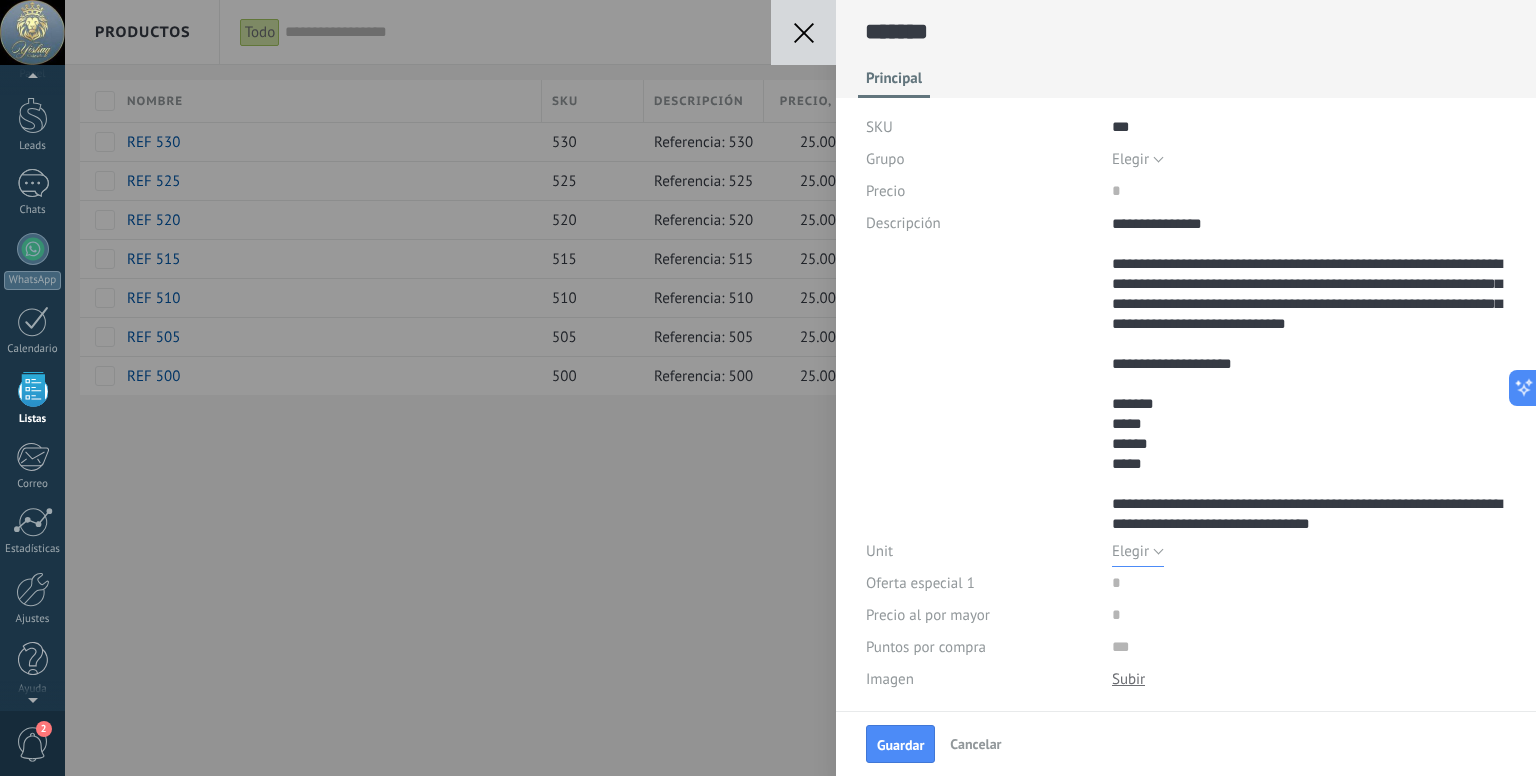 click on "Elegir" at bounding box center [1130, 551] 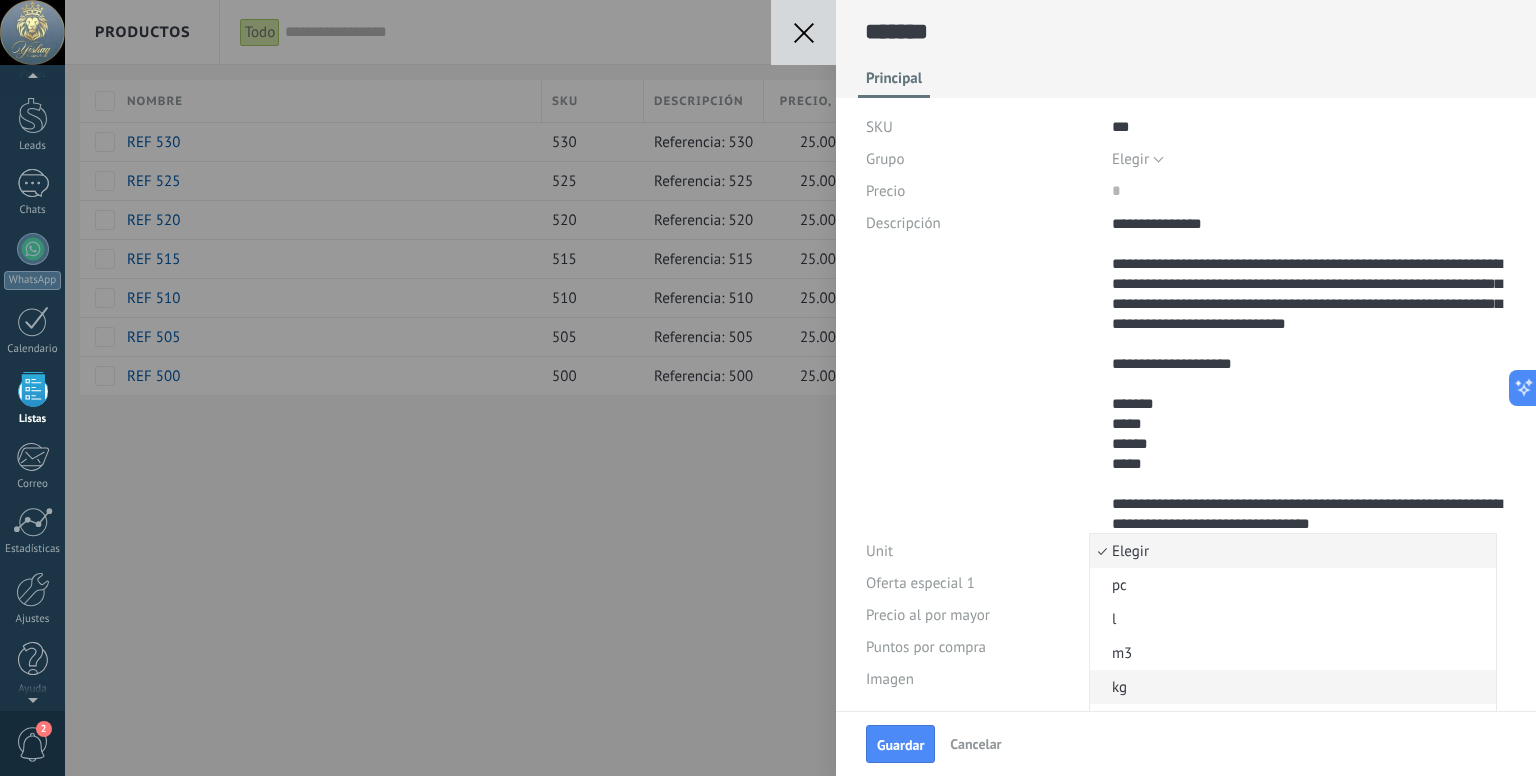 click on "kg" at bounding box center [1290, 687] 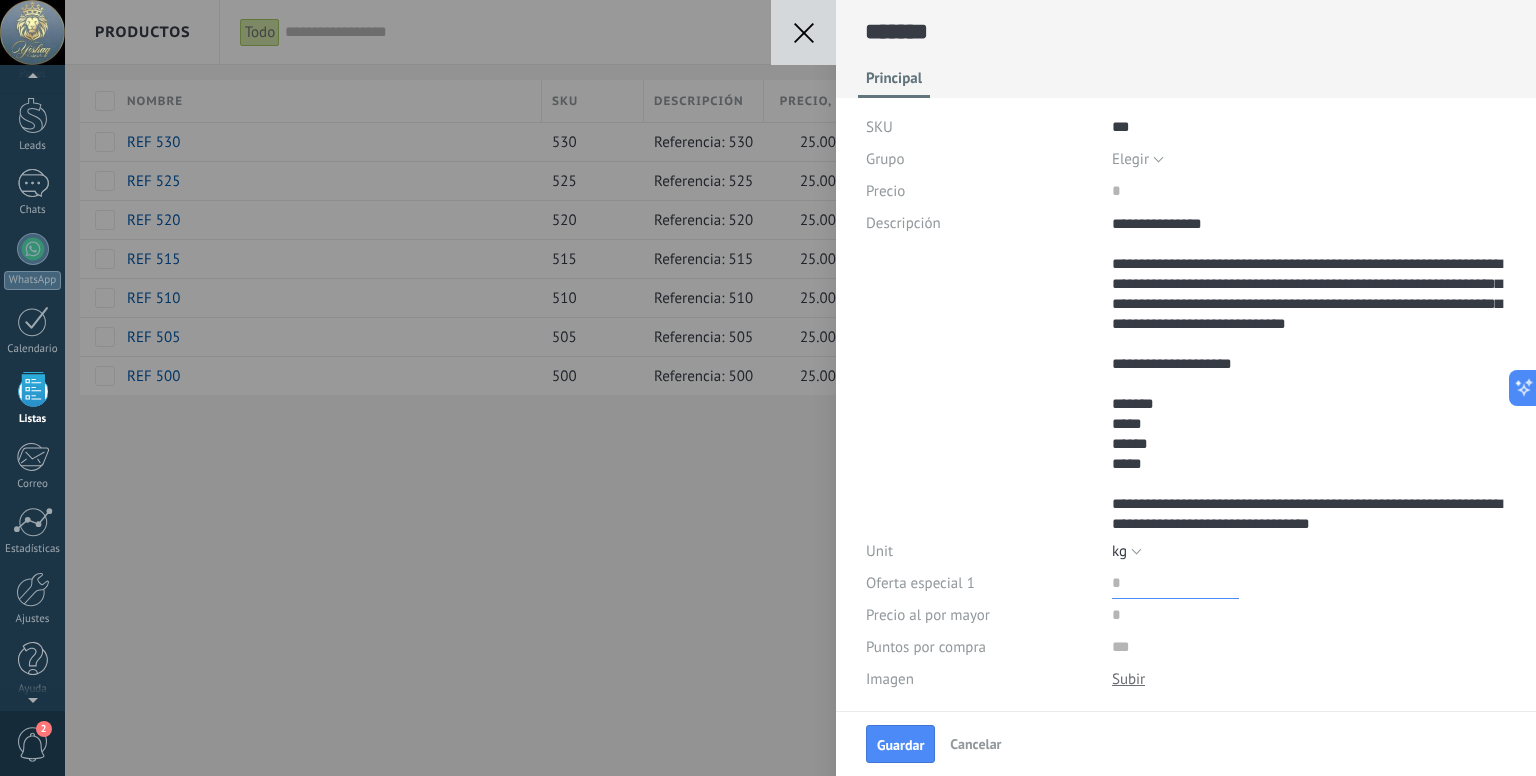 click at bounding box center [1175, 583] 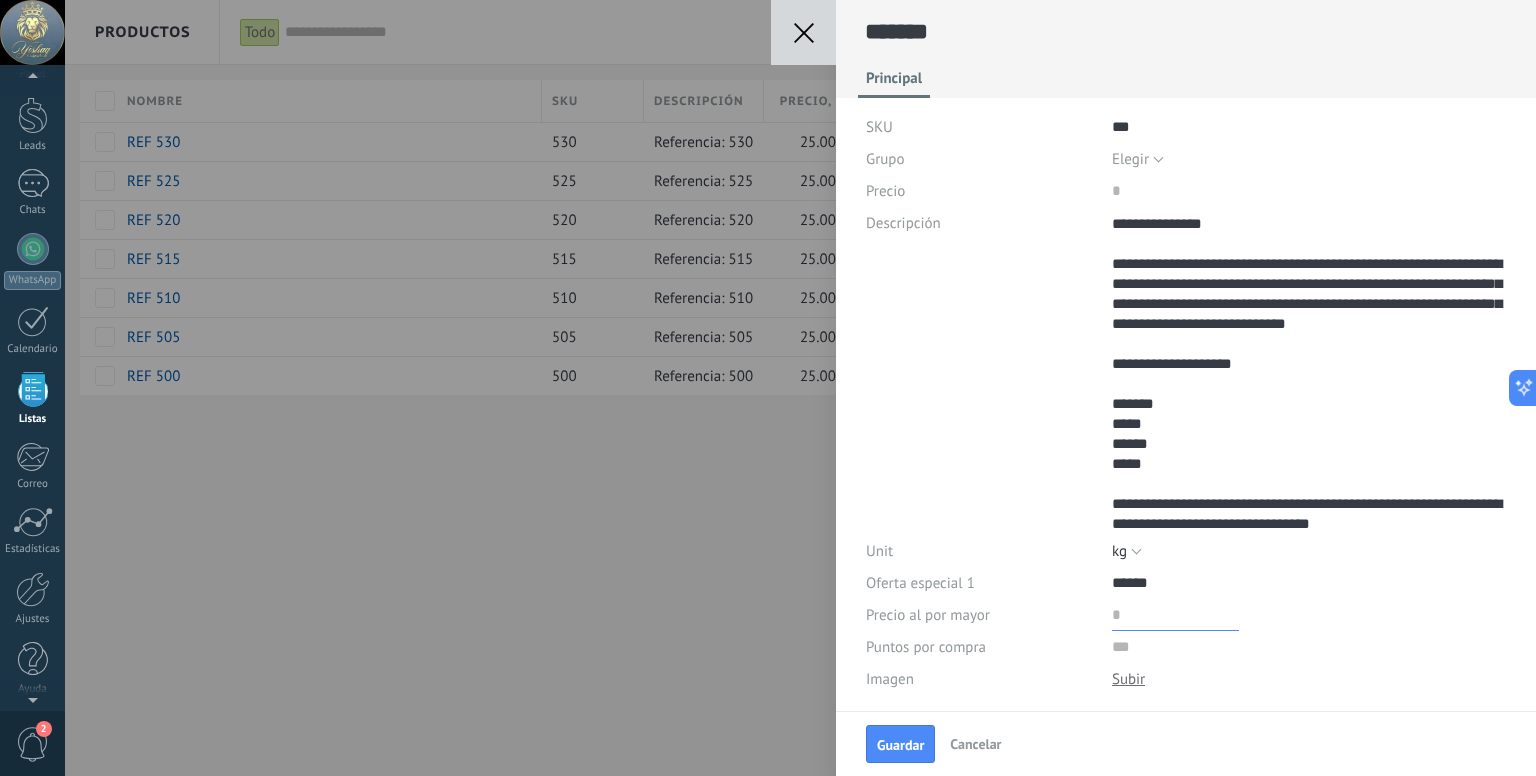 click at bounding box center [1175, 615] 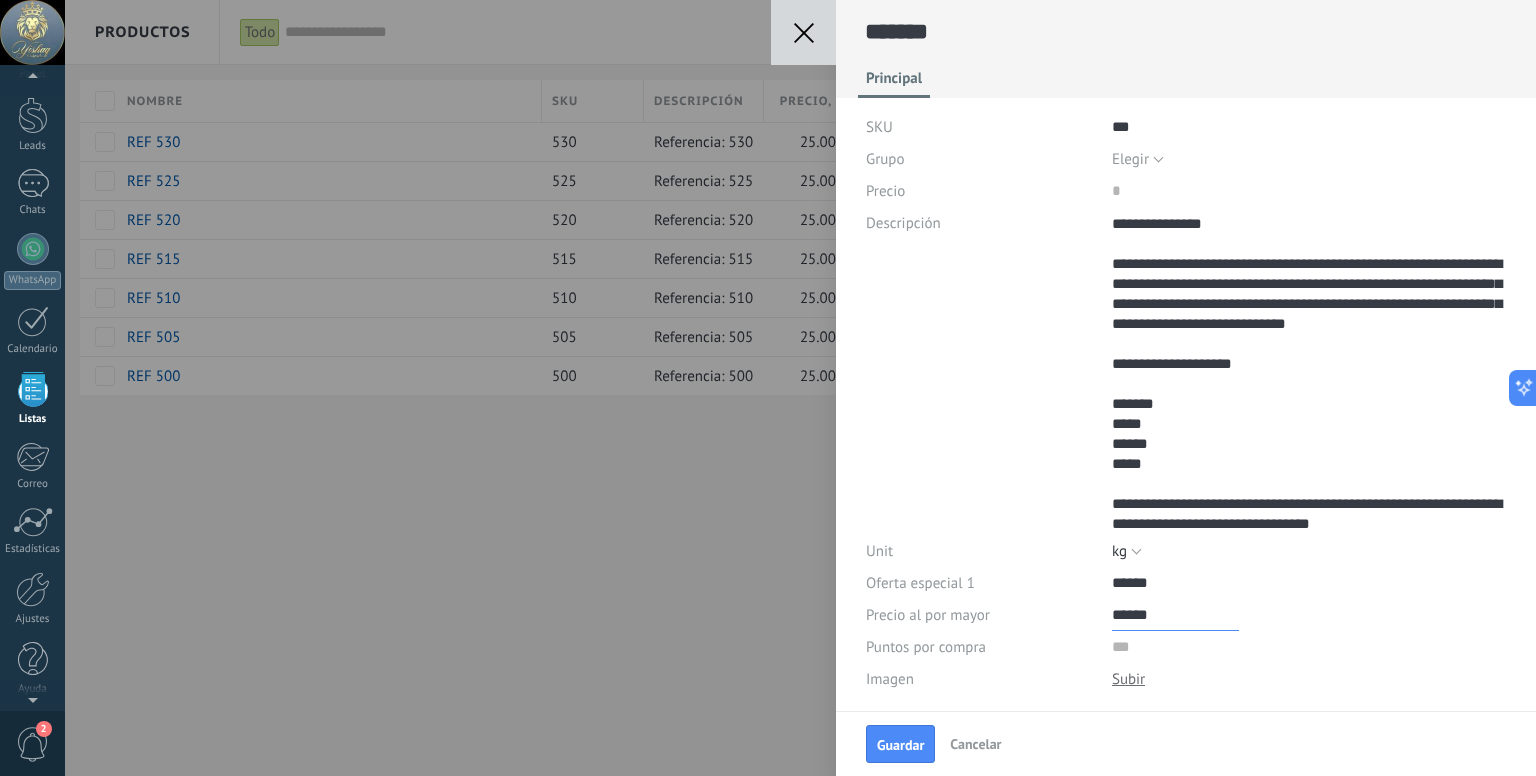 scroll, scrollTop: 34, scrollLeft: 0, axis: vertical 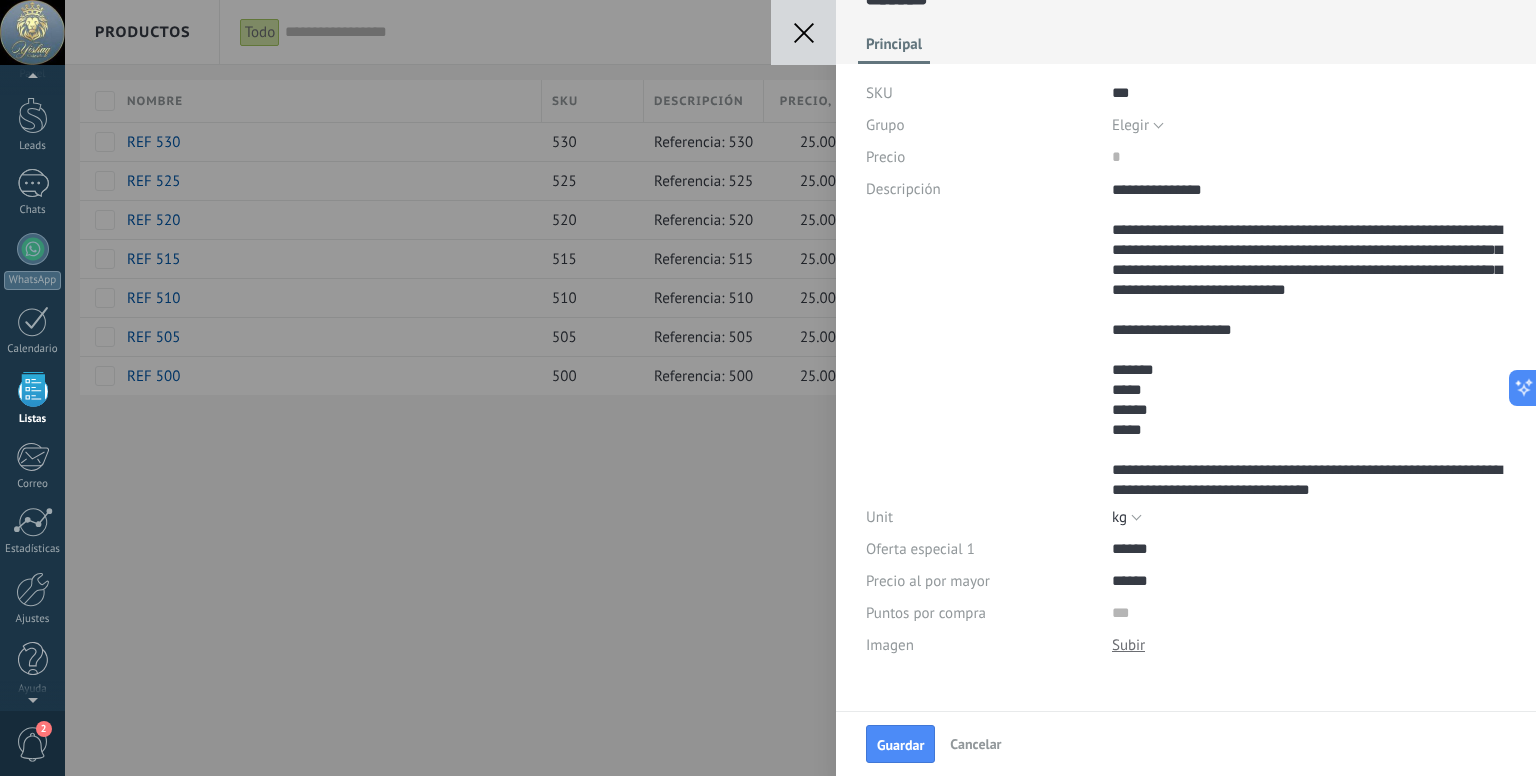 click at bounding box center (1128, 645) 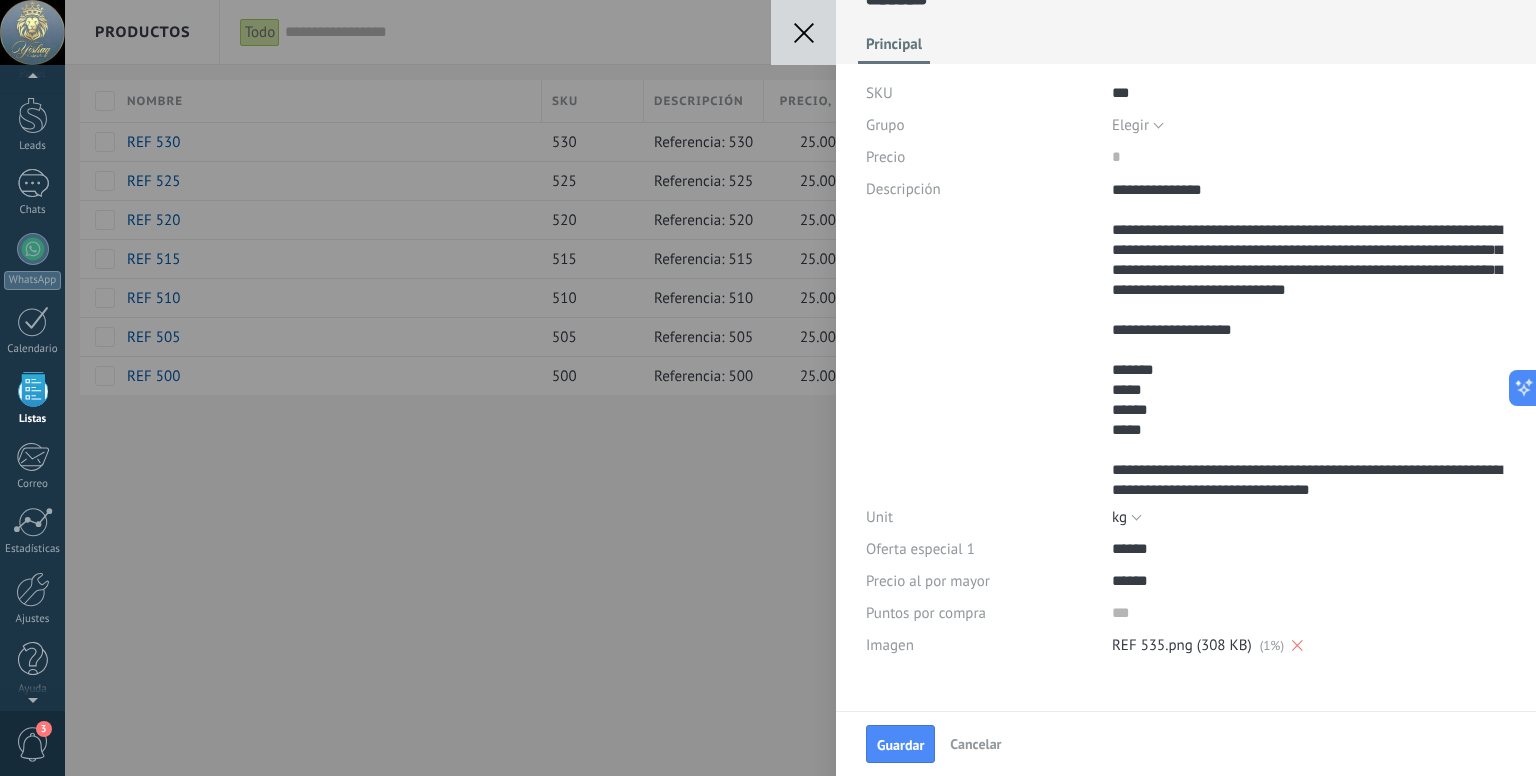 drag, startPoint x: 1230, startPoint y: 644, endPoint x: 1132, endPoint y: 690, distance: 108.25895 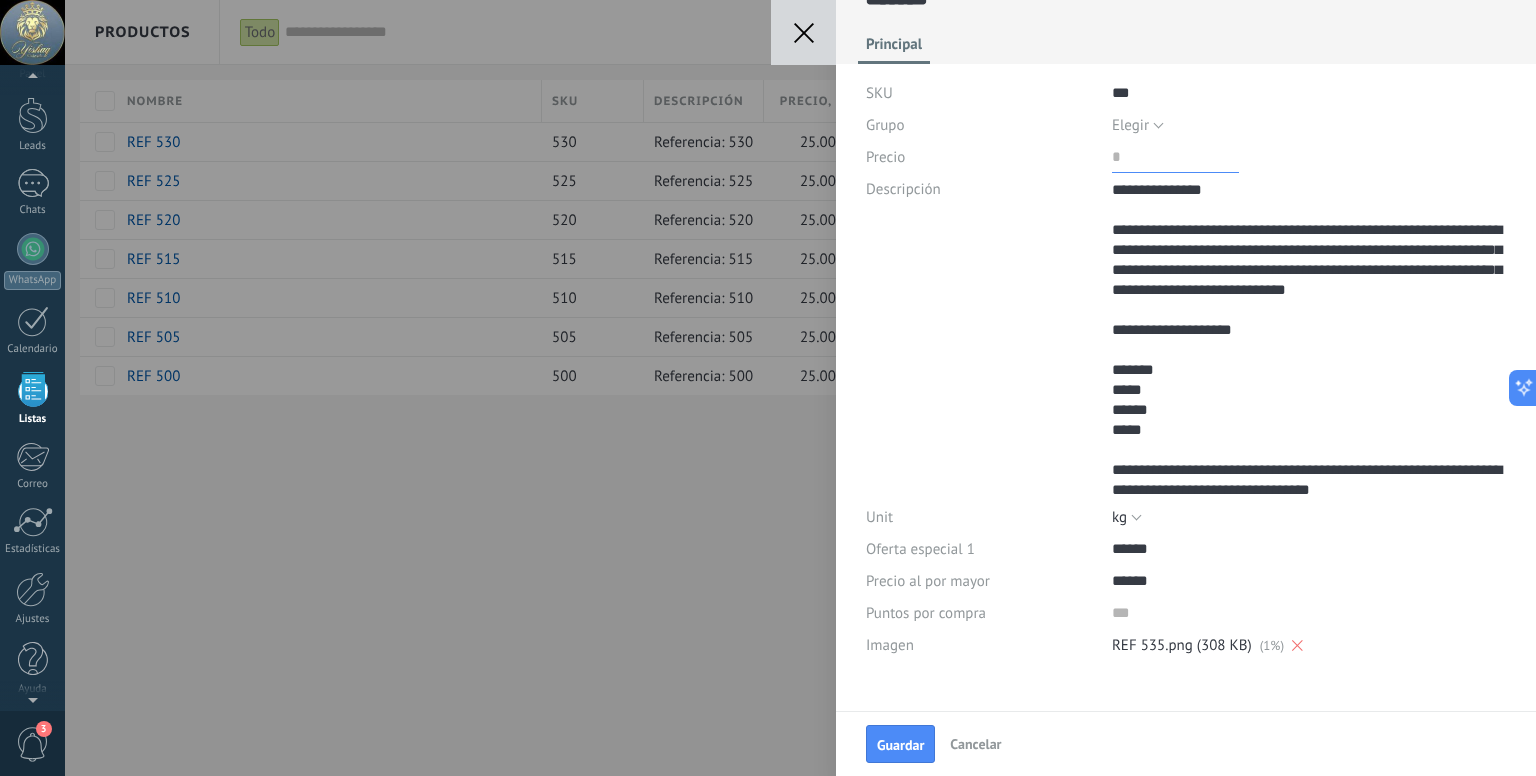 click at bounding box center [1175, 157] 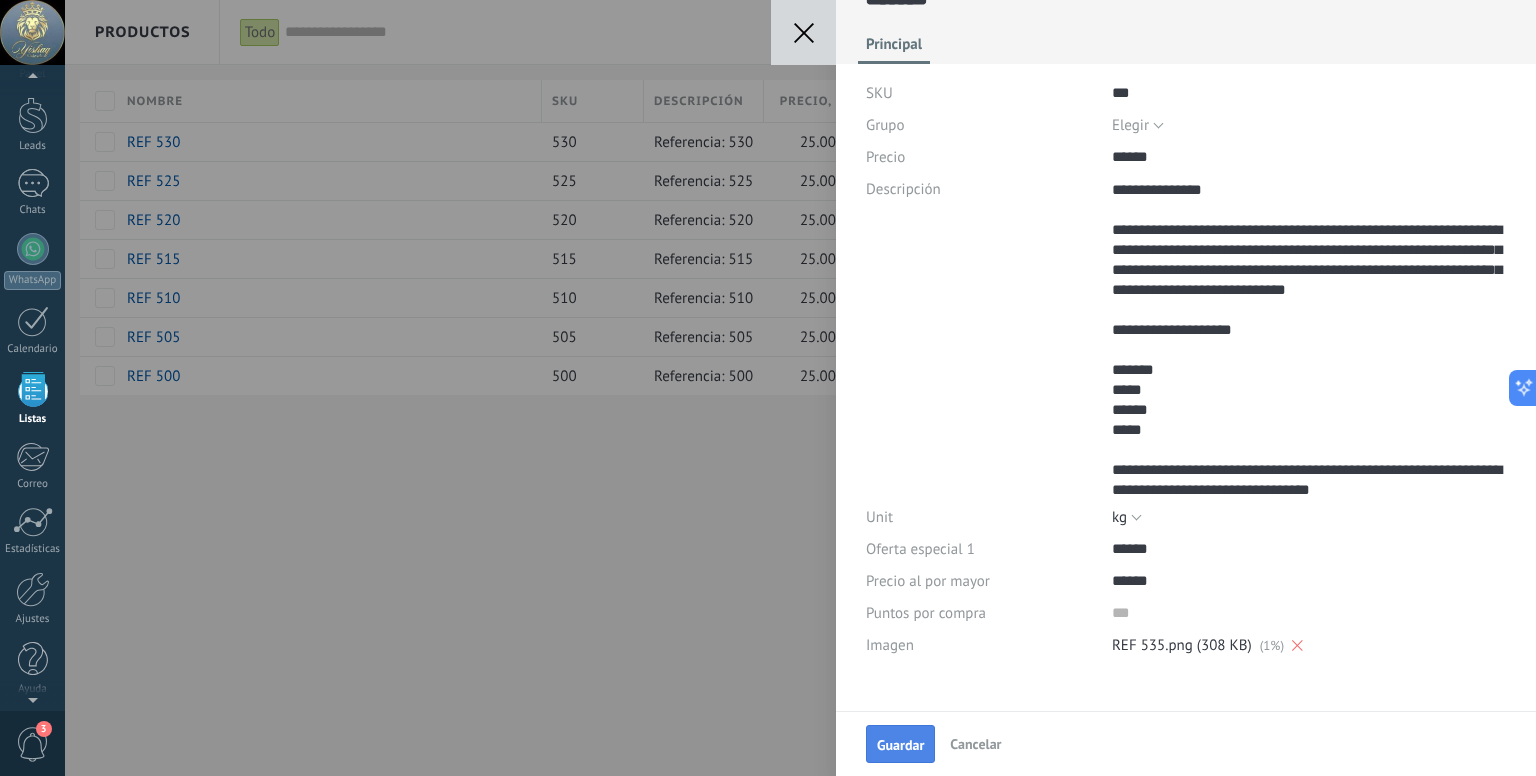 click on "Guardar" at bounding box center [900, 745] 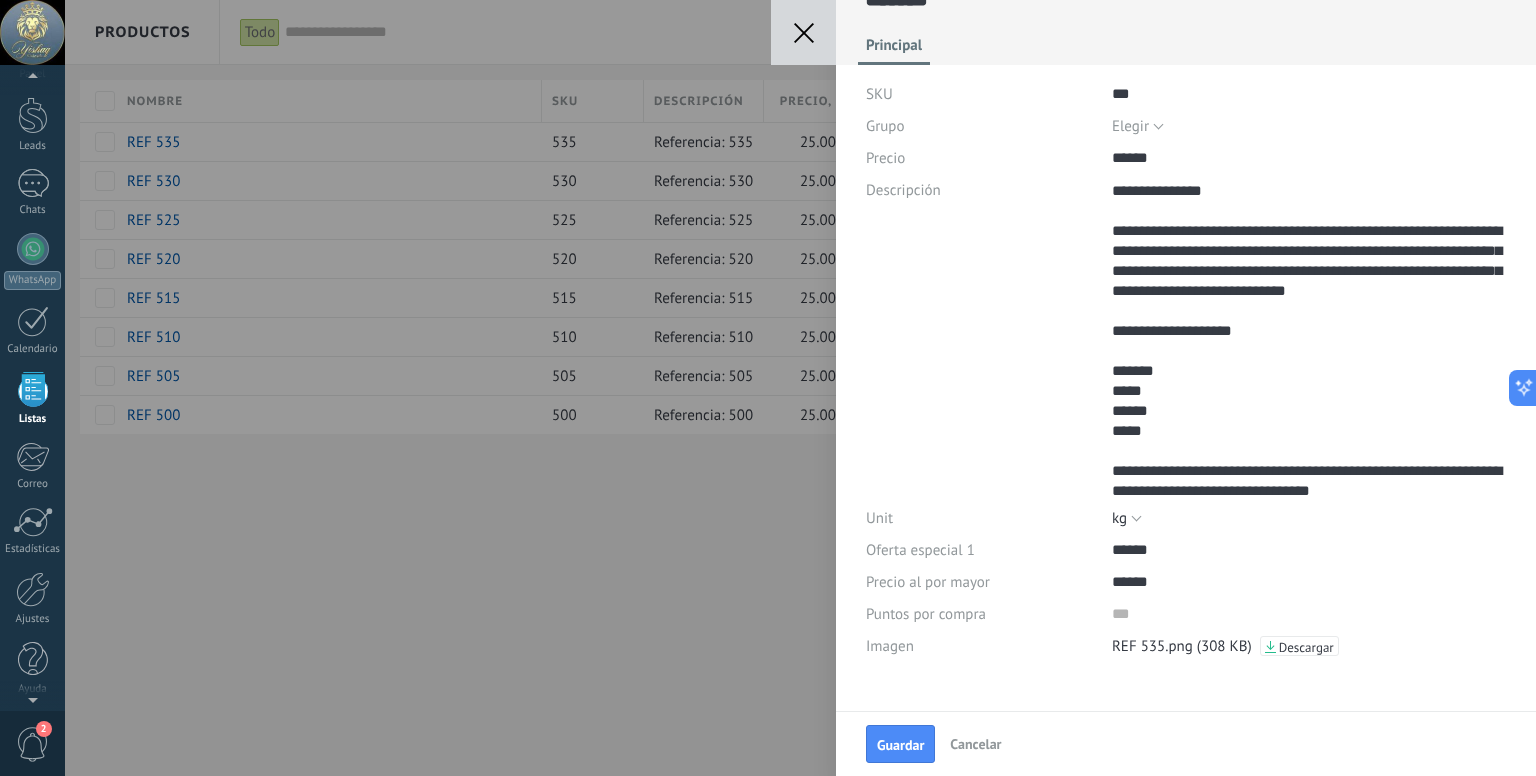 scroll, scrollTop: 34, scrollLeft: 0, axis: vertical 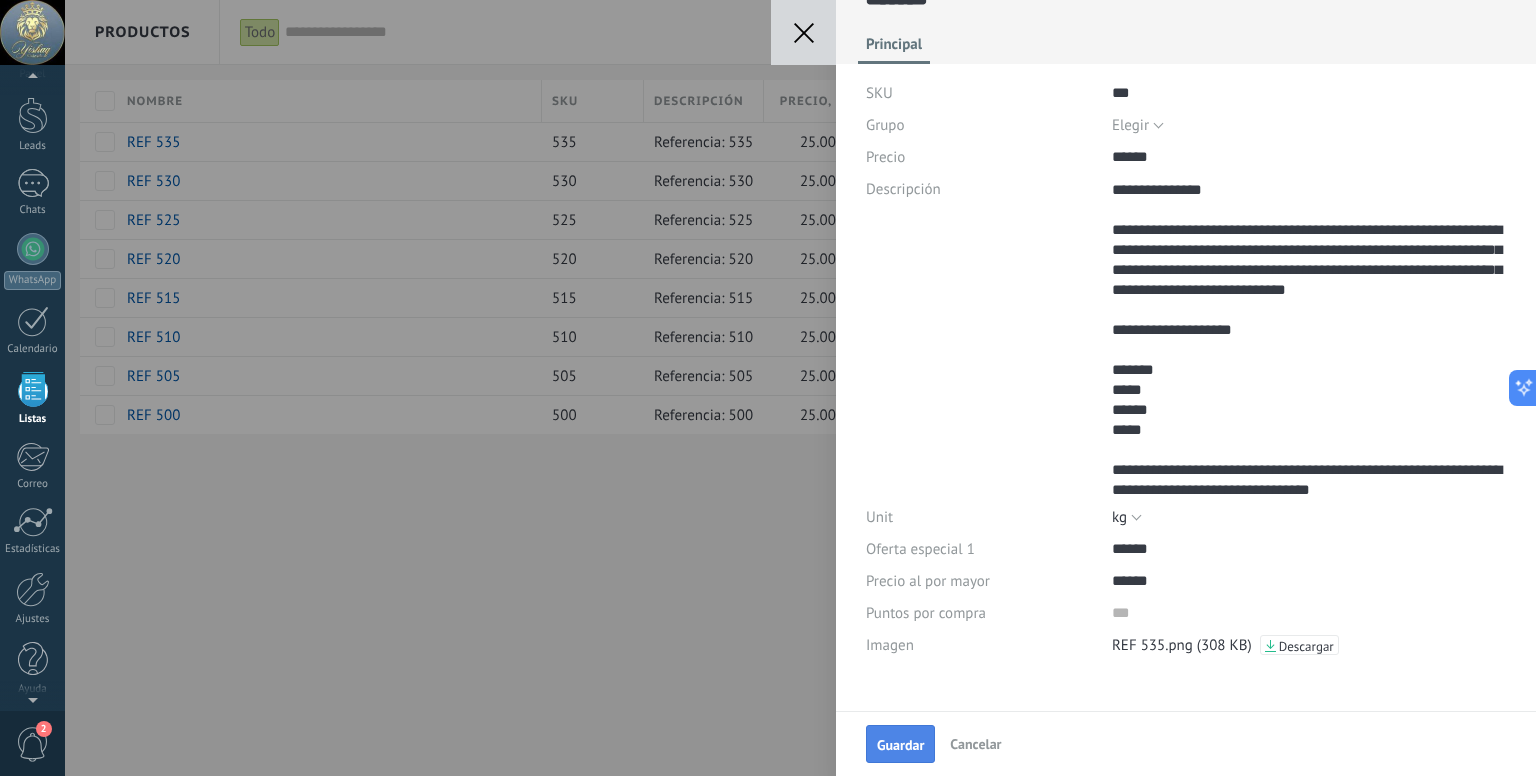 click on "Guardar" at bounding box center [900, 745] 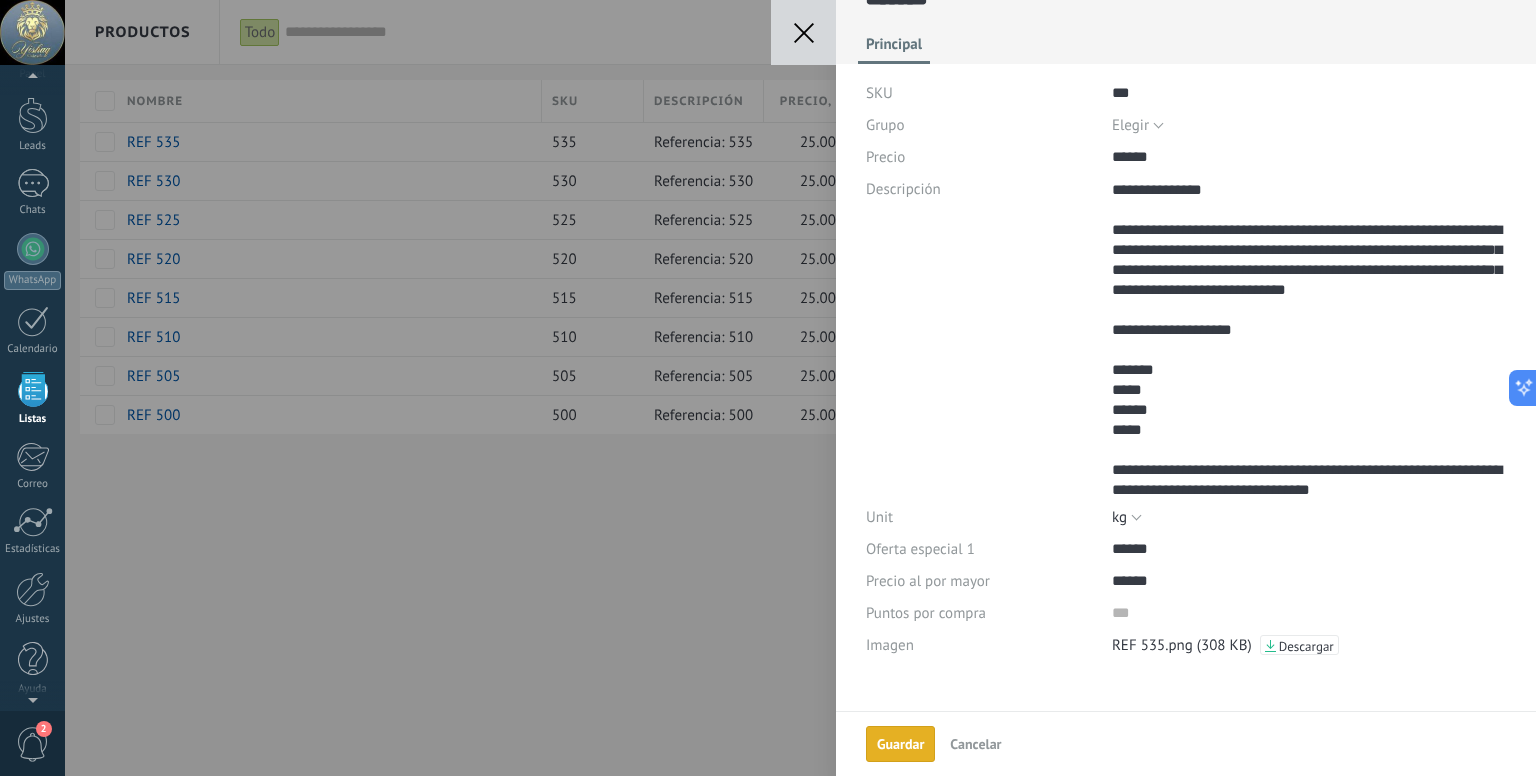 click at bounding box center (803, 32) 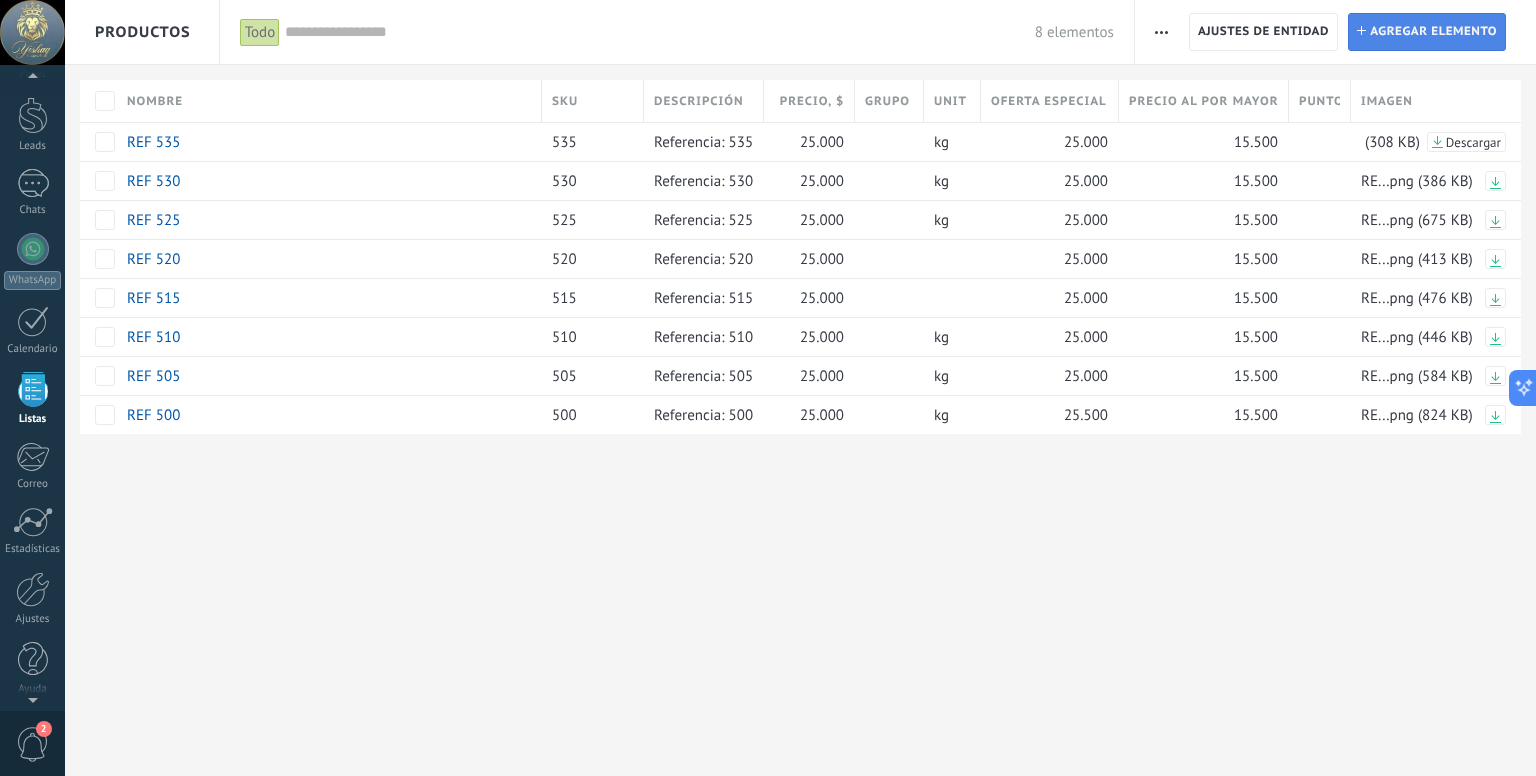 click on "Agregar elemento" at bounding box center (1433, 32) 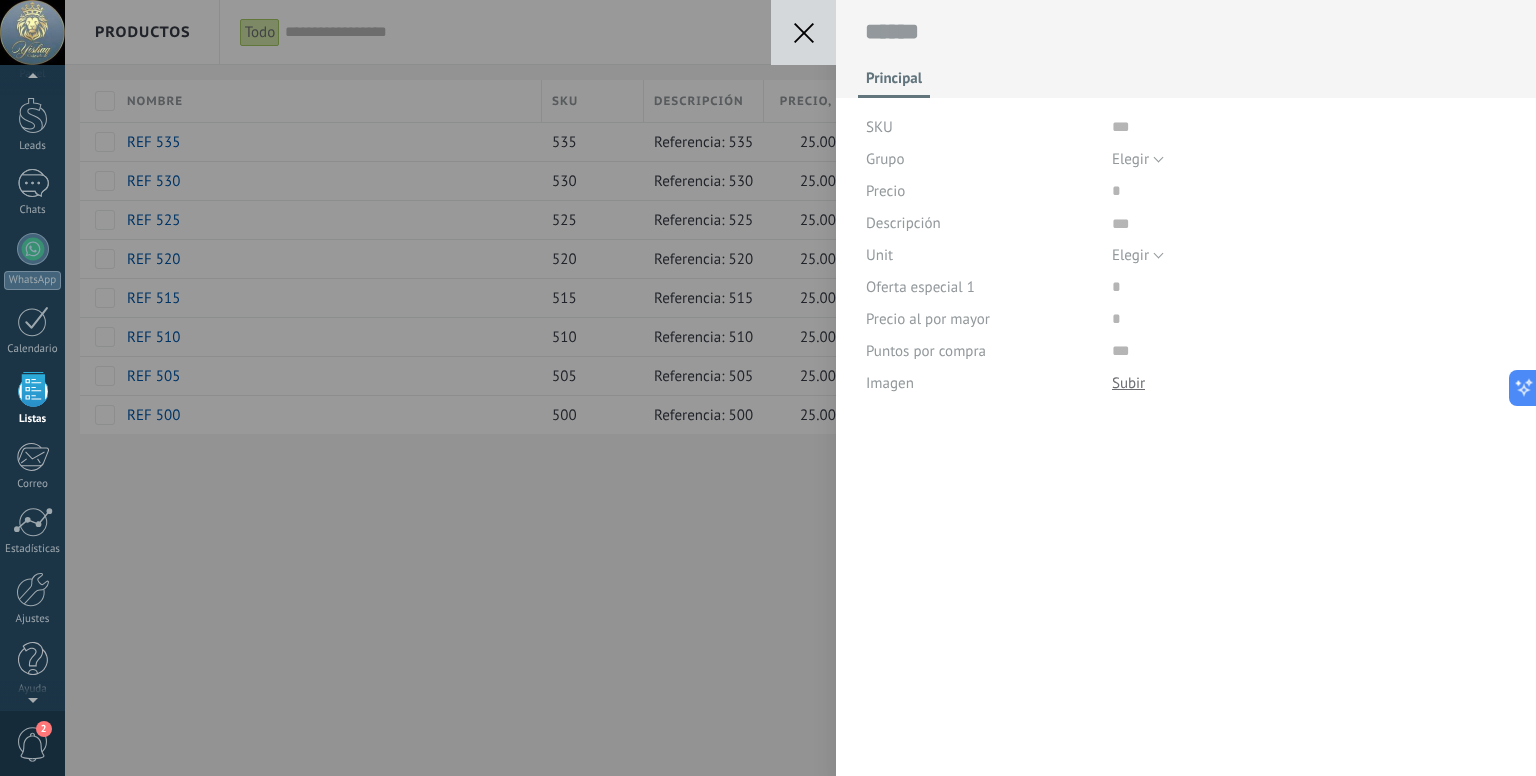 scroll, scrollTop: 20, scrollLeft: 0, axis: vertical 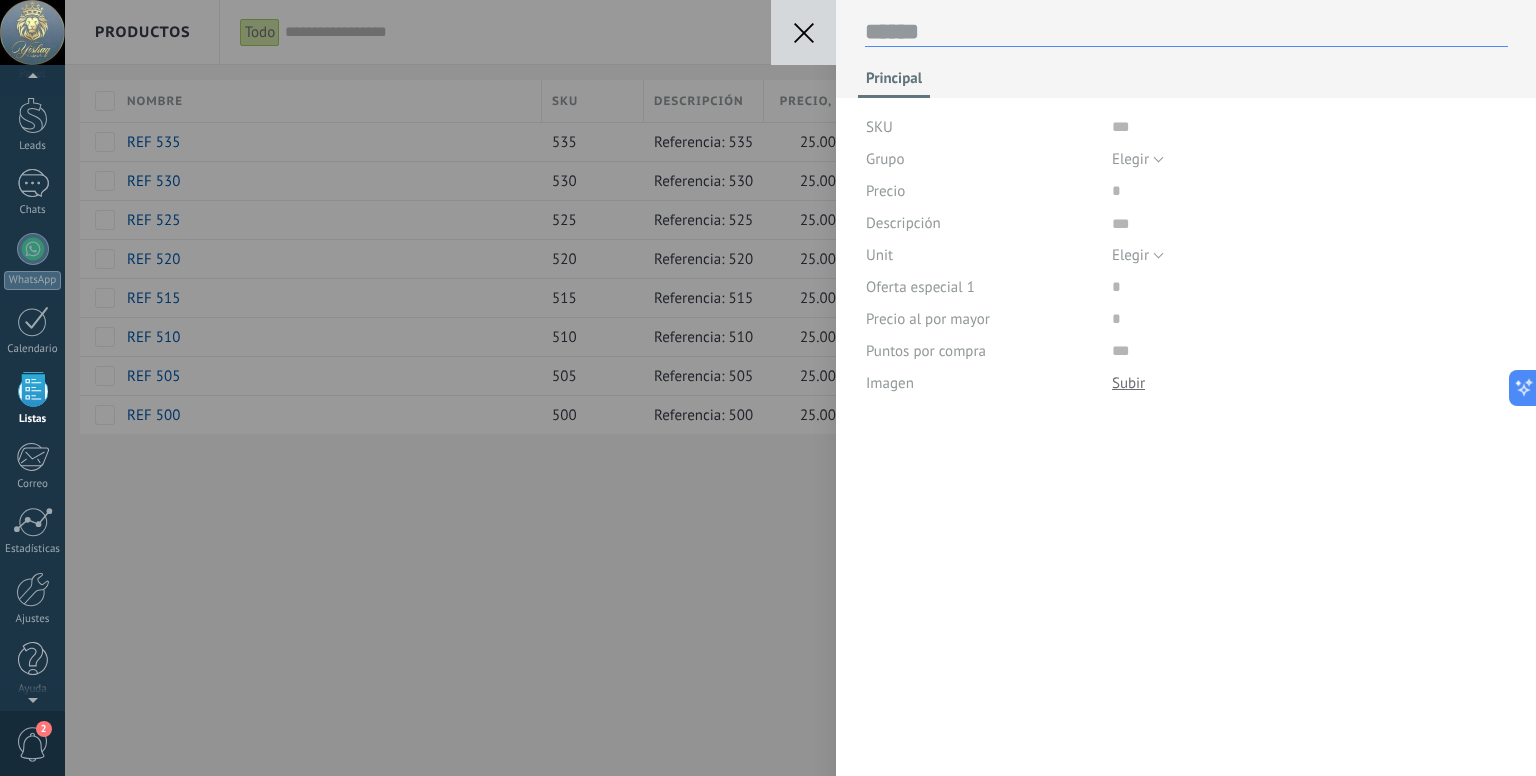 click at bounding box center [1186, 32] 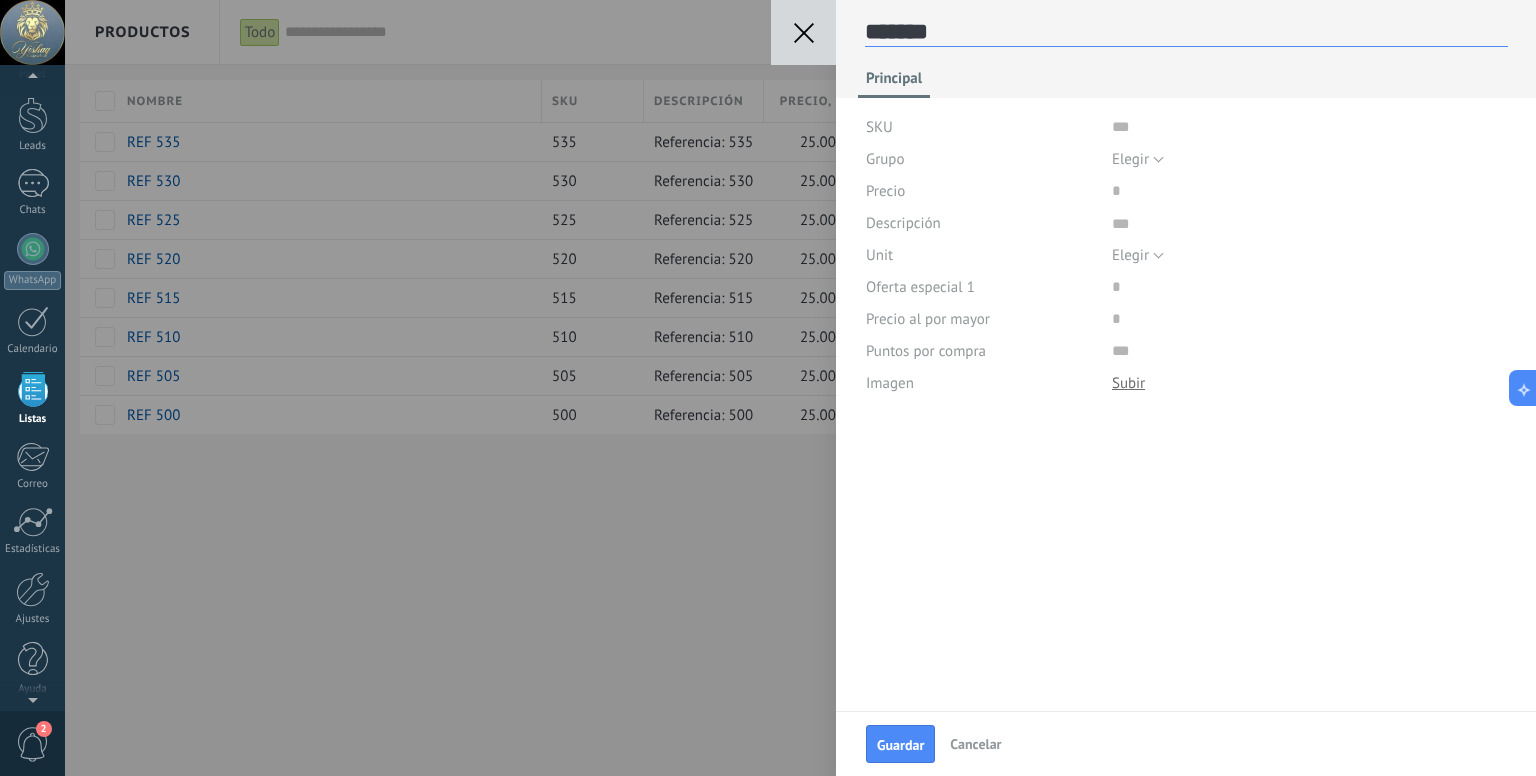 scroll, scrollTop: 29, scrollLeft: 0, axis: vertical 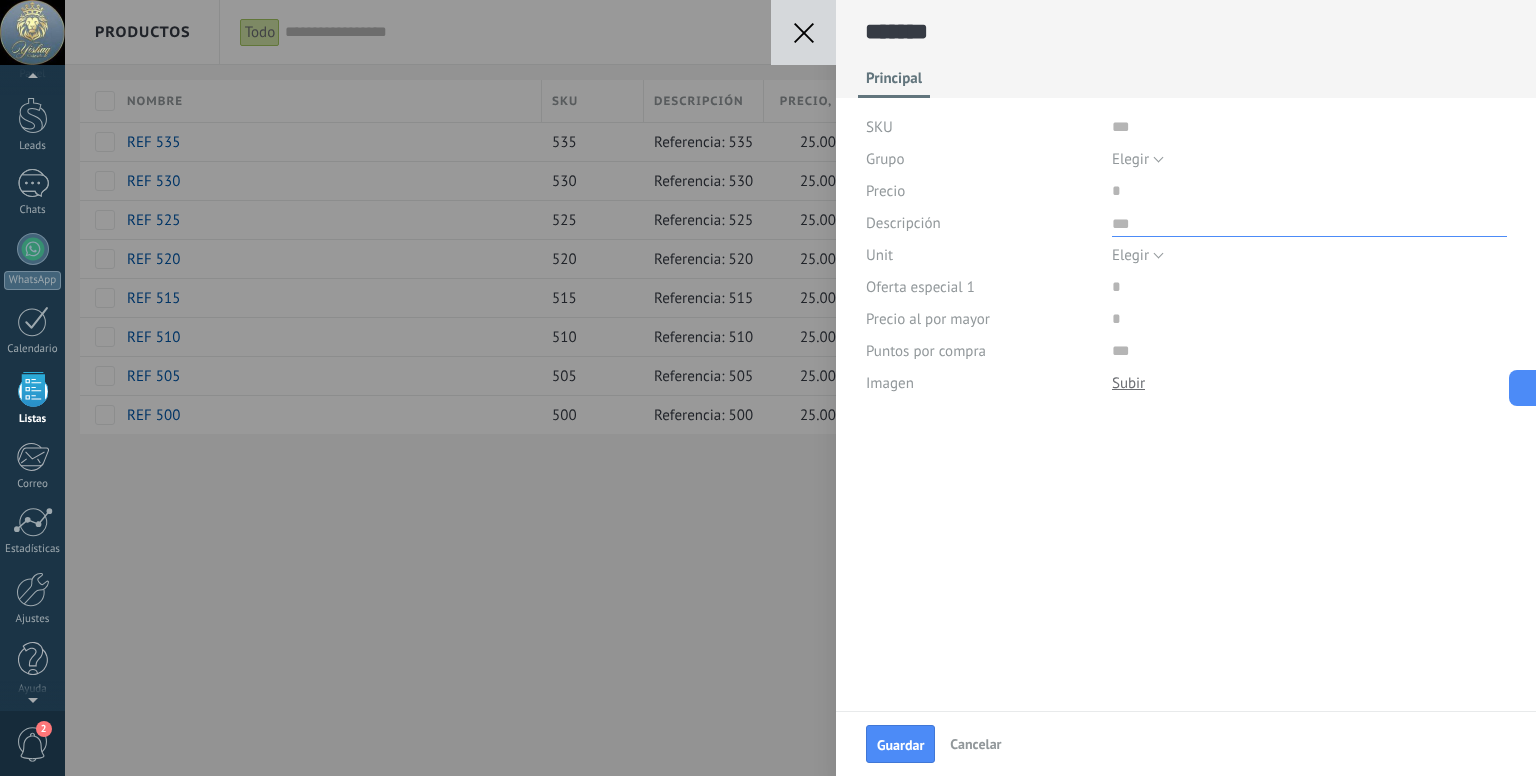 click at bounding box center [1309, 222] 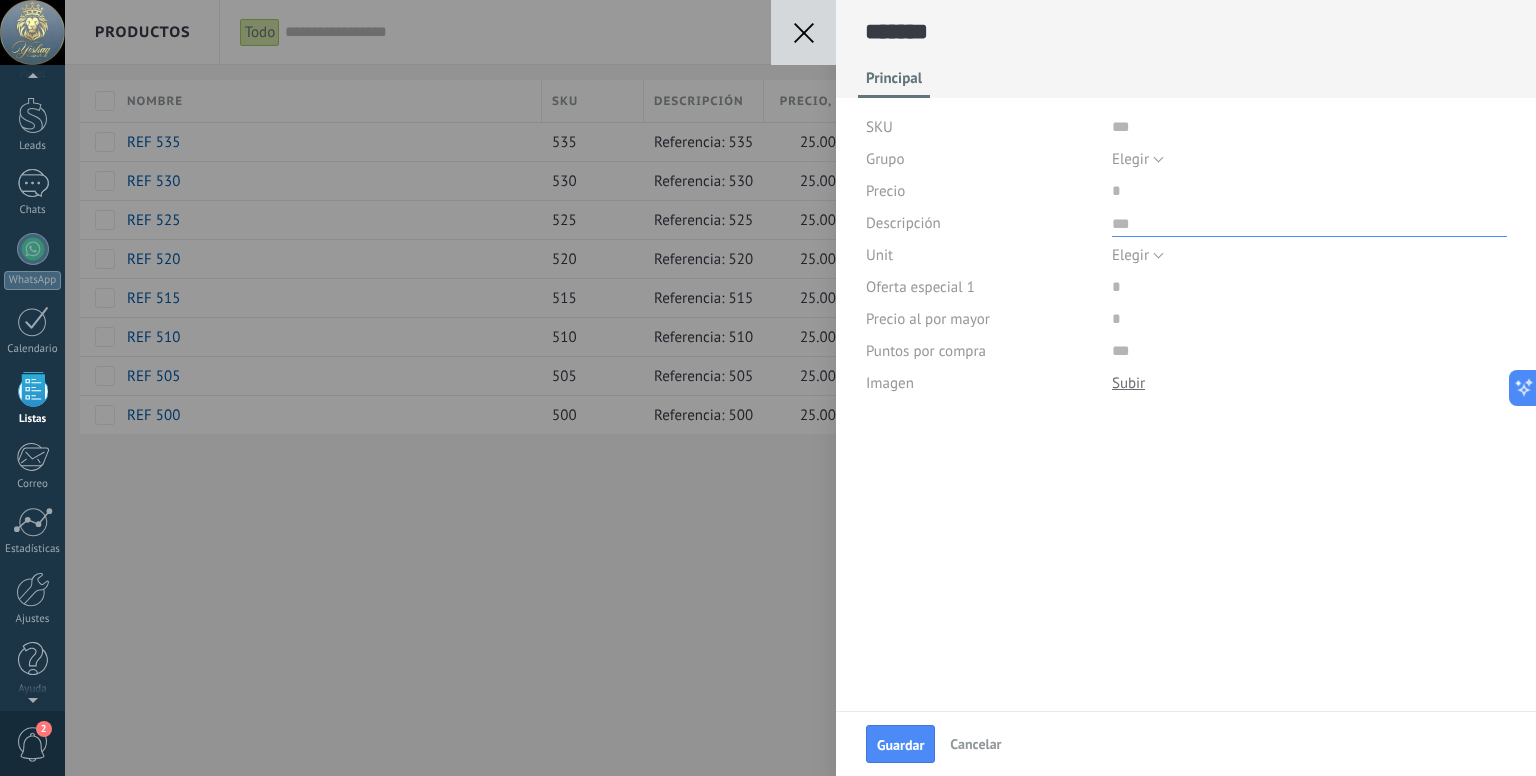 paste on "**********" 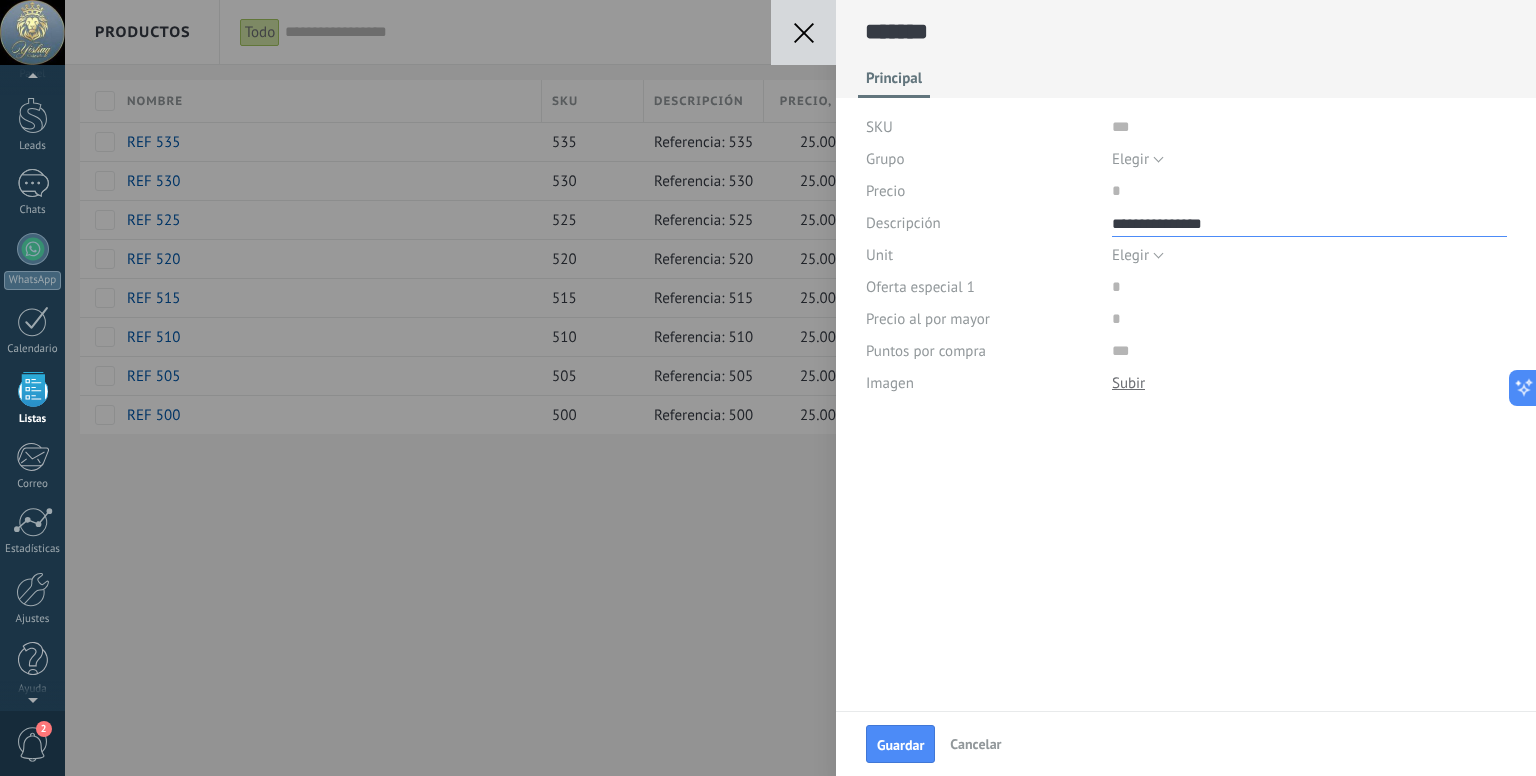 scroll, scrollTop: 440, scrollLeft: 0, axis: vertical 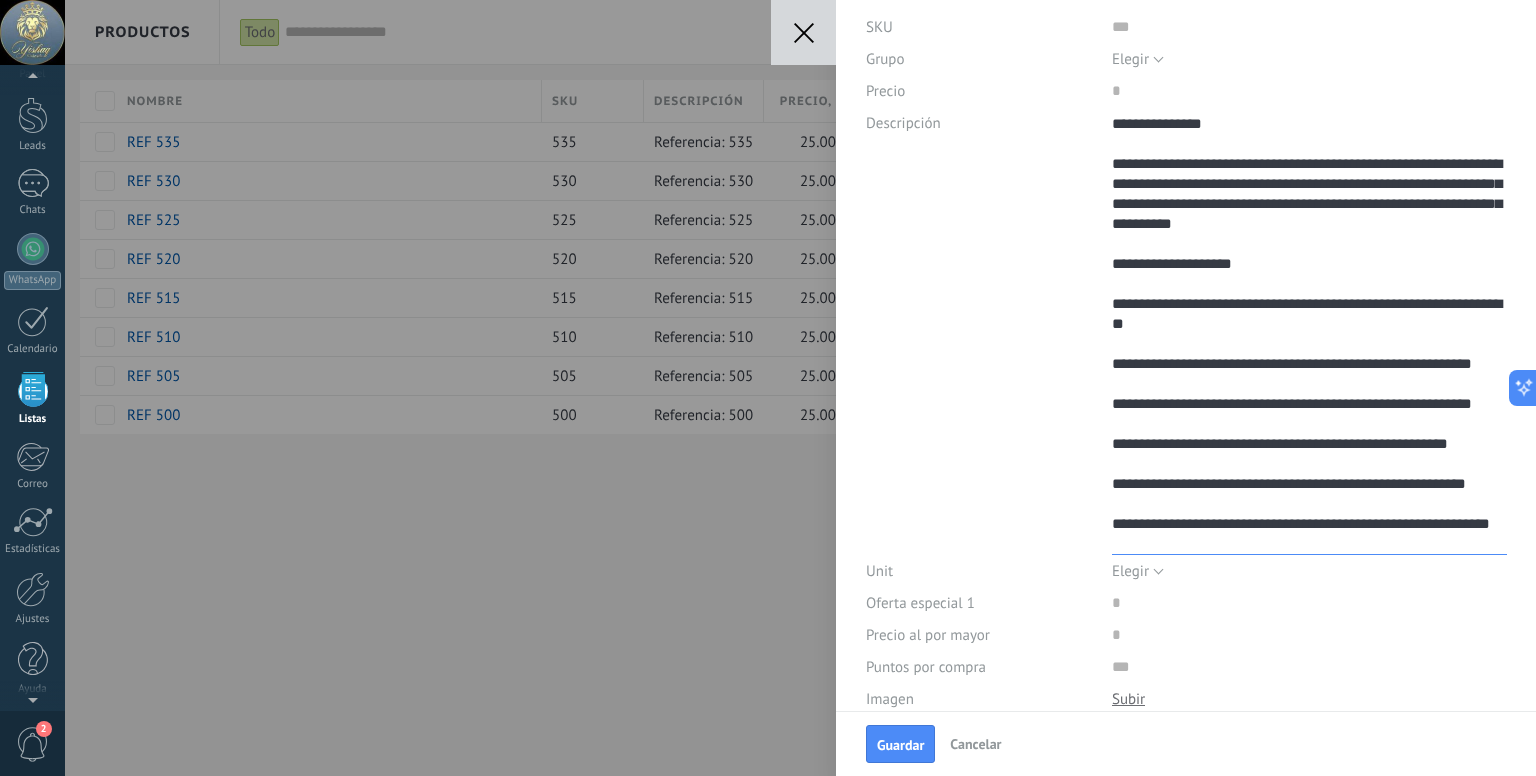 click on "**********" at bounding box center (1309, 331) 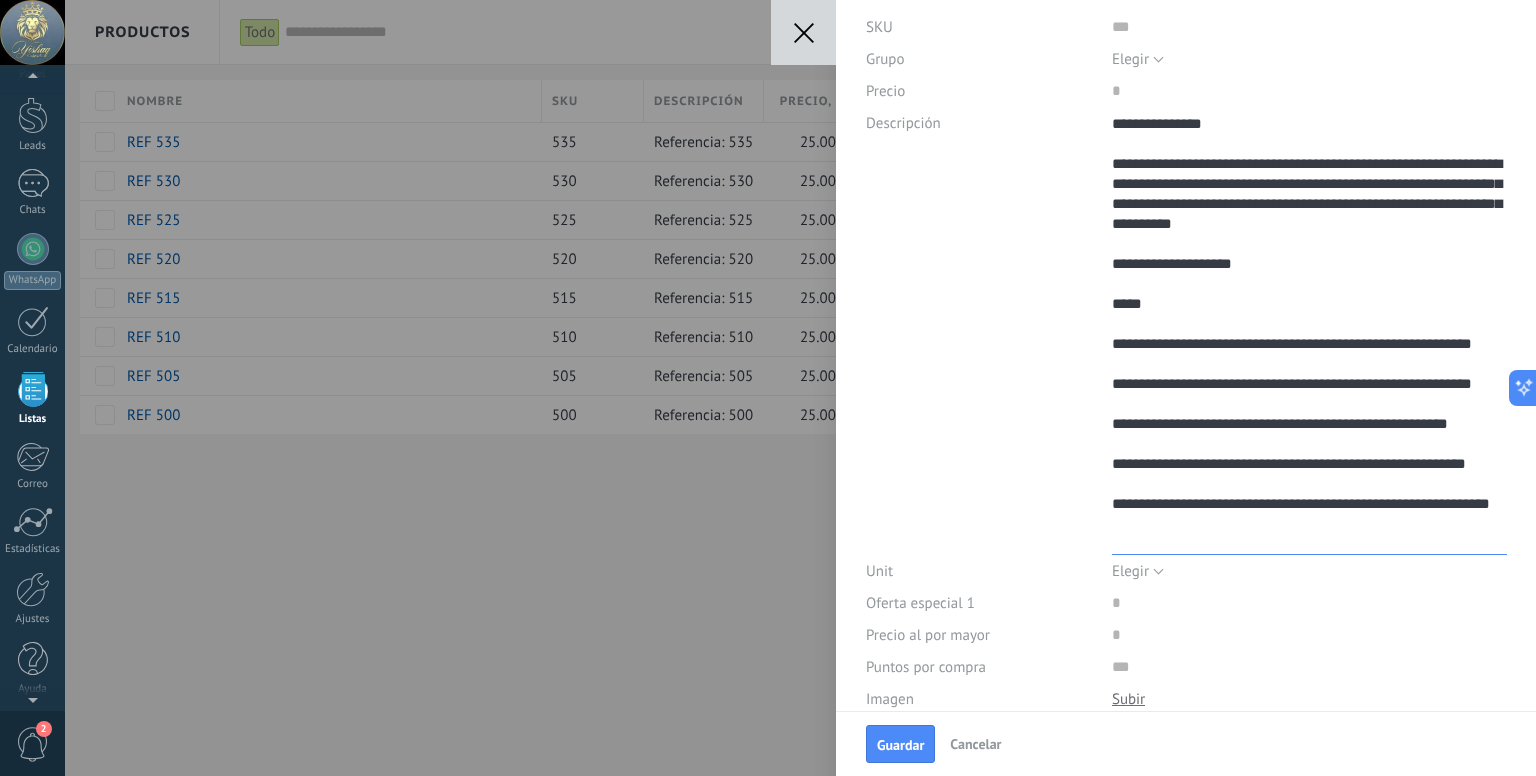 scroll, scrollTop: 420, scrollLeft: 0, axis: vertical 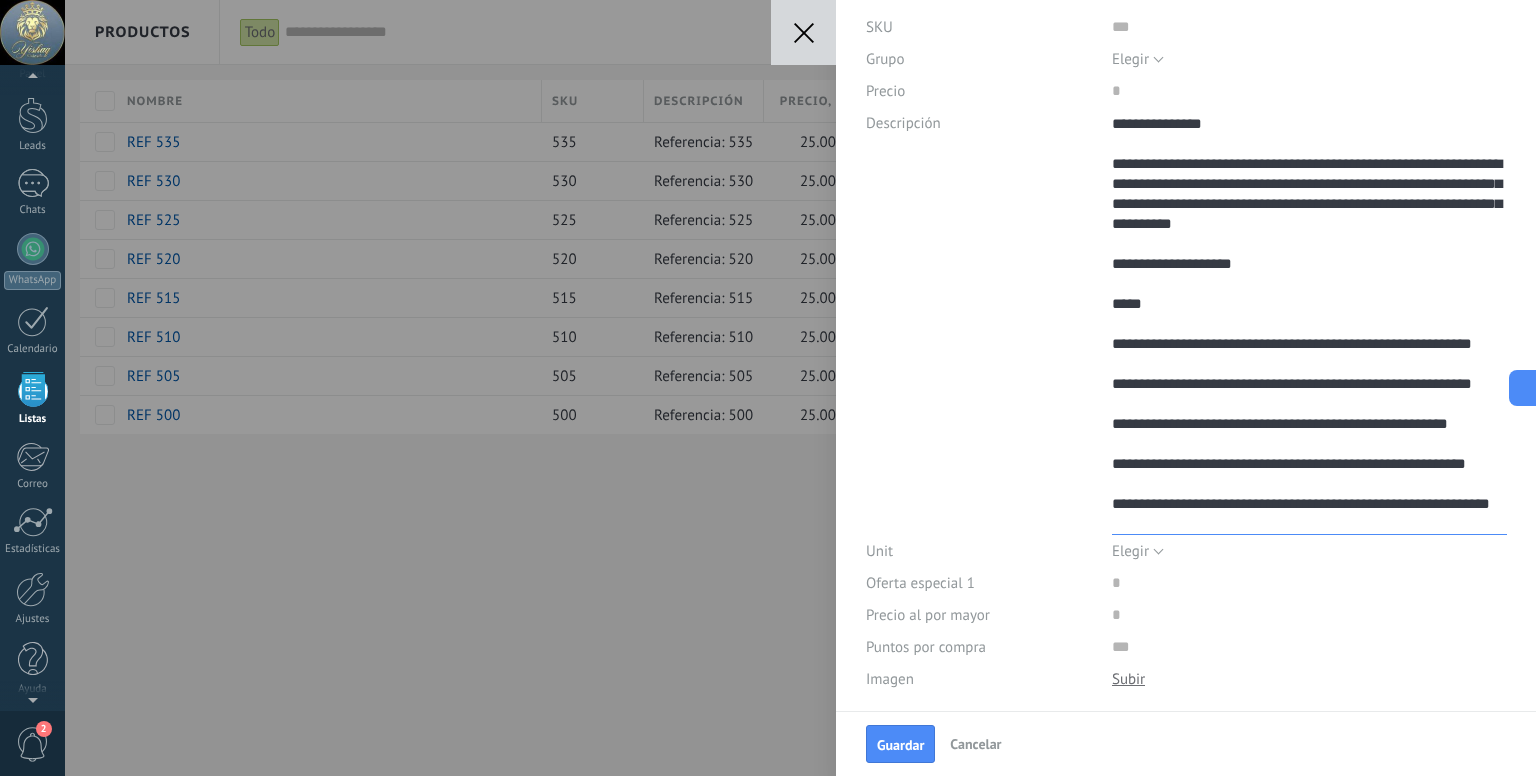 click on "**********" at bounding box center [1309, 321] 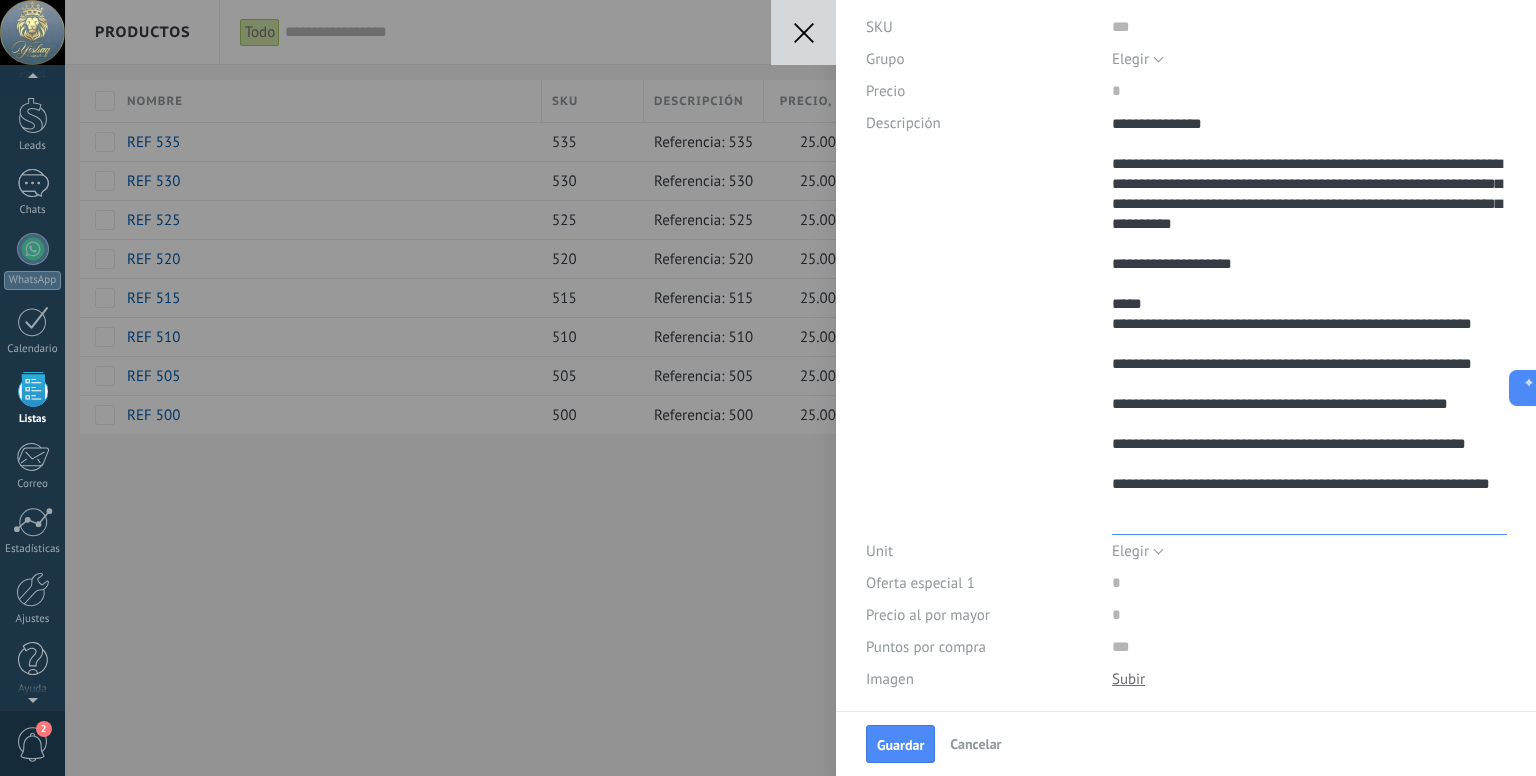 scroll, scrollTop: 400, scrollLeft: 0, axis: vertical 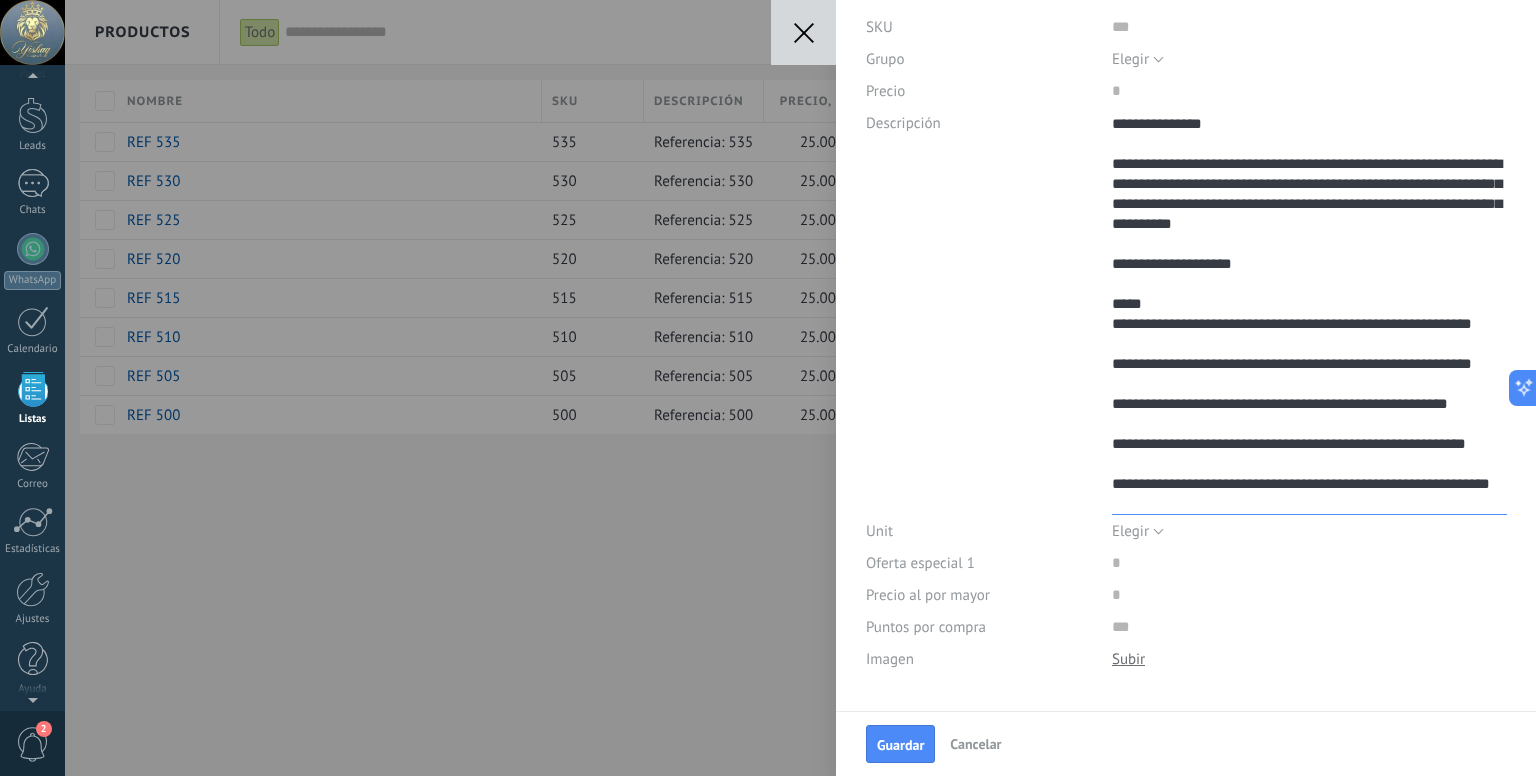 drag, startPoint x: 1137, startPoint y: 325, endPoint x: 1195, endPoint y: 353, distance: 64.40497 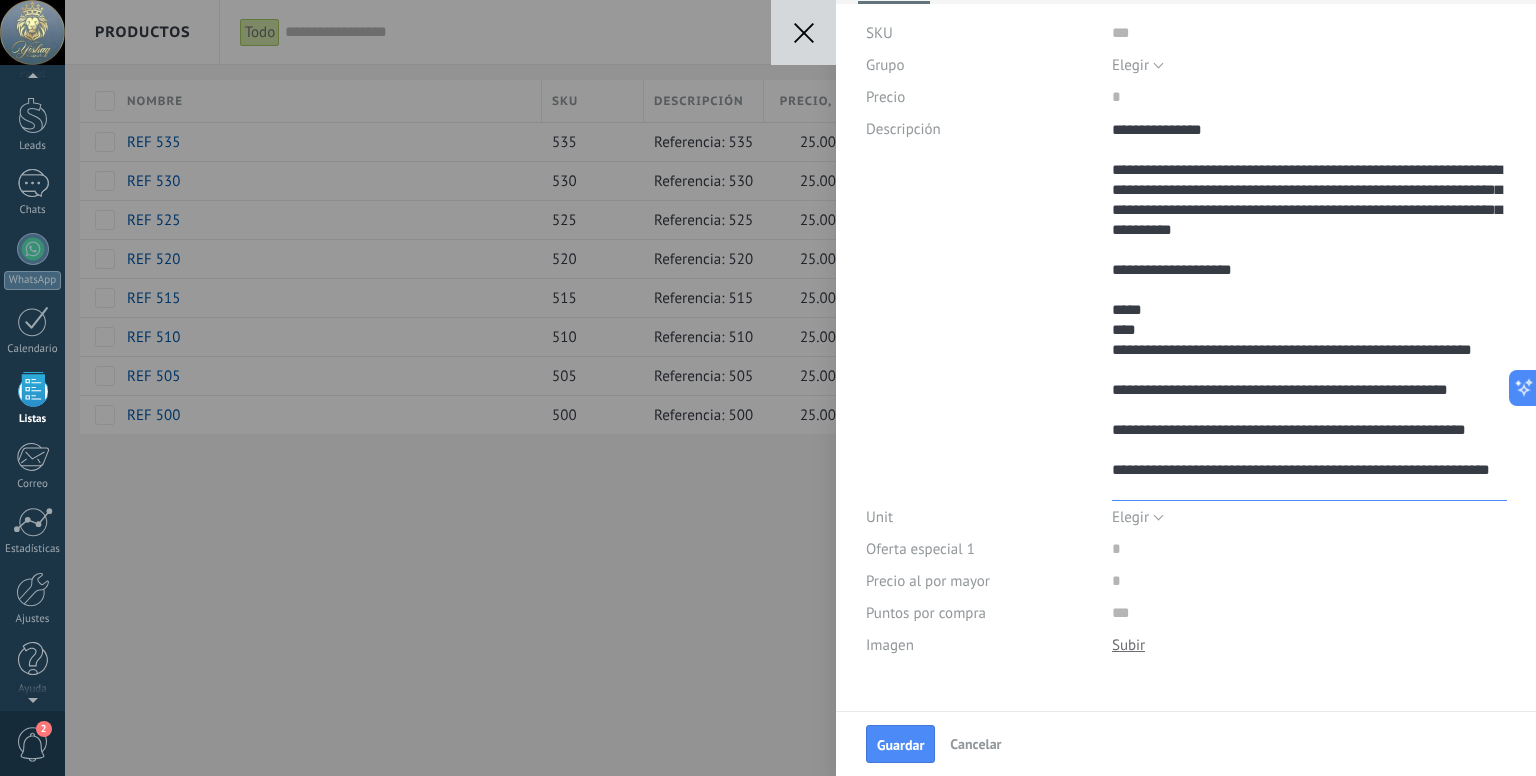 scroll, scrollTop: 380, scrollLeft: 0, axis: vertical 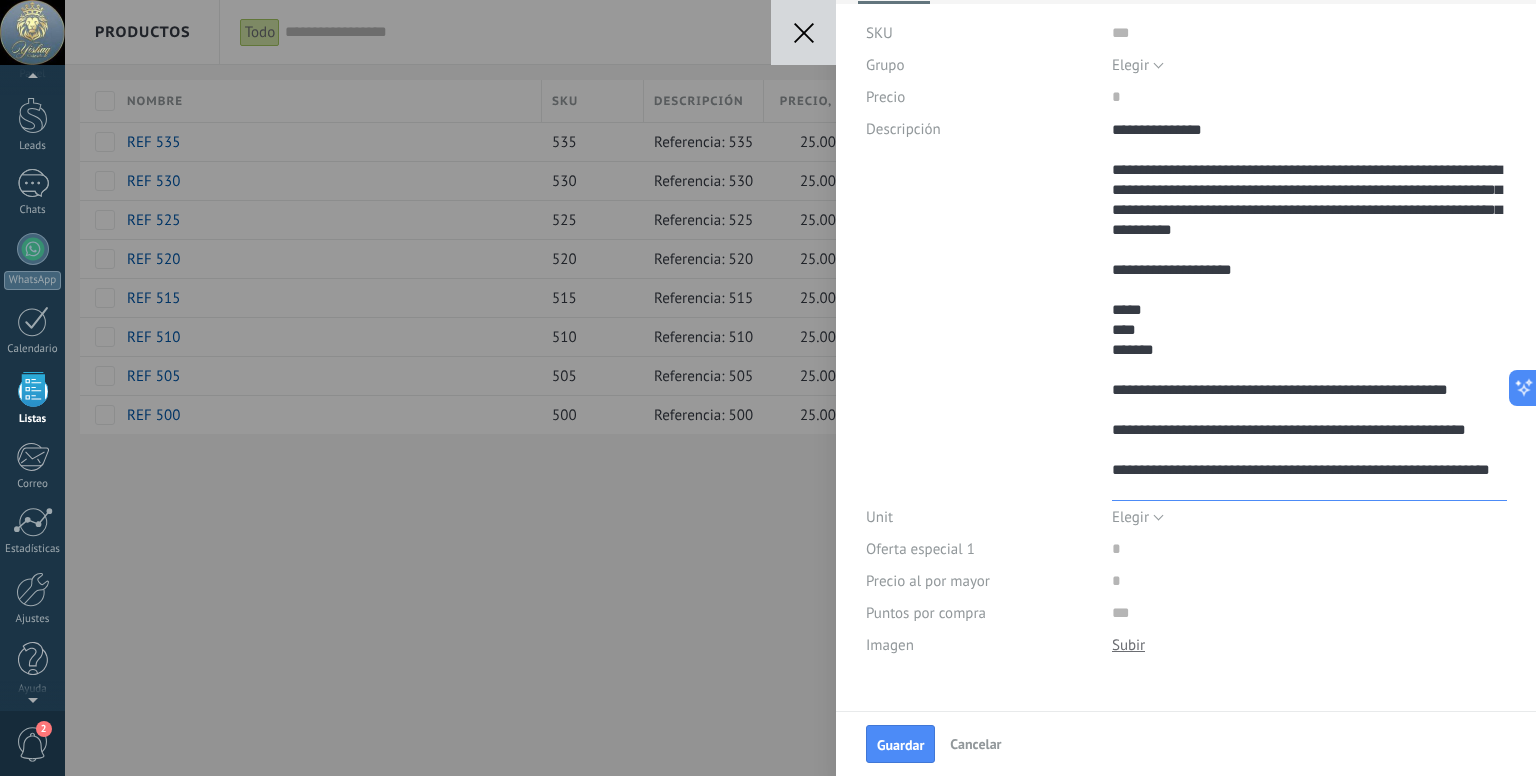 click on "**********" at bounding box center [1309, 307] 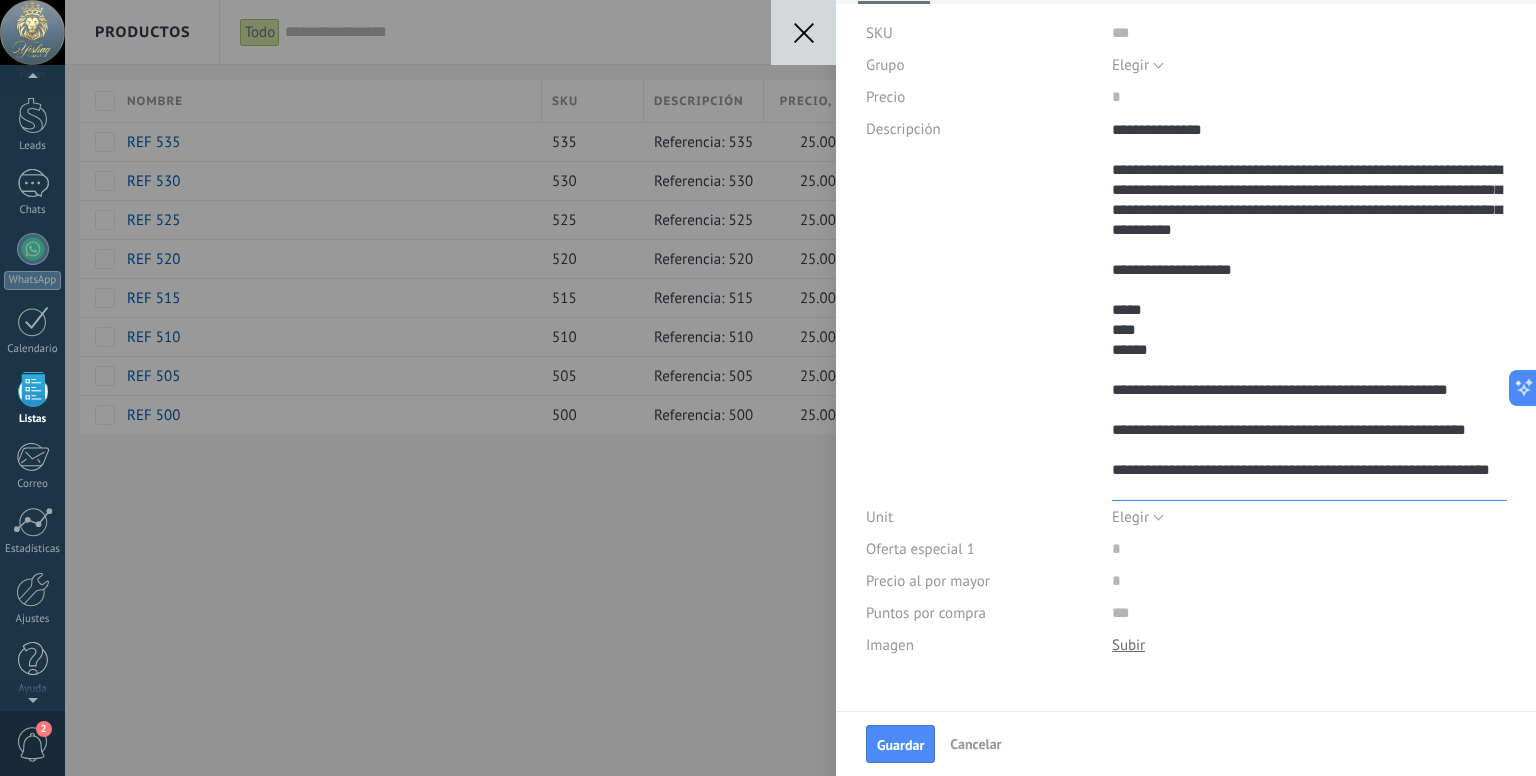 scroll, scrollTop: 380, scrollLeft: 0, axis: vertical 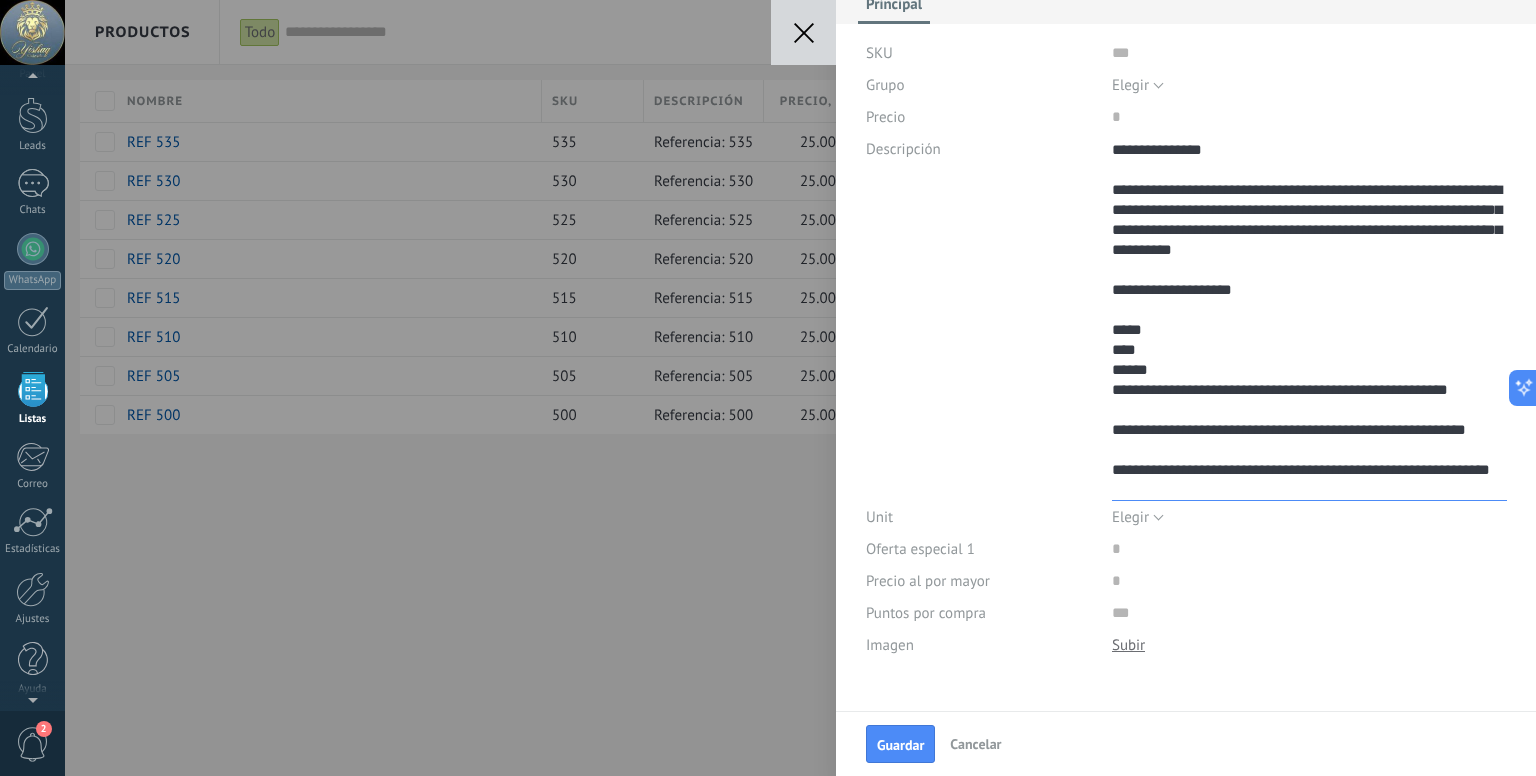 drag, startPoint x: 1136, startPoint y: 389, endPoint x: 1476, endPoint y: 389, distance: 340 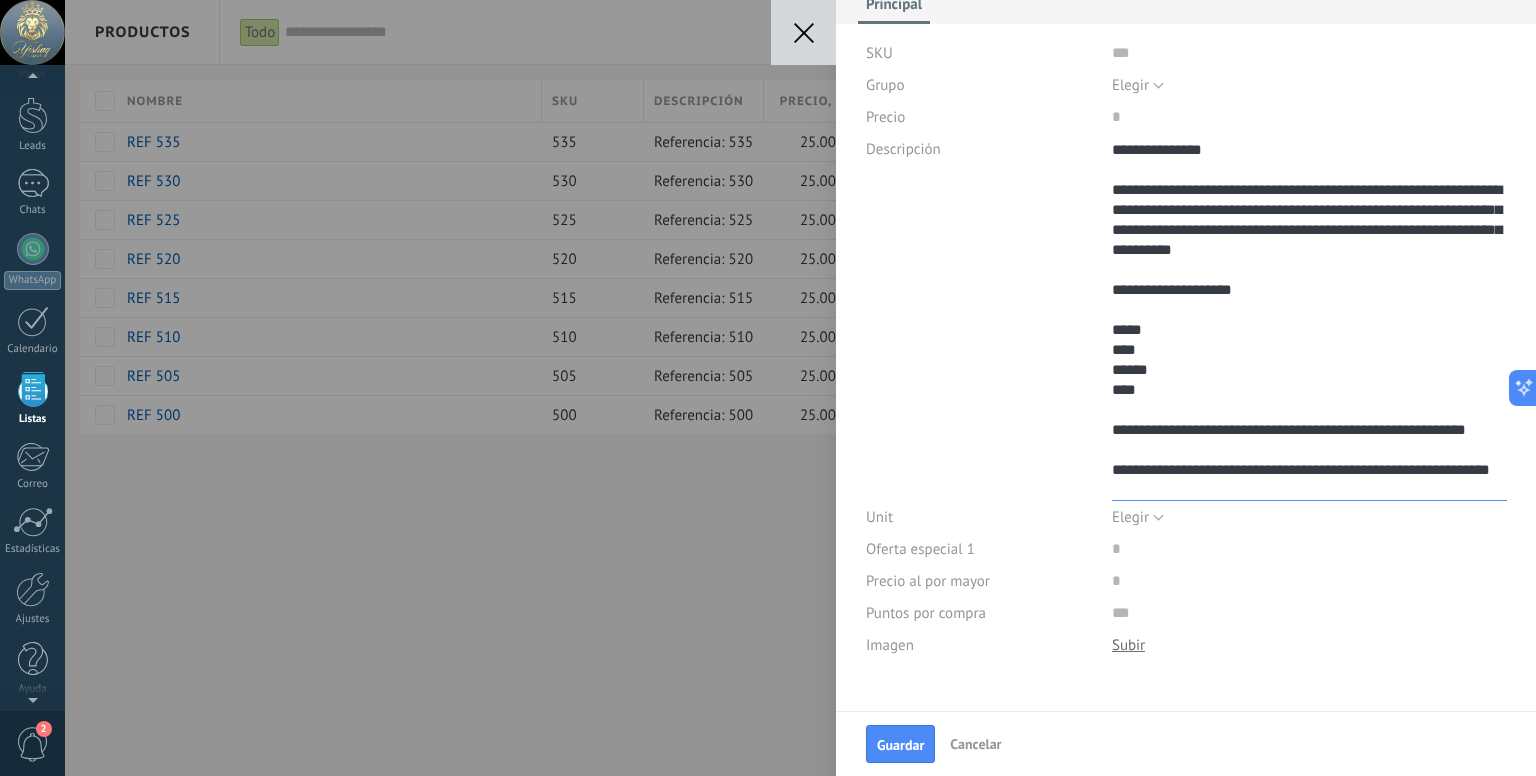 scroll, scrollTop: 360, scrollLeft: 0, axis: vertical 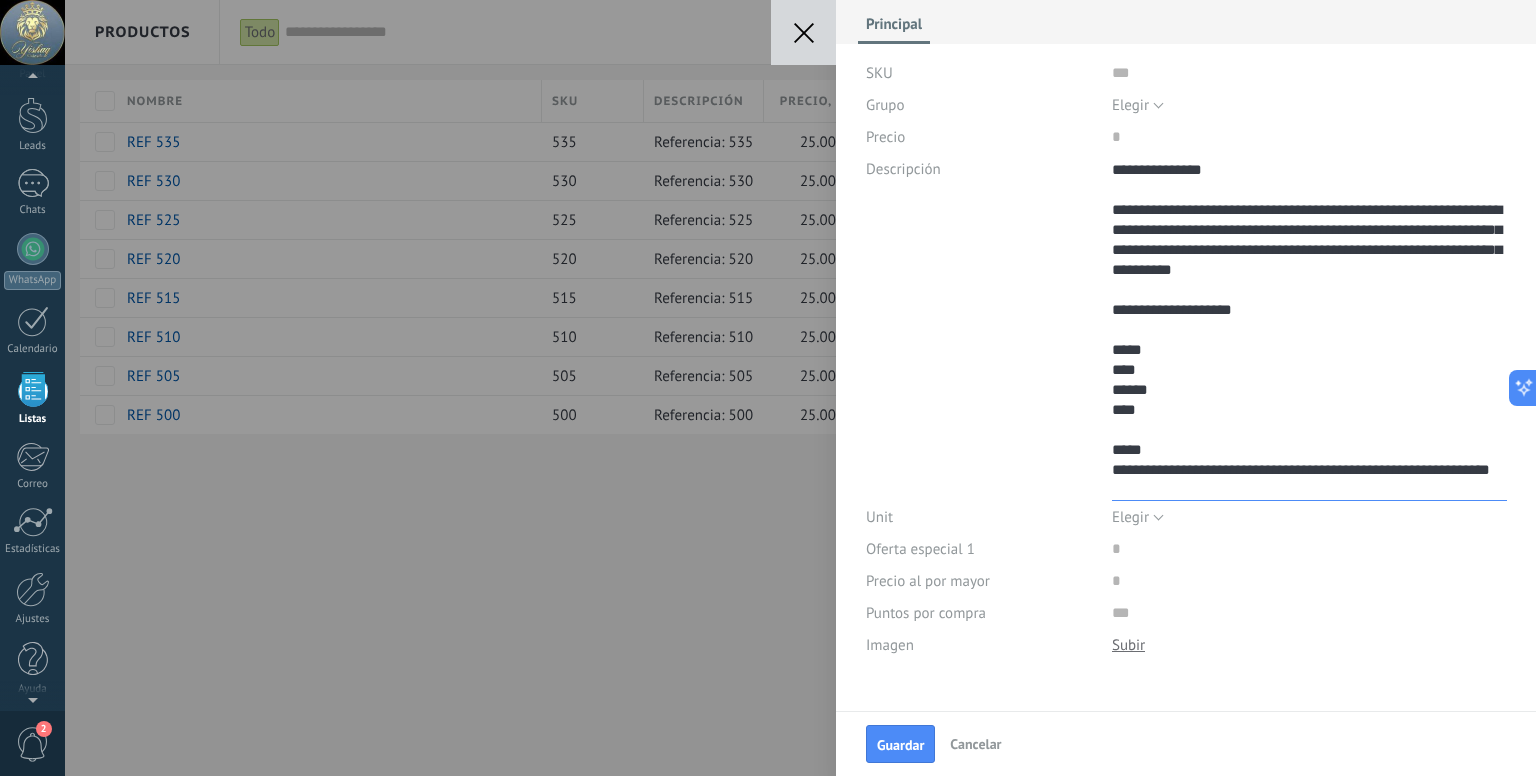 click on "**********" at bounding box center [1309, 327] 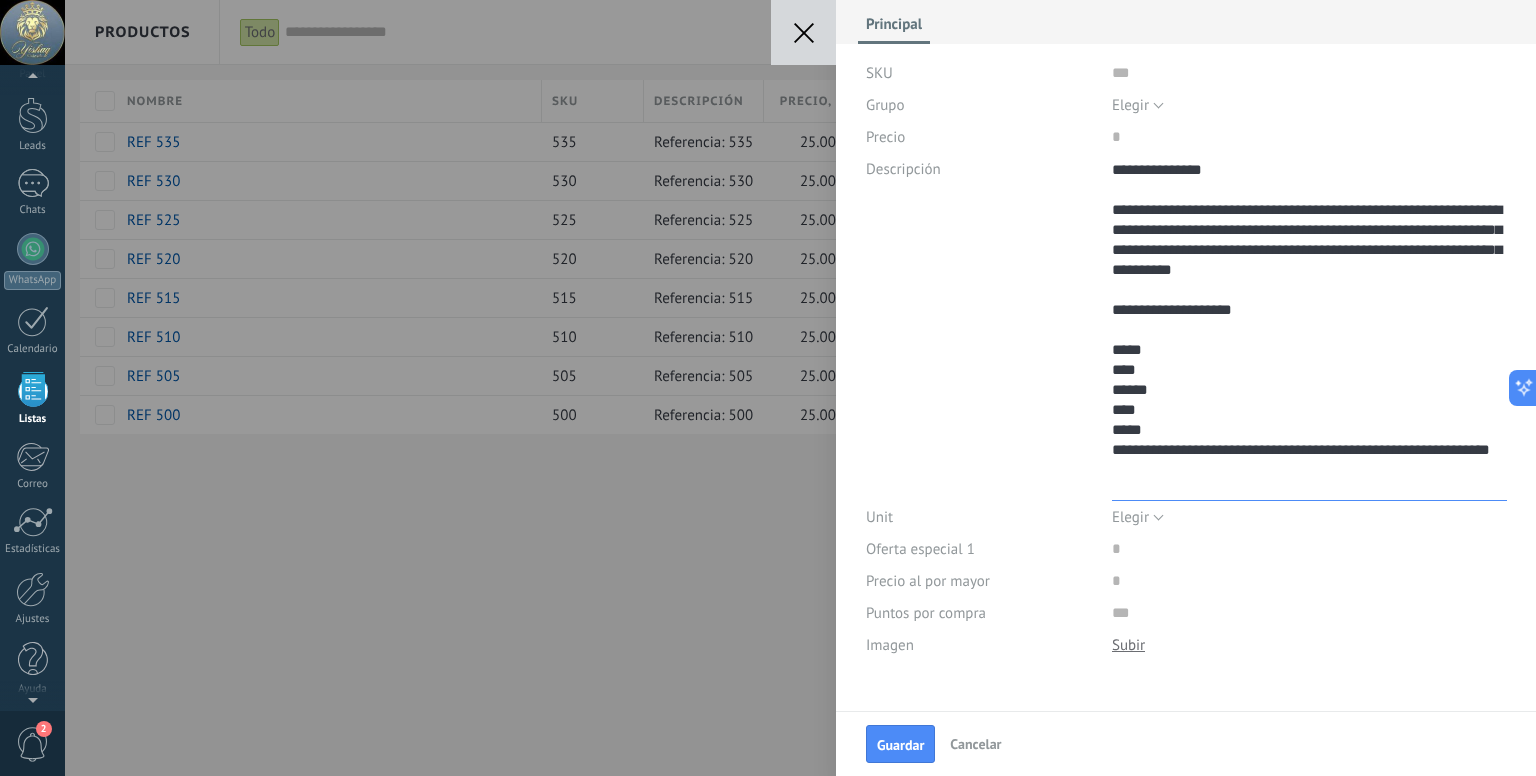 scroll, scrollTop: 320, scrollLeft: 0, axis: vertical 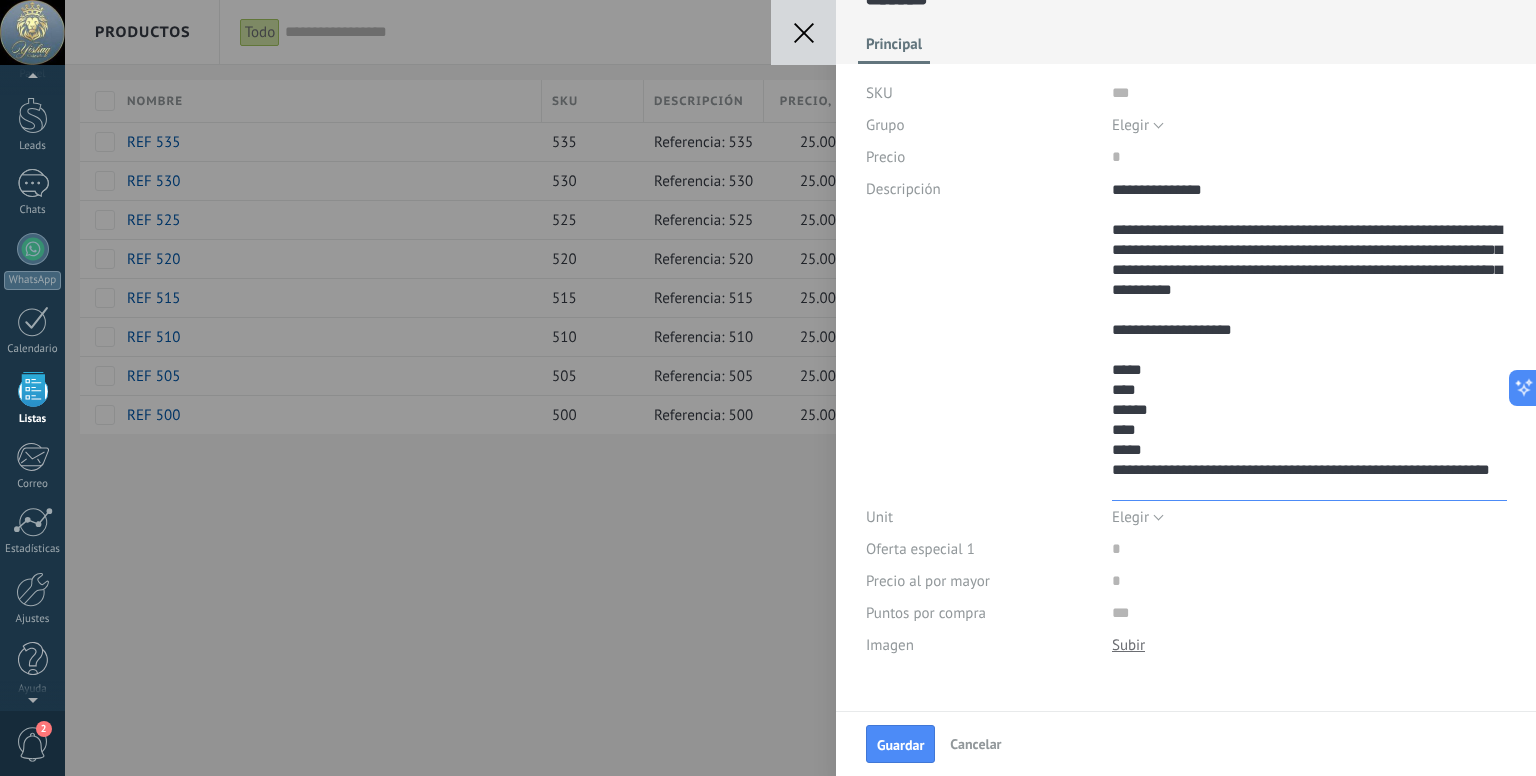 drag, startPoint x: 1152, startPoint y: 471, endPoint x: 1238, endPoint y: 506, distance: 92.84934 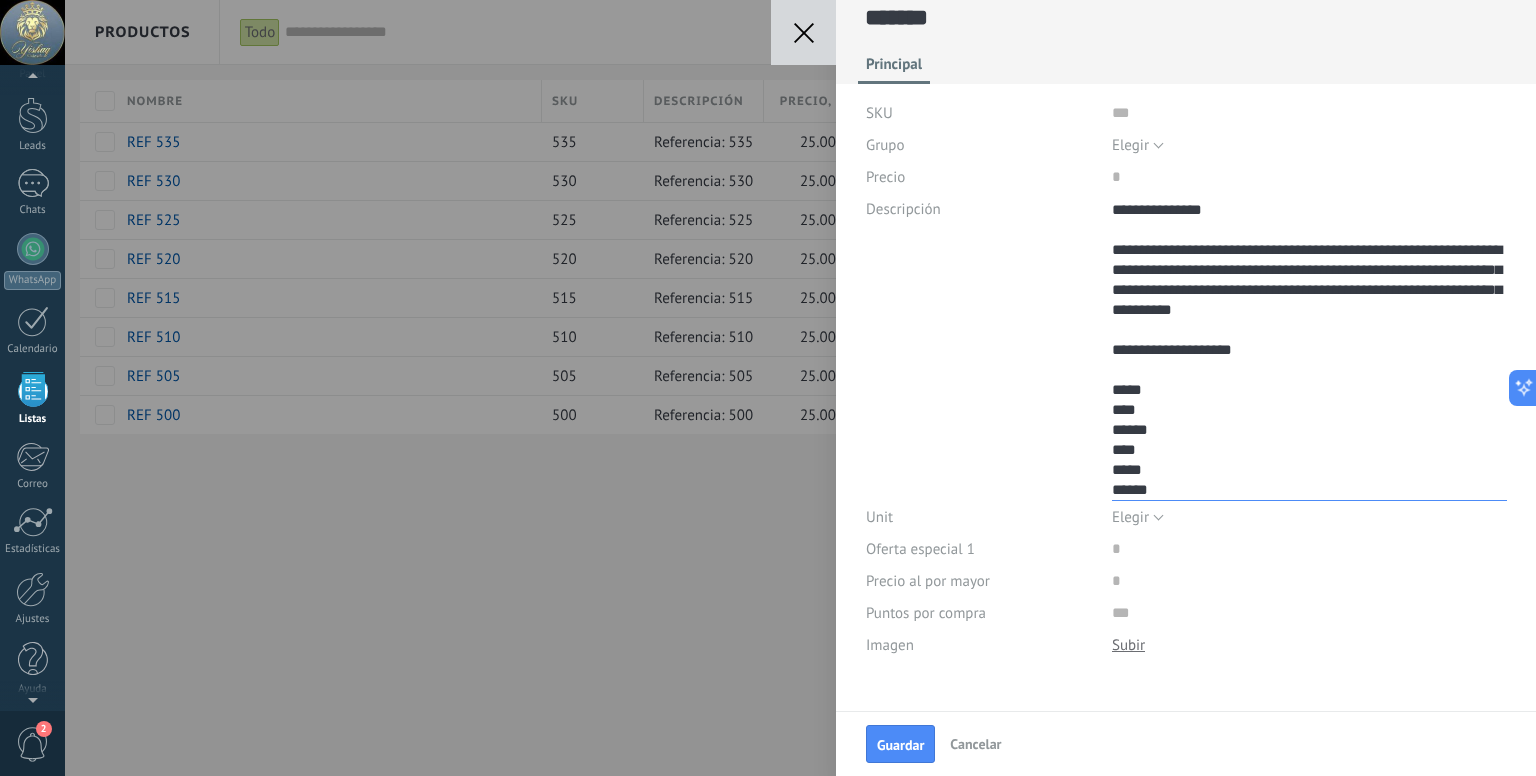 scroll, scrollTop: 300, scrollLeft: 0, axis: vertical 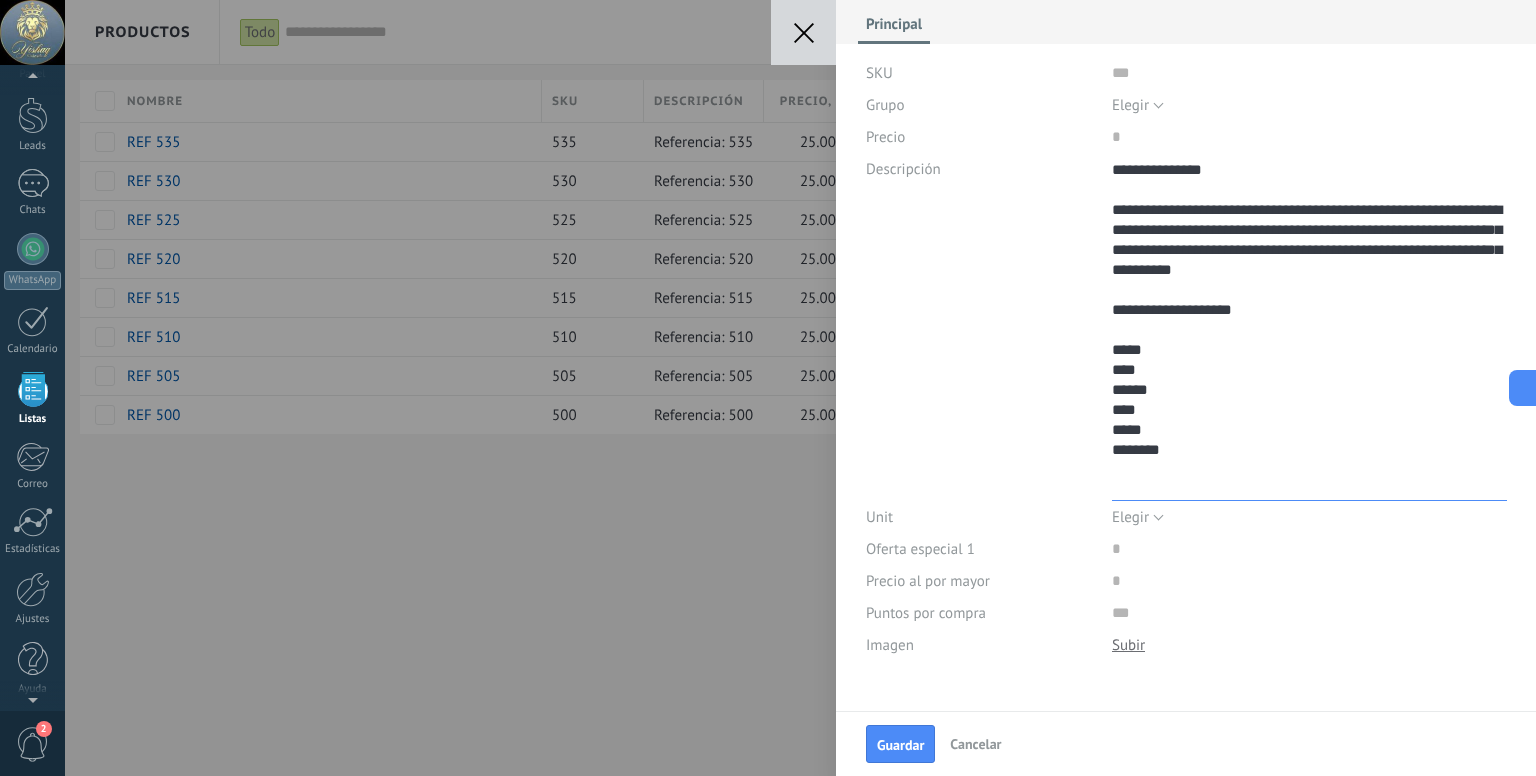 paste on "**********" 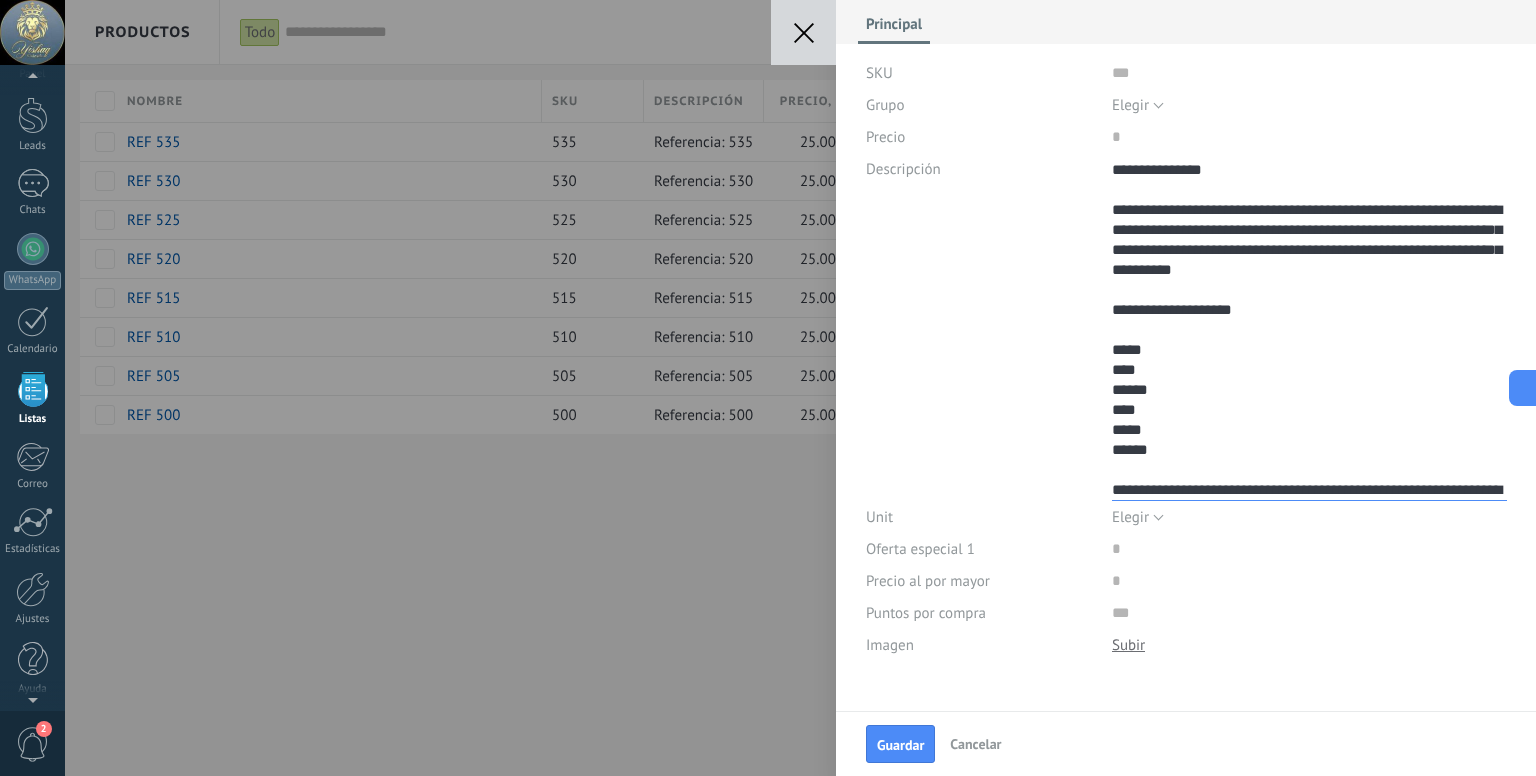 scroll, scrollTop: 360, scrollLeft: 0, axis: vertical 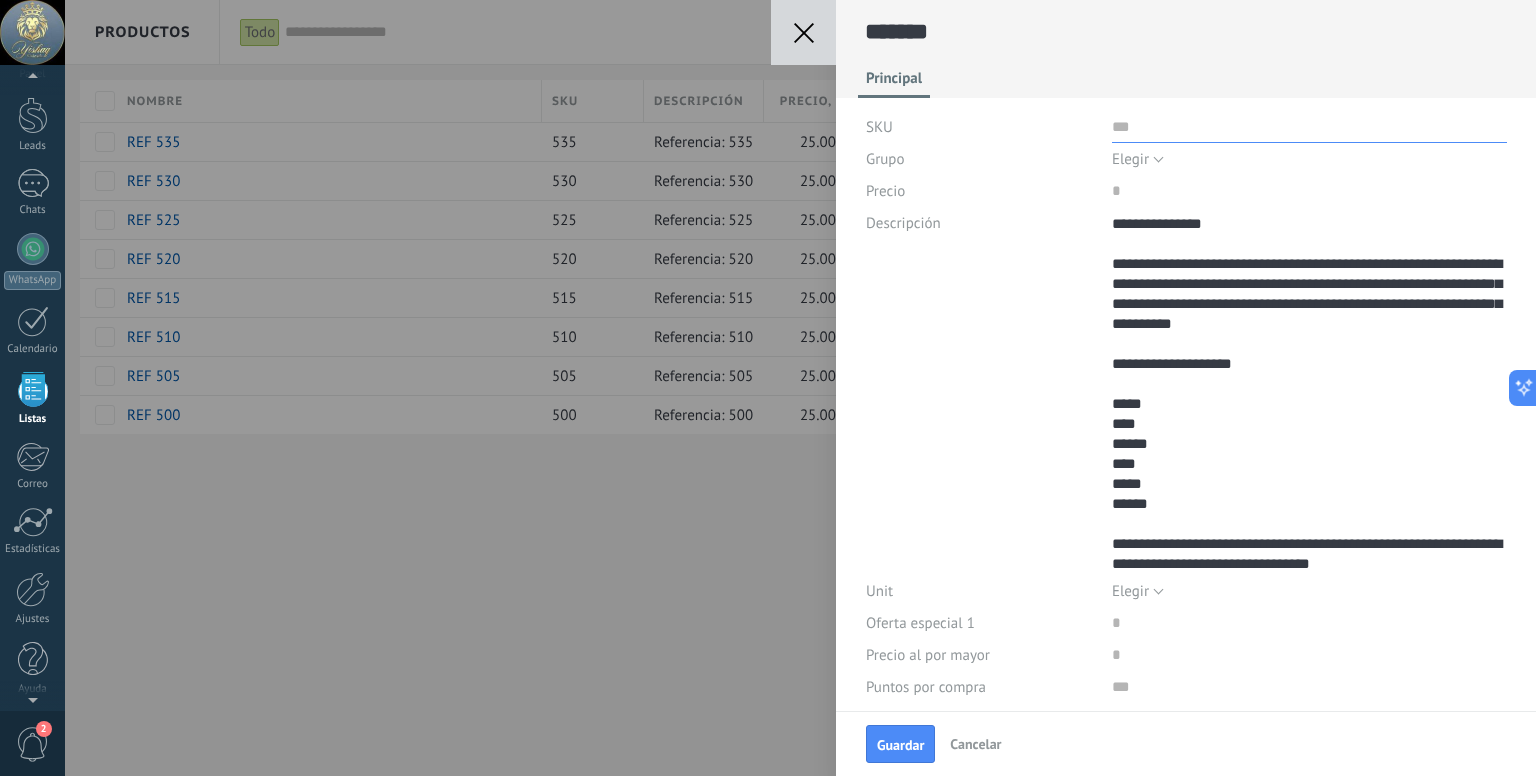 click at bounding box center [1309, 127] 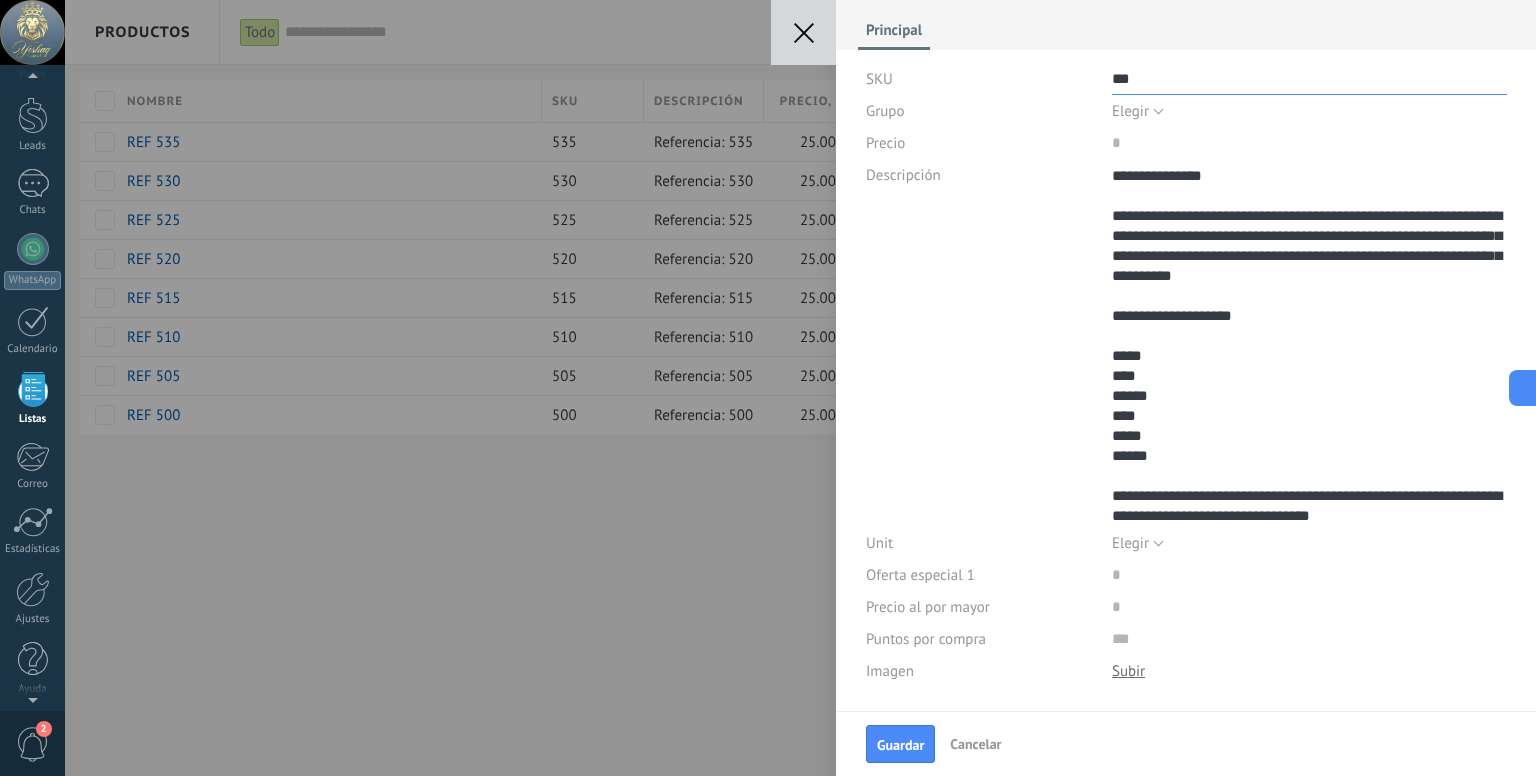 scroll, scrollTop: 74, scrollLeft: 0, axis: vertical 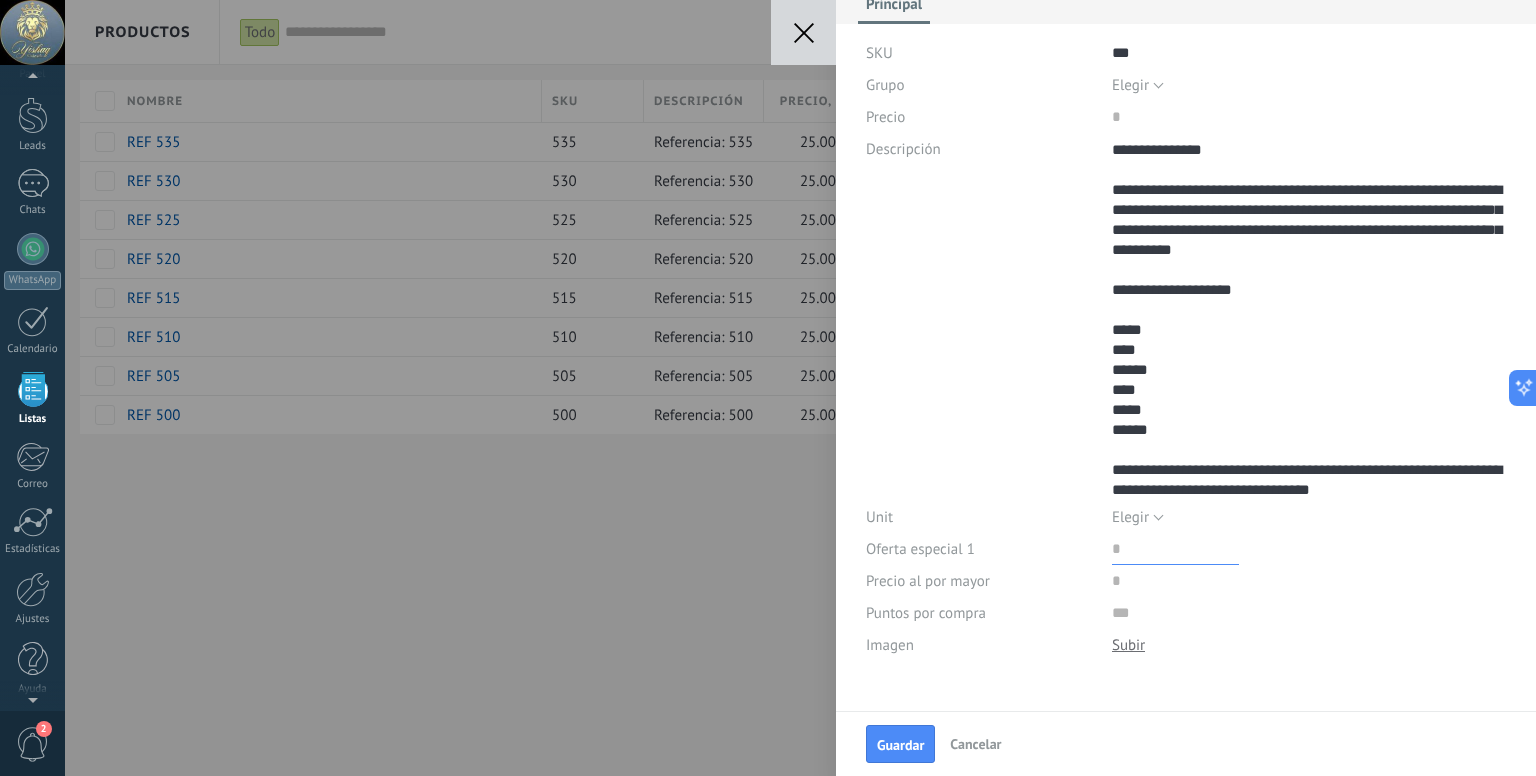 click at bounding box center (1175, 549) 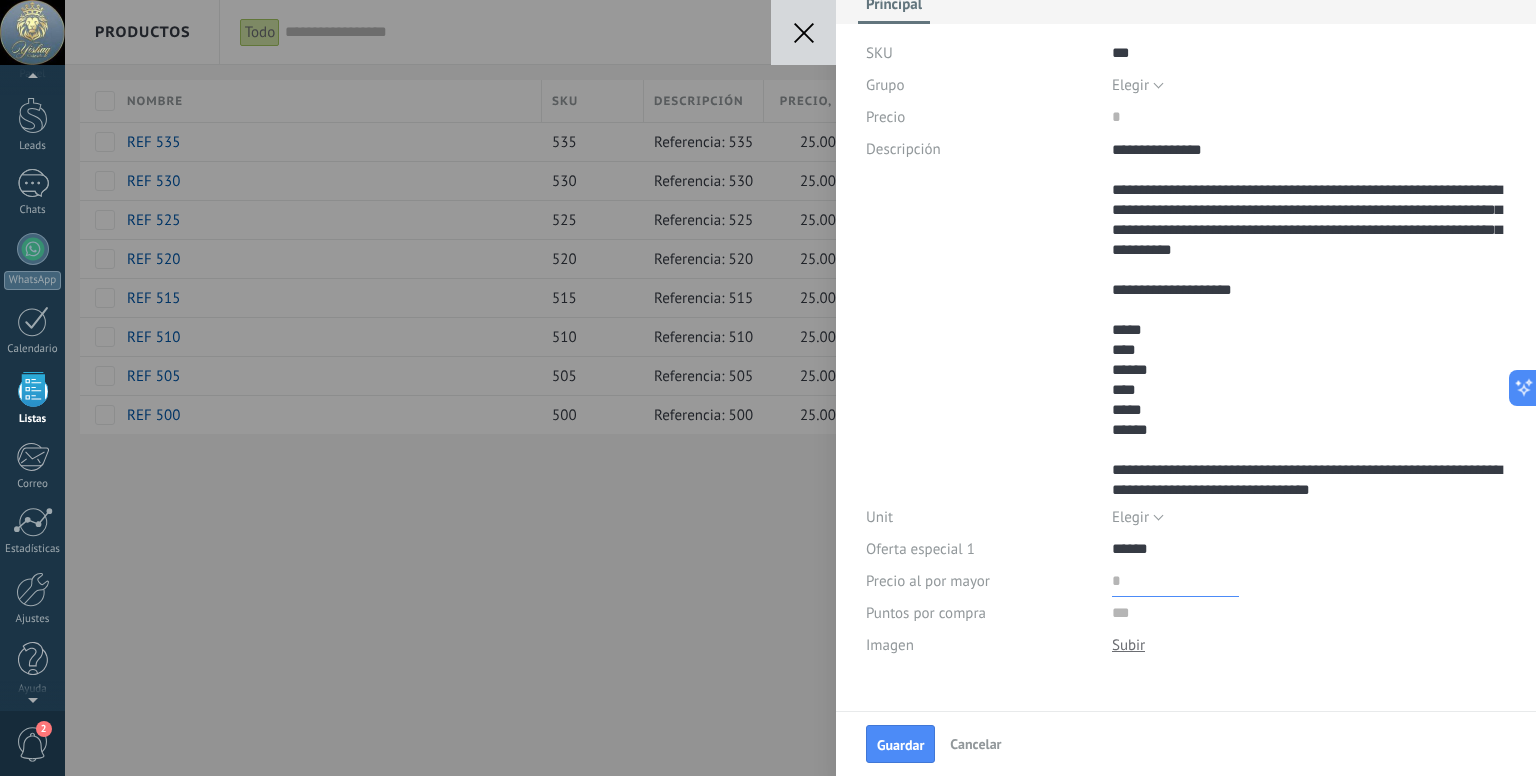 click at bounding box center [1175, 581] 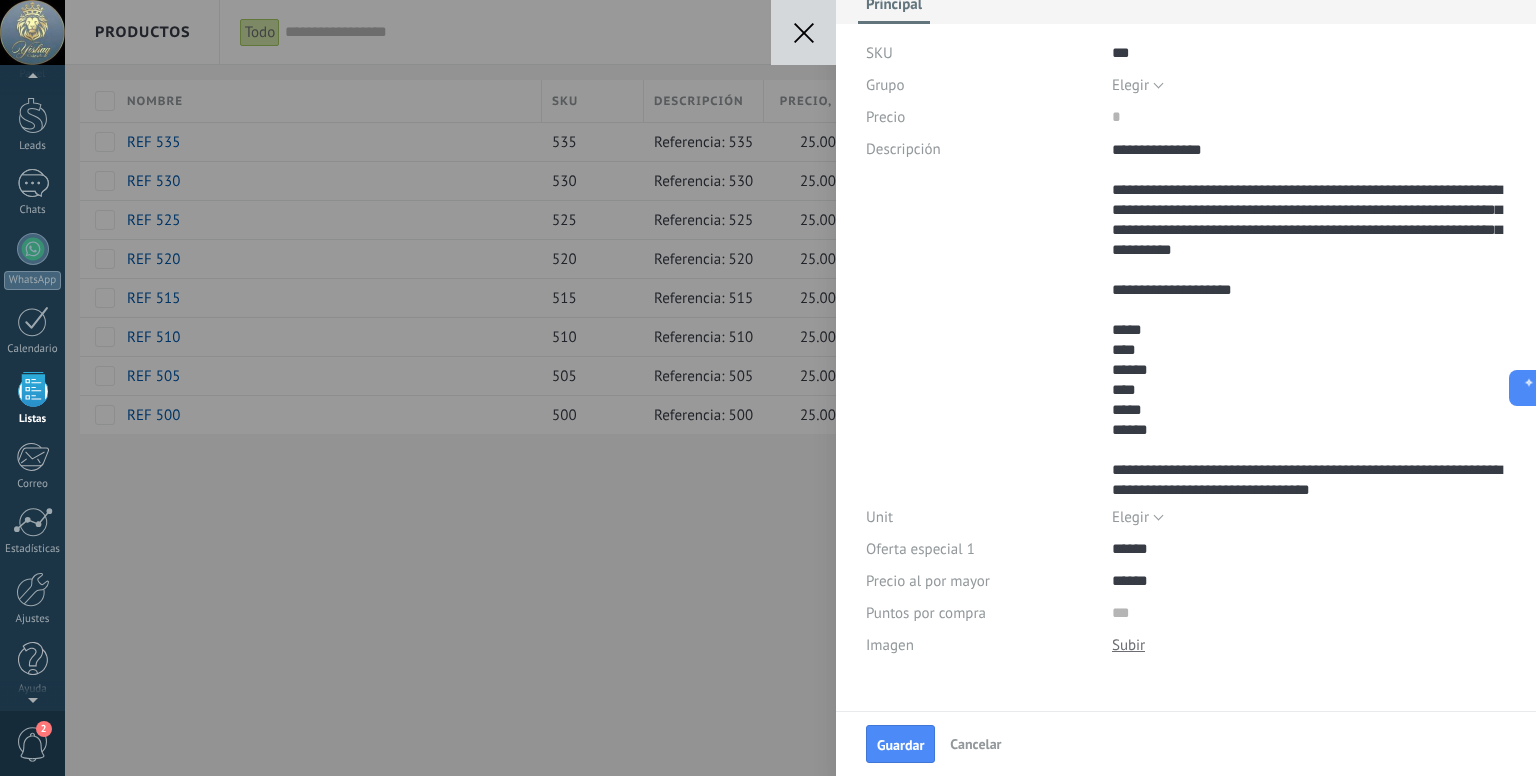 click at bounding box center [1128, 645] 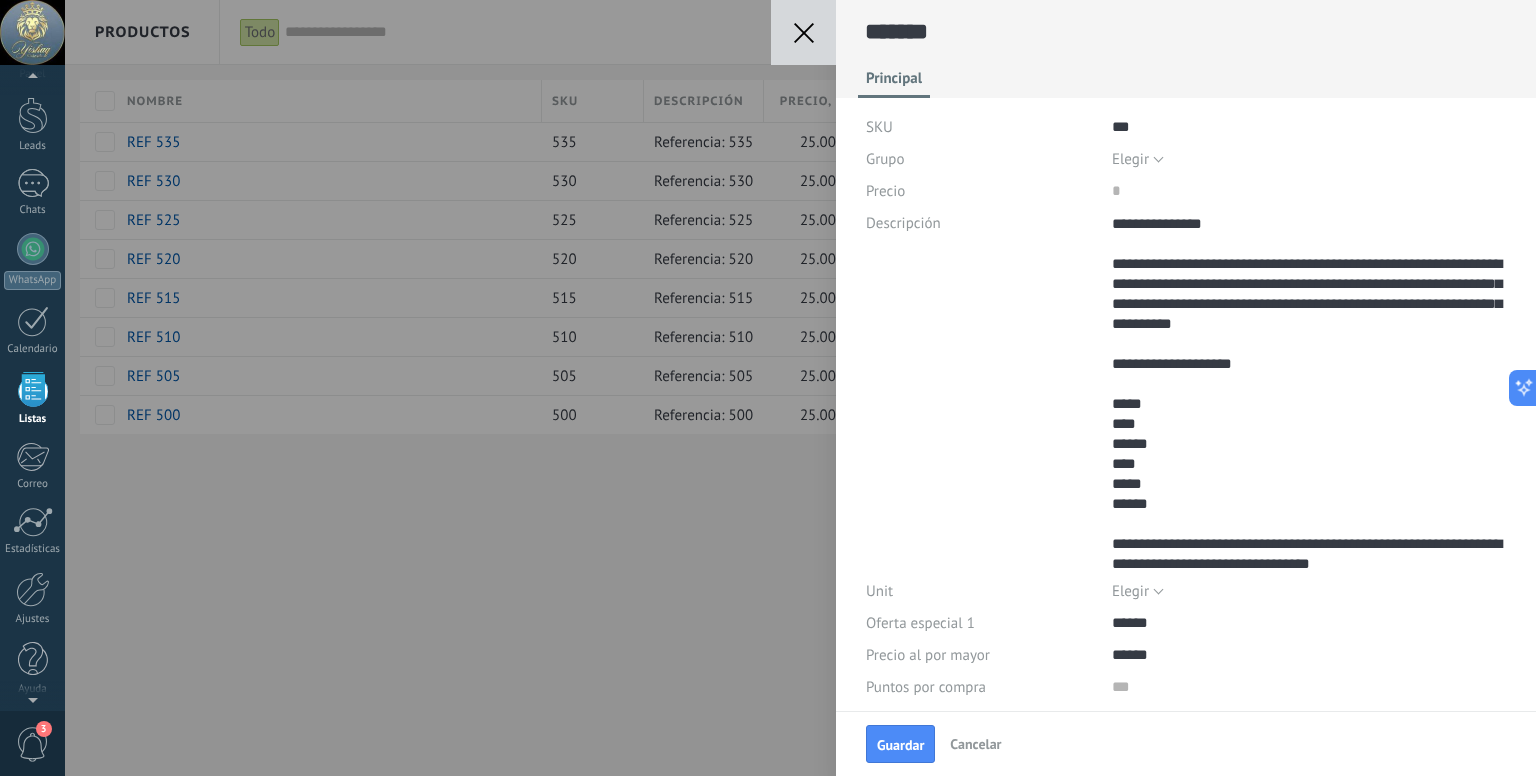 scroll, scrollTop: 74, scrollLeft: 0, axis: vertical 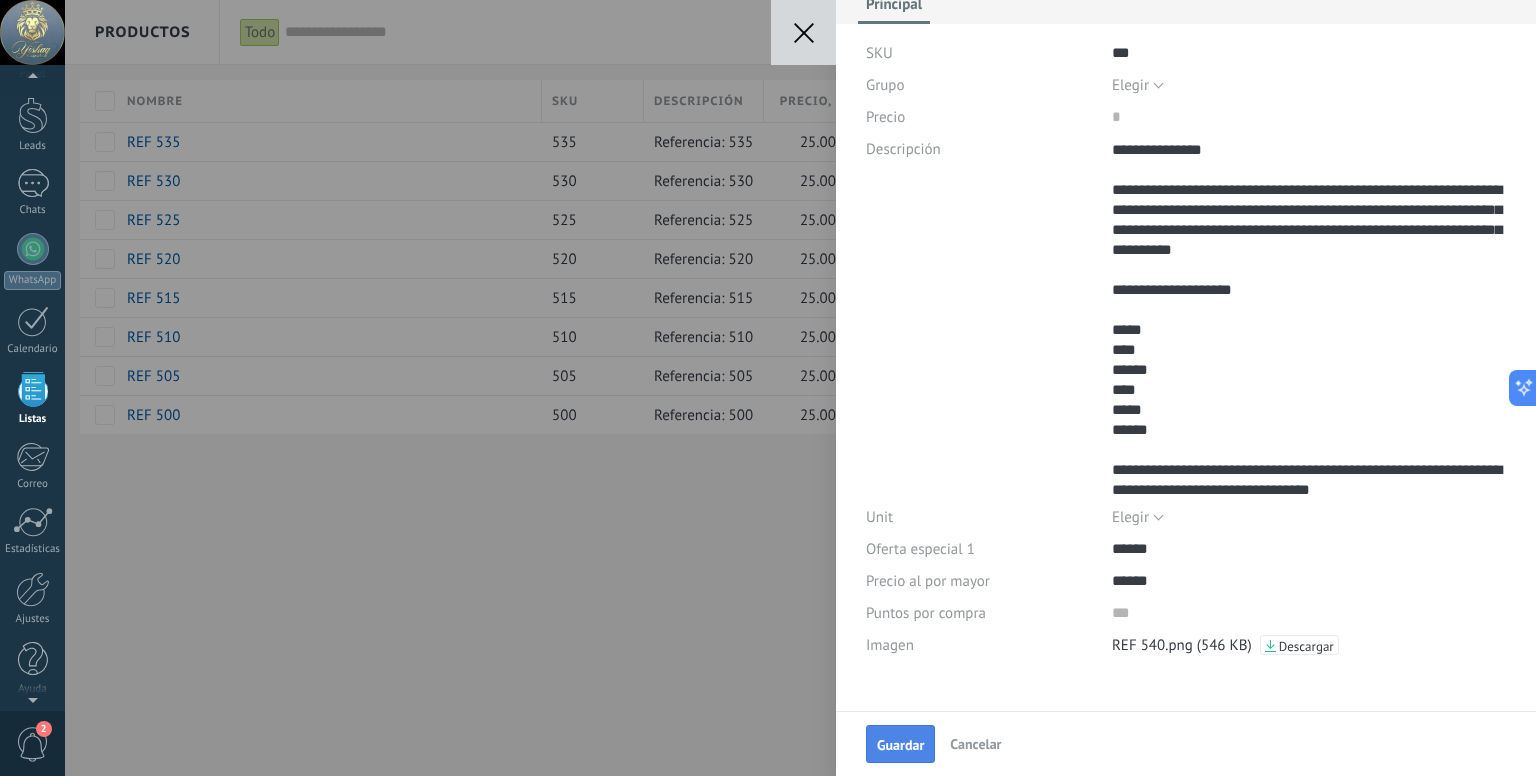click on "Guardar" at bounding box center (900, 745) 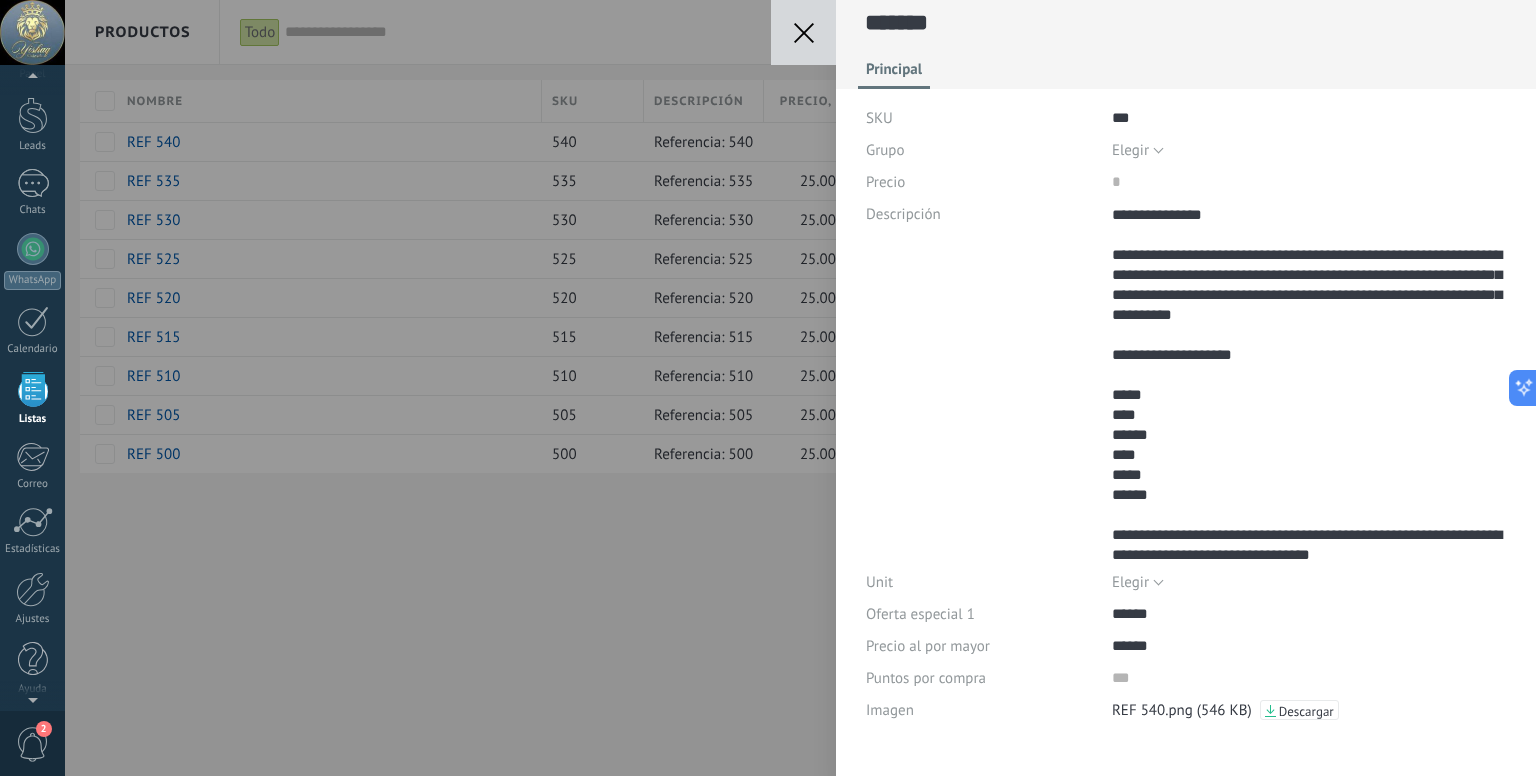 scroll, scrollTop: 9, scrollLeft: 0, axis: vertical 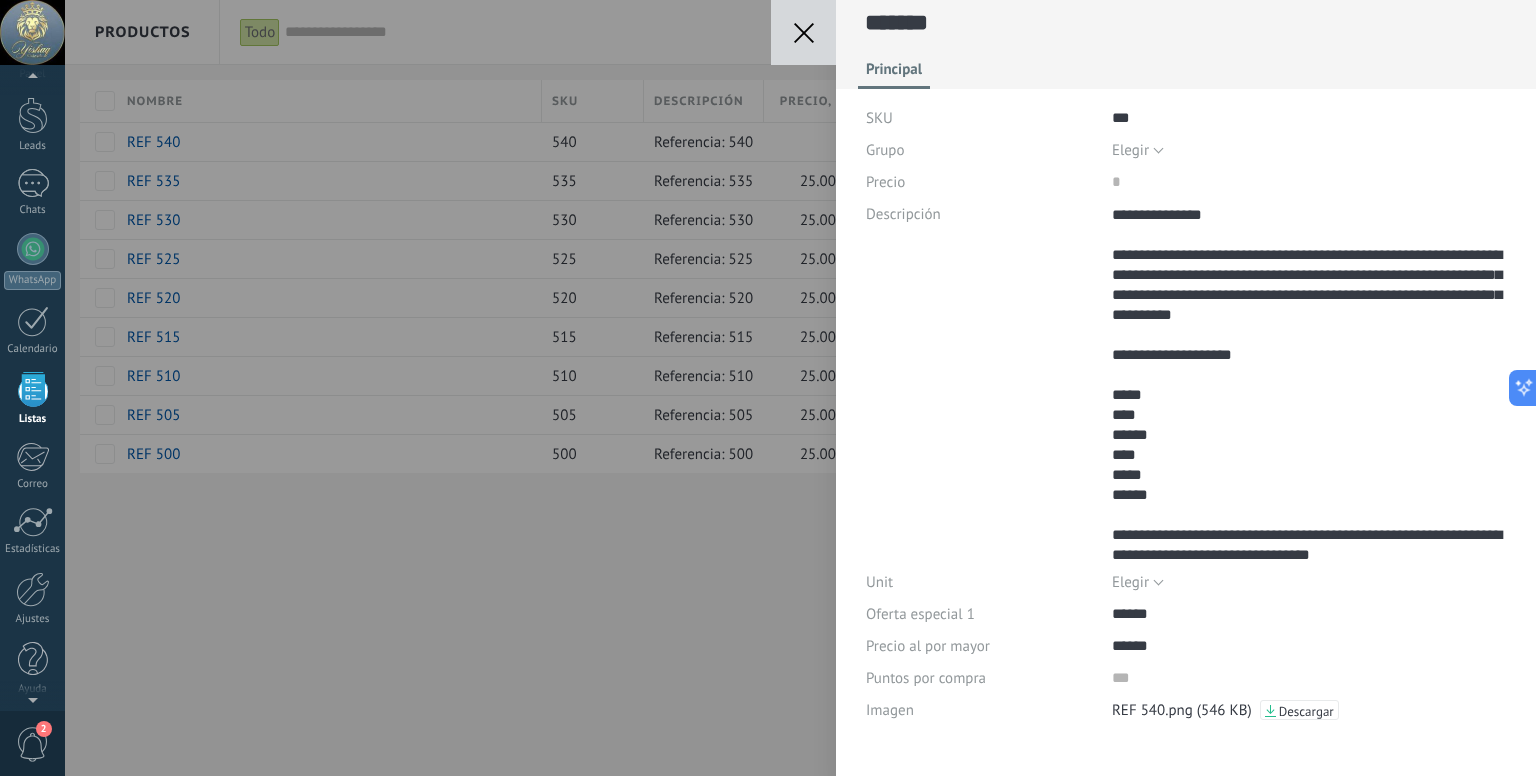 click 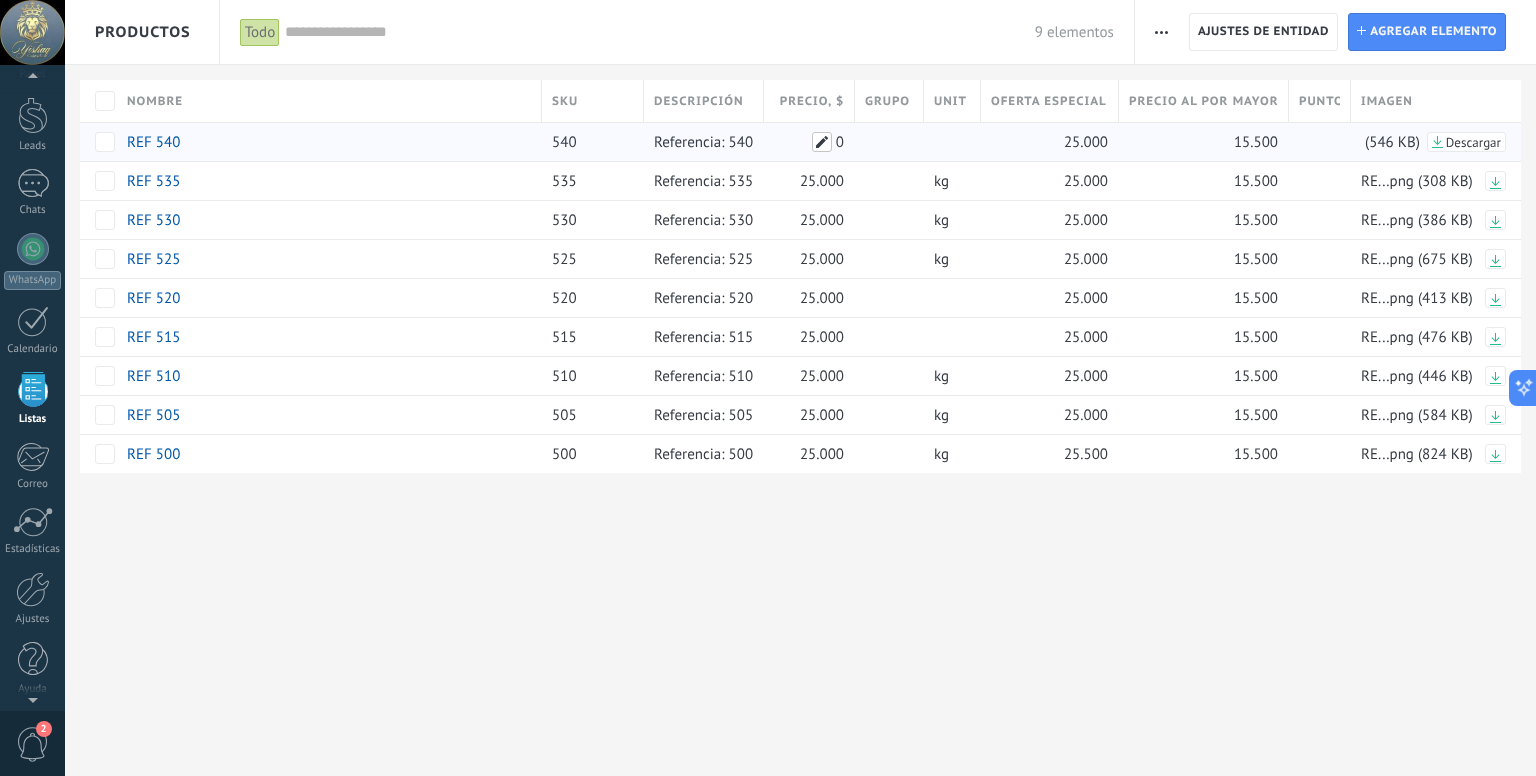 click at bounding box center [822, 142] 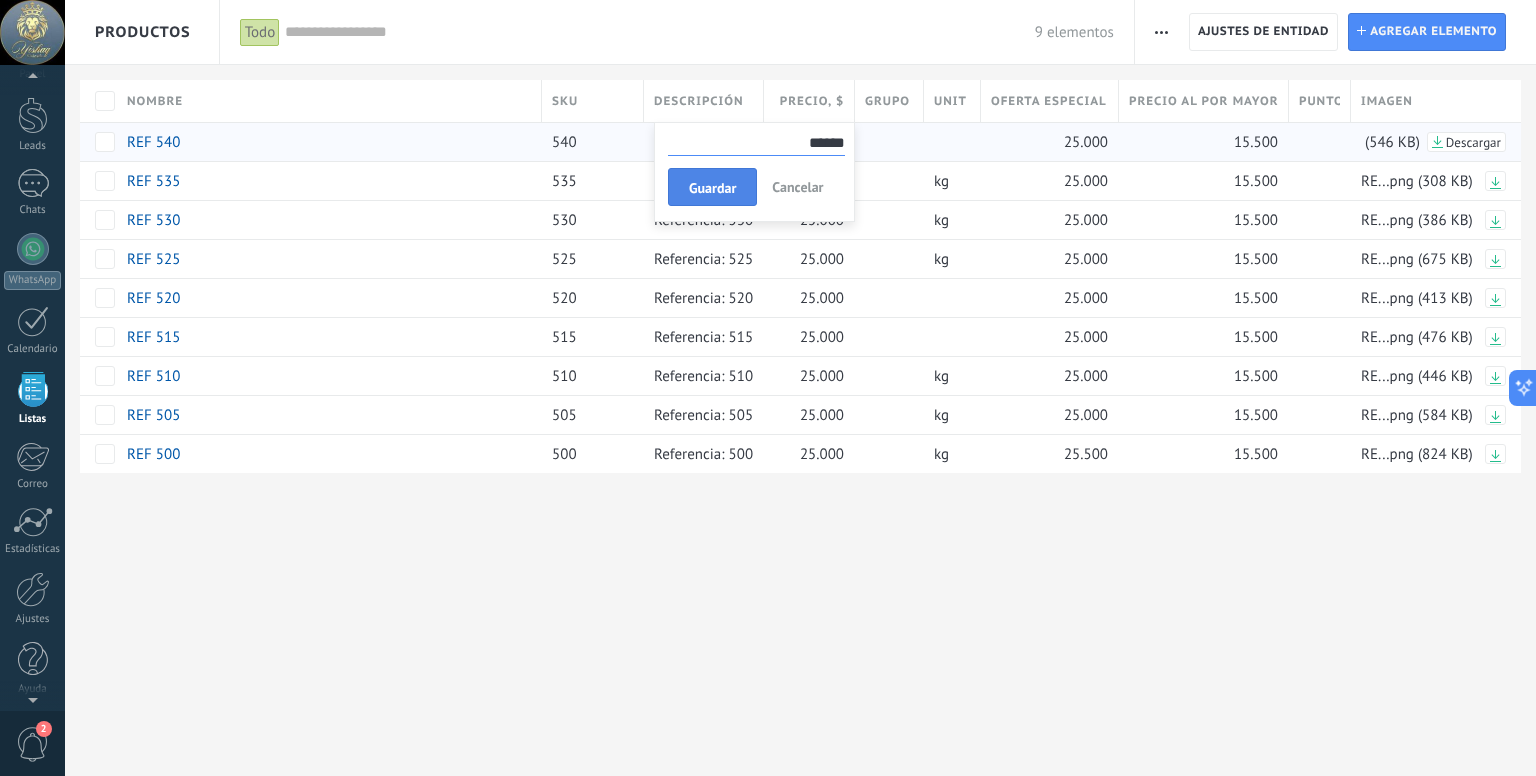 click on "Guardar" at bounding box center (712, 188) 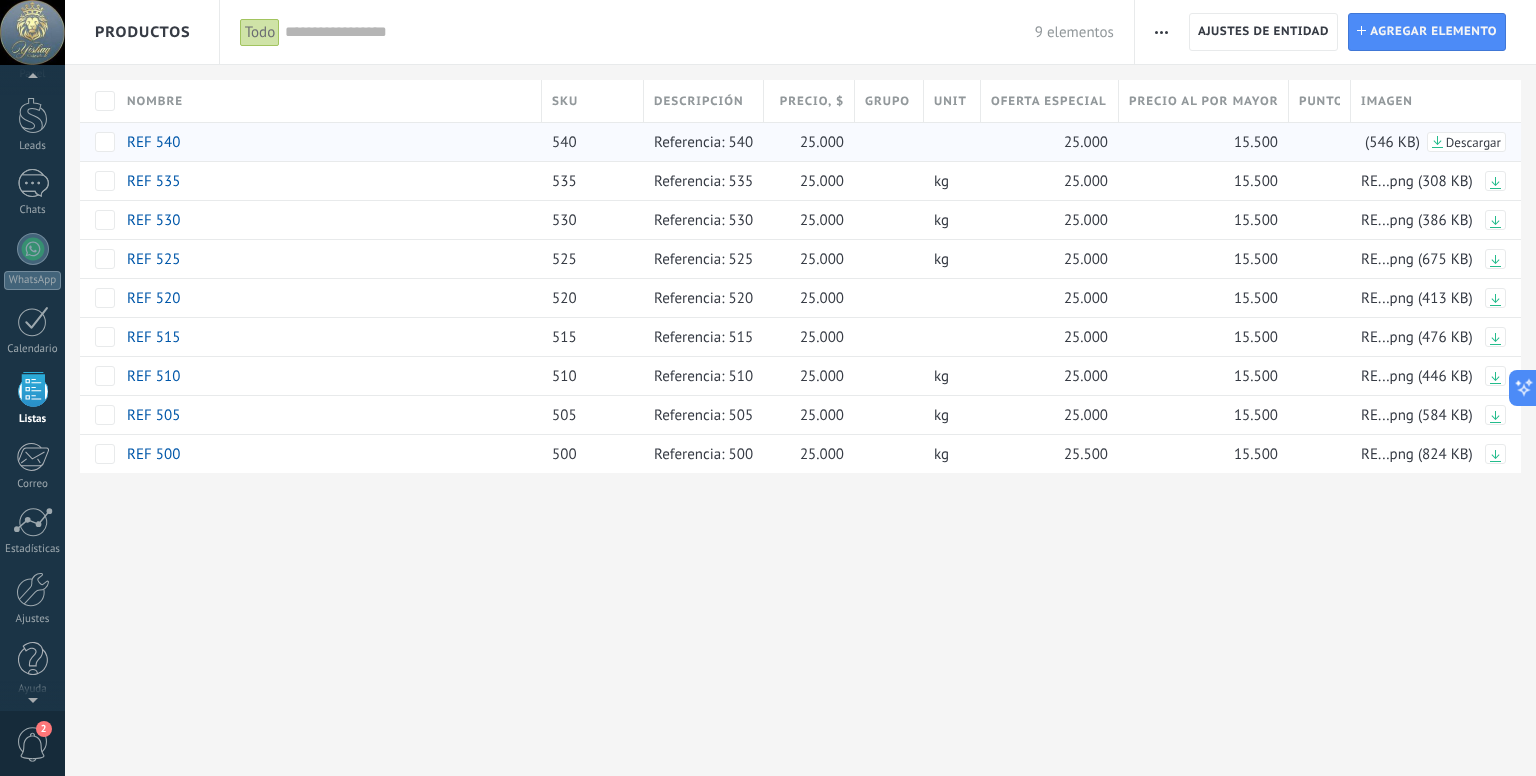 click on "Grupo" at bounding box center [887, 101] 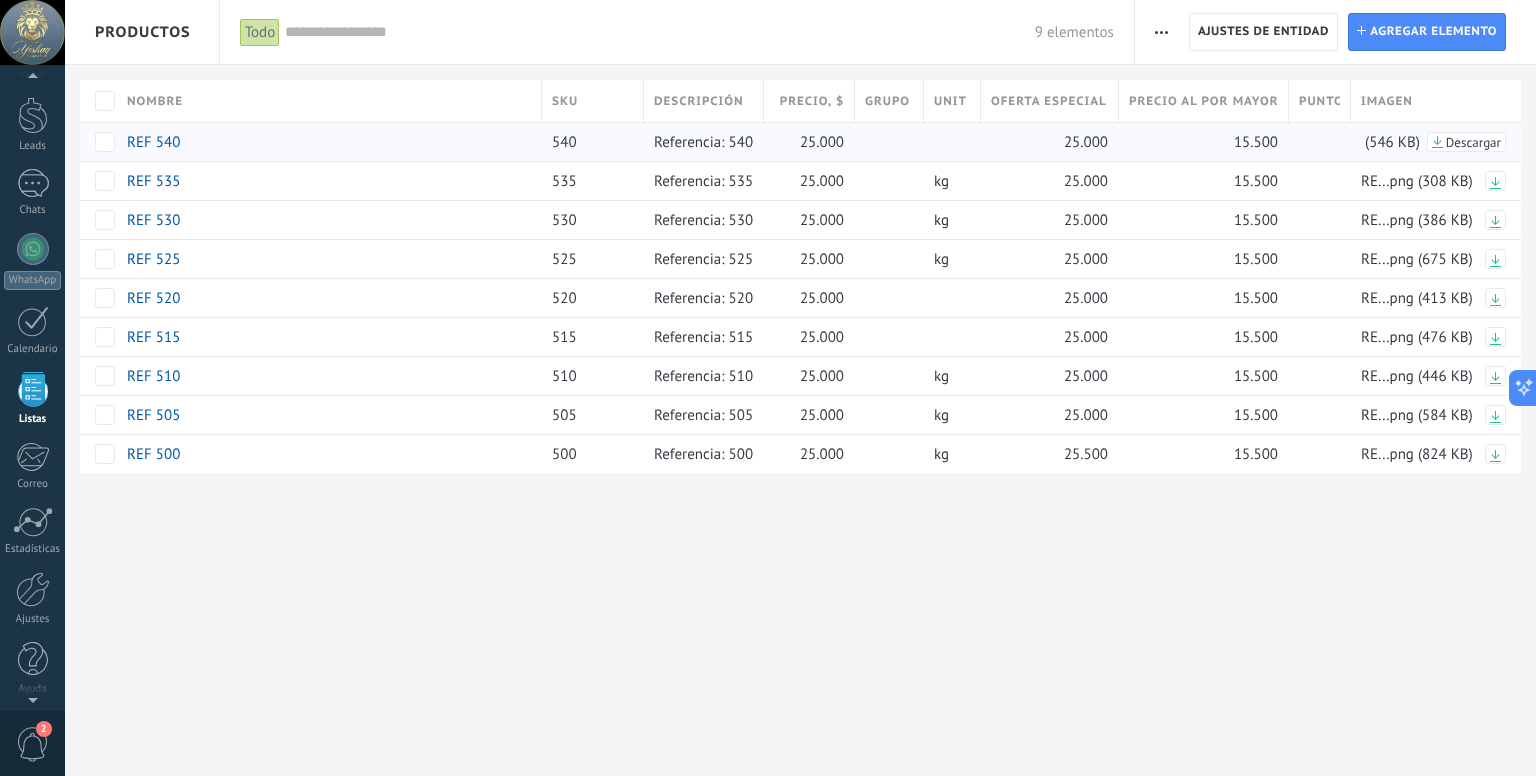 drag, startPoint x: 896, startPoint y: 105, endPoint x: 878, endPoint y: 102, distance: 18.248287 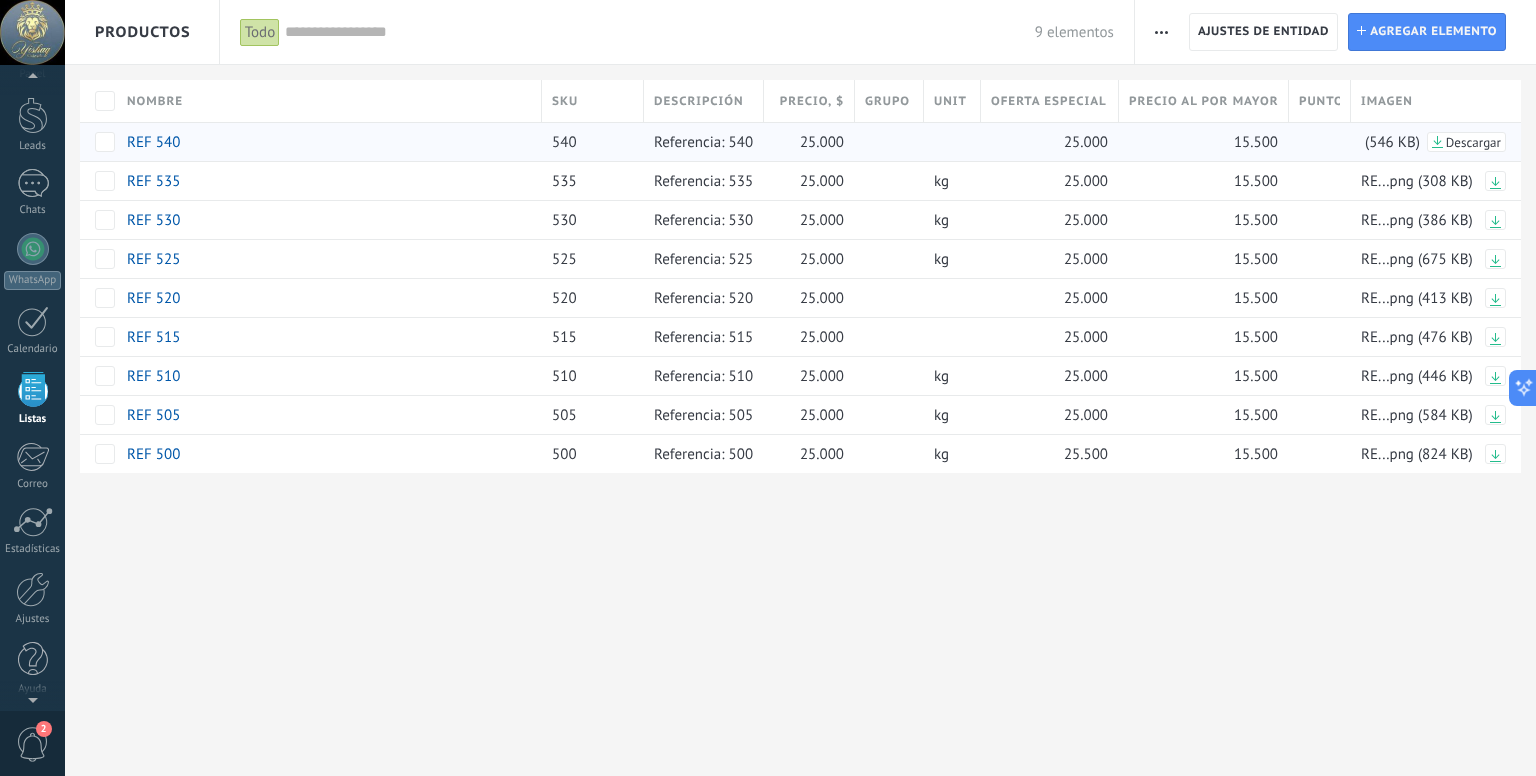 click on "Grupo" at bounding box center [887, 101] 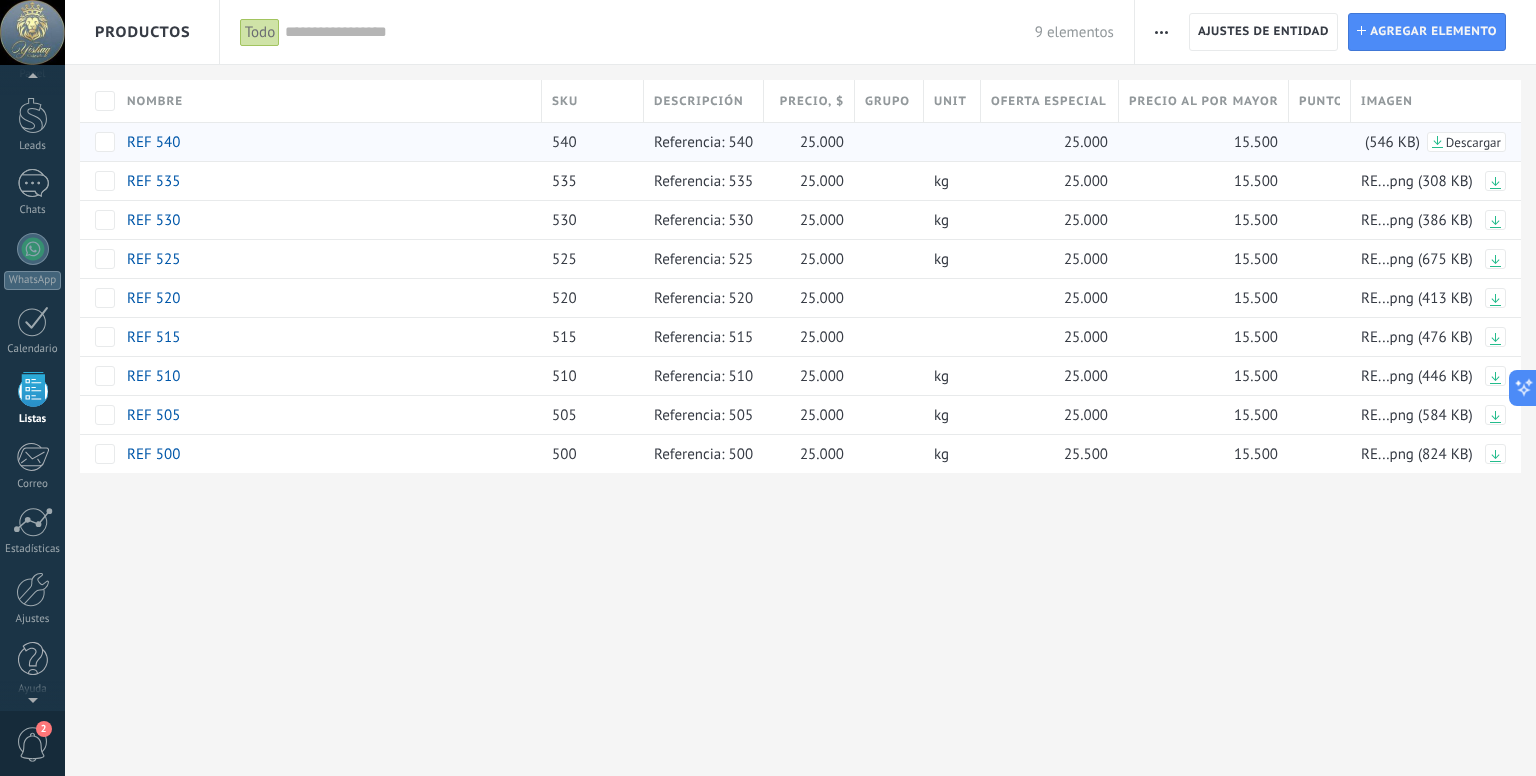 click on "Grupo" at bounding box center [887, 101] 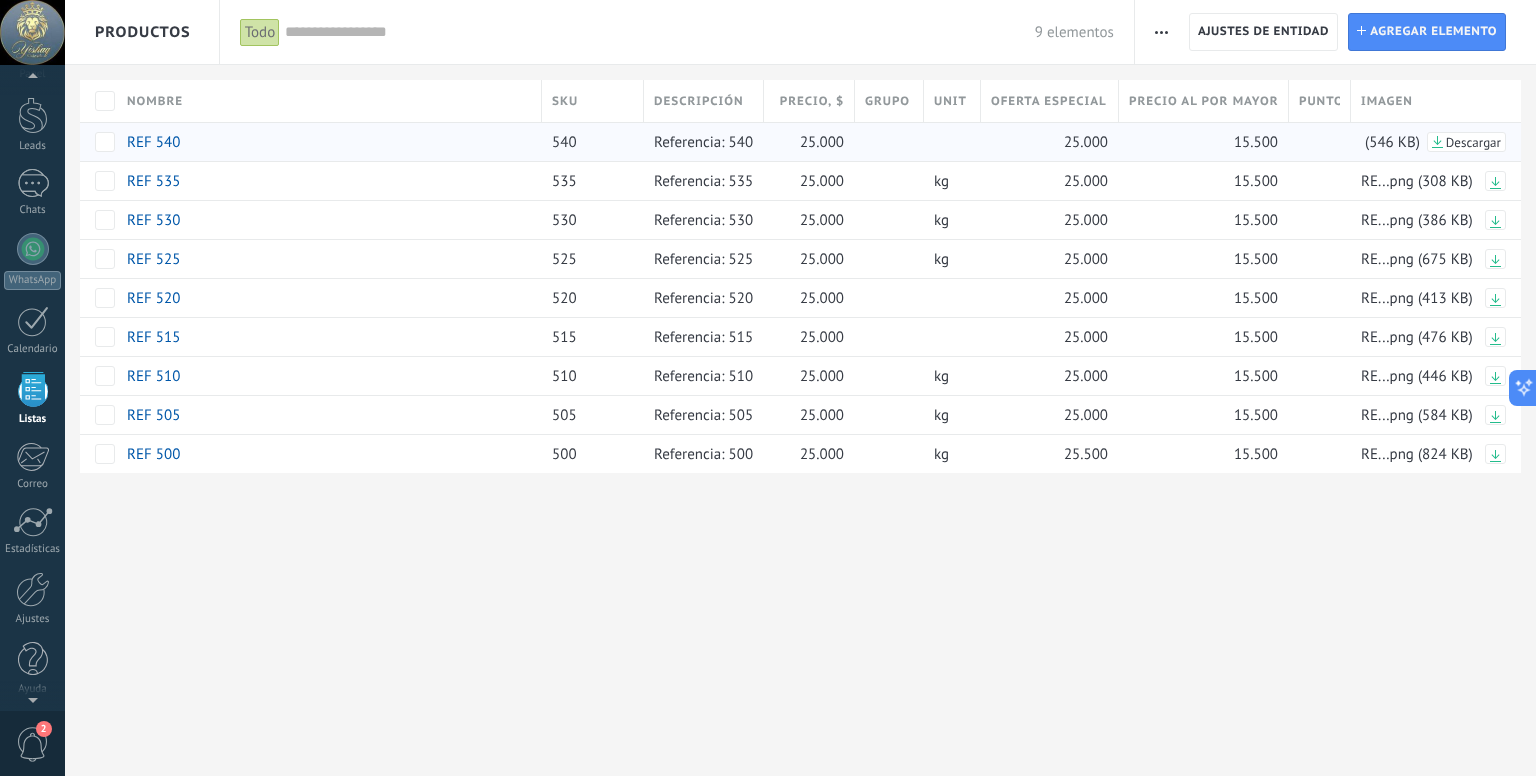 click on "Grupo" at bounding box center [887, 101] 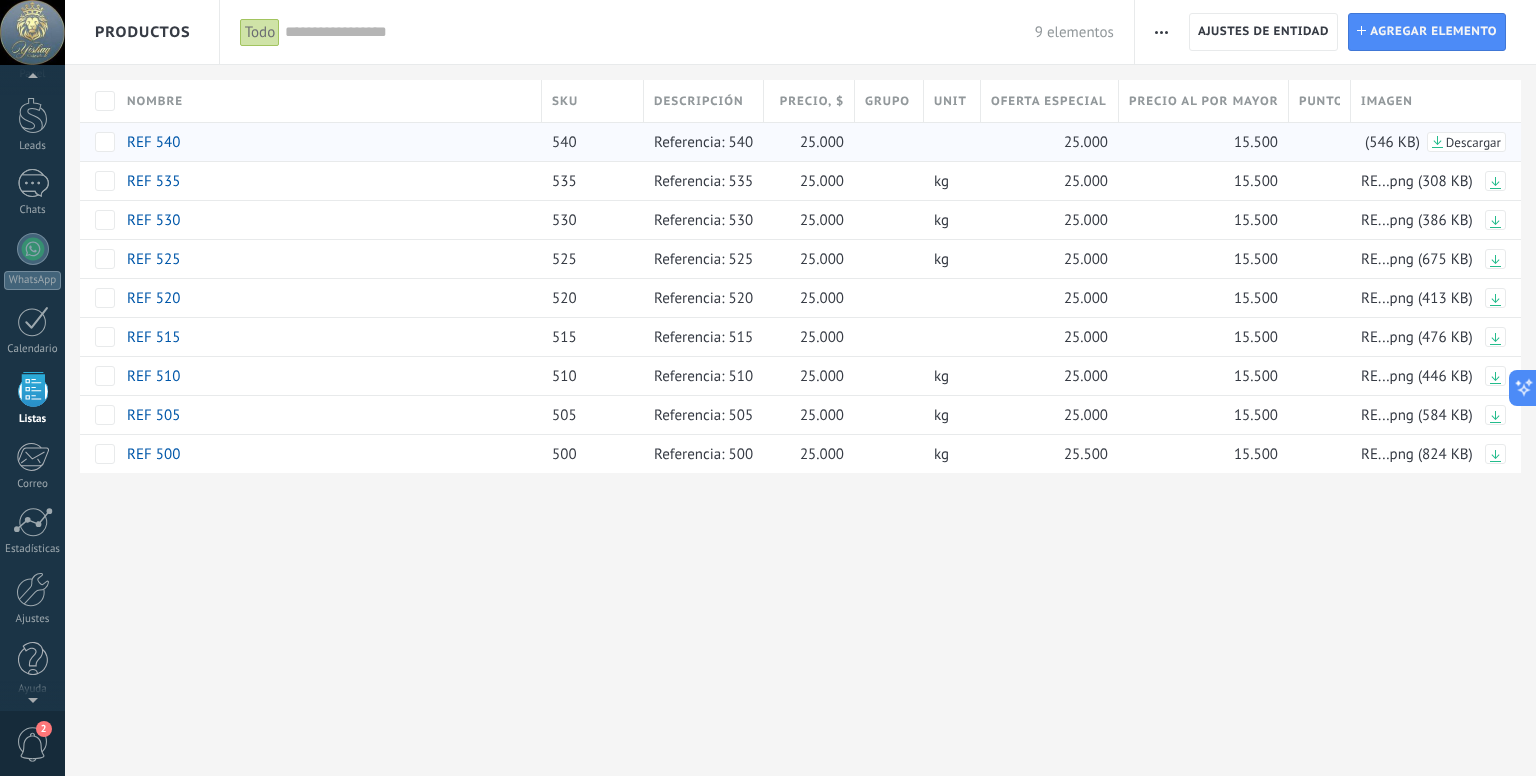 click at bounding box center [768, 32] 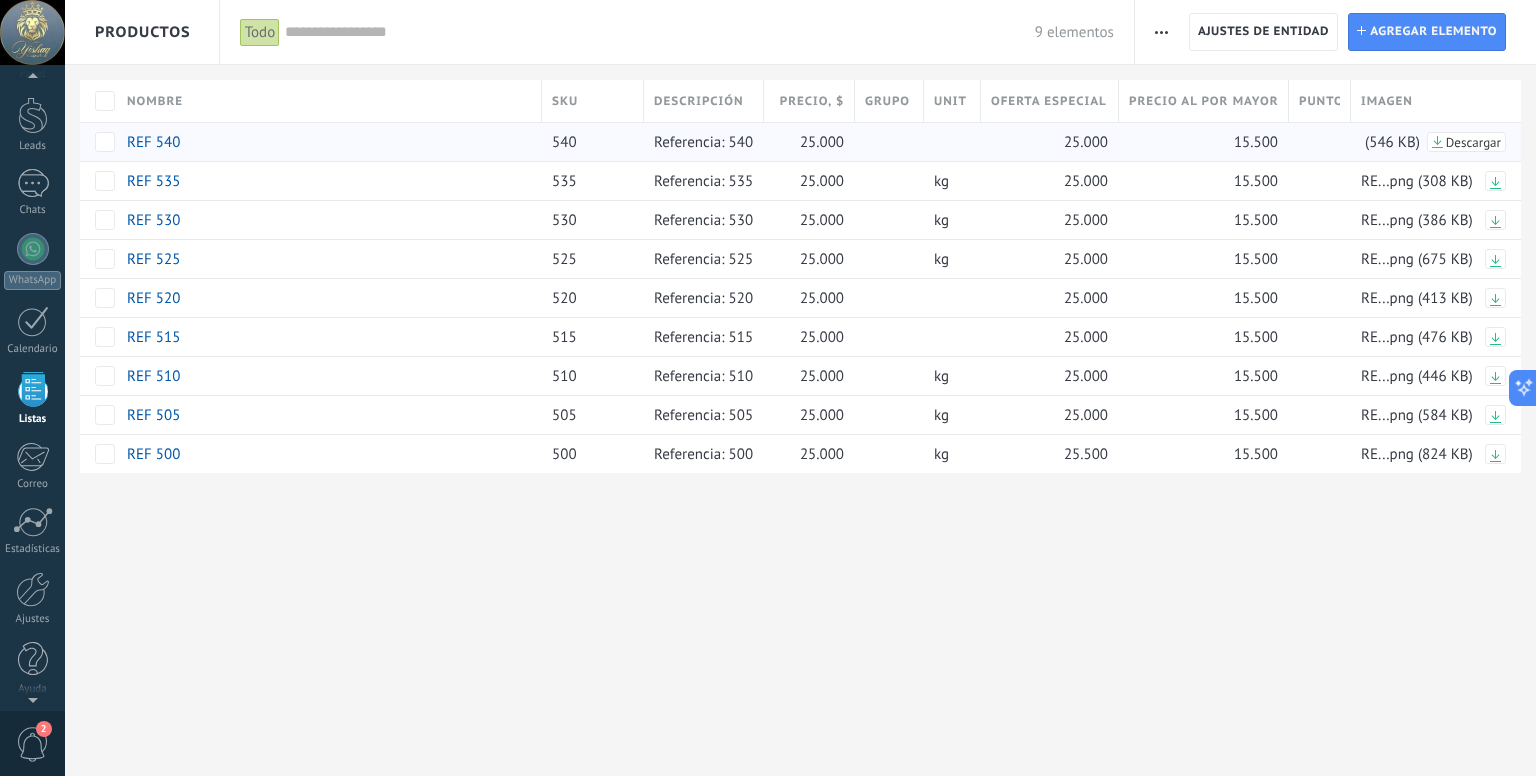 click at bounding box center [768, 32] 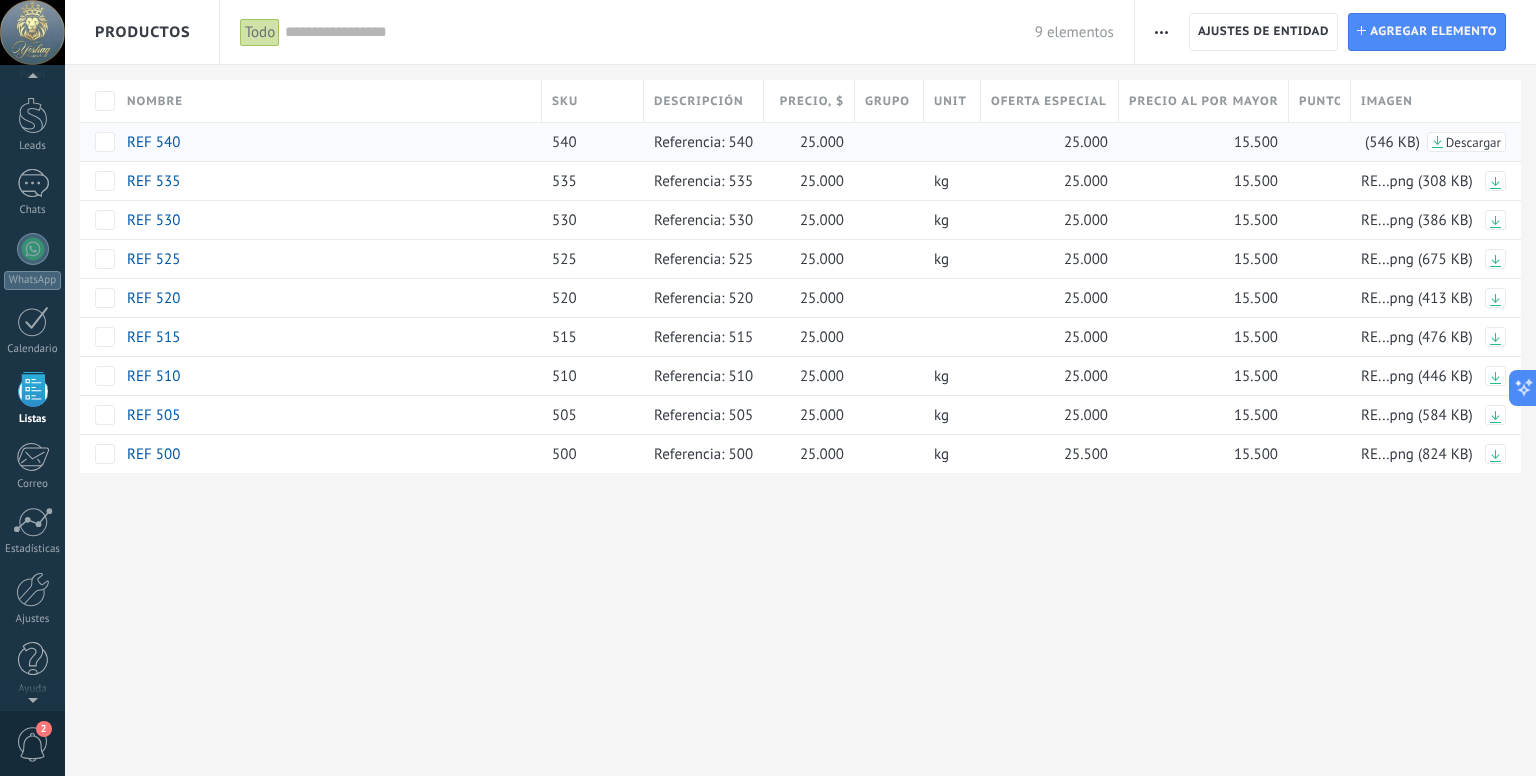click at bounding box center (768, 32) 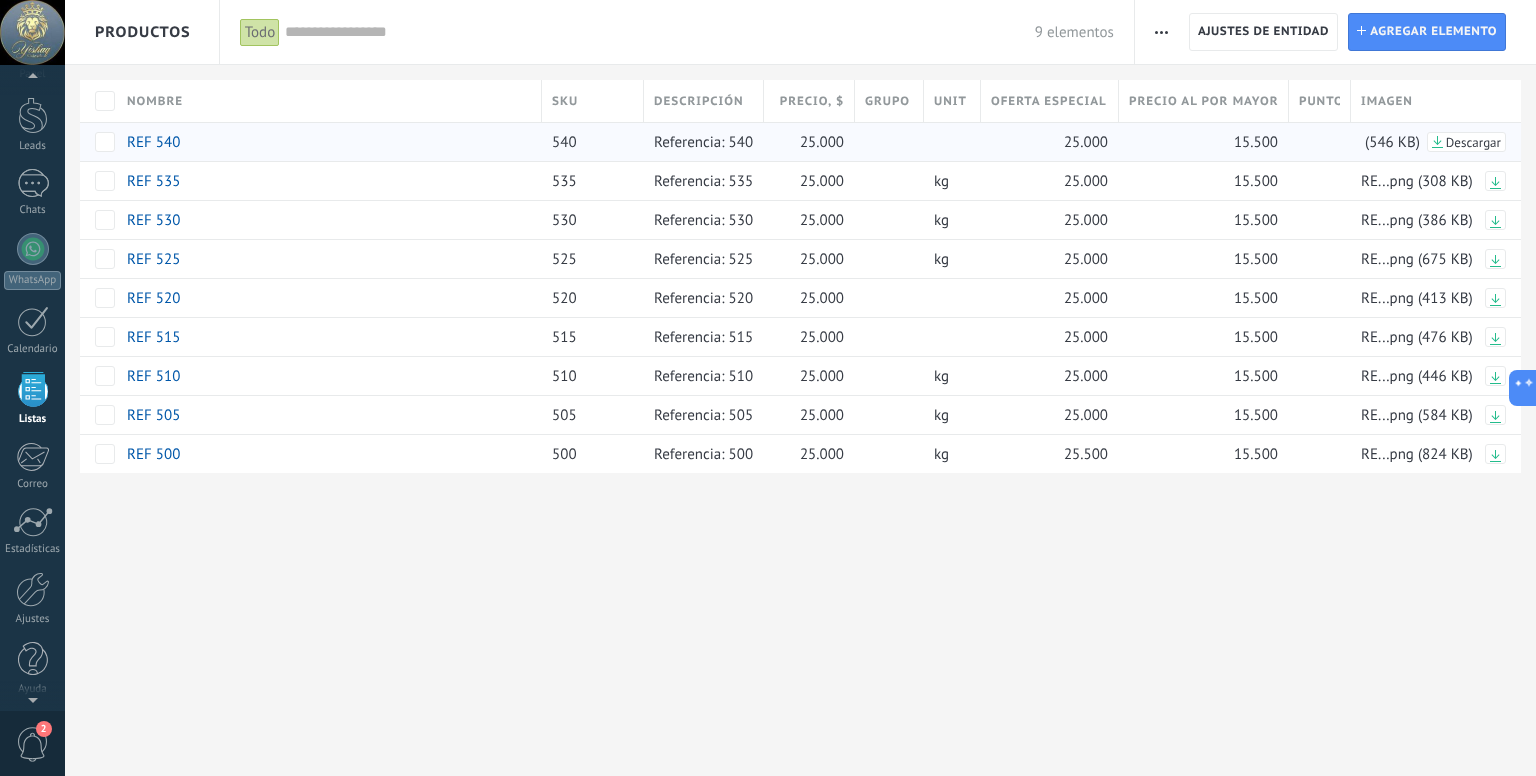 drag, startPoint x: 972, startPoint y: 617, endPoint x: 777, endPoint y: 517, distance: 219.14607 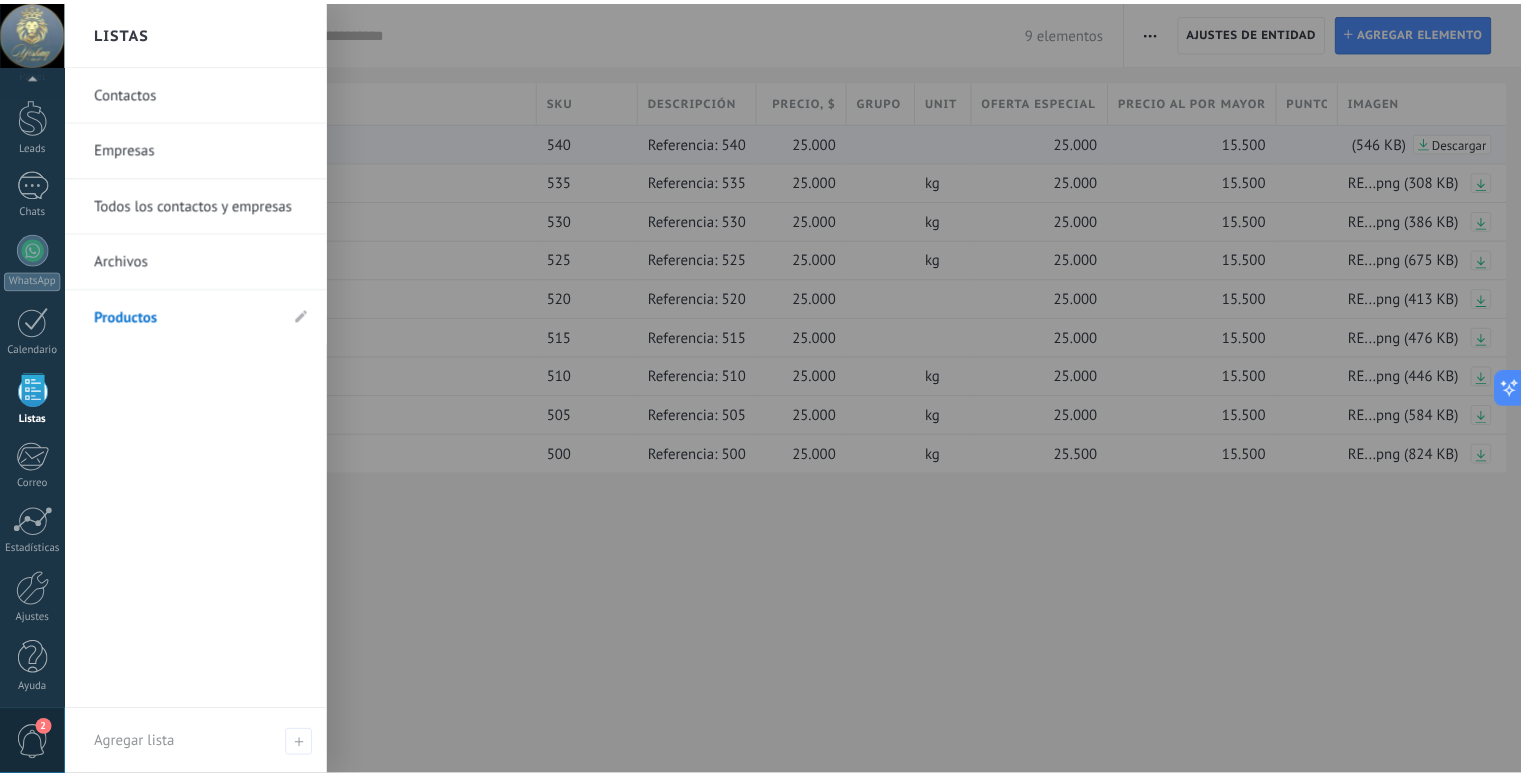 scroll, scrollTop: 55, scrollLeft: 0, axis: vertical 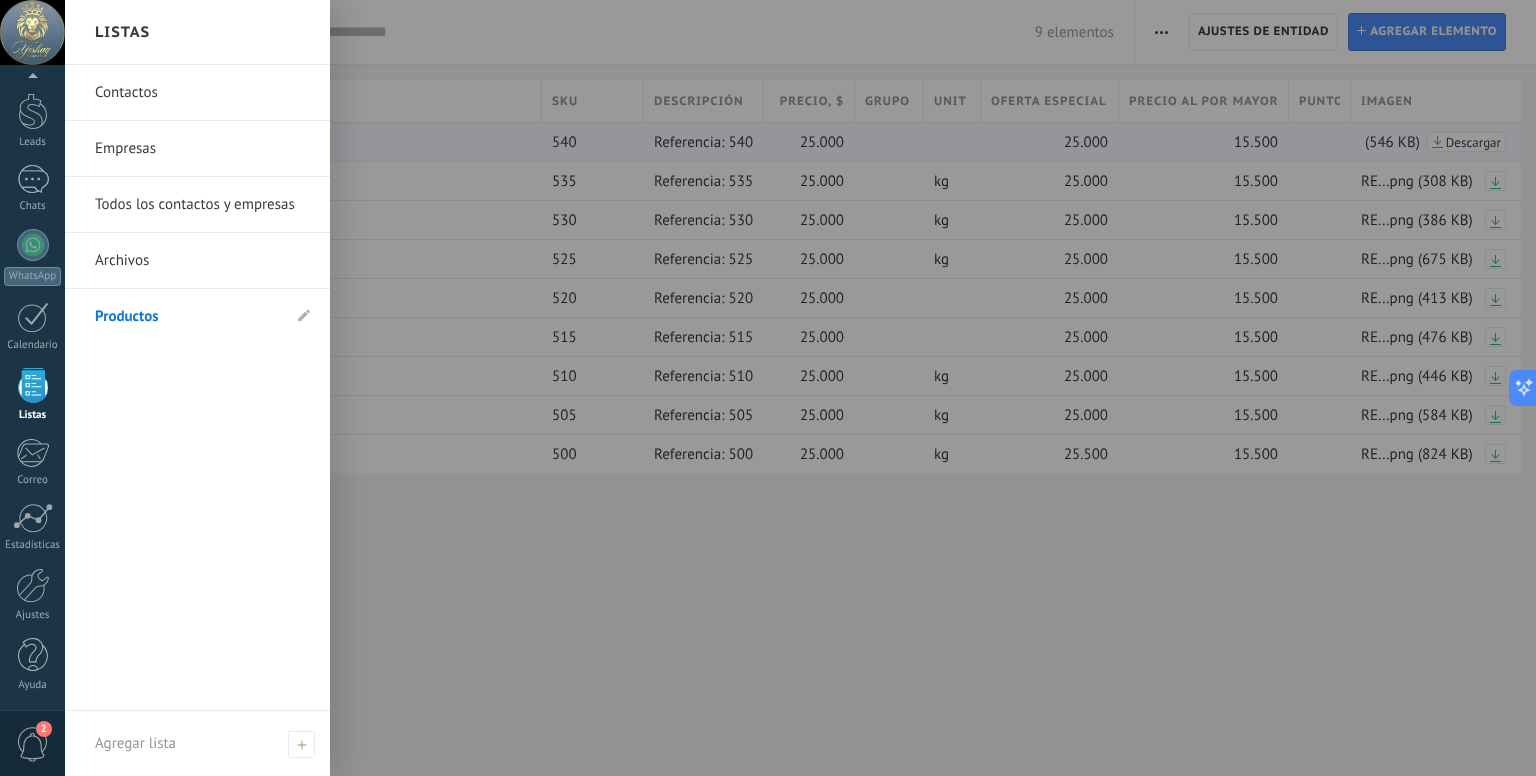 click at bounding box center [833, 388] 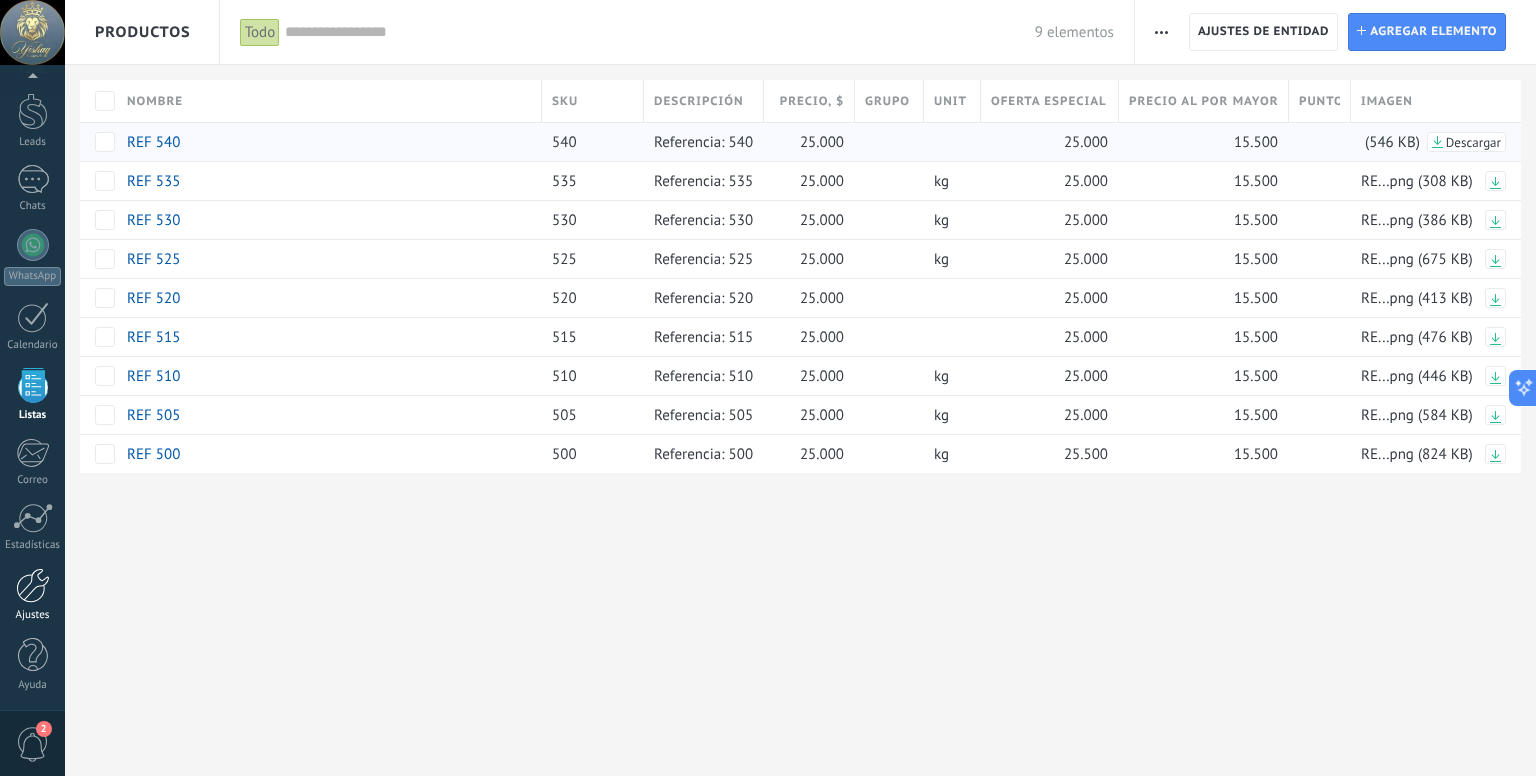 click at bounding box center (33, 585) 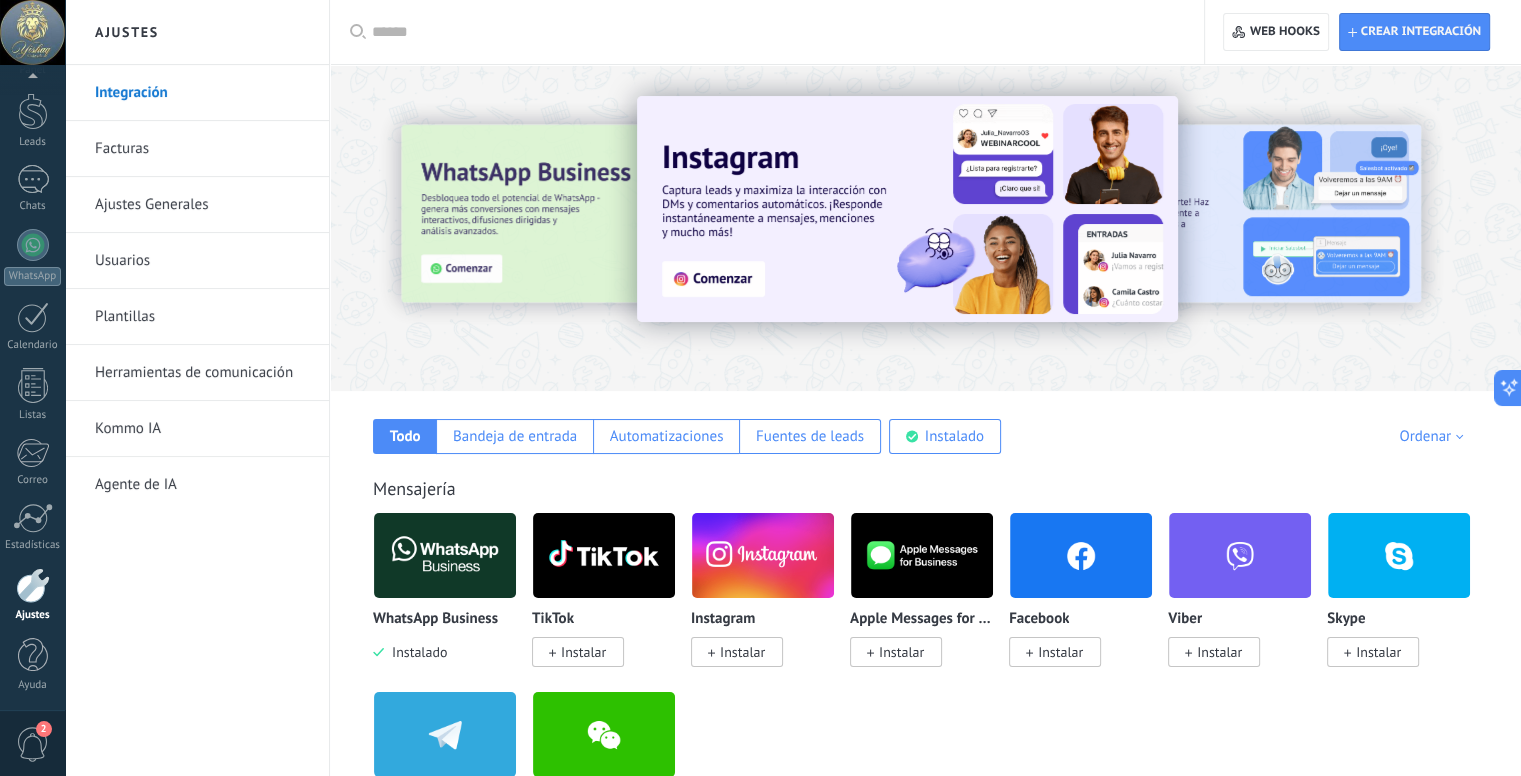 click on "Agente de IA" at bounding box center (202, 485) 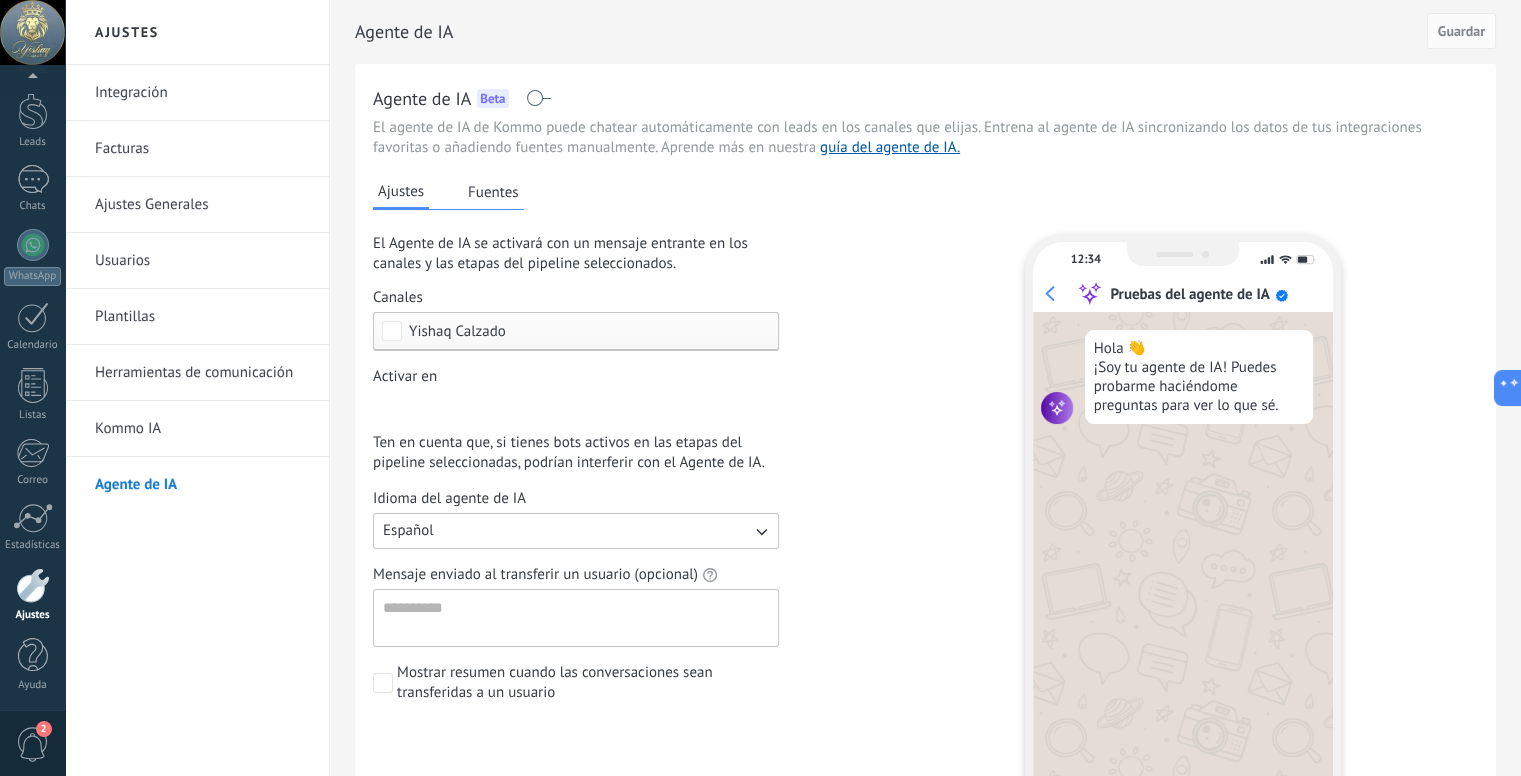 click on "Incoming leads OFERTA ENVIADA NEGOCIACION REMARKETING Pedido creado Pedido completado Pedido enviado – ganado Pedido cancelado – perdido" at bounding box center (0, 0) 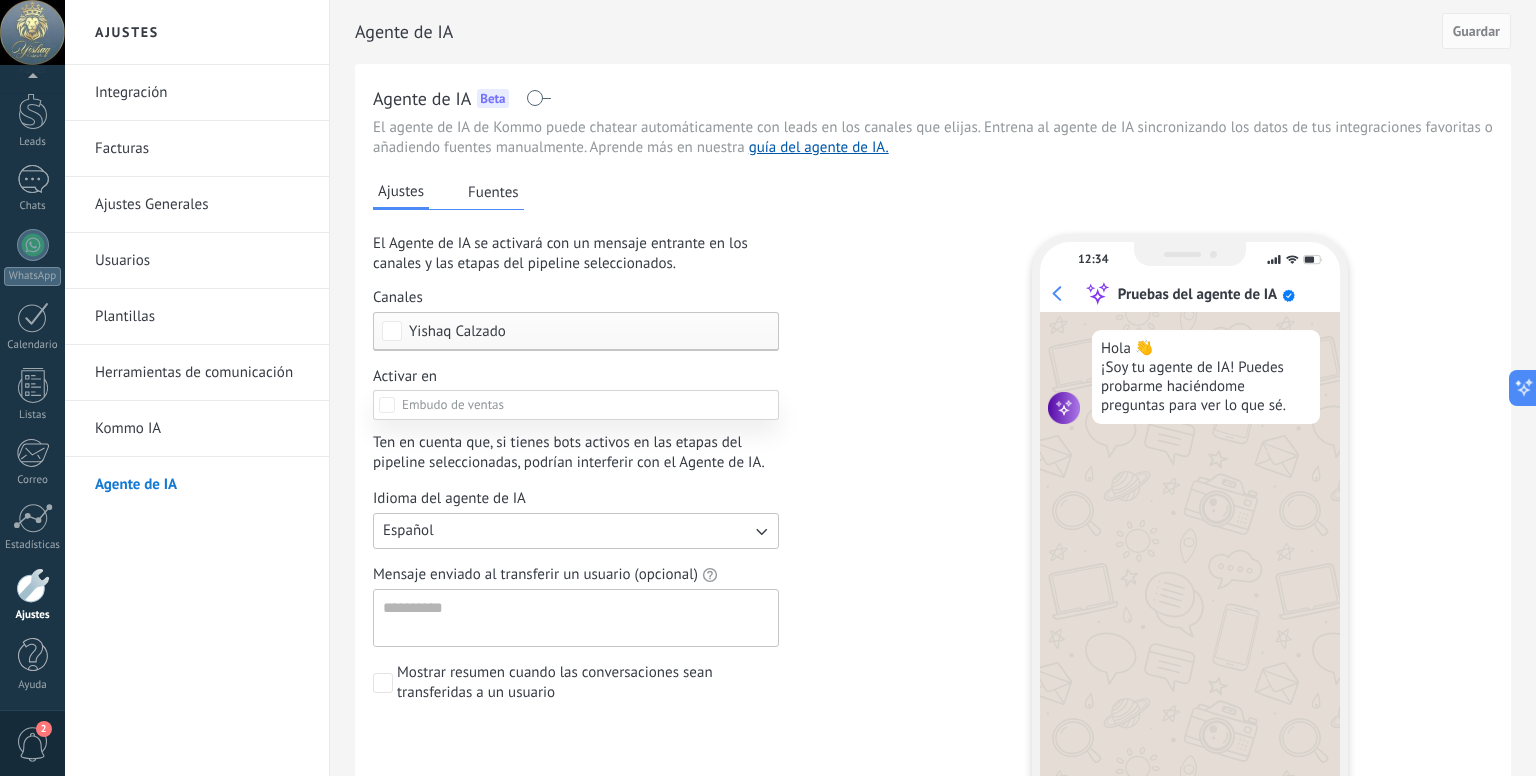 drag, startPoint x: 314, startPoint y: 448, endPoint x: 336, endPoint y: 438, distance: 24.166092 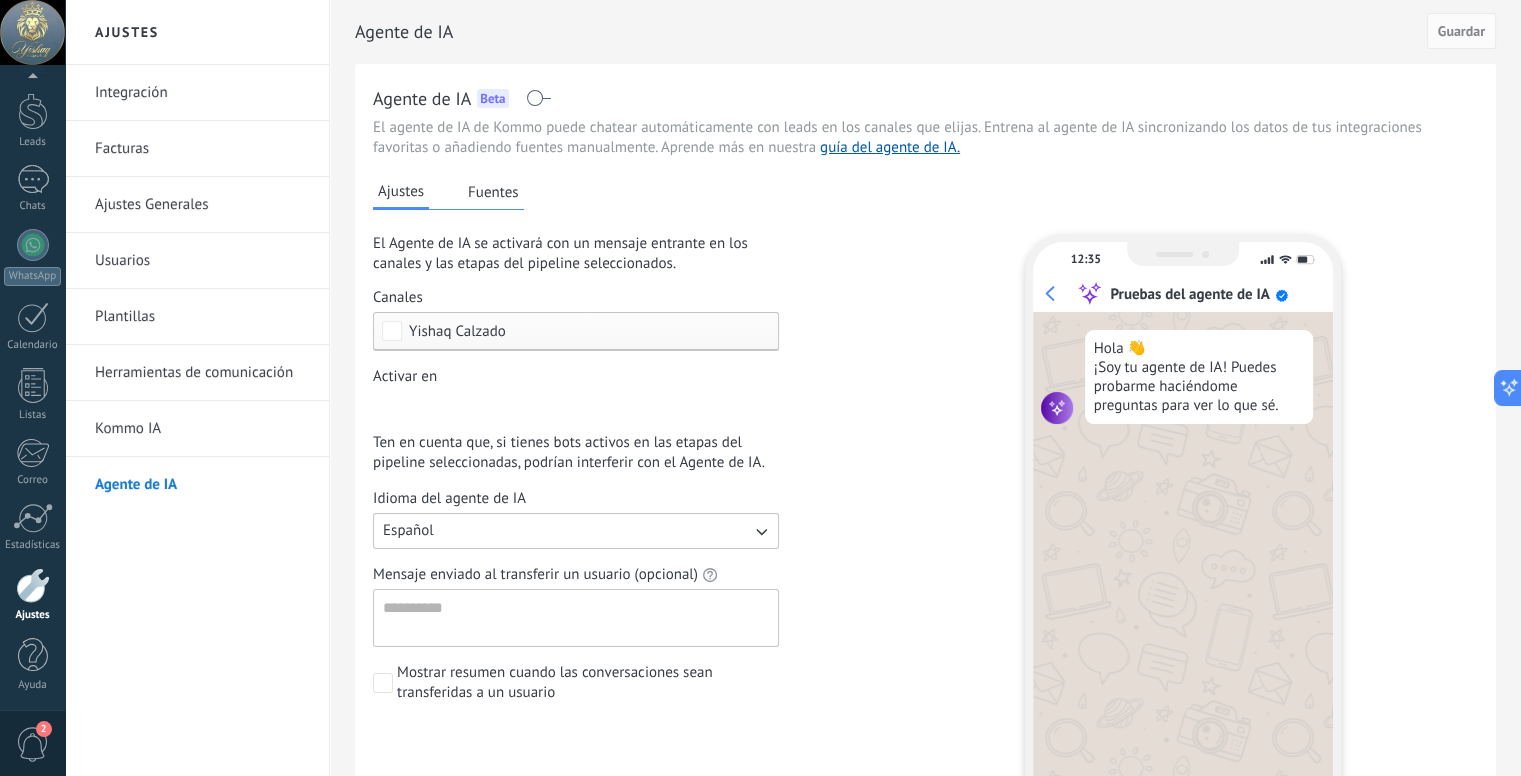 click on "Incoming leads OFERTA ENVIADA NEGOCIACION REMARKETING Pedido creado Pedido completado Pedido enviado – ganado Pedido cancelado – perdido" at bounding box center [0, 0] 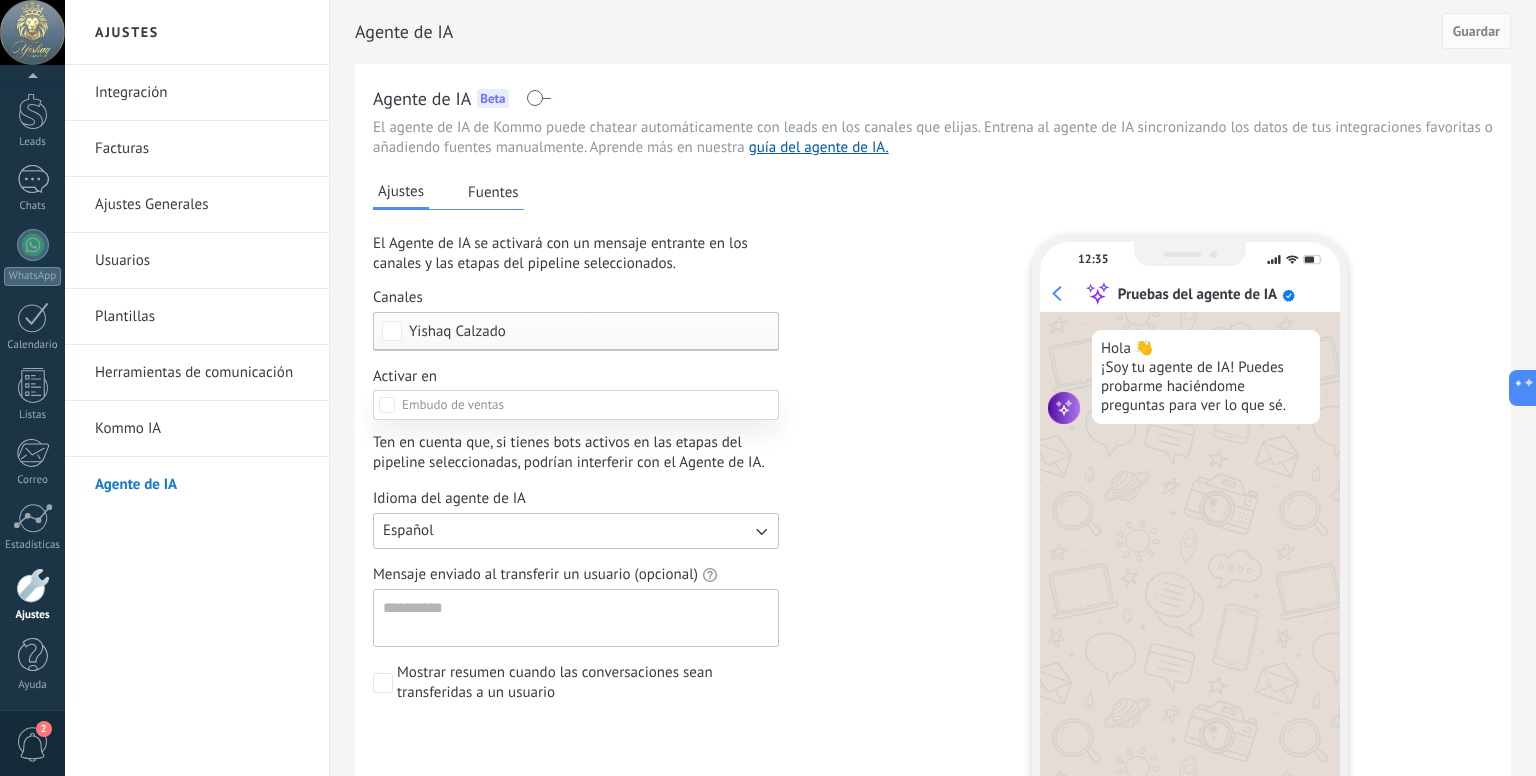 click at bounding box center [800, 388] 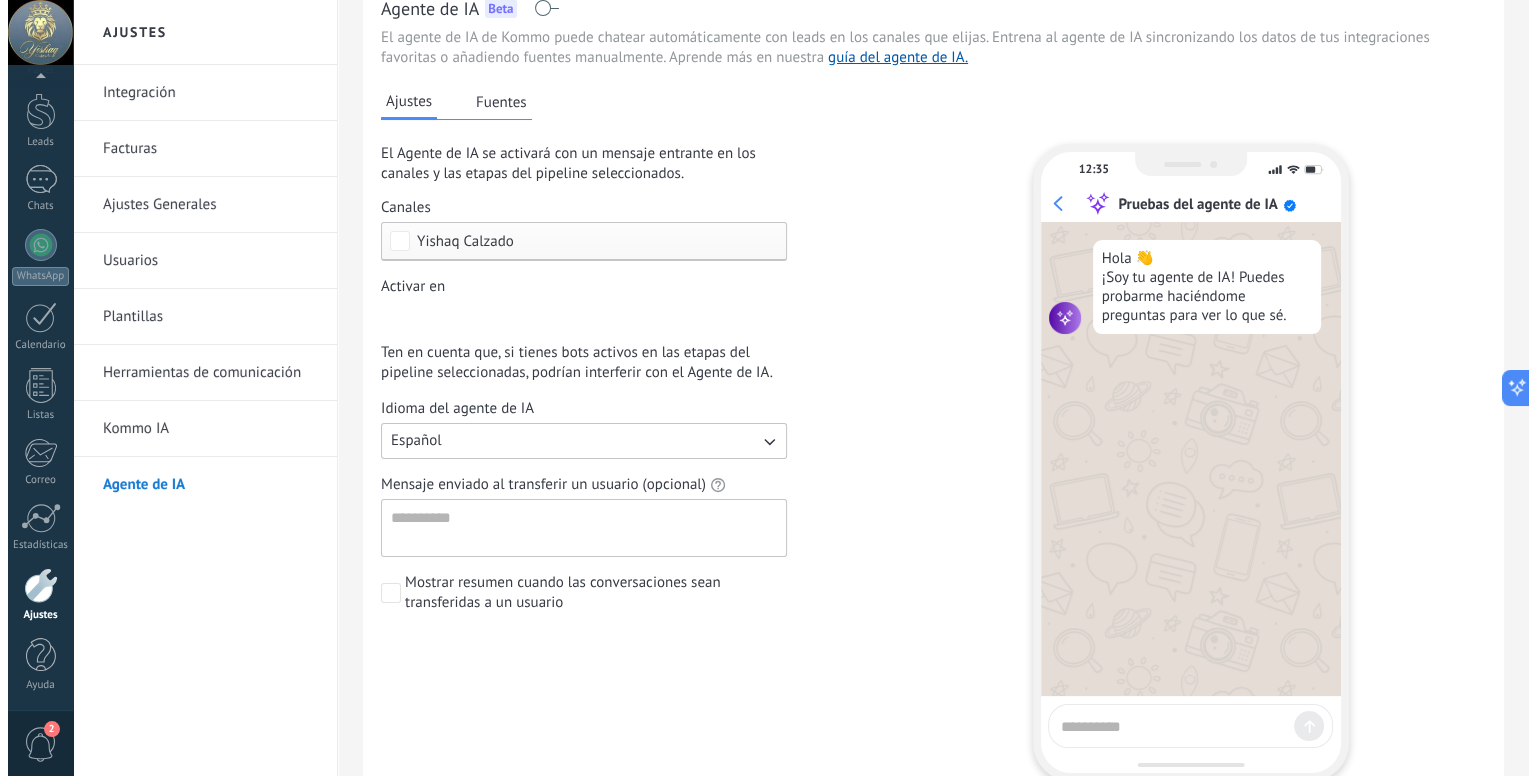 scroll, scrollTop: 50, scrollLeft: 0, axis: vertical 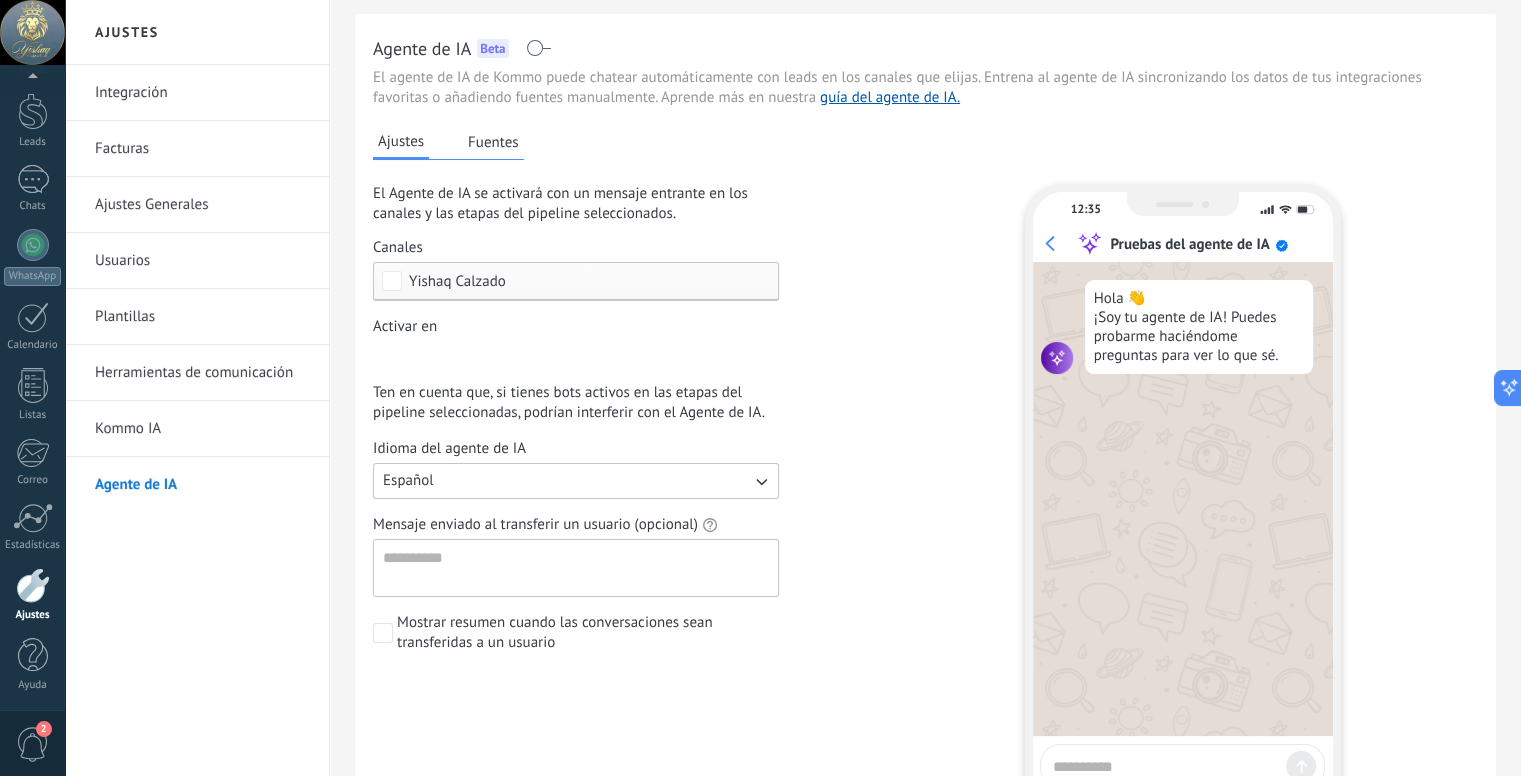 click on "Yishaq Calzado" at bounding box center [457, 281] 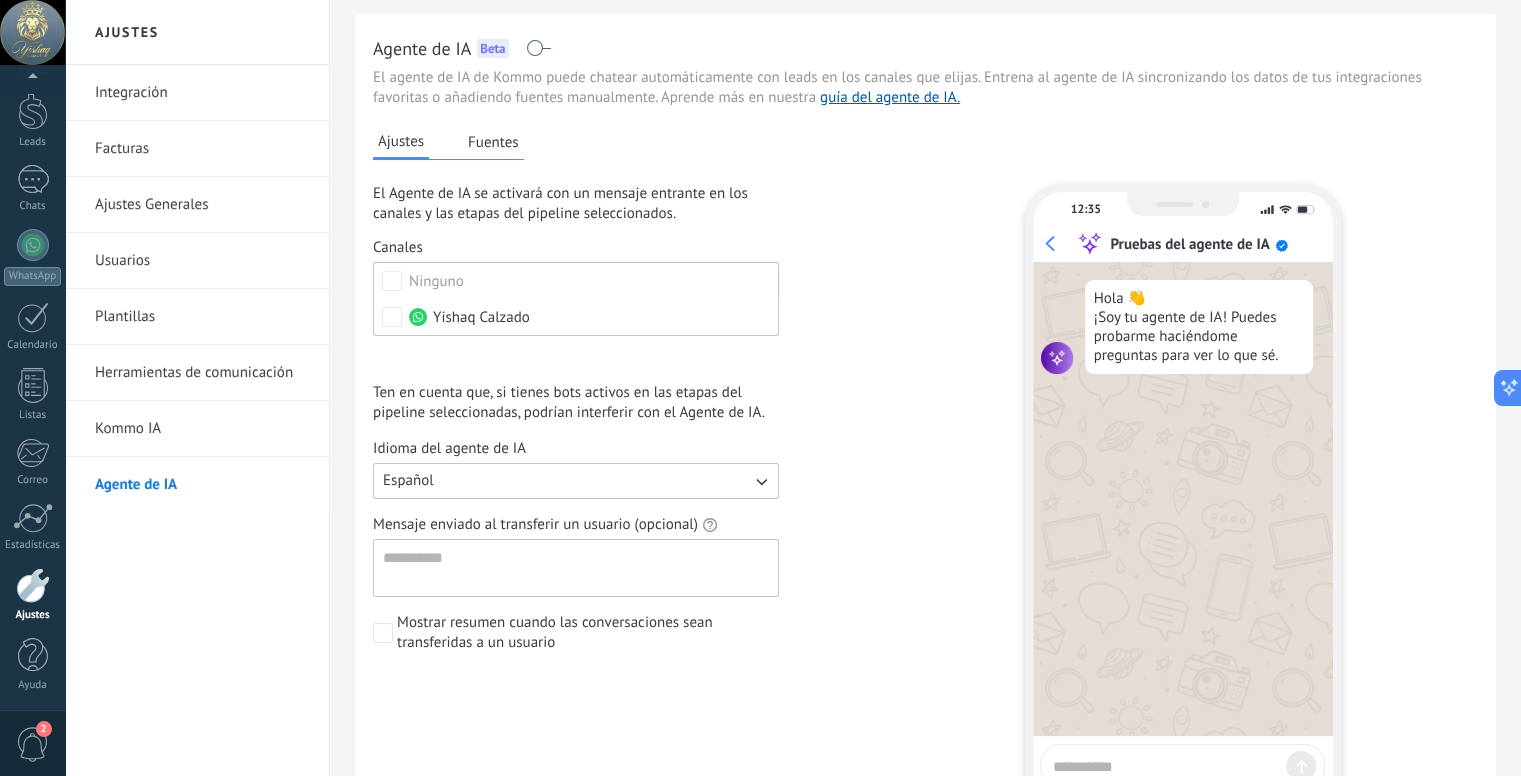 click on "Agente de IA Guardar Agente de IA Beta El agente de IA de Kommo puede chatear automáticamente con leads en los canales que elijas. Entrena al agente de IA sincronizando los datos de tus integraciones favoritas o añadiendo fuentes manualmente. Aprende más en nuestra   guía del agente de IA. Ajustes Fuentes El Agente de IA se activará con un mensaje entrante en los canales y las etapas del pipeline seleccionados. Canales Ninguno   Yishaq Calzado Yishaq Calzado Activar en Incoming leads OFERTA ENVIADA NEGOCIACION REMARKETING Pedido creado Pedido completado Pedido enviado – ganado Pedido cancelado – perdido Ten en cuenta que, si tienes bots activos en las etapas del pipeline seleccionadas, podrían interferir con el Agente de IA. Idioma del agente de IA Español Mensaje enviado al transferir un usuario (opcional) Mostrar resumen cuando las conversaciones sean transferidas a un usuario 12:35 Pruebas del agente de IA Hola 👋 Reiniciar" at bounding box center (925, 463) 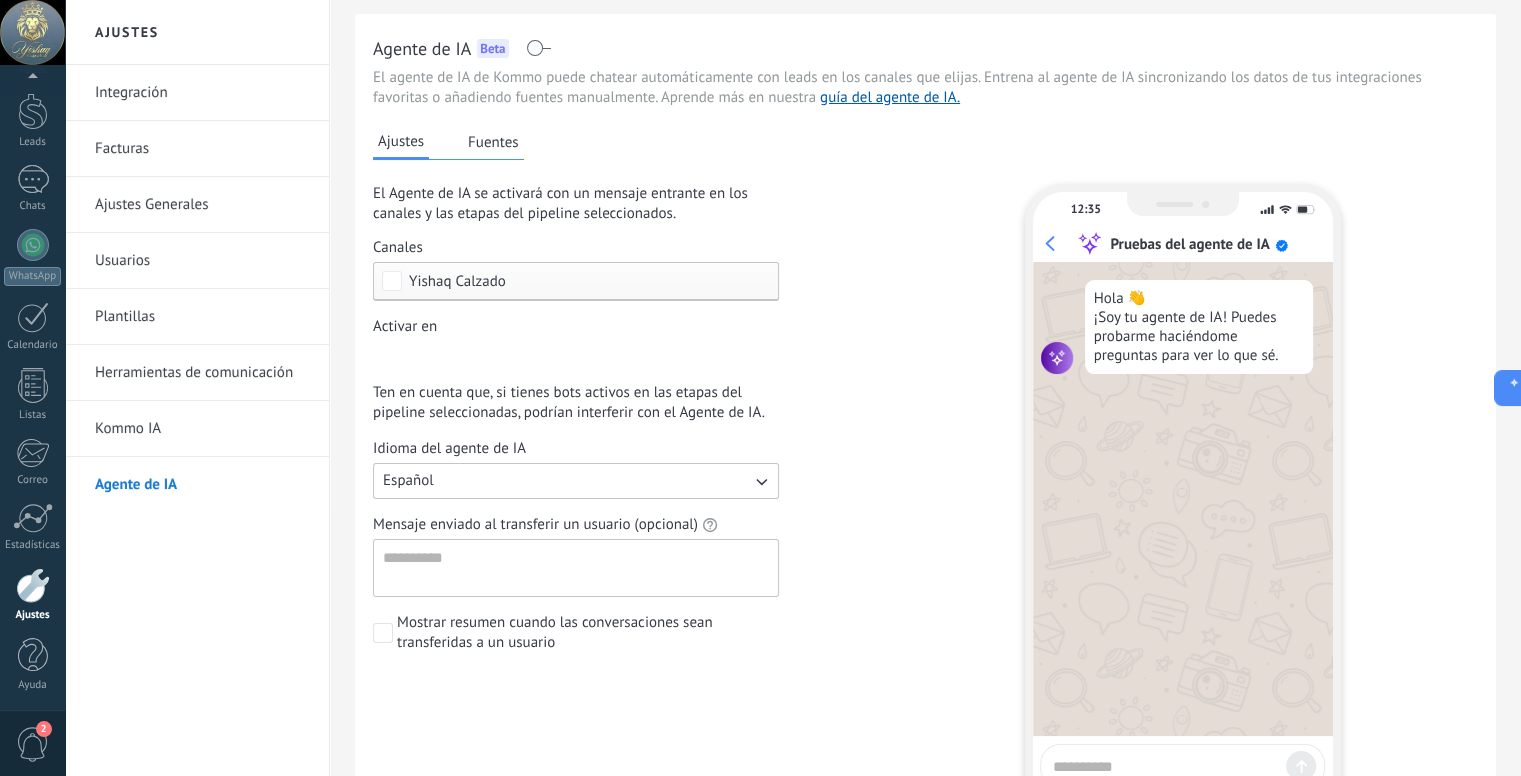 click on "Fuentes" at bounding box center [493, 142] 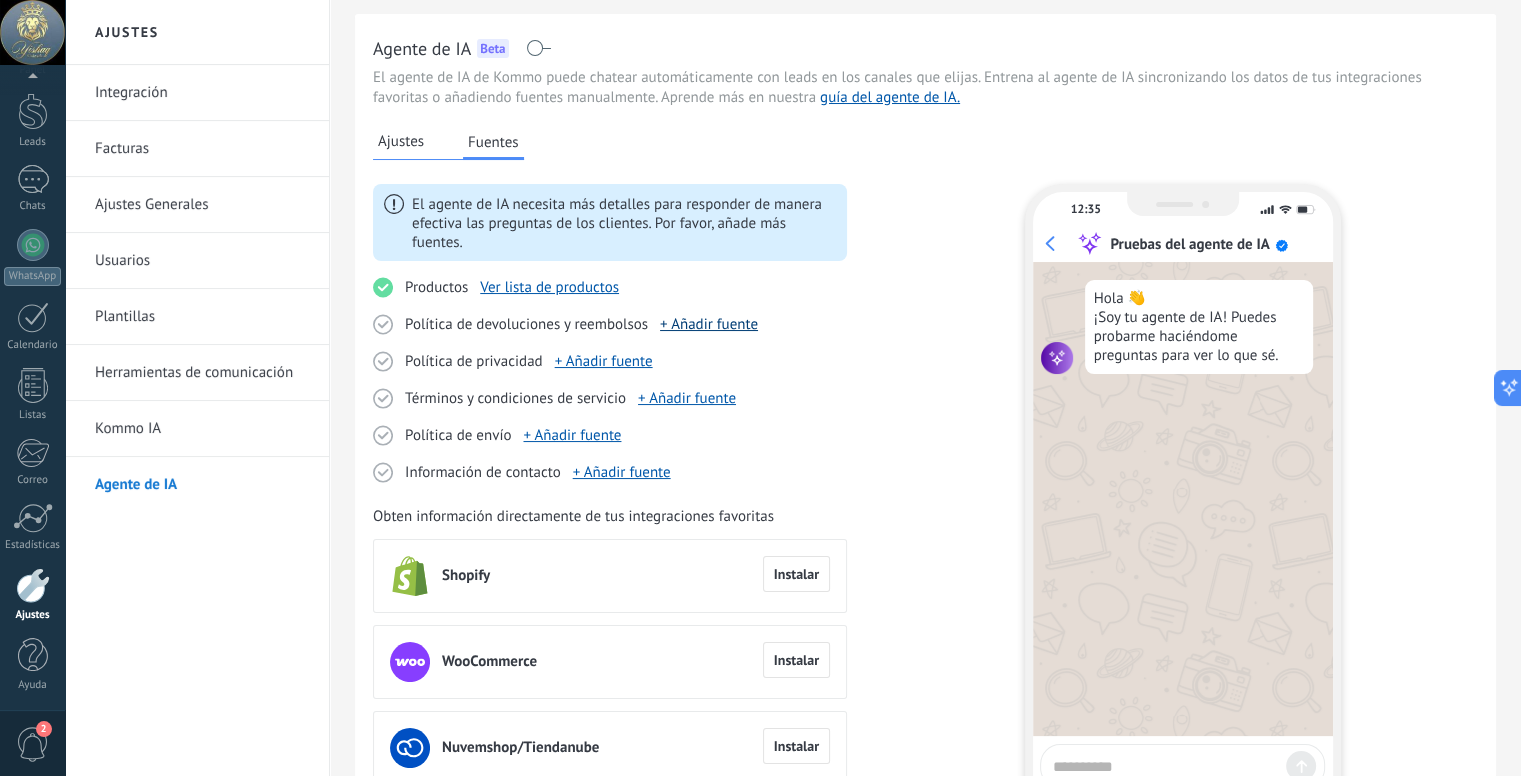 click on "+ Añadir fuente" at bounding box center [709, 324] 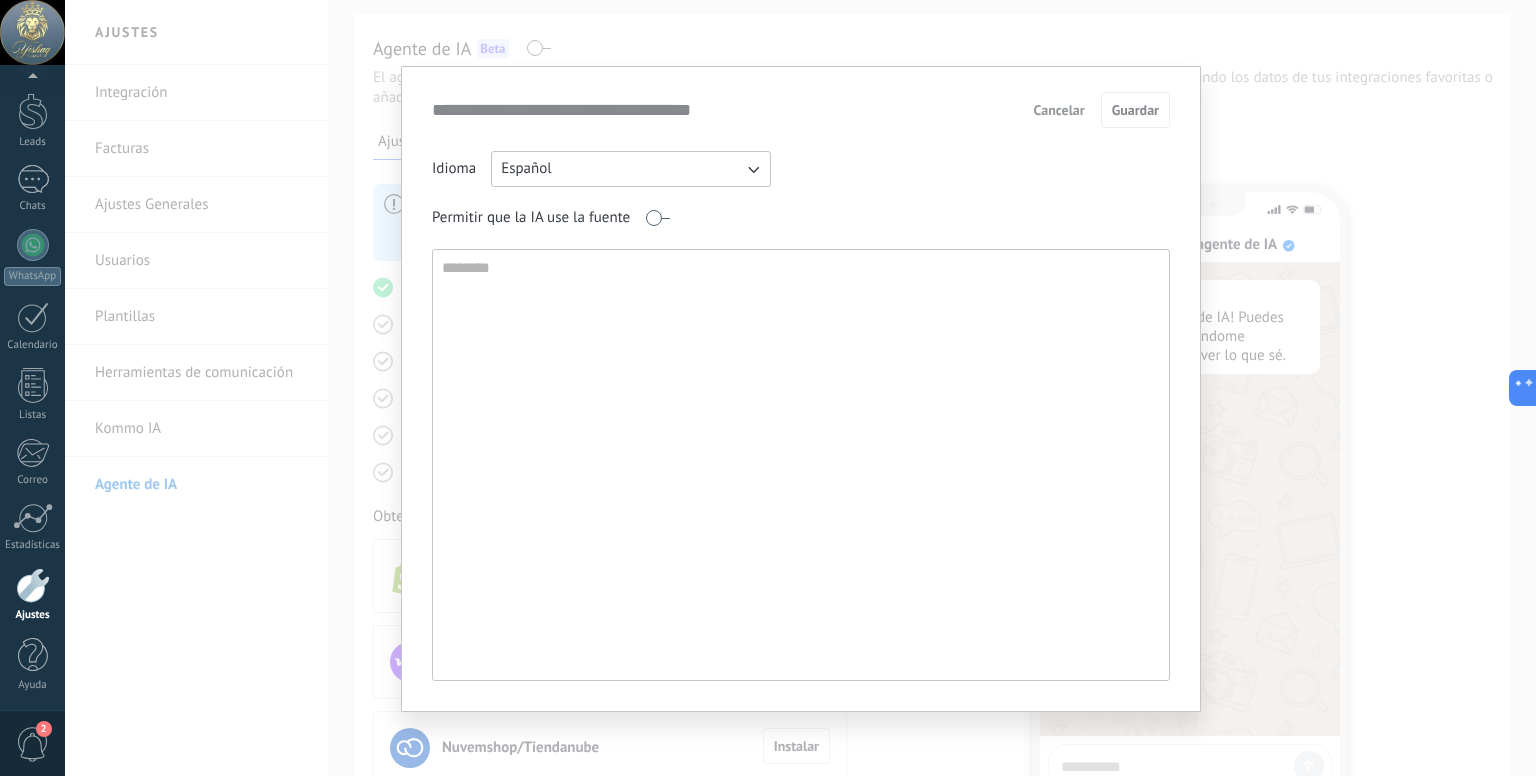 drag, startPoint x: 426, startPoint y: 103, endPoint x: 747, endPoint y: 118, distance: 321.35028 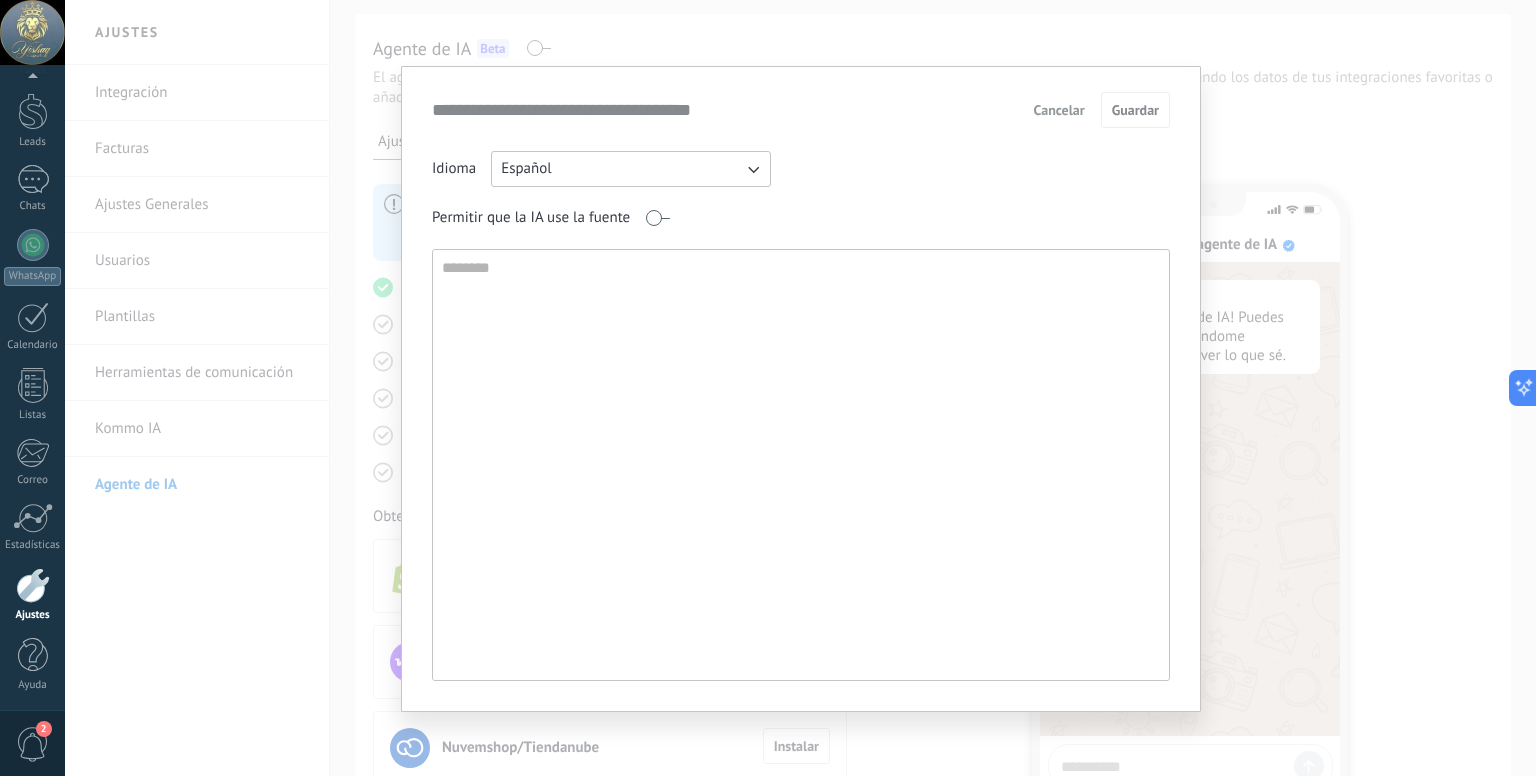 click on "Permitir que la IA use la fuente" at bounding box center (801, 218) 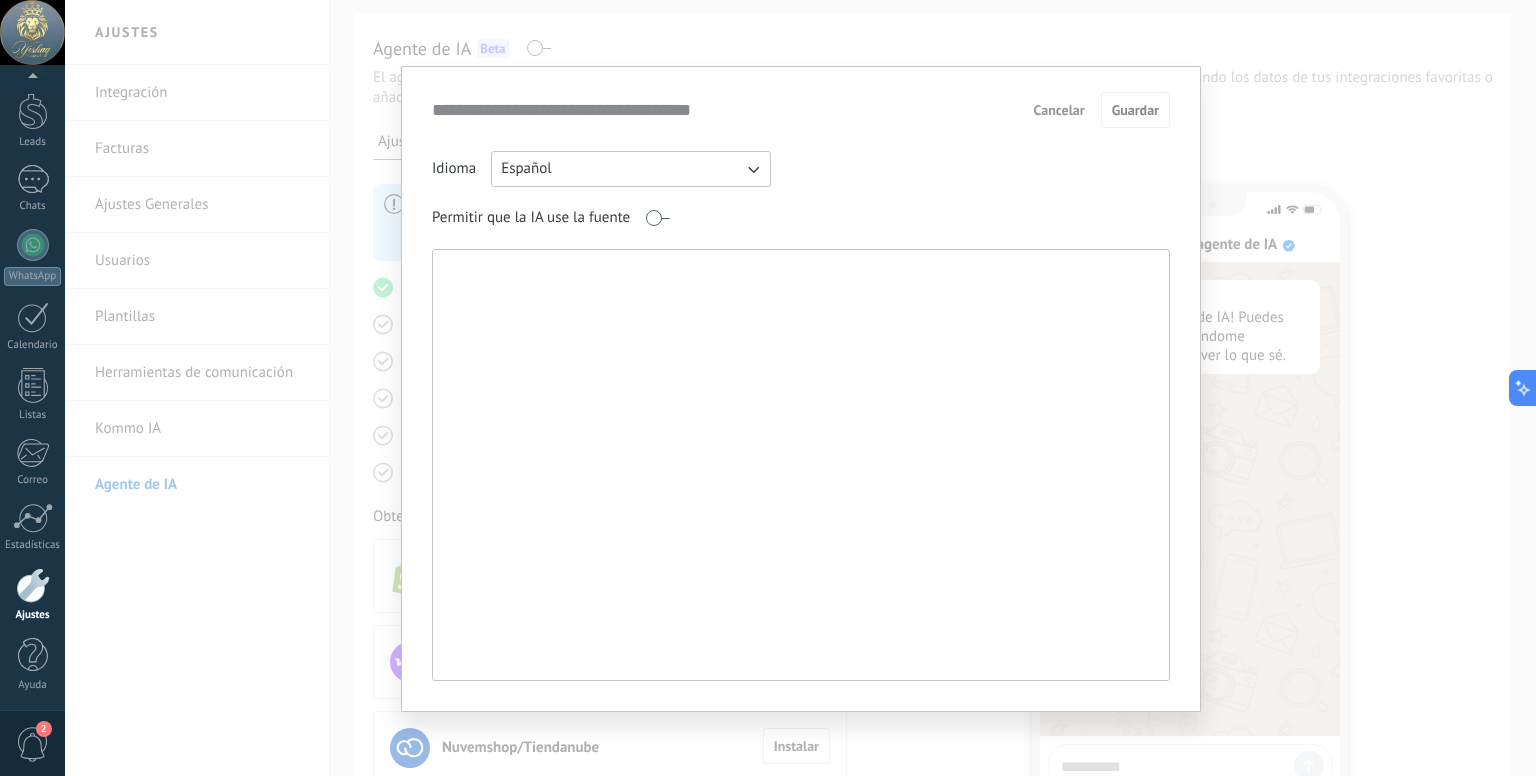 click at bounding box center (799, 465) 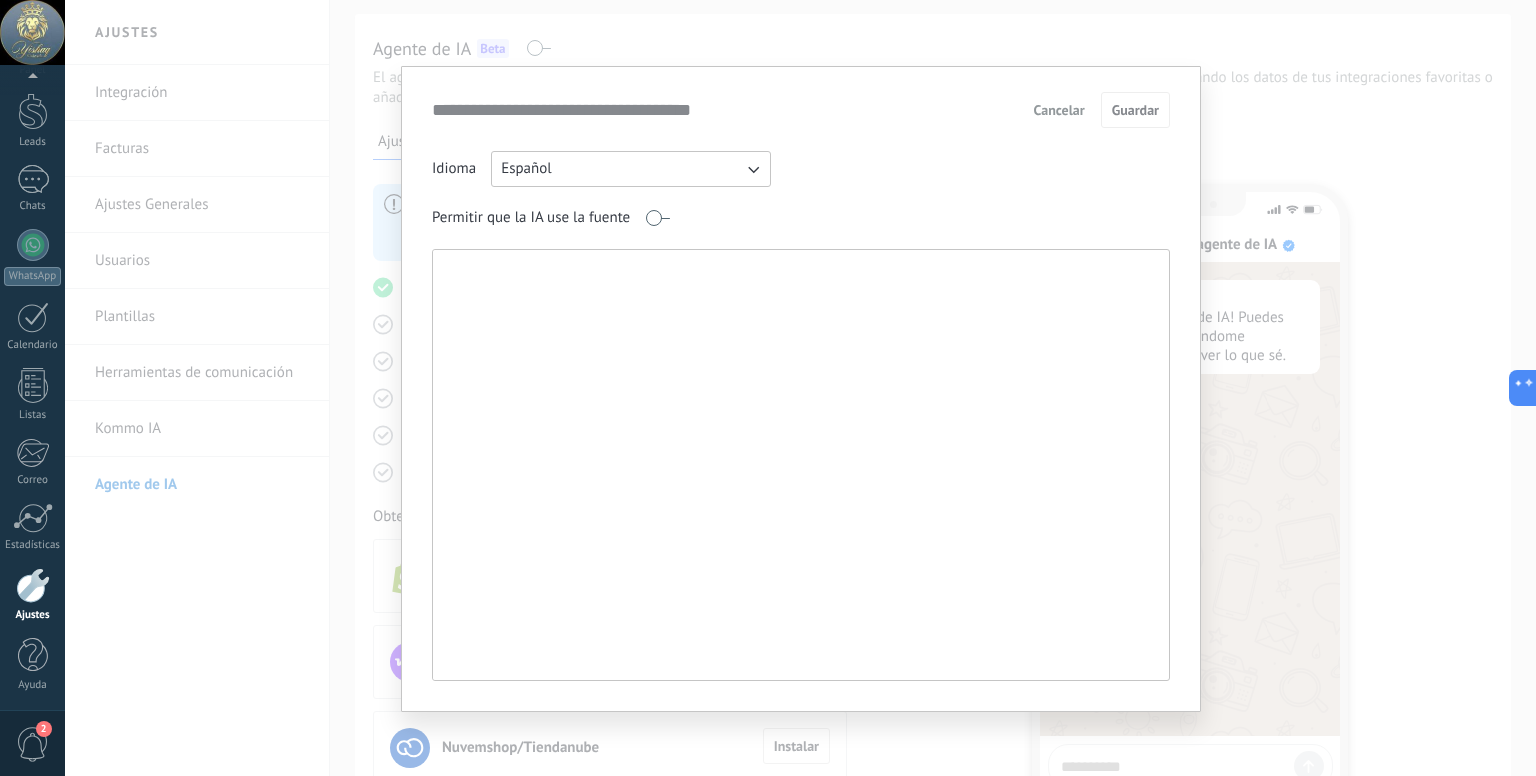 paste on "**********" 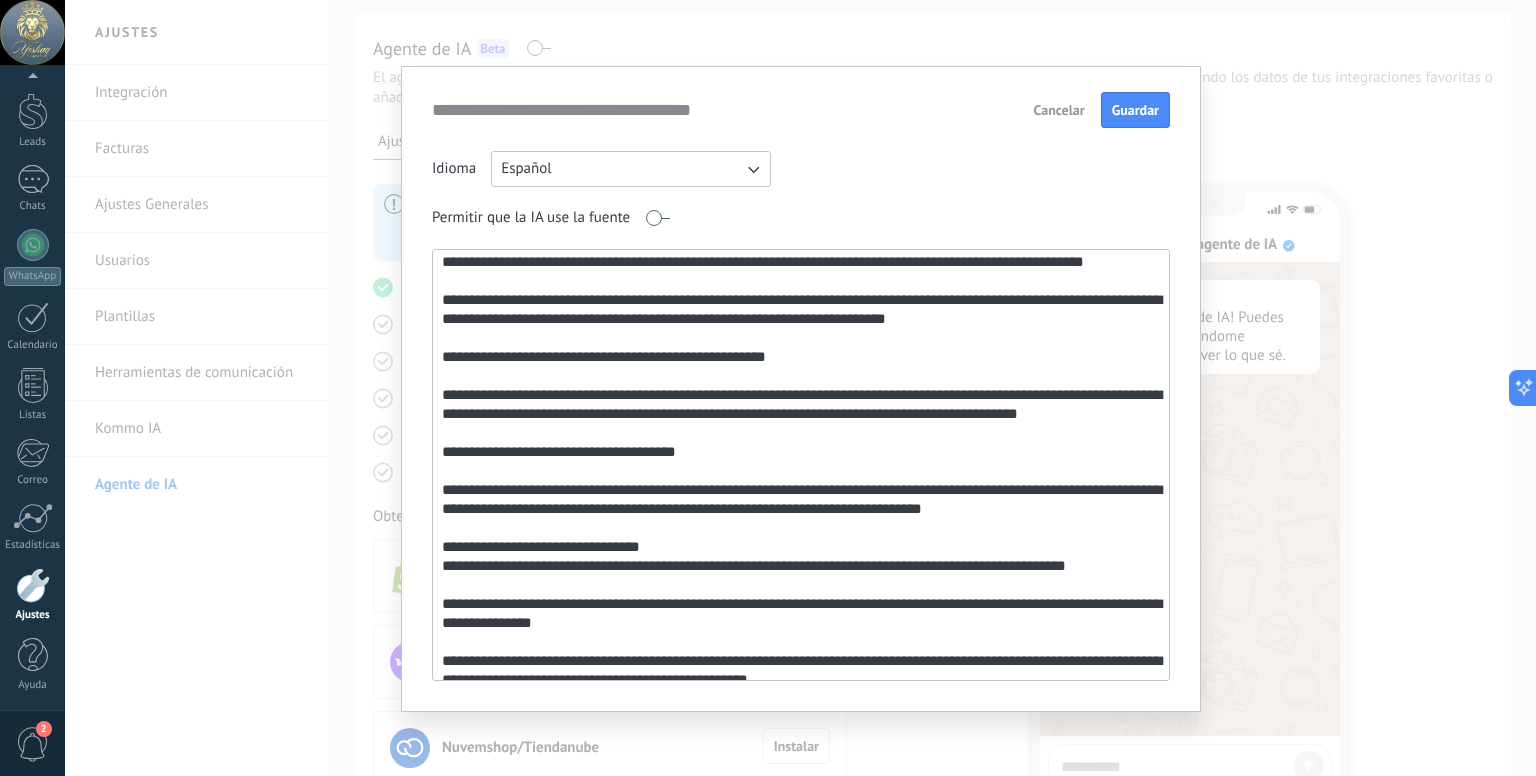 scroll, scrollTop: 0, scrollLeft: 0, axis: both 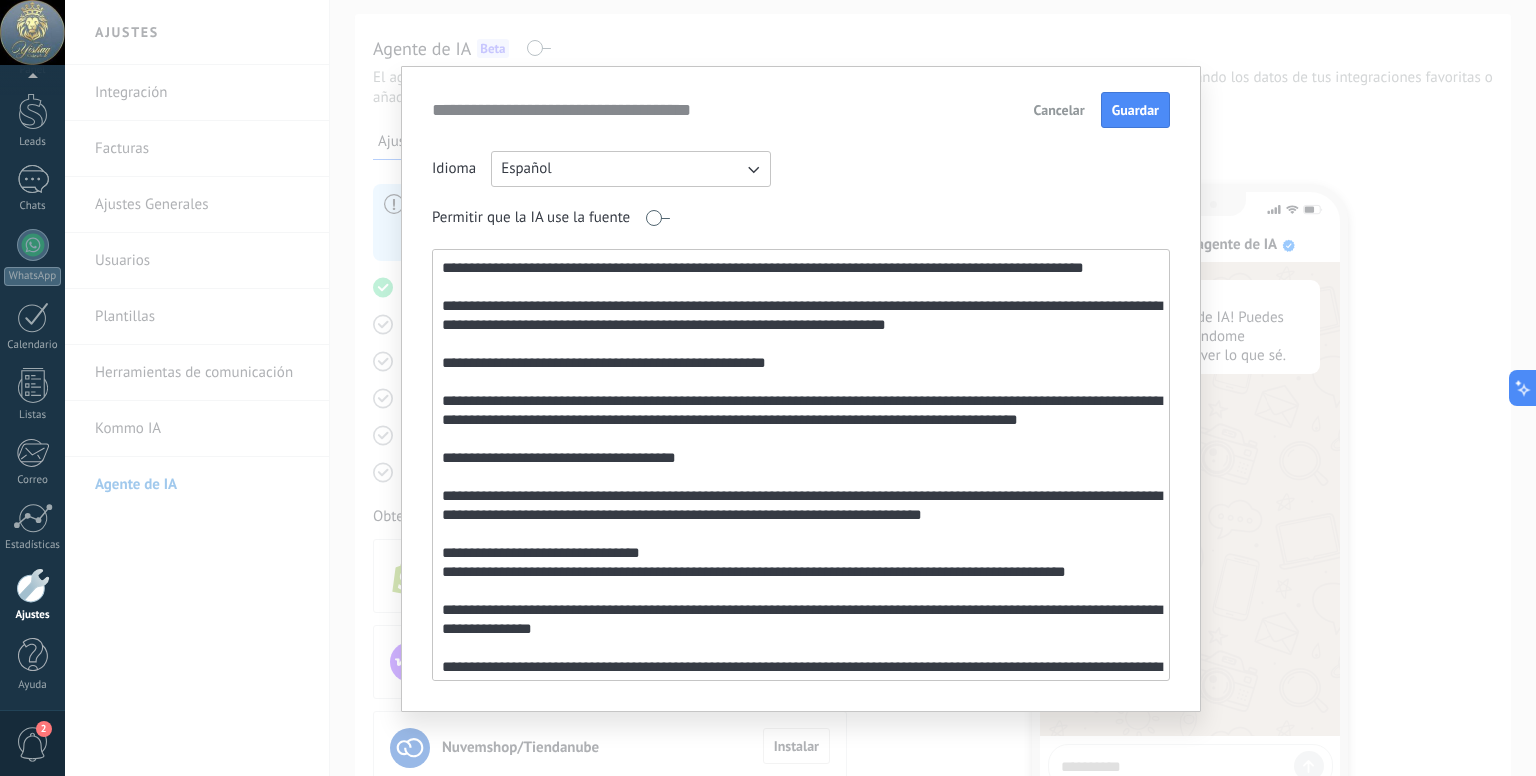 drag, startPoint x: 432, startPoint y: 266, endPoint x: 1082, endPoint y: 334, distance: 653.54724 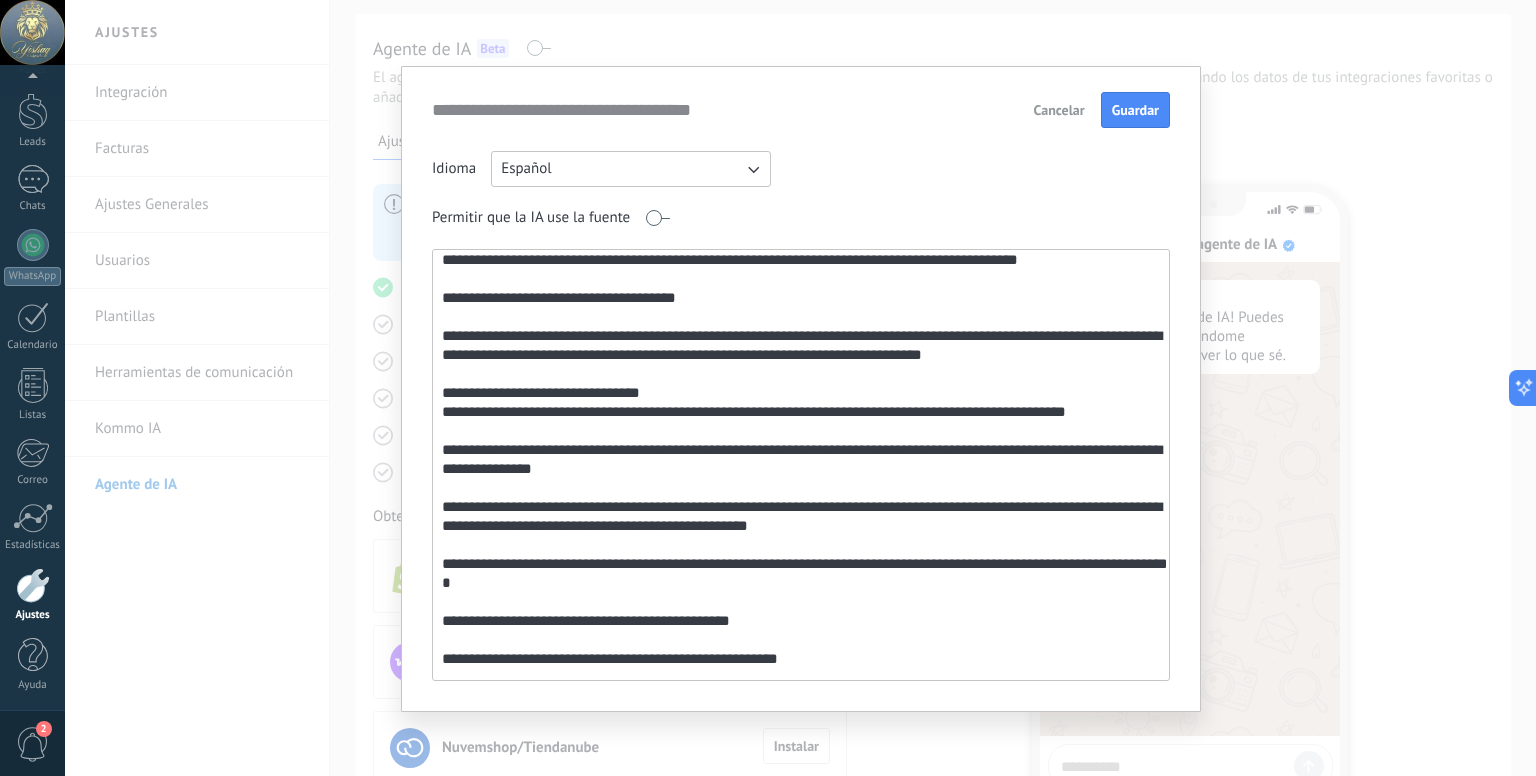 scroll, scrollTop: 100, scrollLeft: 0, axis: vertical 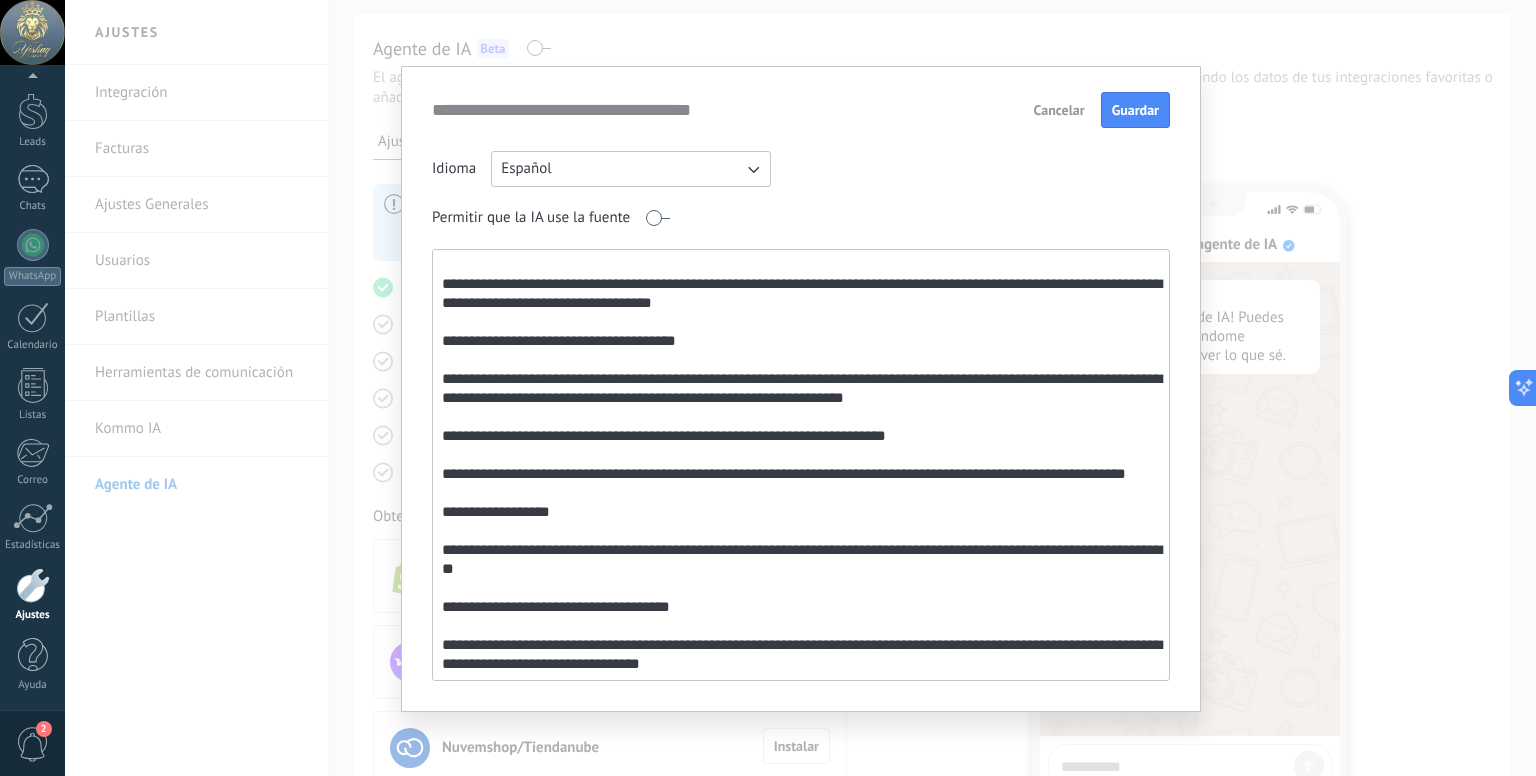 drag, startPoint x: 437, startPoint y: 256, endPoint x: 861, endPoint y: 672, distance: 593.99664 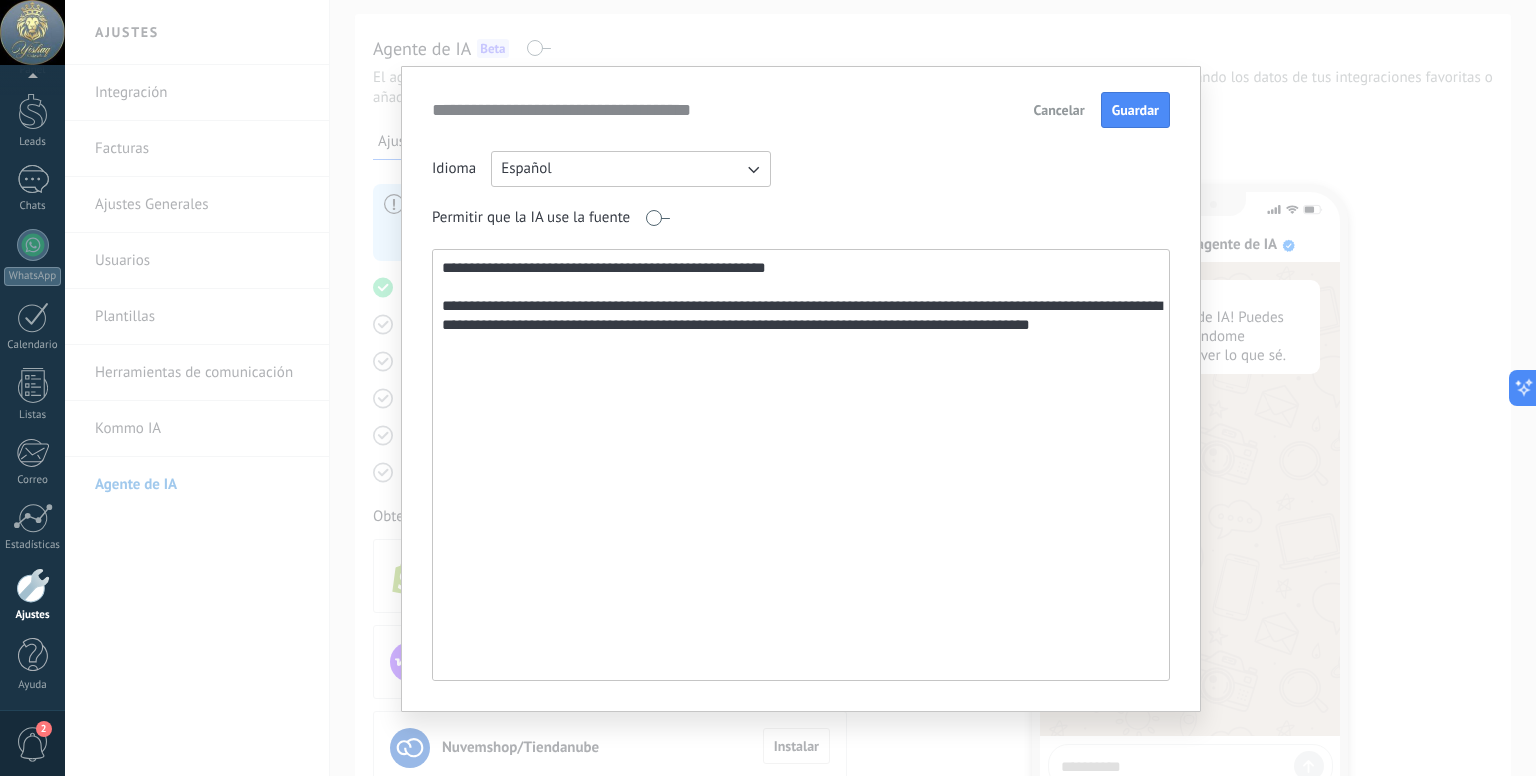 scroll, scrollTop: 0, scrollLeft: 0, axis: both 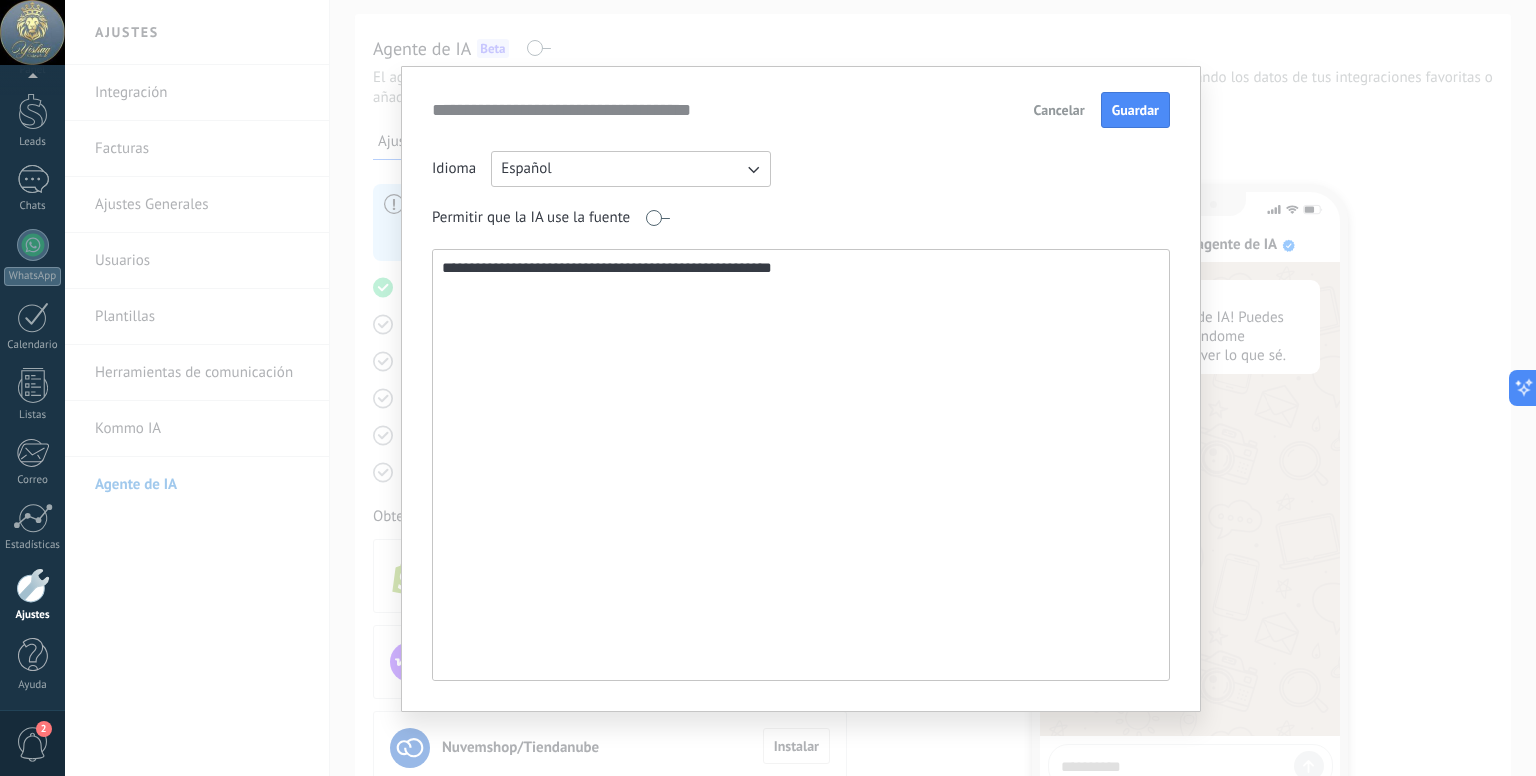 paste 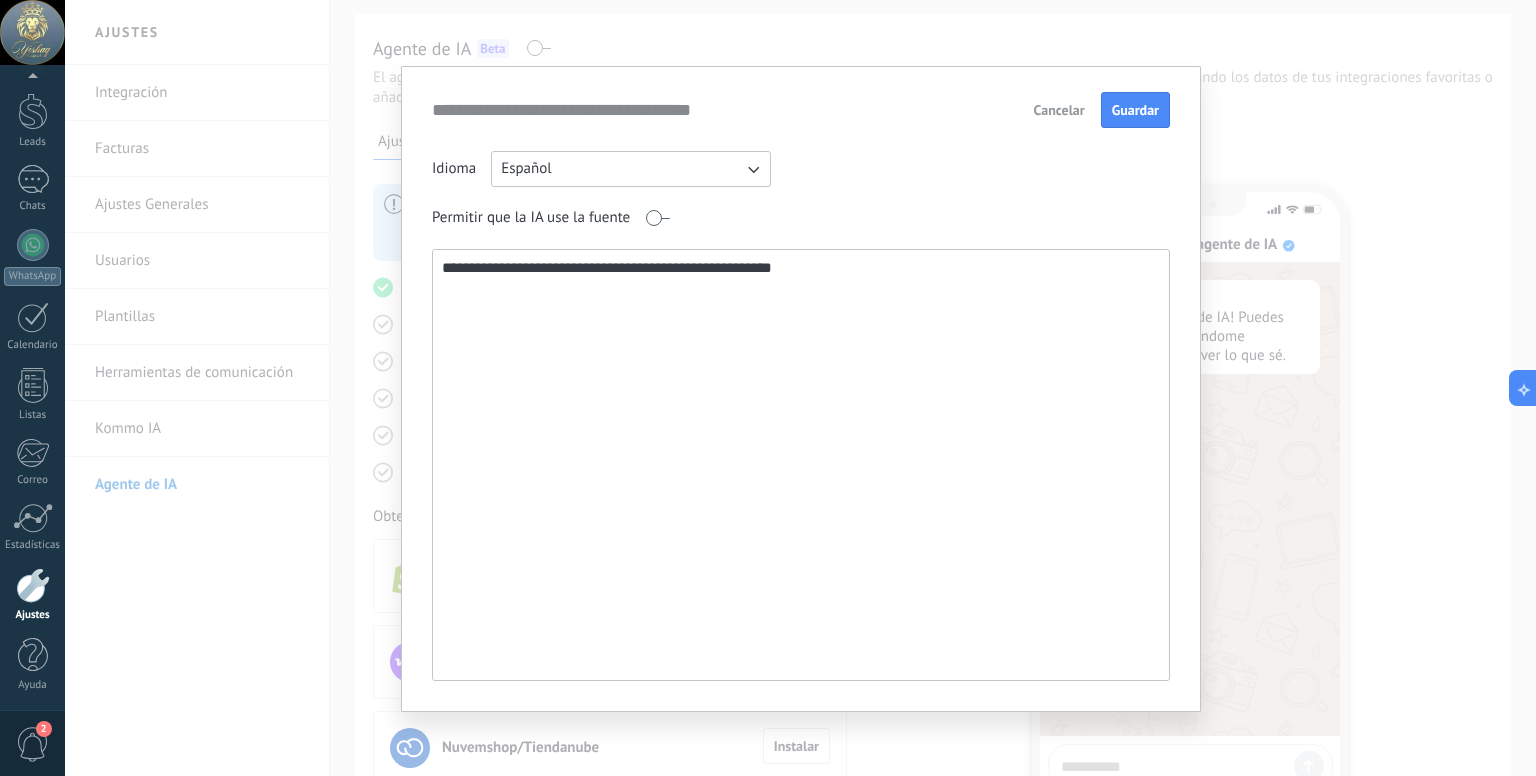 paste on "**********" 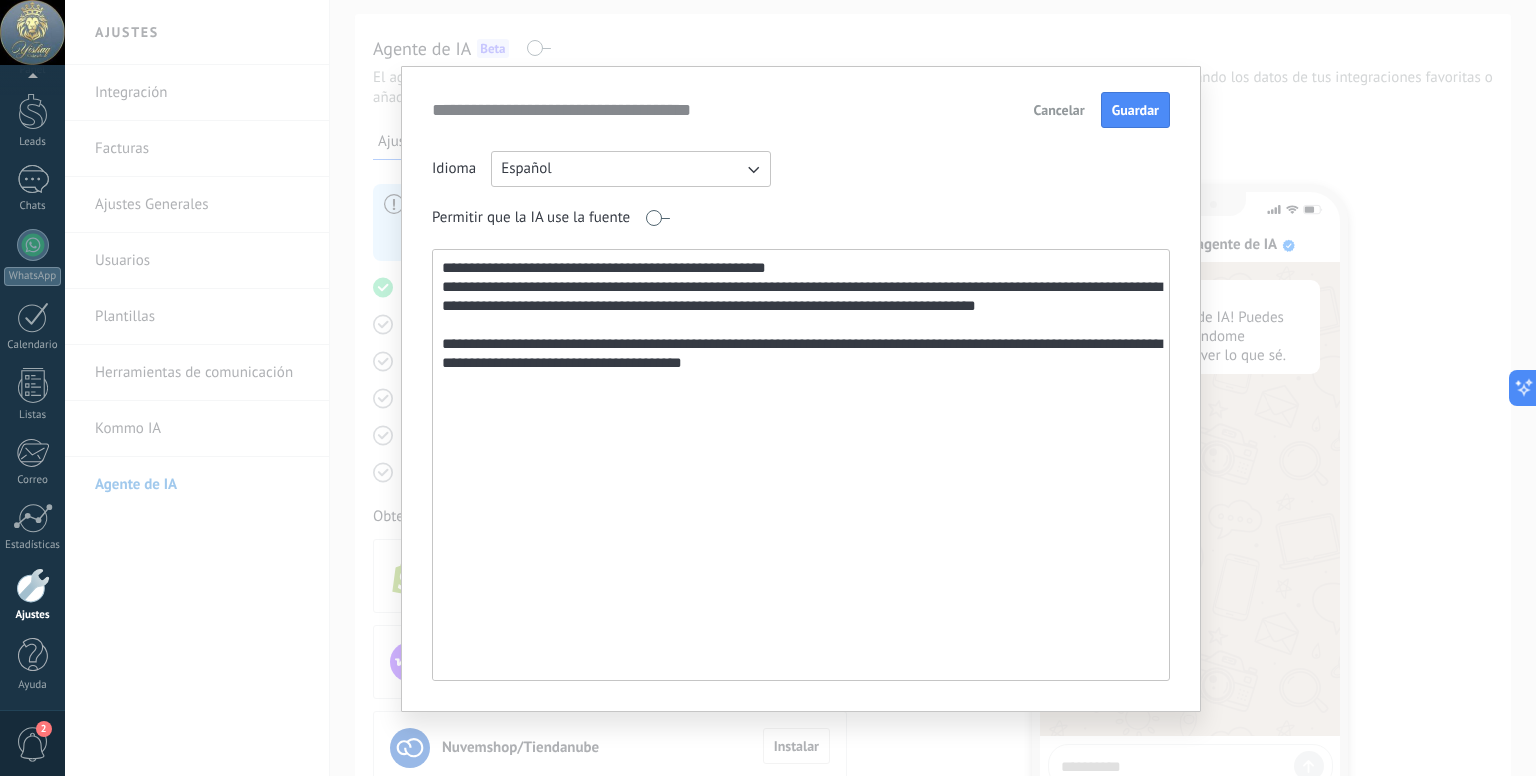 click on "**********" at bounding box center (799, 465) 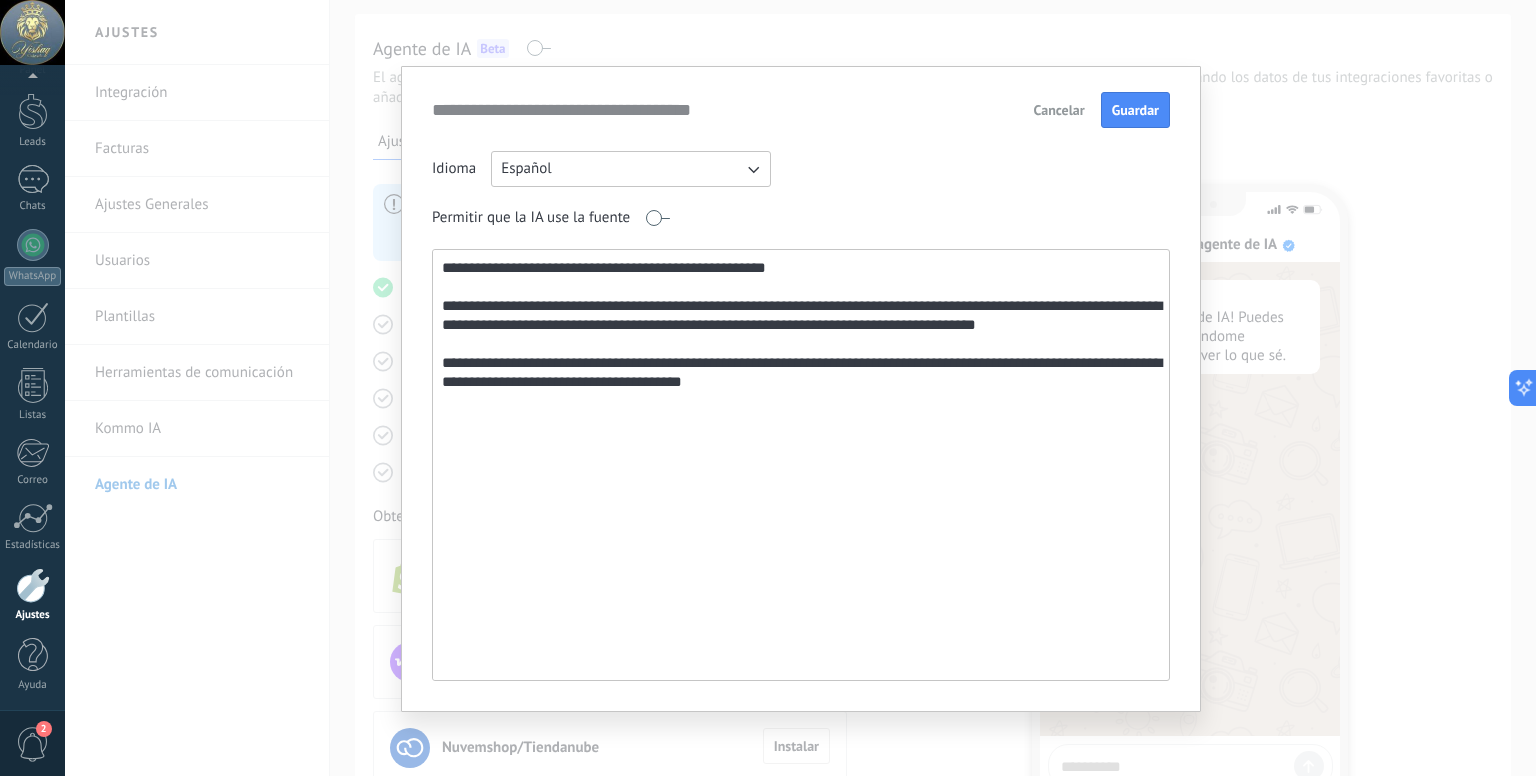 drag, startPoint x: 636, startPoint y: 381, endPoint x: 819, endPoint y: 381, distance: 183 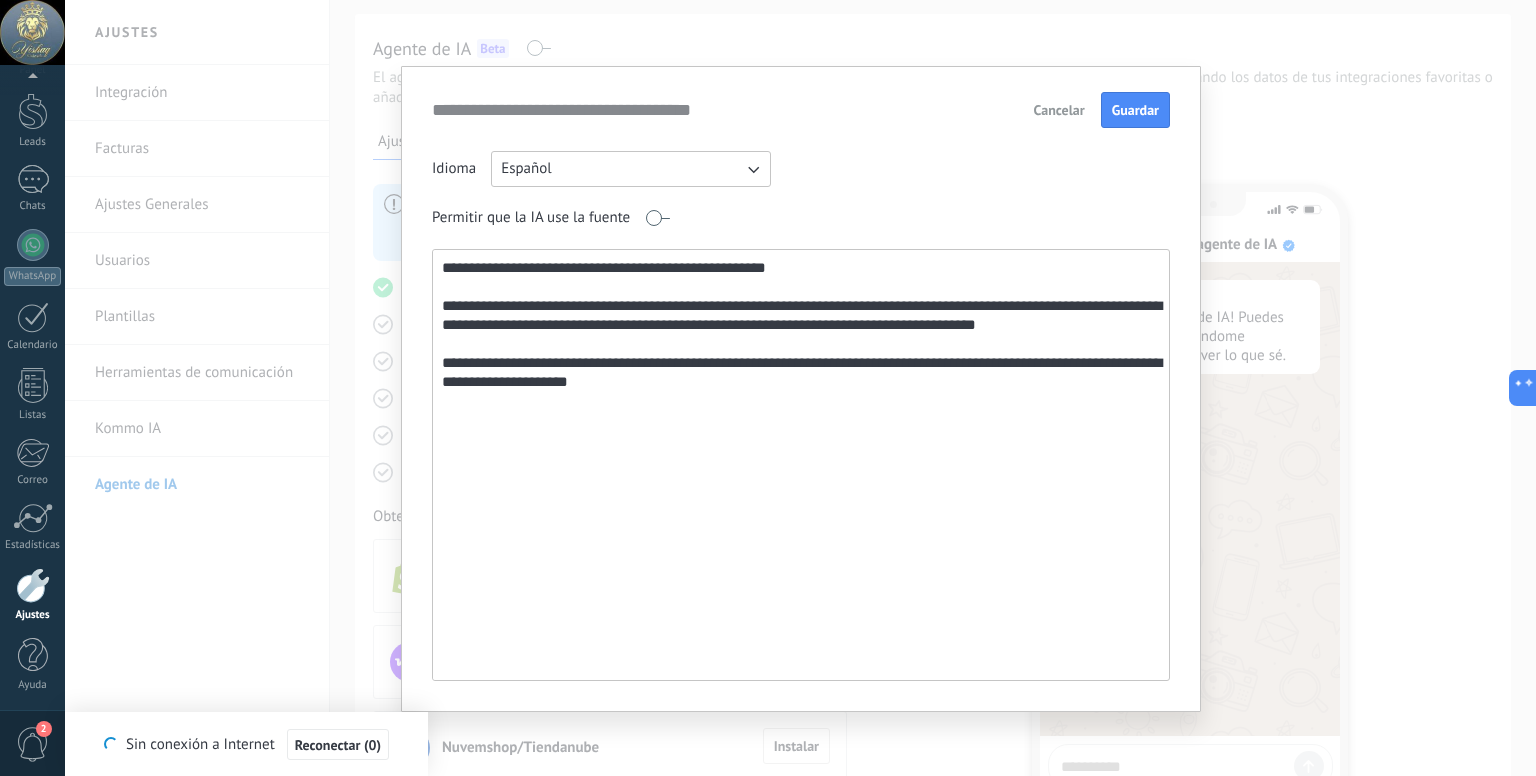 paste on "**********" 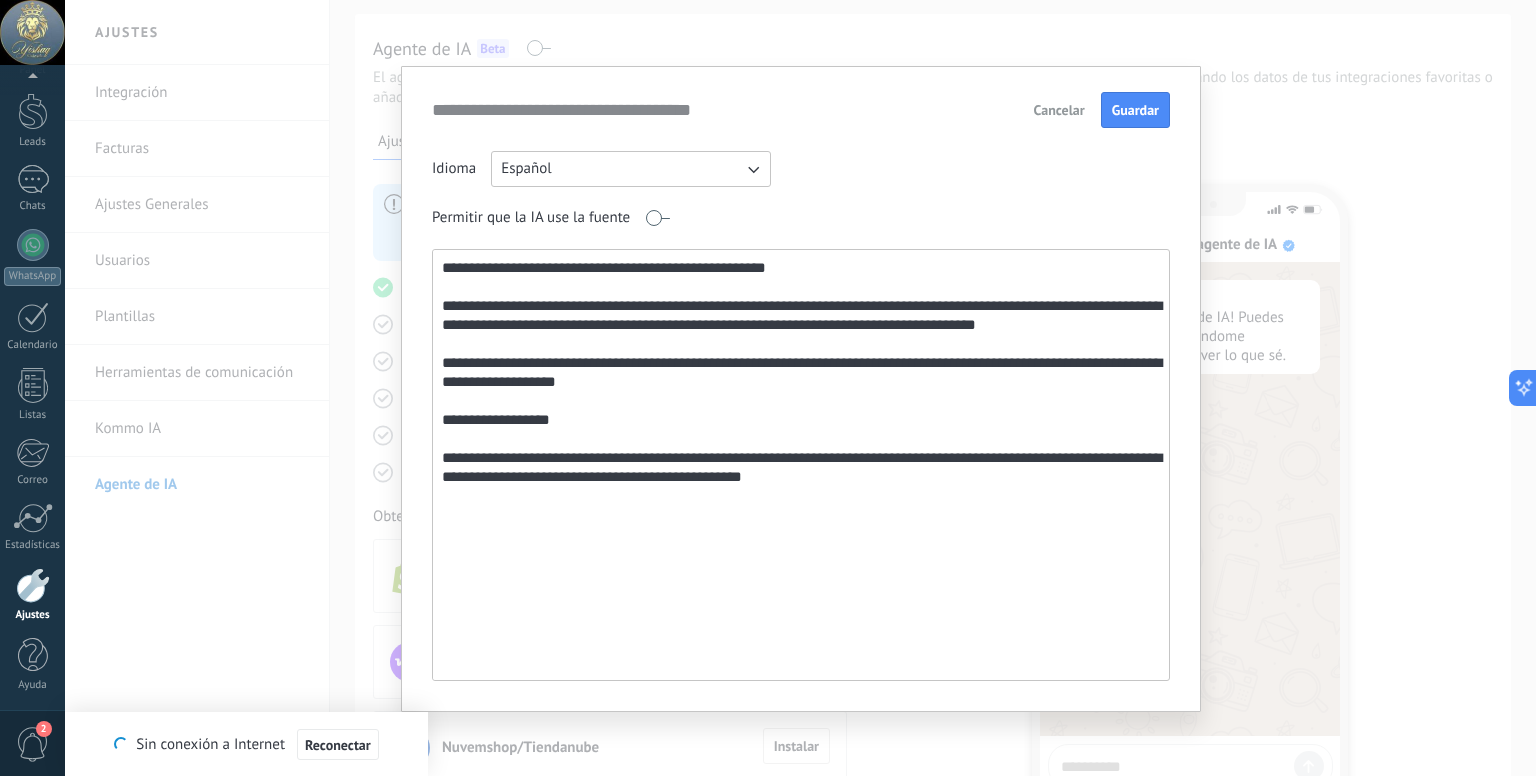 click on "**********" at bounding box center (799, 465) 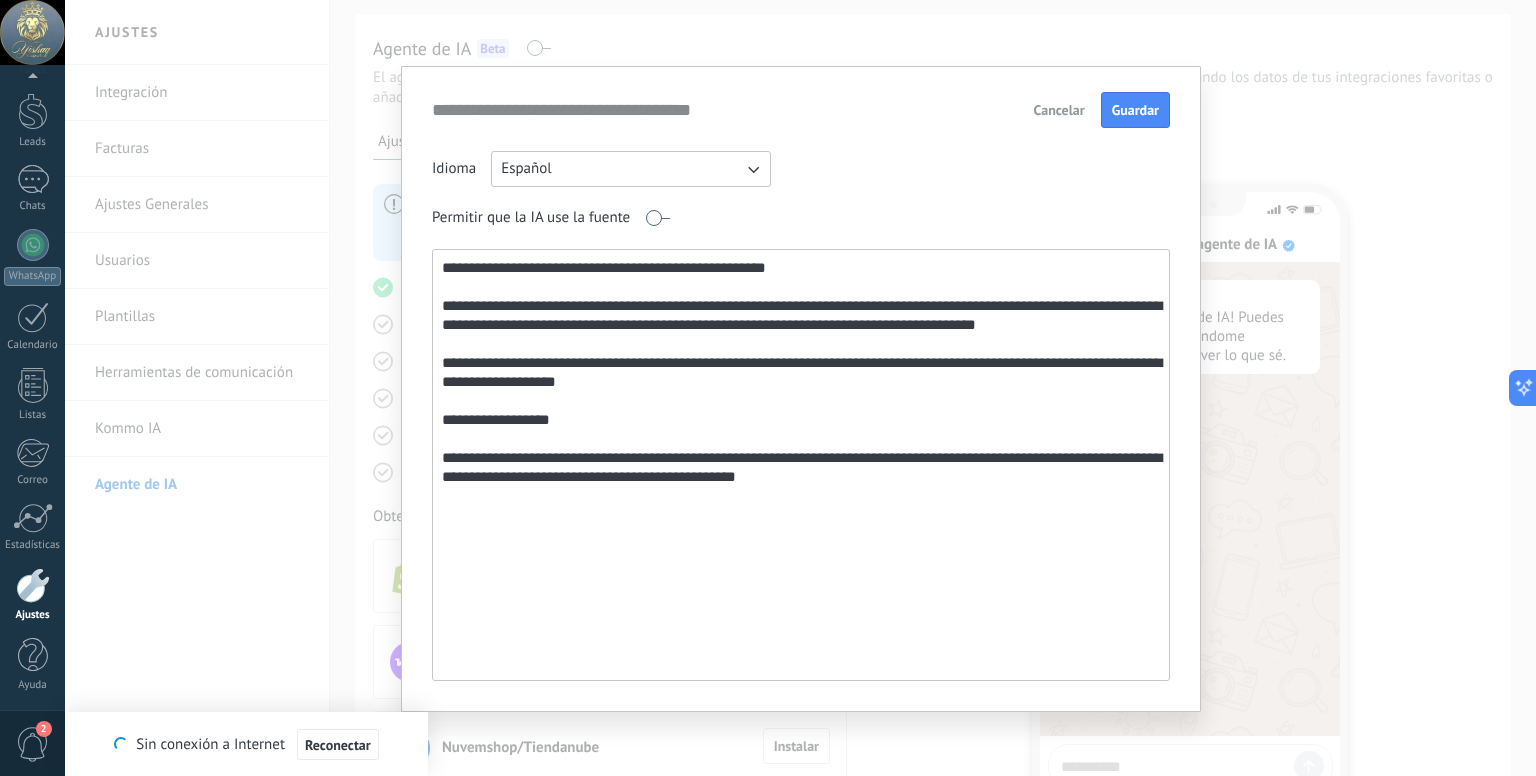 click on "**********" at bounding box center [799, 465] 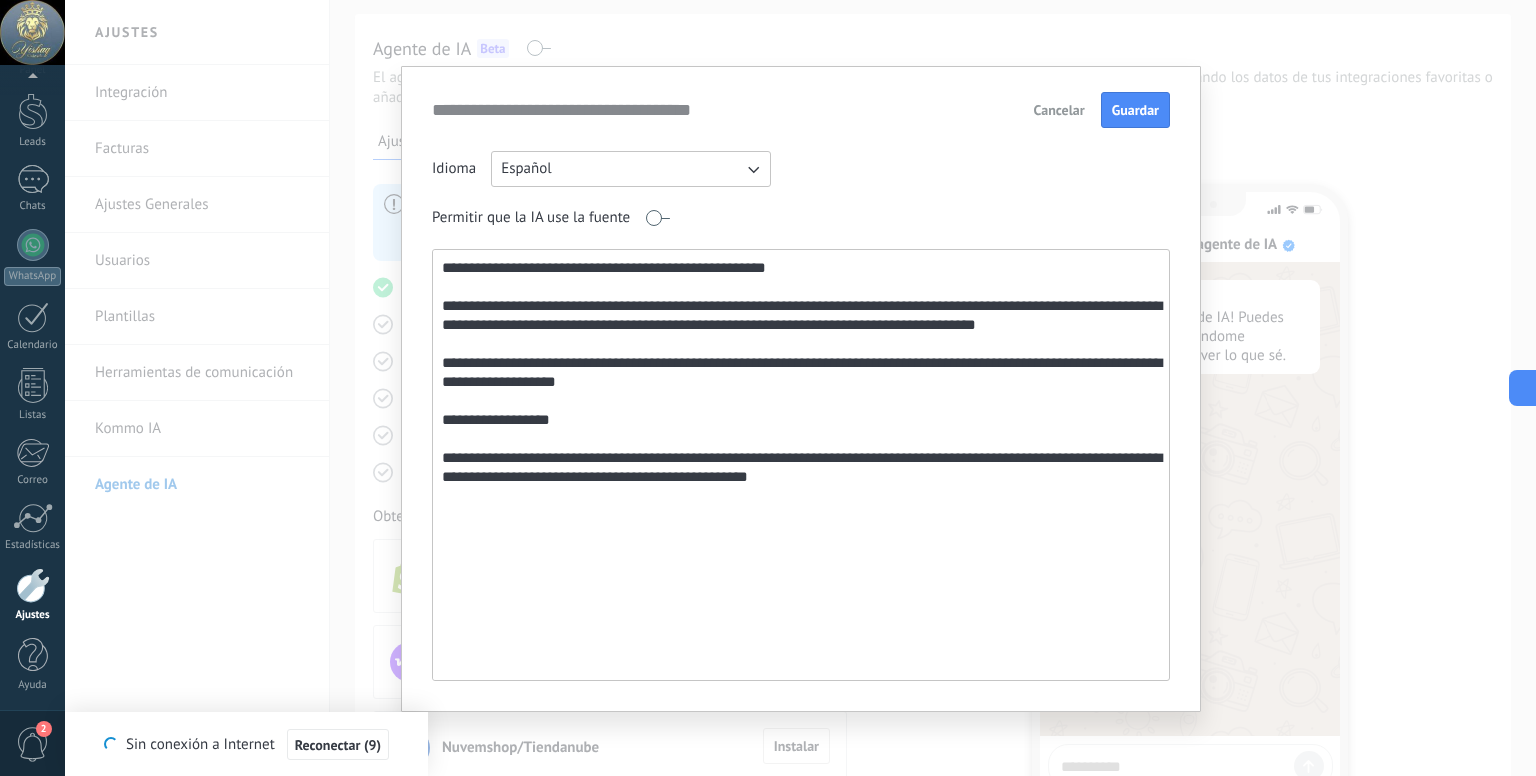 paste on "**********" 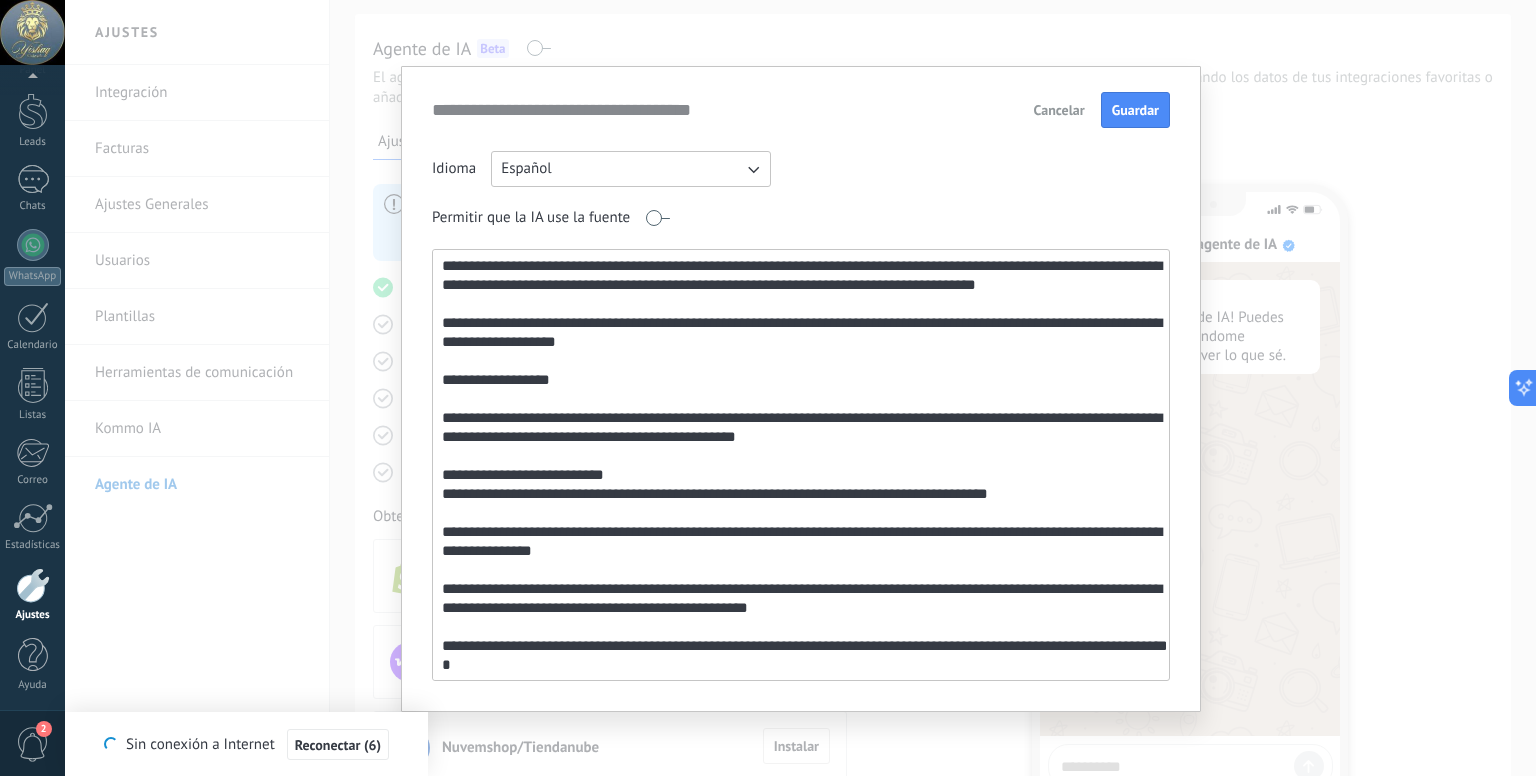 scroll, scrollTop: 40, scrollLeft: 0, axis: vertical 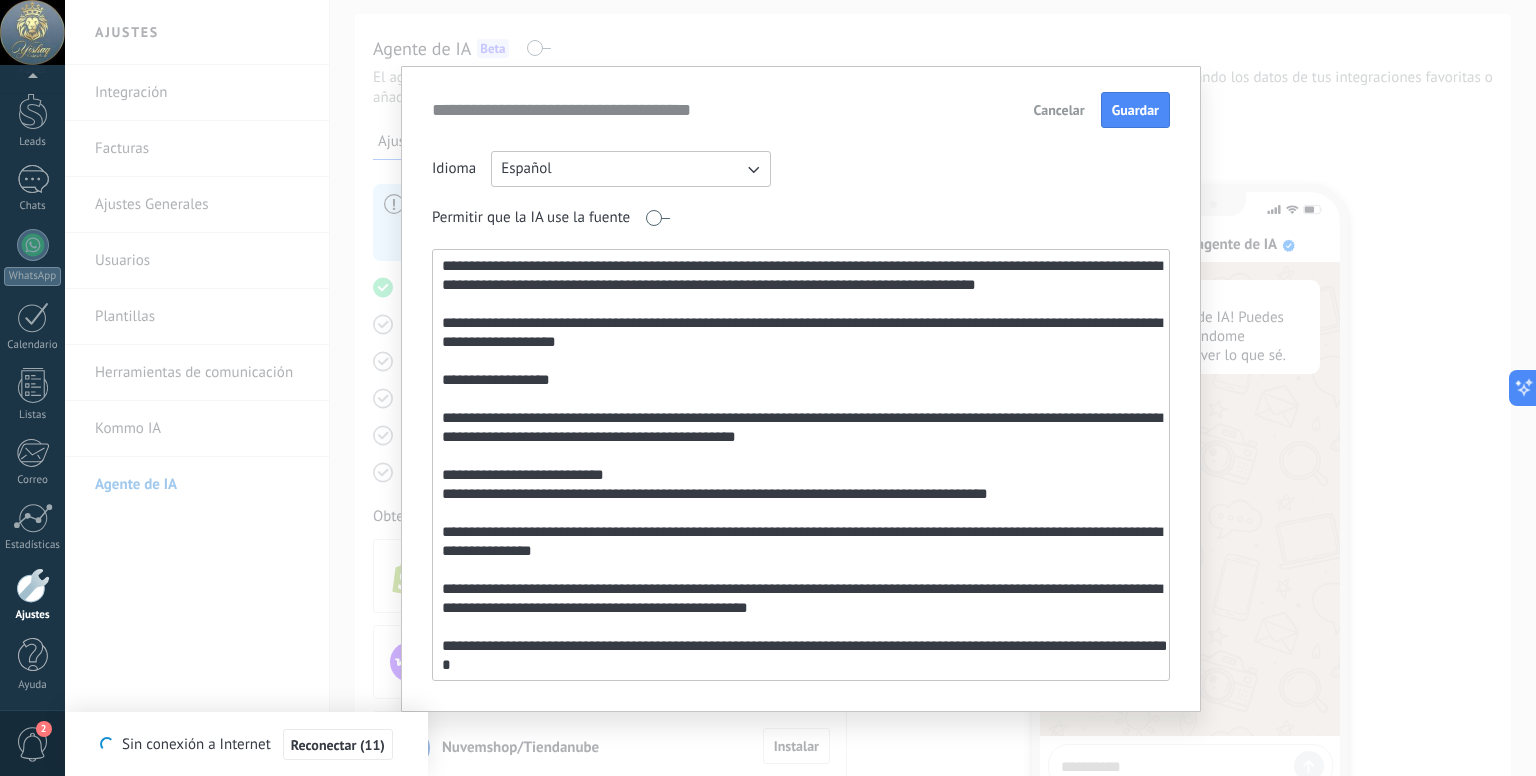 click at bounding box center [799, 465] 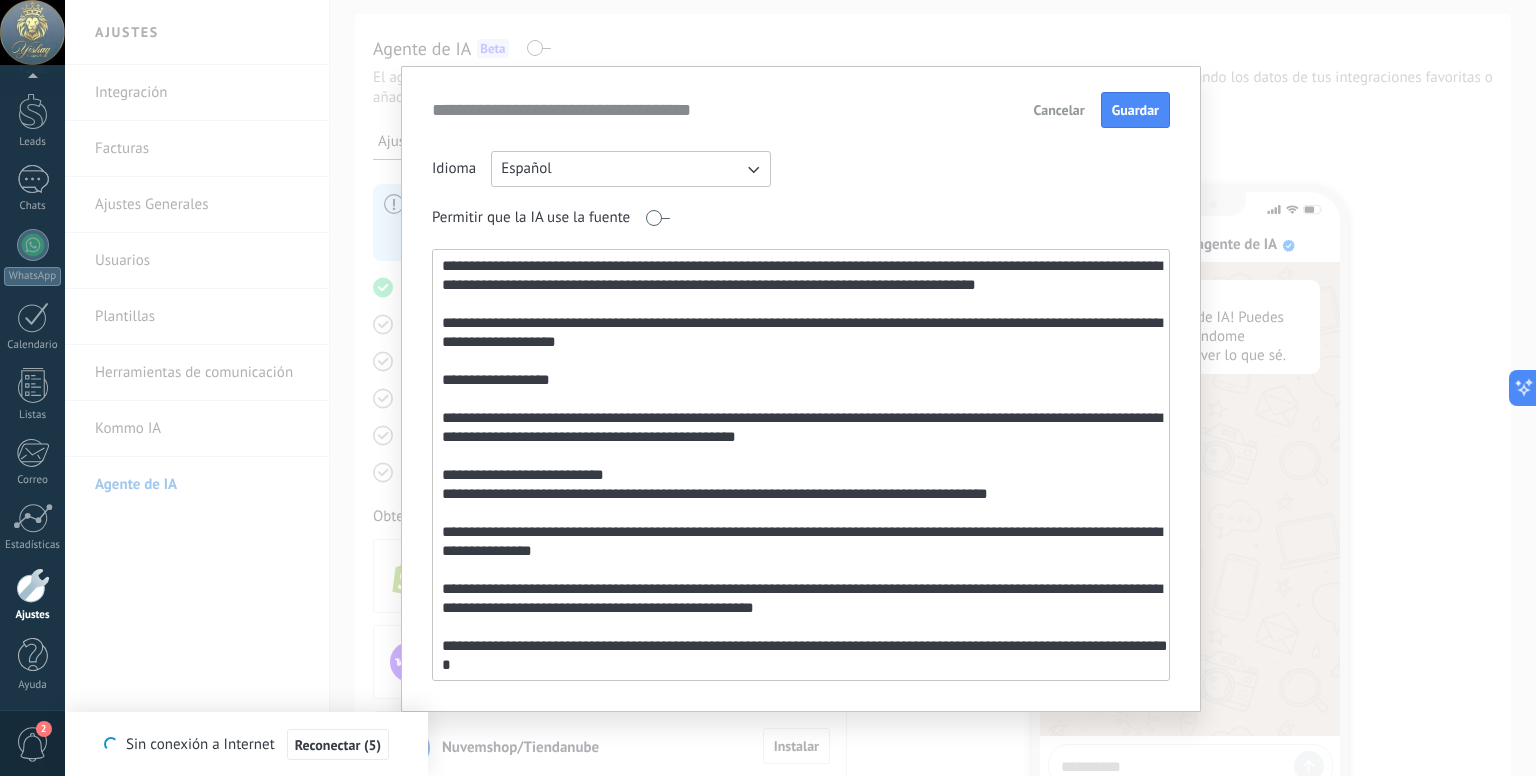 click at bounding box center [799, 465] 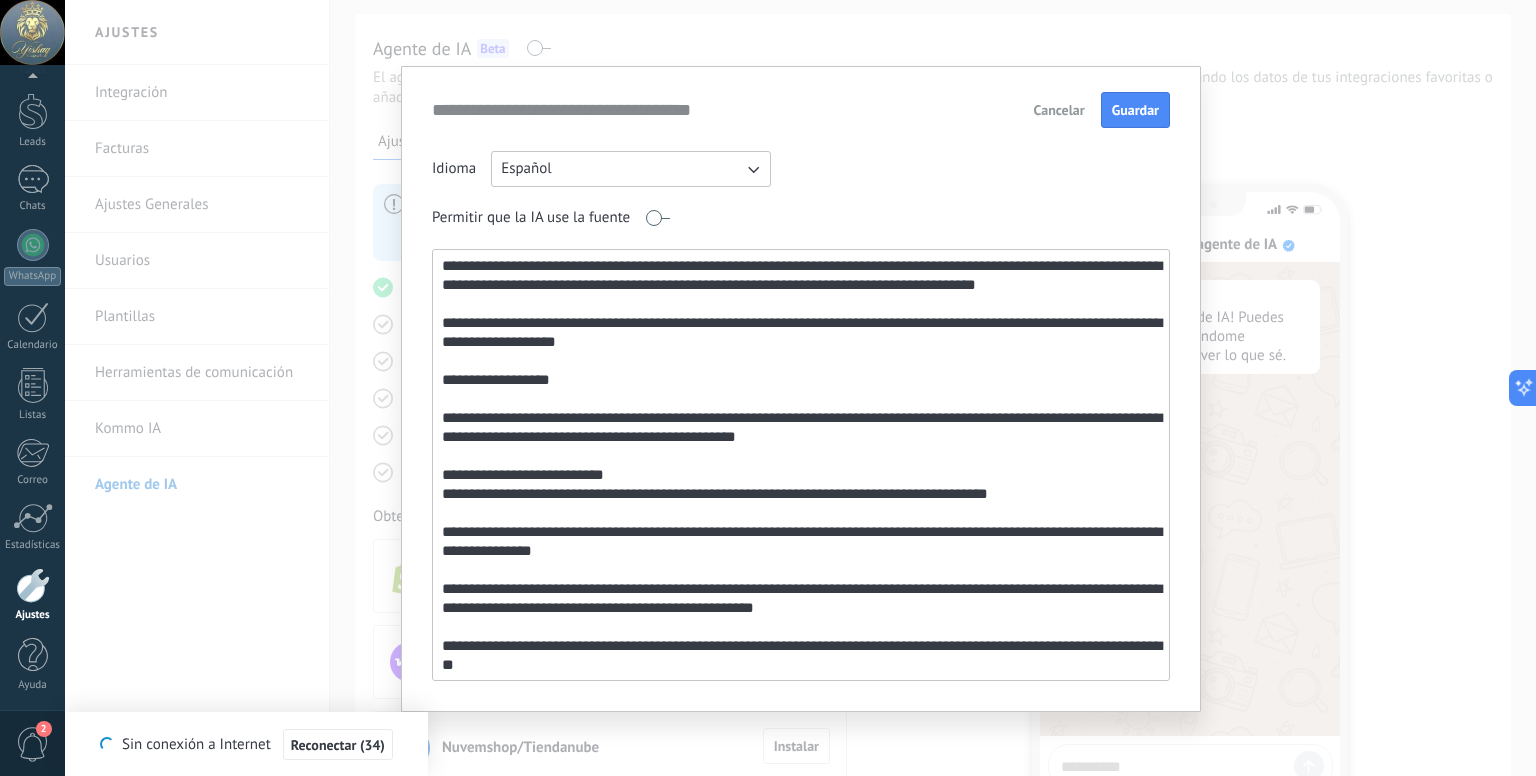 scroll, scrollTop: 72, scrollLeft: 0, axis: vertical 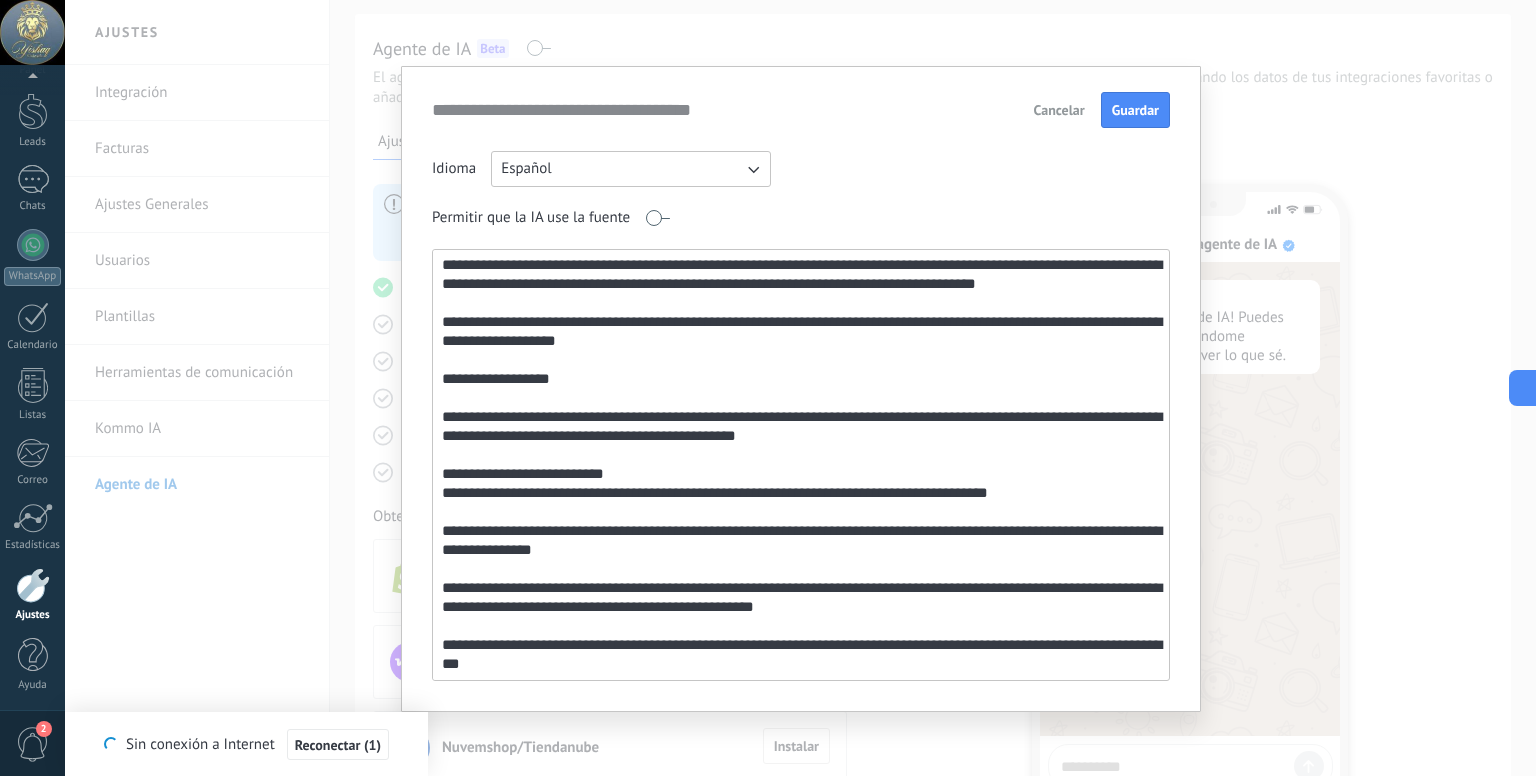 paste on "**********" 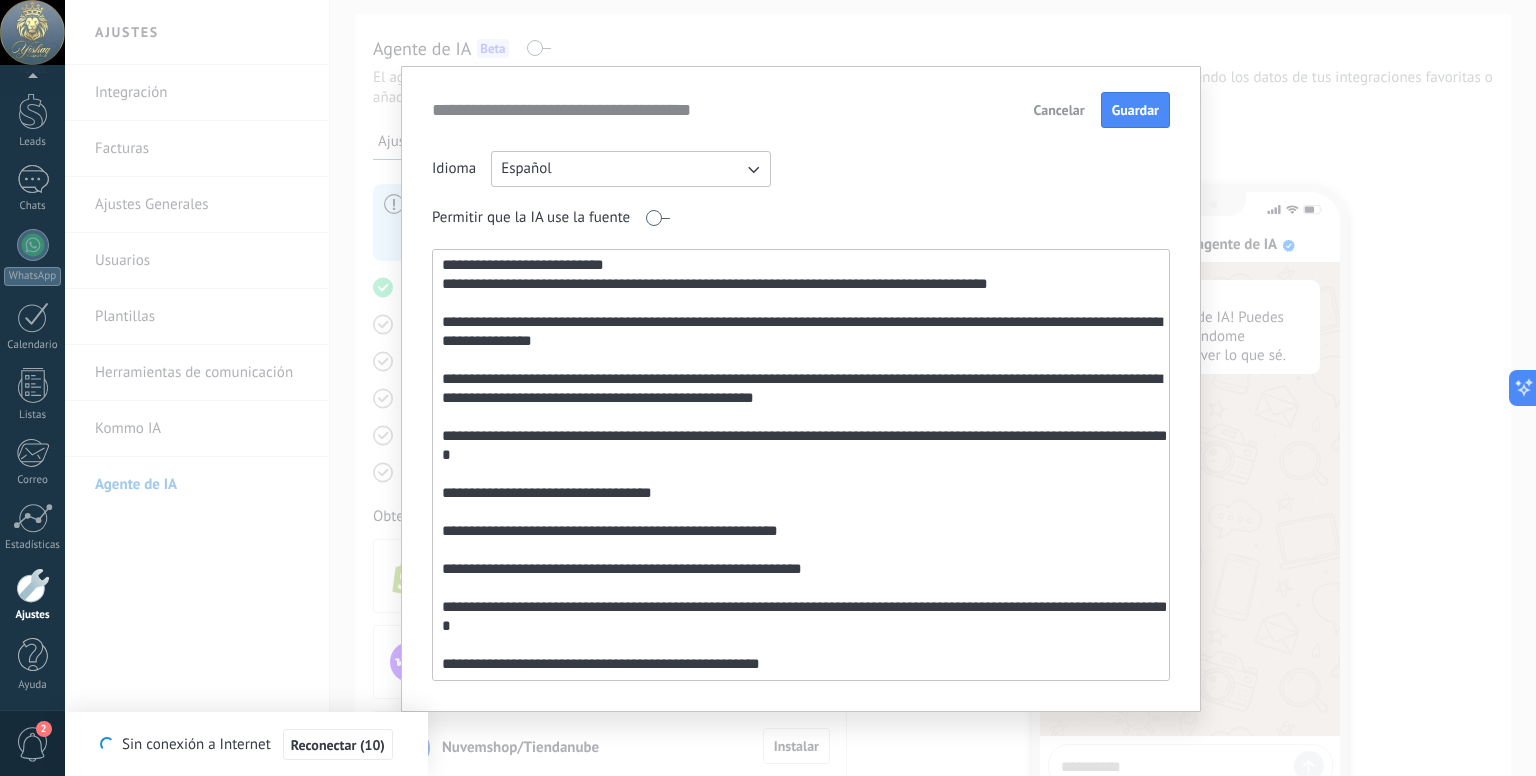 scroll, scrollTop: 280, scrollLeft: 0, axis: vertical 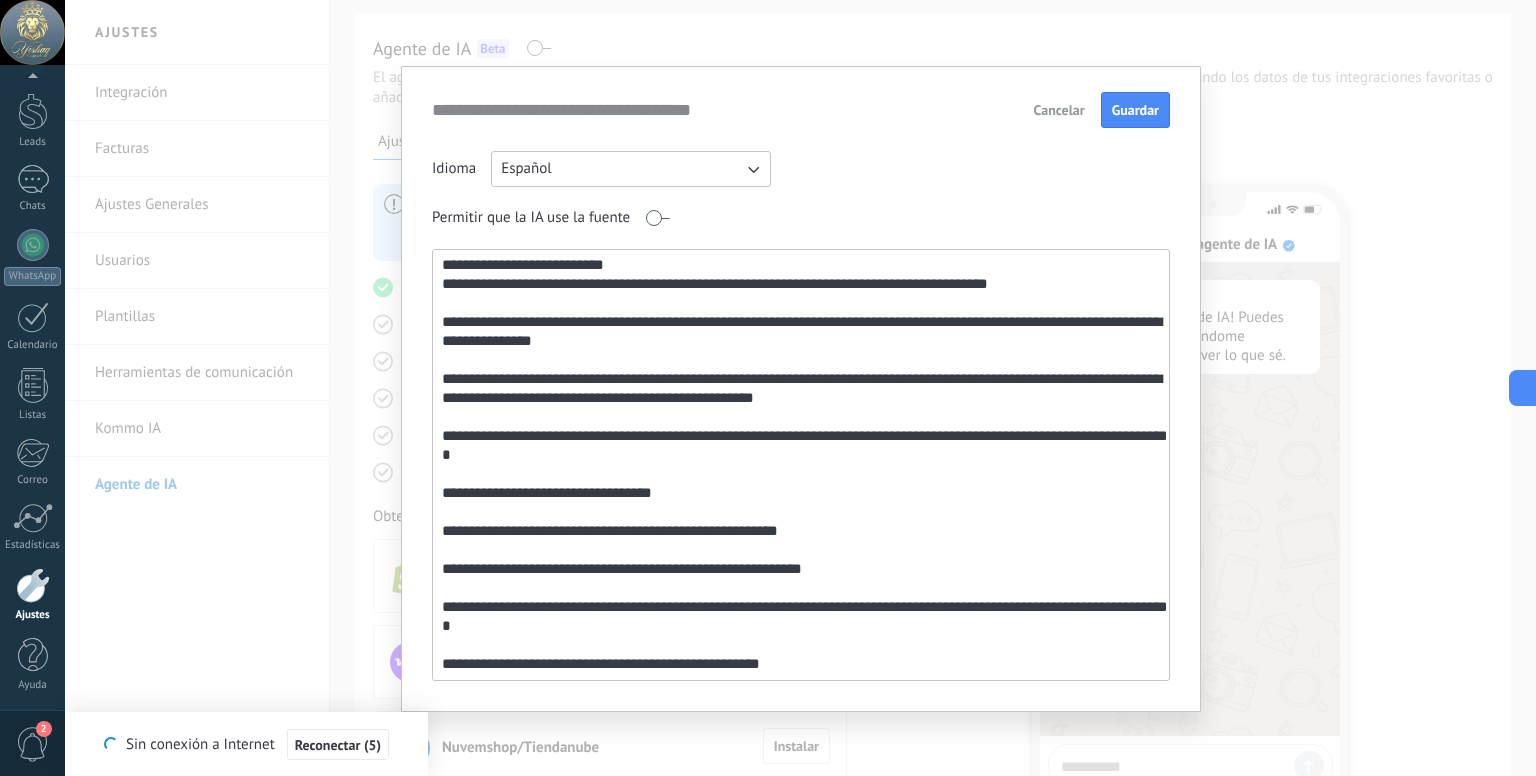 paste on "**********" 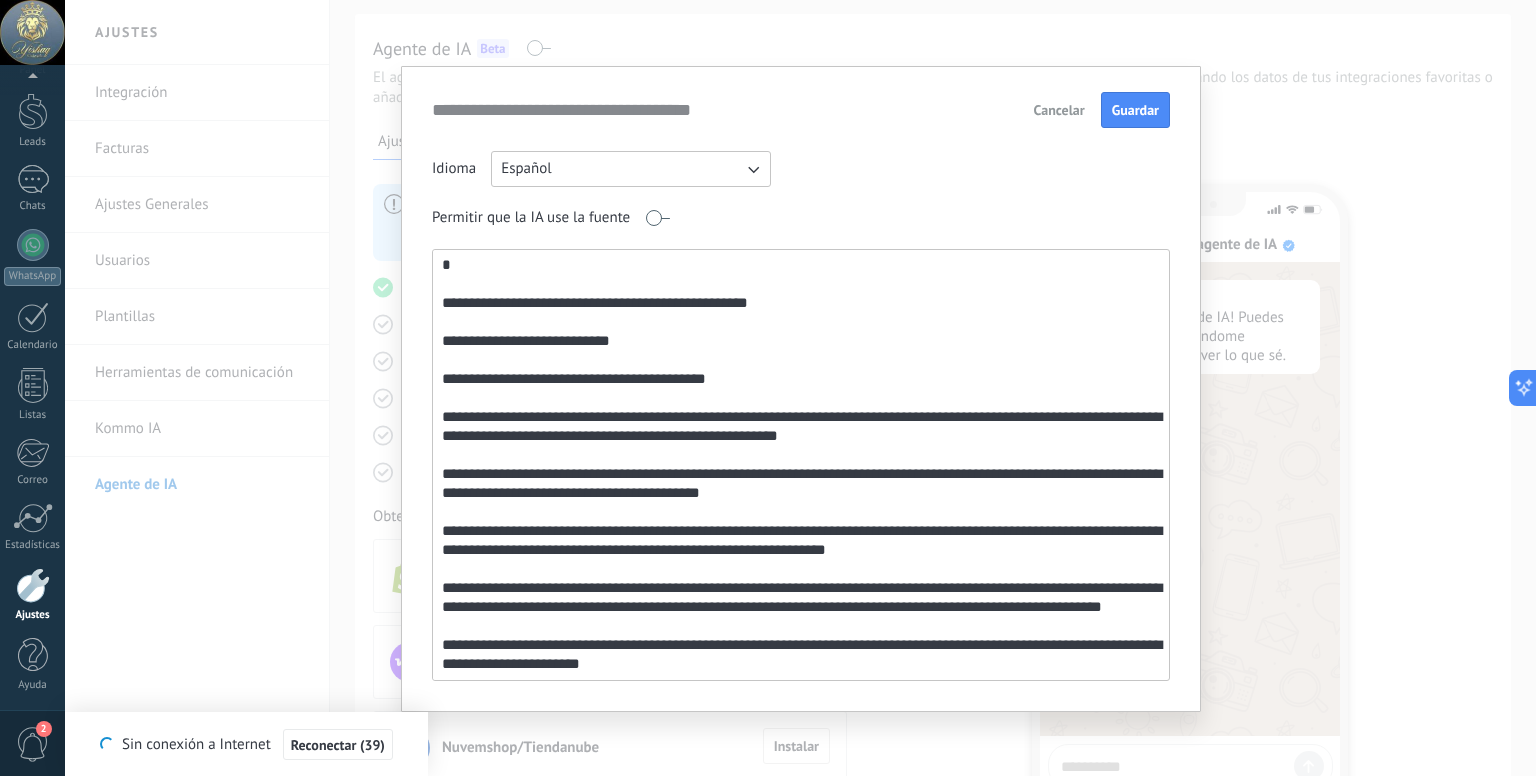 scroll, scrollTop: 629, scrollLeft: 0, axis: vertical 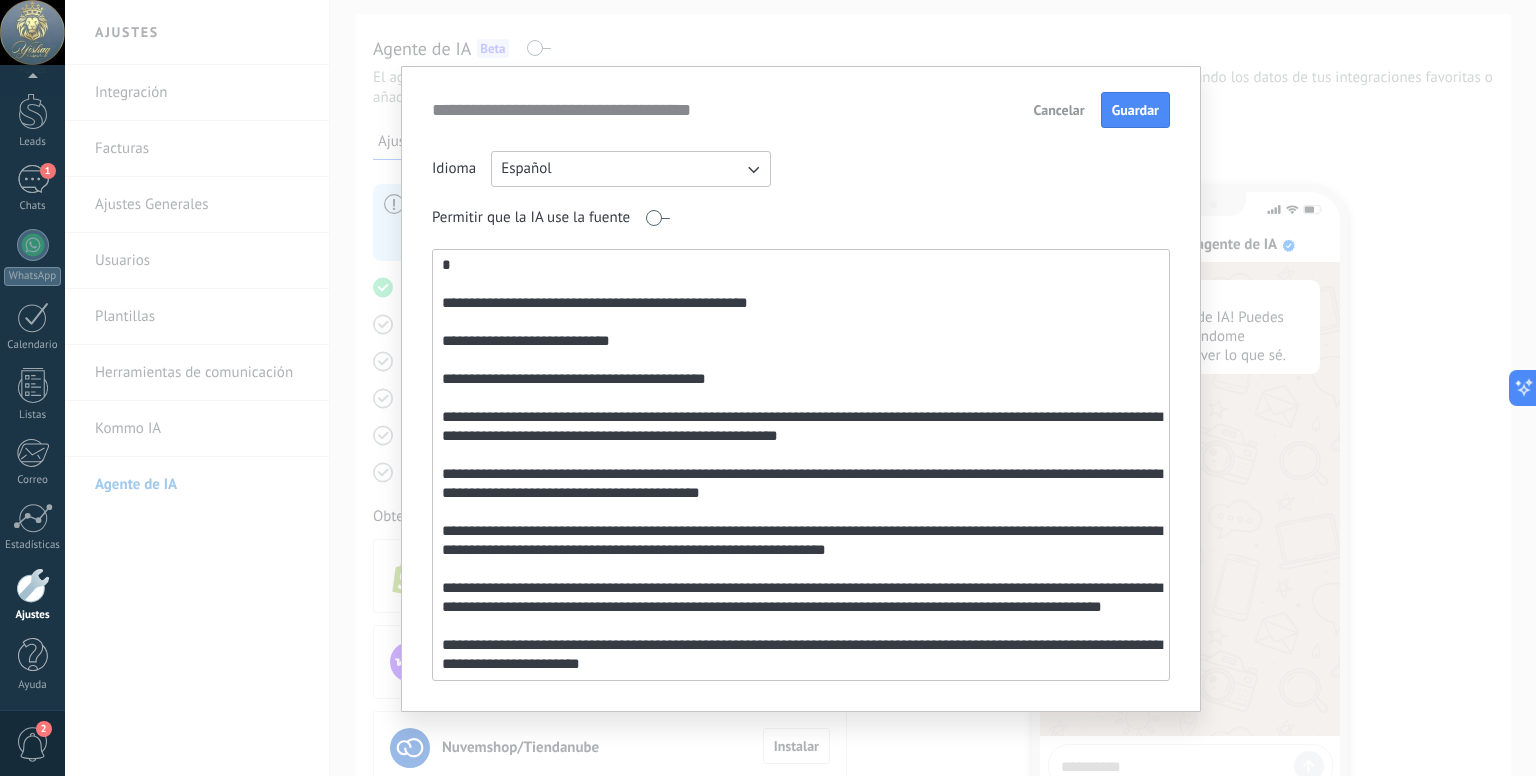 drag, startPoint x: 509, startPoint y: 664, endPoint x: 704, endPoint y: 682, distance: 195.82901 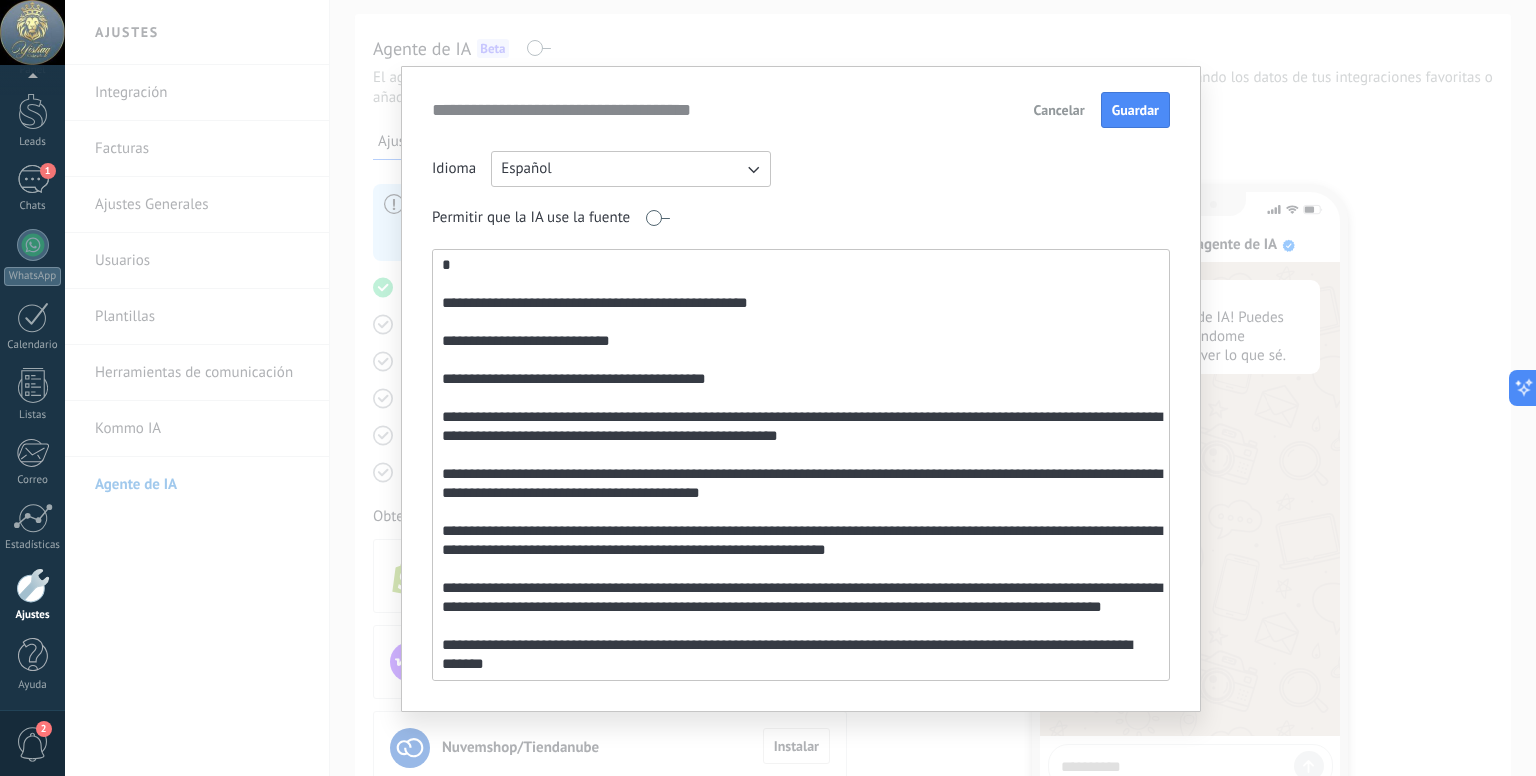 scroll, scrollTop: 660, scrollLeft: 0, axis: vertical 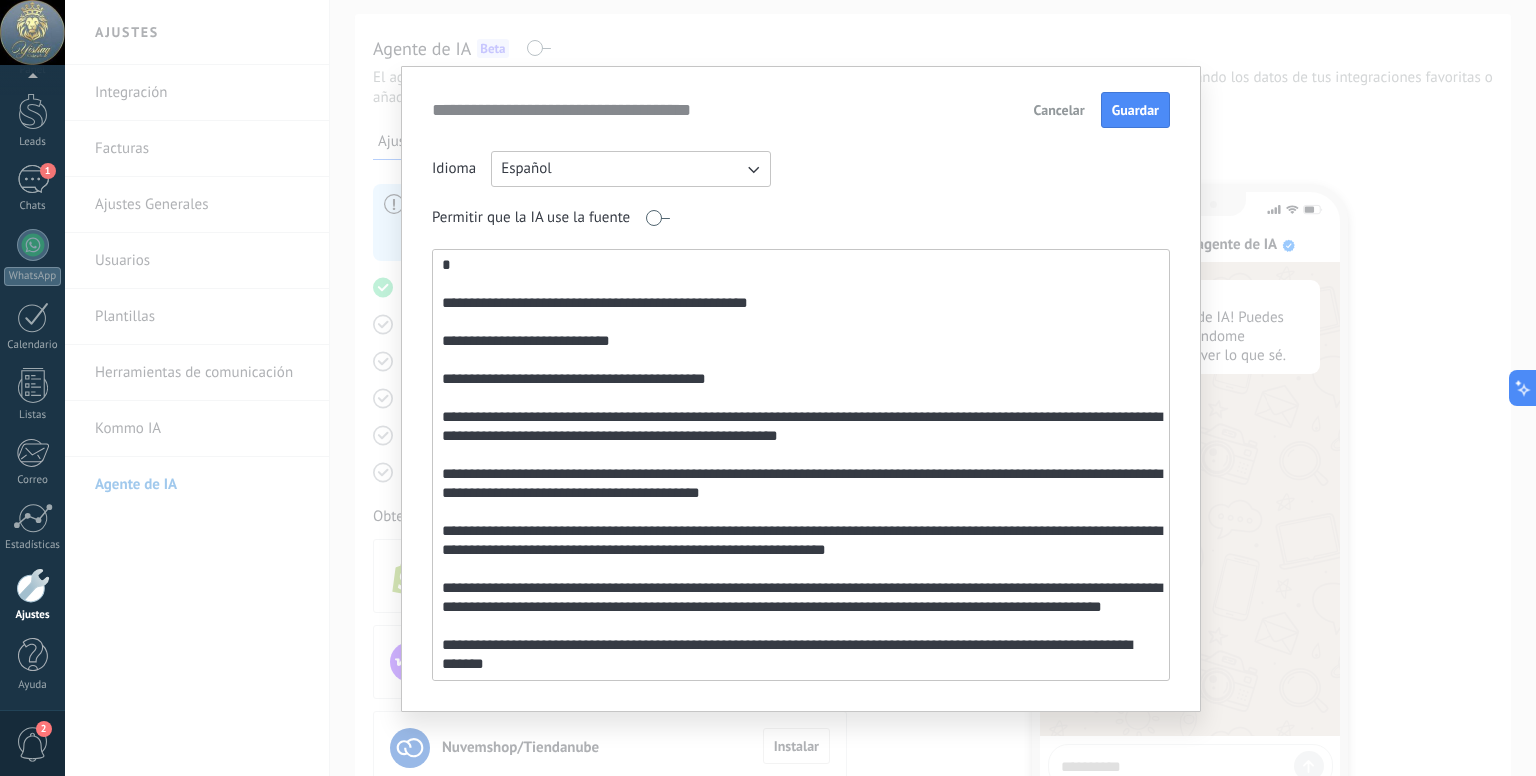 paste on "**********" 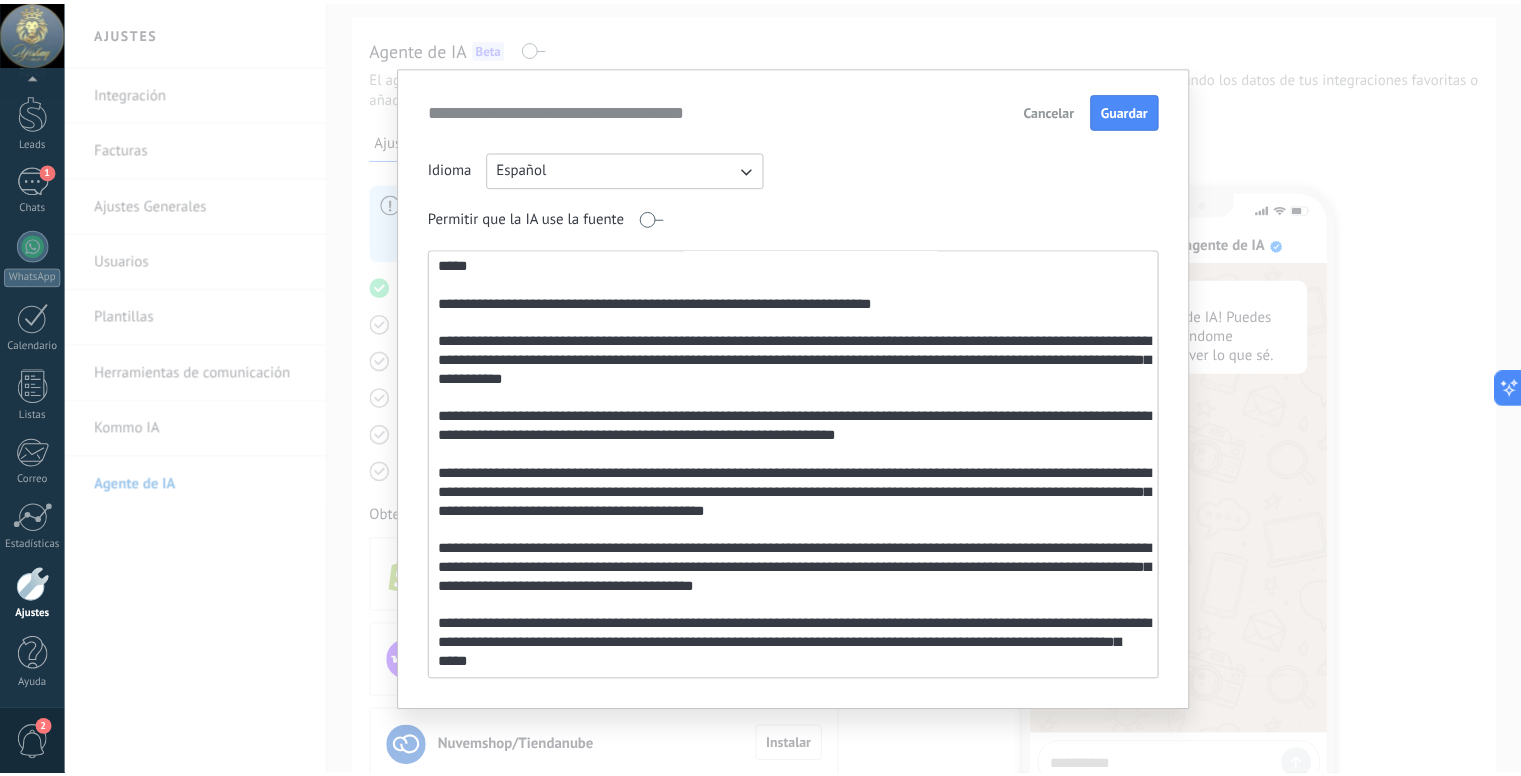 scroll, scrollTop: 1028, scrollLeft: 0, axis: vertical 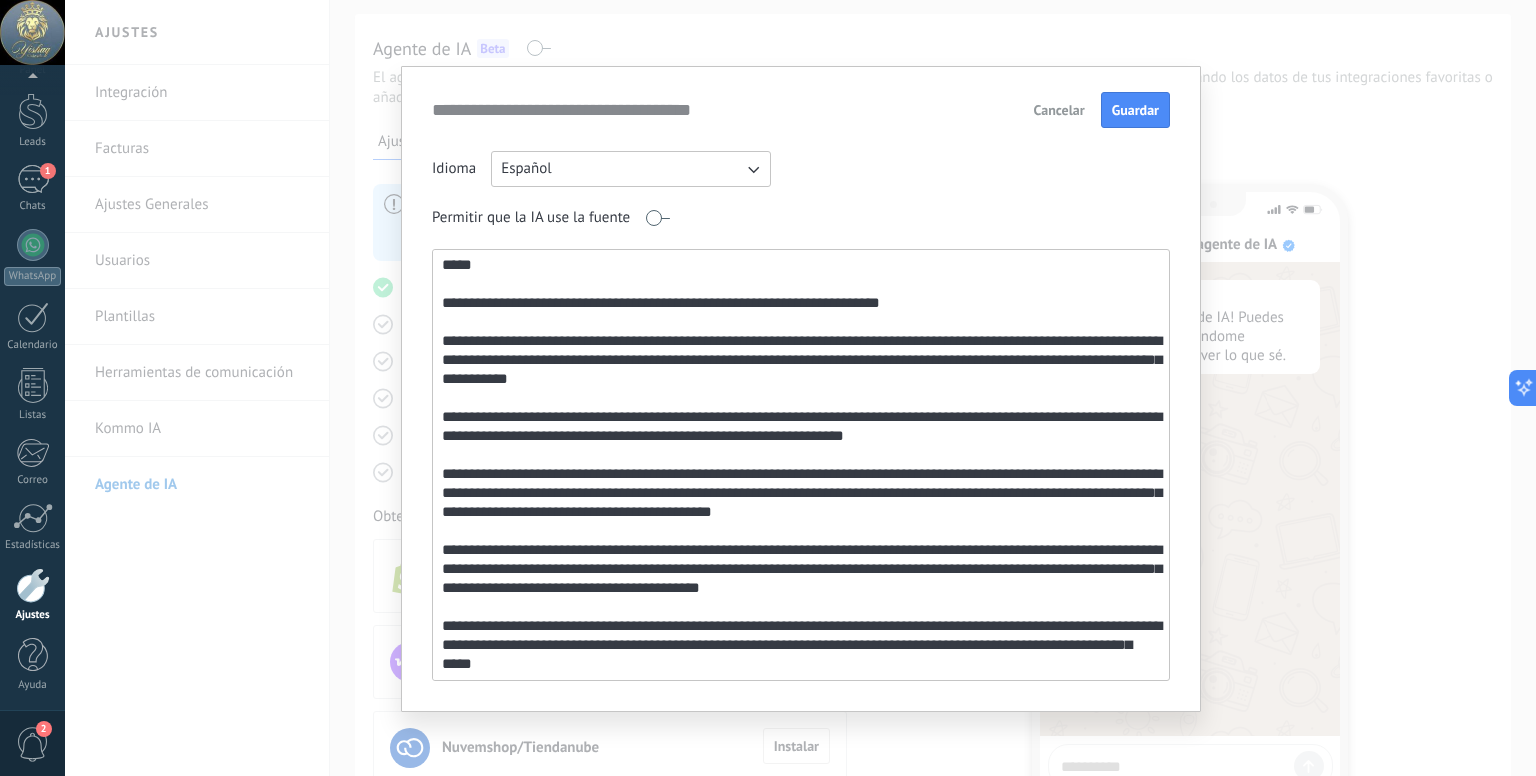 drag, startPoint x: 722, startPoint y: 646, endPoint x: 864, endPoint y: 650, distance: 142.05632 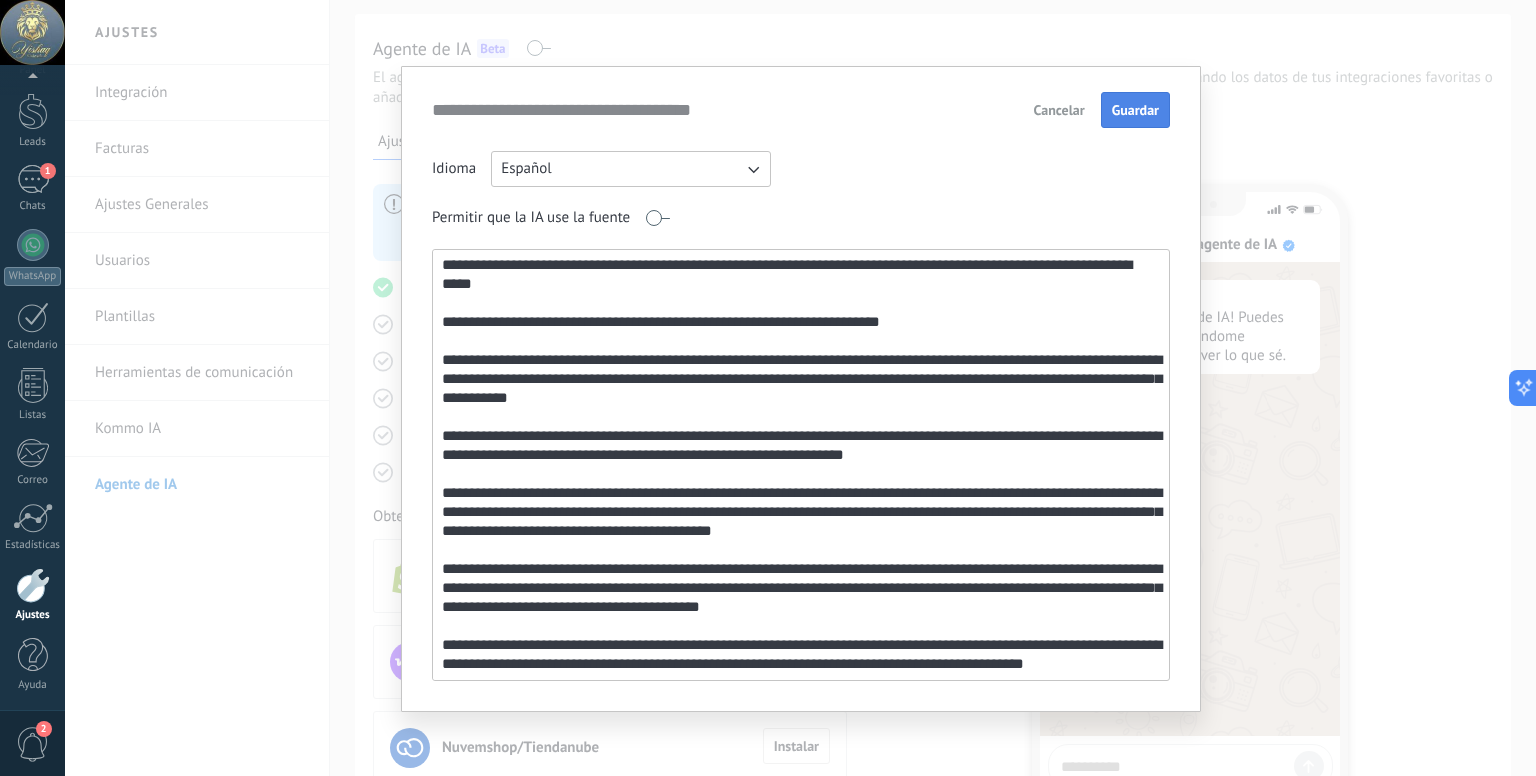 click on "Guardar" at bounding box center [1135, 110] 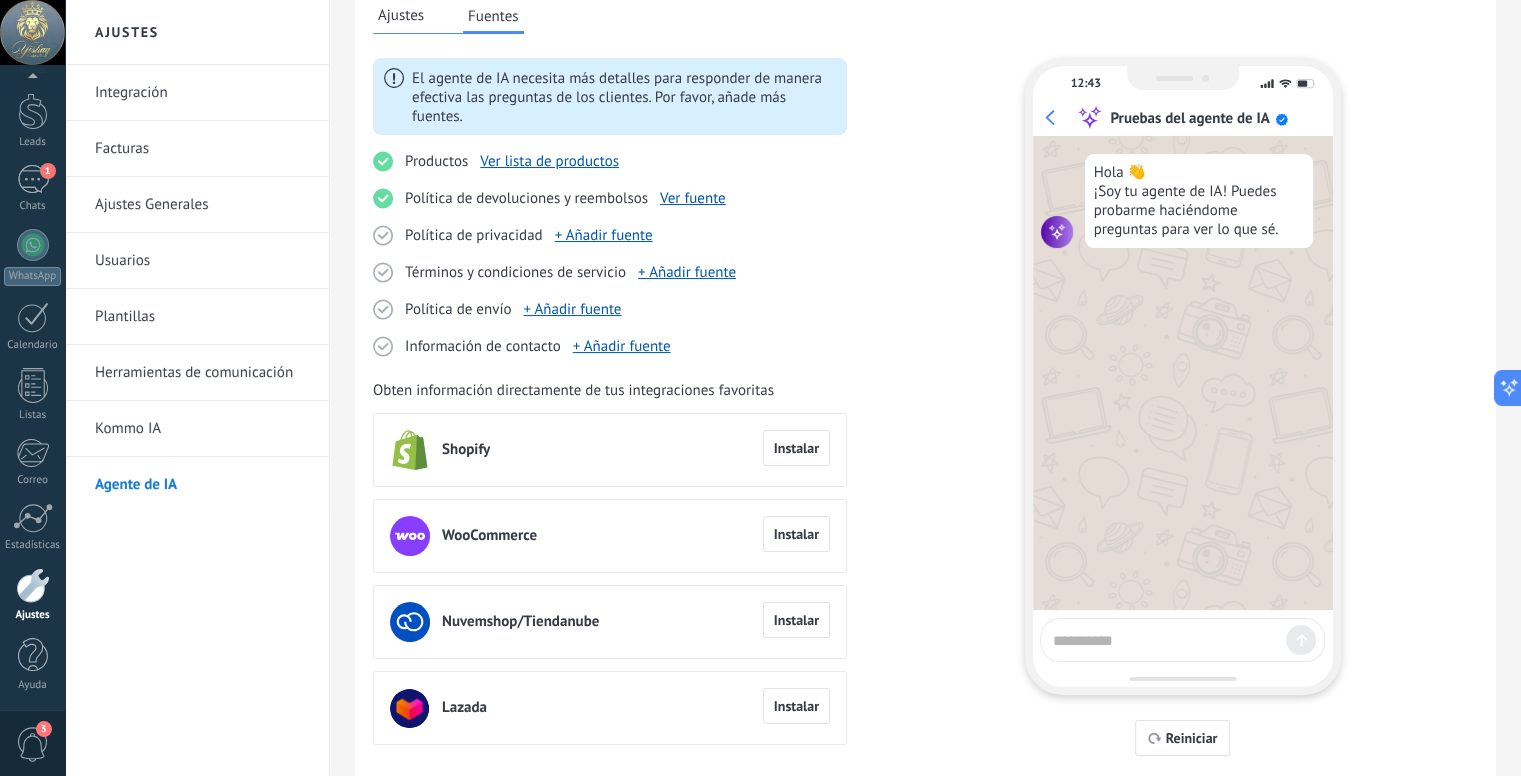 scroll, scrollTop: 250, scrollLeft: 0, axis: vertical 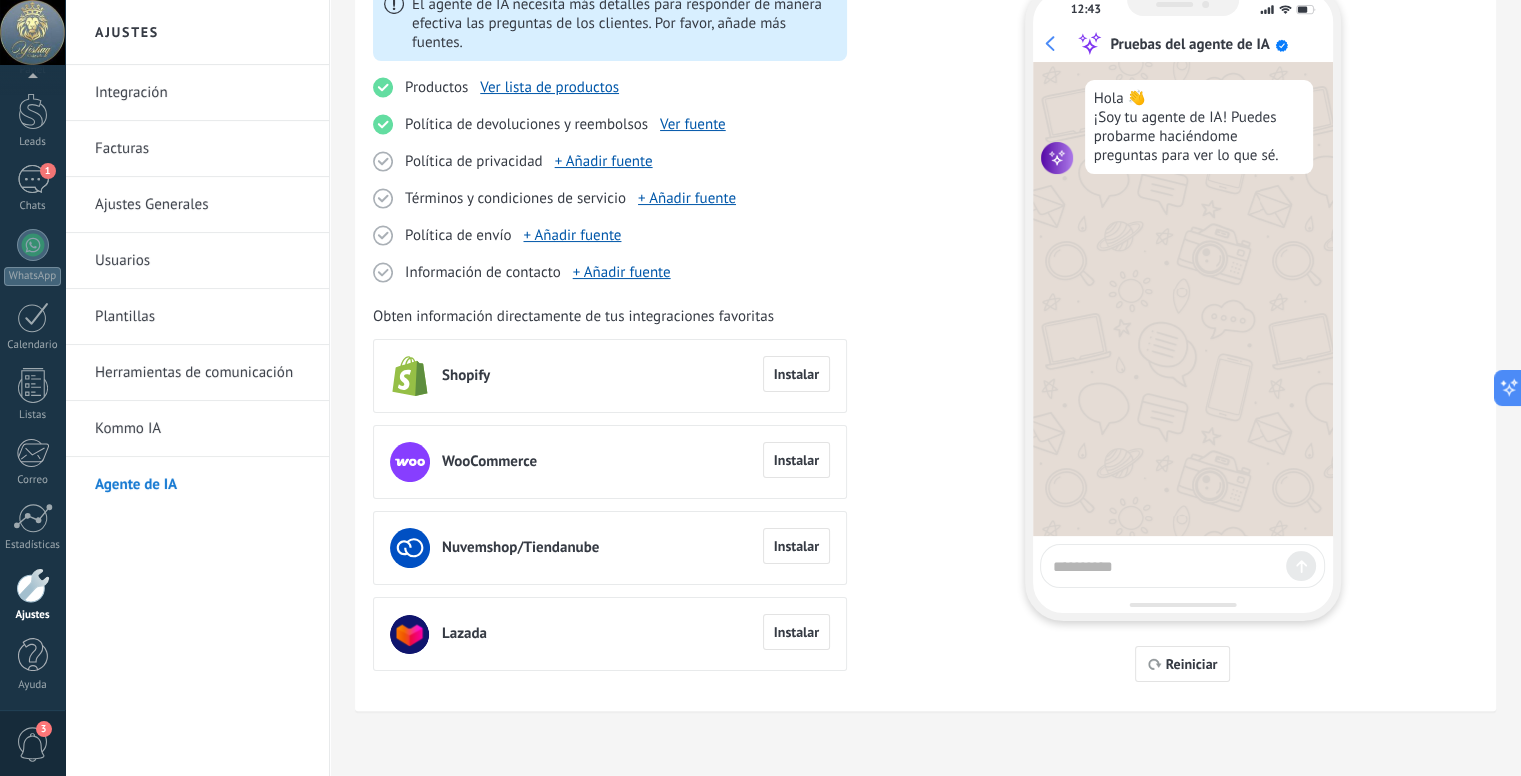 click at bounding box center (1165, 563) 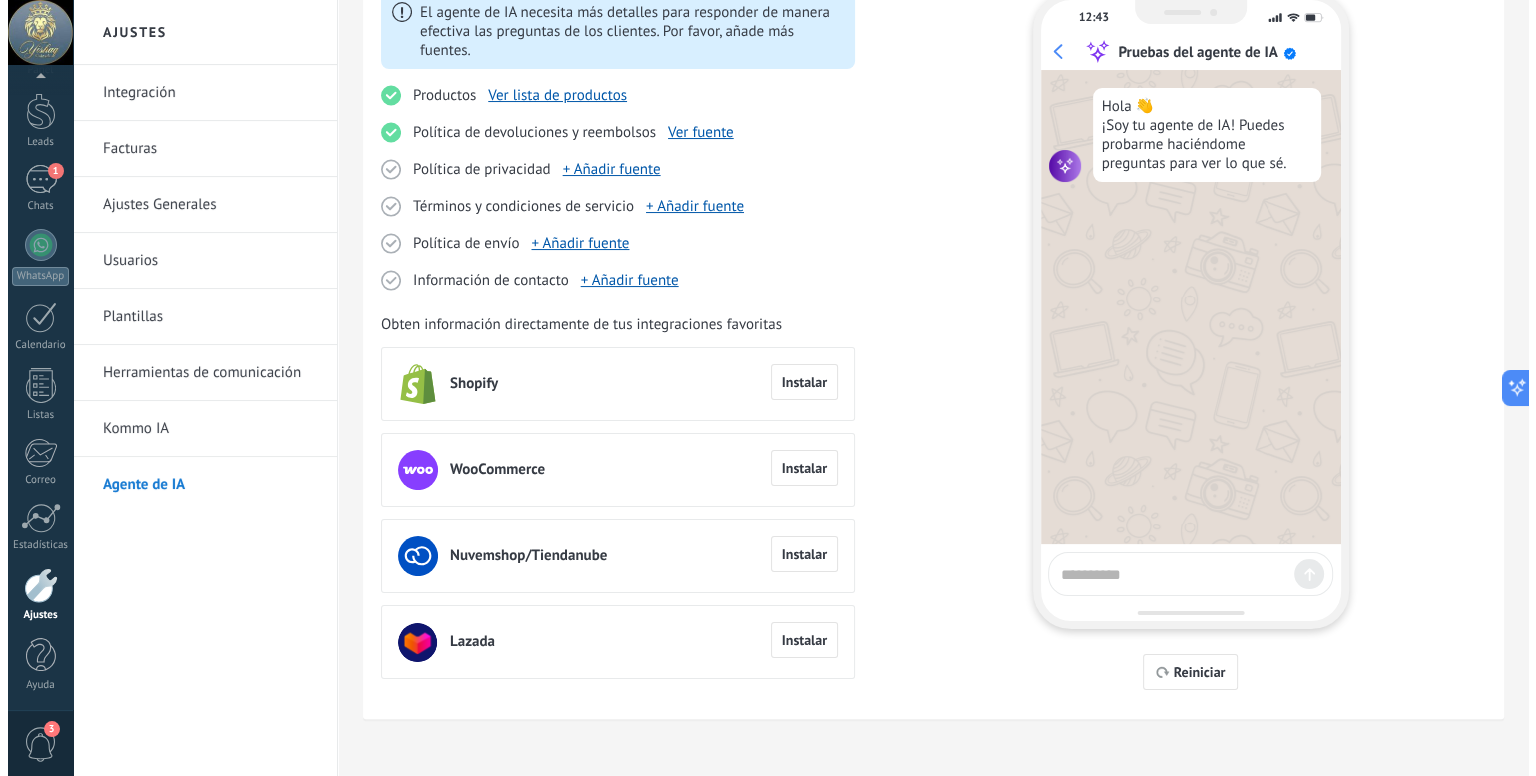 scroll, scrollTop: 250, scrollLeft: 0, axis: vertical 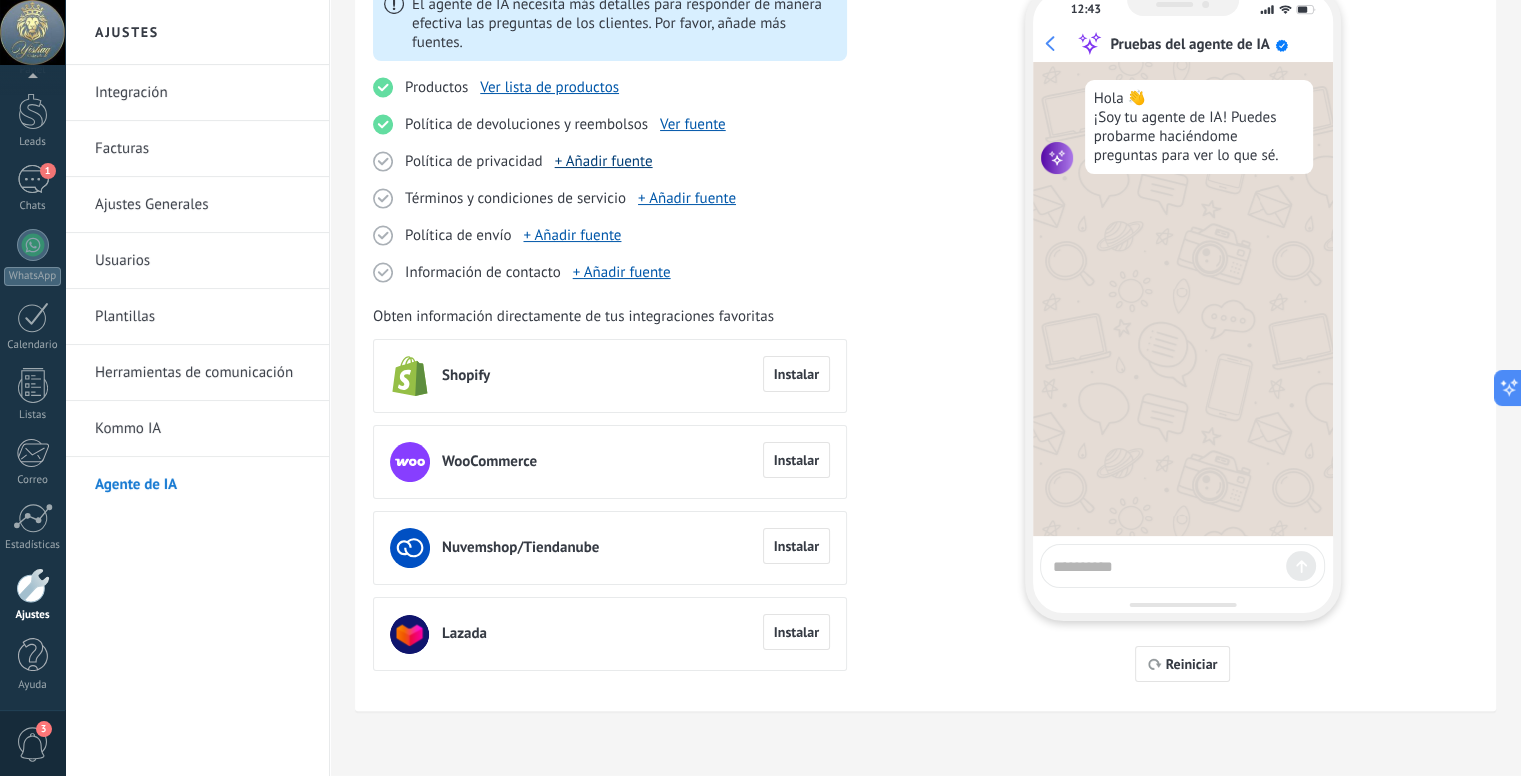 click on "+ Añadir fuente" at bounding box center [604, 161] 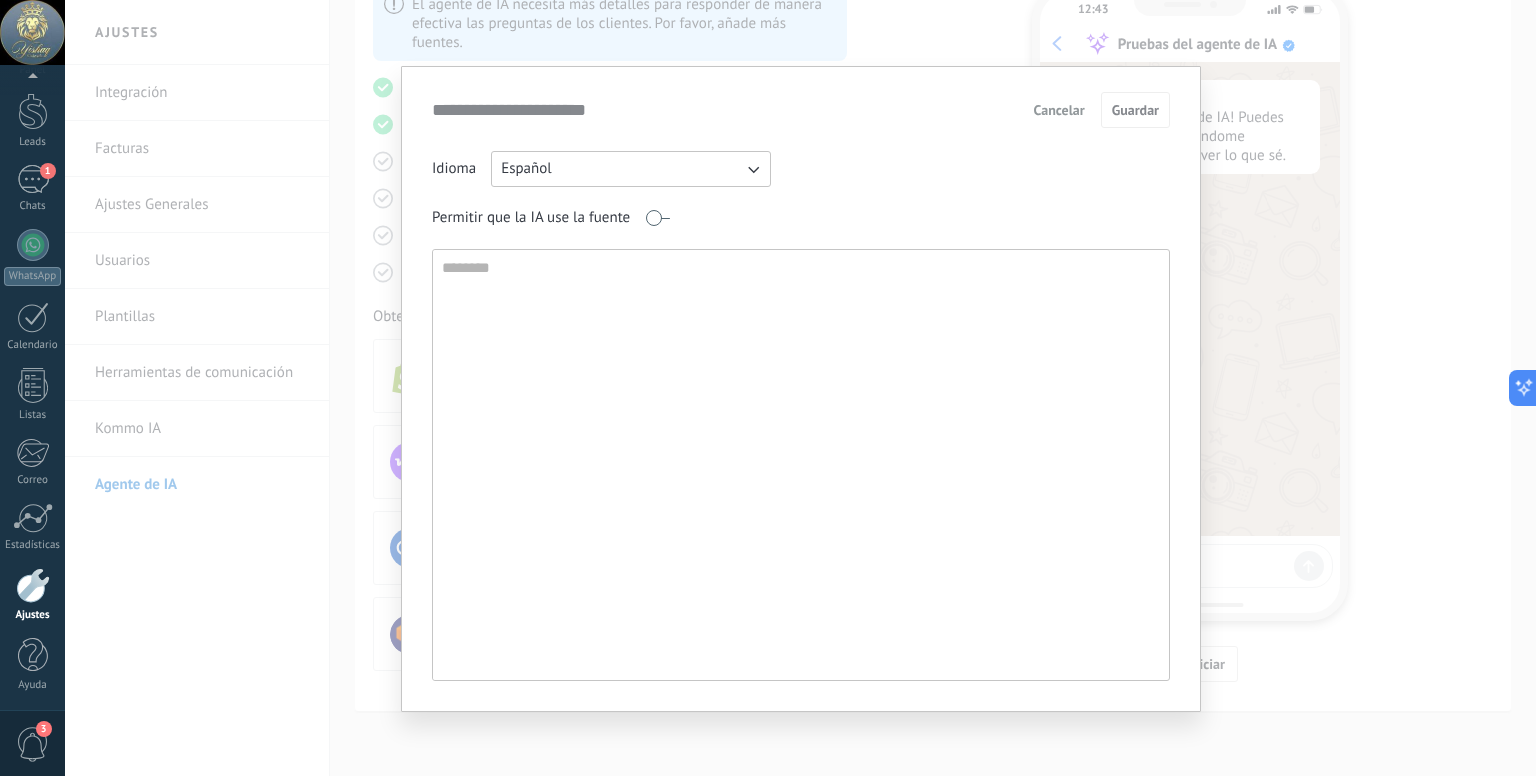 drag, startPoint x: 607, startPoint y: 104, endPoint x: 416, endPoint y: 117, distance: 191.4419 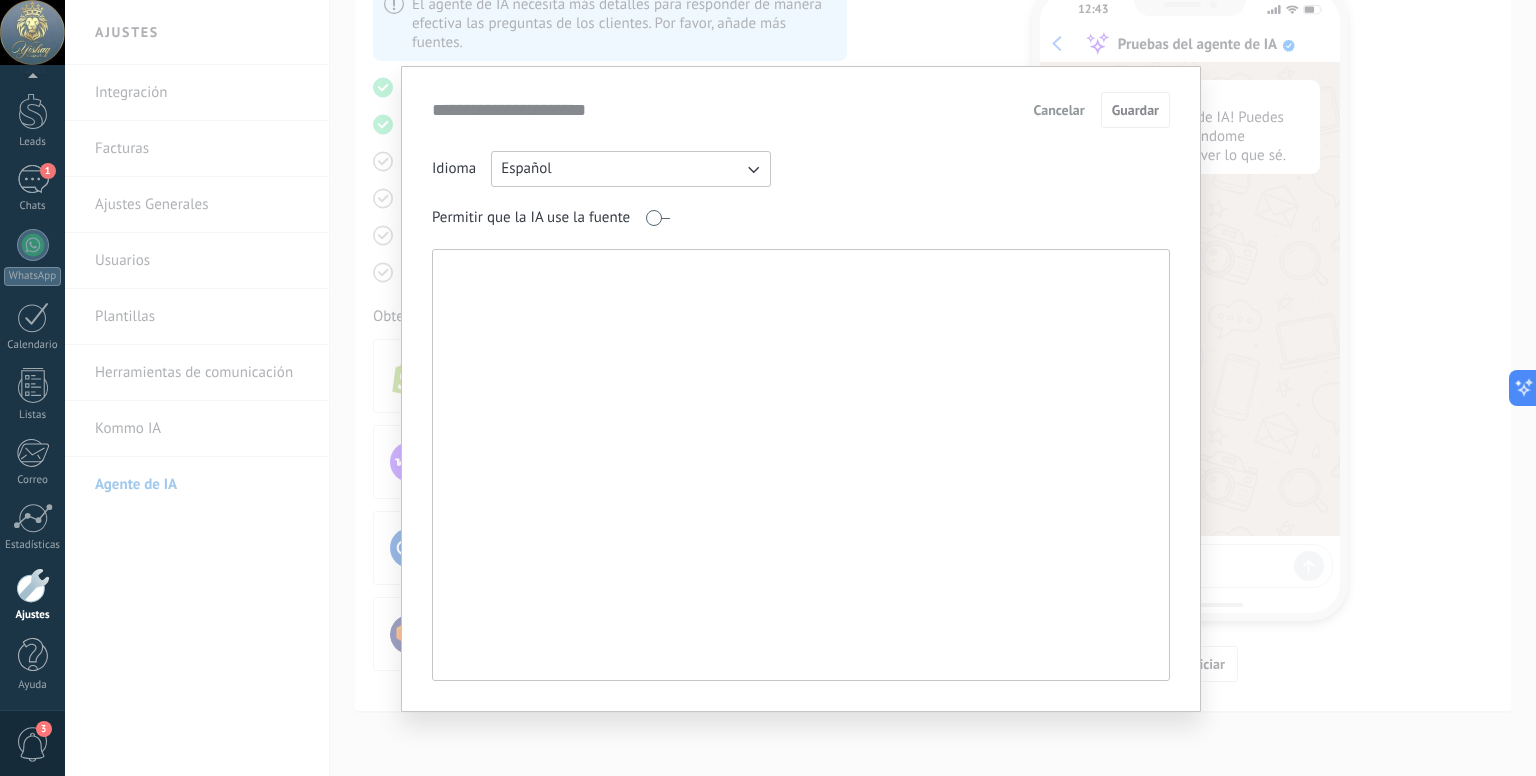 click at bounding box center [799, 465] 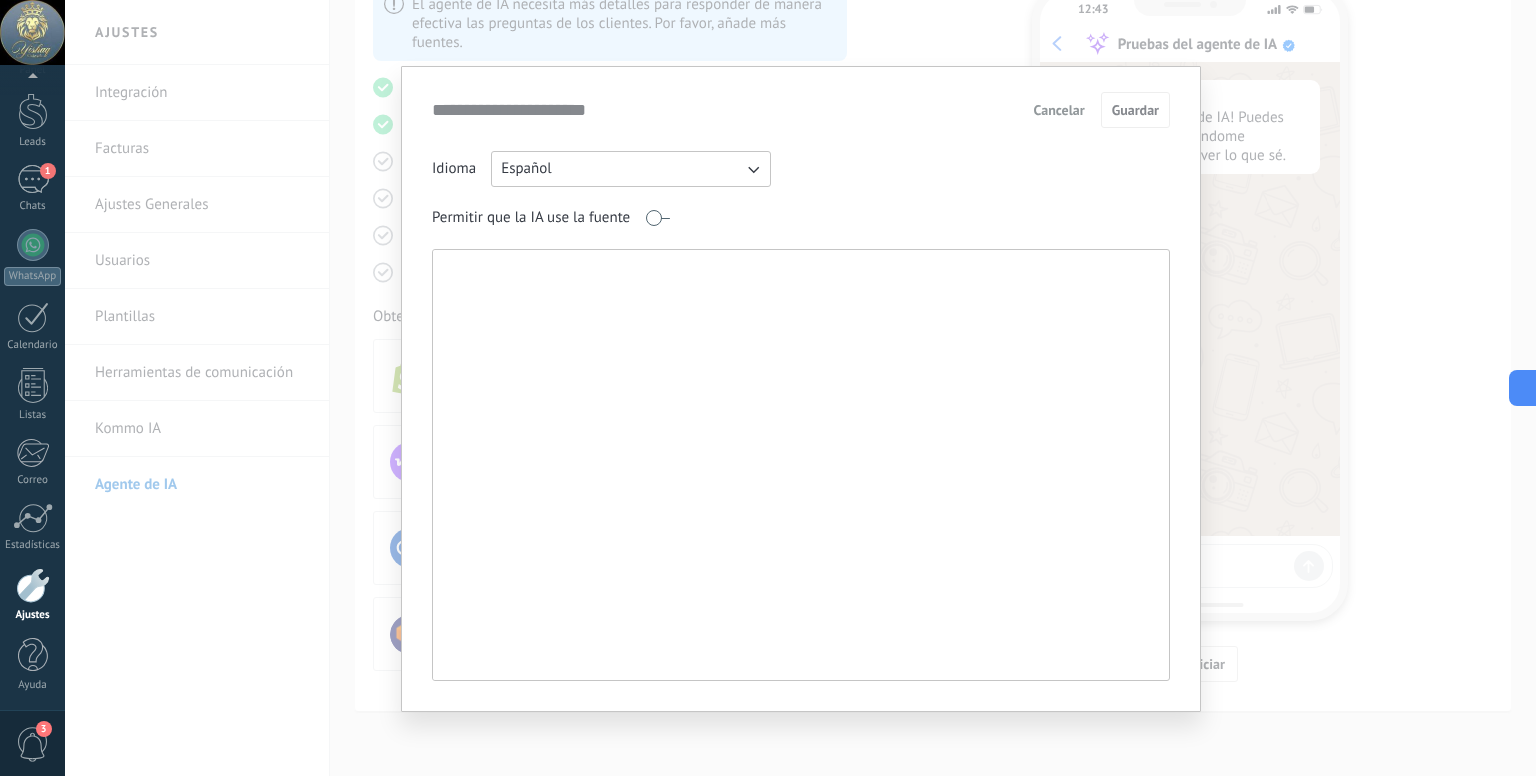 paste on "**********" 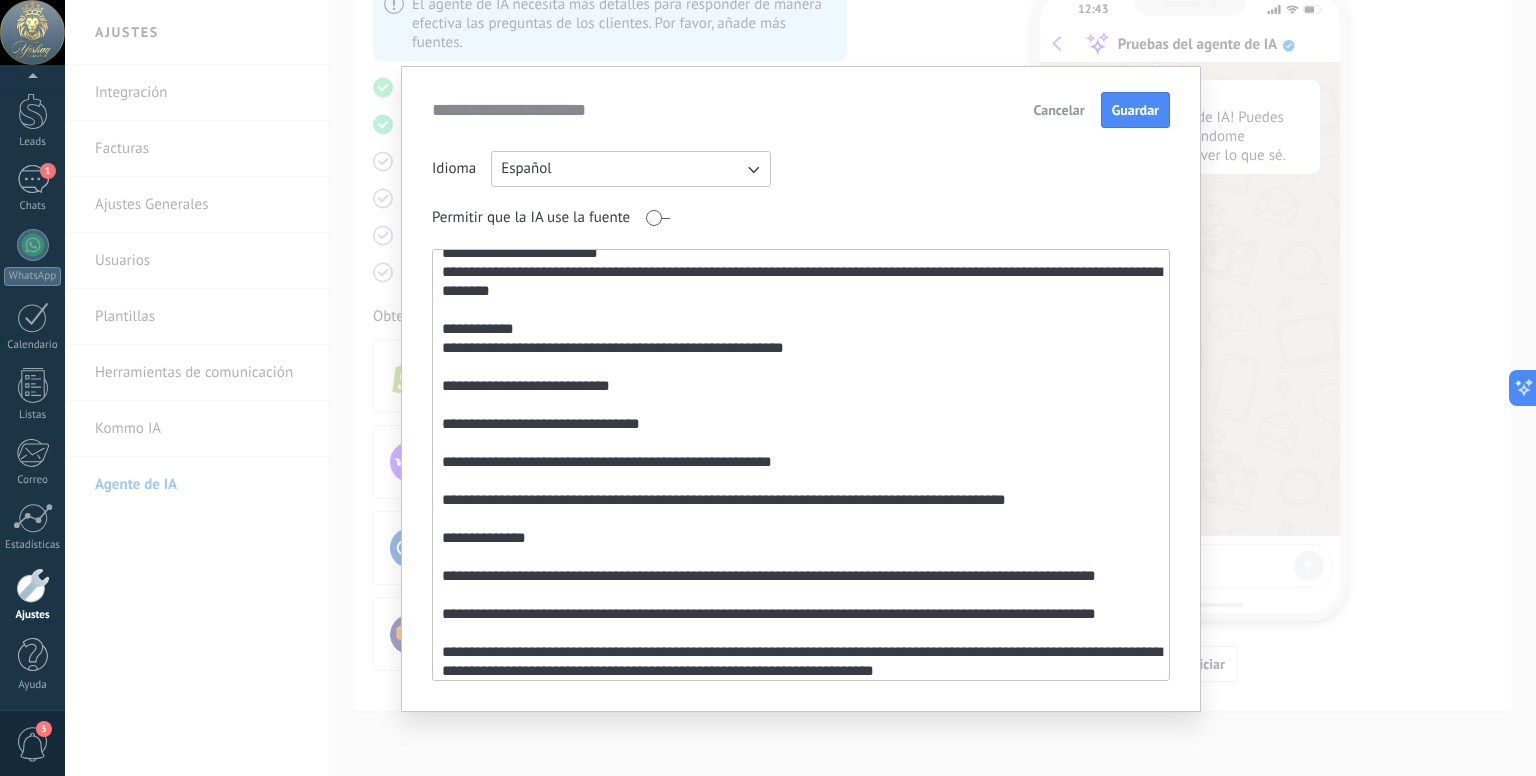 scroll, scrollTop: 952, scrollLeft: 0, axis: vertical 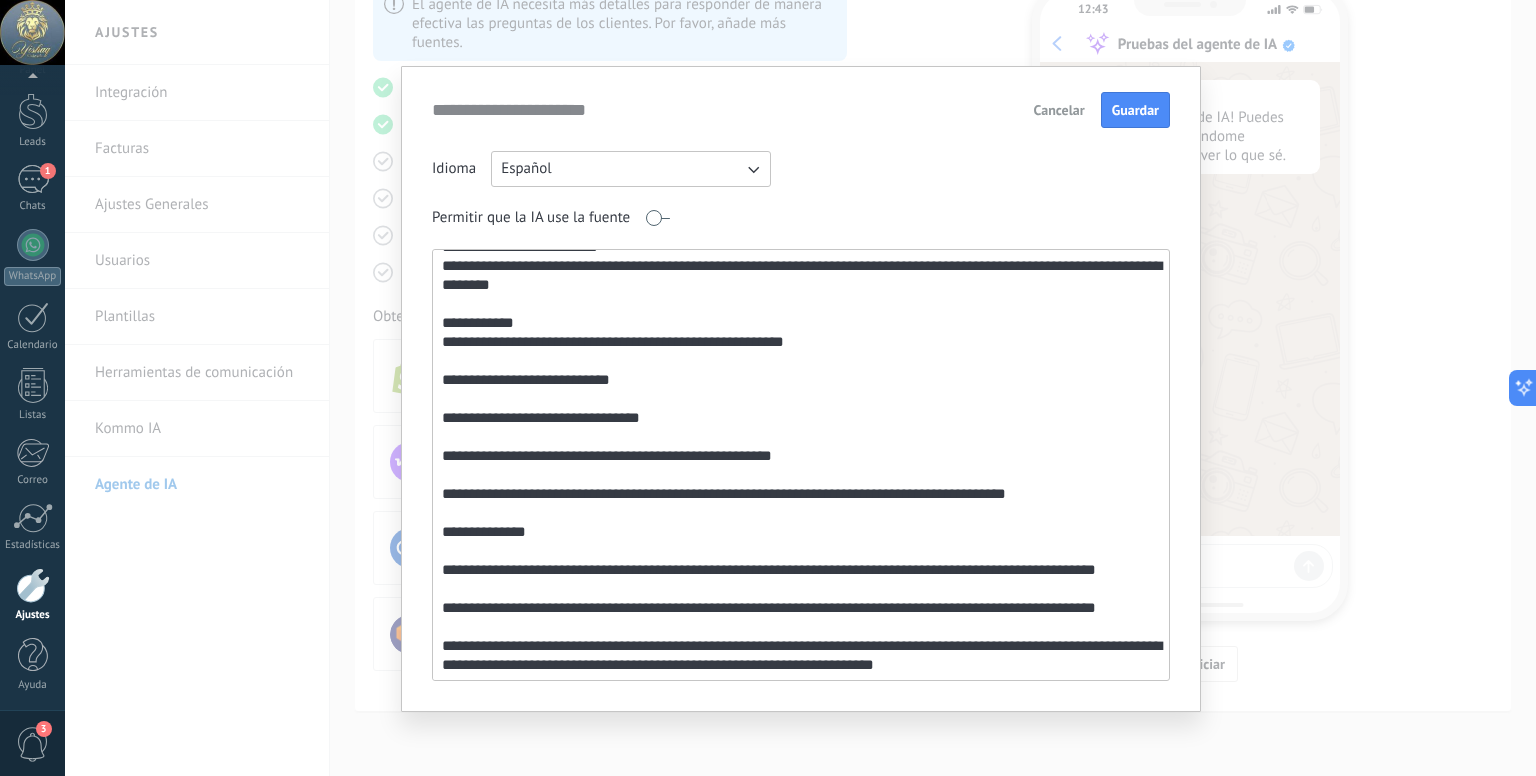 drag, startPoint x: 442, startPoint y: 313, endPoint x: 1053, endPoint y: 684, distance: 714.81604 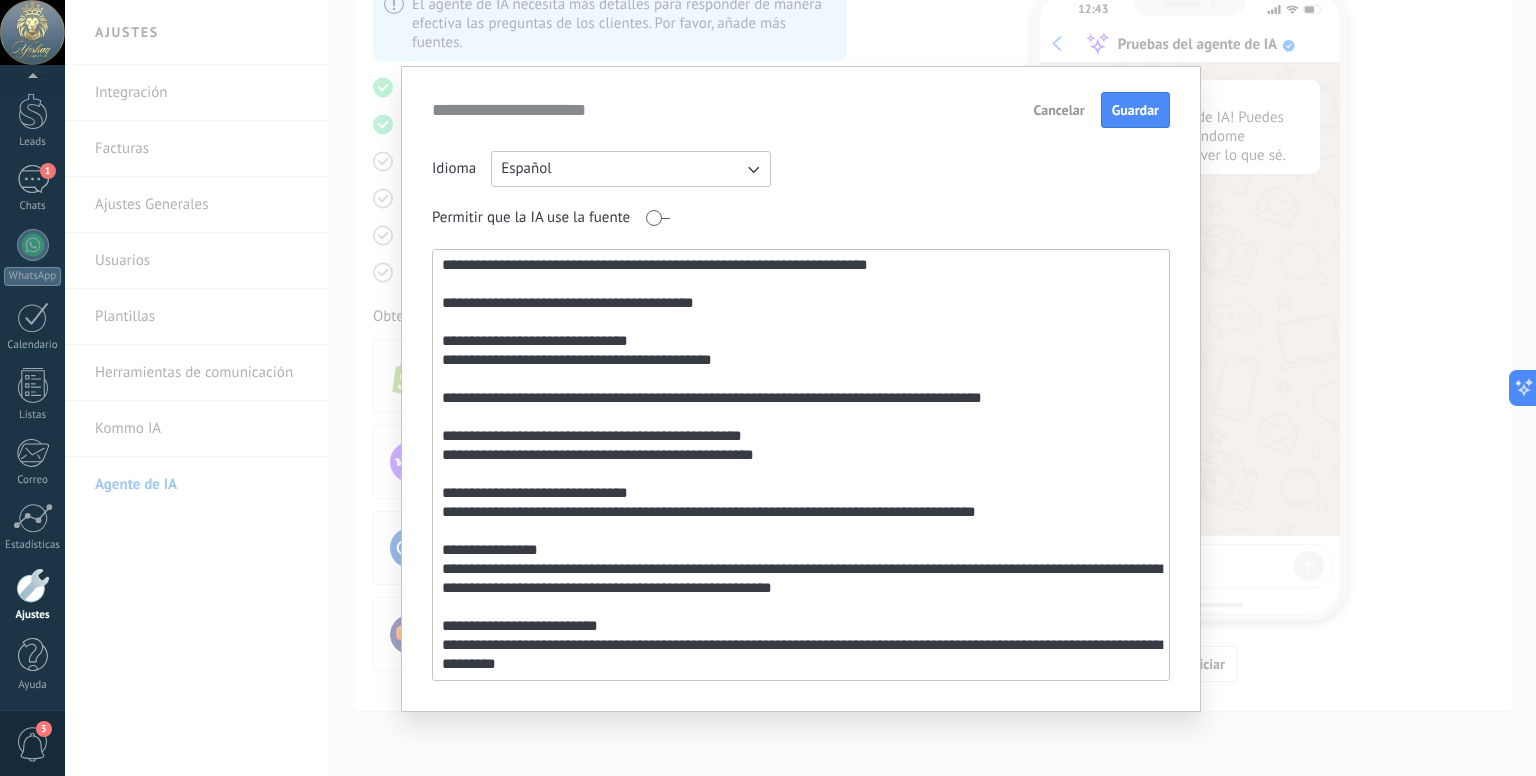 scroll, scrollTop: 592, scrollLeft: 0, axis: vertical 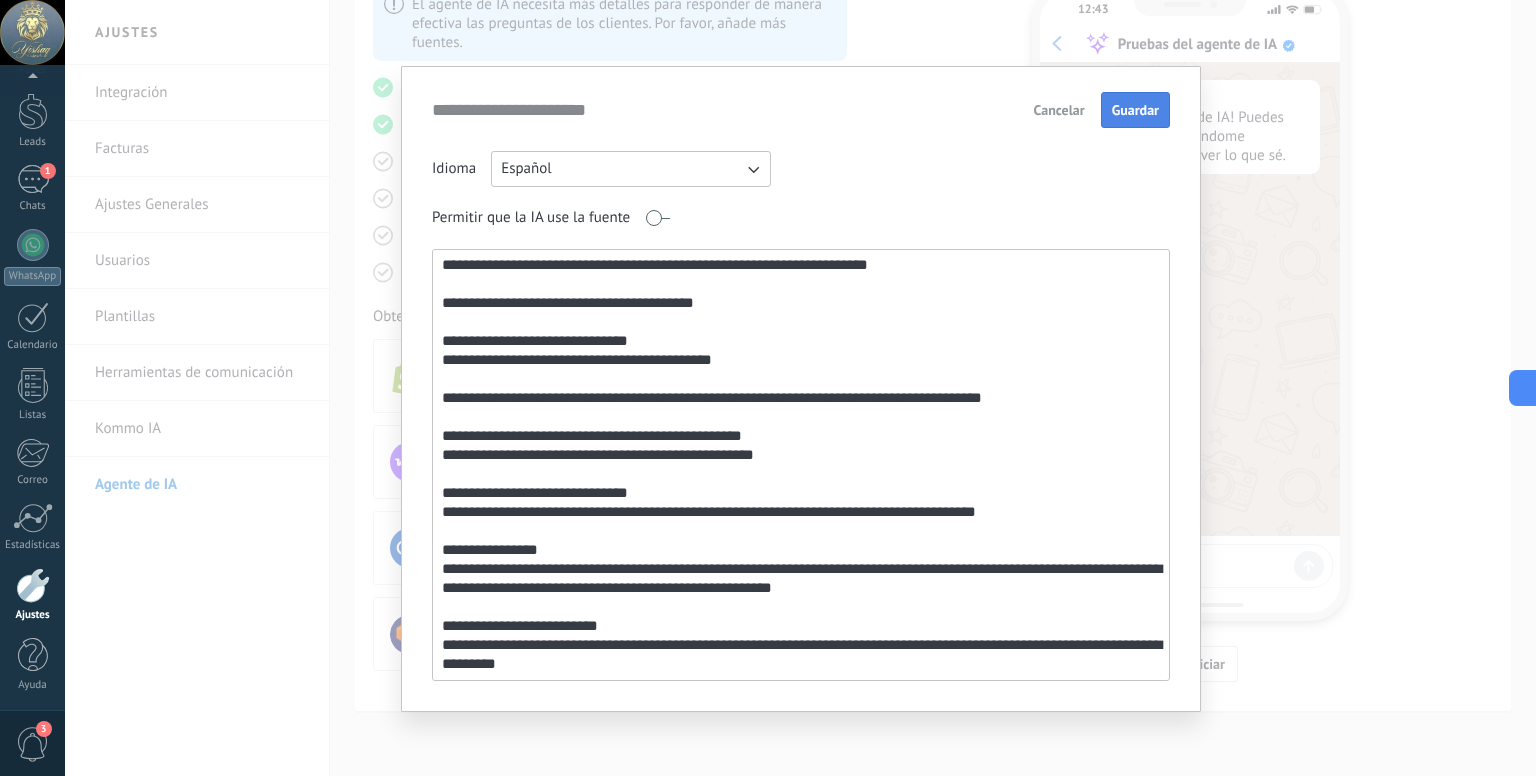 click on "Guardar" at bounding box center (1135, 110) 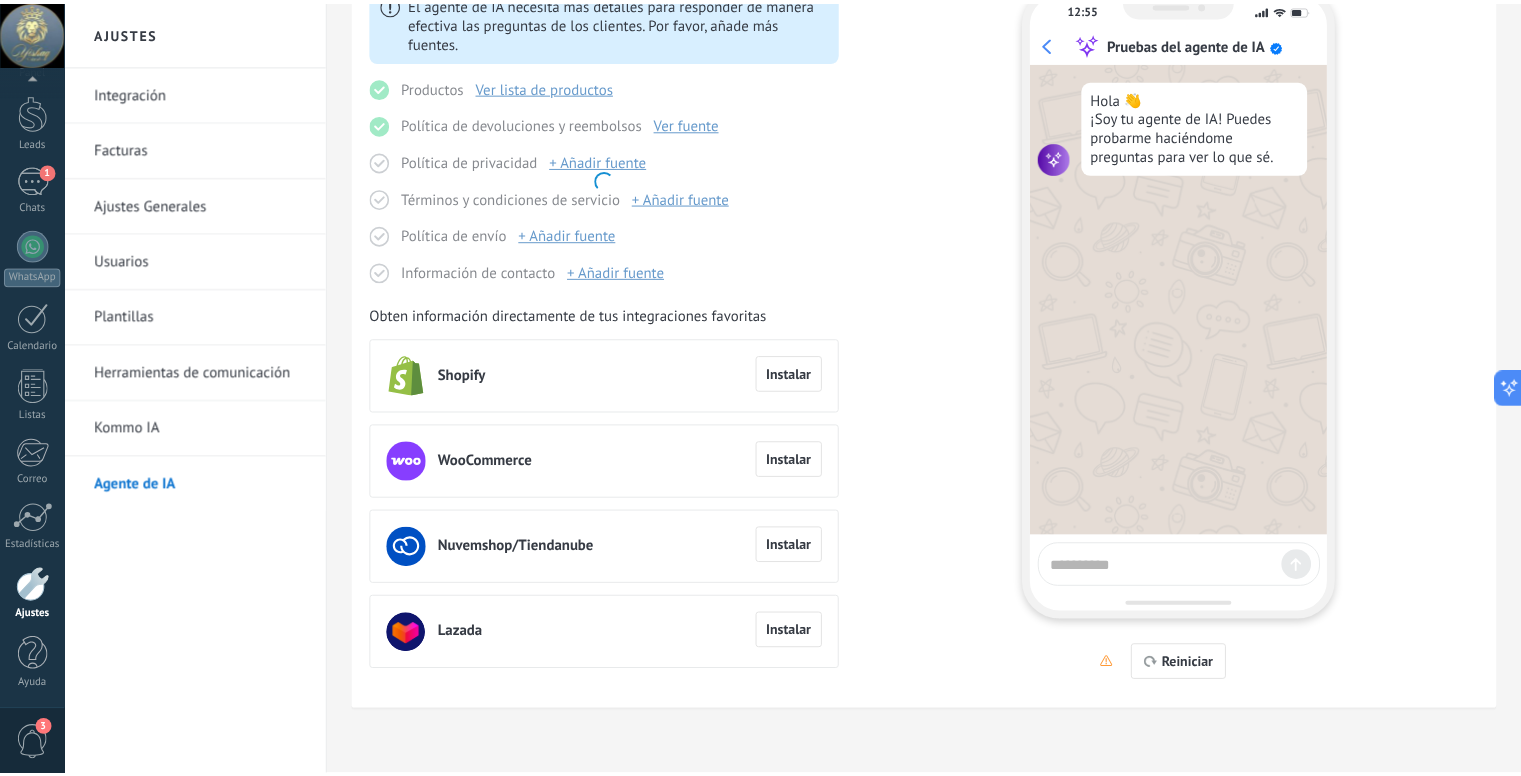scroll, scrollTop: 156, scrollLeft: 0, axis: vertical 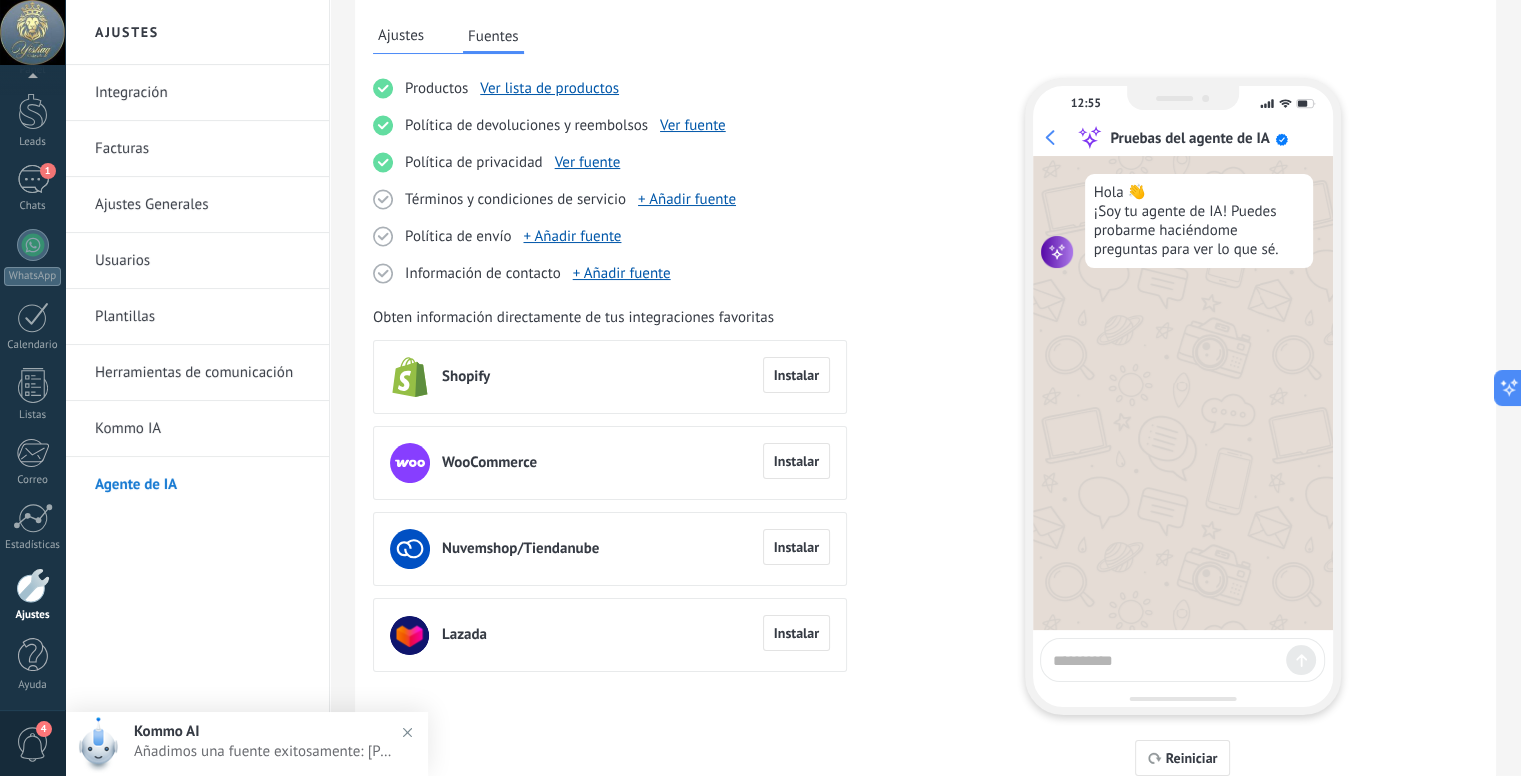drag, startPoint x: 1100, startPoint y: 681, endPoint x: 1096, endPoint y: 662, distance: 19.416489 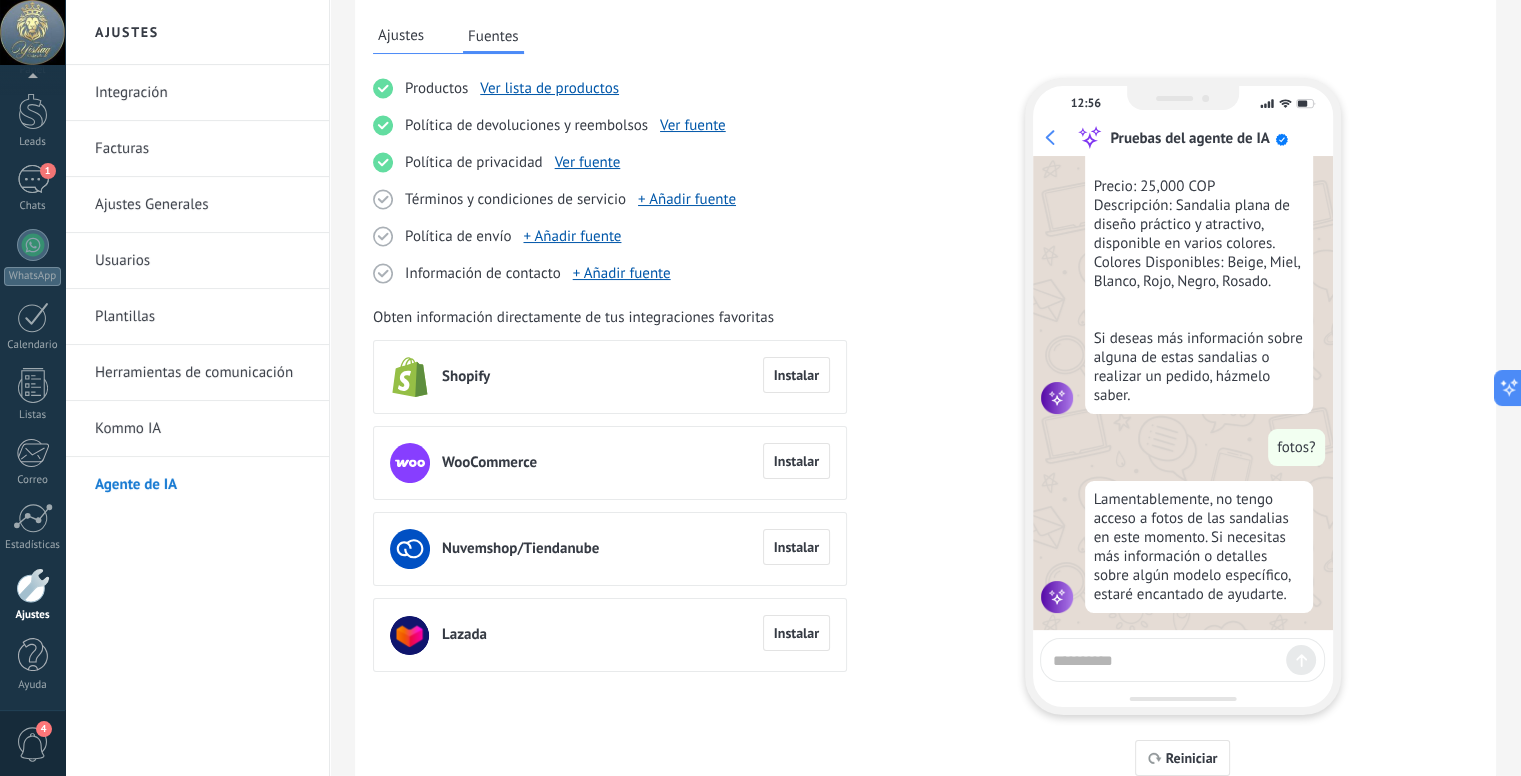 scroll, scrollTop: 1552, scrollLeft: 0, axis: vertical 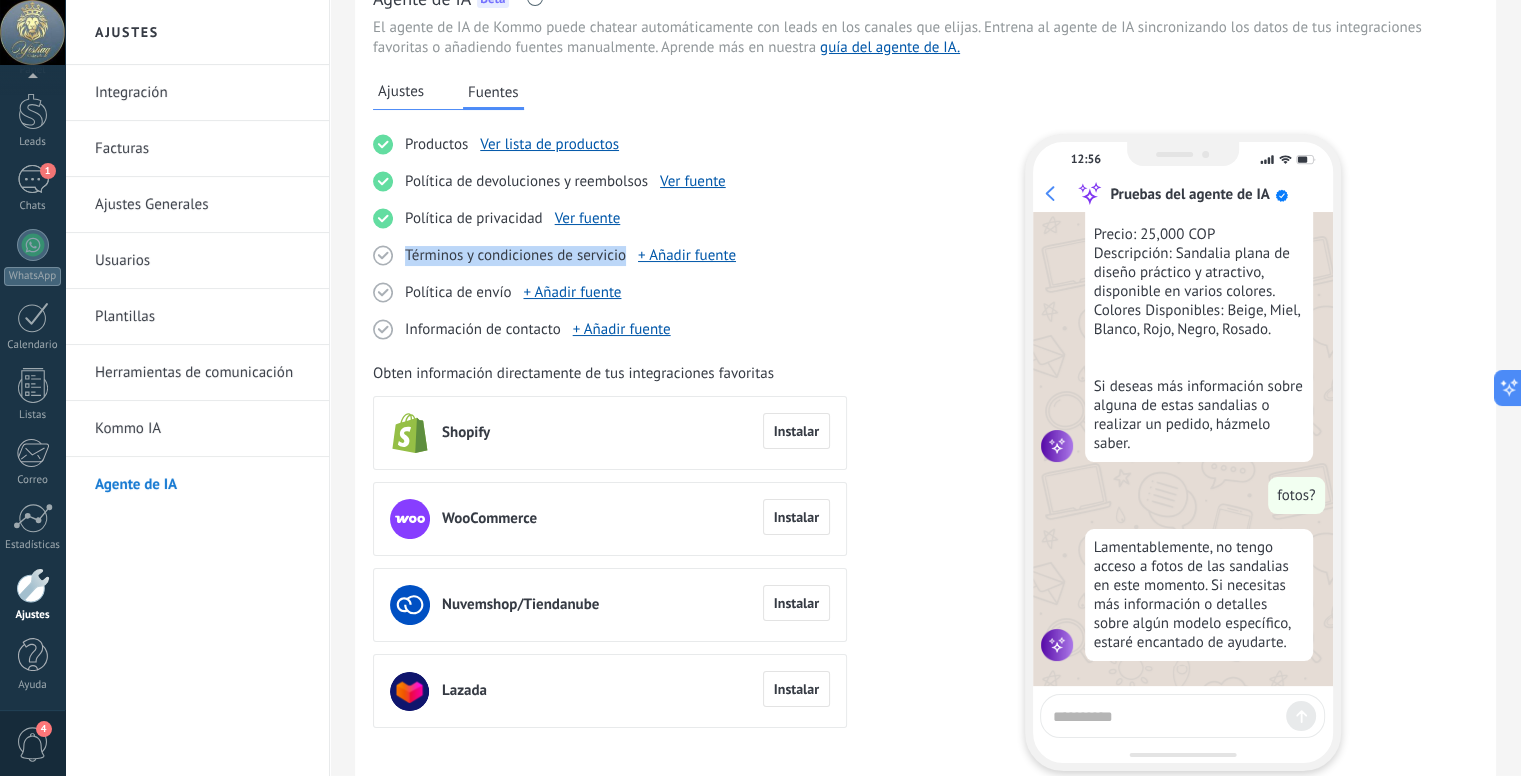drag, startPoint x: 405, startPoint y: 252, endPoint x: 623, endPoint y: 253, distance: 218.00229 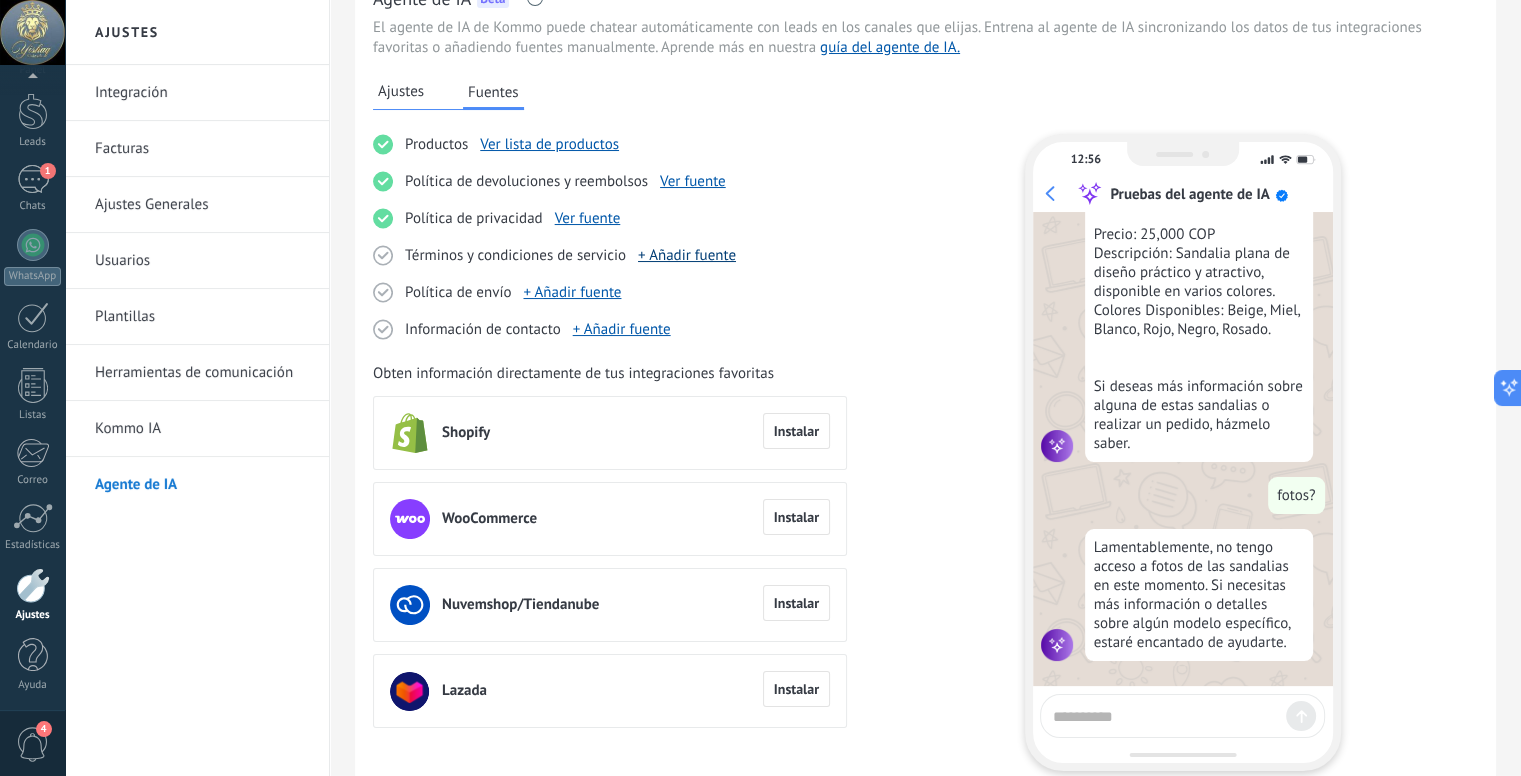 click on "+ Añadir fuente" at bounding box center [687, 255] 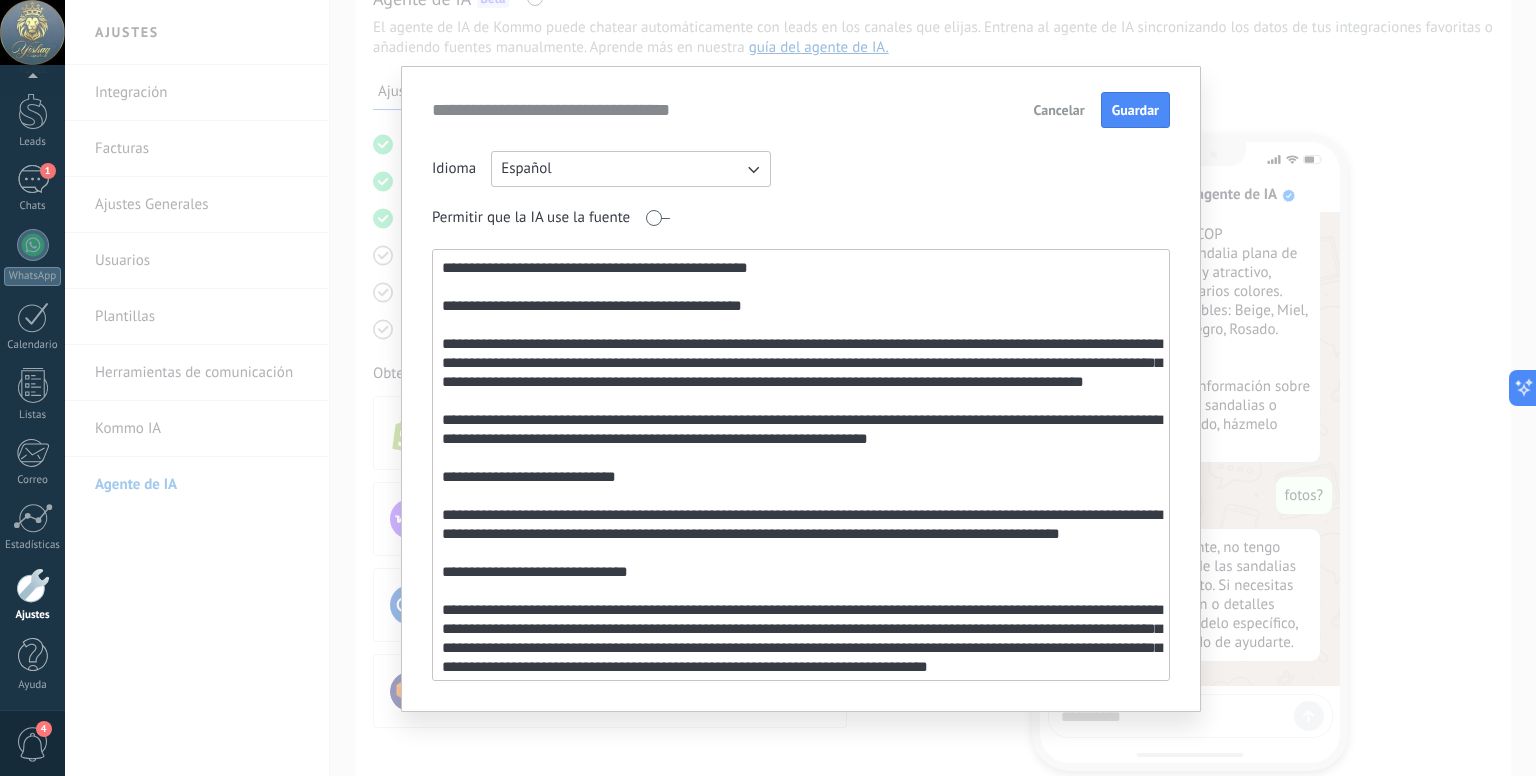 scroll, scrollTop: 1516, scrollLeft: 0, axis: vertical 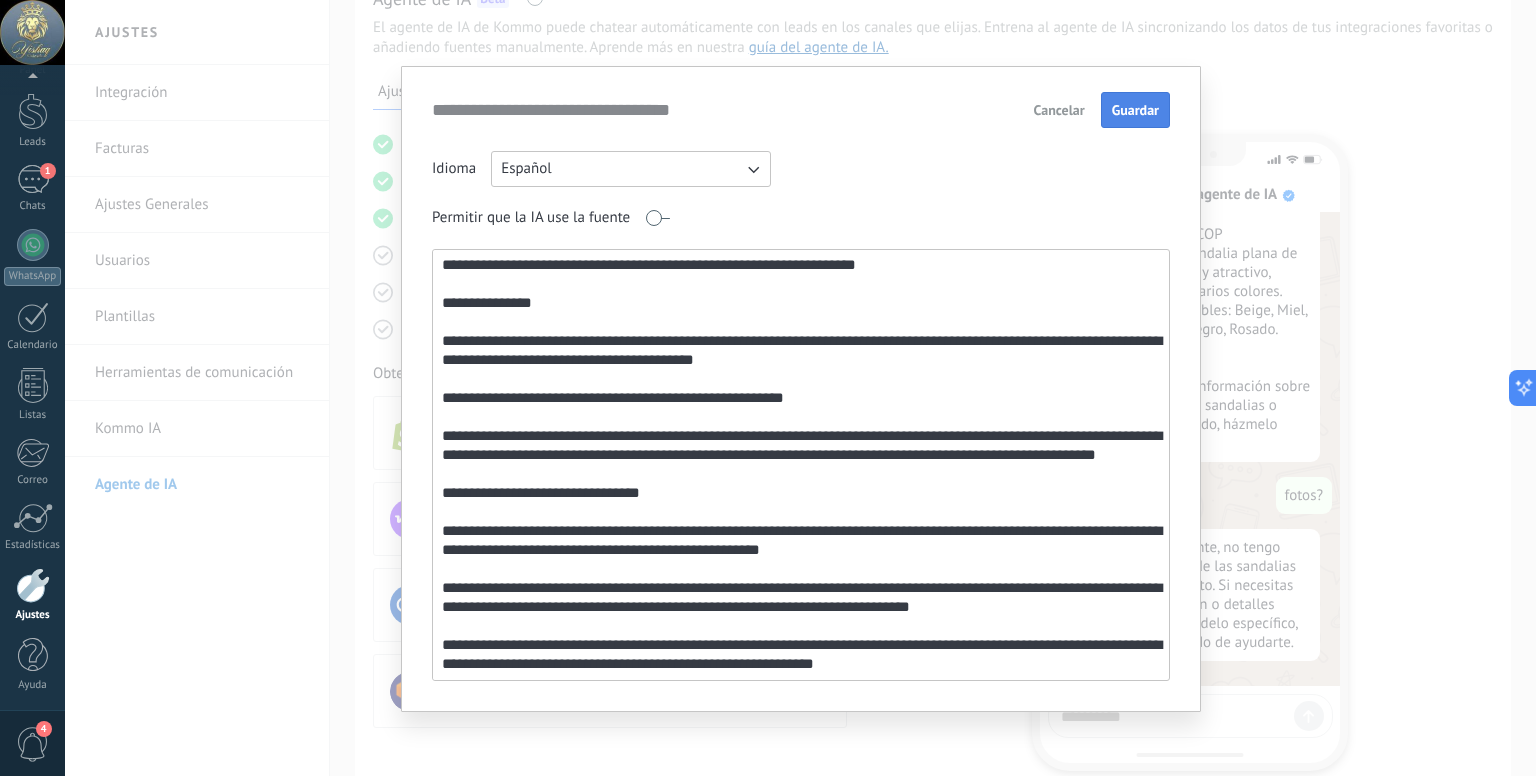 click on "Guardar" at bounding box center (1135, 110) 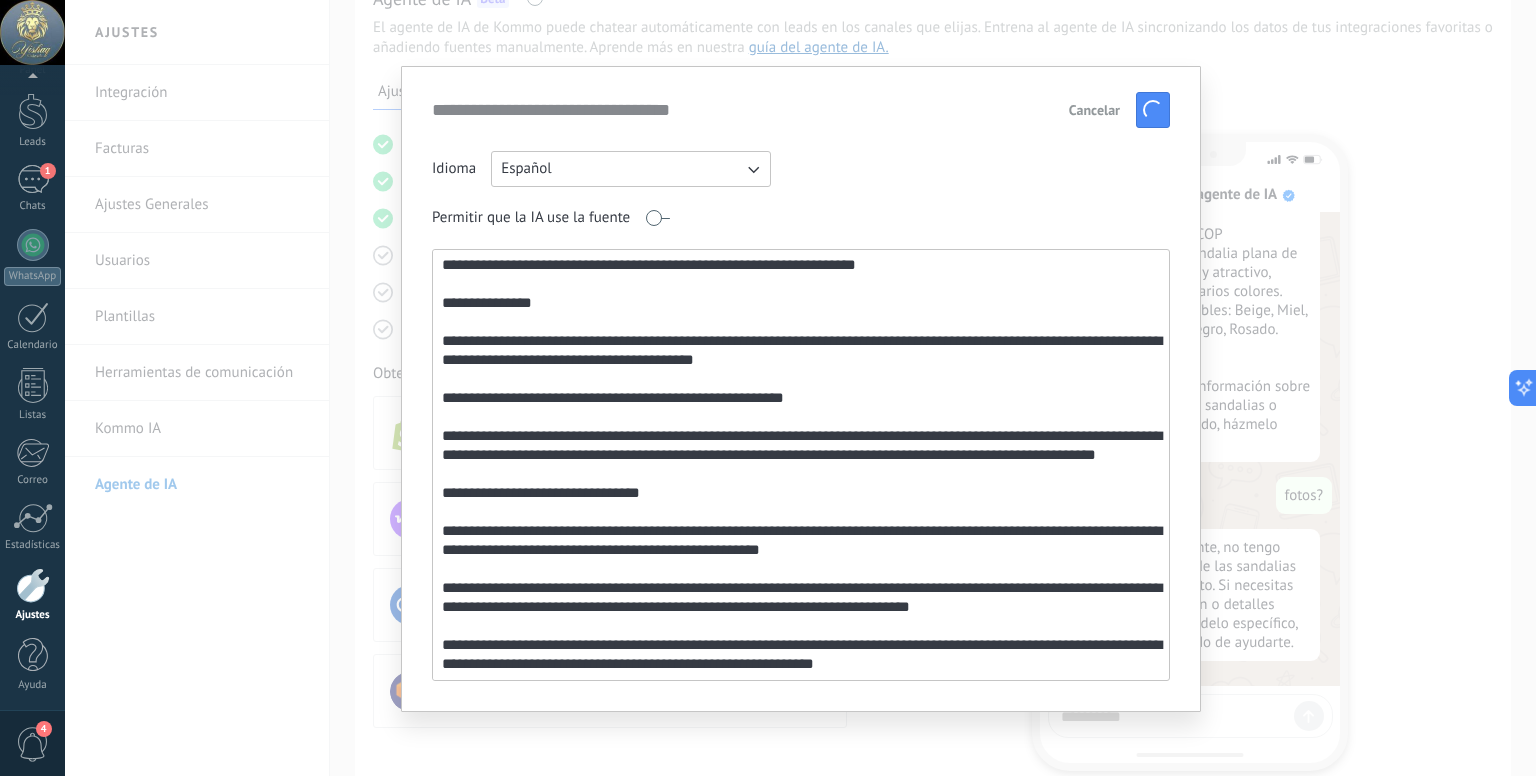 scroll, scrollTop: 1522, scrollLeft: 0, axis: vertical 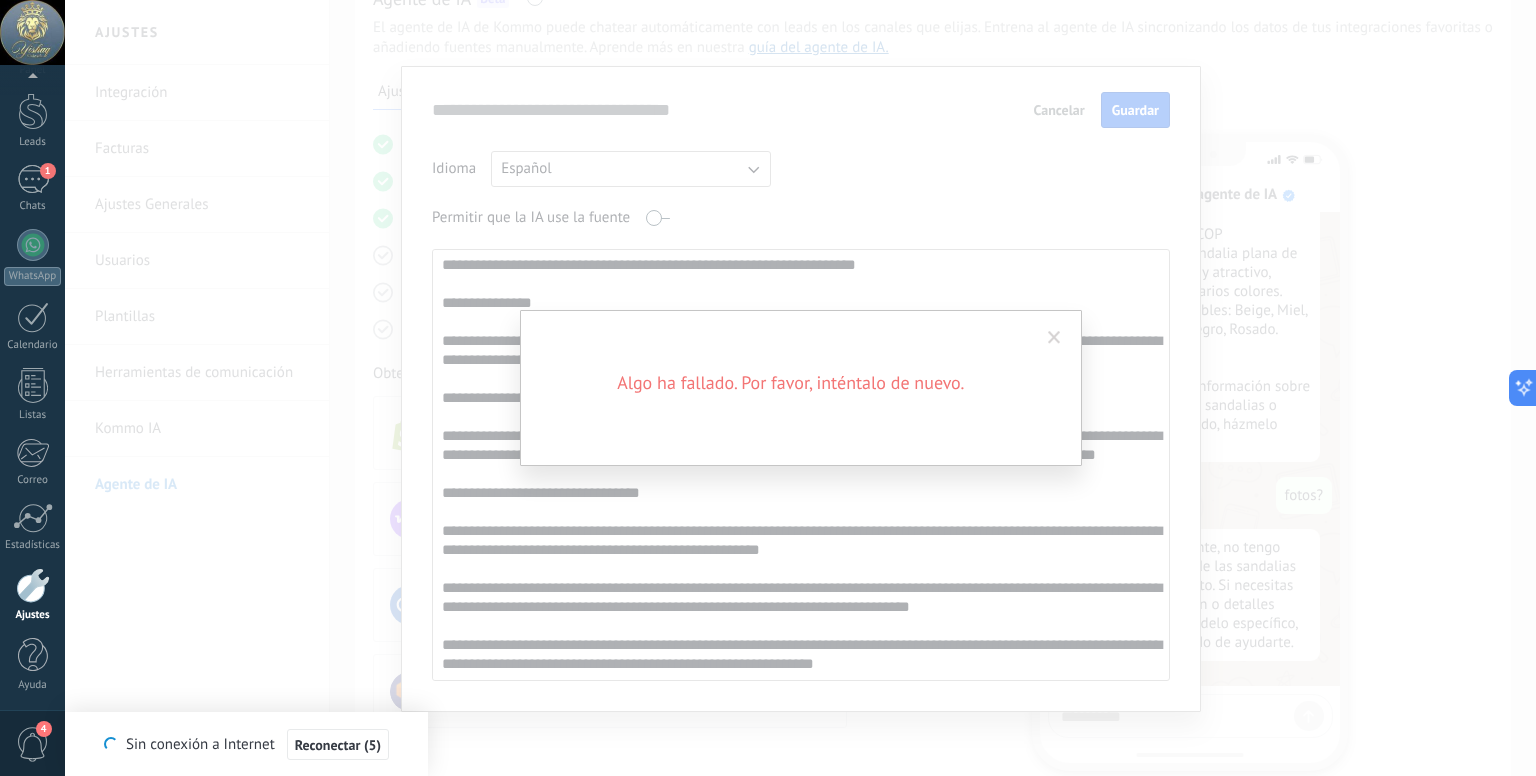 click at bounding box center [1054, 338] 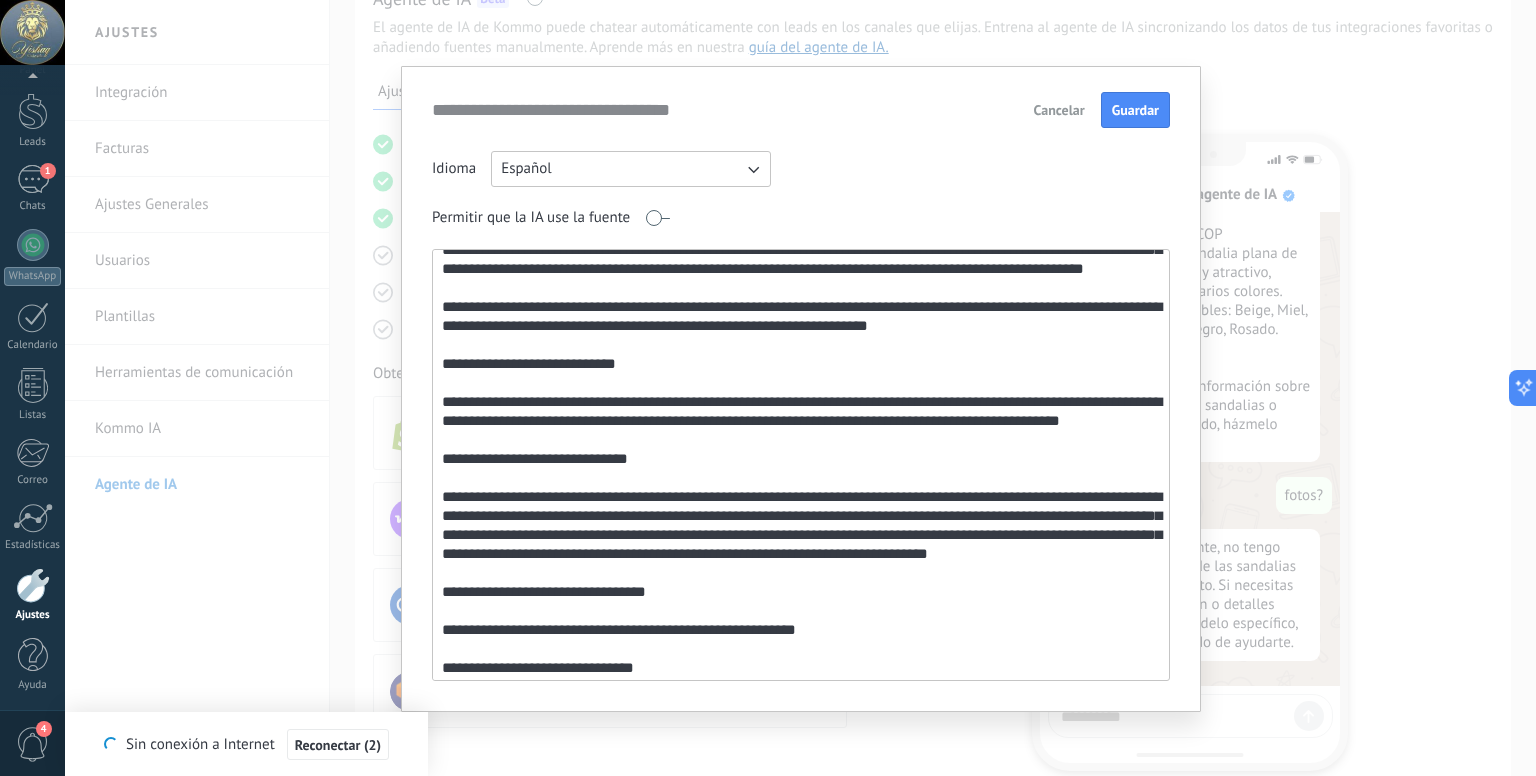 scroll, scrollTop: 0, scrollLeft: 0, axis: both 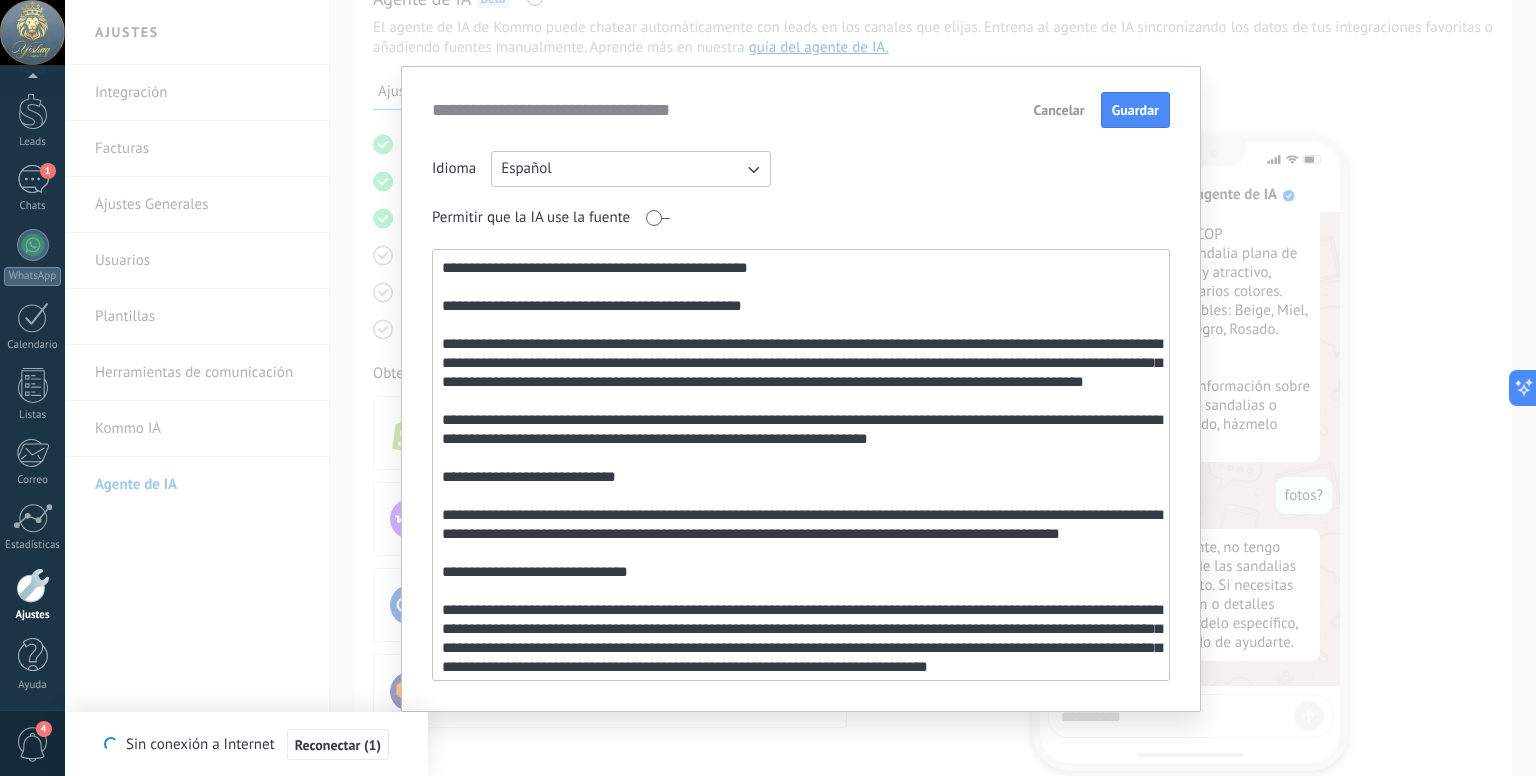 click on "Guardar" at bounding box center (1135, 110) 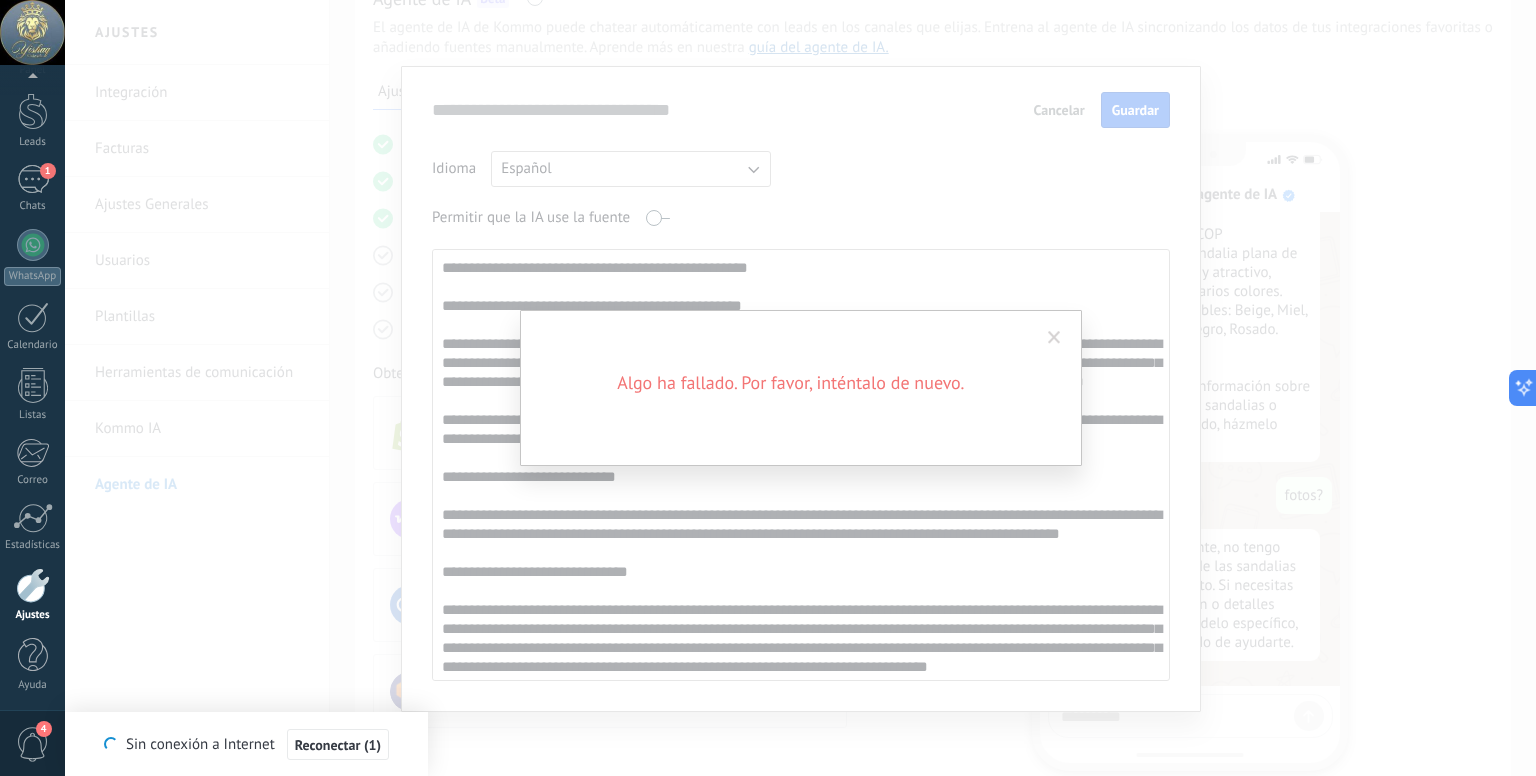 click on "Algo ha fallado. Por favor, inténtalo de nuevo." at bounding box center (800, 388) 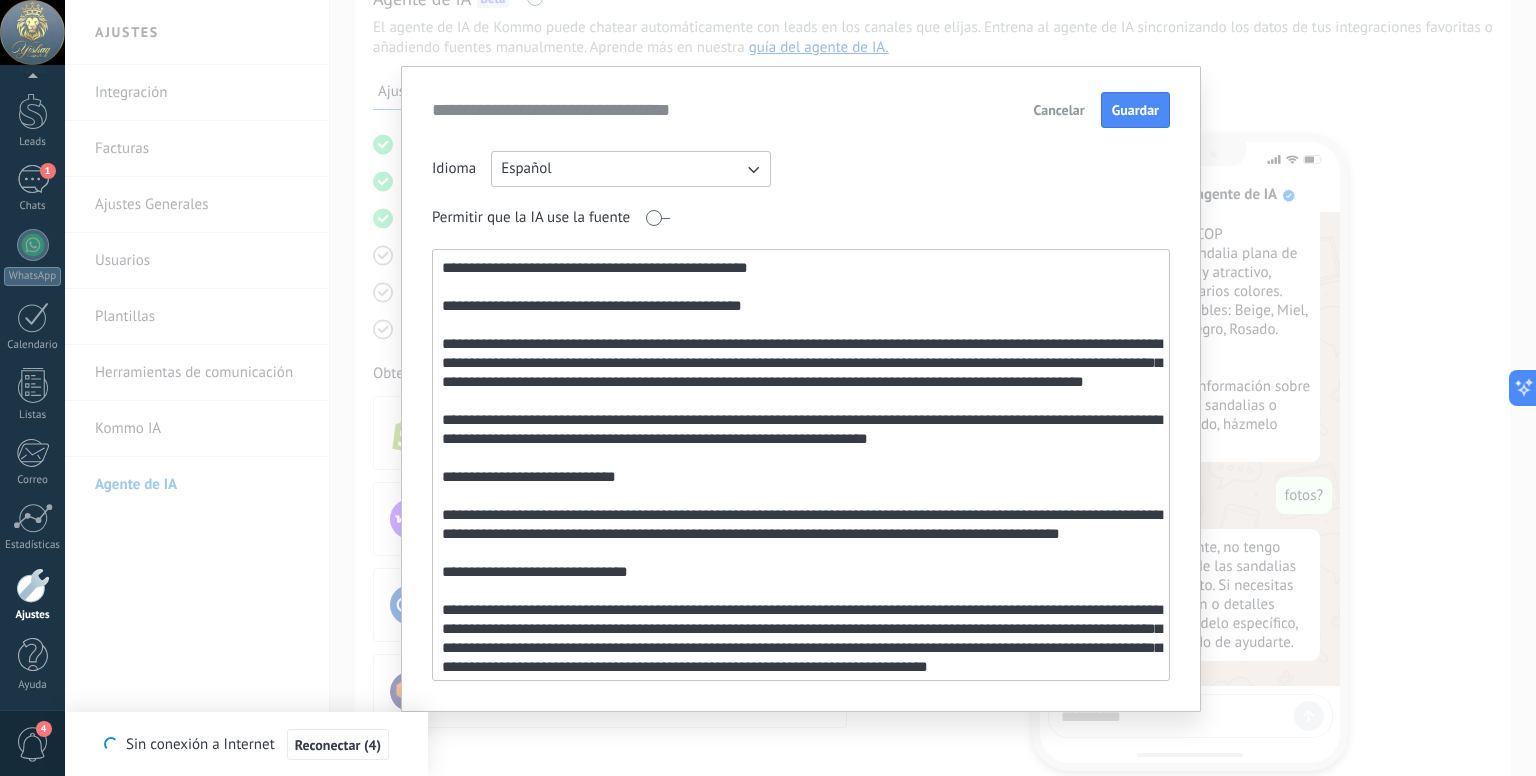 click on "Cancelar" at bounding box center [1059, 110] 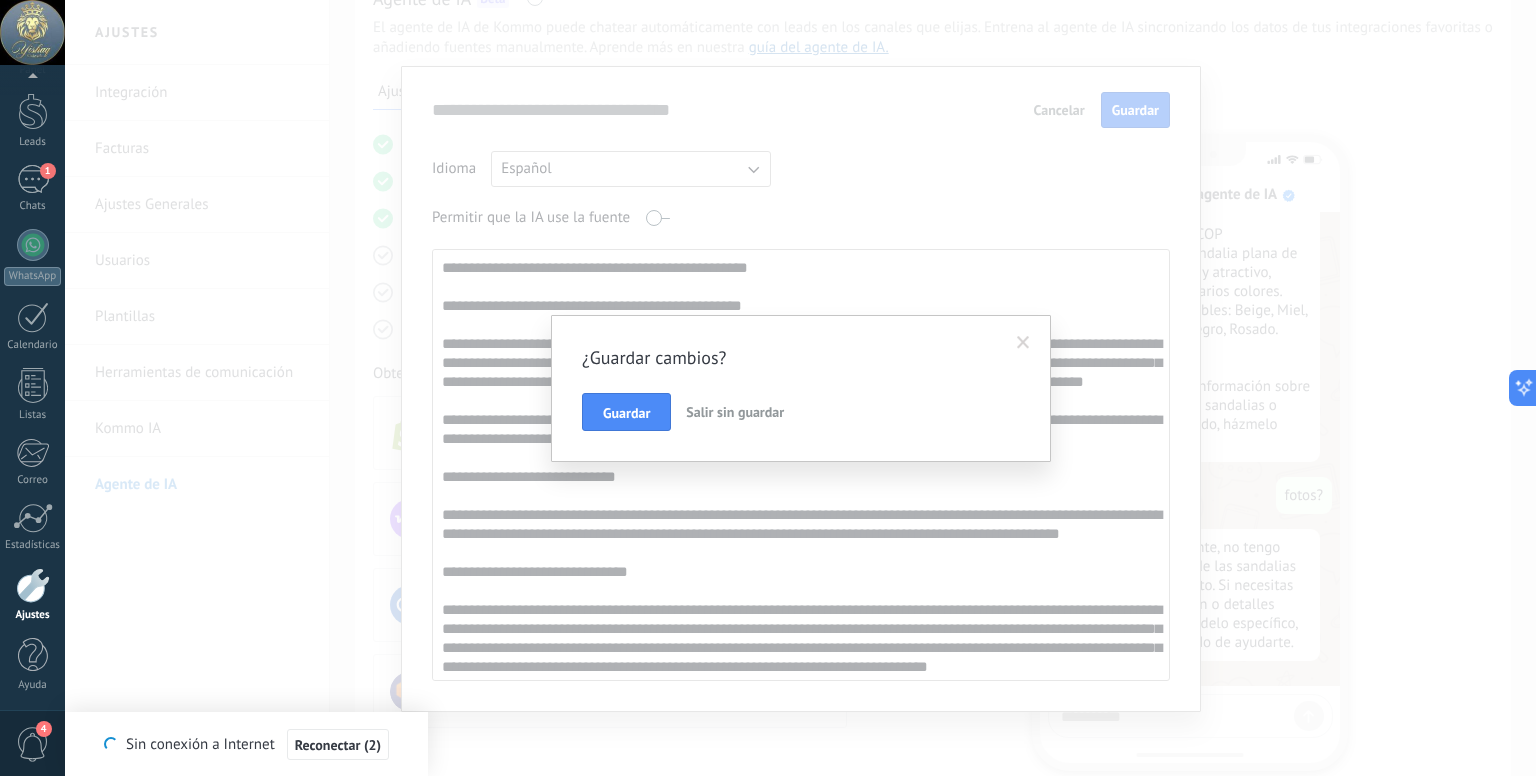 click on "Guardar" at bounding box center [626, 412] 